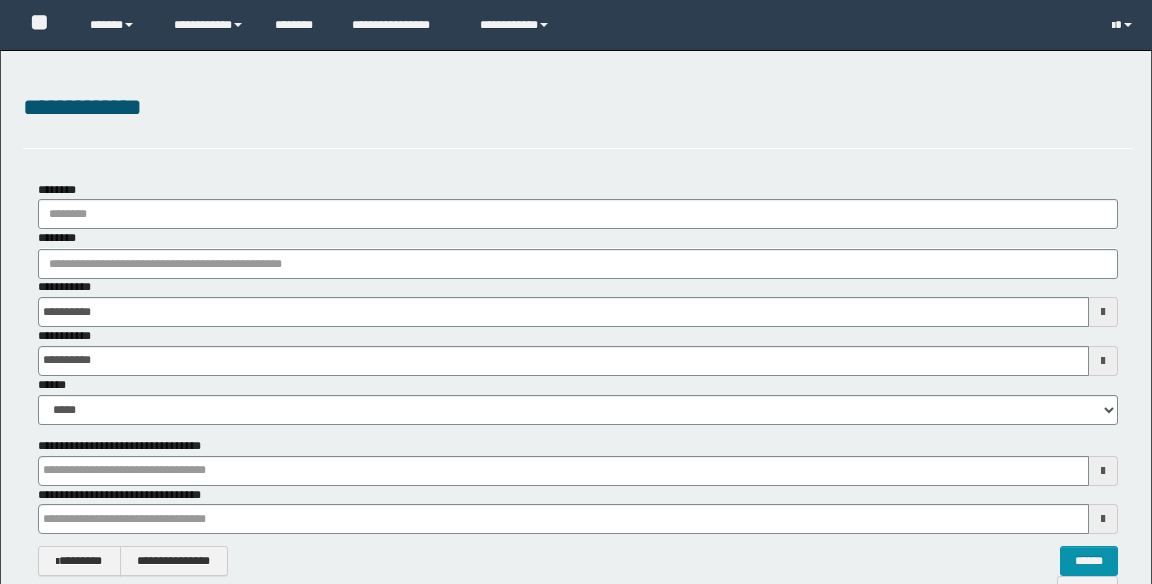 scroll, scrollTop: 0, scrollLeft: 0, axis: both 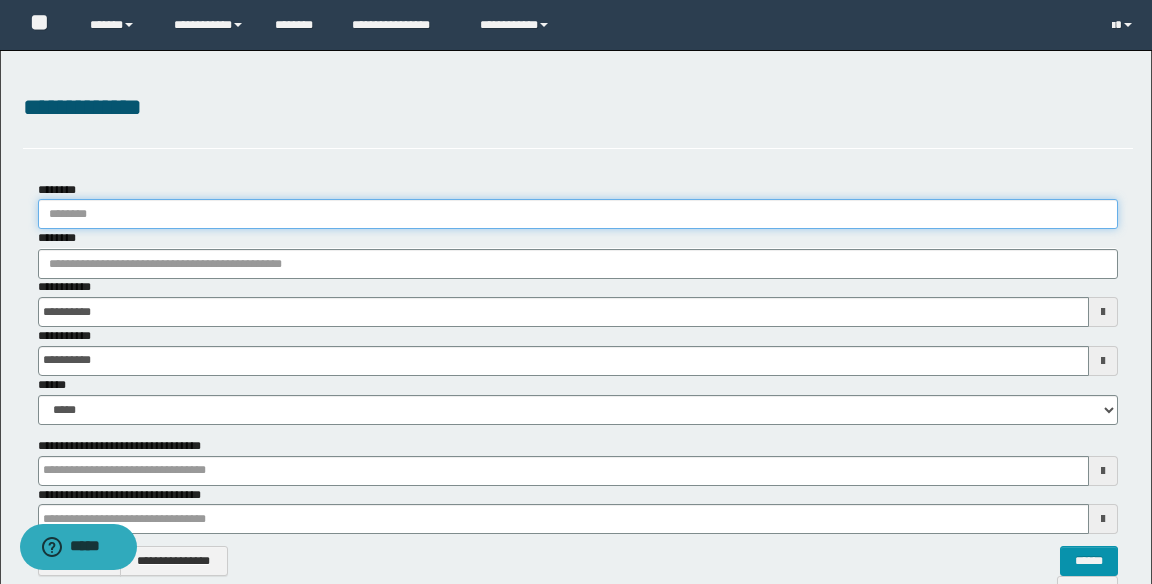 click on "********" at bounding box center (578, 214) 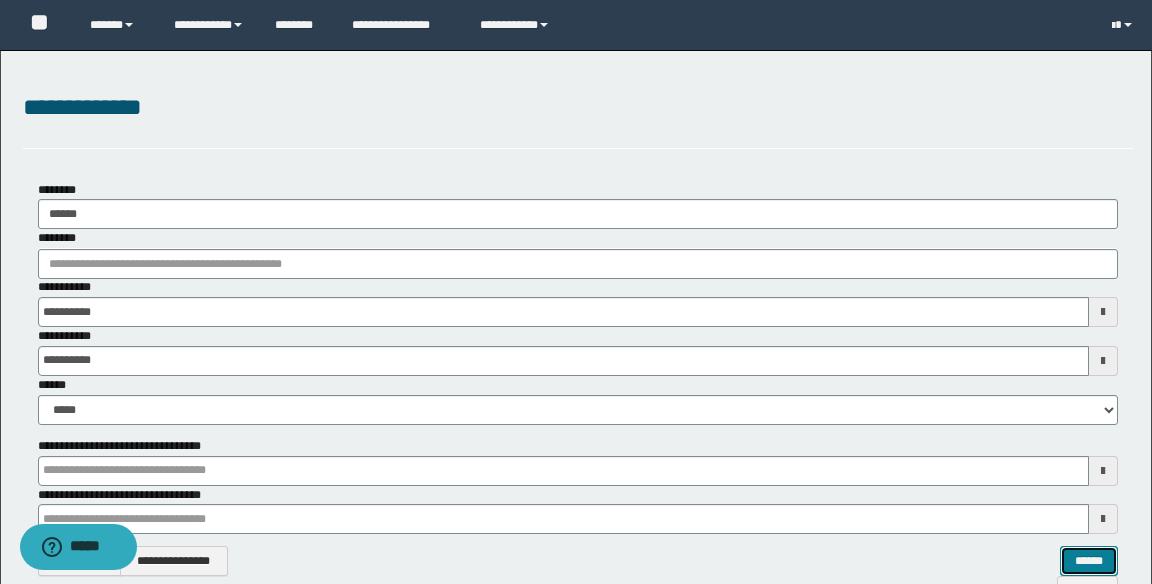 click on "******" at bounding box center [1089, 561] 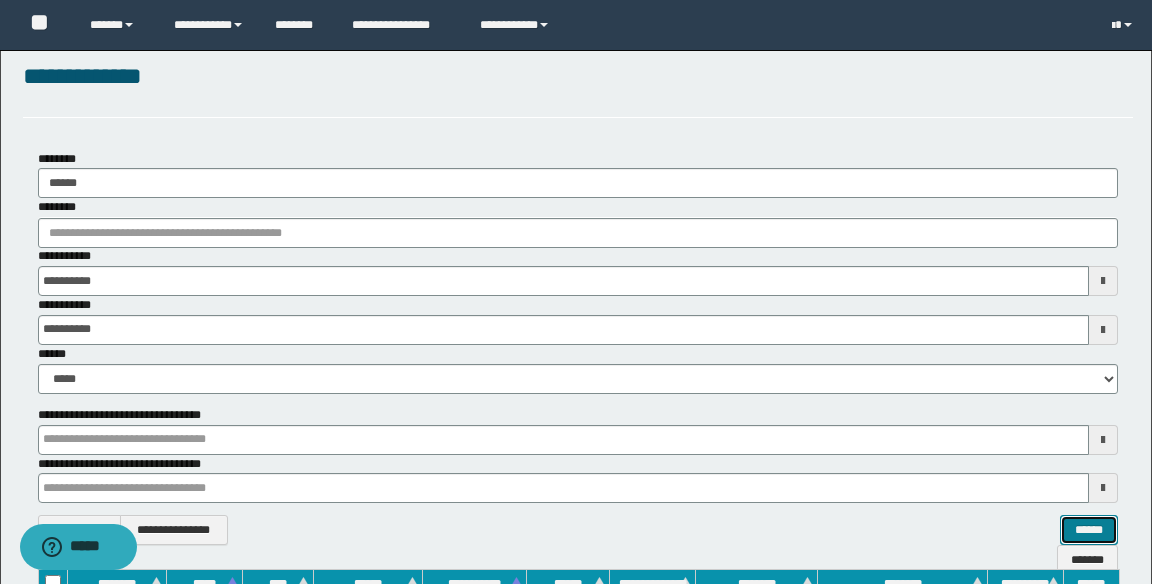 scroll, scrollTop: 43, scrollLeft: 0, axis: vertical 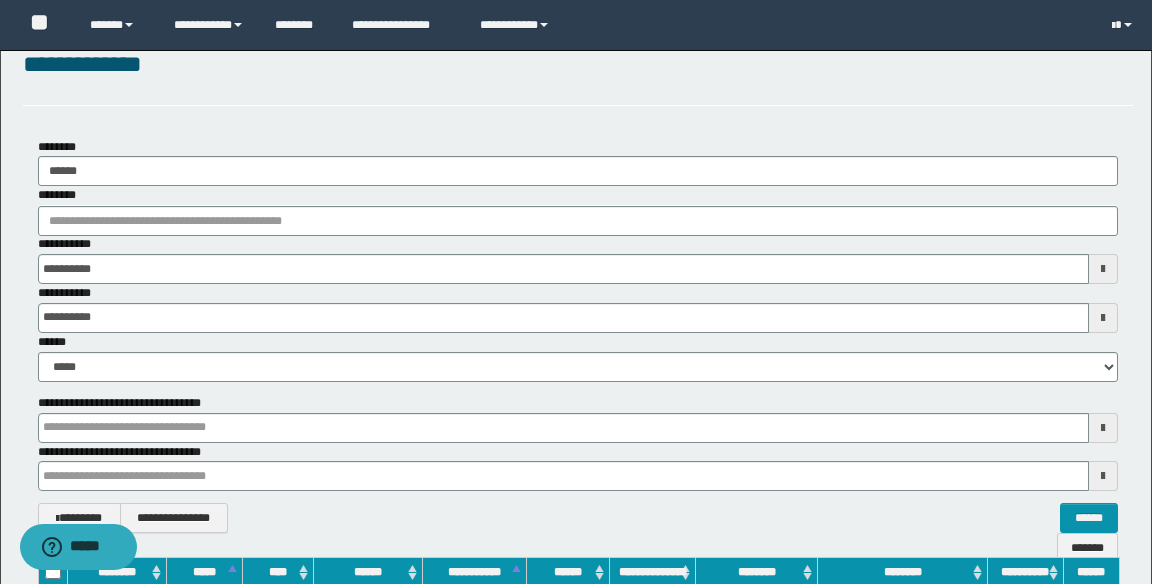 click on "********" at bounding box center (1091, 602) 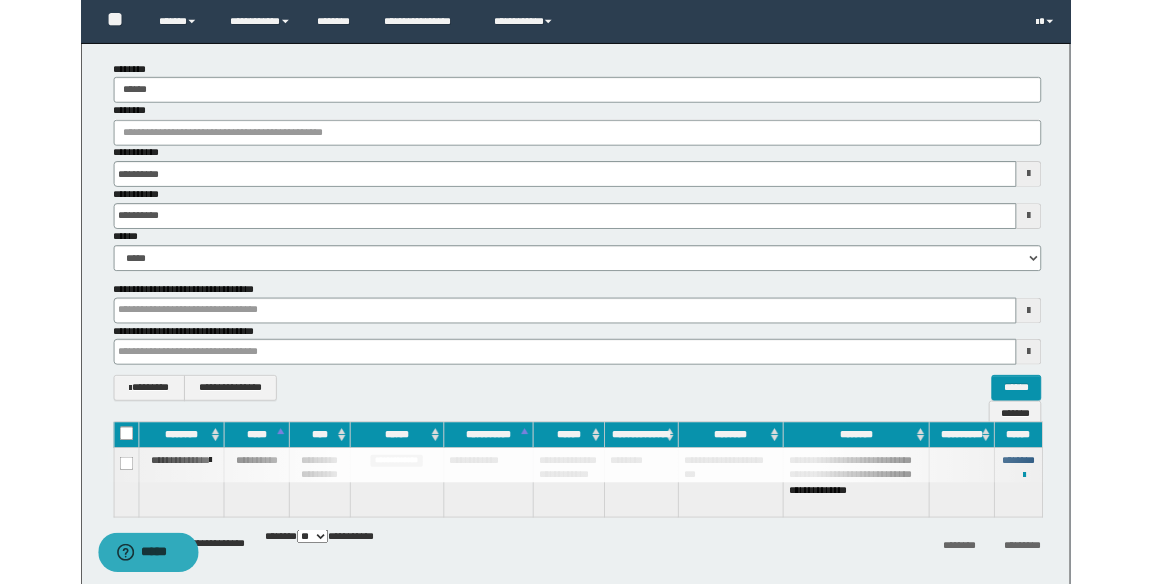scroll, scrollTop: 139, scrollLeft: 0, axis: vertical 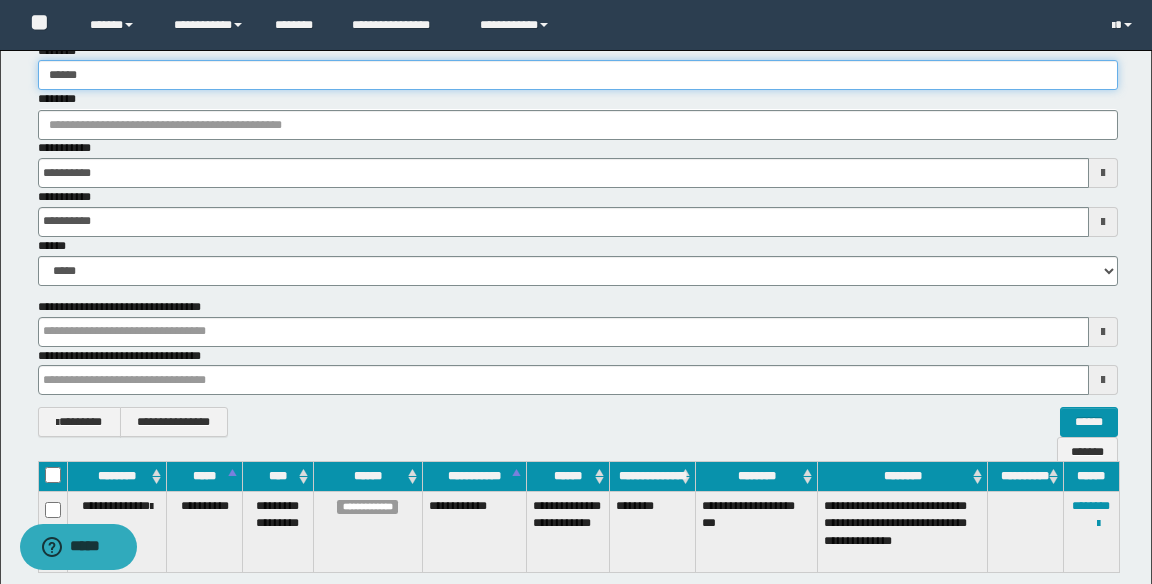 click on "******" at bounding box center (578, 75) 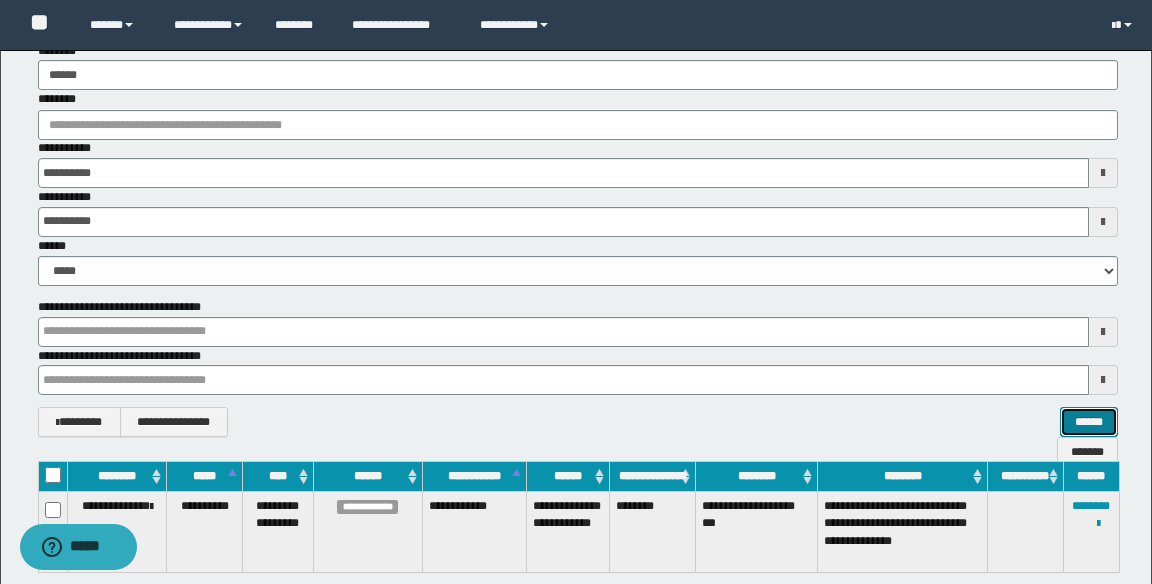 click on "******" at bounding box center (1089, 422) 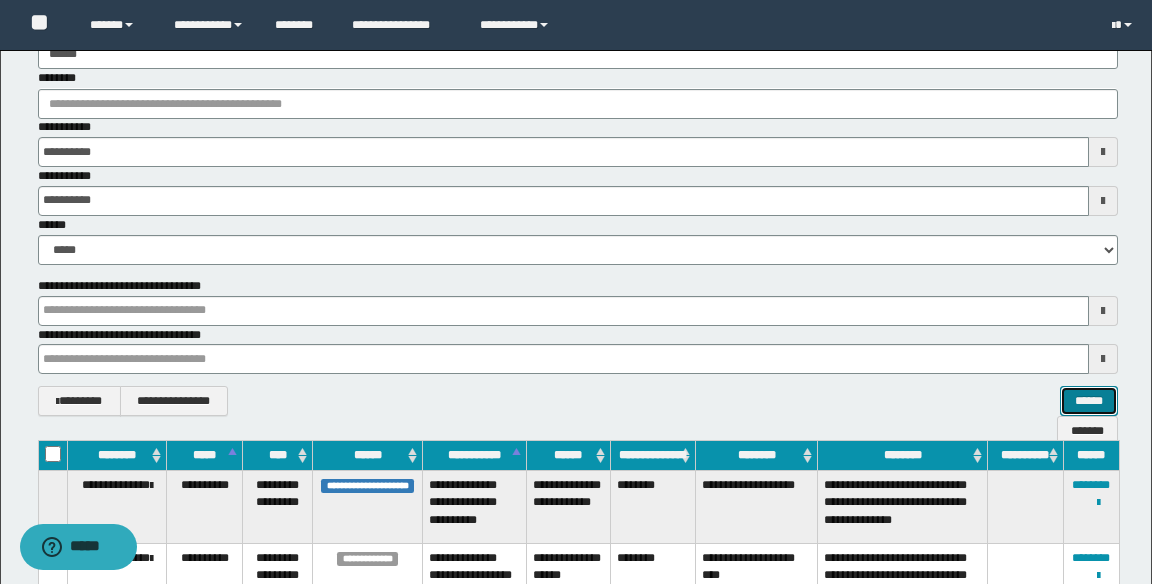 scroll, scrollTop: 161, scrollLeft: 0, axis: vertical 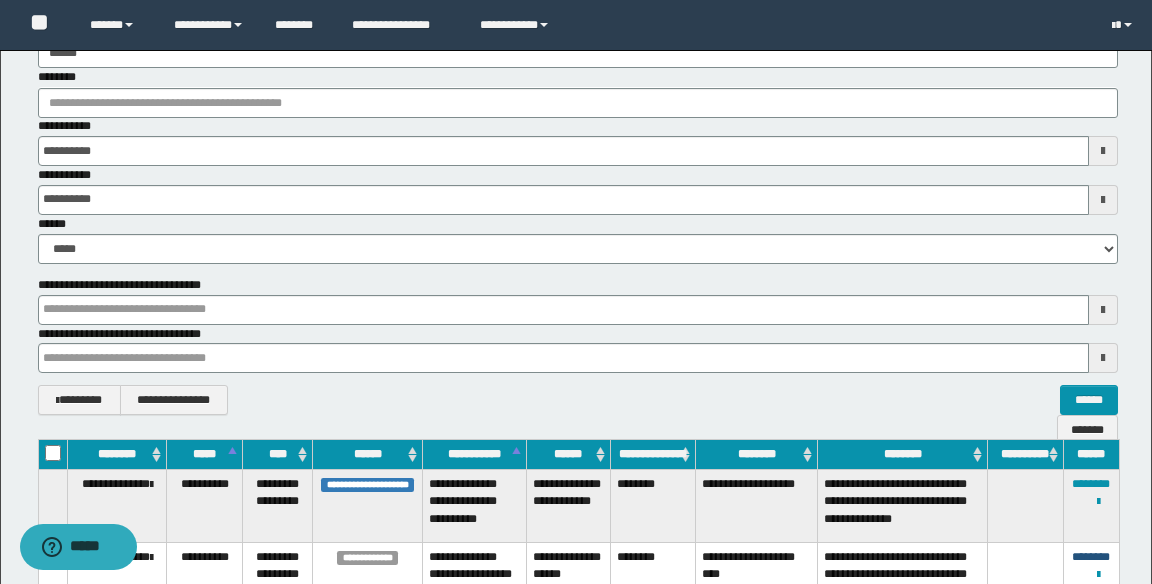 click on "********" at bounding box center (1091, 557) 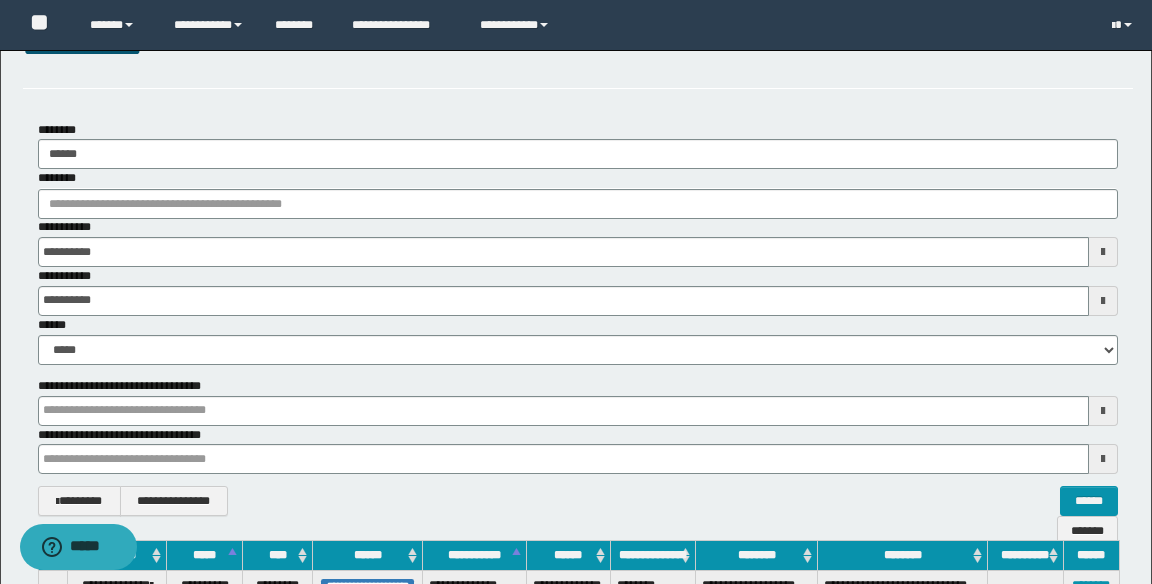 scroll, scrollTop: 0, scrollLeft: 0, axis: both 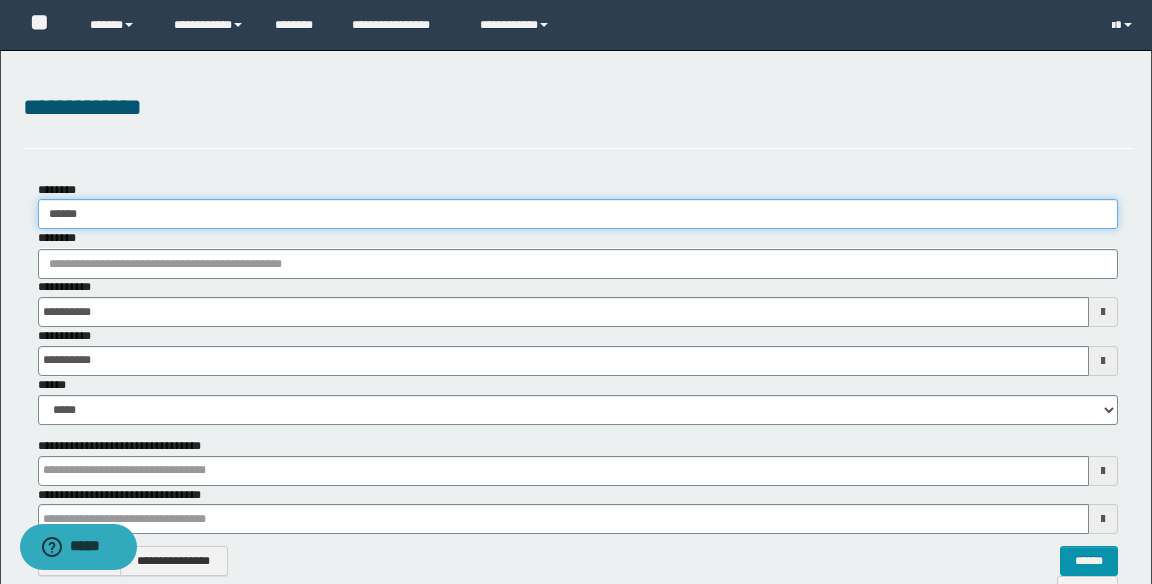 click on "******" at bounding box center (578, 214) 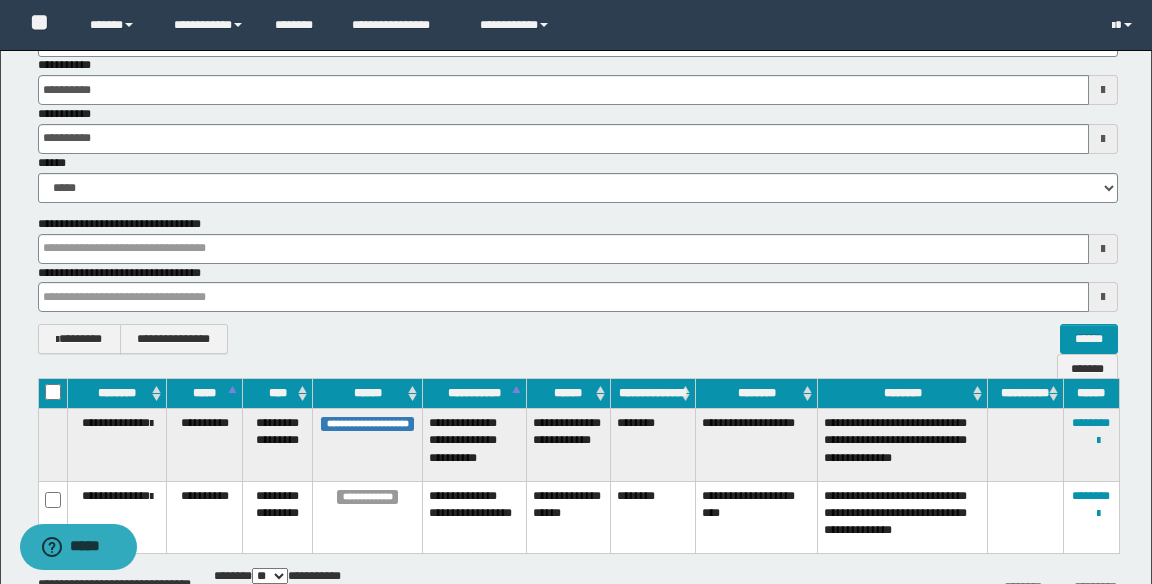 scroll, scrollTop: 230, scrollLeft: 0, axis: vertical 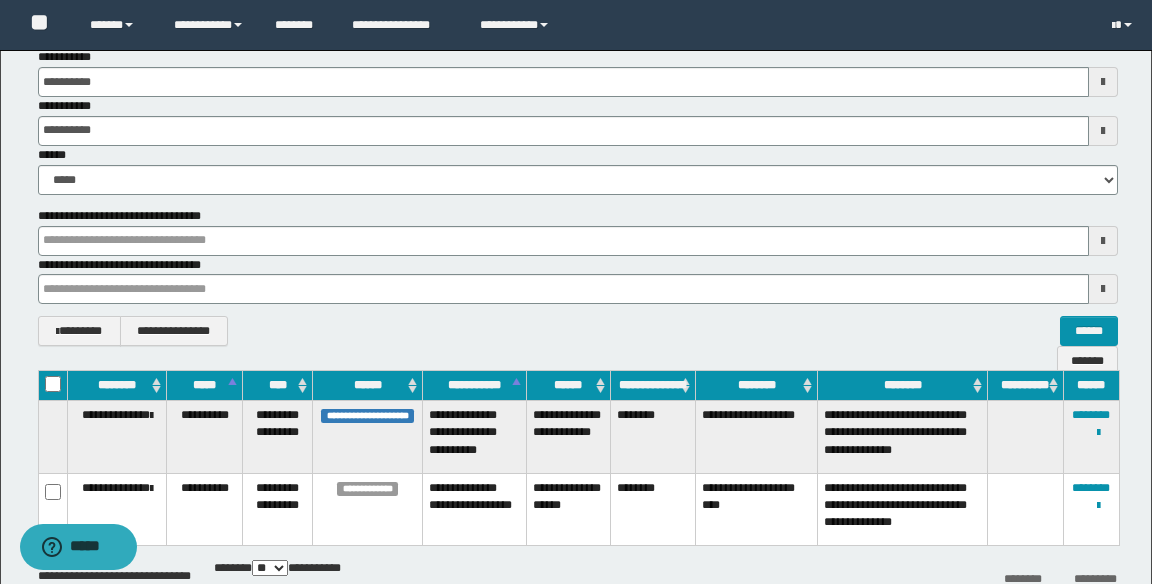 type on "******" 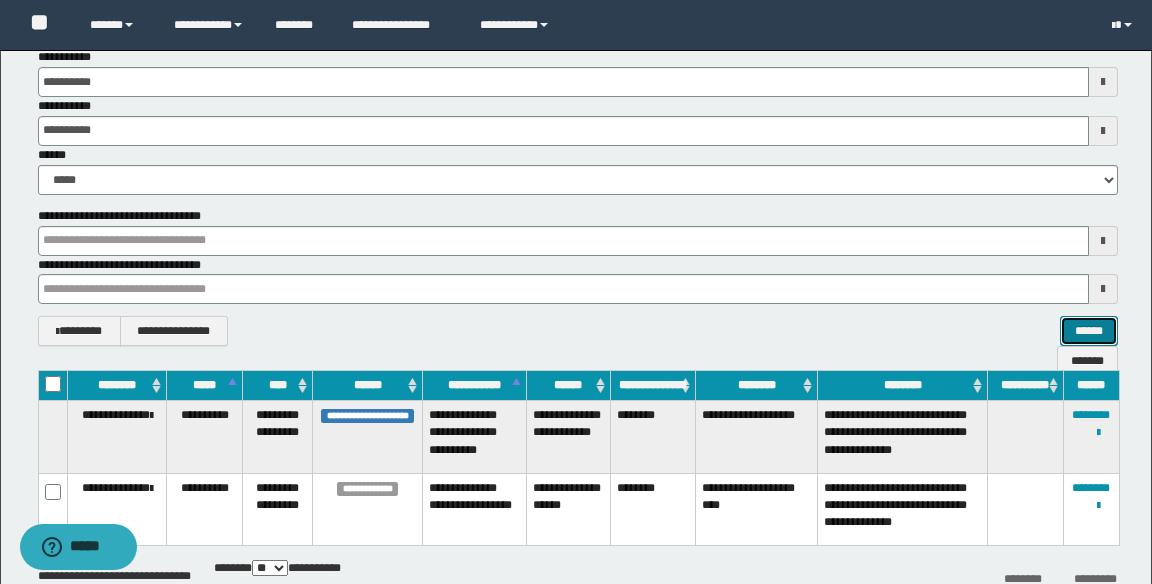 click on "******" at bounding box center (1089, 331) 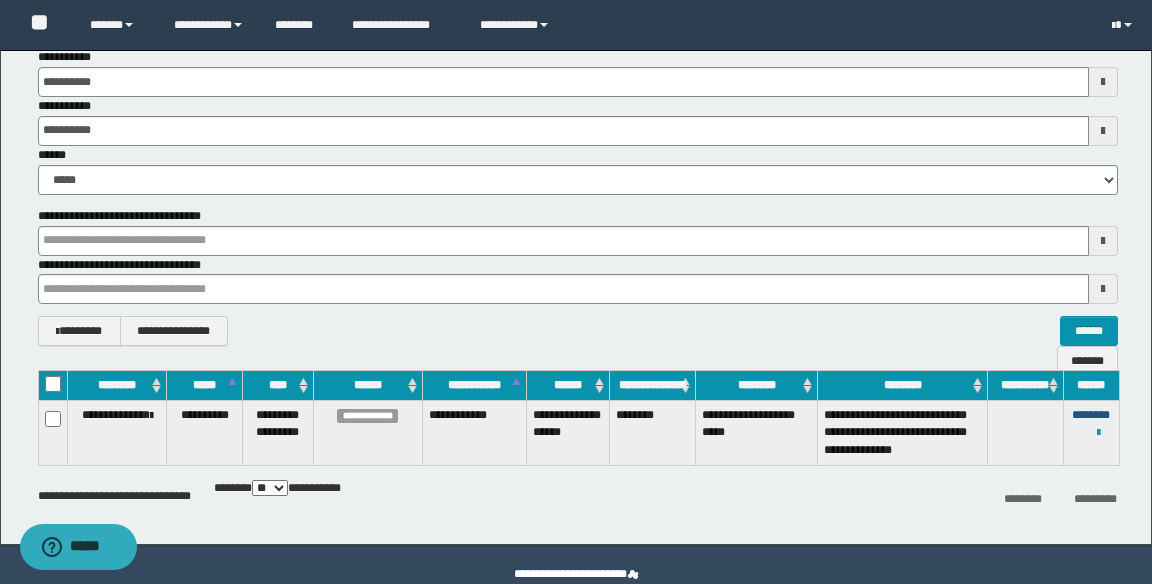 click on "********" at bounding box center [1091, 415] 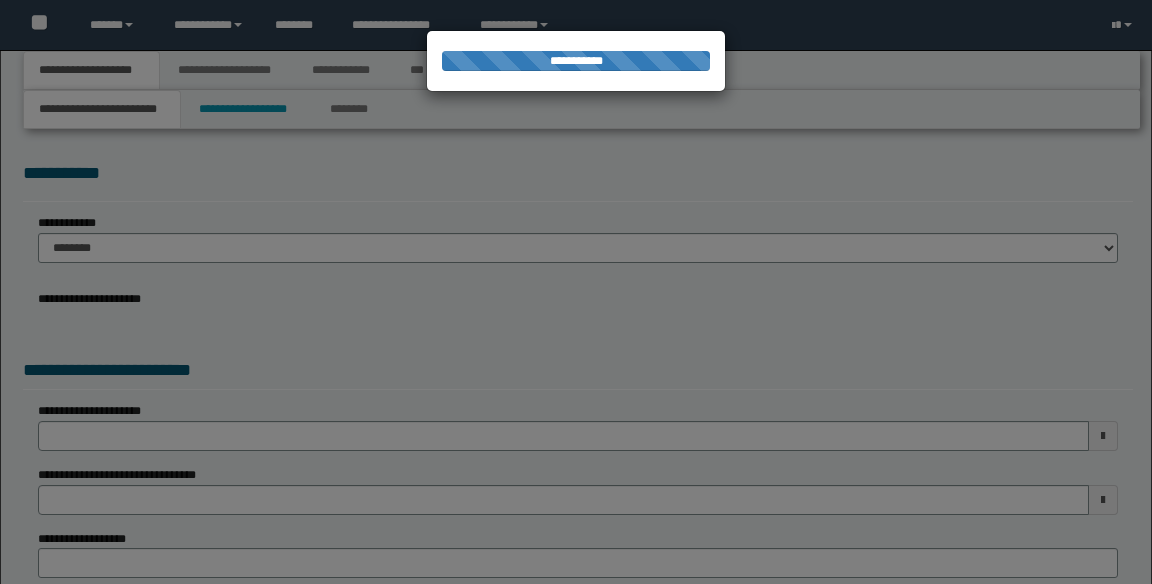 scroll, scrollTop: 0, scrollLeft: 0, axis: both 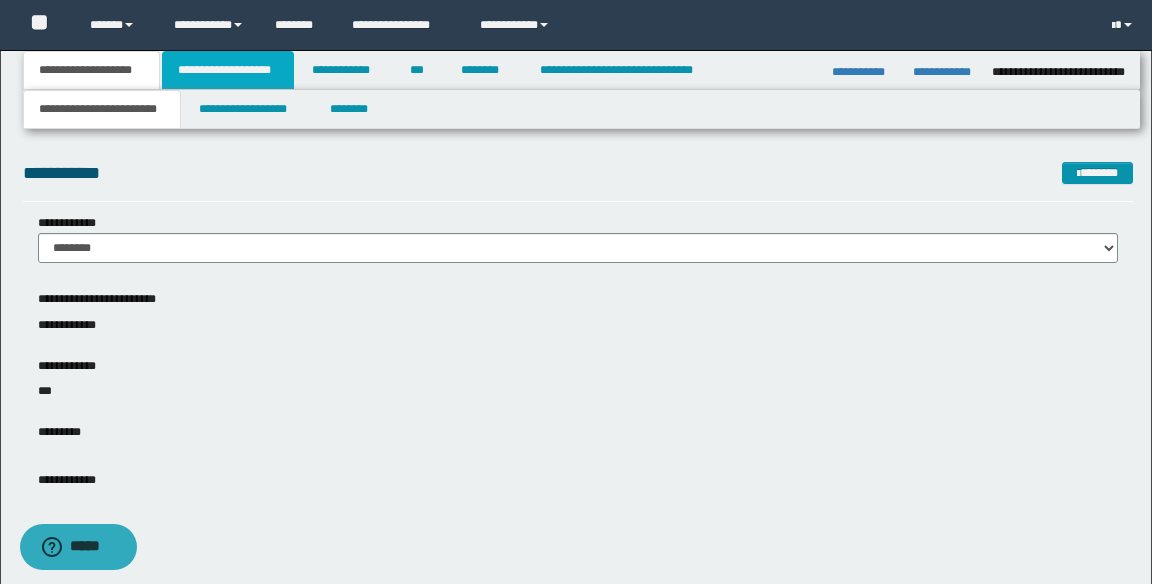 click on "**********" at bounding box center [228, 70] 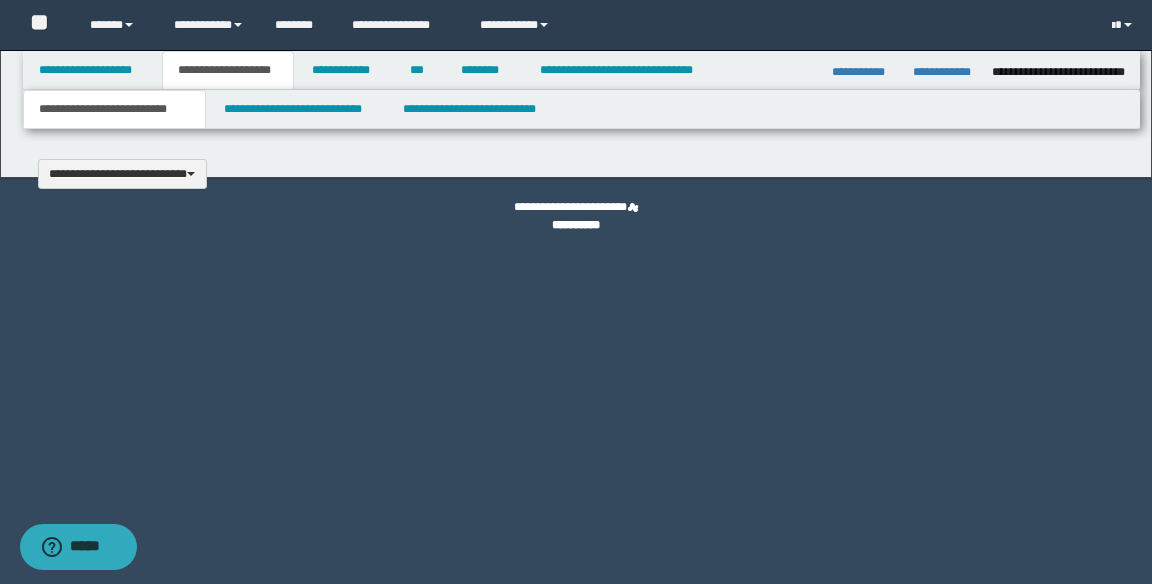 type 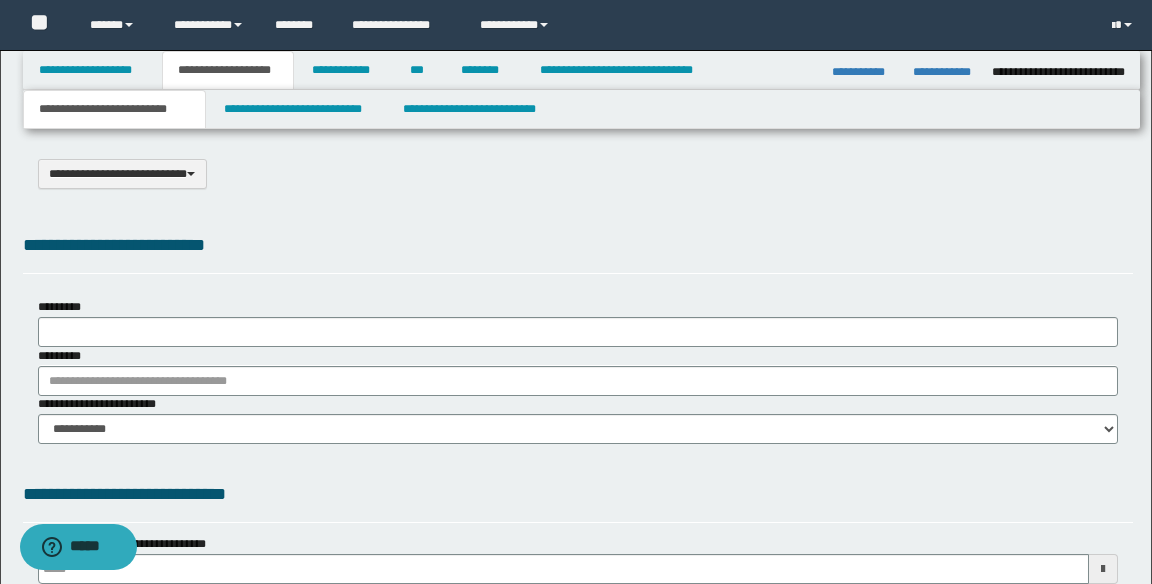 select on "*" 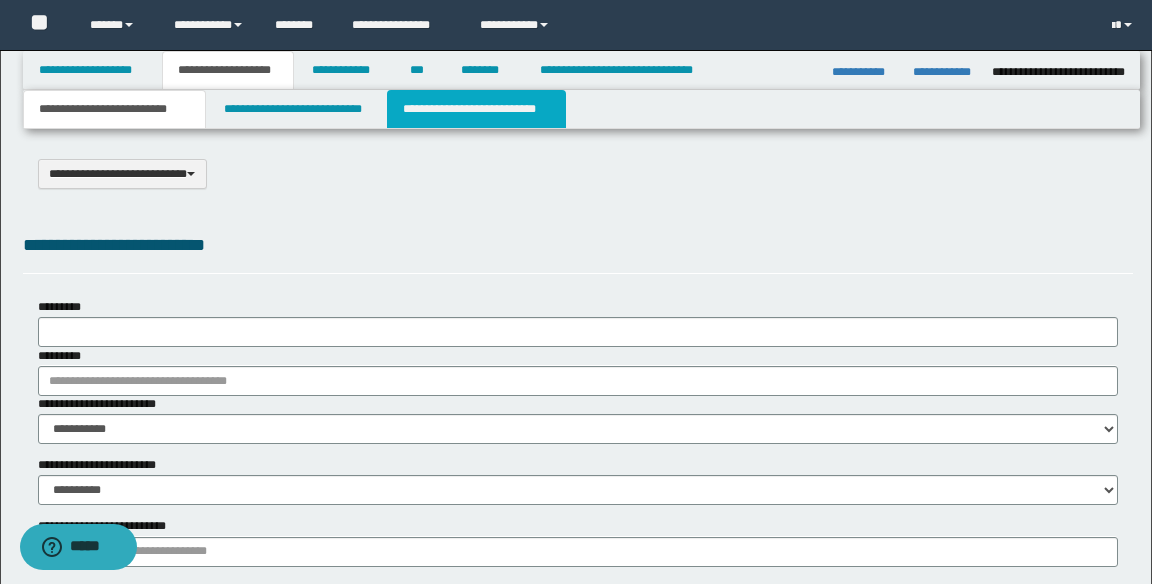 click on "**********" at bounding box center [476, 109] 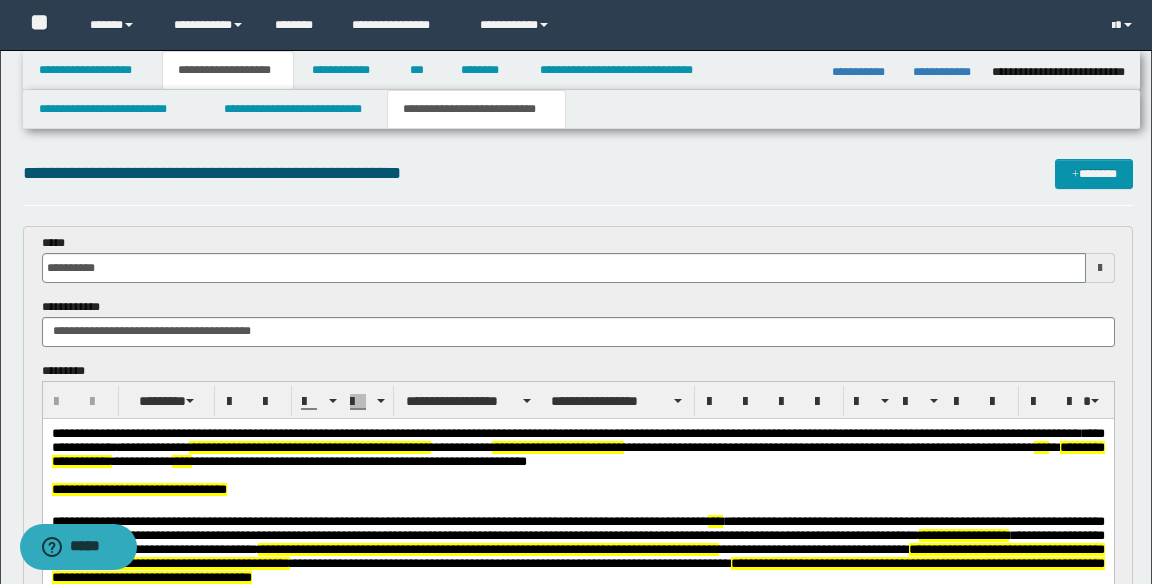 scroll, scrollTop: 0, scrollLeft: 0, axis: both 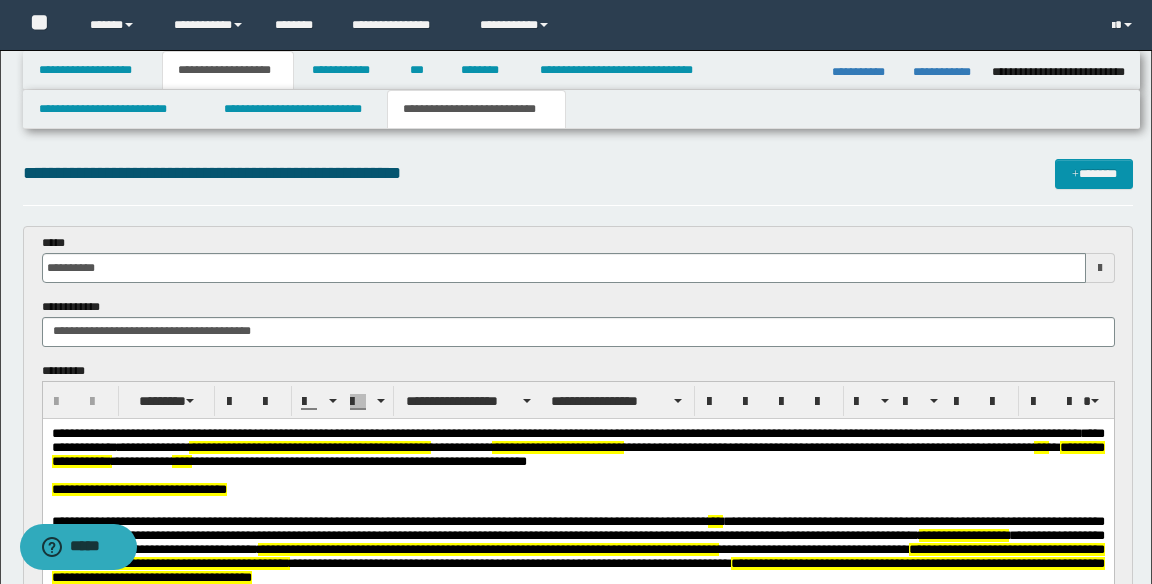 click on "**********" at bounding box center [309, 446] 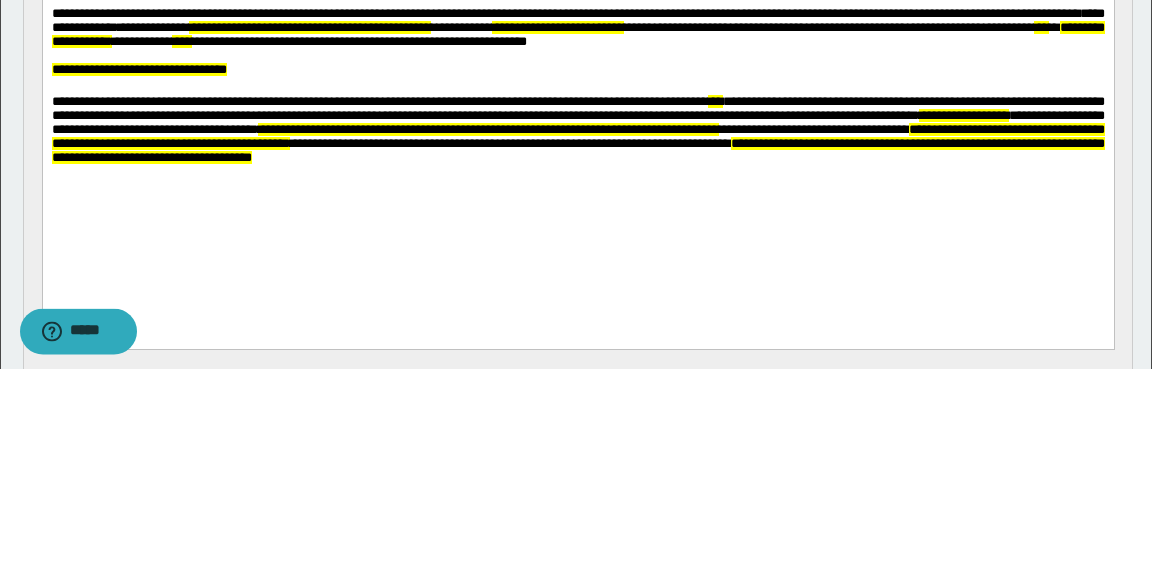 scroll, scrollTop: 204, scrollLeft: 0, axis: vertical 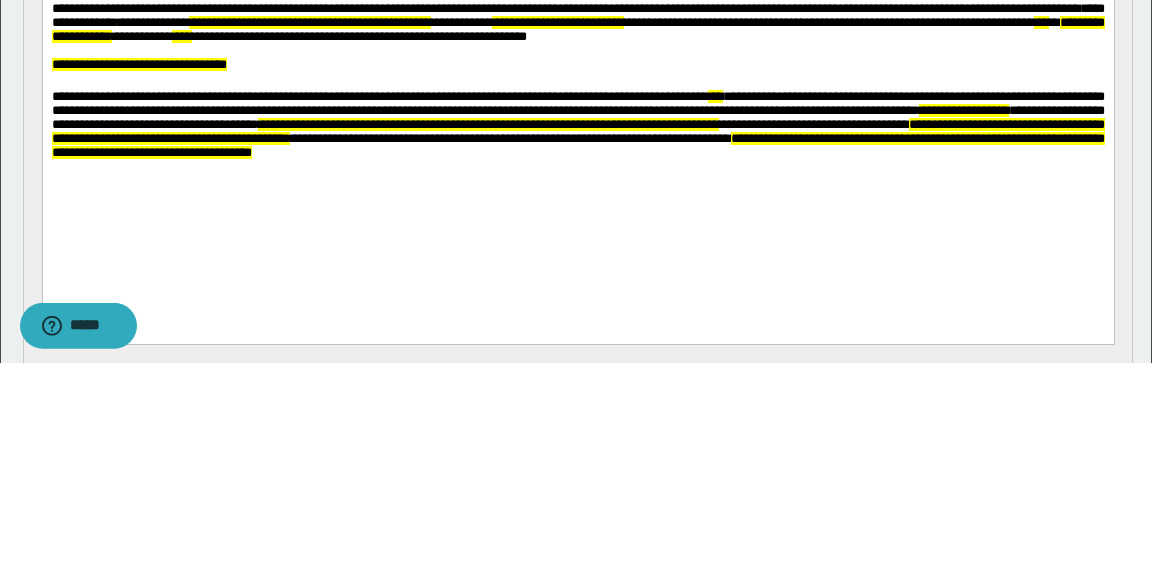 type 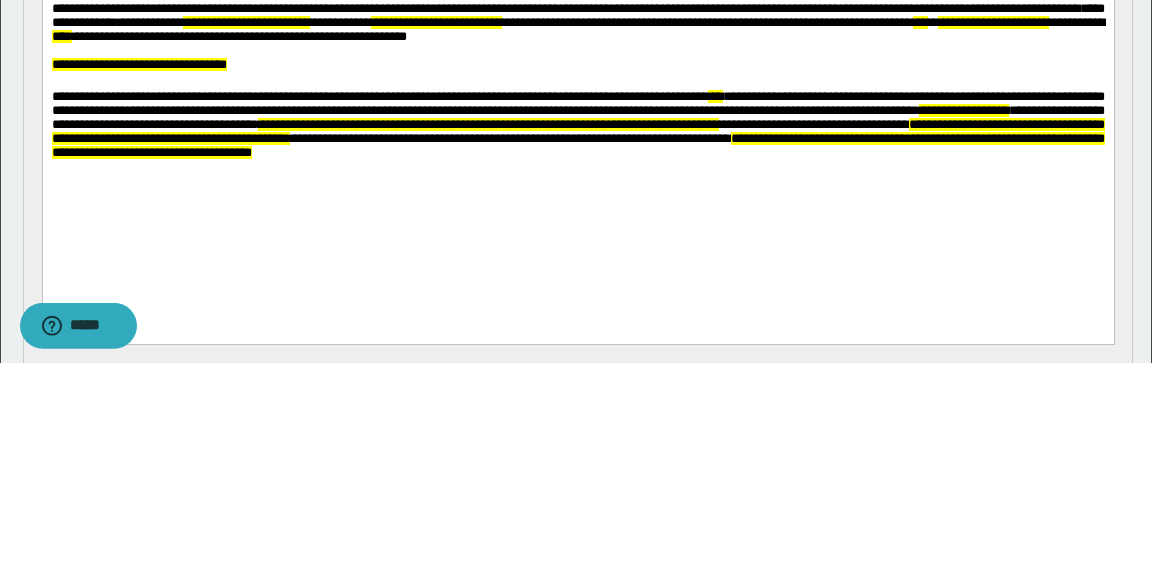 click on "**********" at bounding box center (245, 22) 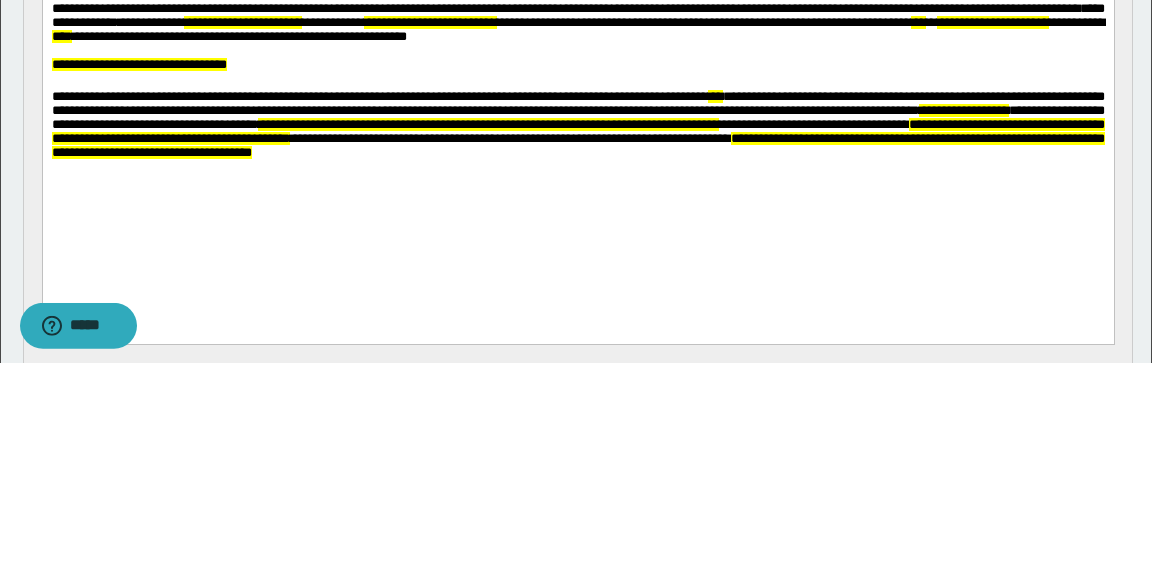 click on "**********" at bounding box center (242, 22) 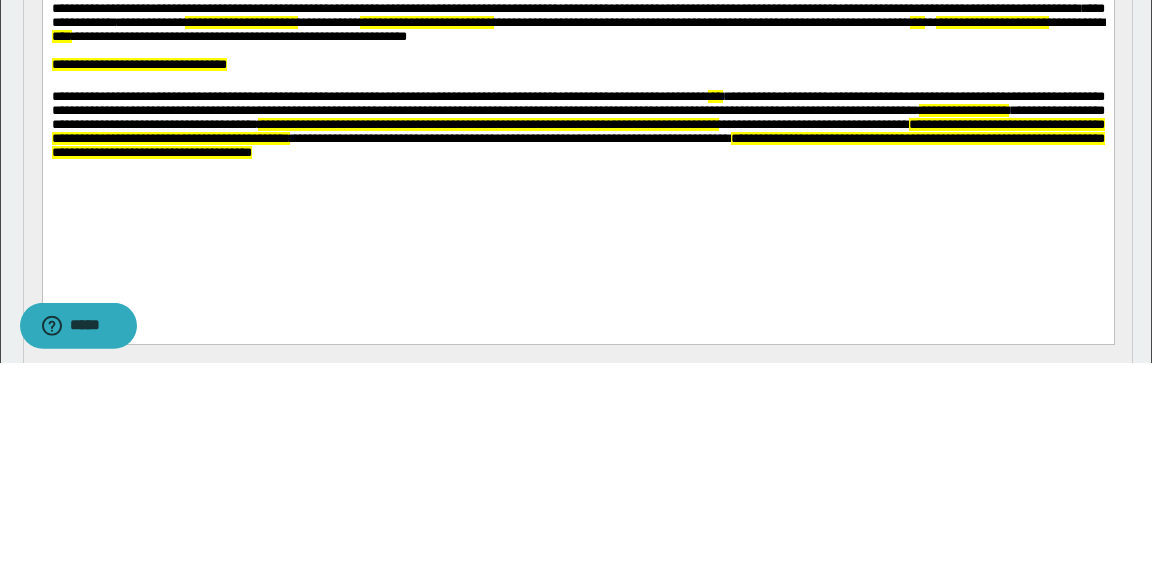 click on "**********" at bounding box center [240, 22] 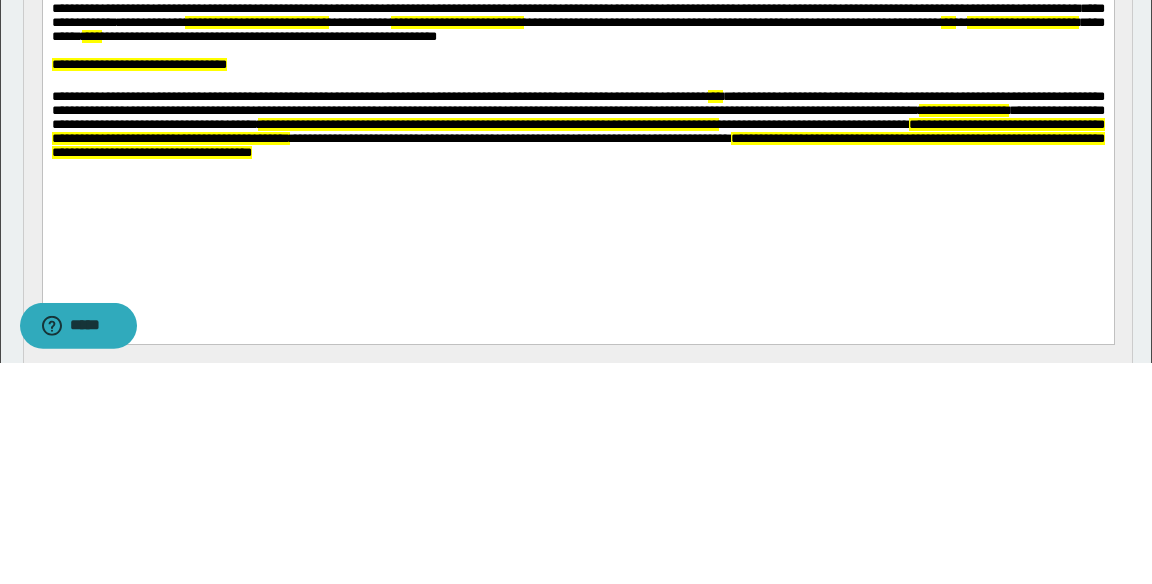 click on "**********" at bounding box center [256, 22] 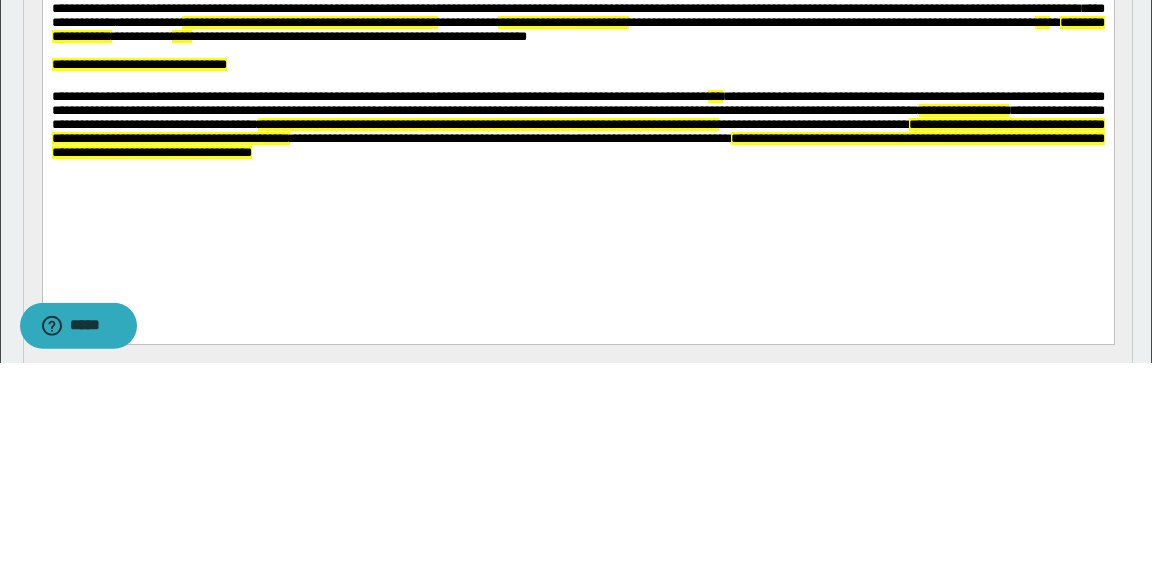 click on "**********" at bounding box center (577, 106) 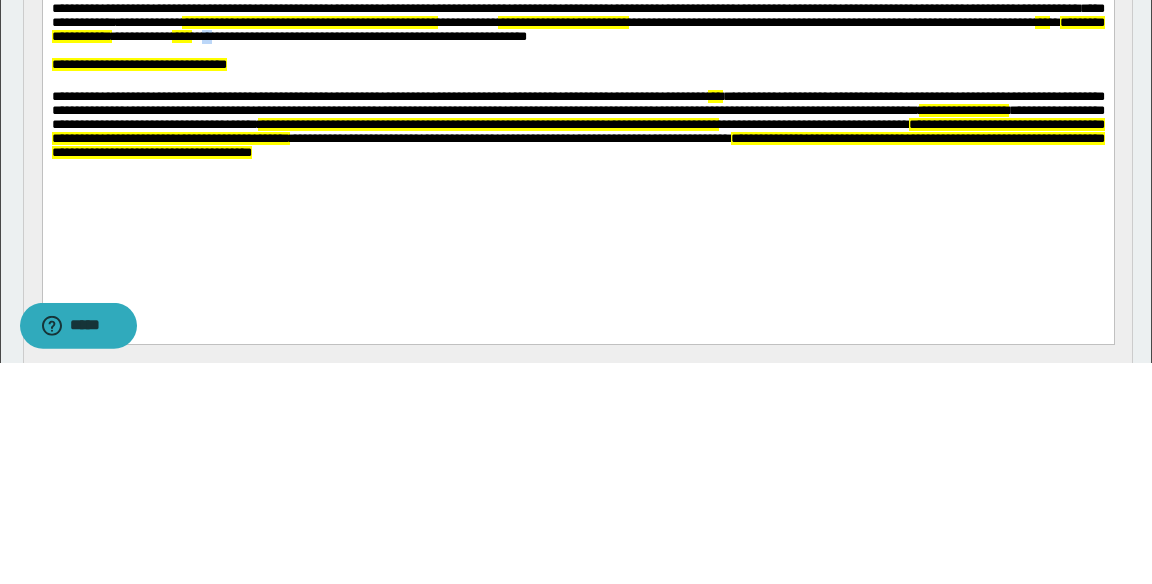 click on "**********" at bounding box center (577, 106) 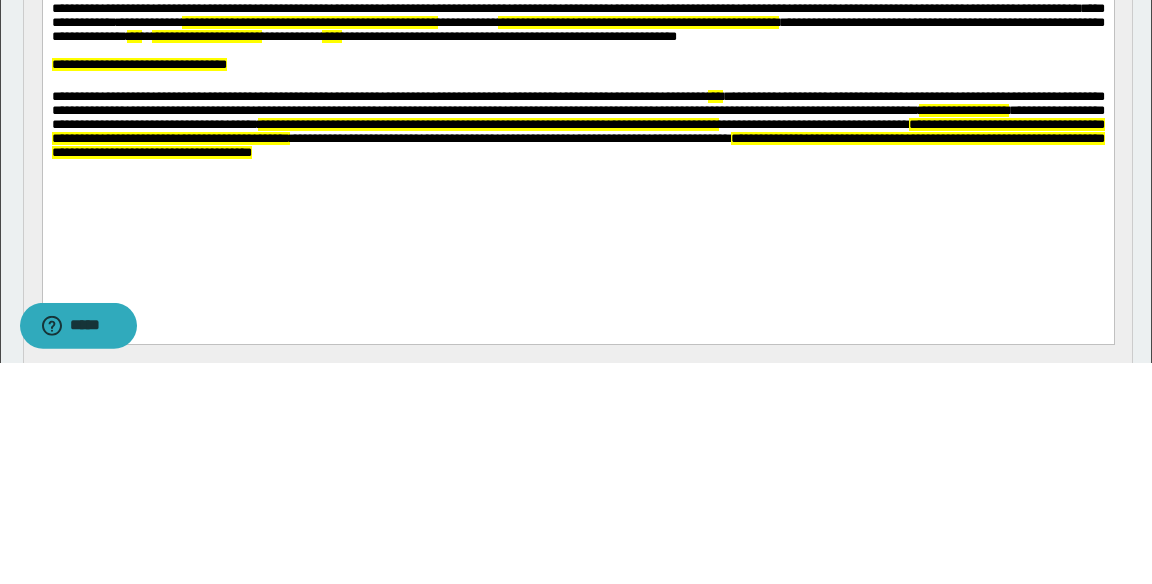 click on "**********" at bounding box center [637, 22] 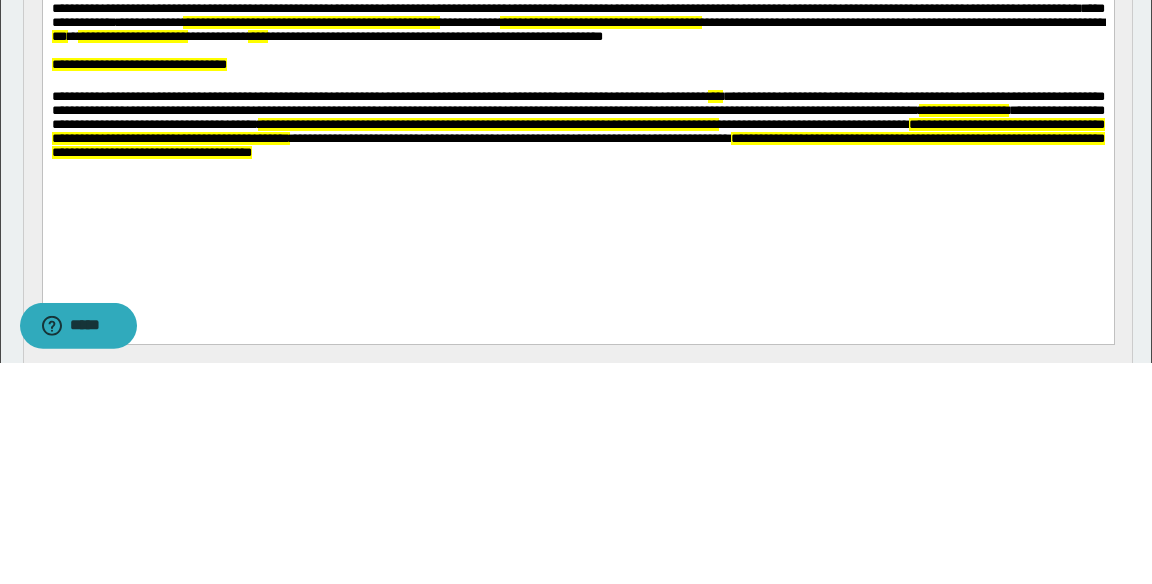 click on "***" at bounding box center [59, 36] 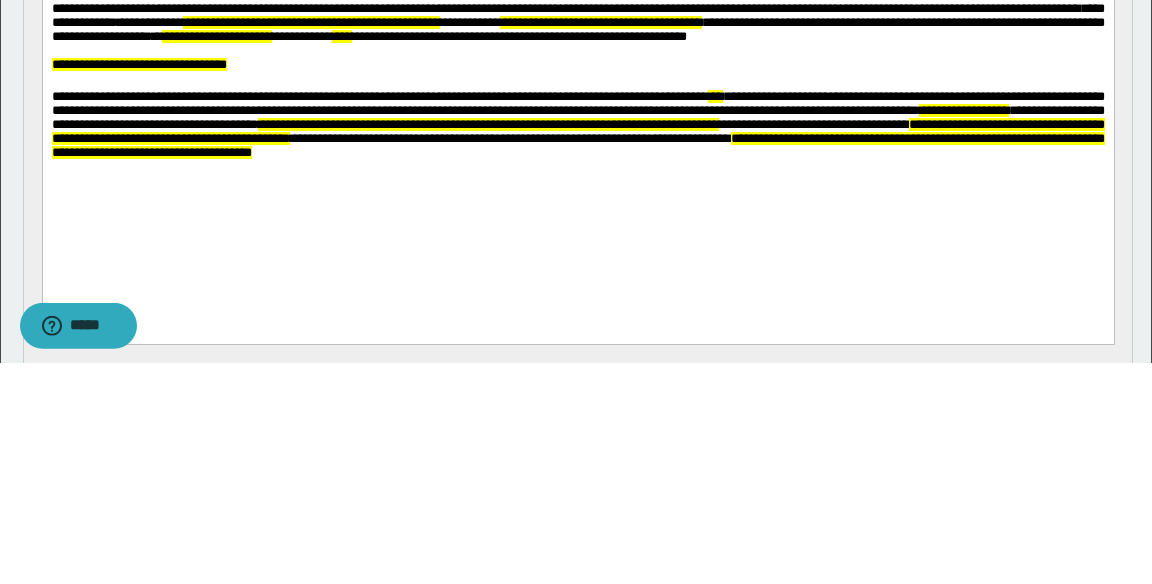 click on "**********" at bounding box center (216, 36) 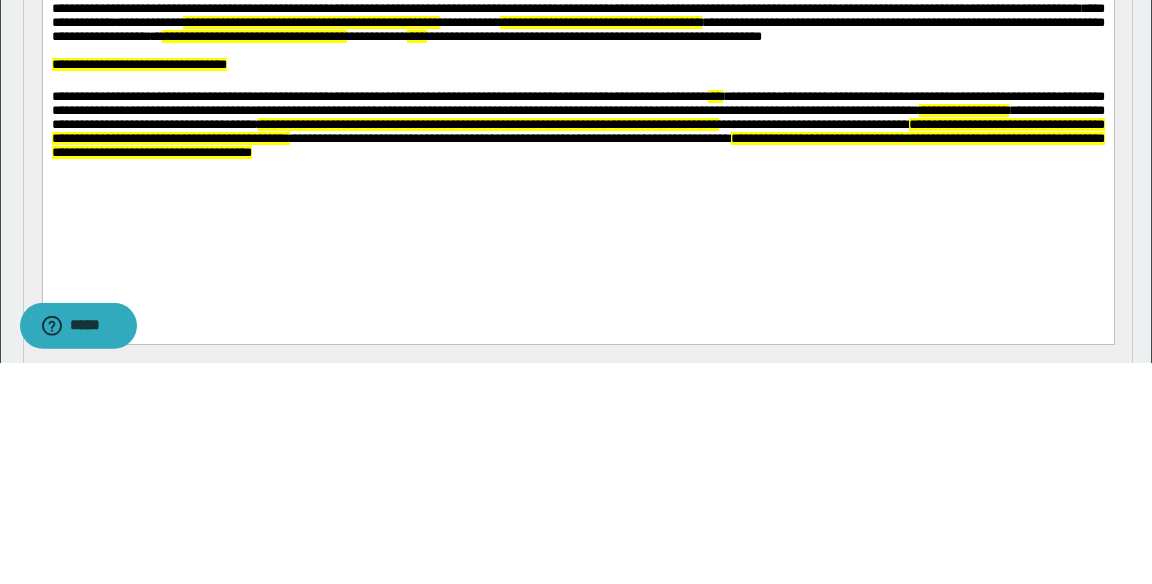 click on "**********" at bounding box center [577, 29] 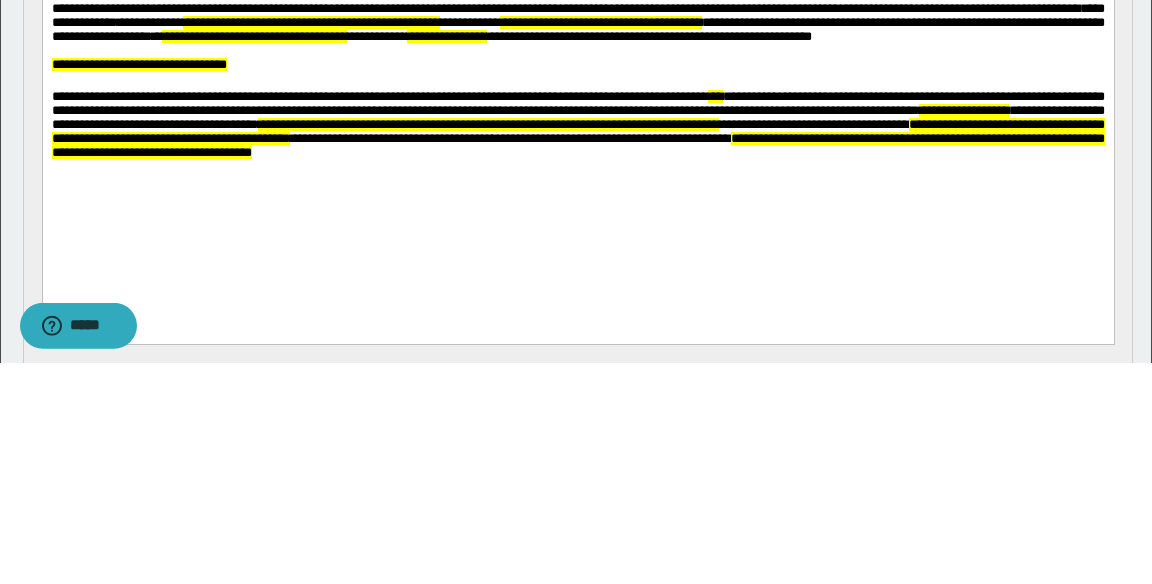 click at bounding box center (577, 51) 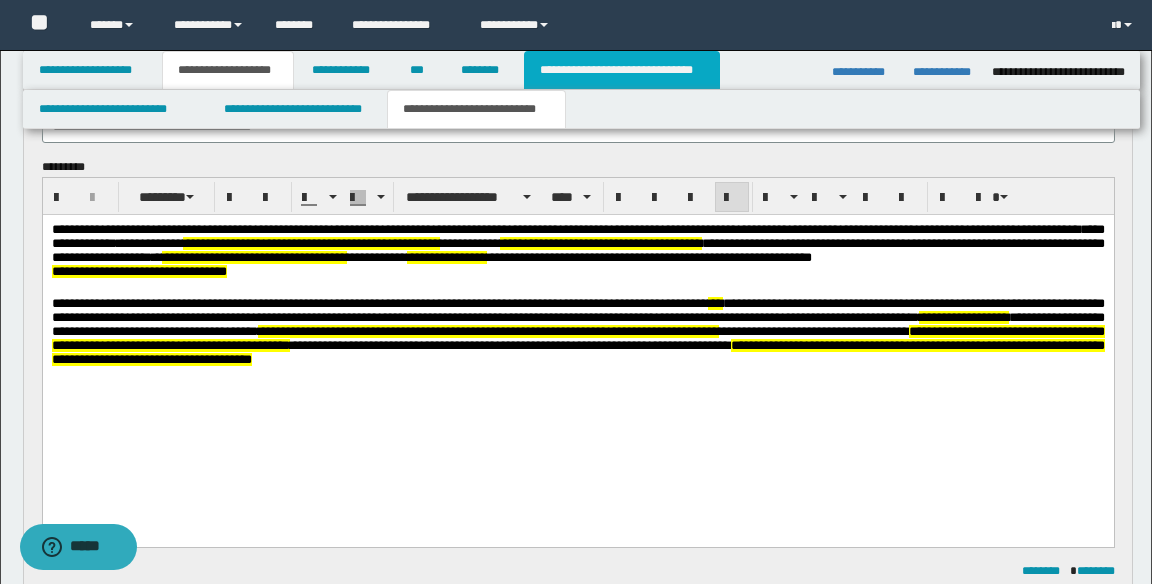 click on "**********" at bounding box center (622, 70) 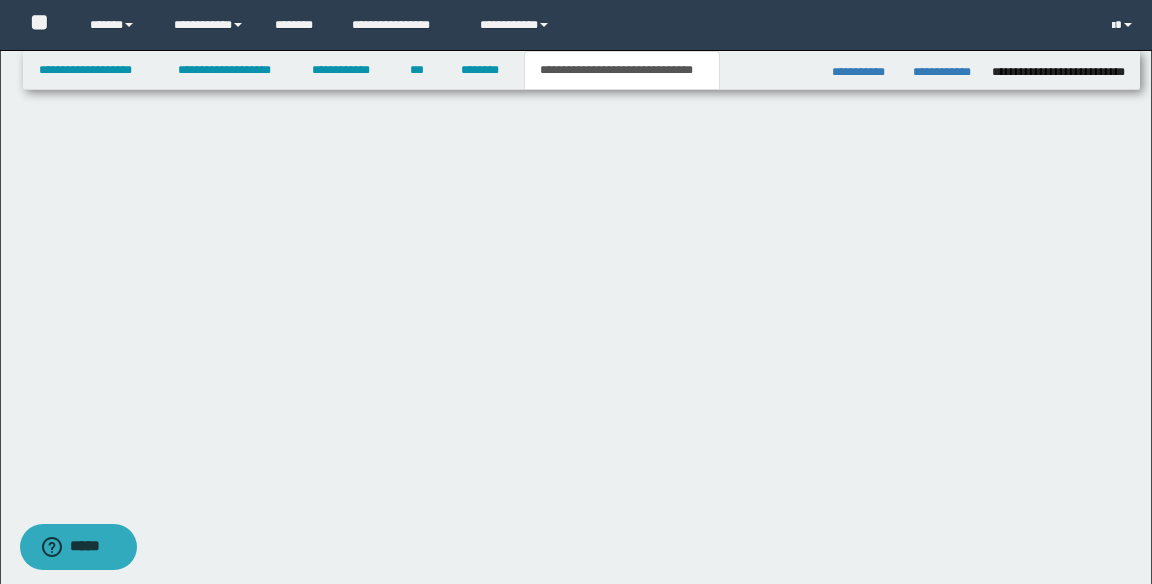 scroll, scrollTop: 0, scrollLeft: 0, axis: both 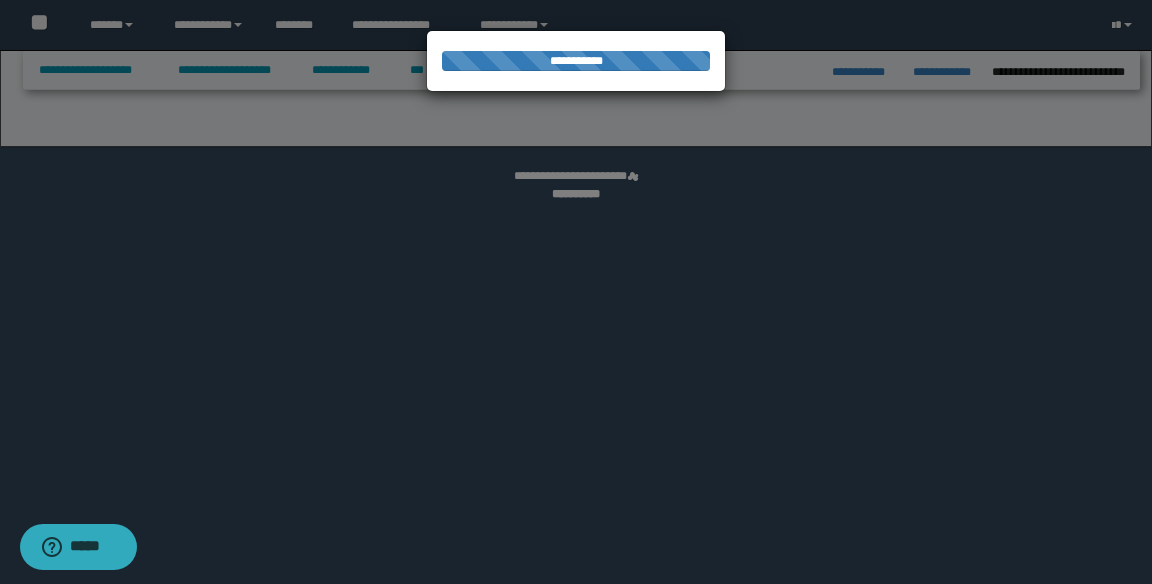 select on "*" 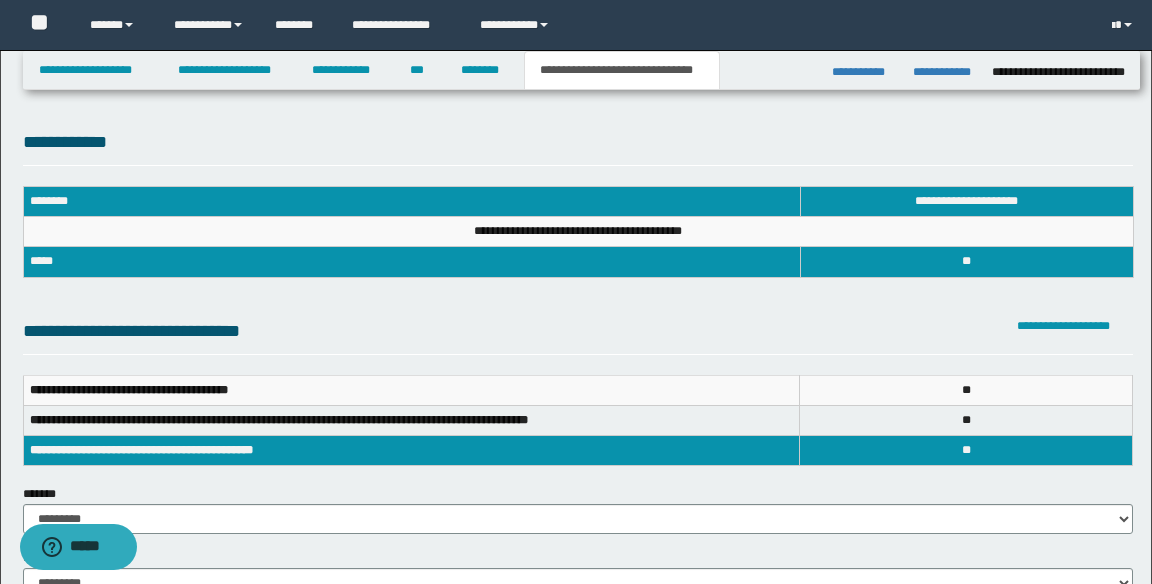 scroll, scrollTop: 0, scrollLeft: 0, axis: both 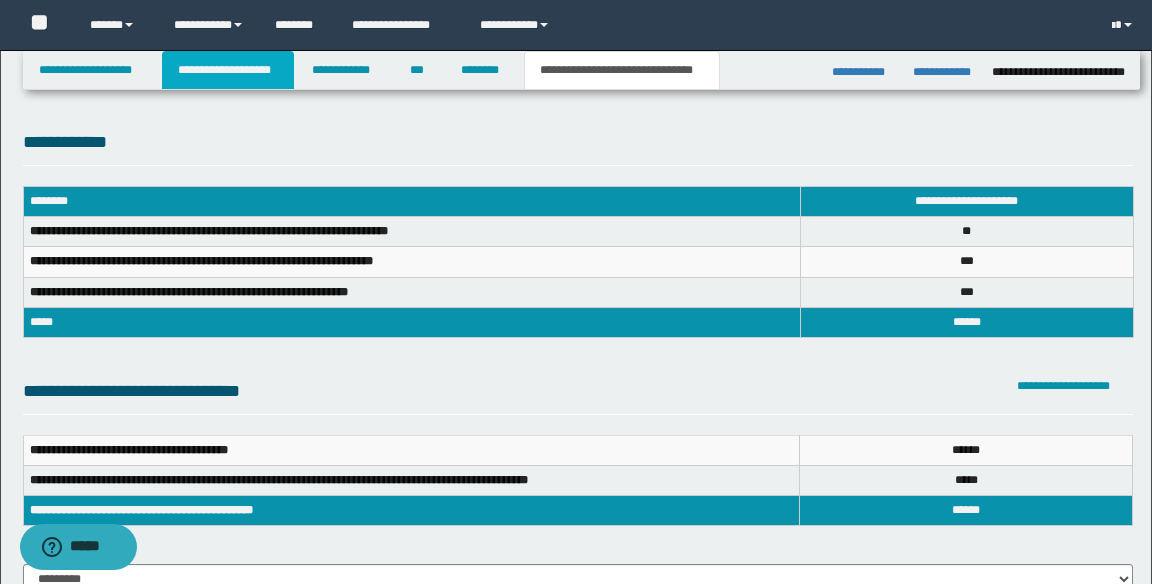 click on "**********" at bounding box center (228, 70) 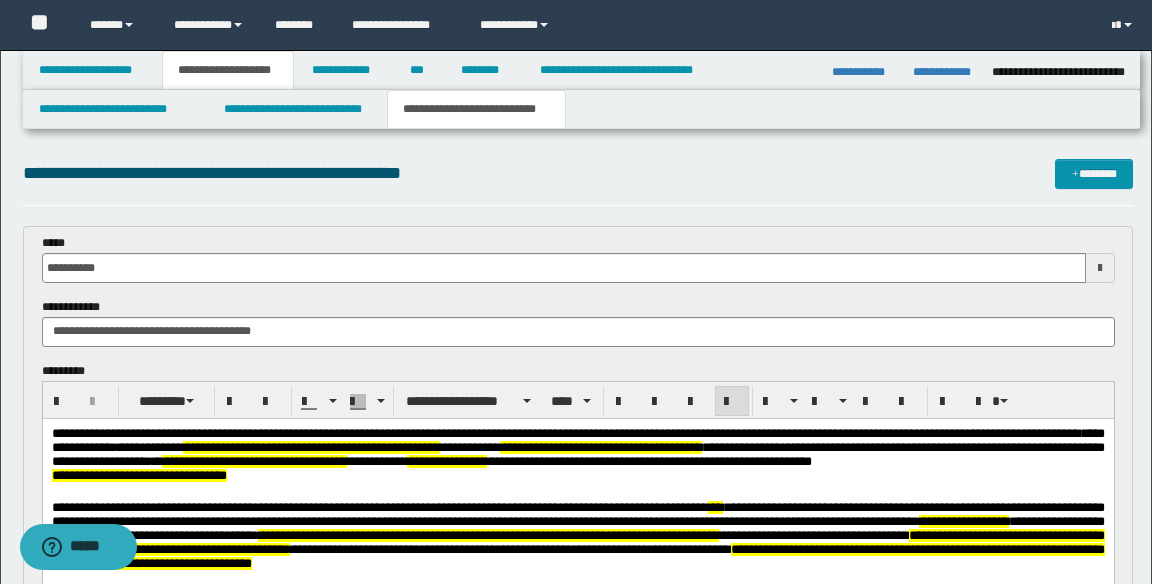 click on "**********" at bounding box center (446, 460) 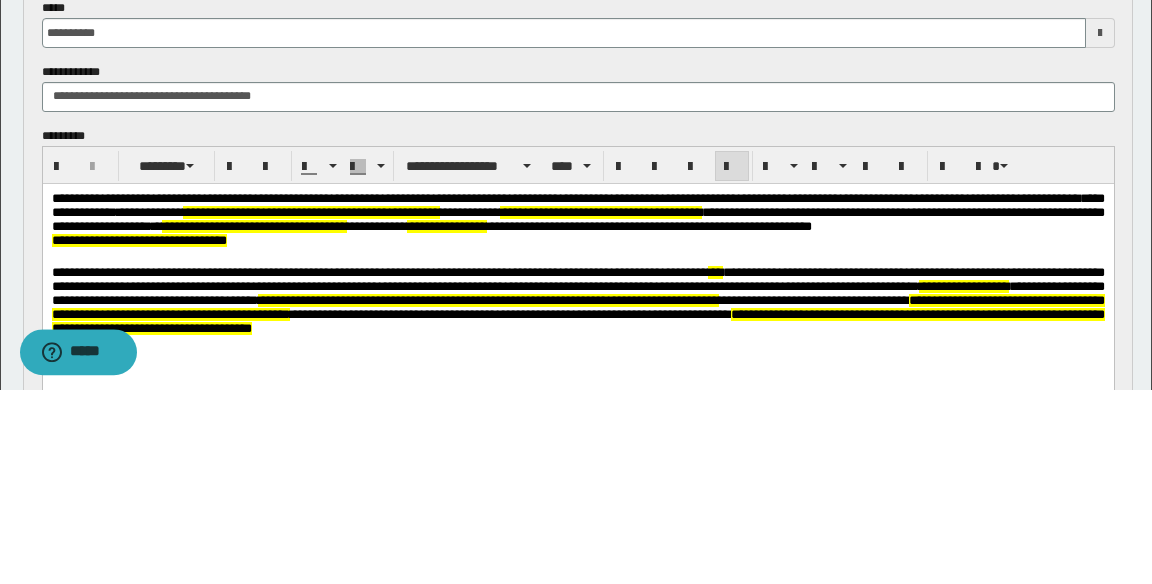 scroll, scrollTop: 42, scrollLeft: 0, axis: vertical 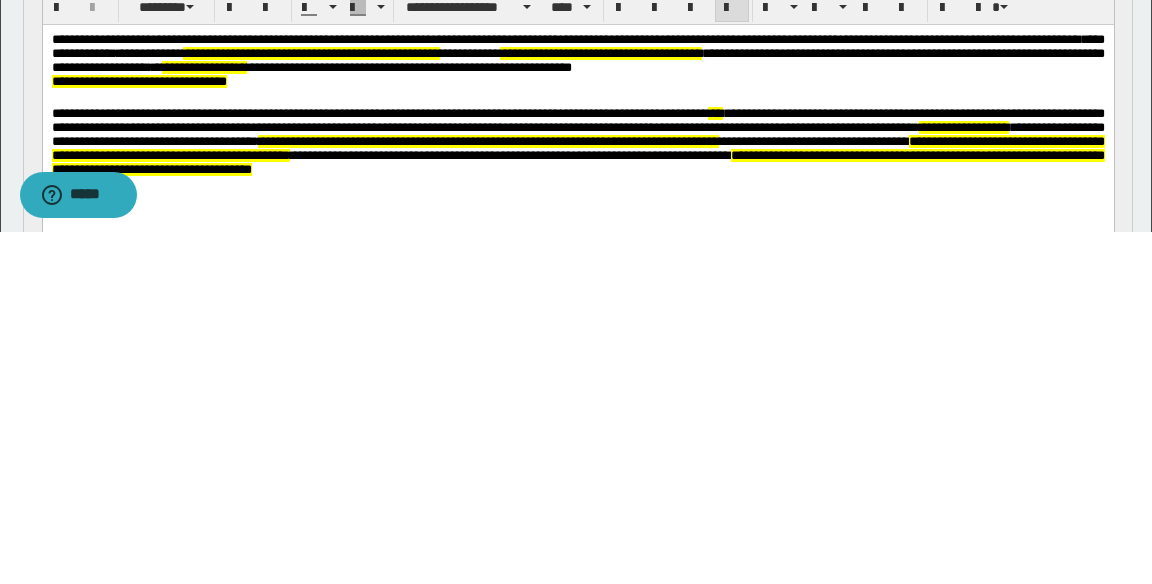 click on "**********" at bounding box center (138, 80) 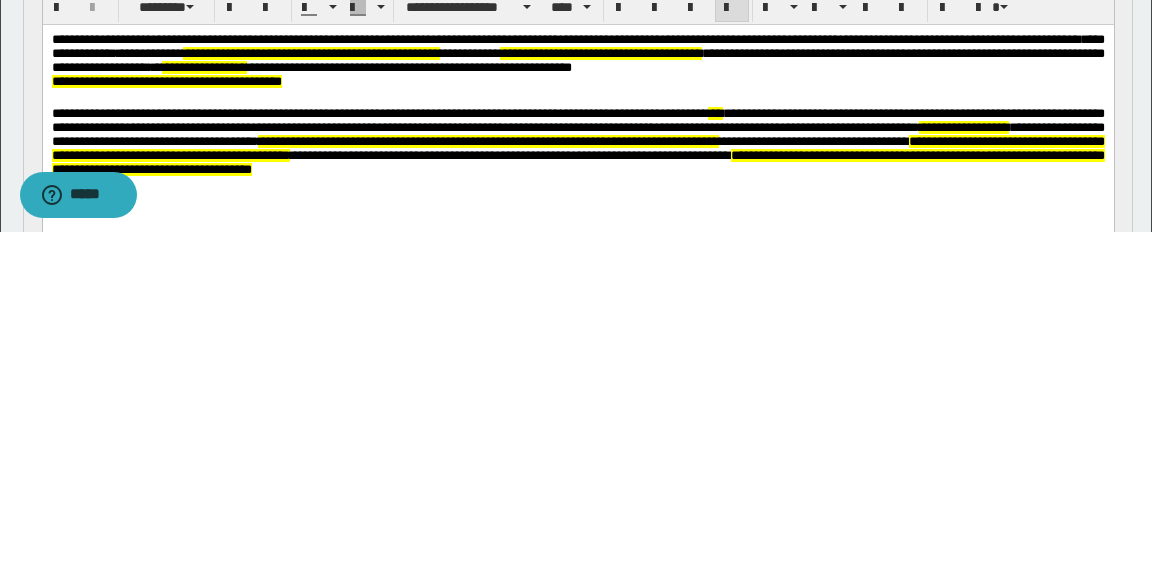 click on "**********" at bounding box center [166, 80] 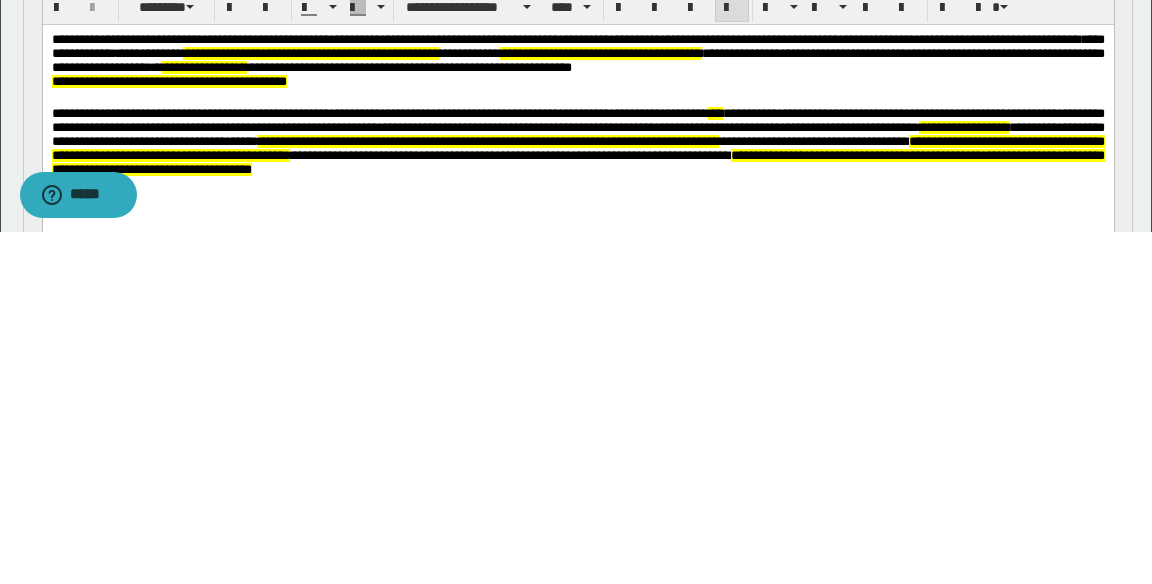 click on "**********" at bounding box center (577, 81) 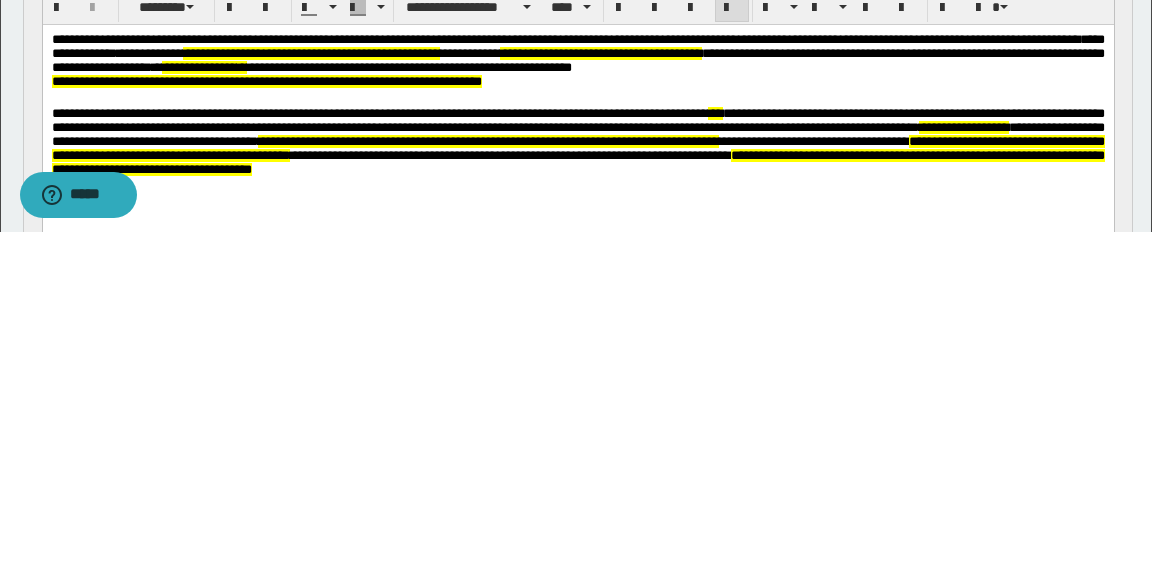 click on "**********" at bounding box center [266, 80] 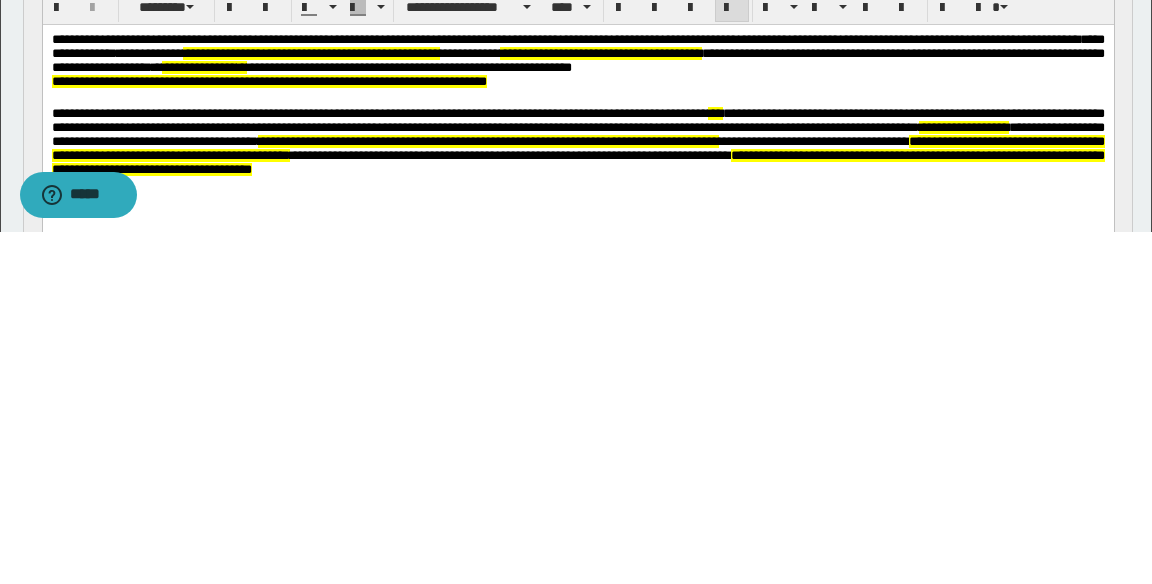 click on "**********" at bounding box center (268, 80) 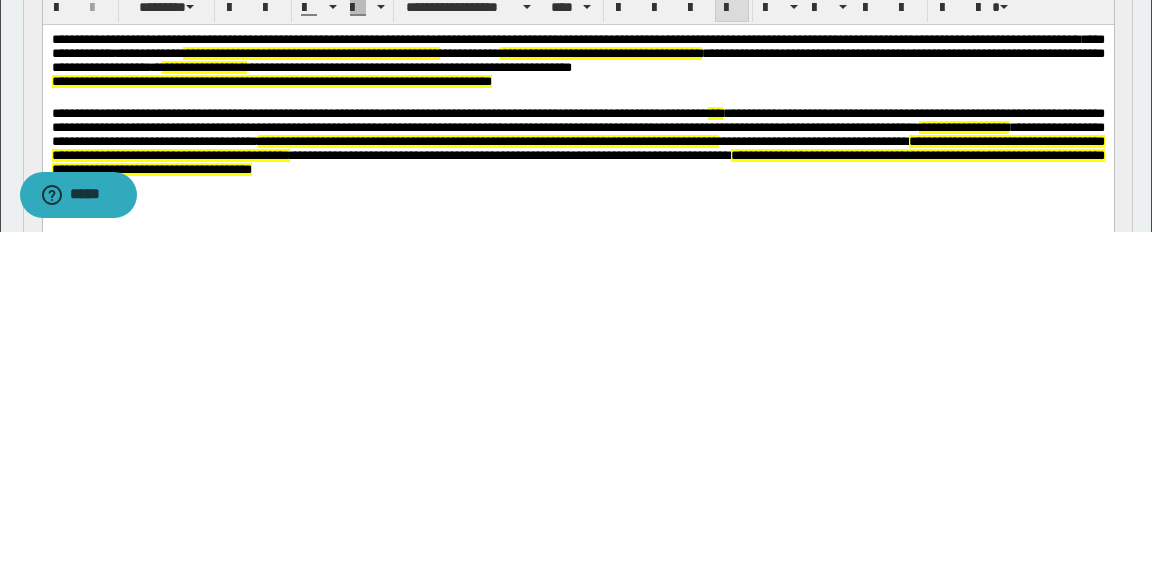 click on "**********" at bounding box center (577, 81) 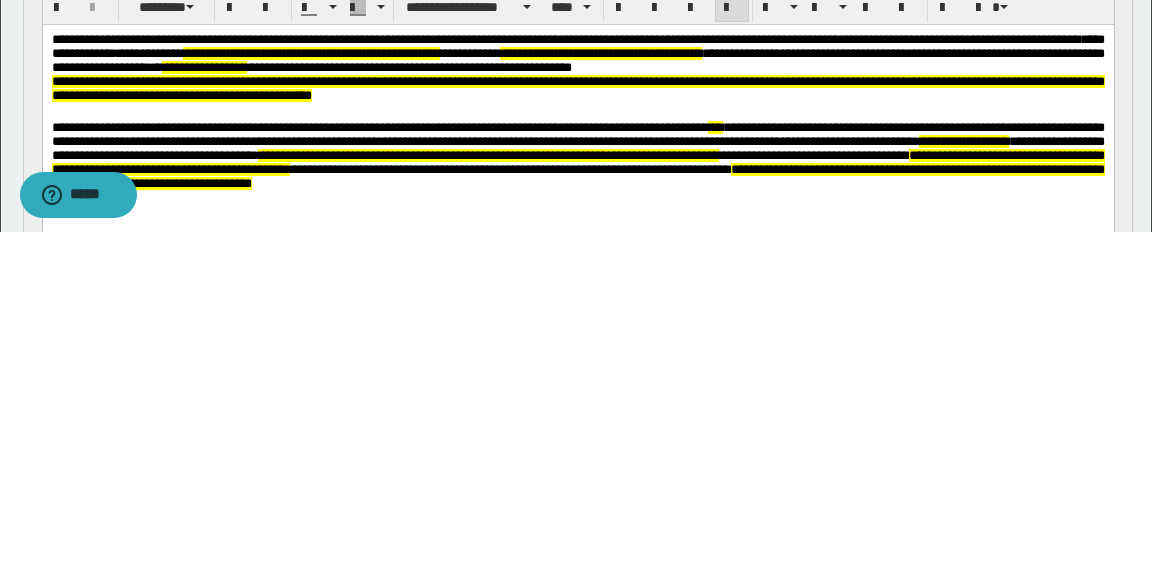 click at bounding box center [578, 111] 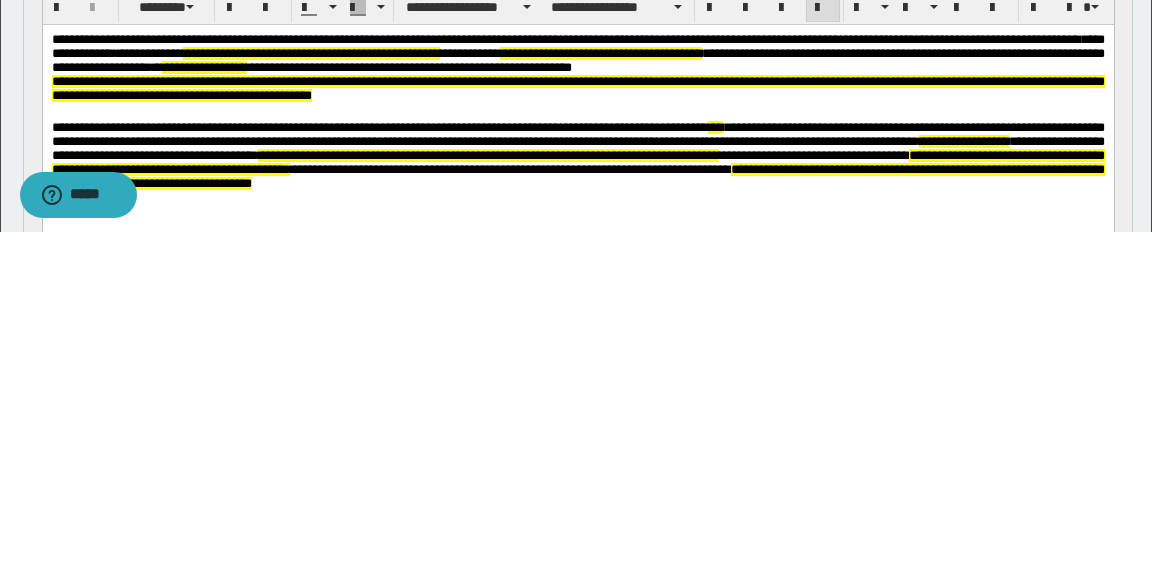 click at bounding box center [578, 111] 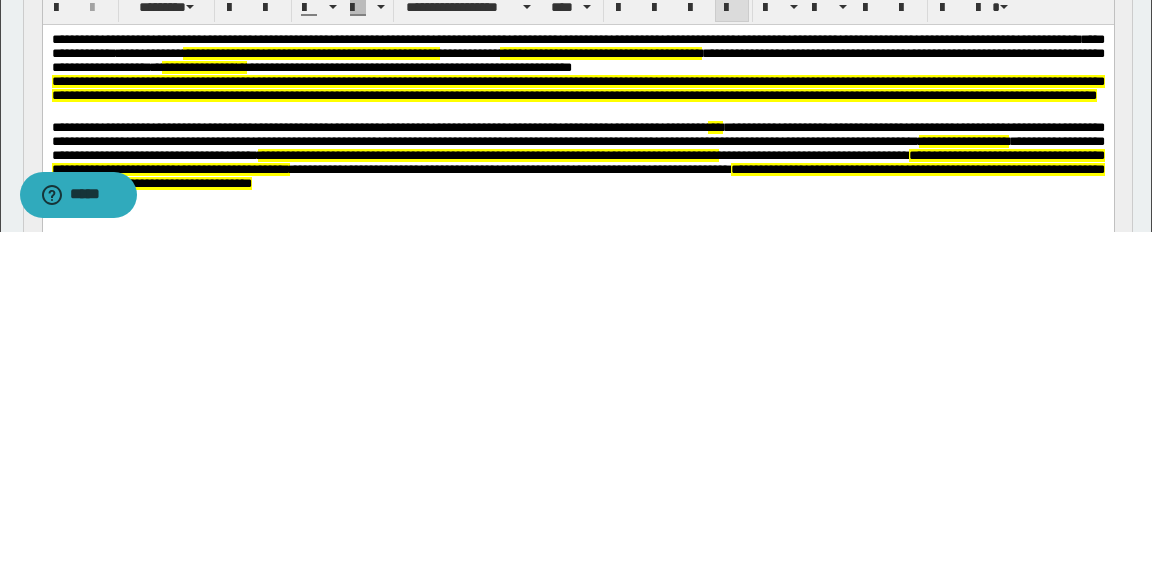 click on "**********" at bounding box center [577, 87] 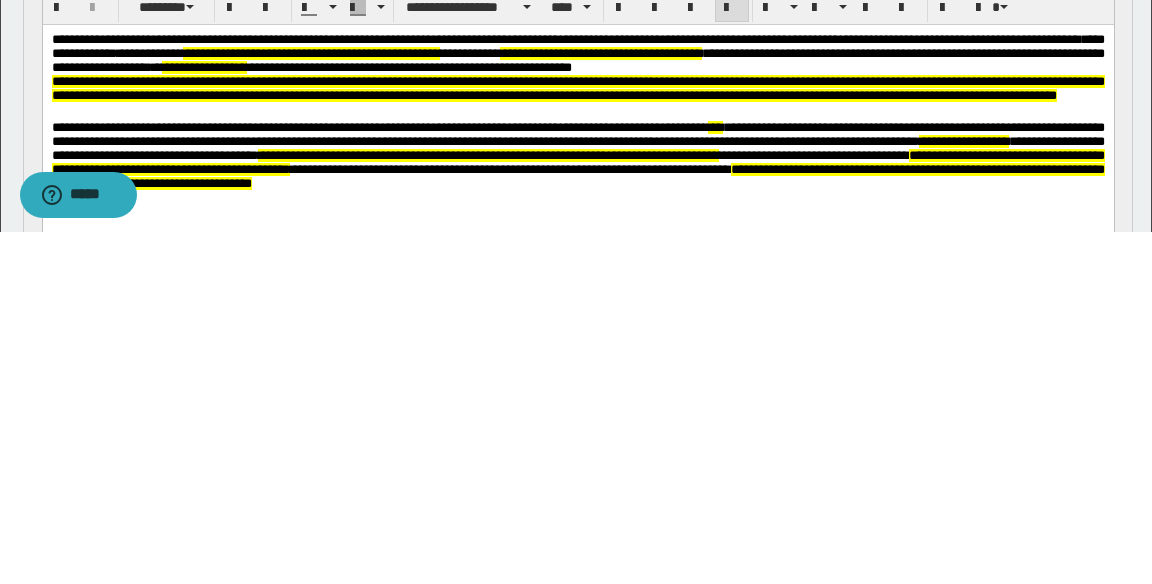 click on "**********" at bounding box center [577, 87] 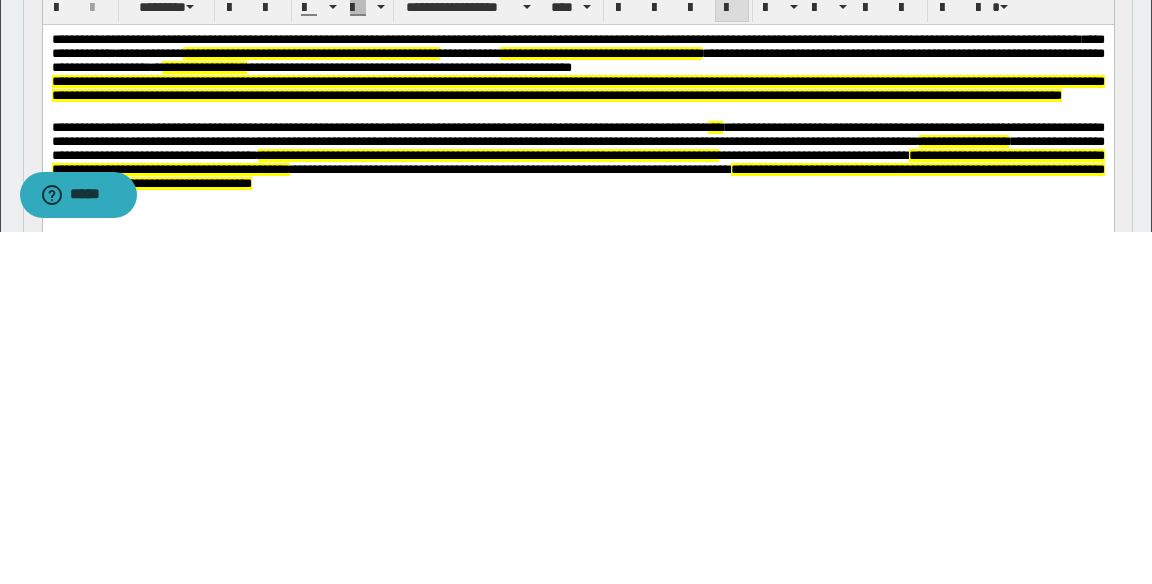 click on "**********" at bounding box center (577, 88) 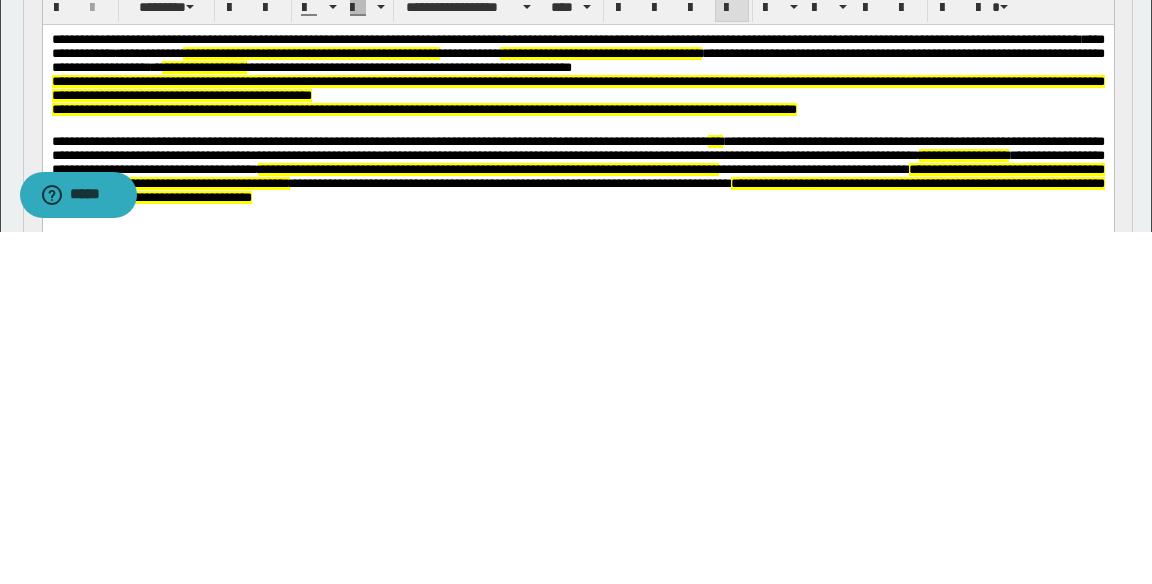 click on "**********" at bounding box center (577, 87) 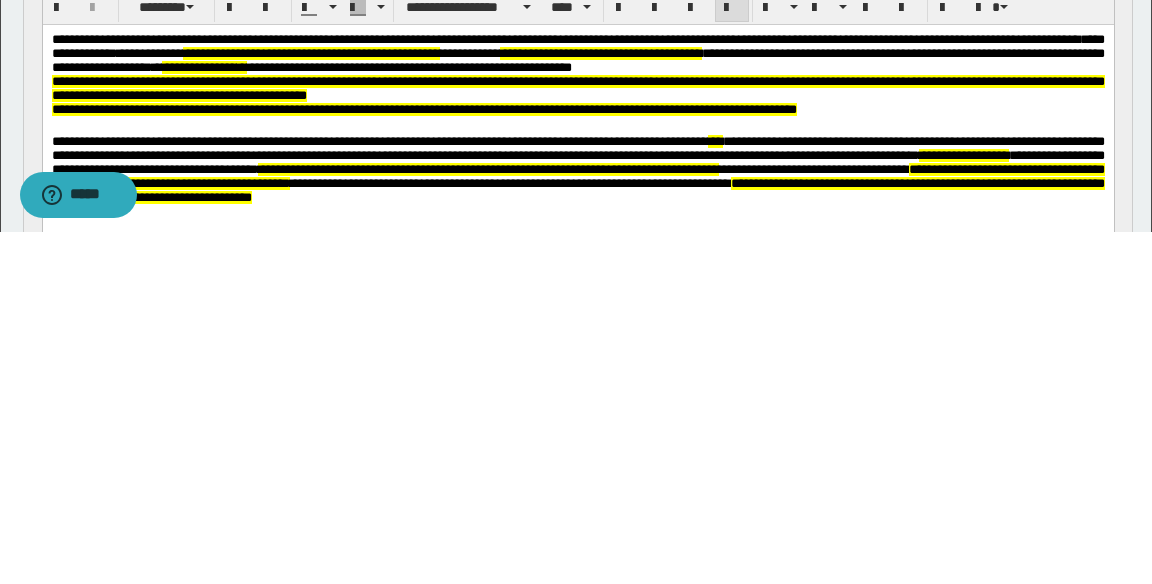 click on "**********" at bounding box center (577, 109) 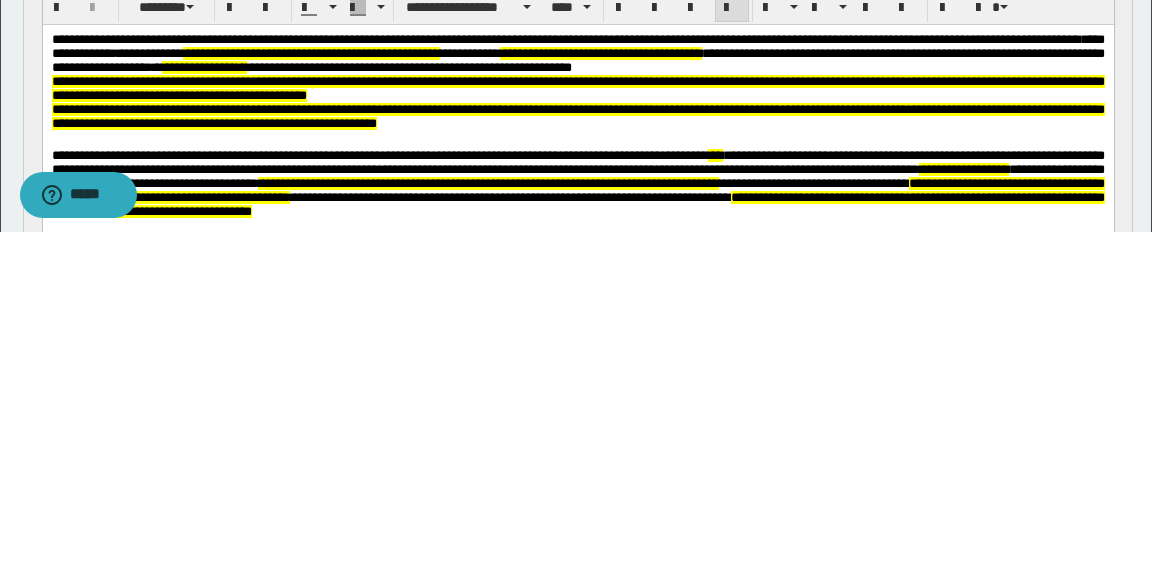 click on "**********" at bounding box center (577, 115) 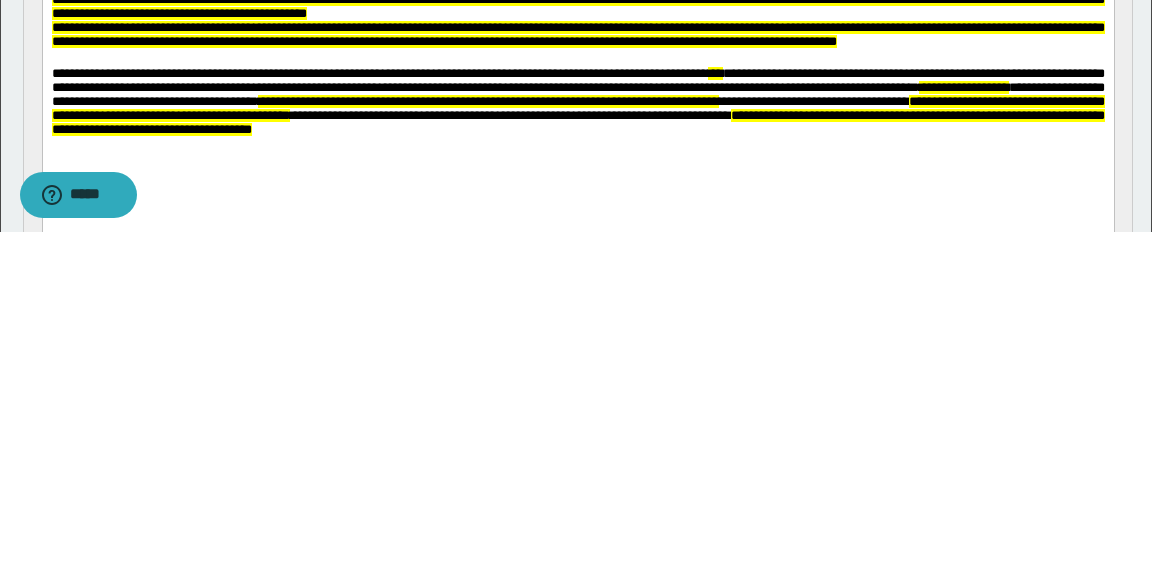 scroll, scrollTop: 124, scrollLeft: 0, axis: vertical 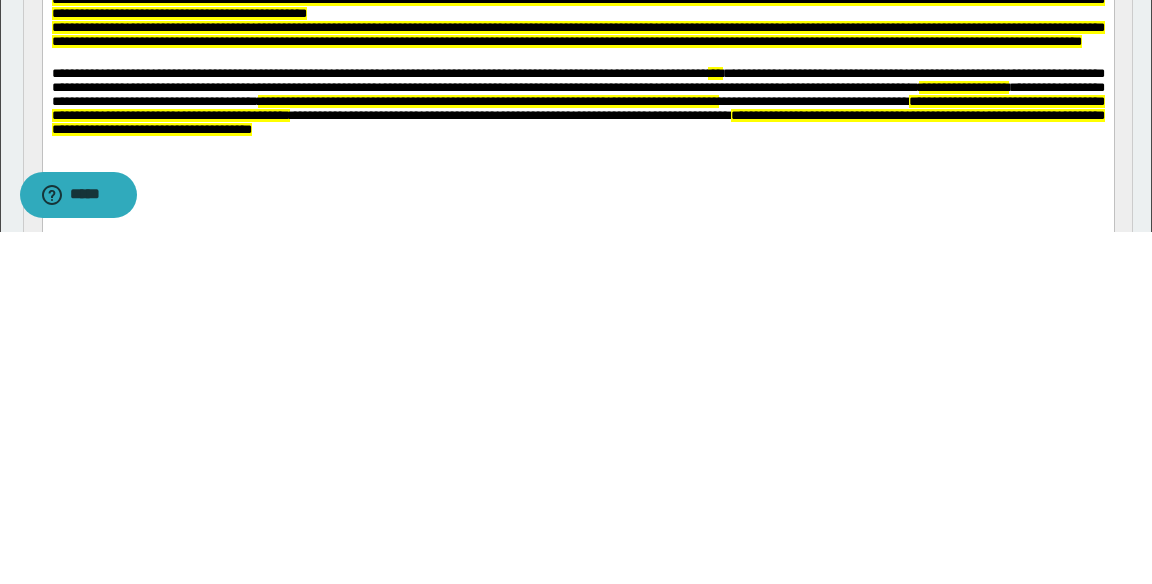 click on "**********" at bounding box center [577, 34] 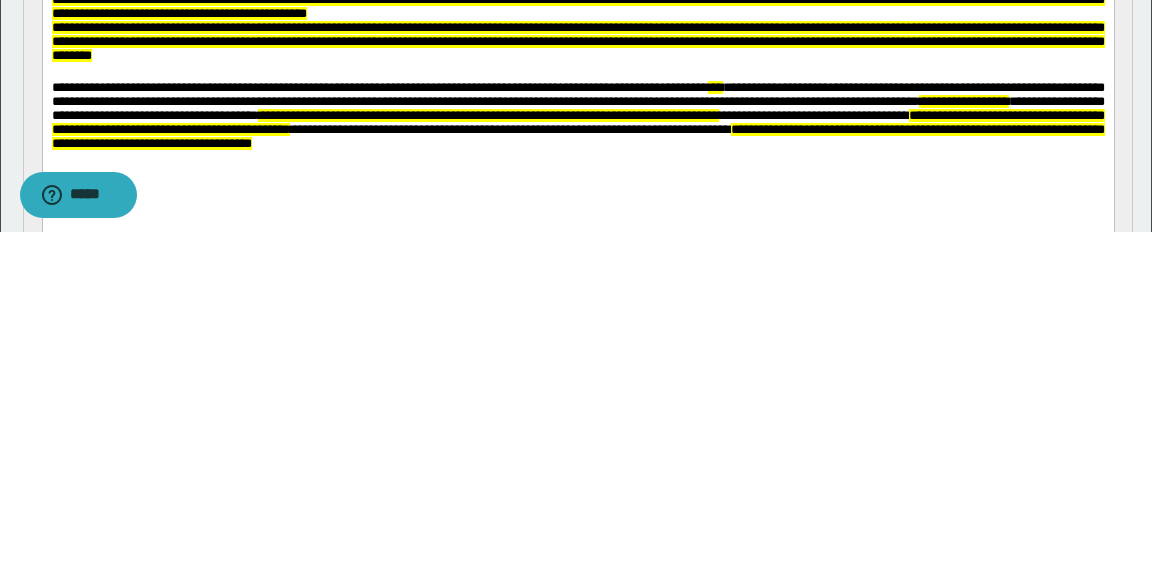 click on "**********" at bounding box center (577, 42) 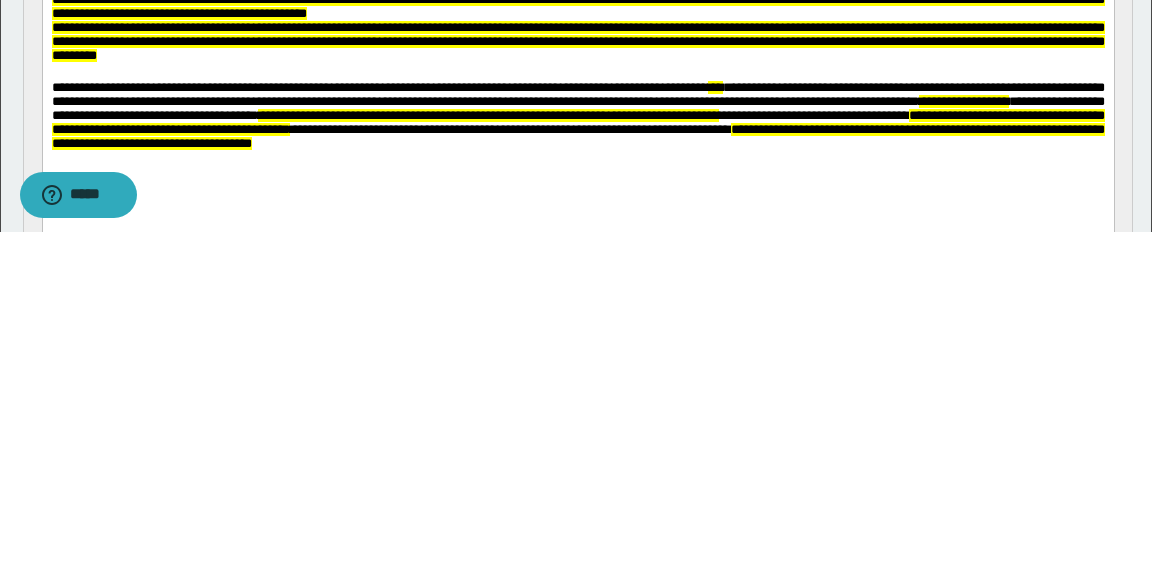 click on "**********" at bounding box center (577, 42) 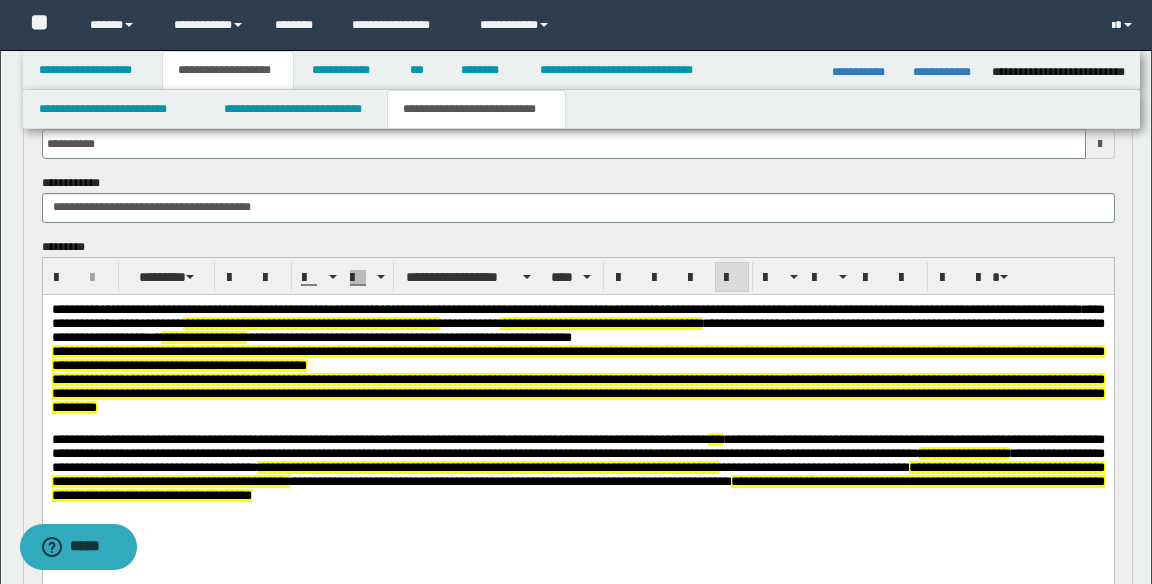 click at bounding box center [578, 423] 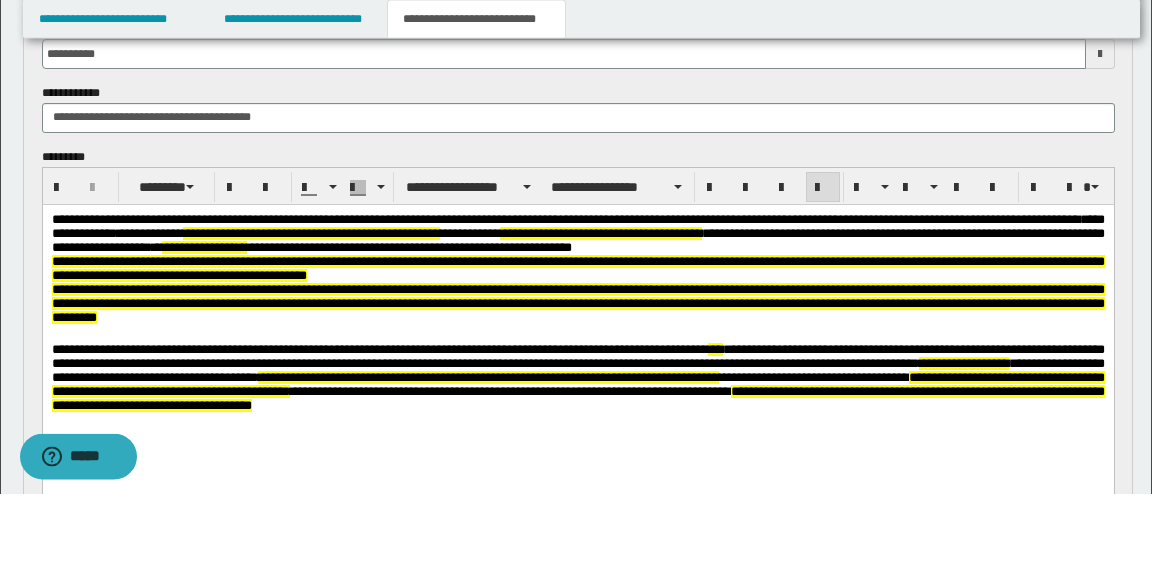 scroll, scrollTop: 124, scrollLeft: 0, axis: vertical 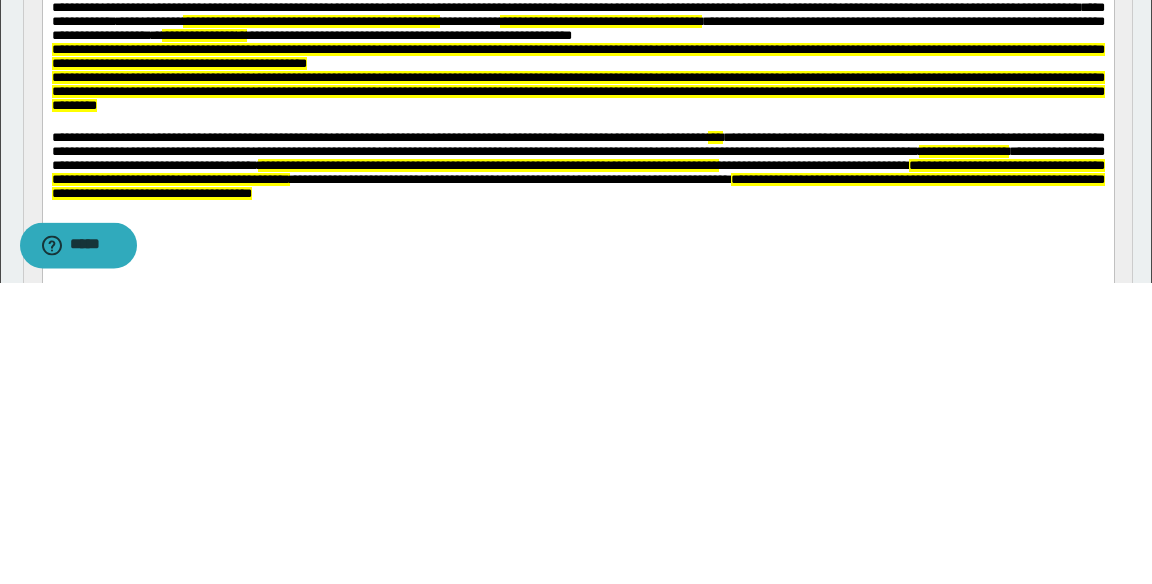 click at bounding box center (578, 123) 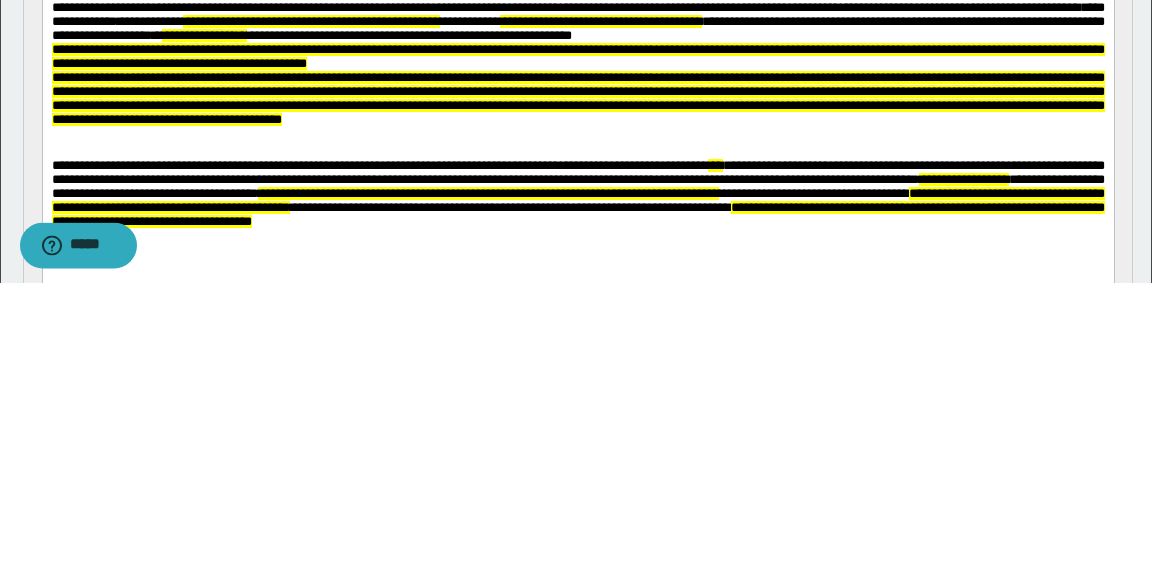 click on "**********" at bounding box center [577, 99] 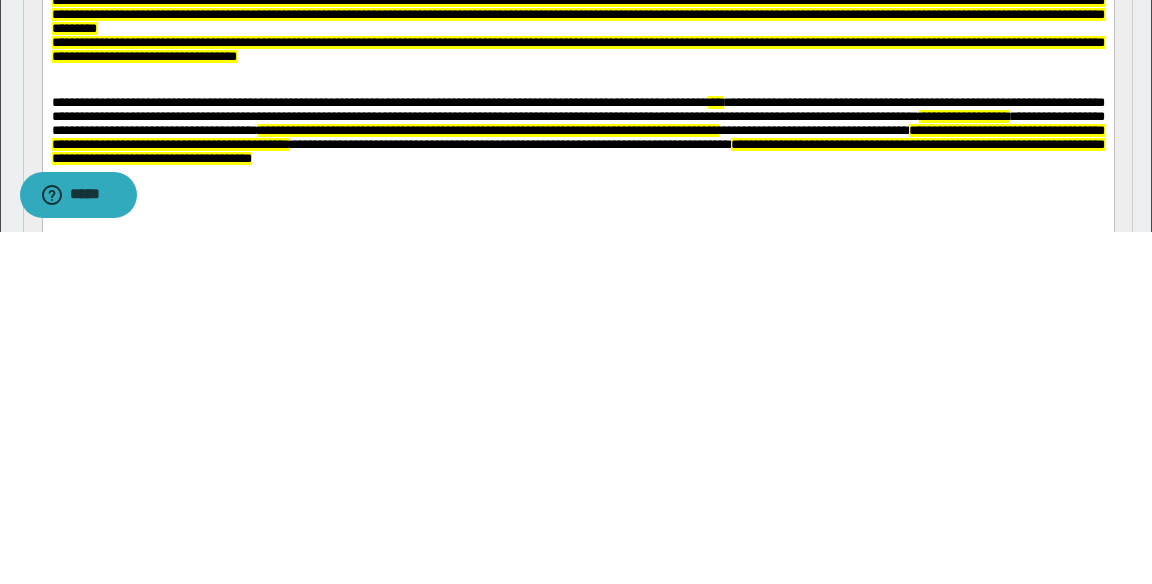 scroll, scrollTop: 157, scrollLeft: 0, axis: vertical 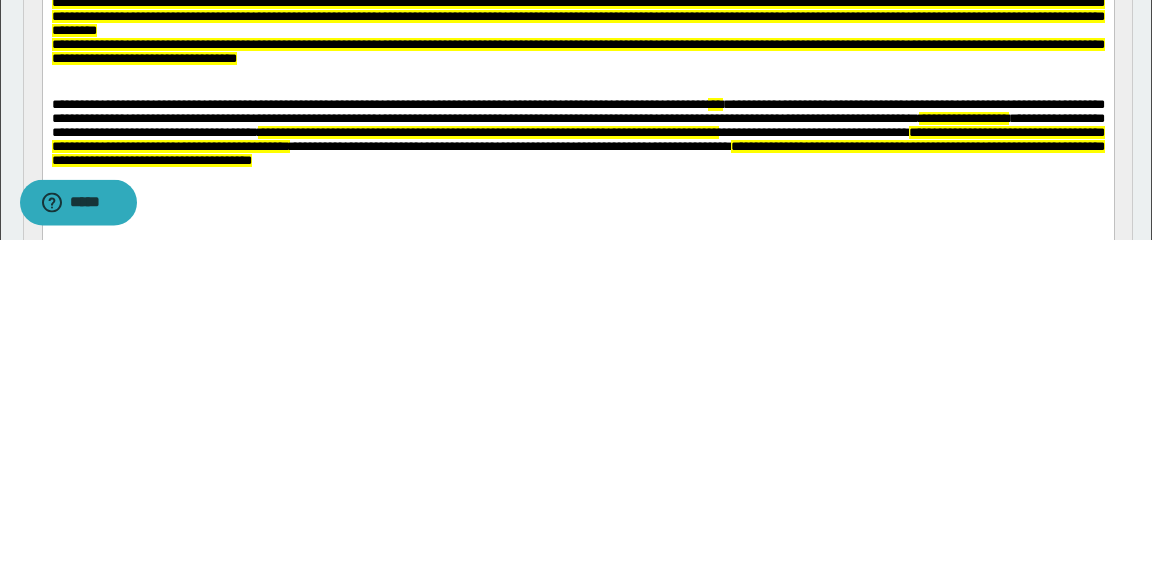 click at bounding box center (577, 73) 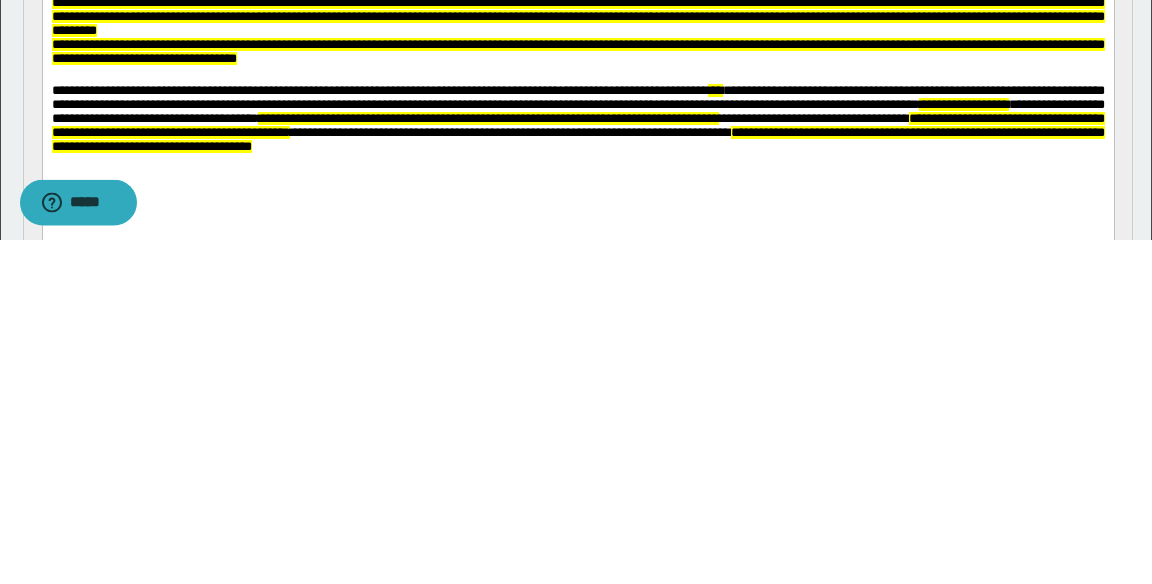 click at bounding box center (578, 75) 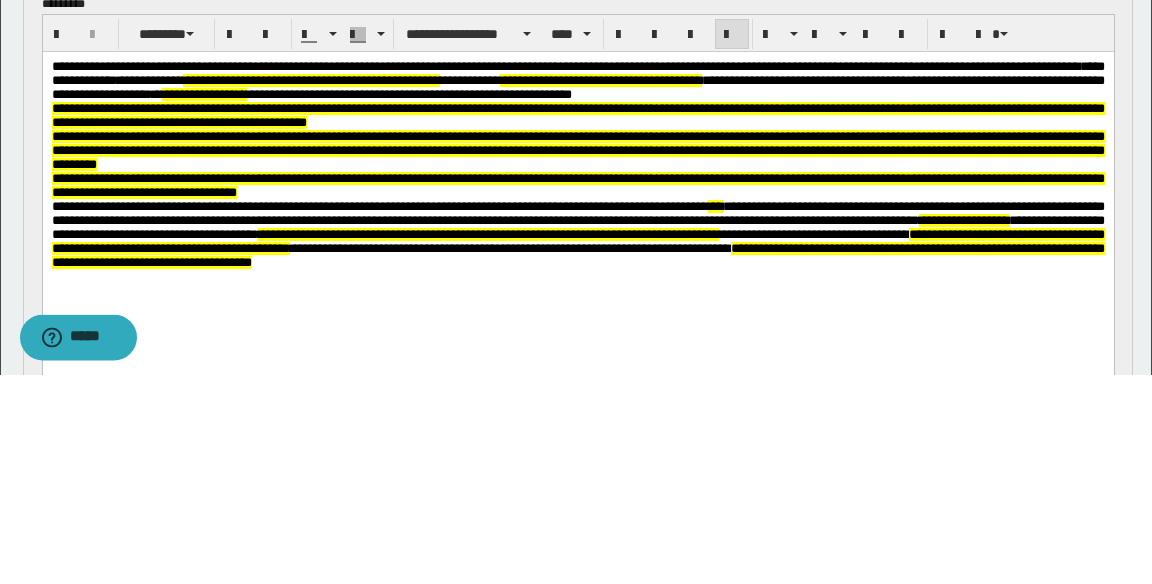 scroll, scrollTop: 157, scrollLeft: 0, axis: vertical 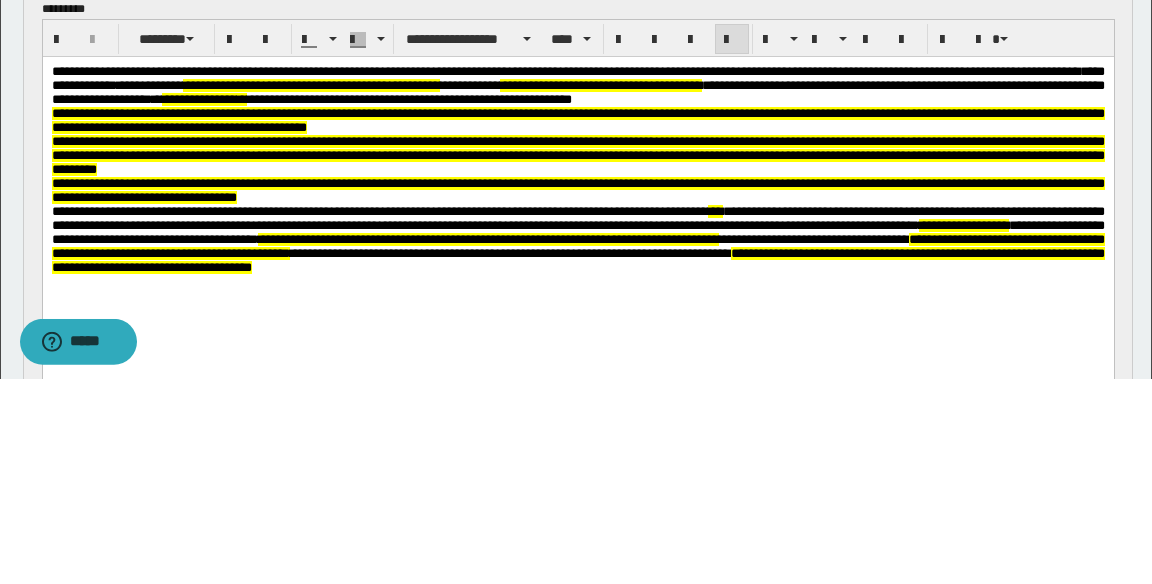 click on "**********" at bounding box center [577, 85] 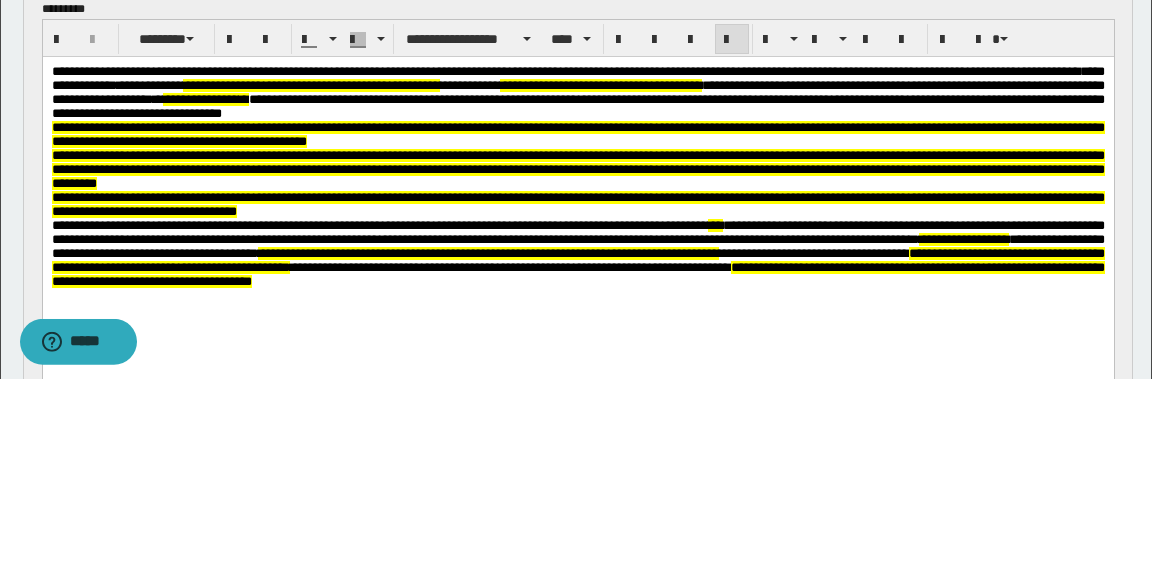 click on "**********" at bounding box center (577, 105) 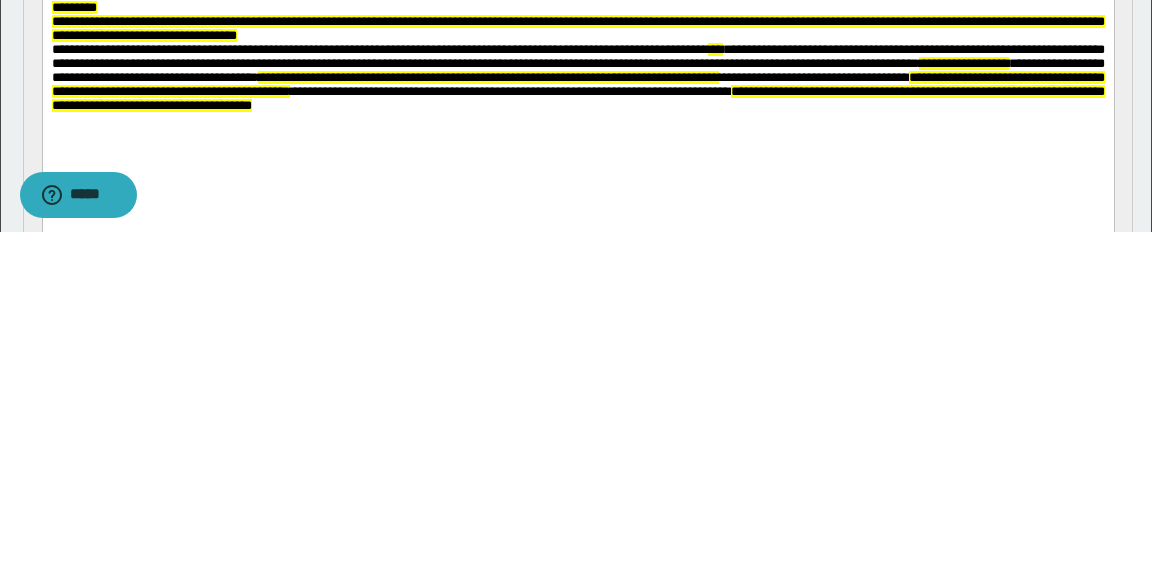 scroll, scrollTop: 186, scrollLeft: 0, axis: vertical 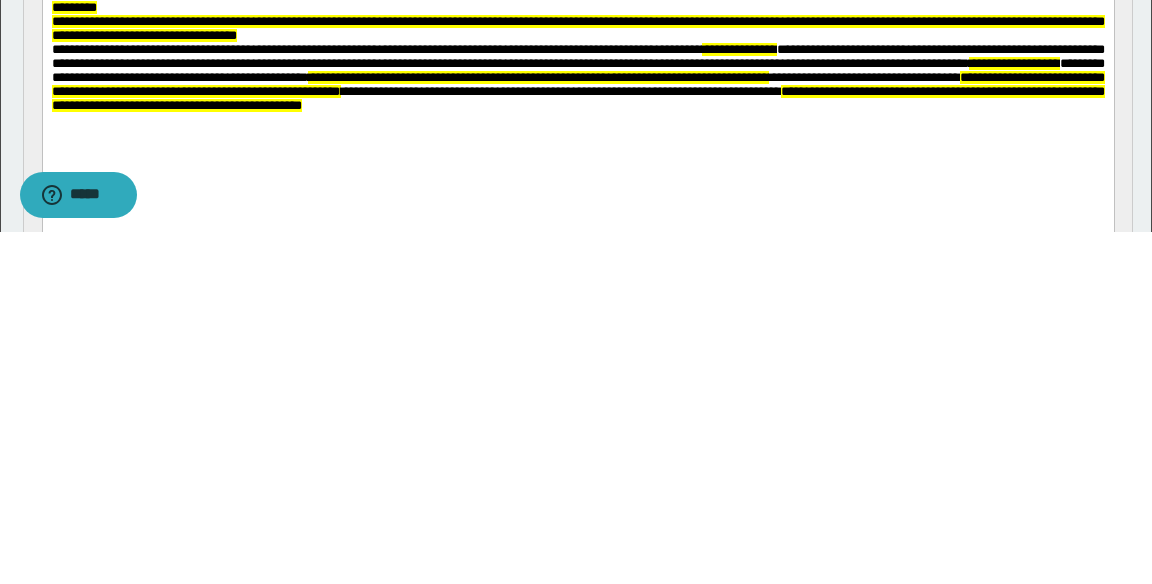 click on "**********" at bounding box center (738, 49) 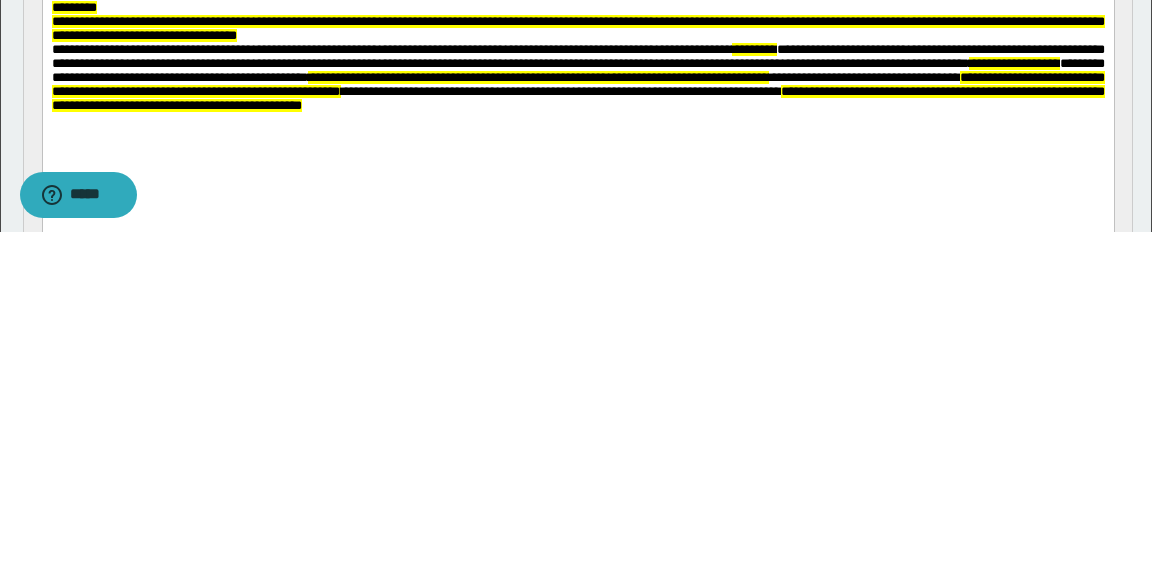 click on "**********" at bounding box center [577, 56] 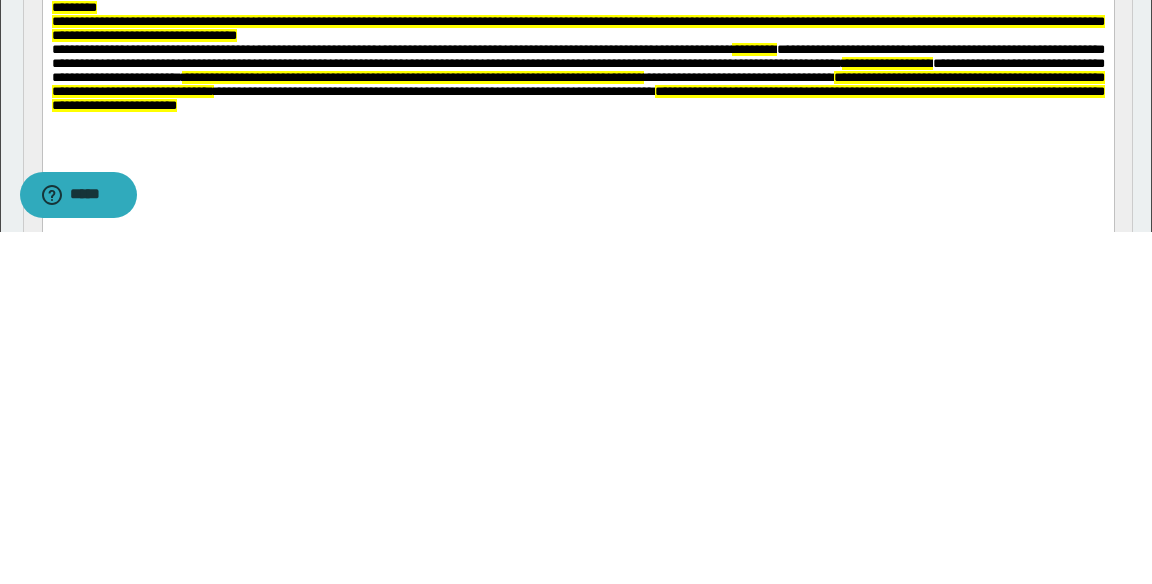 click on "**********" at bounding box center (577, 56) 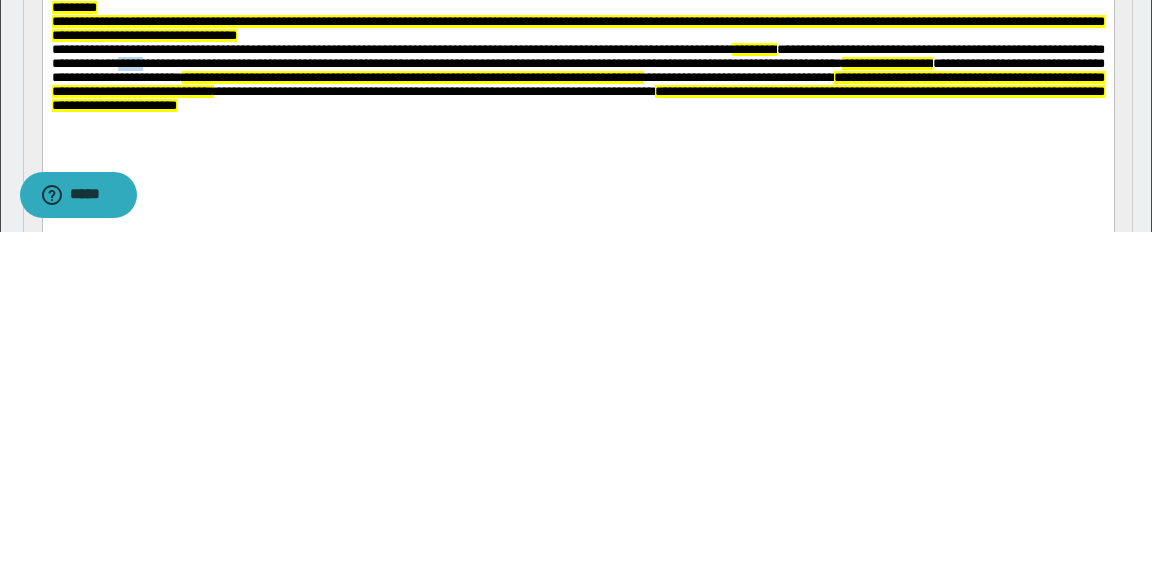 click on "**********" at bounding box center [738, 77] 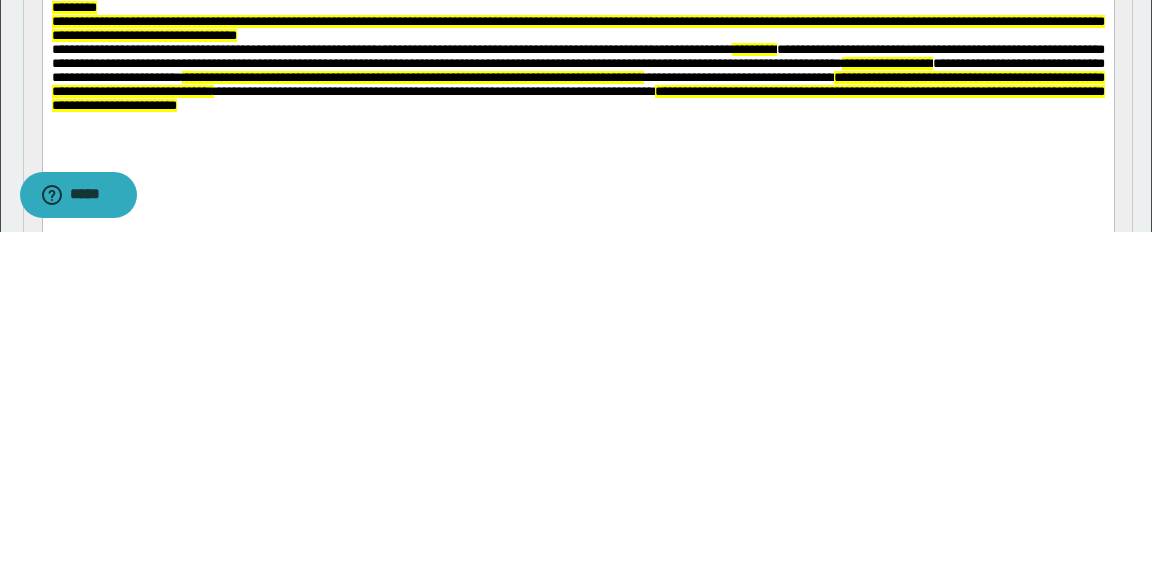 click on "**********" at bounding box center (577, 56) 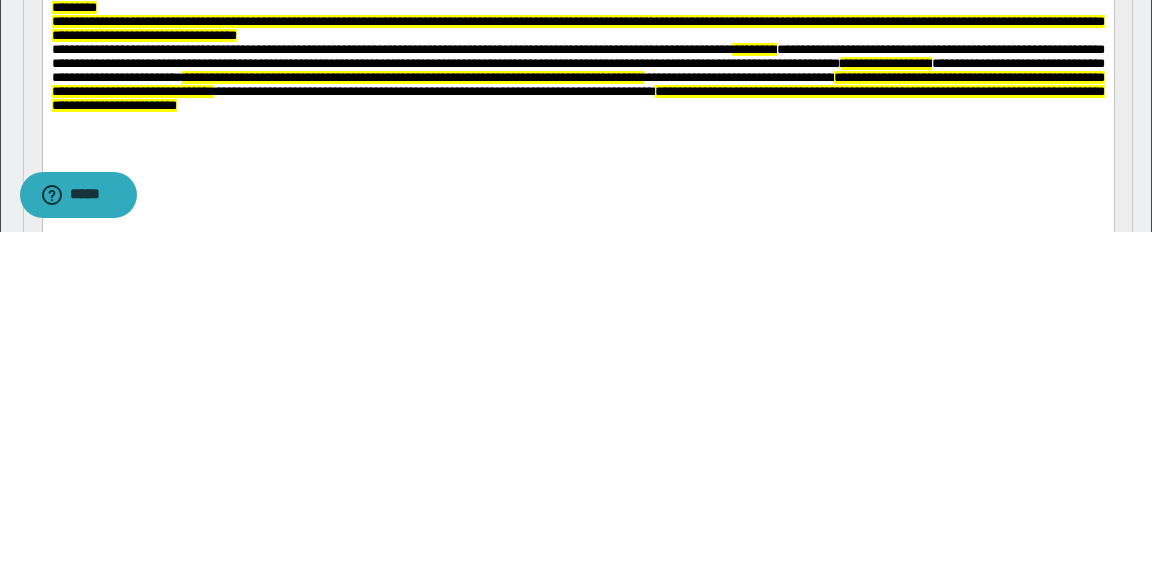 click on "**********" at bounding box center [577, 56] 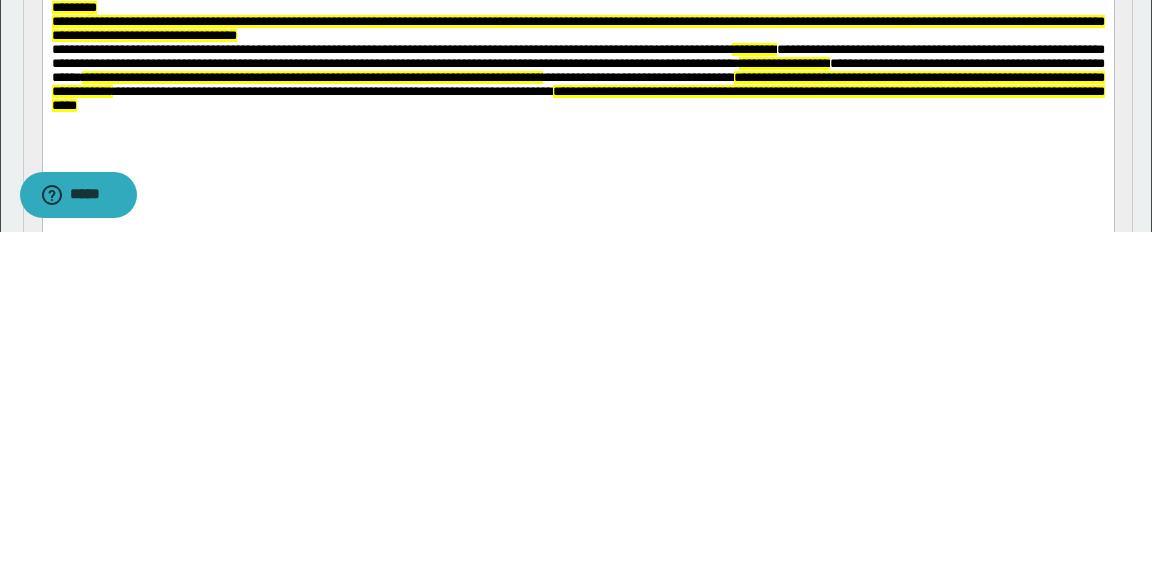 click on "**********" at bounding box center (577, 70) 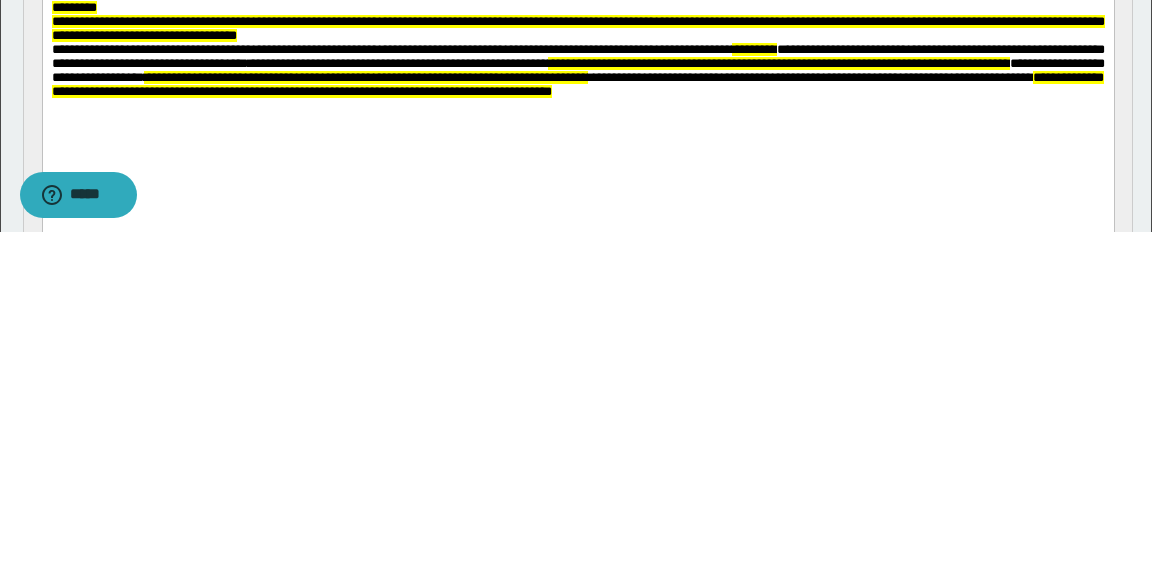 click on "**********" at bounding box center [777, 63] 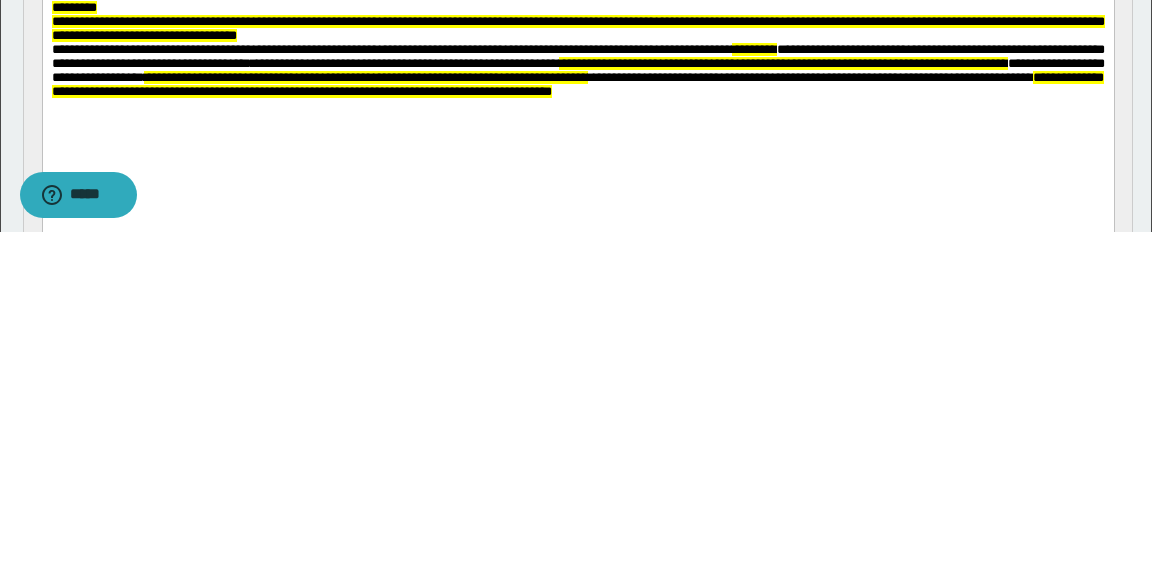 click on "**********" at bounding box center [577, 70] 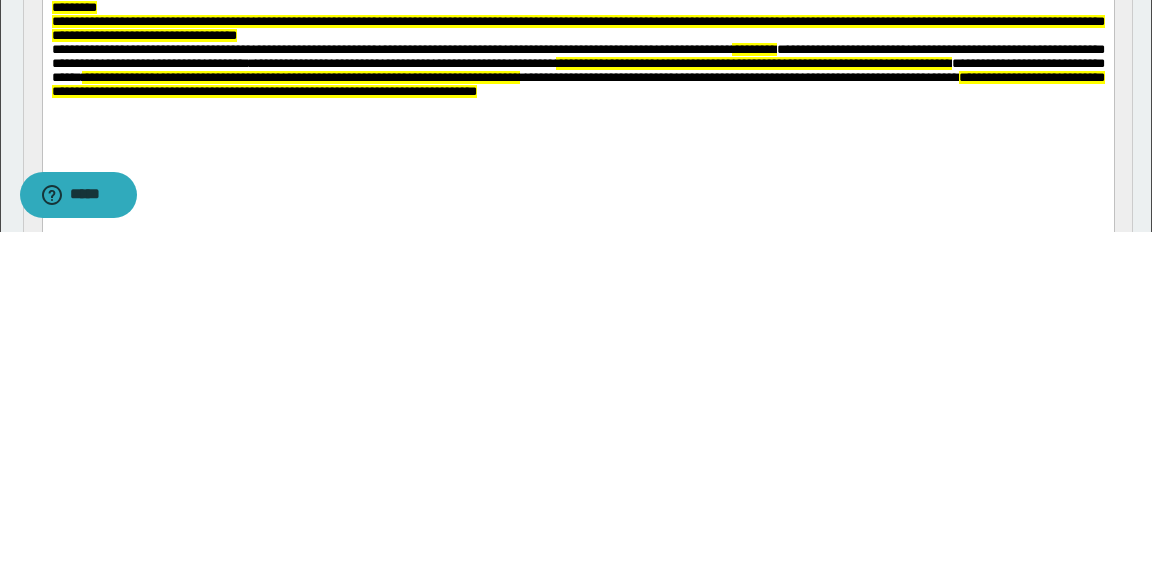 click on "**********" at bounding box center (738, 77) 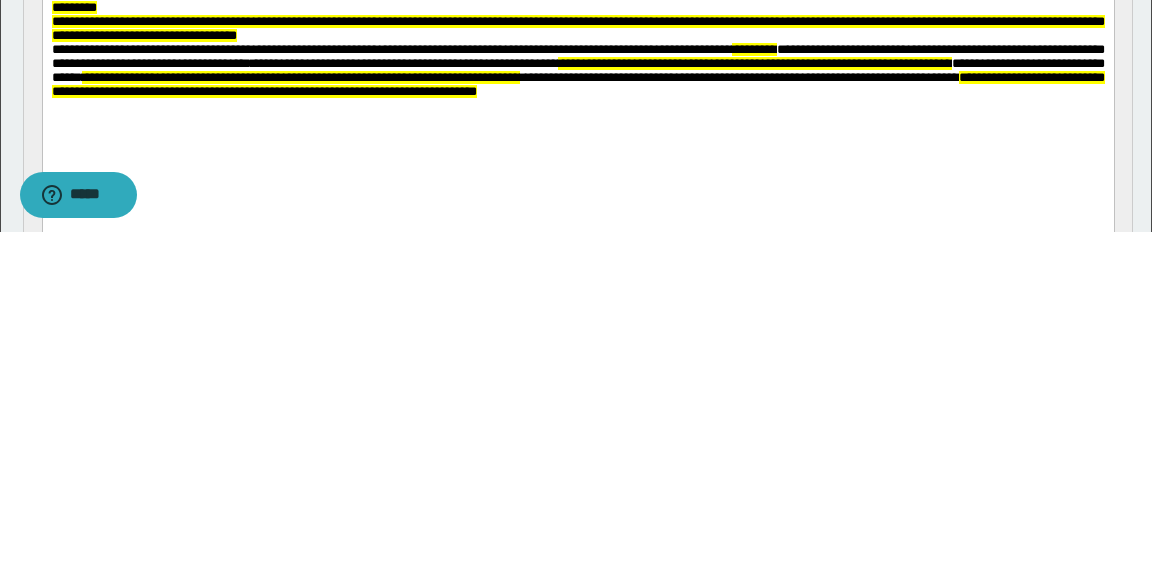 click on "**********" at bounding box center [738, 77] 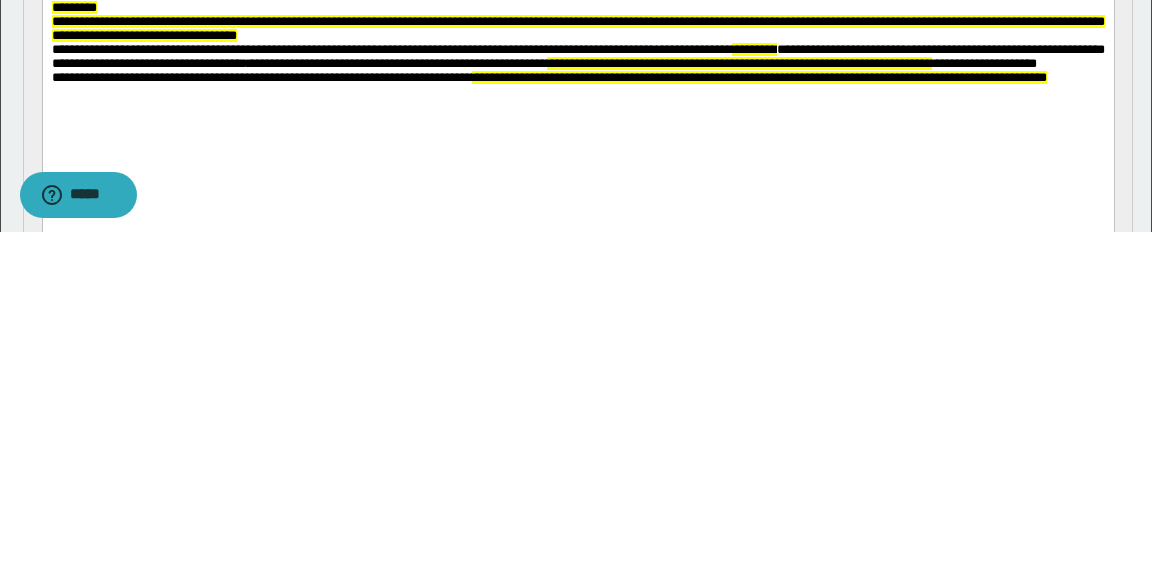 click on "**********" at bounding box center [577, 57] 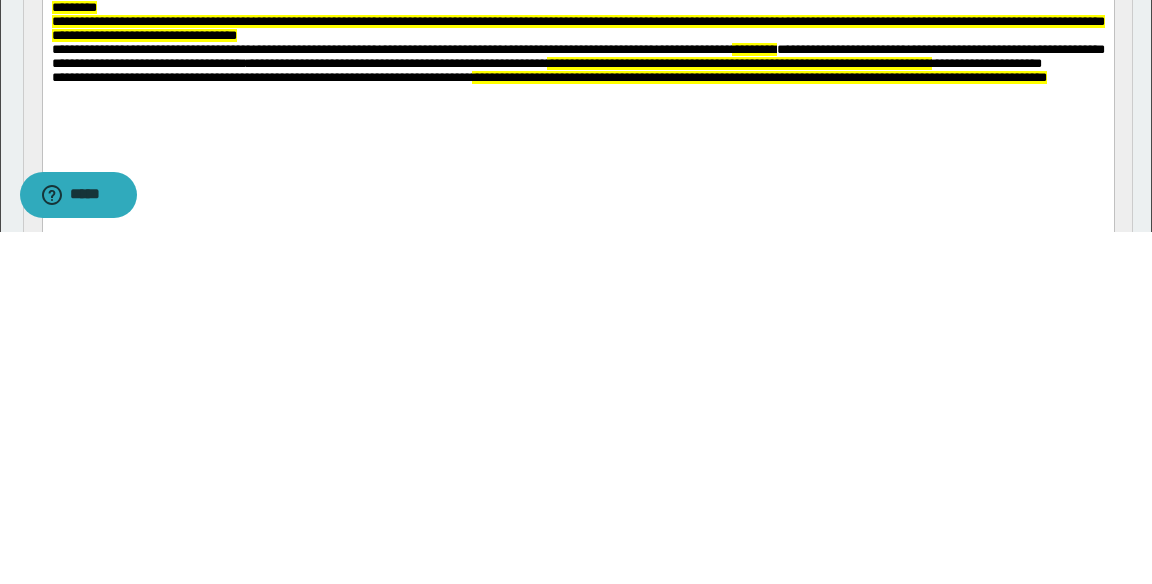 click on "**********" at bounding box center [396, 63] 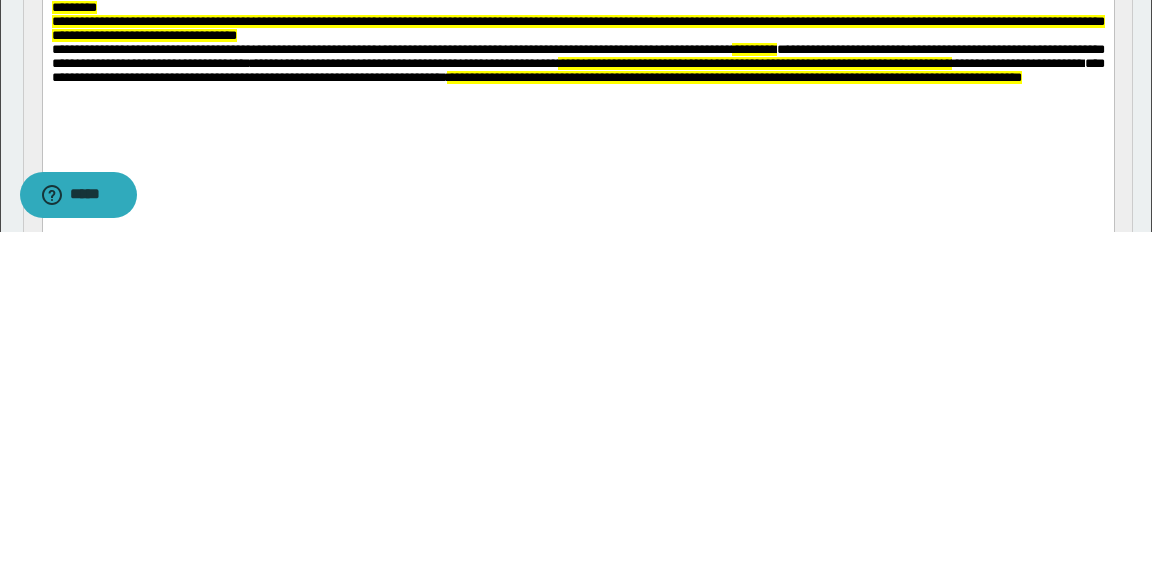 click on "**********" at bounding box center [577, 70] 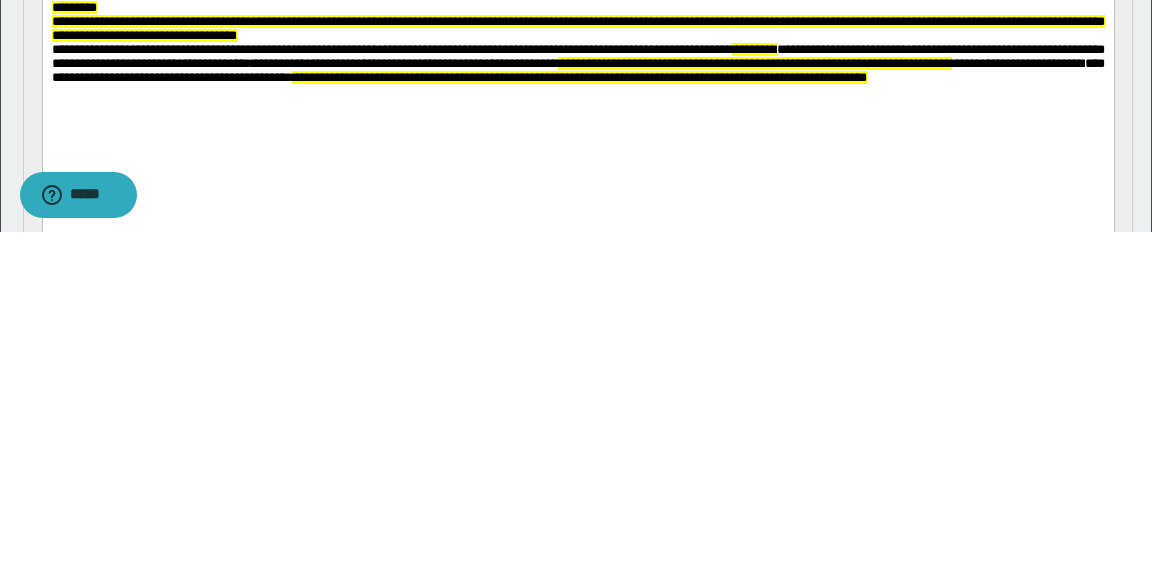 click on "**********" at bounding box center [577, 70] 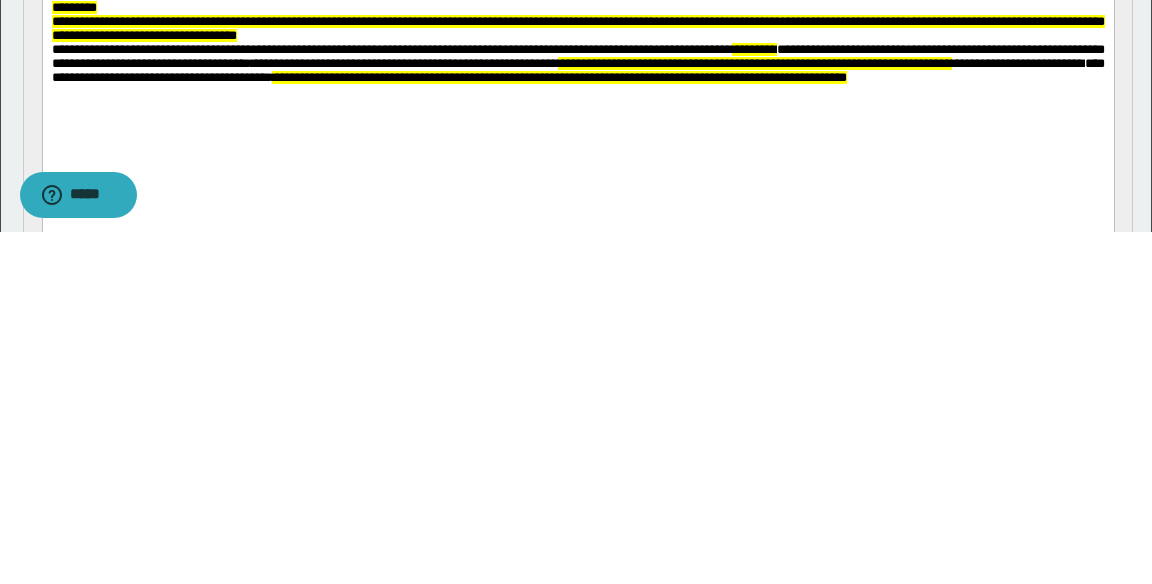 click on "**********" at bounding box center (558, 77) 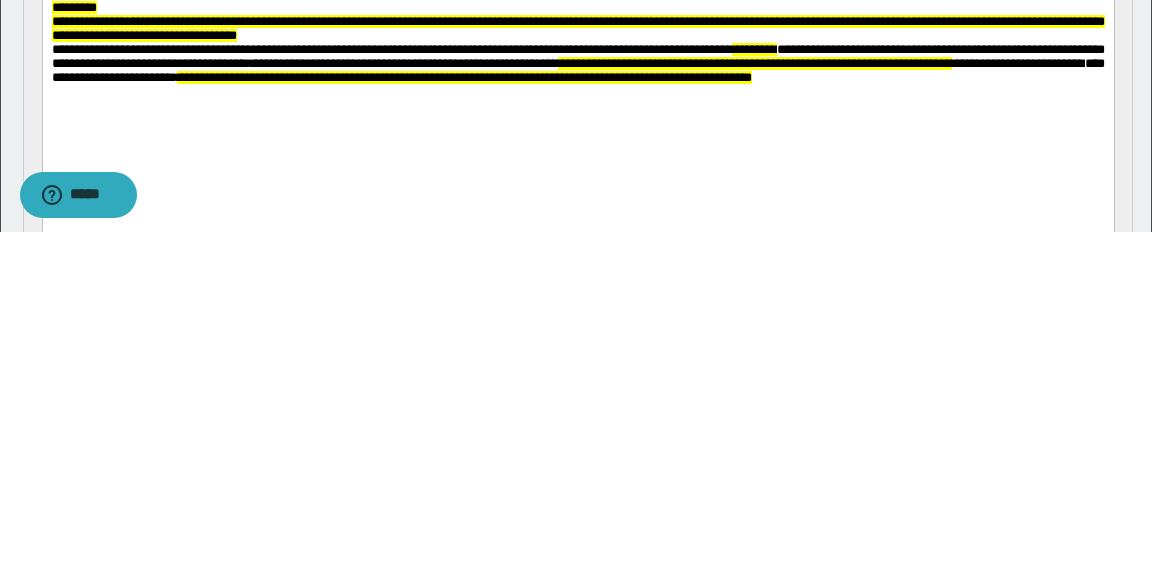 click on "**********" at bounding box center [577, 64] 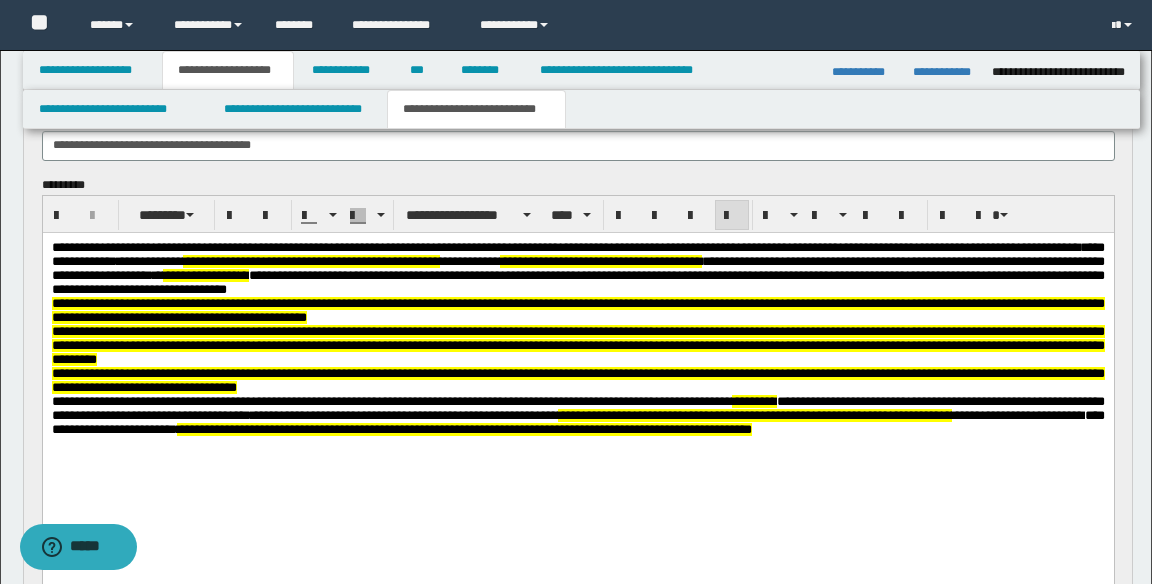 scroll, scrollTop: 186, scrollLeft: 0, axis: vertical 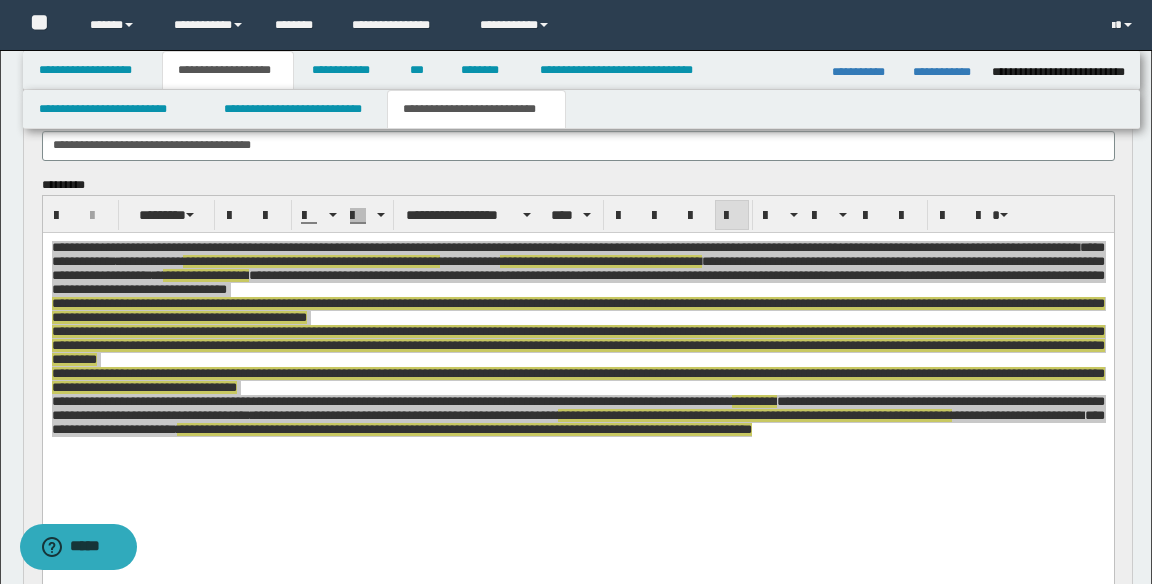 click on "**********" at bounding box center (578, 361) 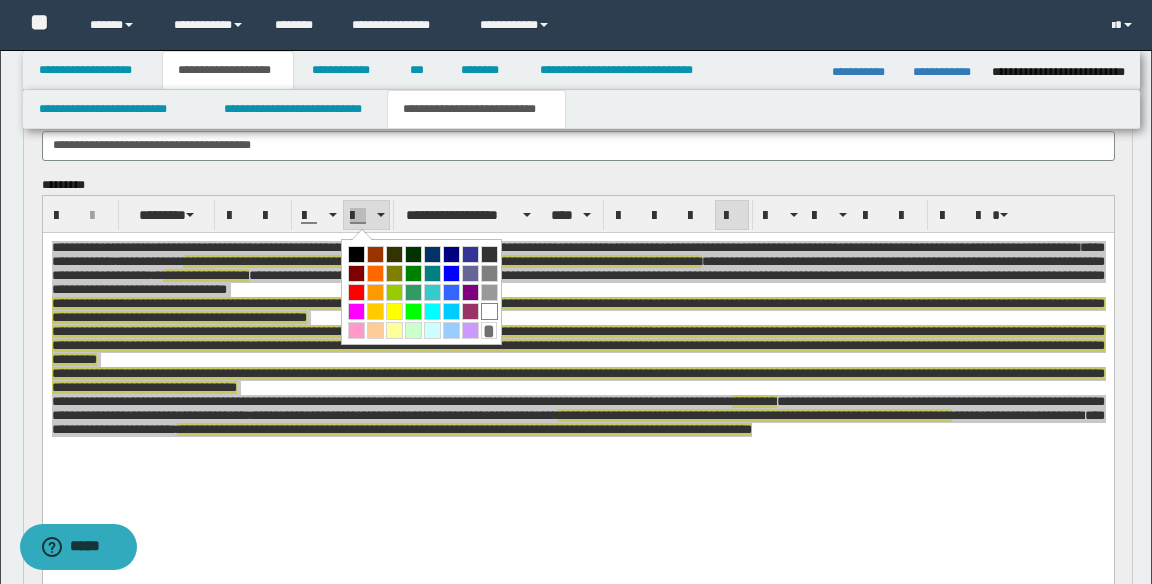 click at bounding box center (489, 311) 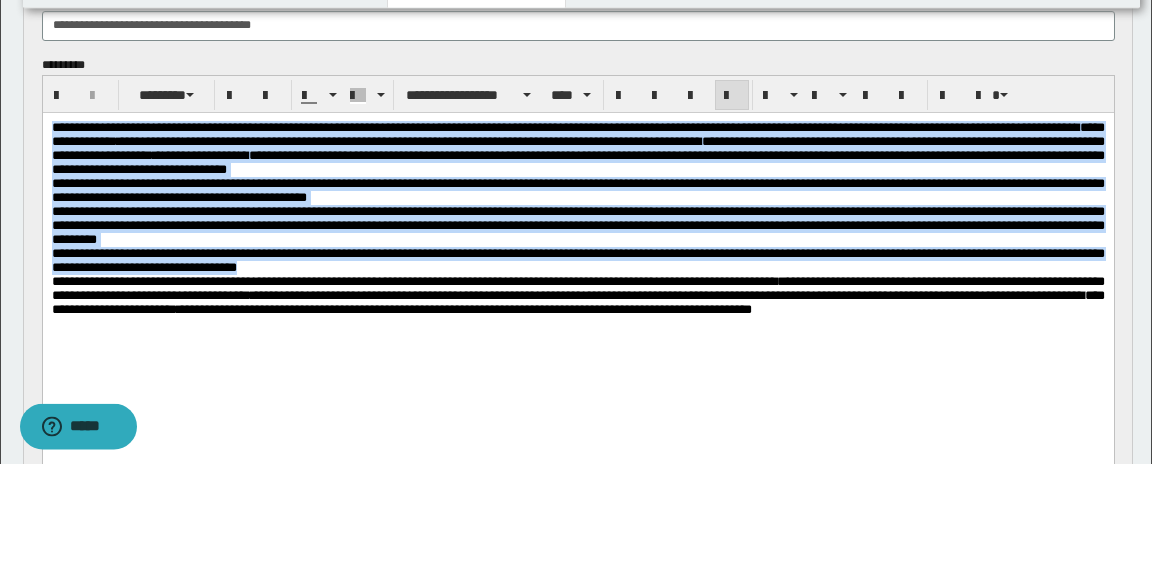 scroll, scrollTop: 186, scrollLeft: 0, axis: vertical 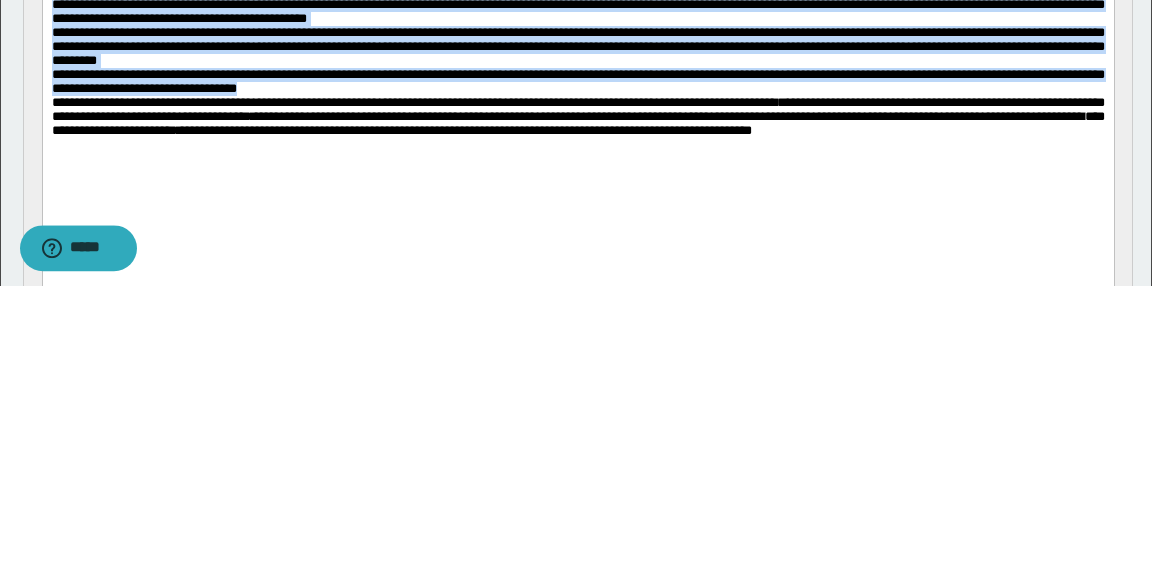 click on "**********" at bounding box center [577, 83] 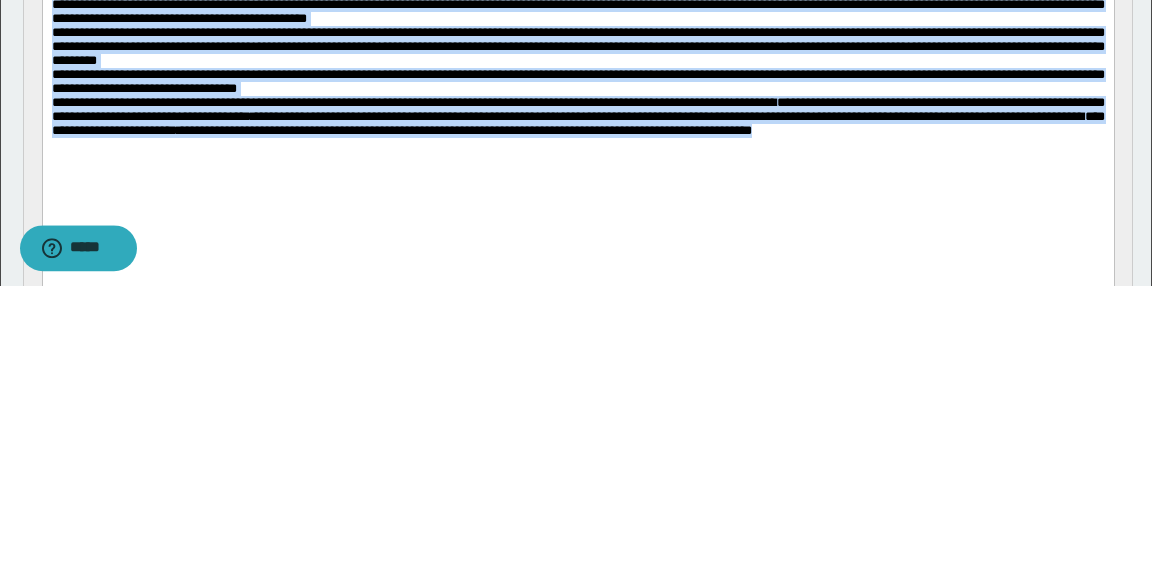 click on "**********" at bounding box center (577, 83) 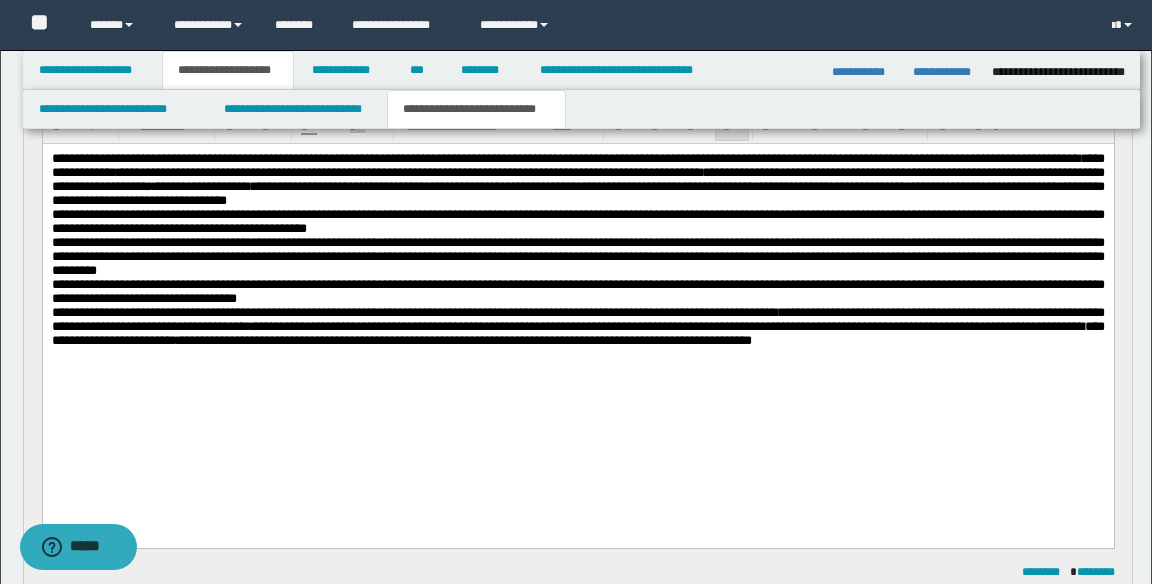 scroll, scrollTop: 279, scrollLeft: 0, axis: vertical 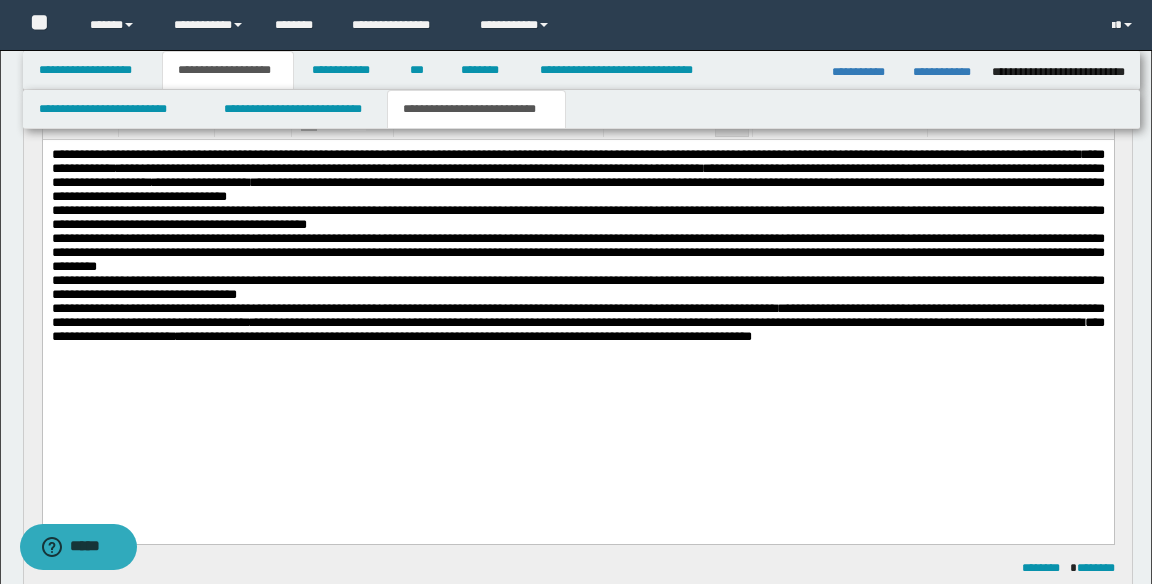 click on "**********" at bounding box center [577, 322] 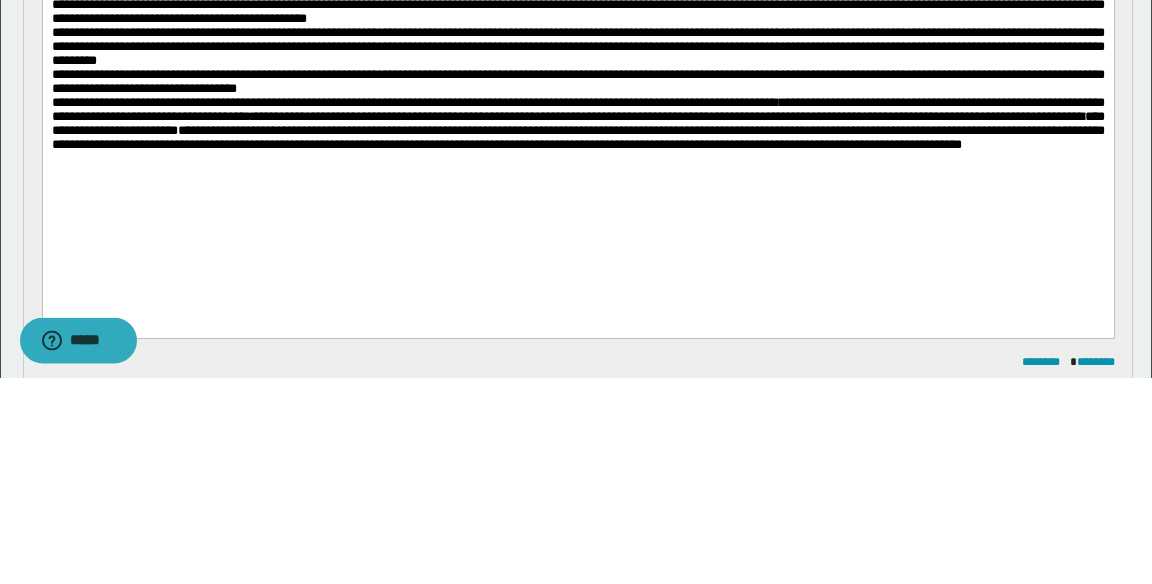 scroll, scrollTop: 279, scrollLeft: 0, axis: vertical 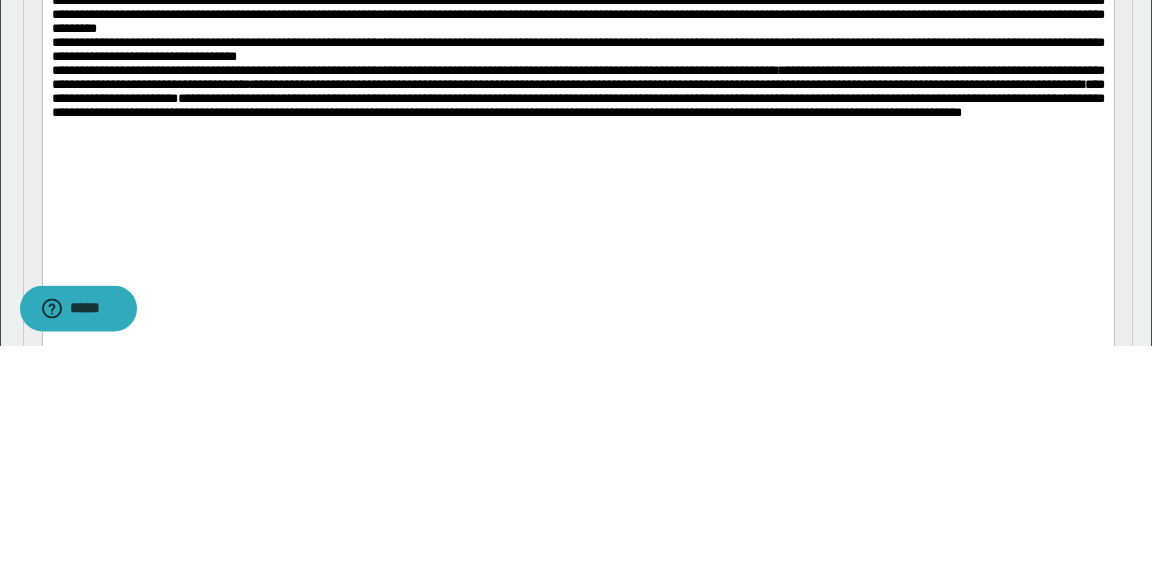 click on "**********" at bounding box center [577, 105] 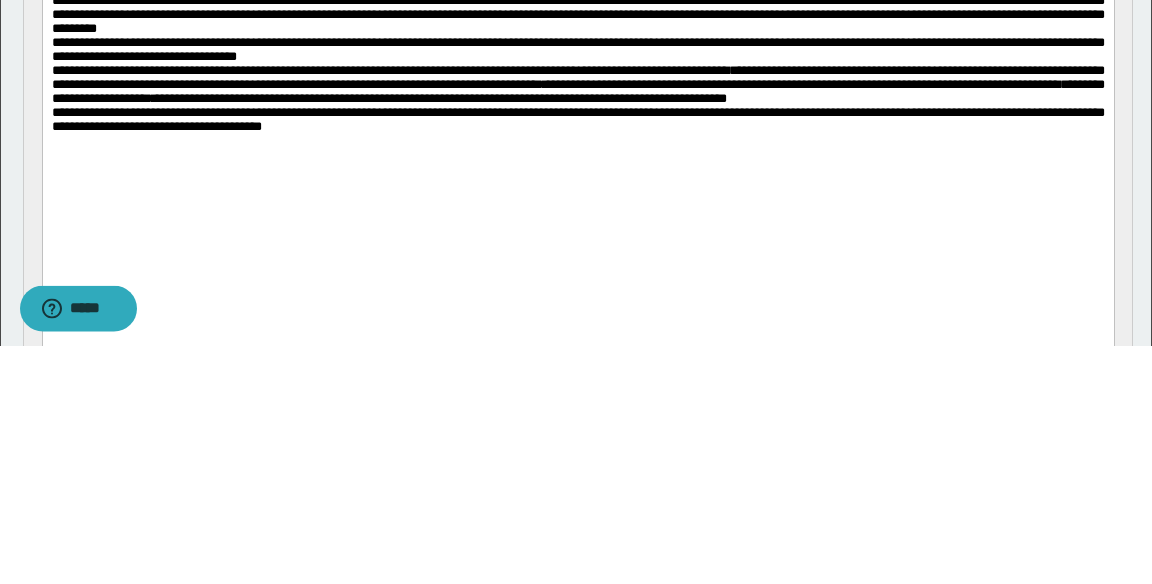 click on "**********" at bounding box center [577, 119] 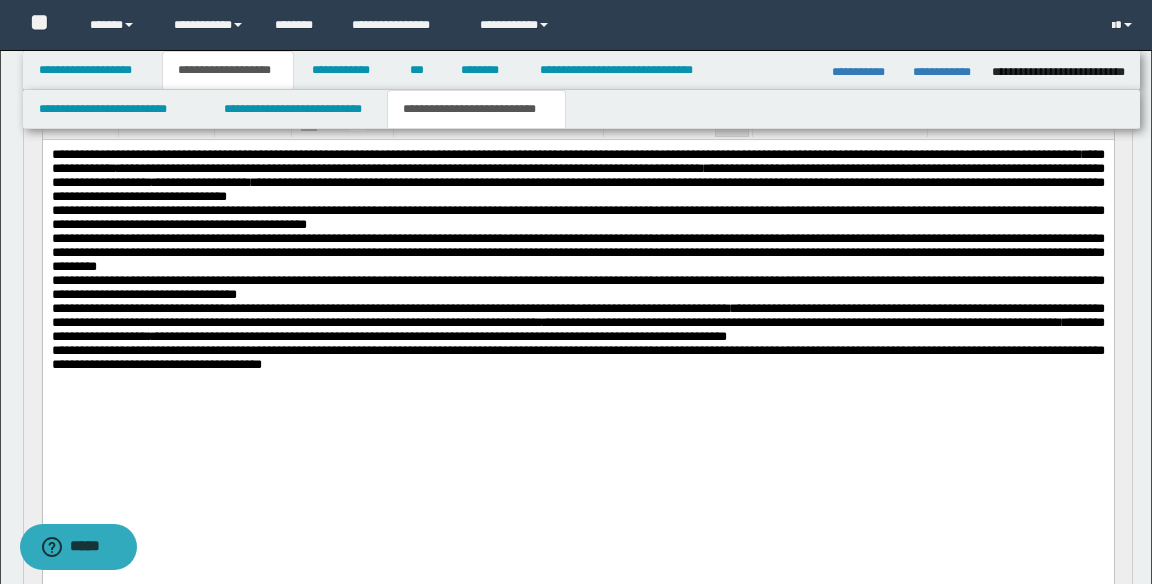 click on "**********" at bounding box center [577, 356] 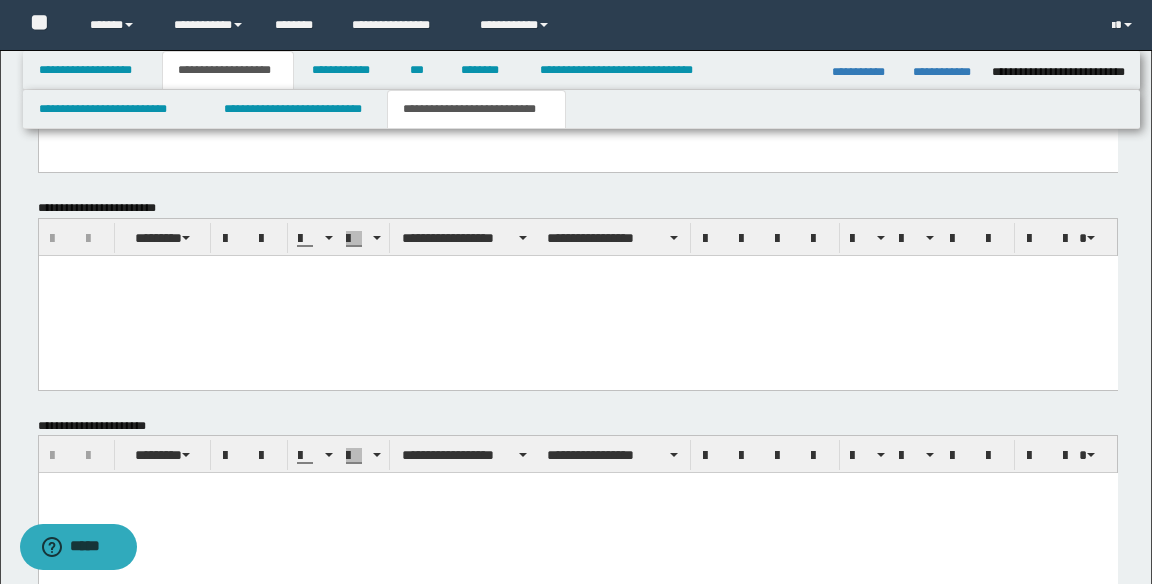 scroll, scrollTop: 1161, scrollLeft: 0, axis: vertical 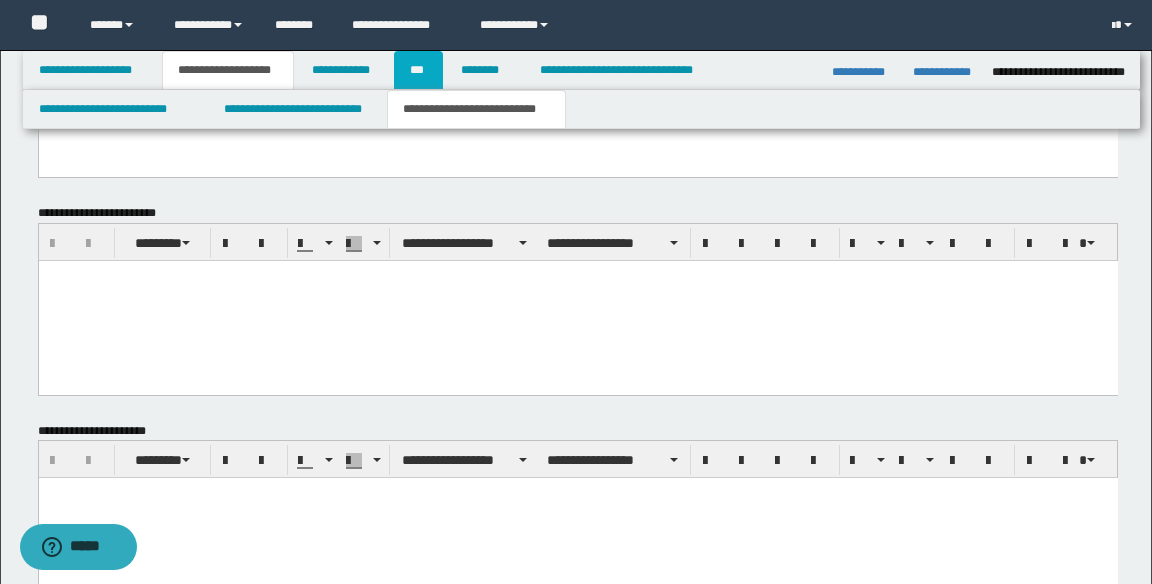 click on "***" at bounding box center (418, 70) 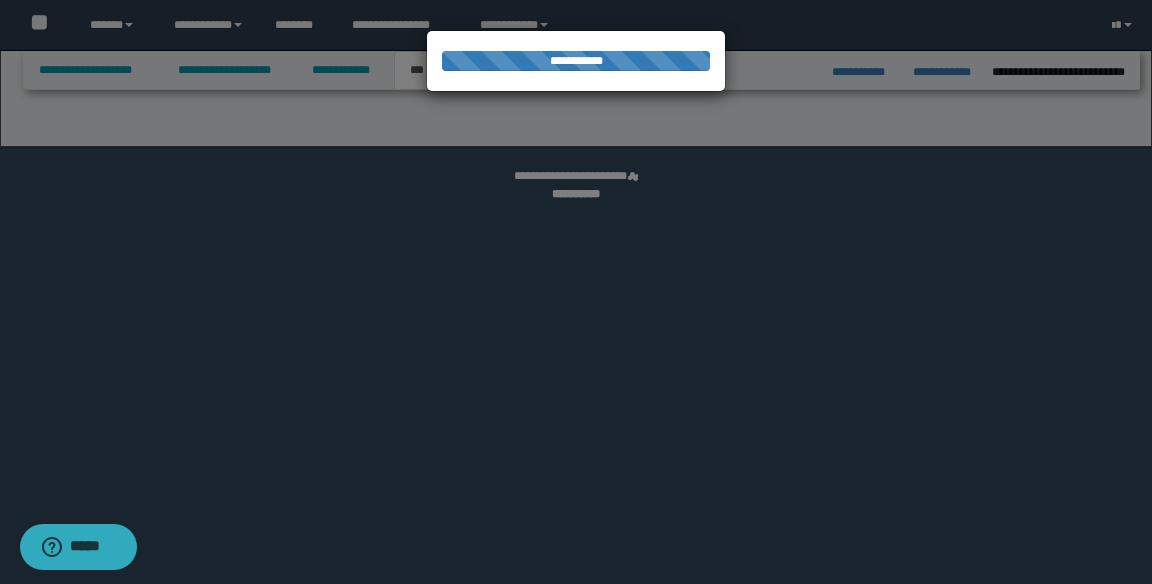 select on "**" 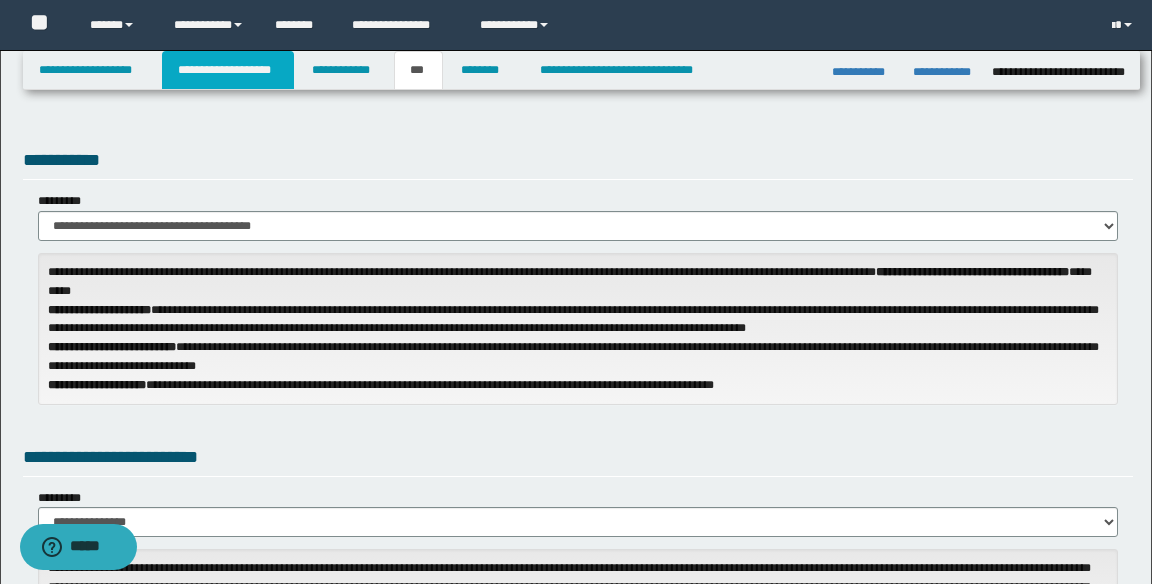 click on "**********" at bounding box center (228, 70) 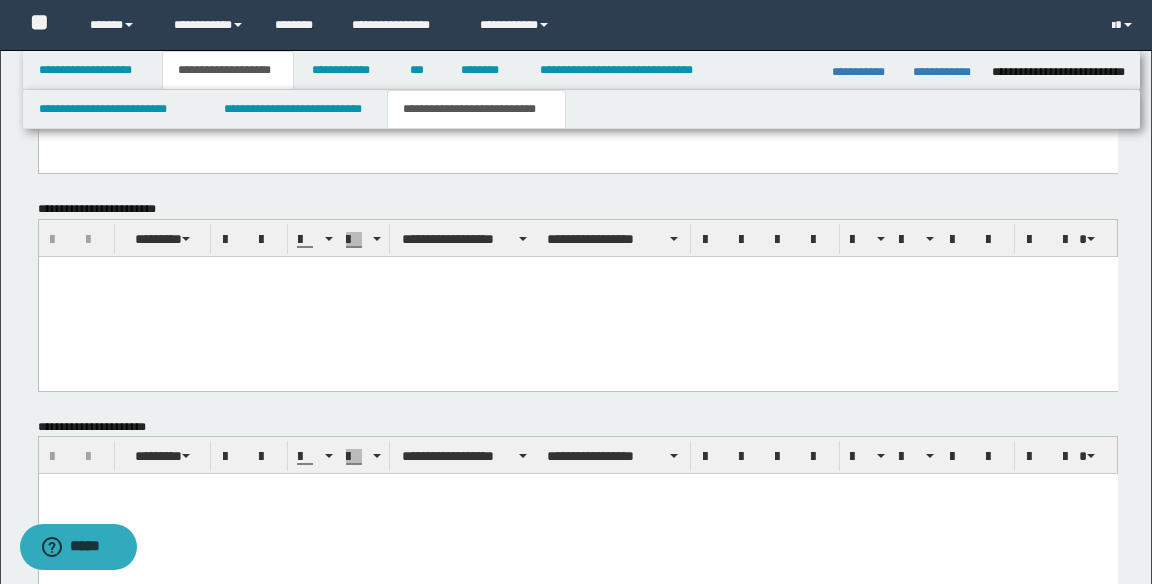 scroll, scrollTop: 1148, scrollLeft: 0, axis: vertical 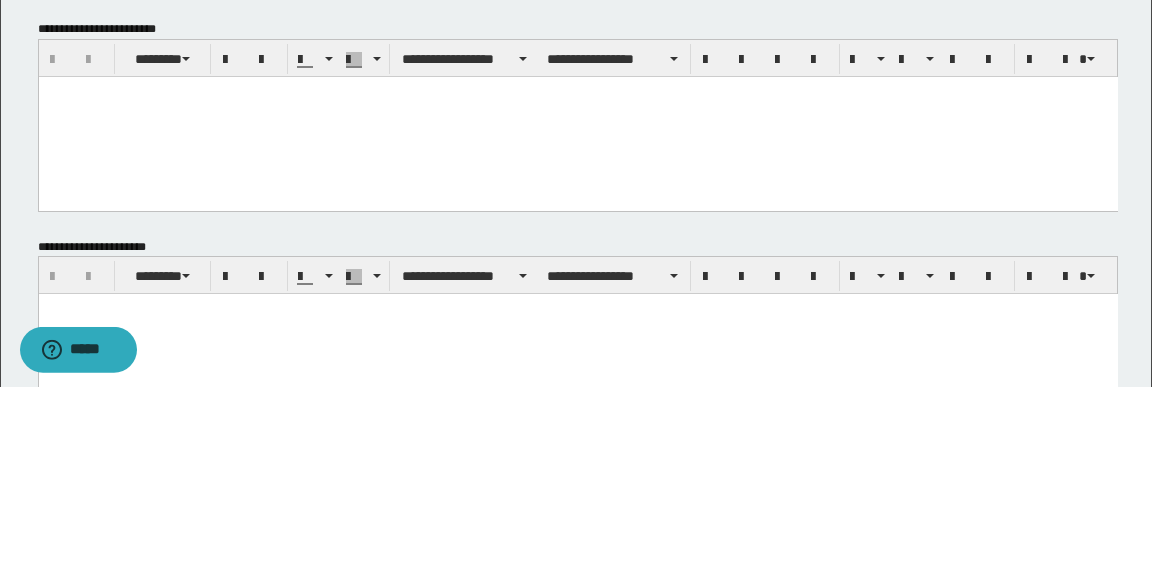 type 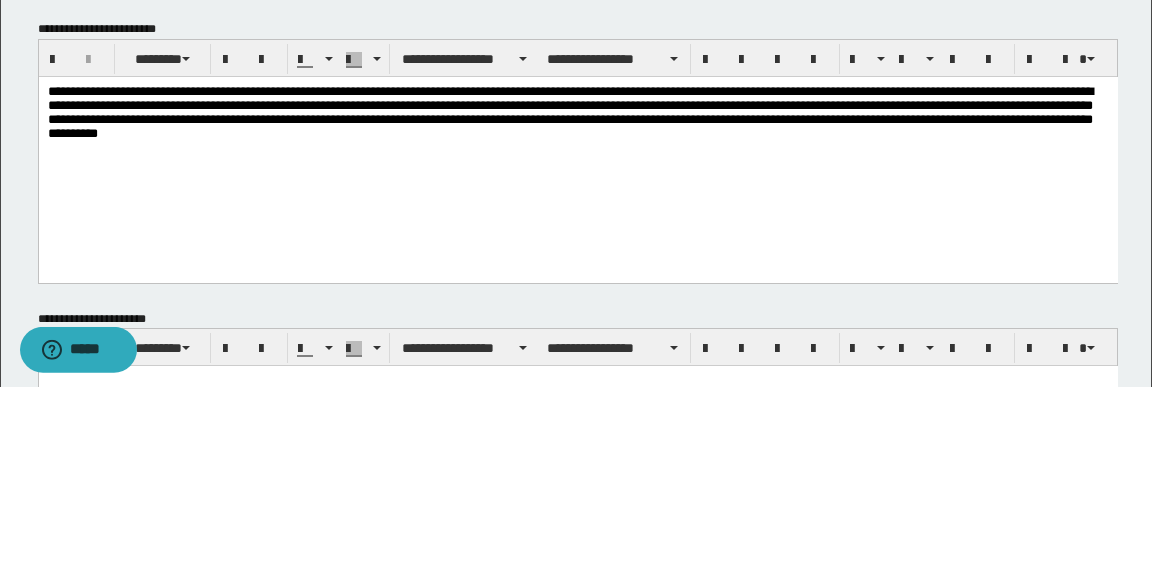 click on "**********" at bounding box center (577, 129) 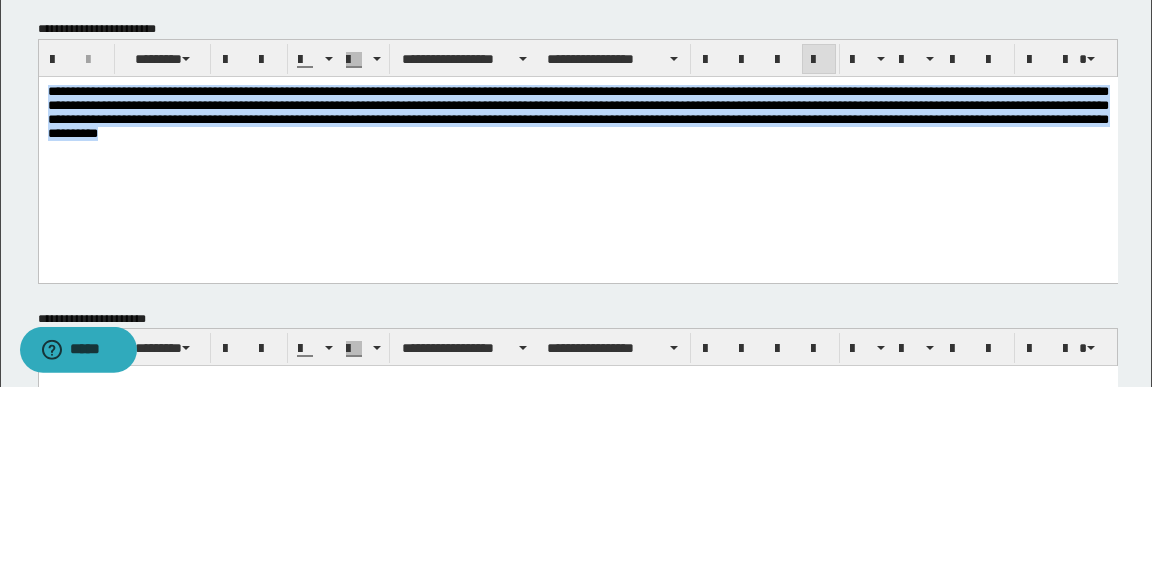 scroll, scrollTop: 1148, scrollLeft: 0, axis: vertical 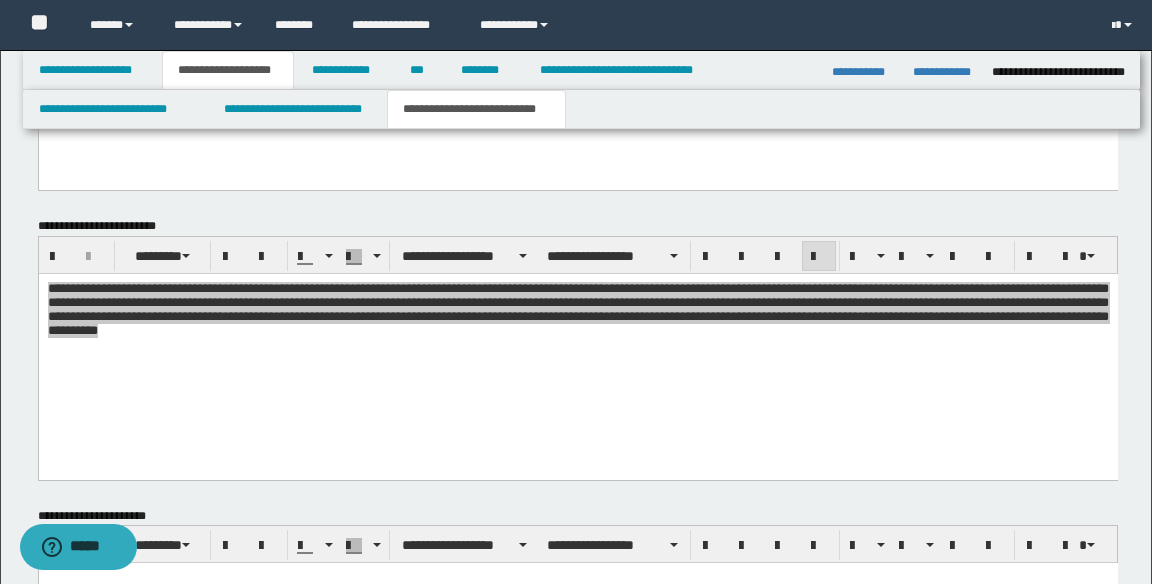 click on "**********" at bounding box center (578, -139) 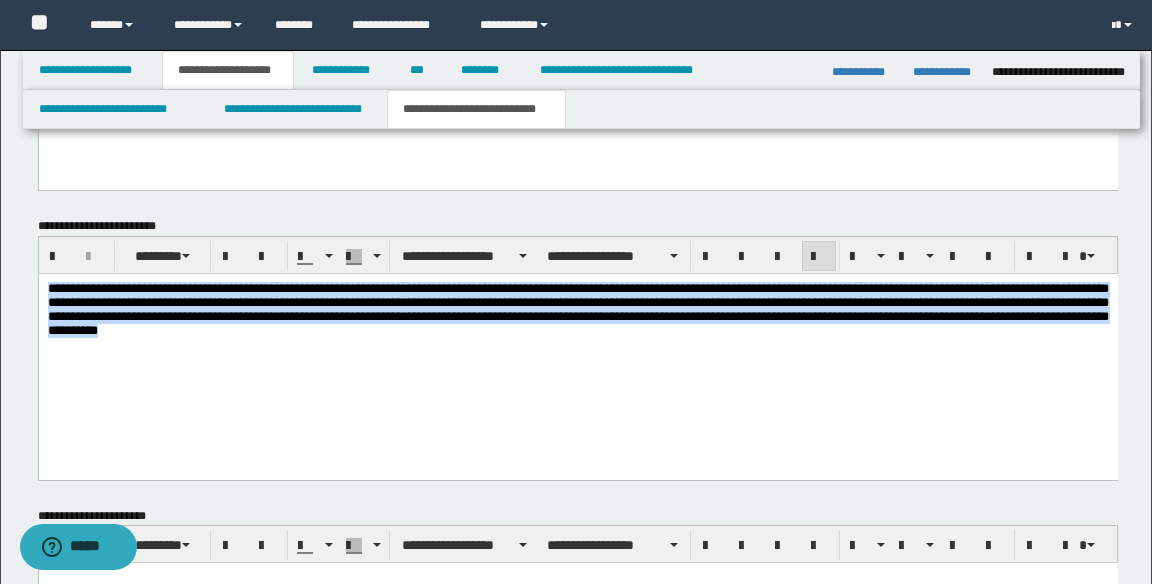 click on "**********" at bounding box center (577, 326) 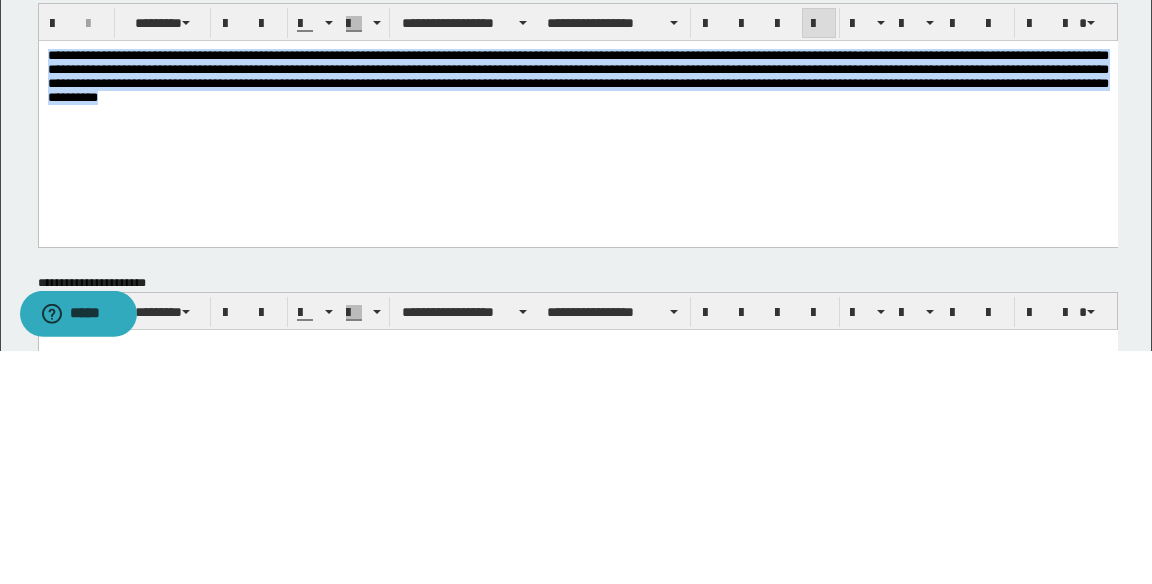 scroll, scrollTop: 1148, scrollLeft: 0, axis: vertical 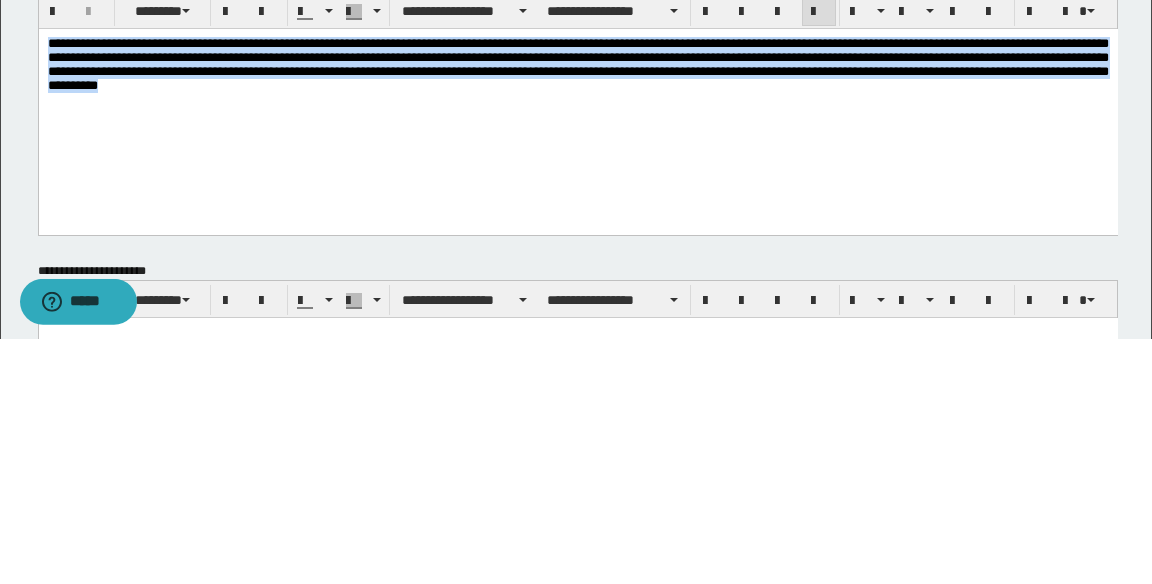 click on "**********" at bounding box center (577, 81) 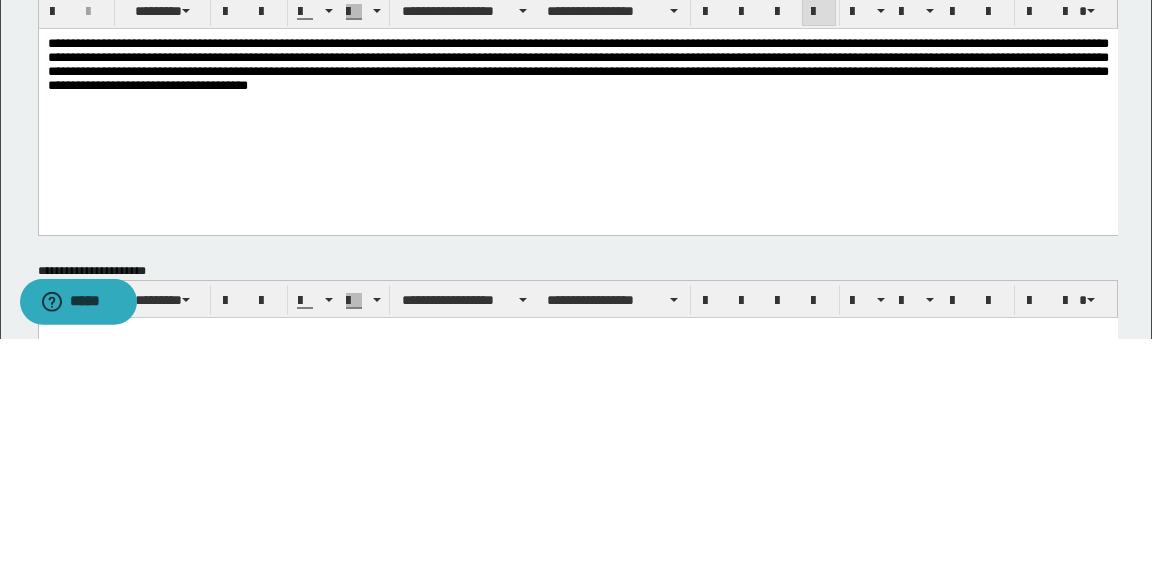 click on "**********" at bounding box center (577, 81) 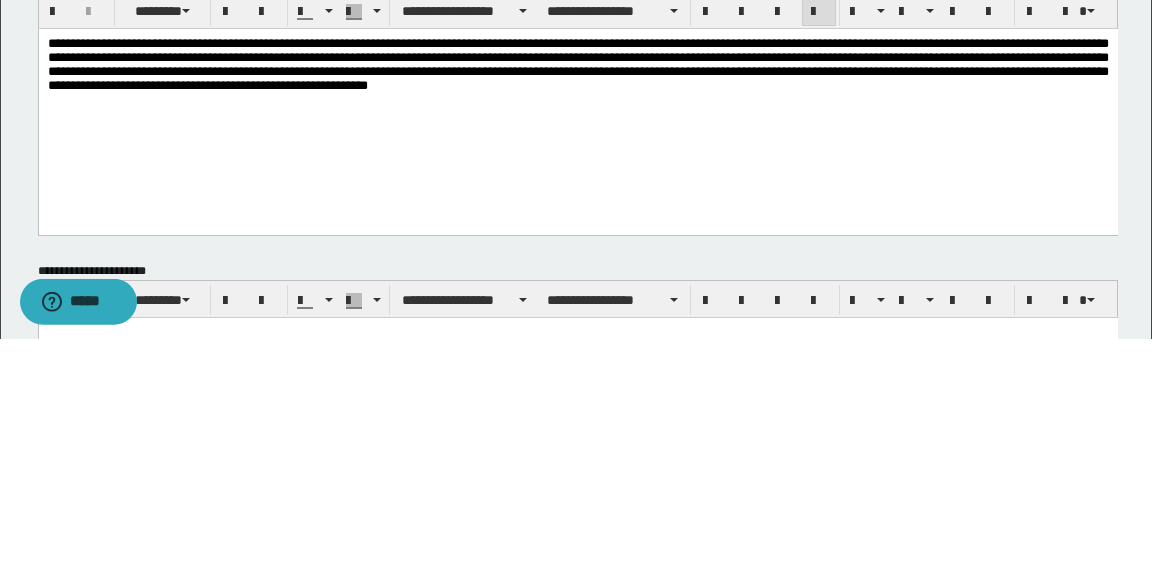 click on "**********" at bounding box center [577, 81] 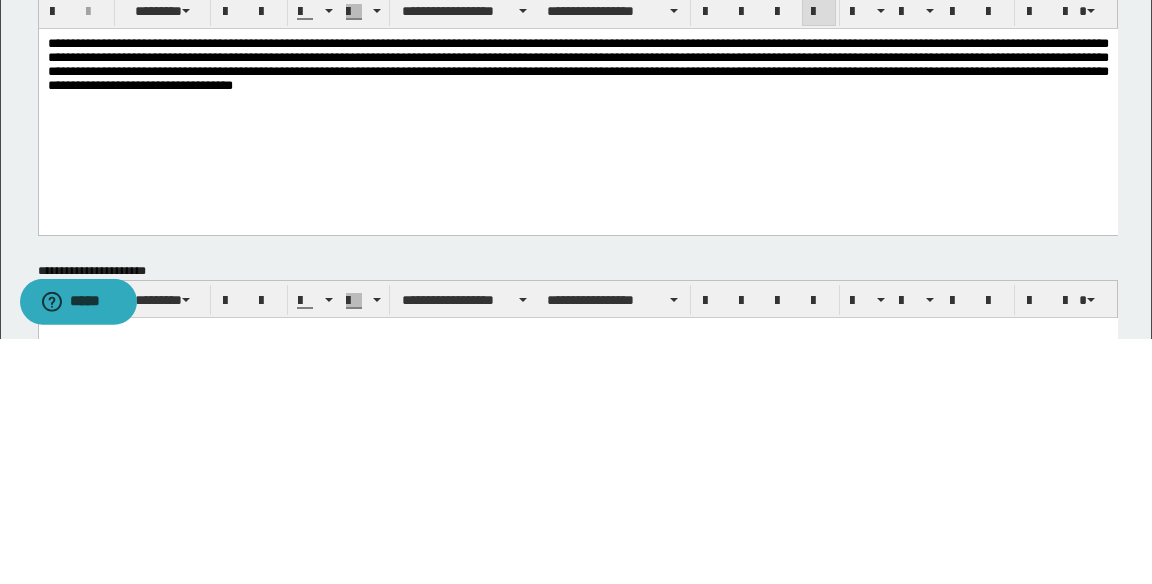 scroll, scrollTop: 1148, scrollLeft: 0, axis: vertical 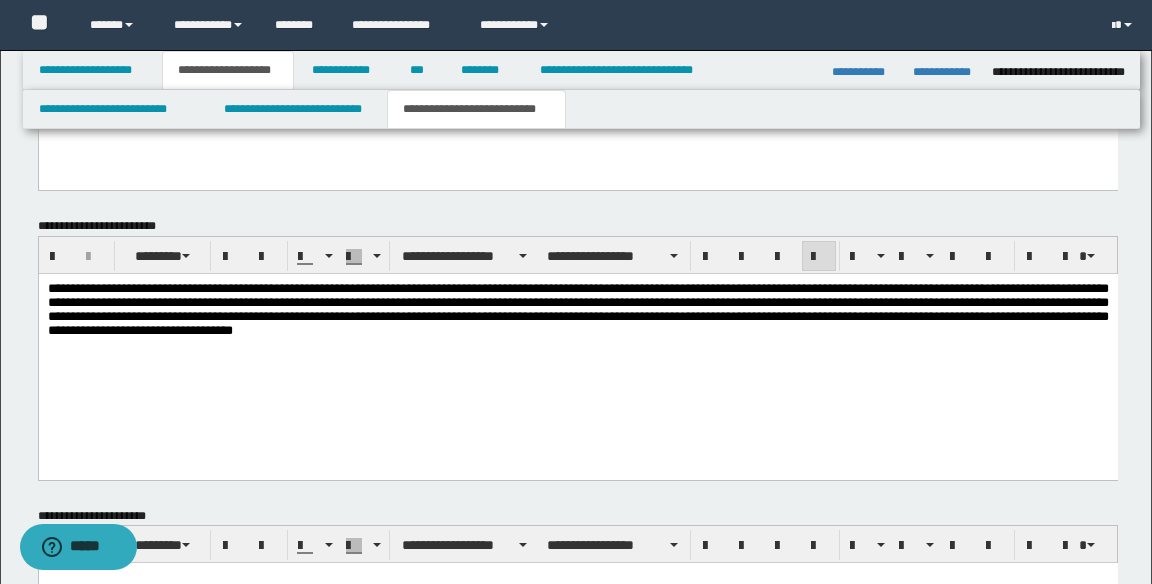 click on "***" at bounding box center [418, 70] 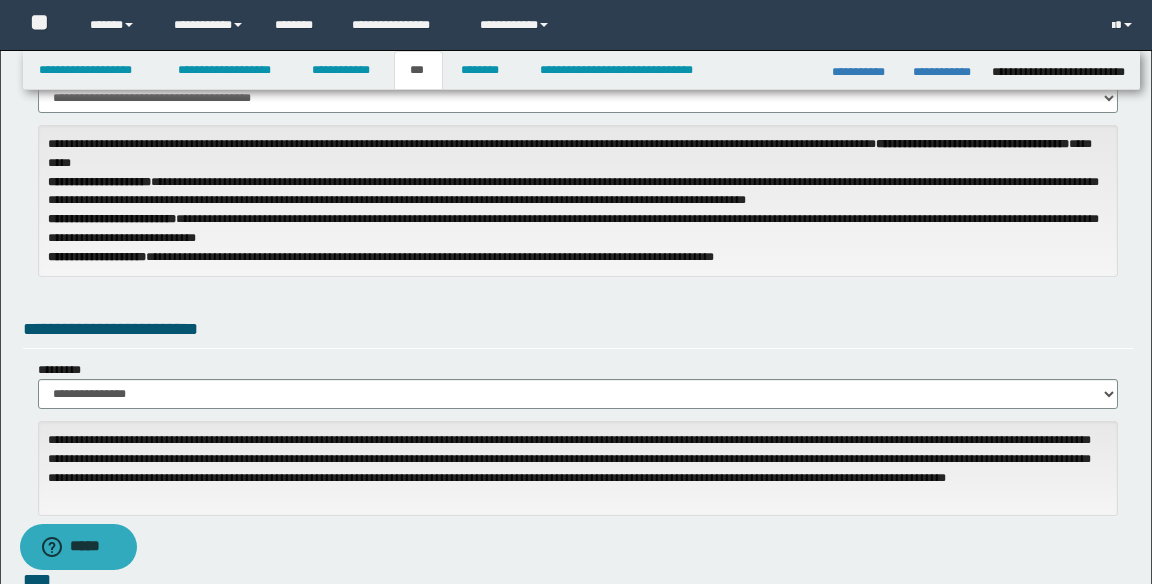 scroll, scrollTop: 136, scrollLeft: 0, axis: vertical 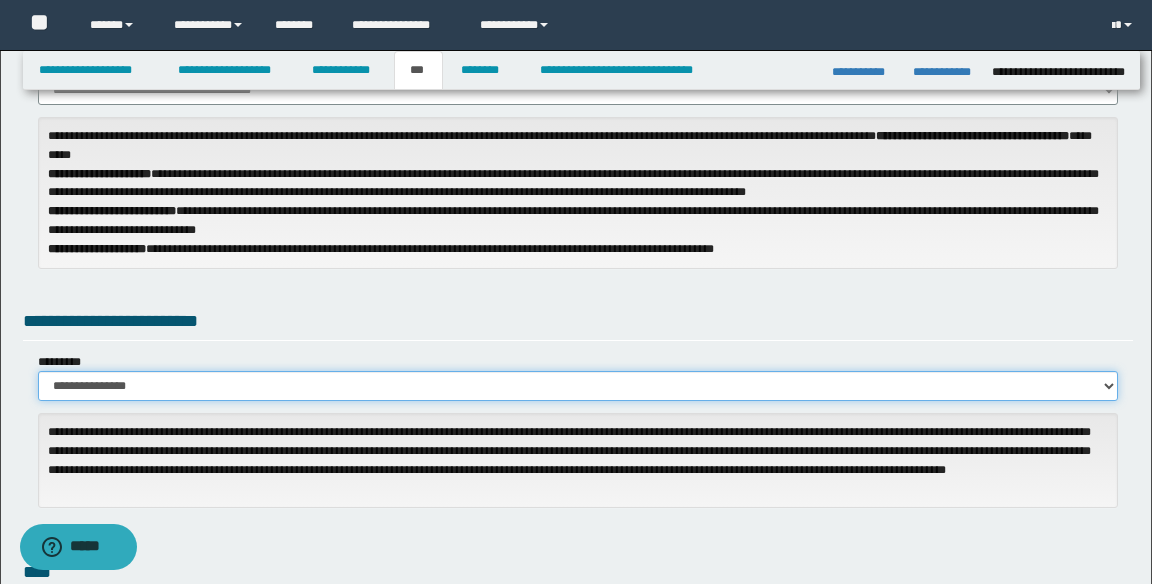 click on "**********" at bounding box center [578, 386] 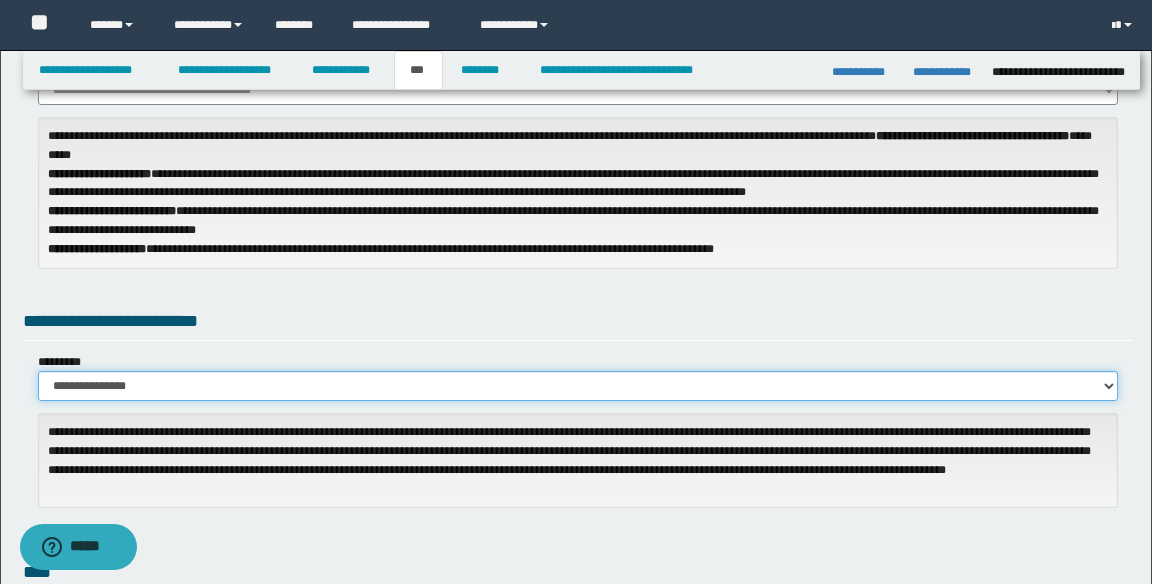 select on "***" 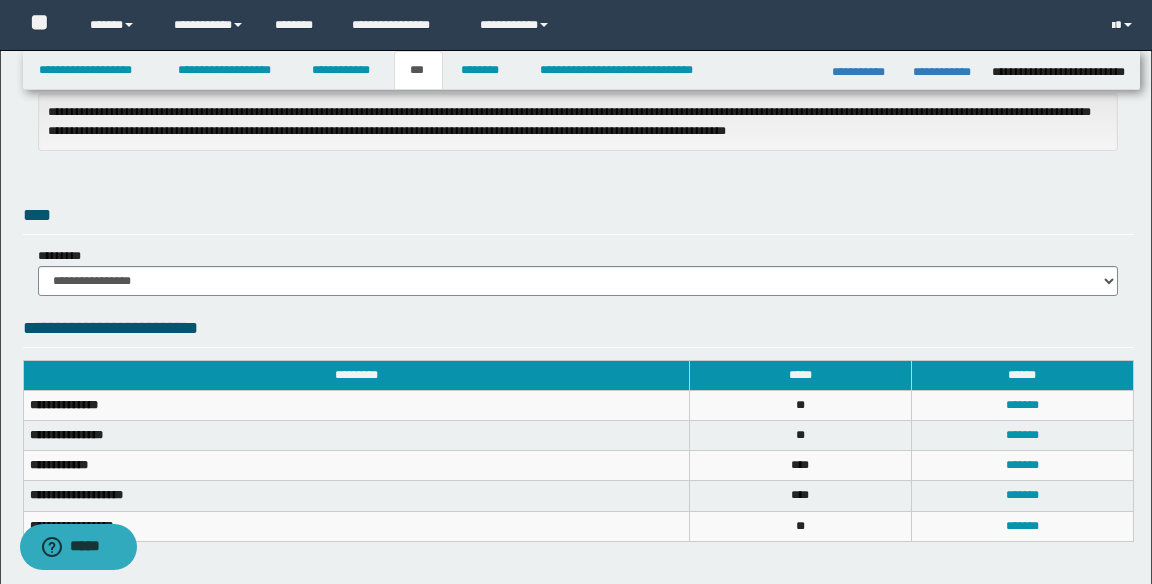 scroll, scrollTop: 457, scrollLeft: 0, axis: vertical 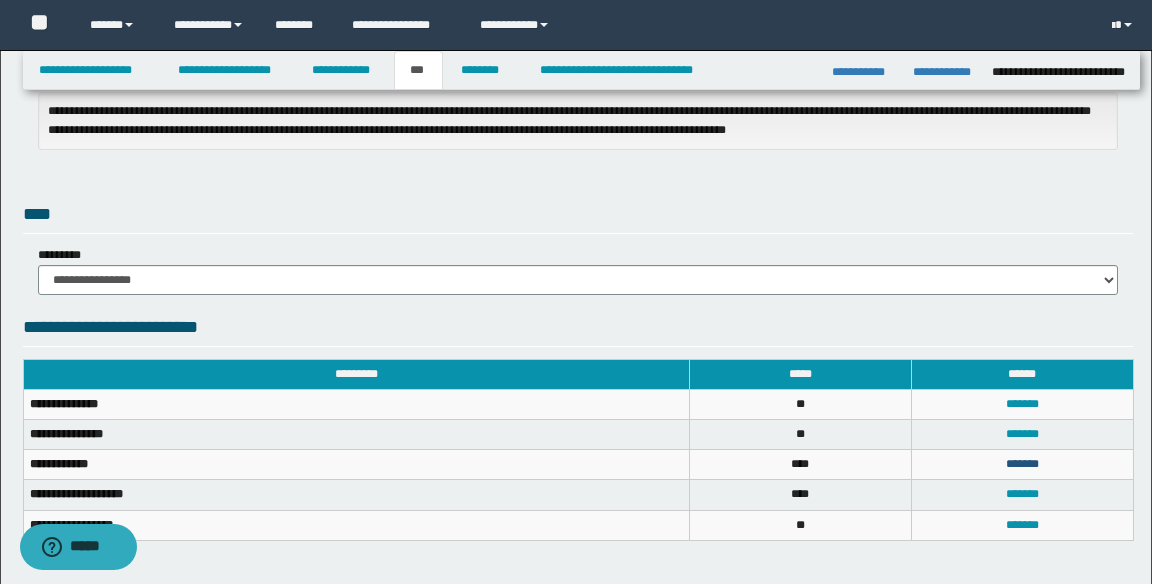 click on "*******" at bounding box center [1022, 464] 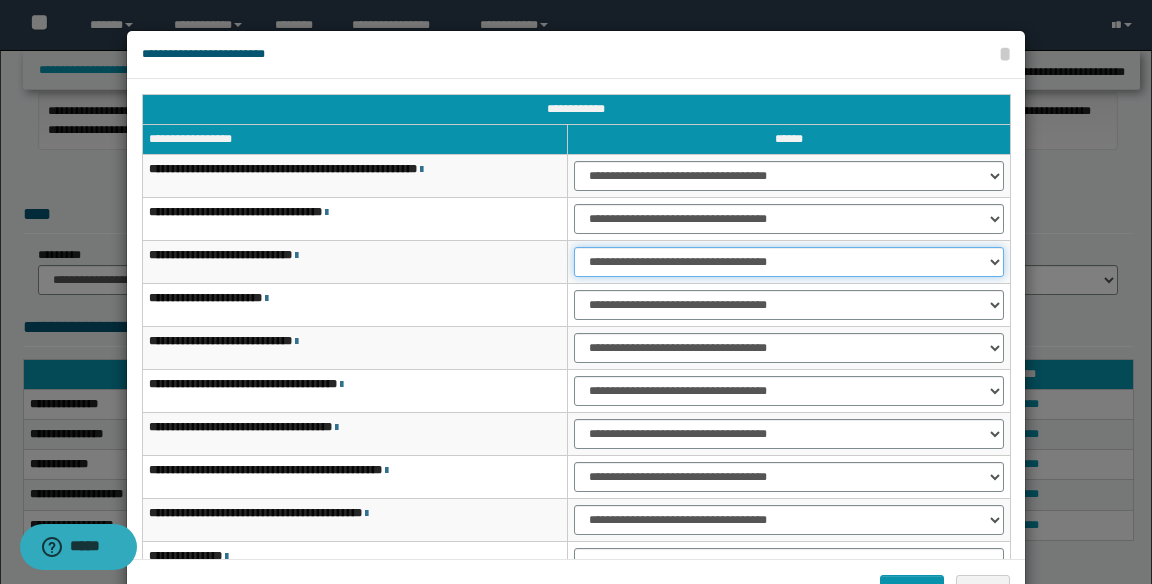 click on "**********" at bounding box center [789, 262] 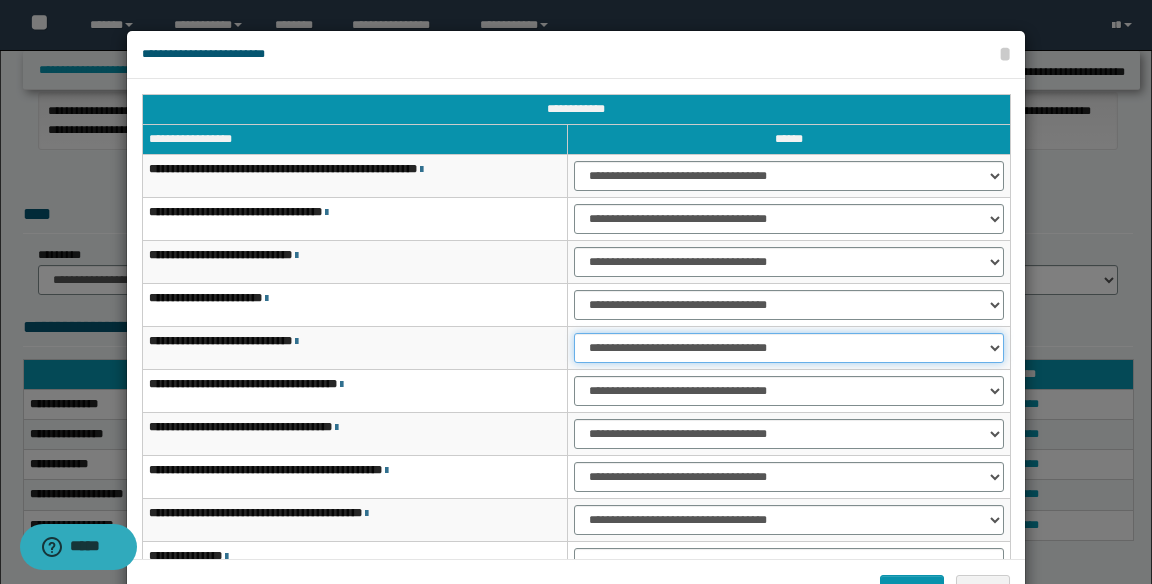 click on "**********" at bounding box center (789, 348) 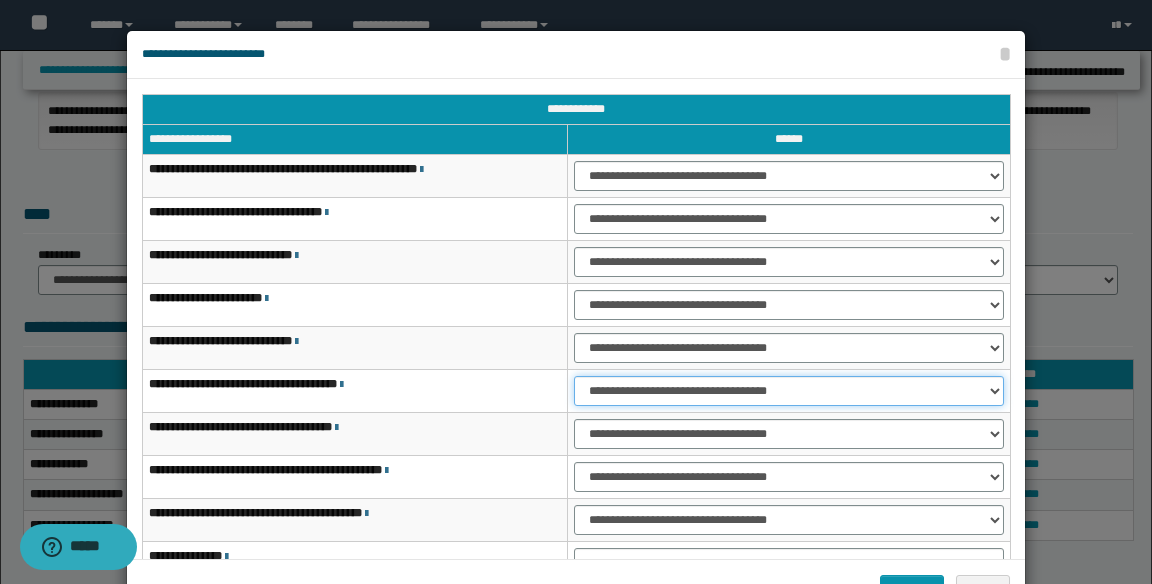 click on "**********" at bounding box center (789, 391) 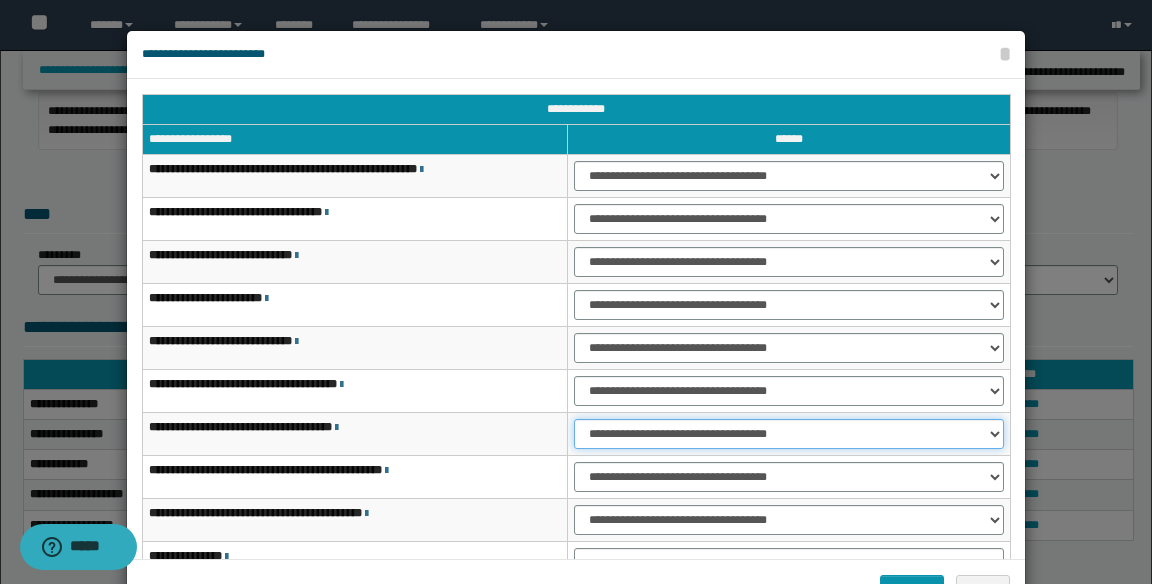 click on "**********" at bounding box center (789, 434) 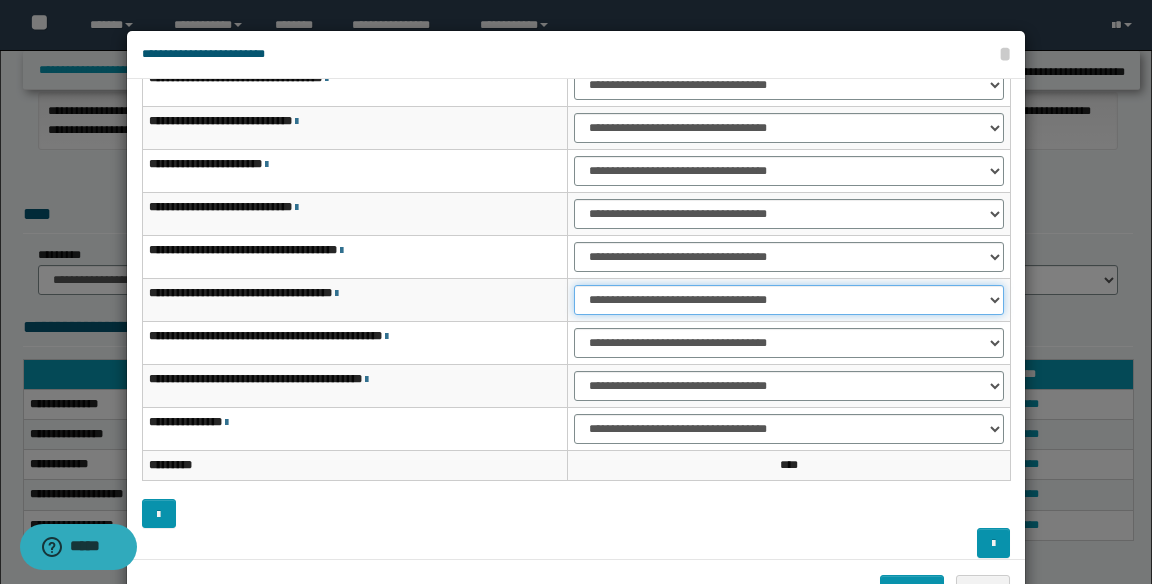 scroll, scrollTop: 147, scrollLeft: 0, axis: vertical 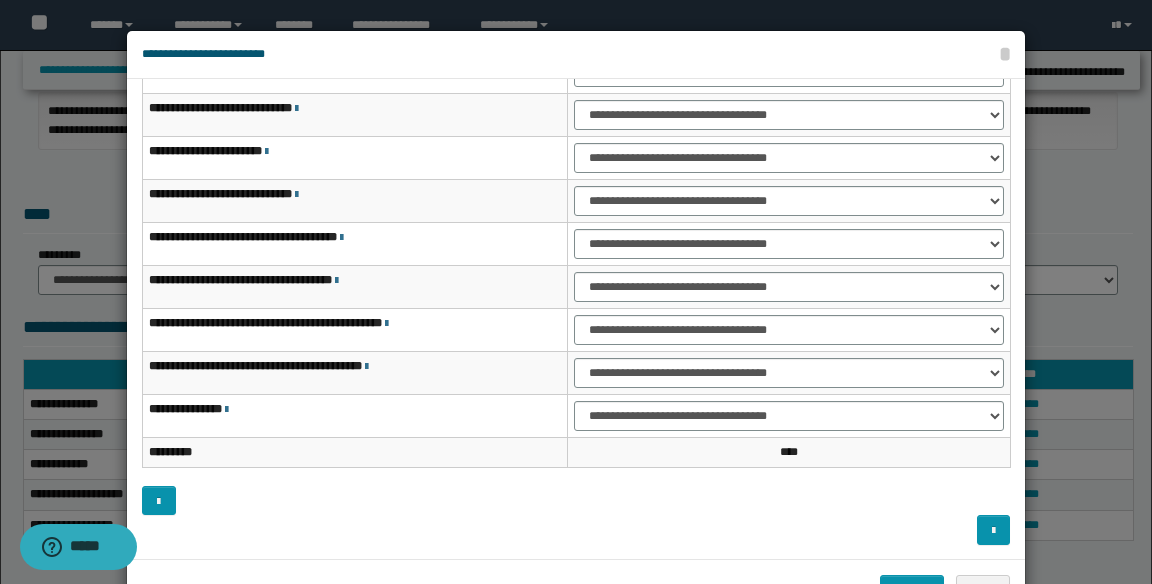 click on "*******
******" at bounding box center (576, 589) 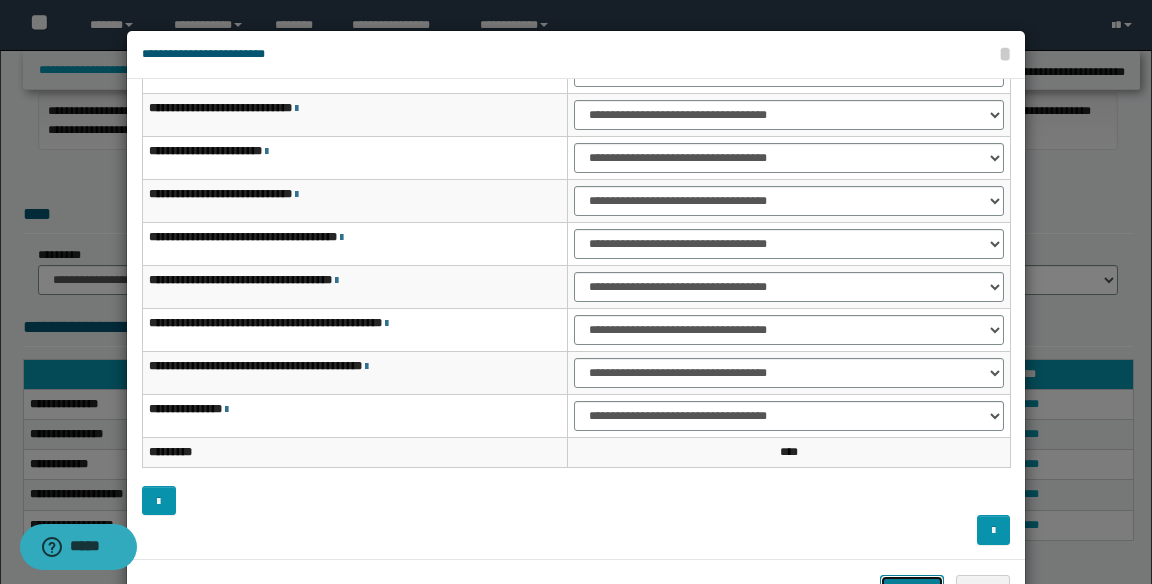 click on "*******" at bounding box center (912, 590) 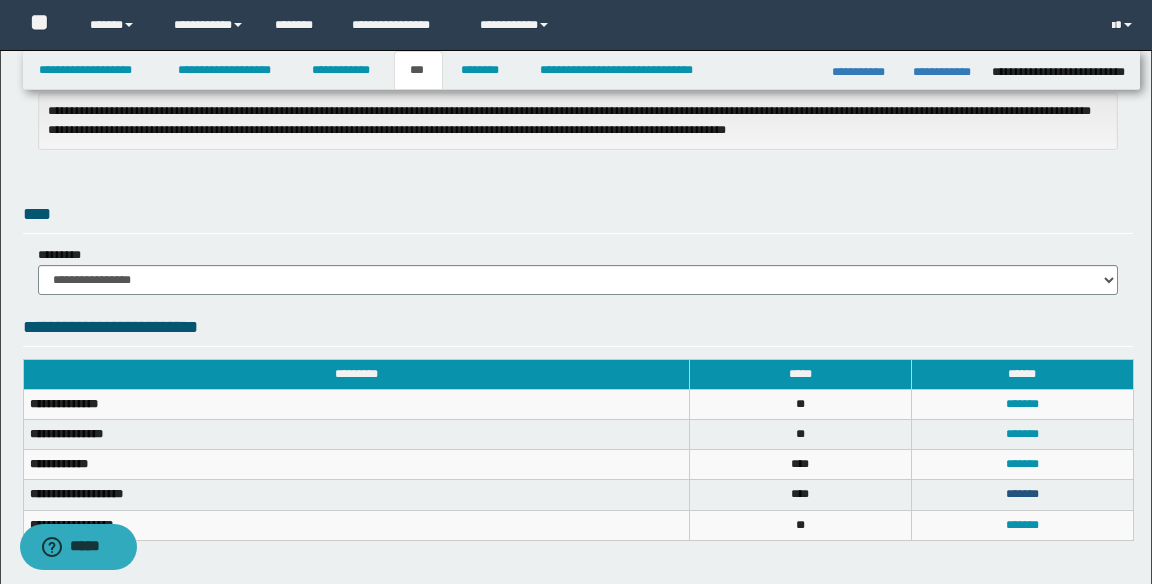 click on "*******" at bounding box center [1022, 494] 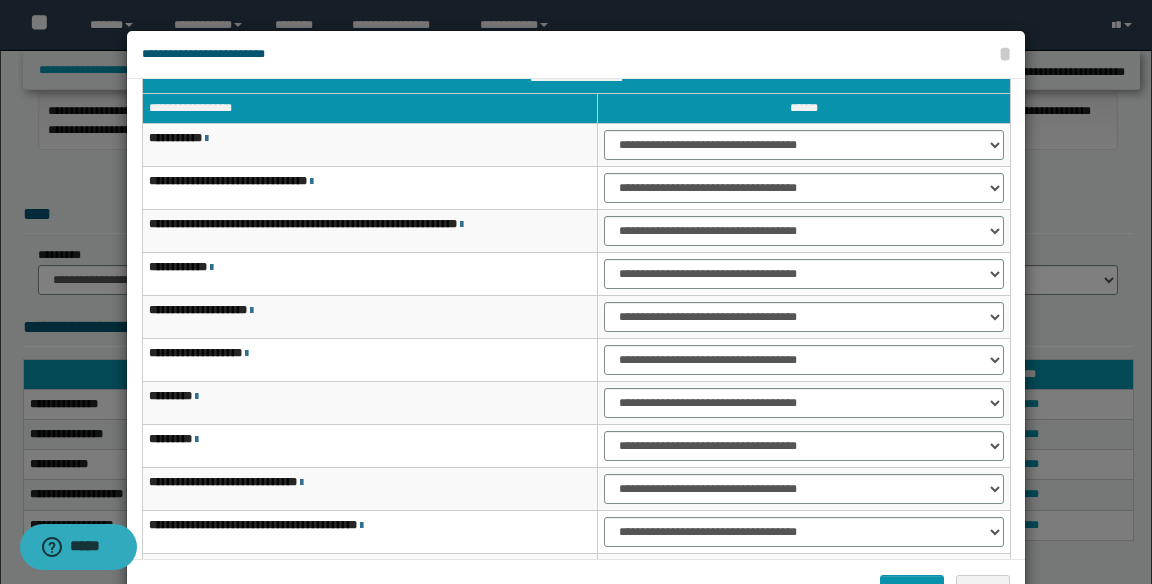 scroll, scrollTop: 0, scrollLeft: 0, axis: both 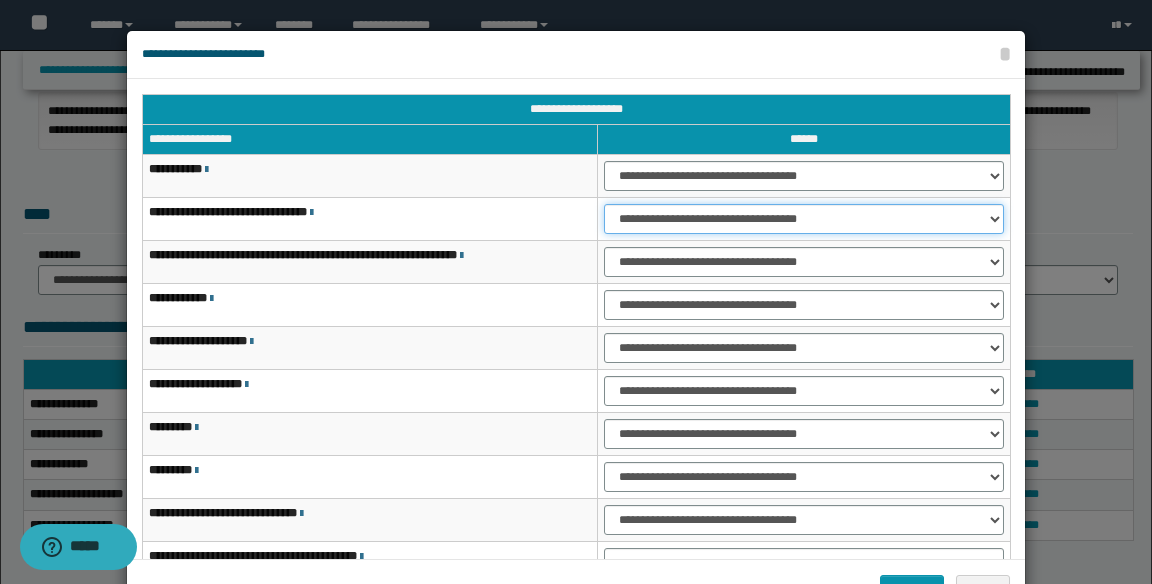 click on "**********" at bounding box center (804, 219) 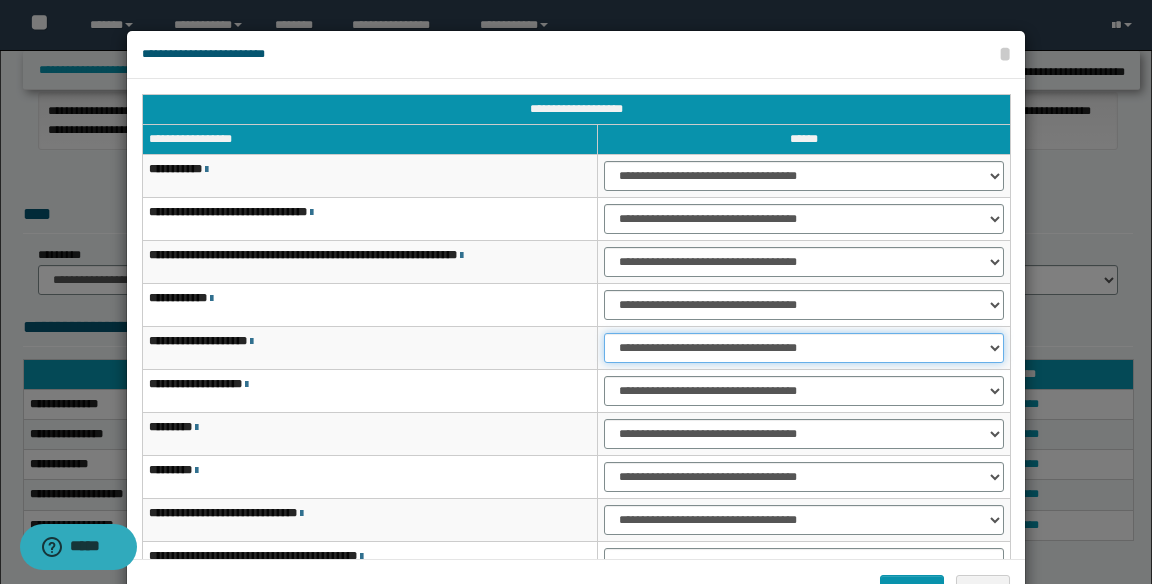 click on "**********" at bounding box center (804, 348) 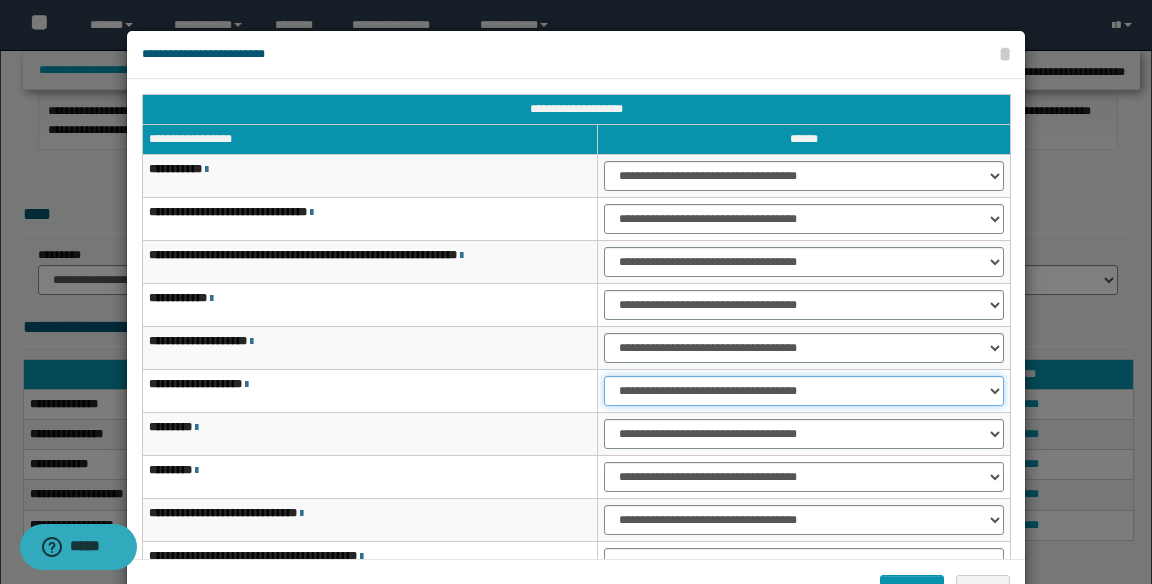 click on "**********" at bounding box center [804, 391] 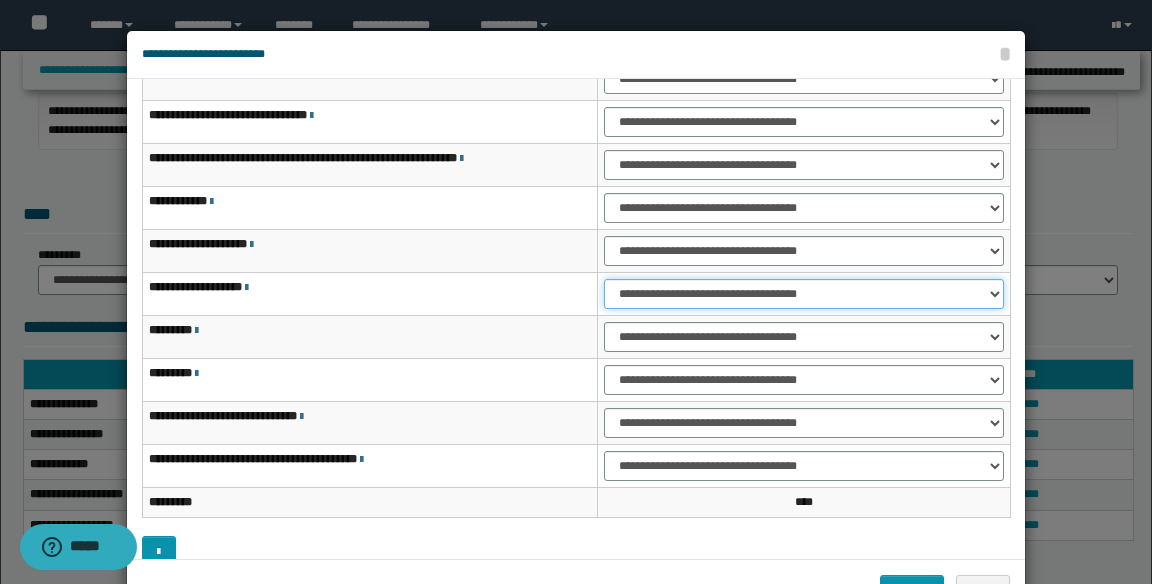 scroll, scrollTop: 147, scrollLeft: 0, axis: vertical 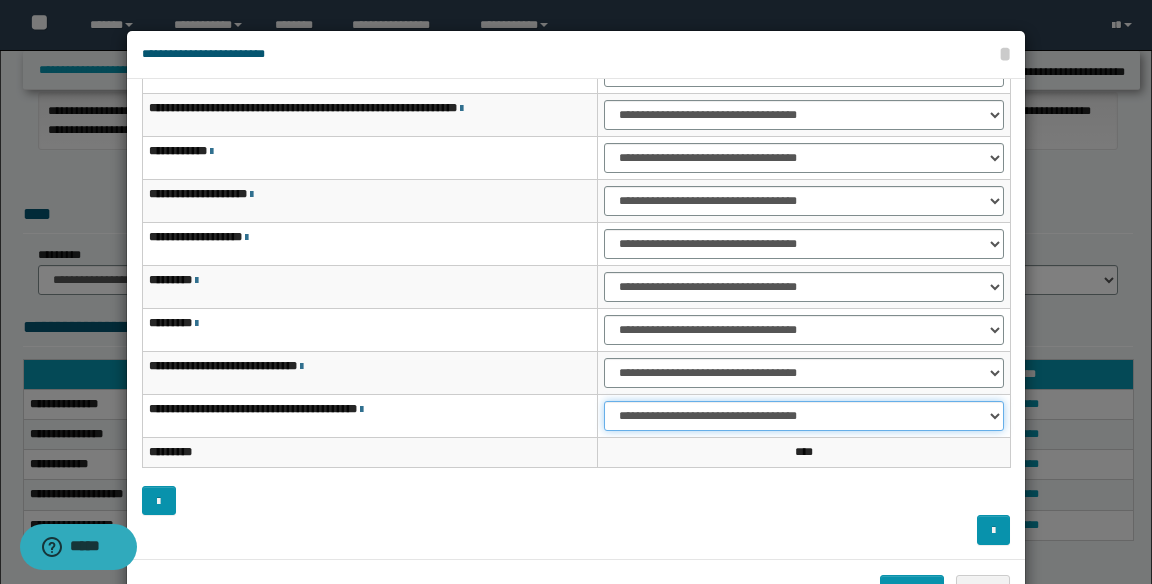 click on "**********" at bounding box center (804, 416) 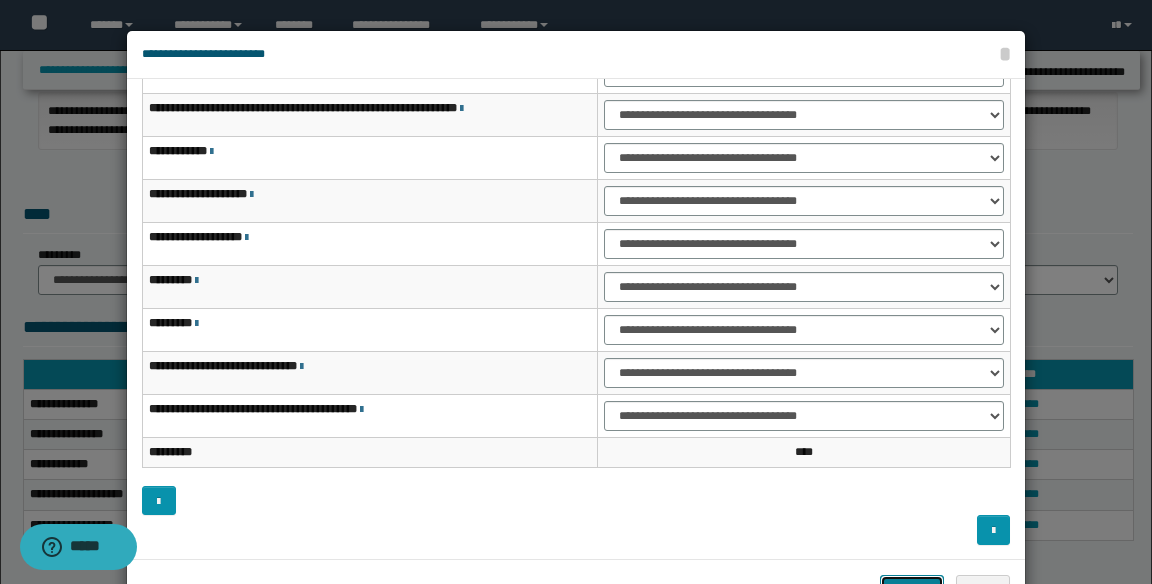 click on "*******" at bounding box center (912, 590) 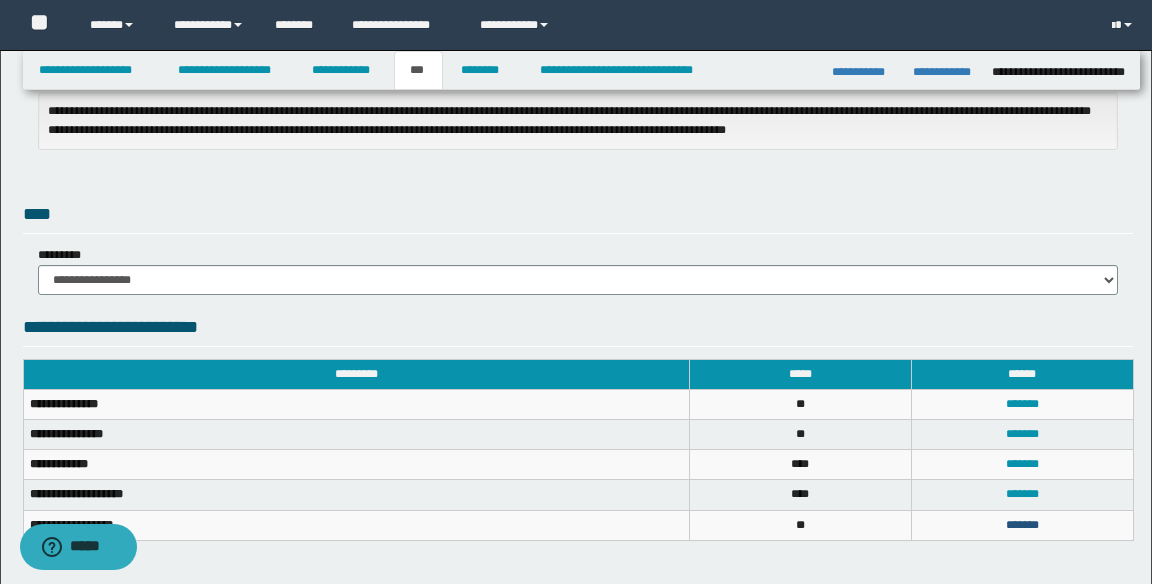 click on "*******" at bounding box center [1022, 525] 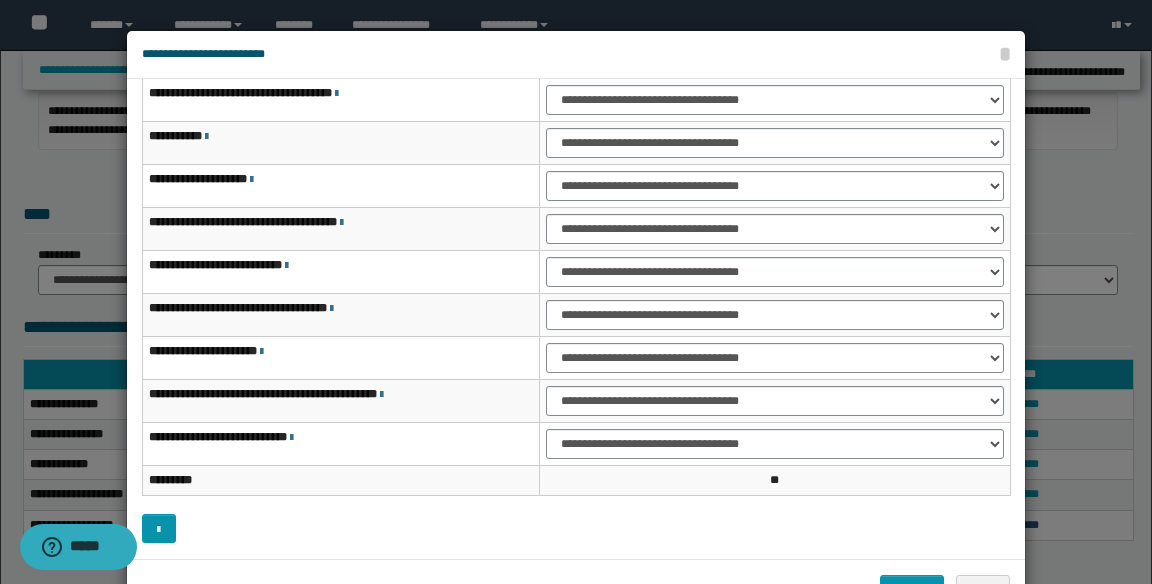 scroll, scrollTop: 119, scrollLeft: 0, axis: vertical 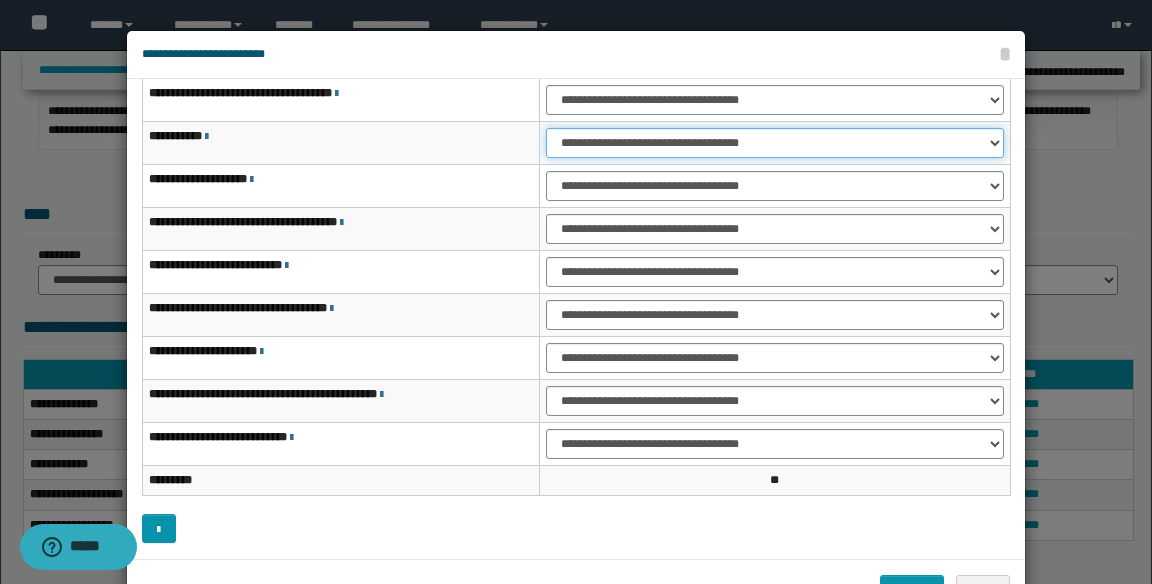 click on "**********" at bounding box center (775, 143) 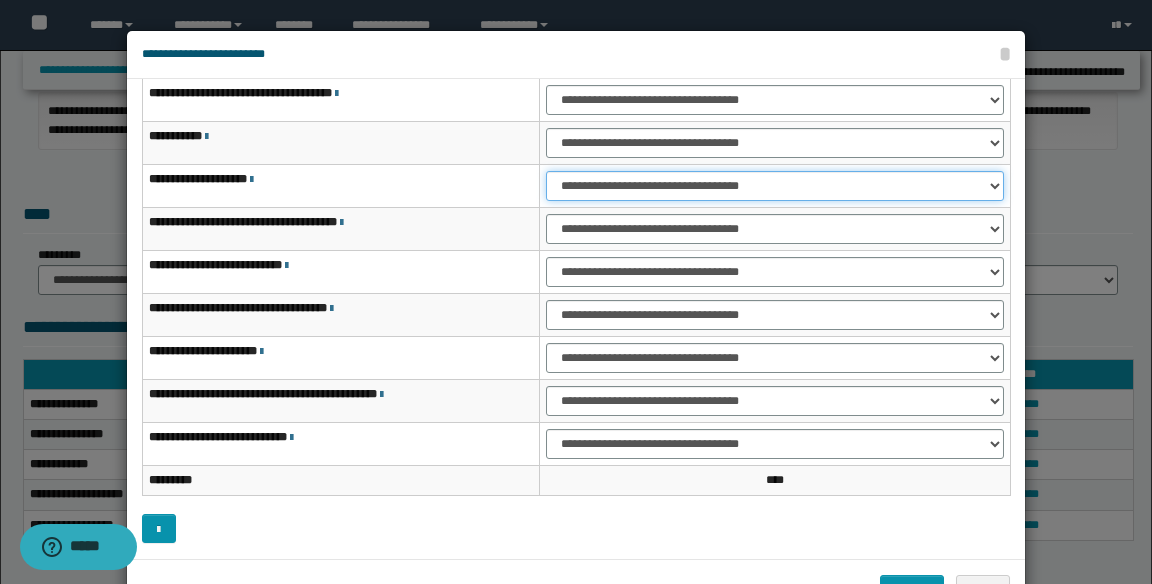 click on "**********" at bounding box center [775, 186] 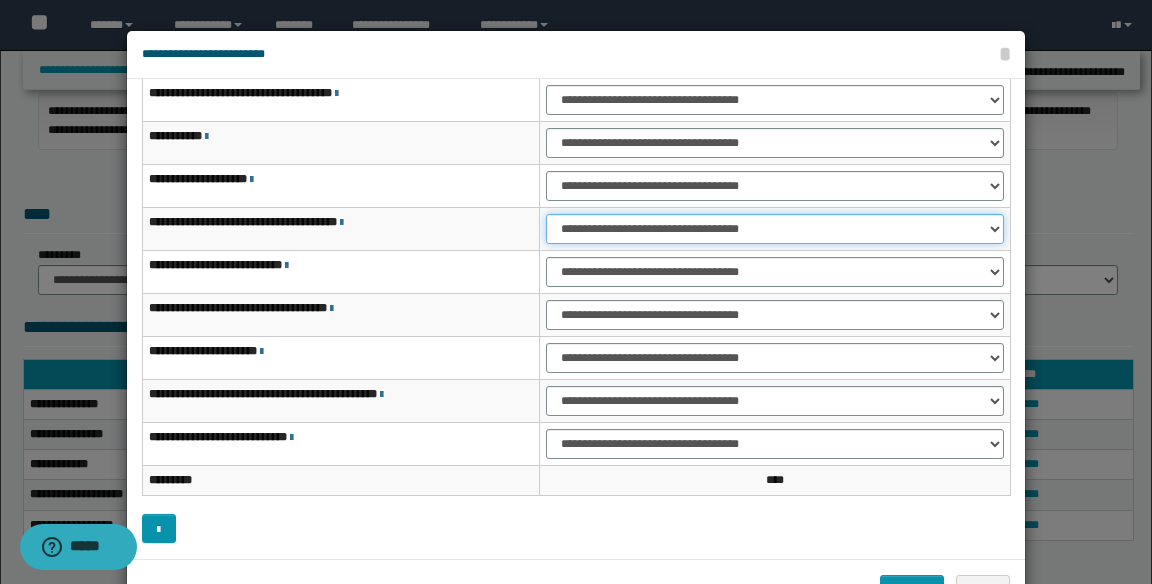 click on "**********" at bounding box center [775, 229] 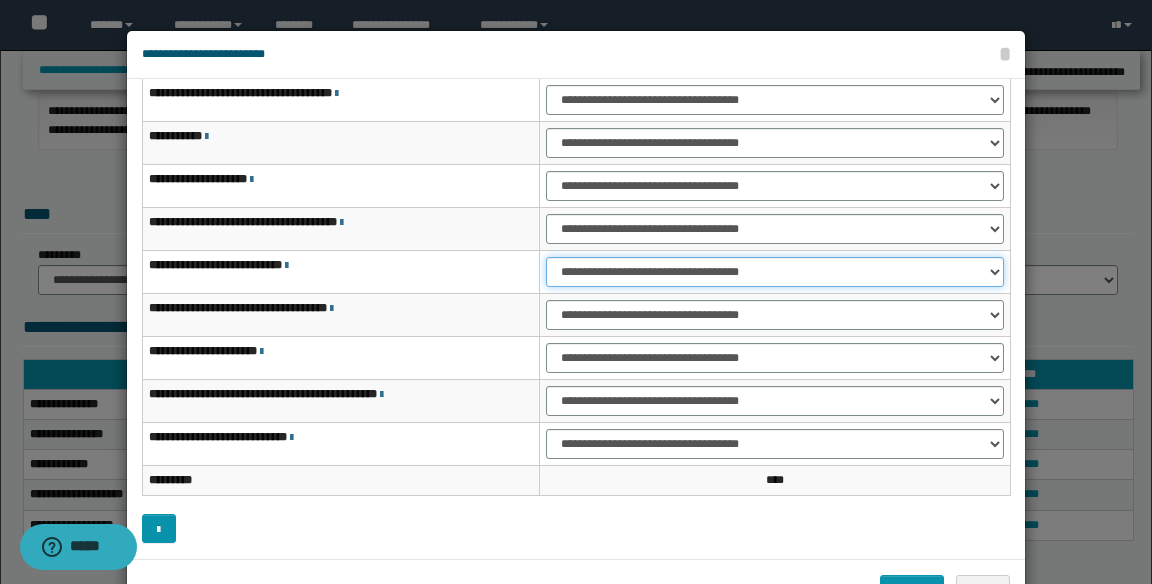 click on "**********" at bounding box center [775, 272] 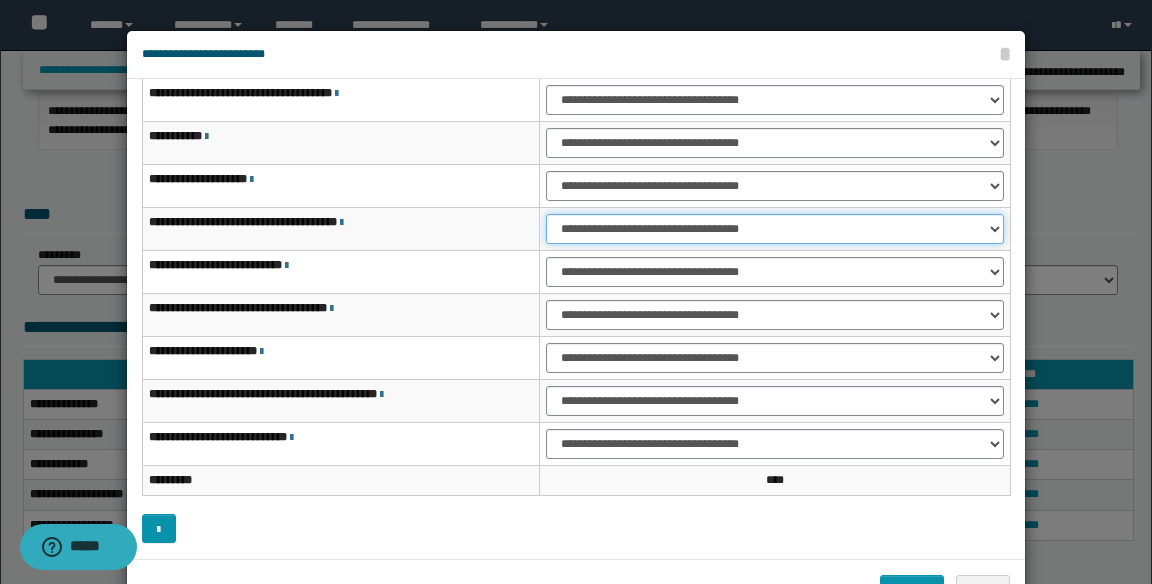 click on "**********" at bounding box center [775, 229] 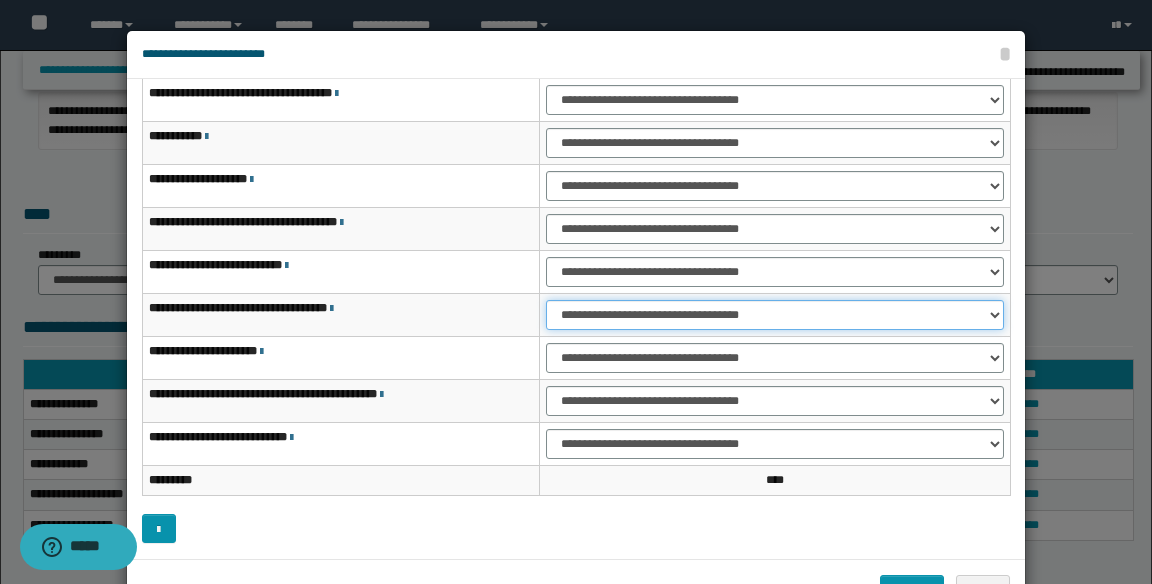 click on "**********" at bounding box center (775, 315) 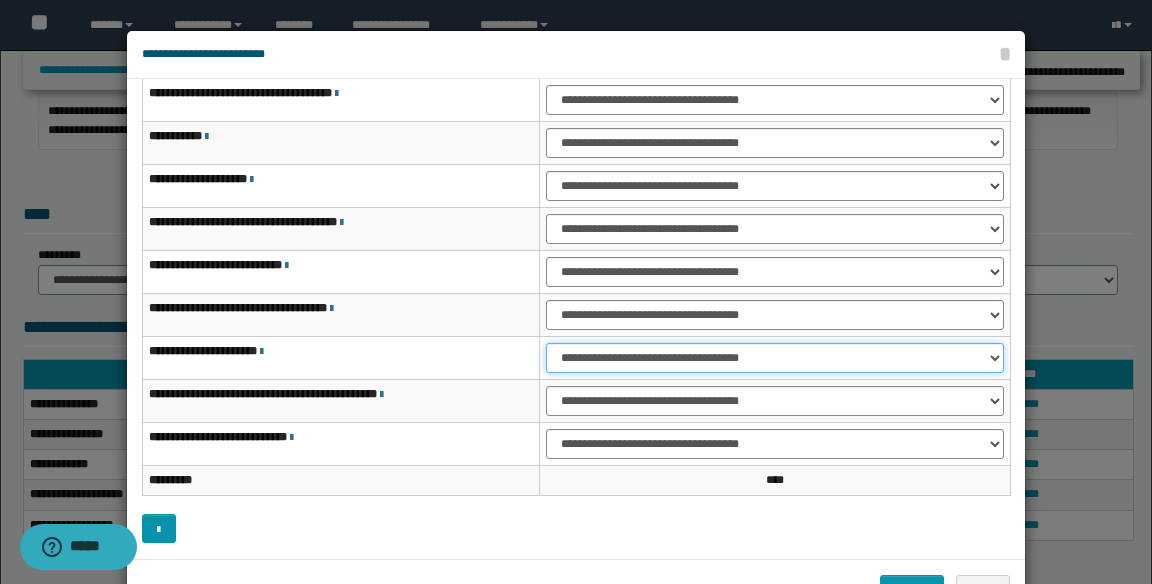 click on "**********" at bounding box center [775, 358] 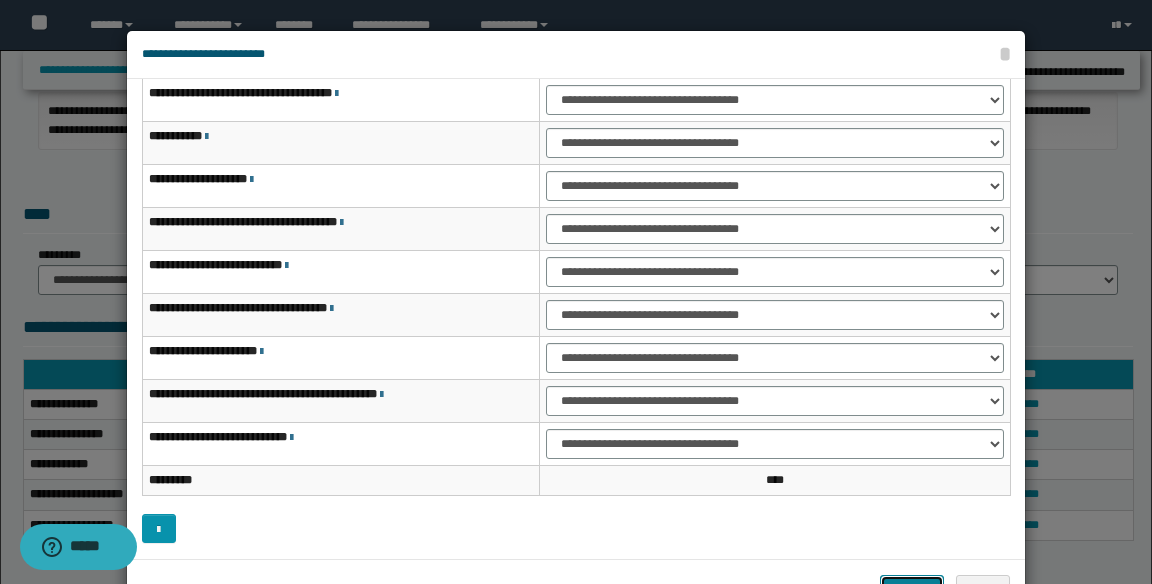 click on "*******" at bounding box center (912, 590) 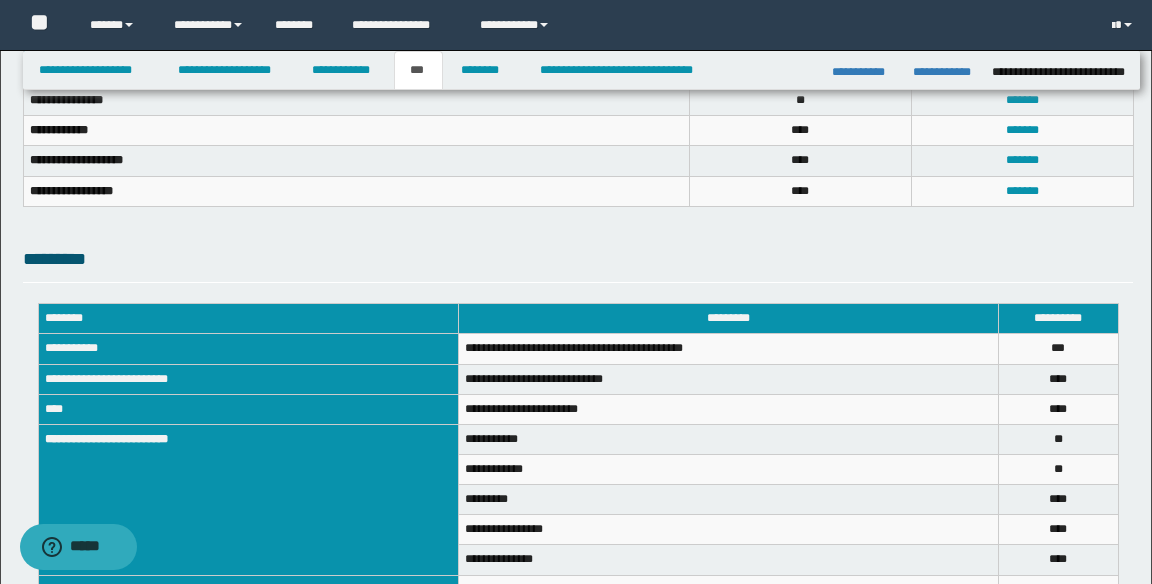 scroll, scrollTop: 842, scrollLeft: 0, axis: vertical 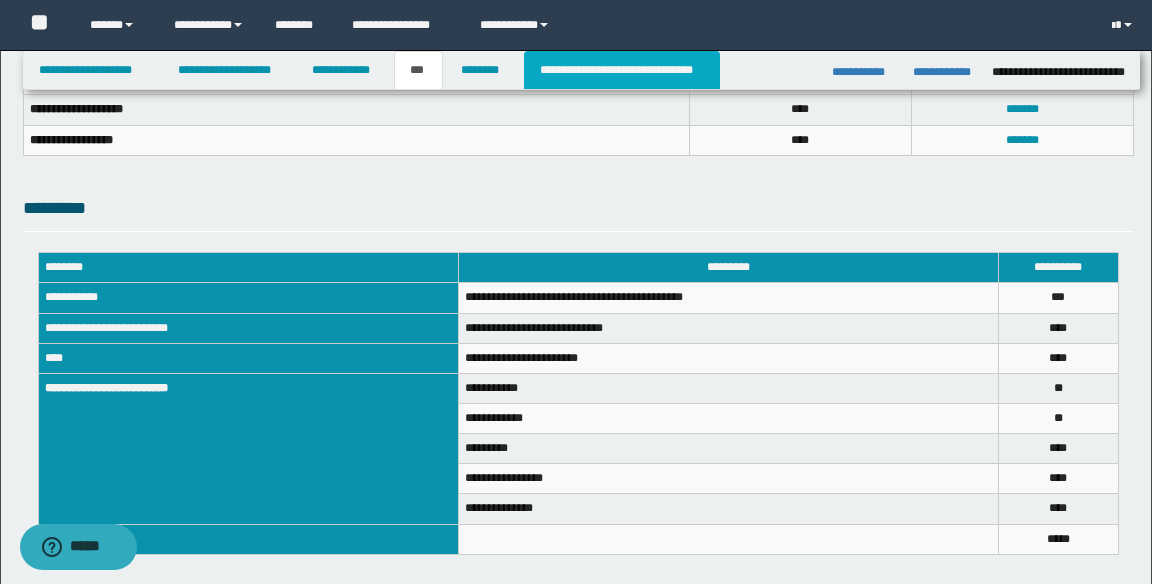 click on "**********" at bounding box center (622, 70) 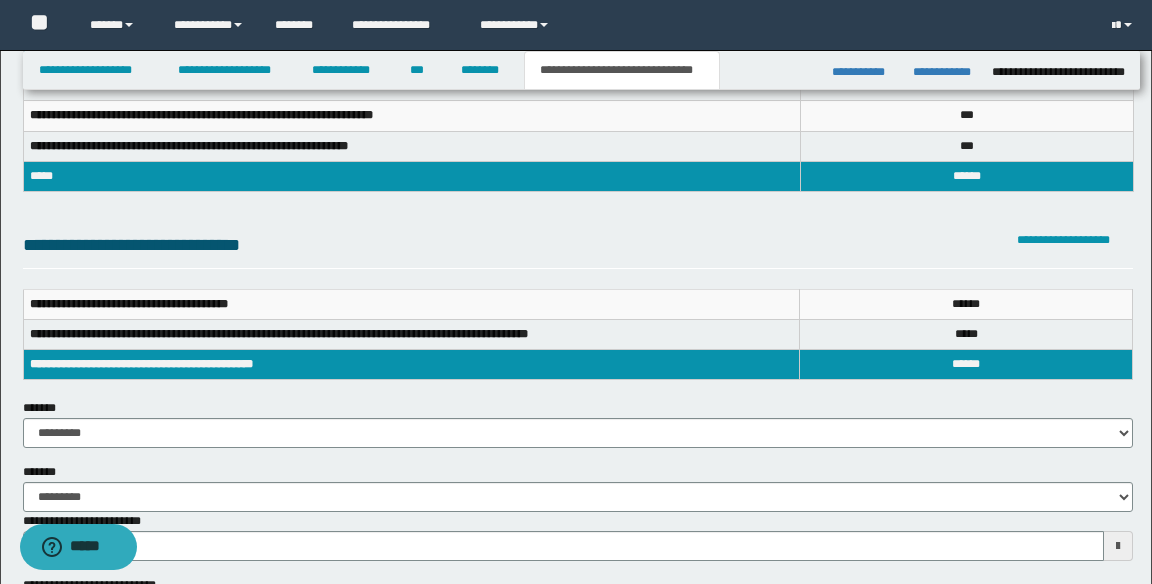 scroll, scrollTop: 0, scrollLeft: 0, axis: both 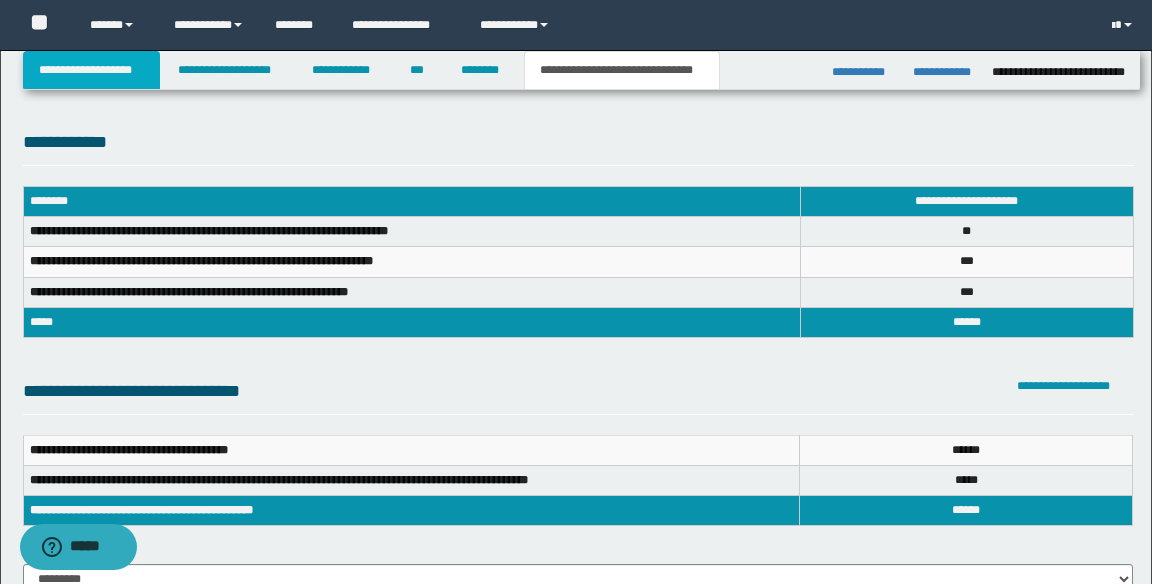 click on "**********" at bounding box center (91, 70) 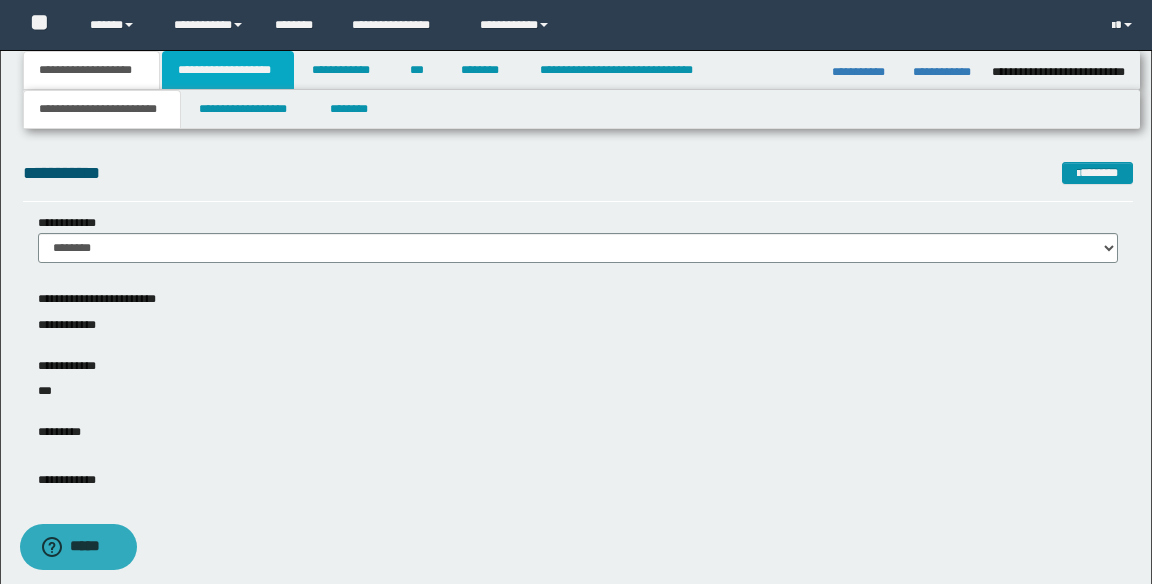 click on "**********" at bounding box center [228, 70] 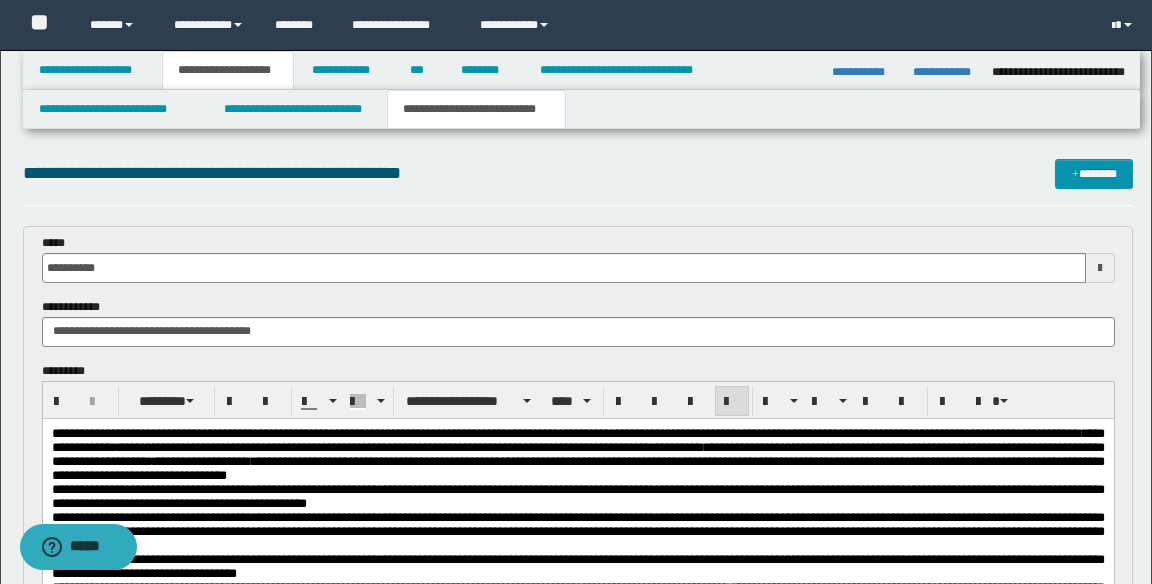 type 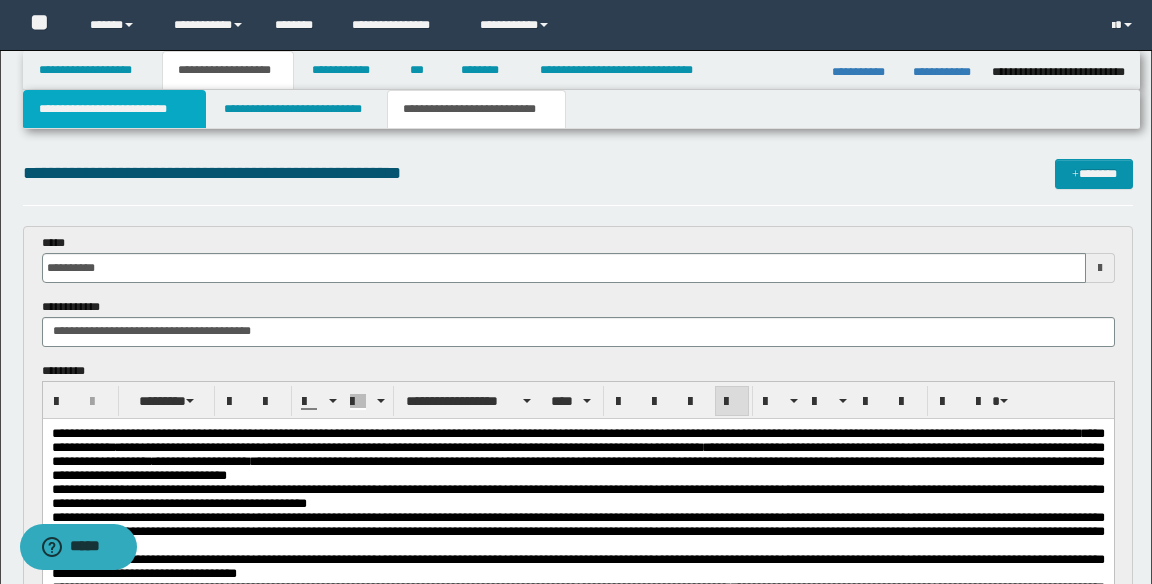 click on "**********" at bounding box center [115, 109] 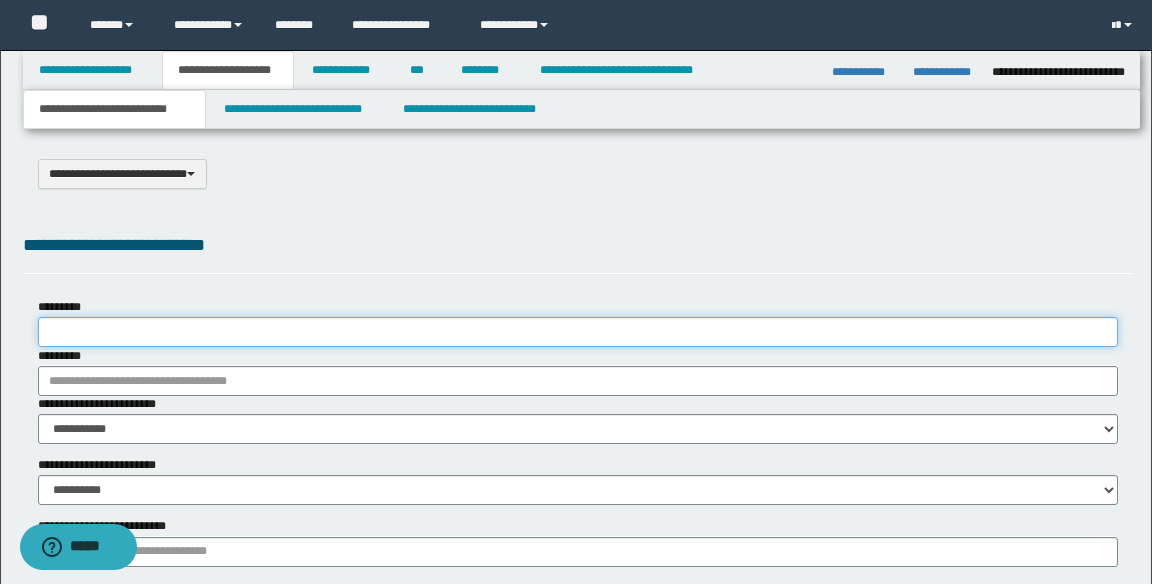 click on "*********" at bounding box center [578, 332] 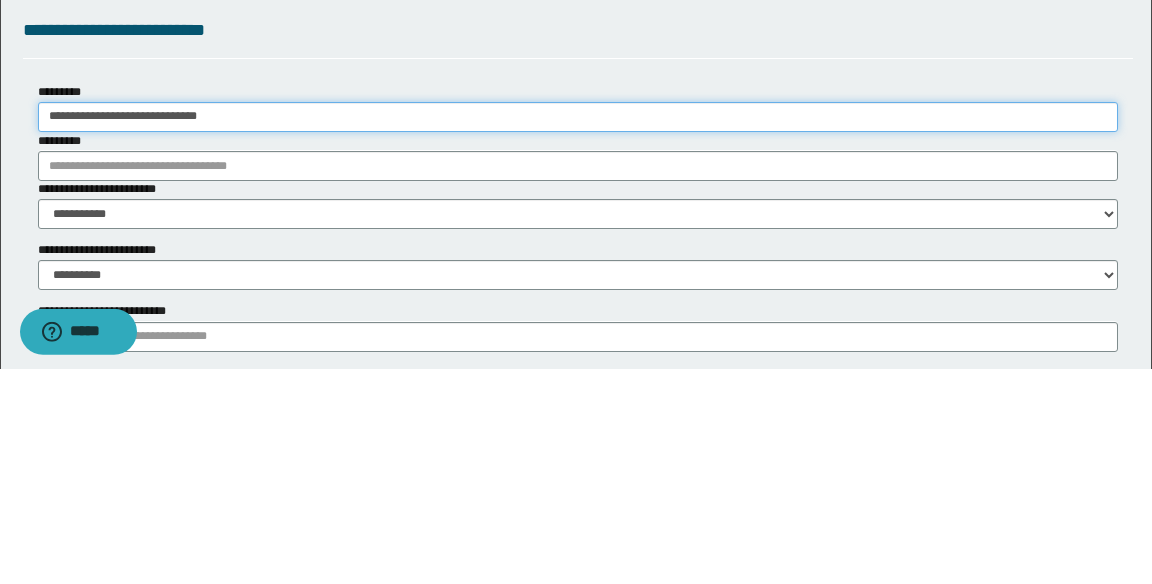 click on "**********" at bounding box center (578, 332) 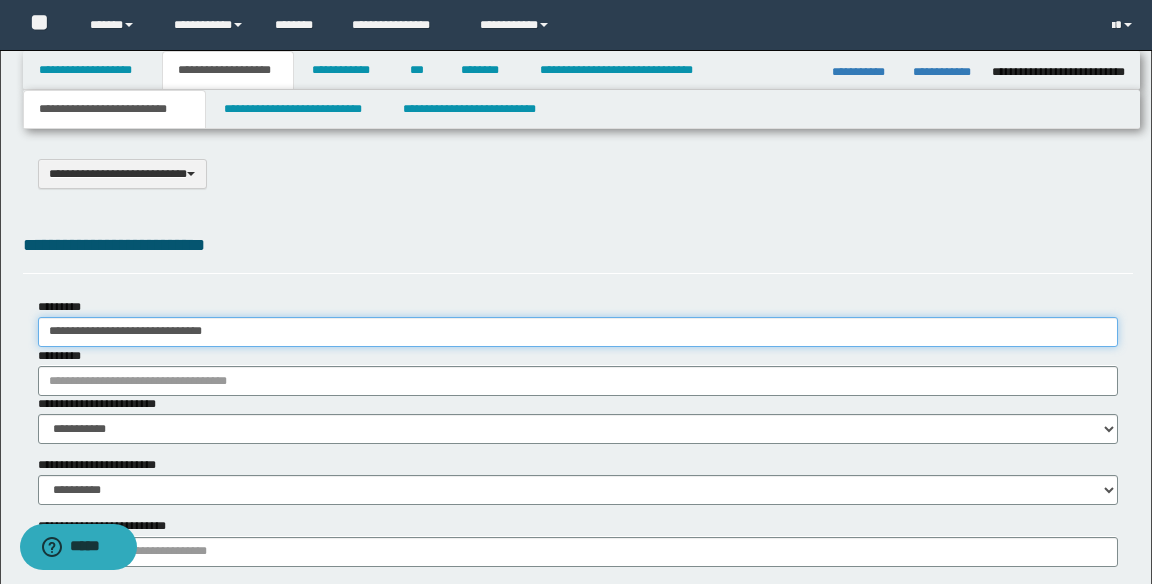 type on "**********" 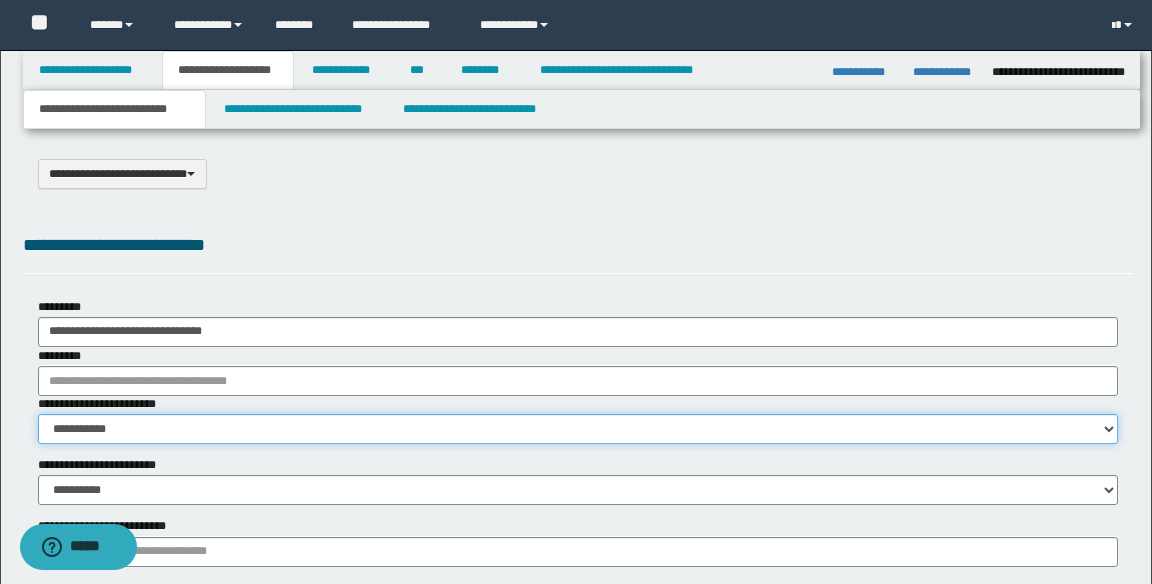 click on "**********" at bounding box center [578, 429] 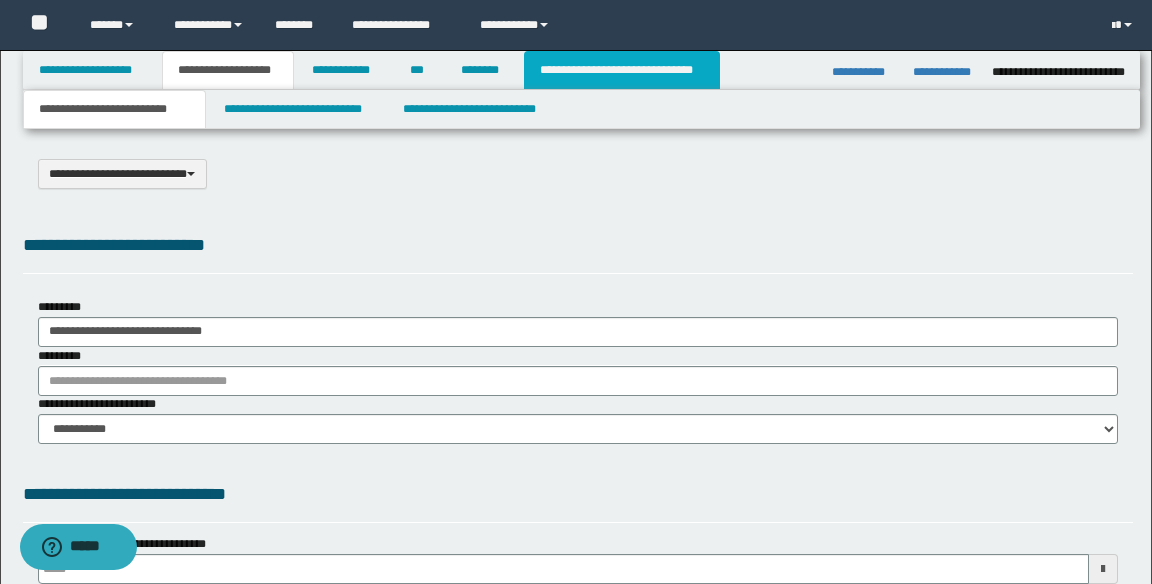 click on "**********" at bounding box center [622, 70] 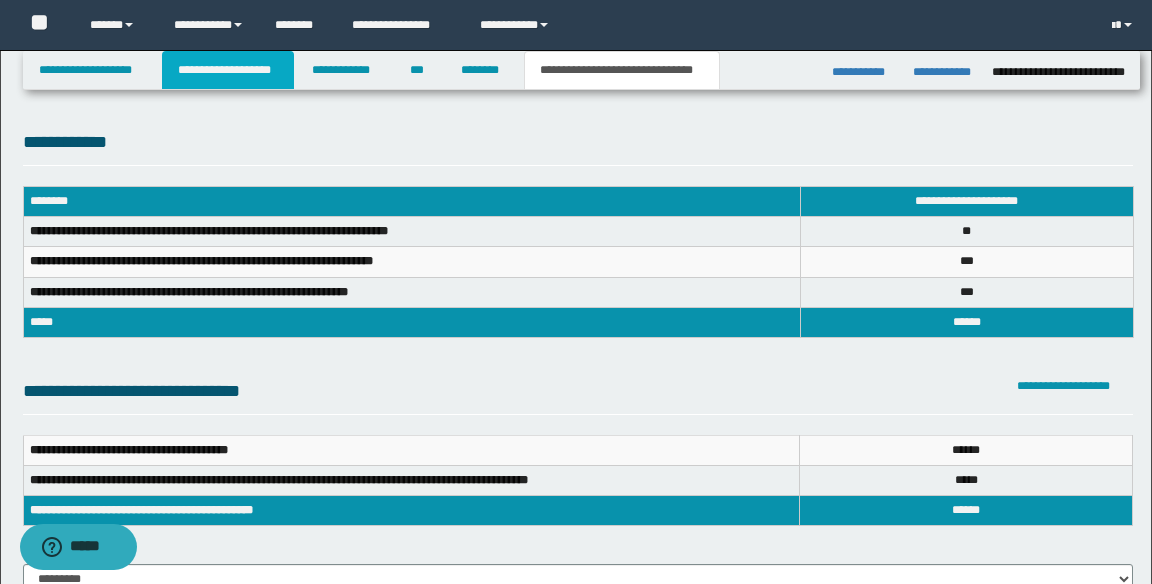 click on "**********" at bounding box center [228, 70] 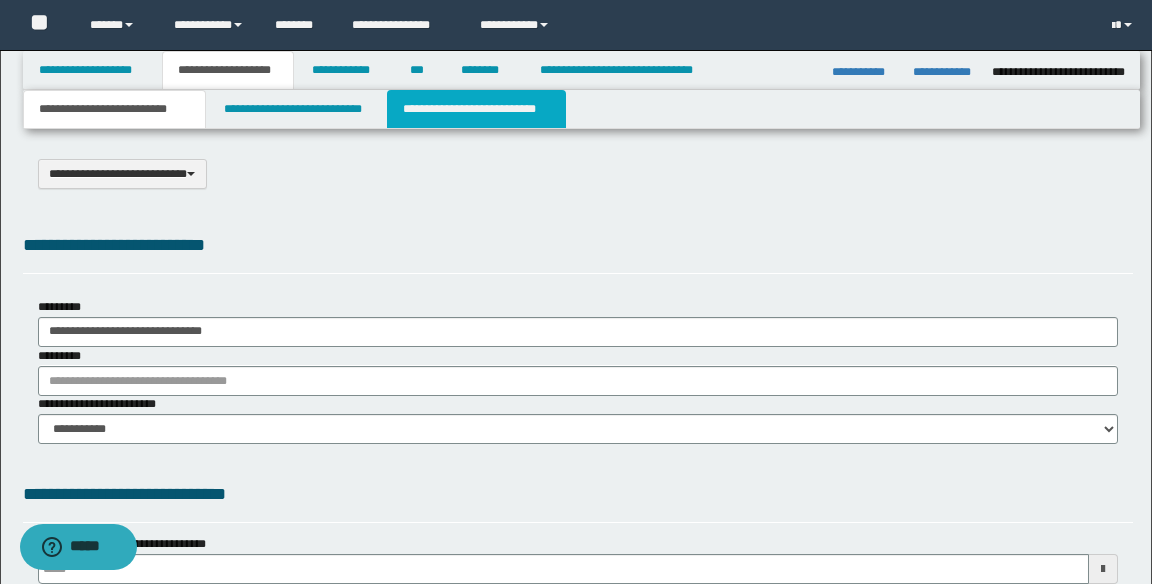 click on "**********" at bounding box center [476, 109] 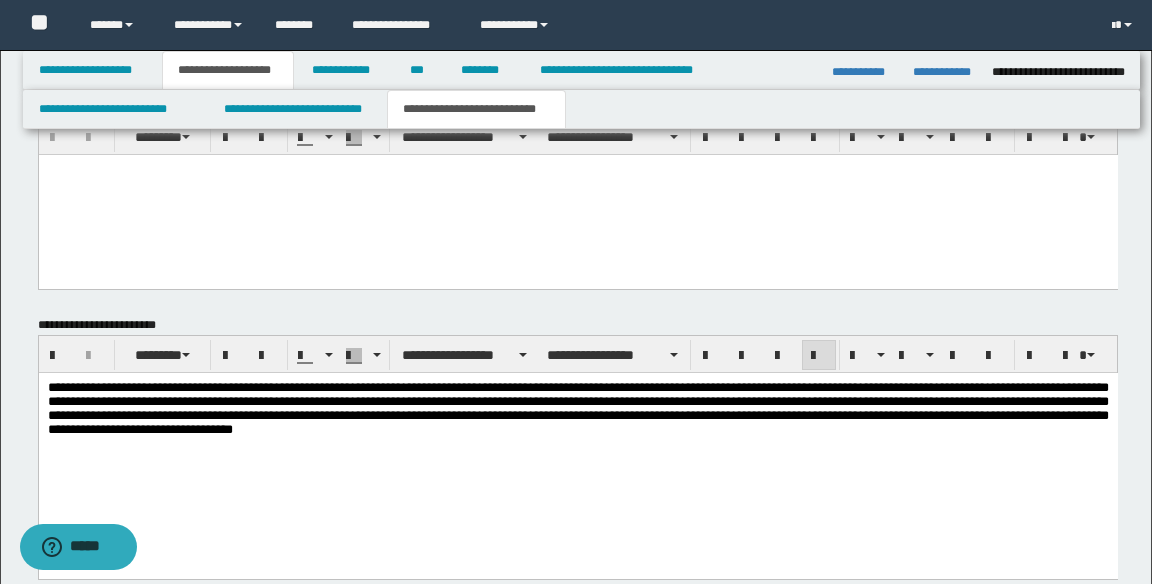 scroll, scrollTop: 1238, scrollLeft: 0, axis: vertical 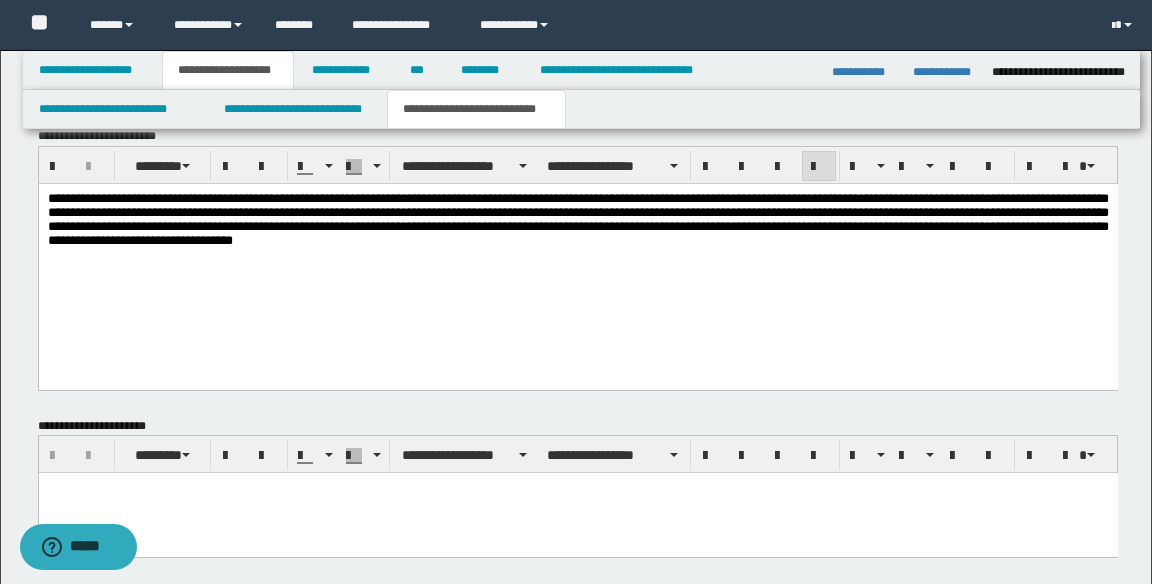 click on "**********" at bounding box center (577, 236) 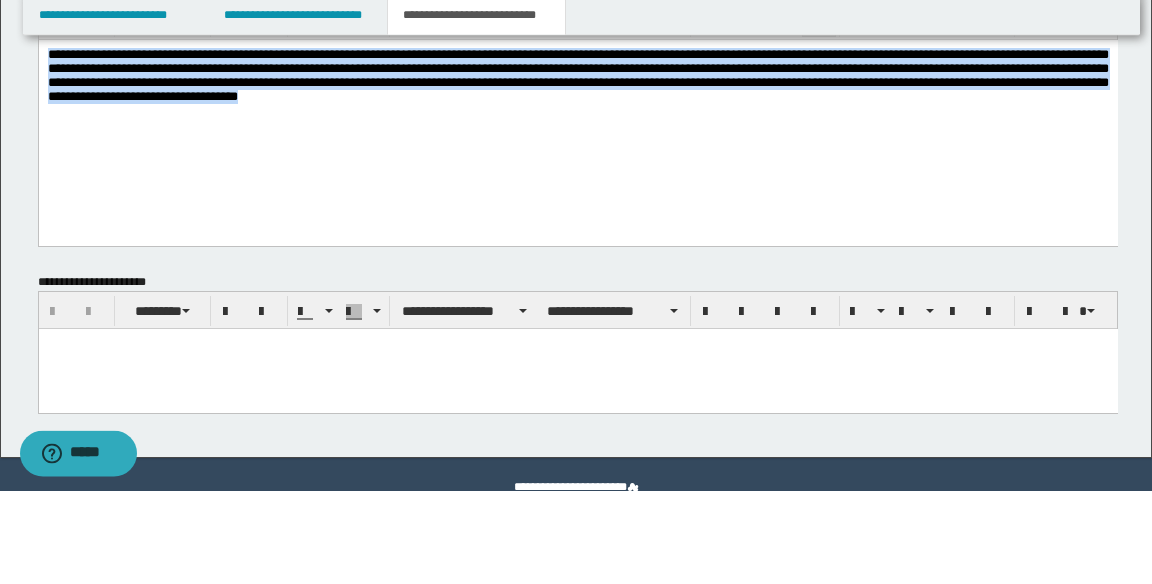 scroll, scrollTop: 1288, scrollLeft: 0, axis: vertical 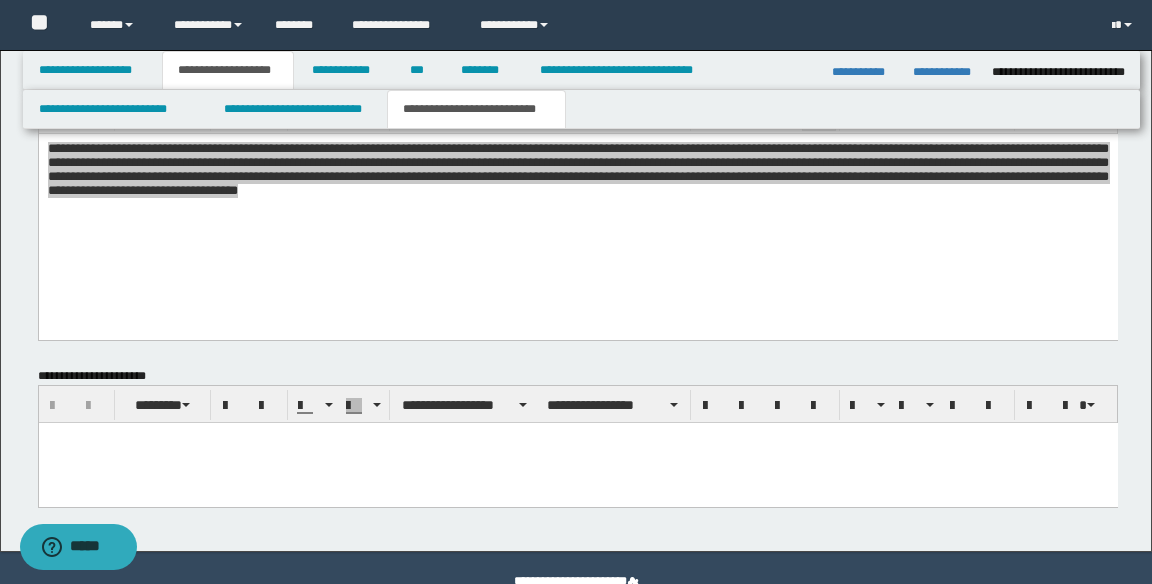 click on "**********" at bounding box center (576, -343) 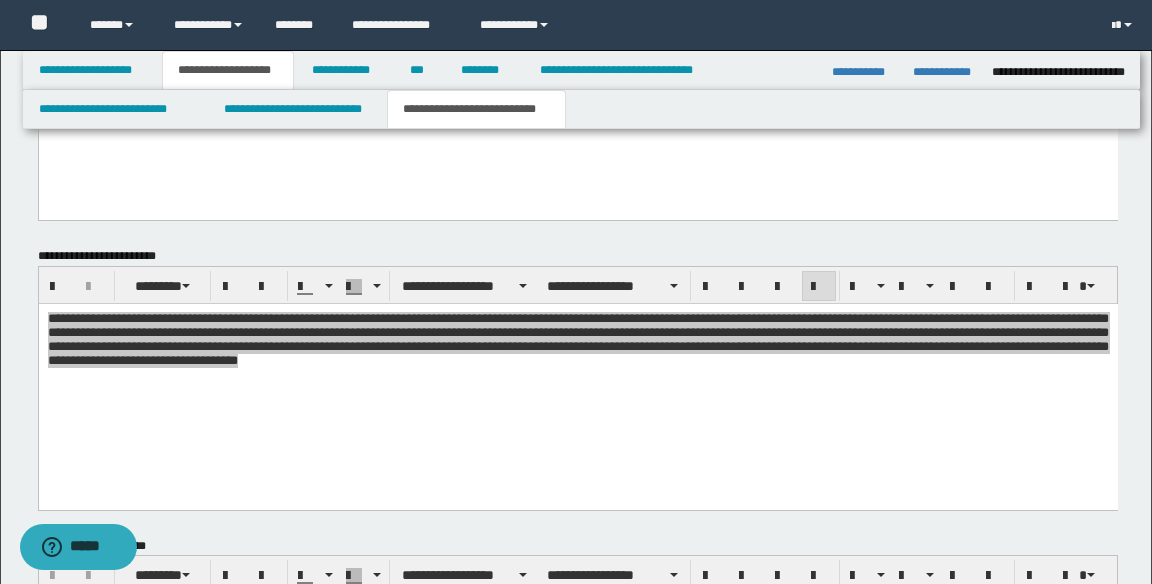 scroll, scrollTop: 1117, scrollLeft: 0, axis: vertical 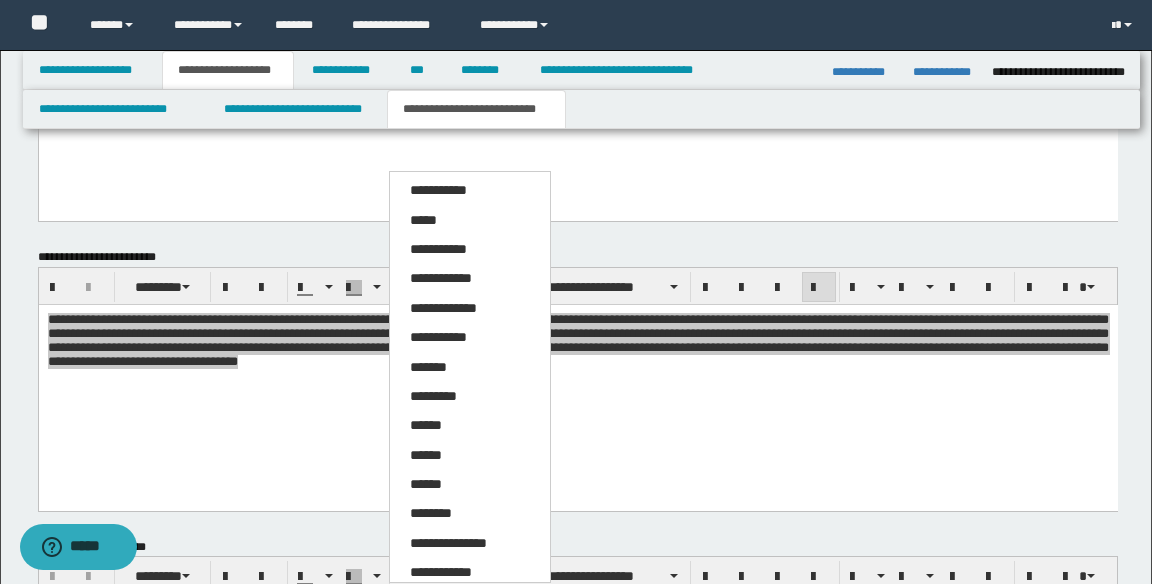 click on "*****" at bounding box center [470, 221] 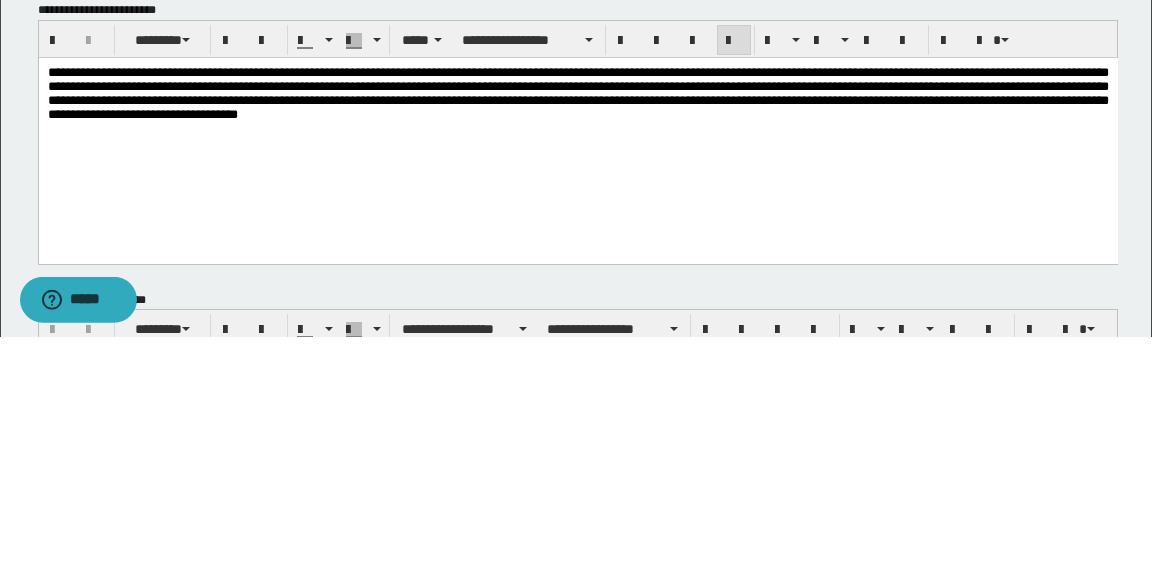 scroll, scrollTop: 1117, scrollLeft: 0, axis: vertical 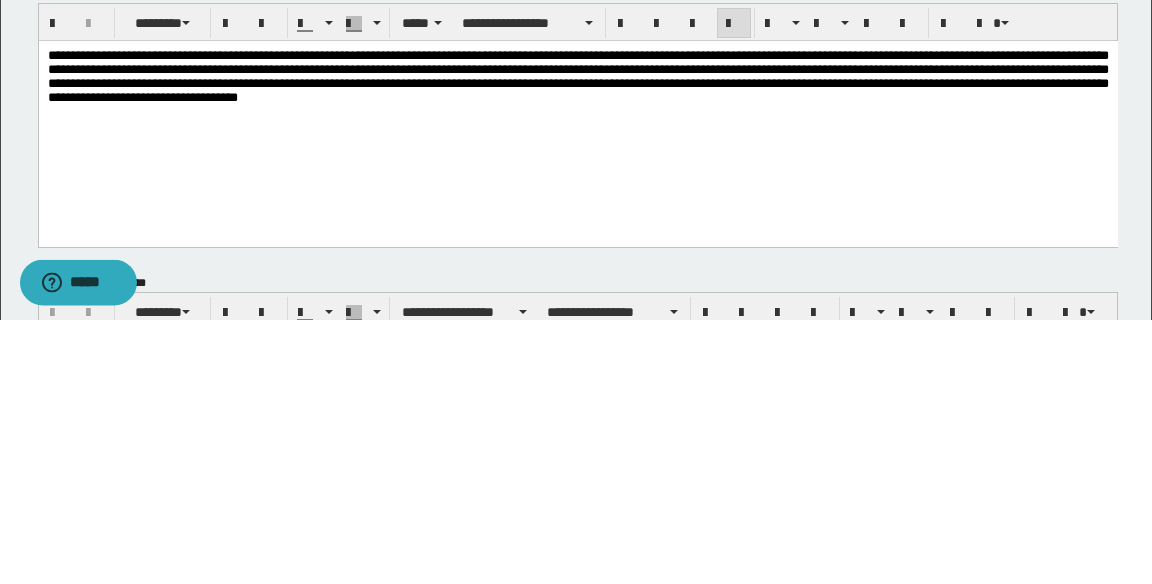 click on "**********" at bounding box center [577, 75] 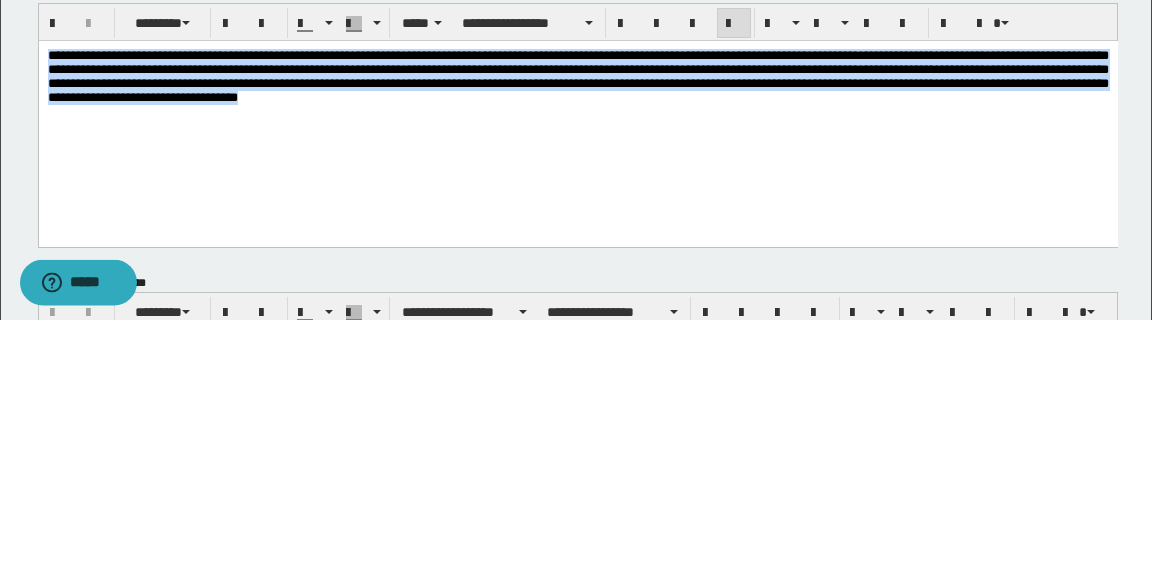 click on "**********" at bounding box center [577, 75] 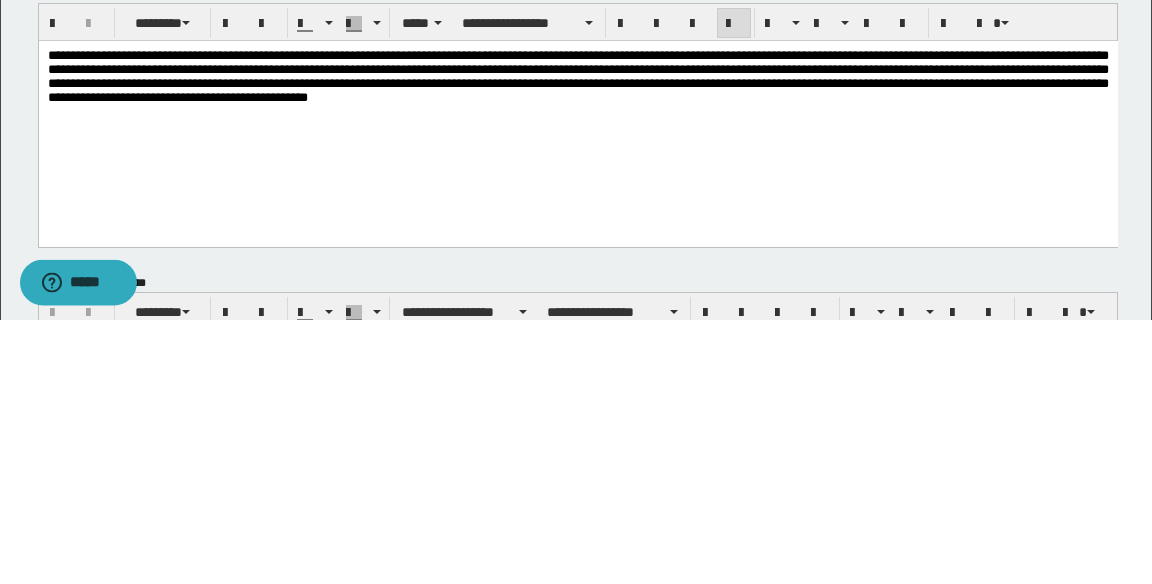scroll, scrollTop: 1117, scrollLeft: 0, axis: vertical 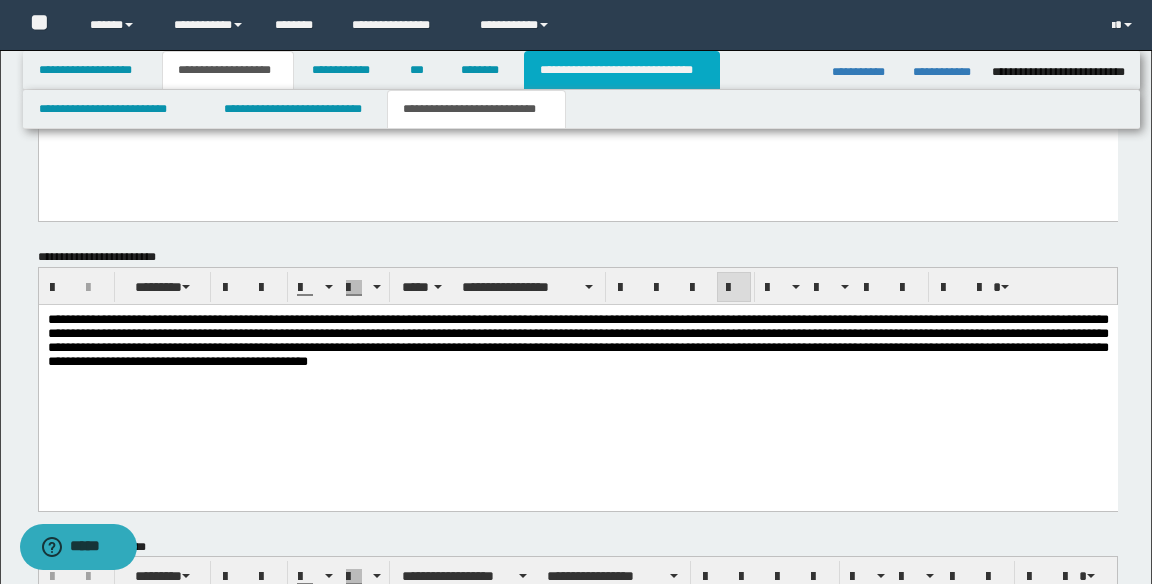 click on "**********" at bounding box center (622, 70) 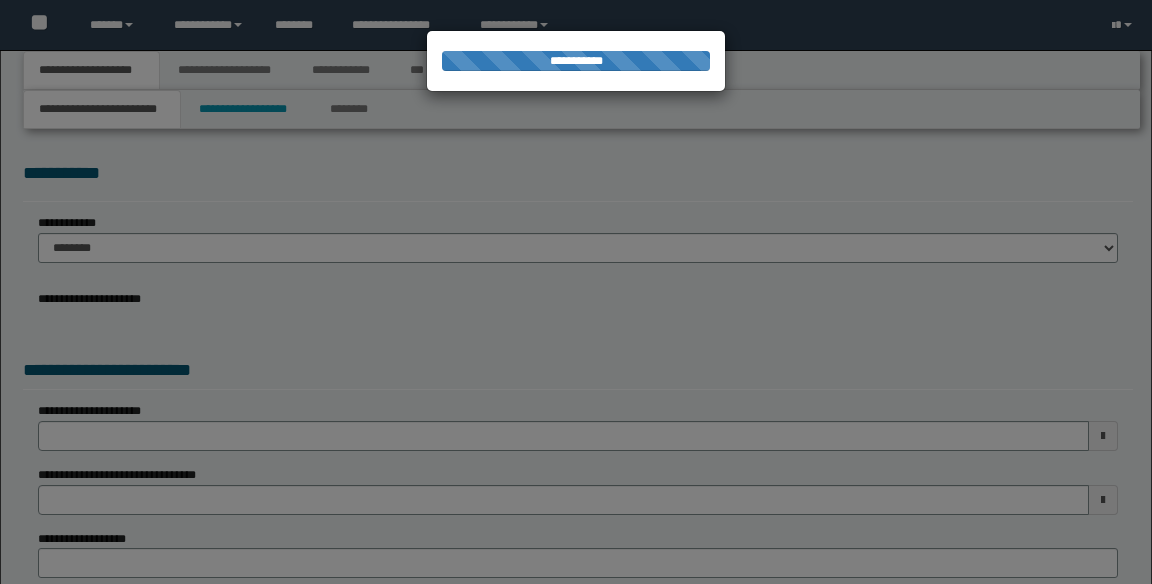 scroll, scrollTop: 0, scrollLeft: 0, axis: both 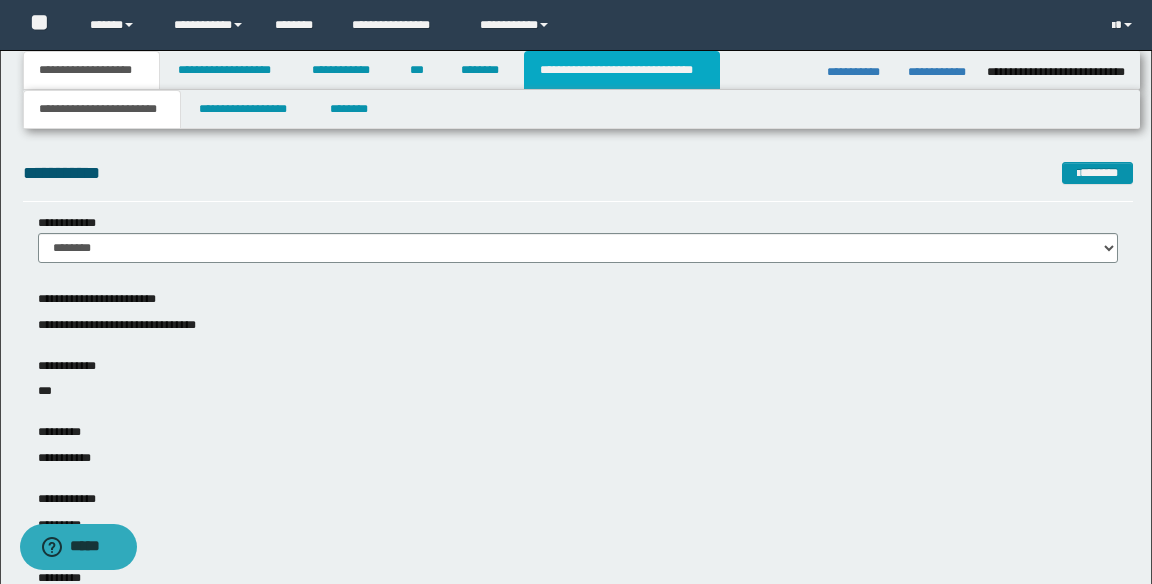 click on "**********" at bounding box center [622, 70] 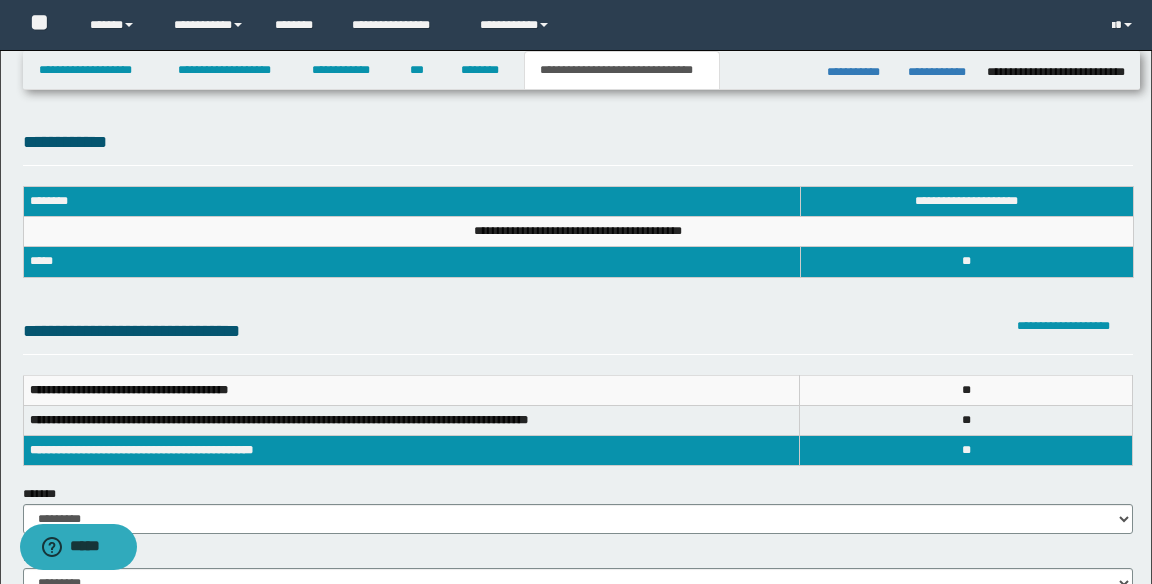 scroll, scrollTop: 0, scrollLeft: 0, axis: both 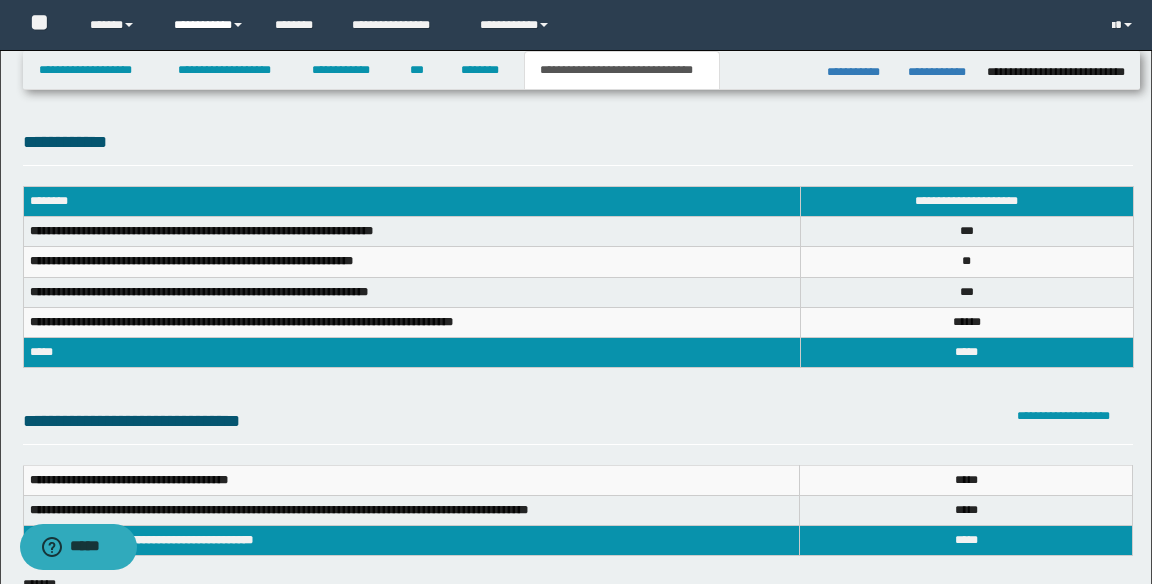 click on "**********" at bounding box center (209, 25) 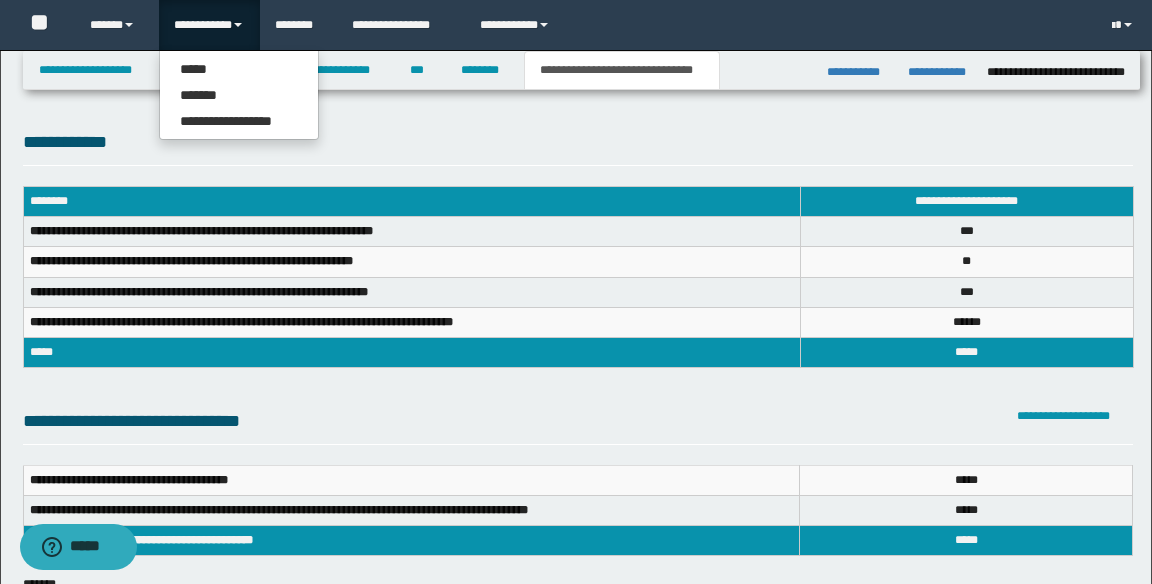 click on "**********" at bounding box center (578, 147) 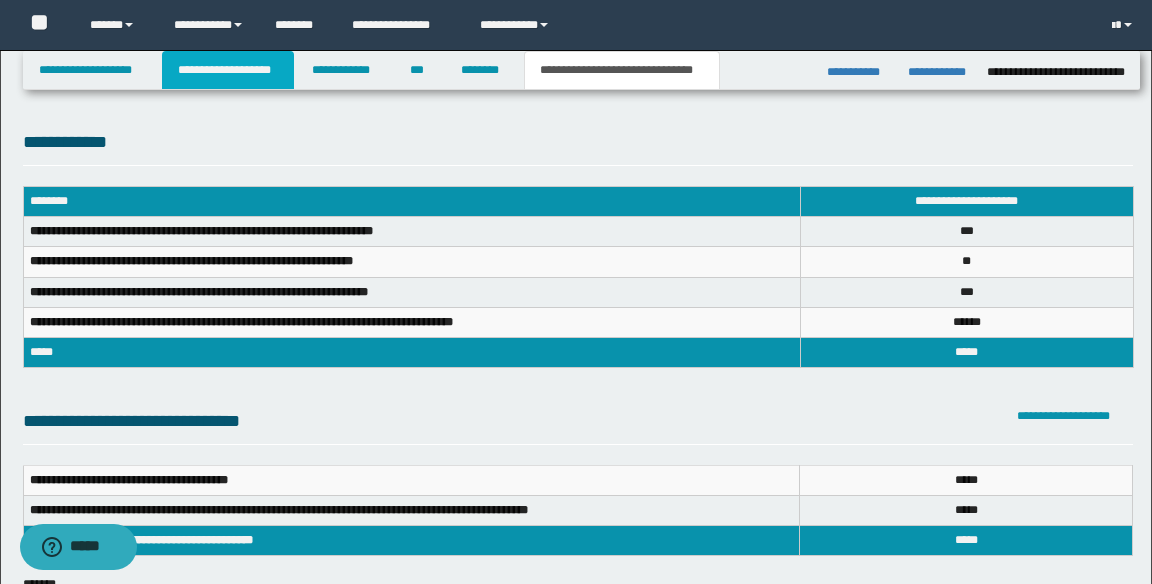 click on "**********" at bounding box center (228, 70) 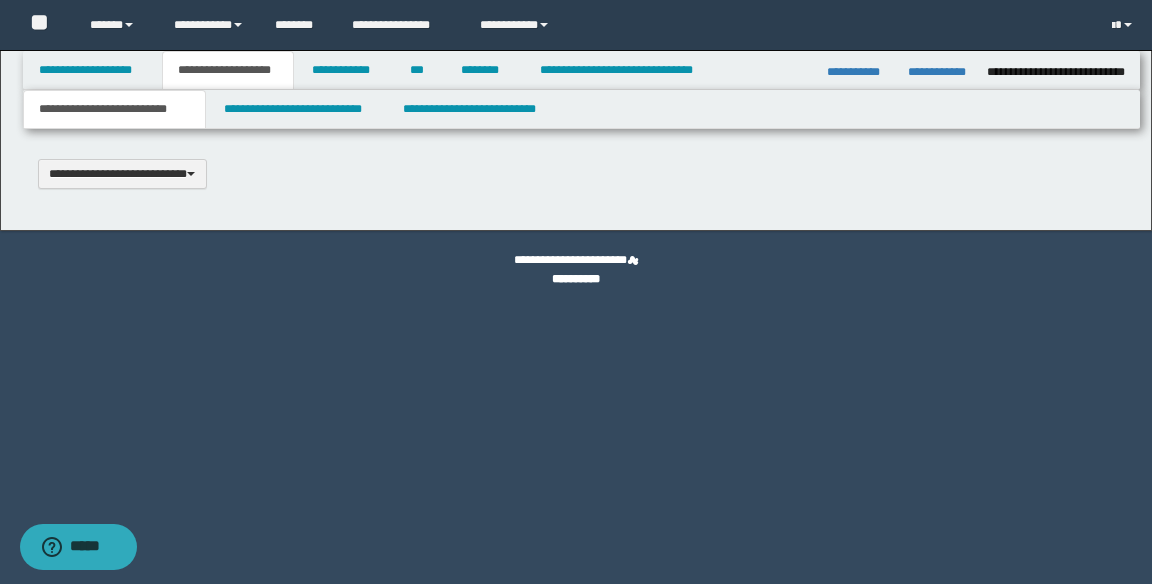 type 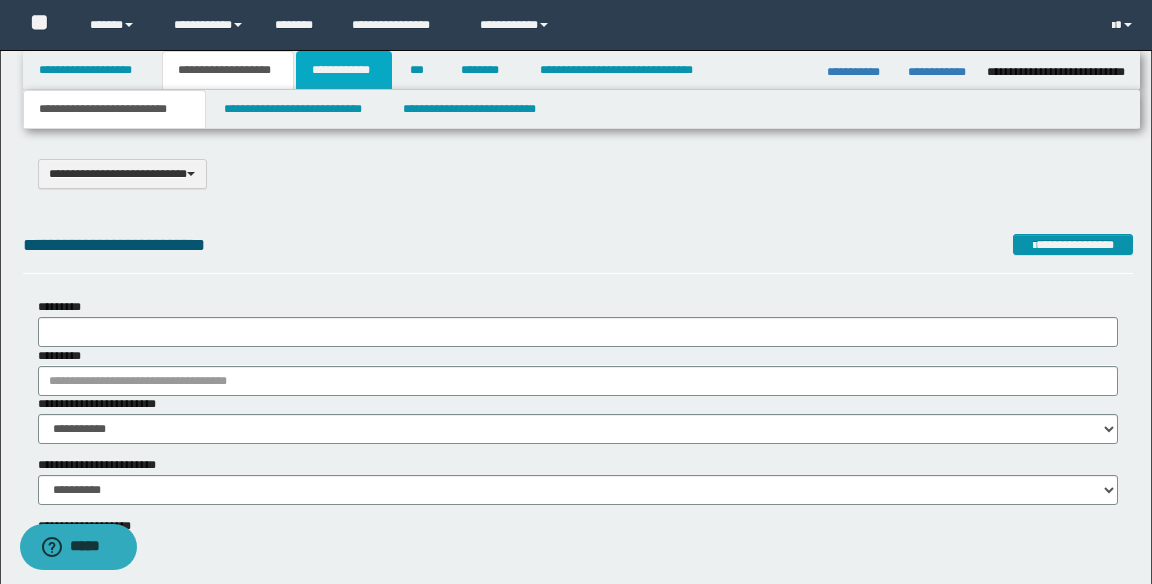 click on "**********" at bounding box center (344, 70) 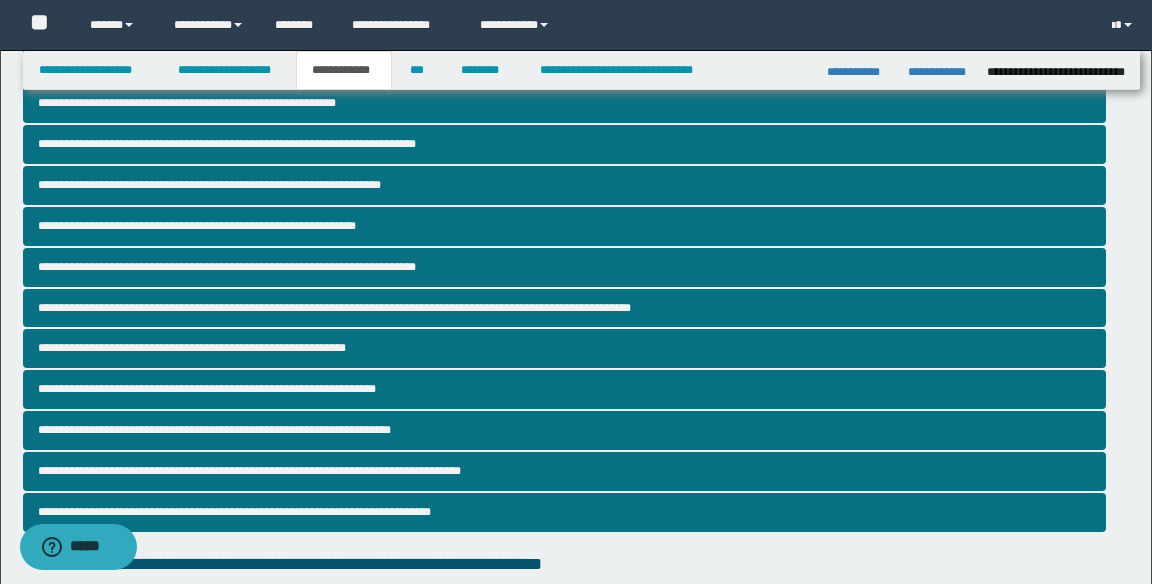 scroll, scrollTop: 209, scrollLeft: 0, axis: vertical 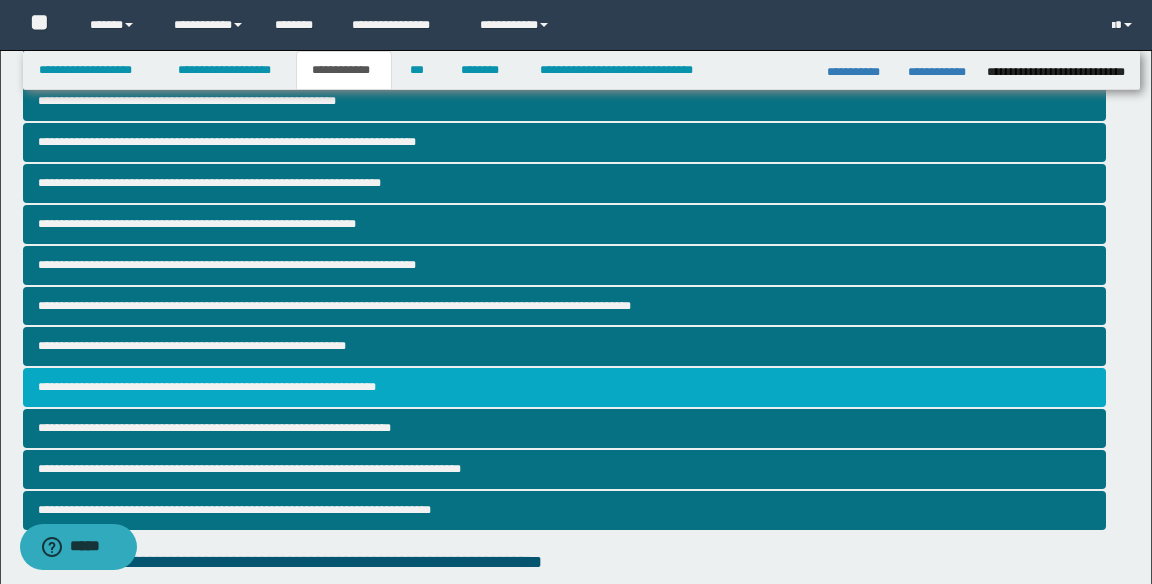 click on "**********" at bounding box center [565, 387] 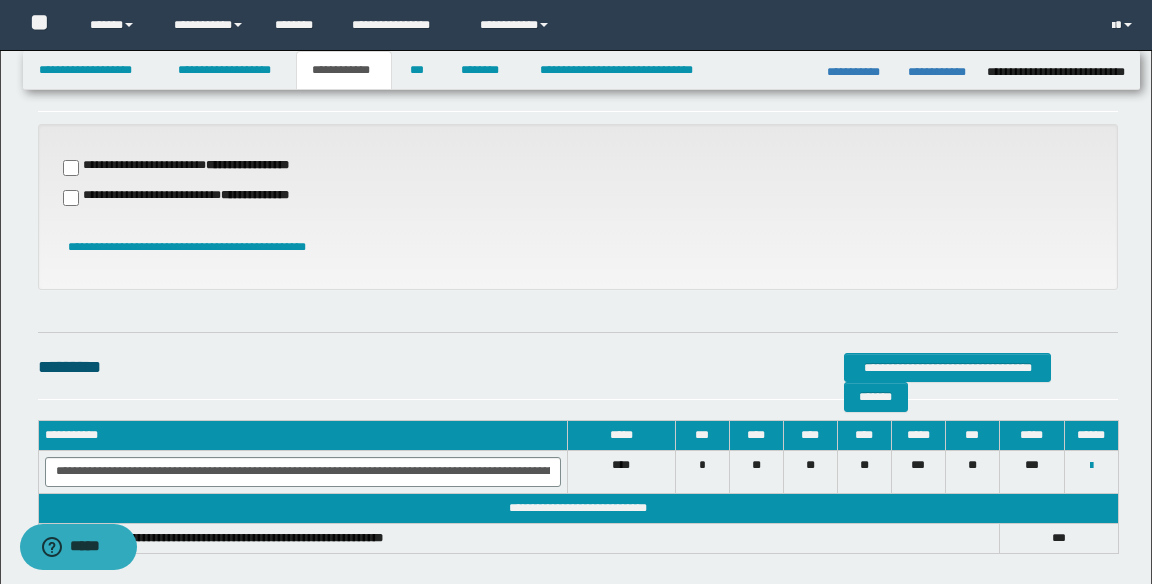 scroll, scrollTop: 689, scrollLeft: 0, axis: vertical 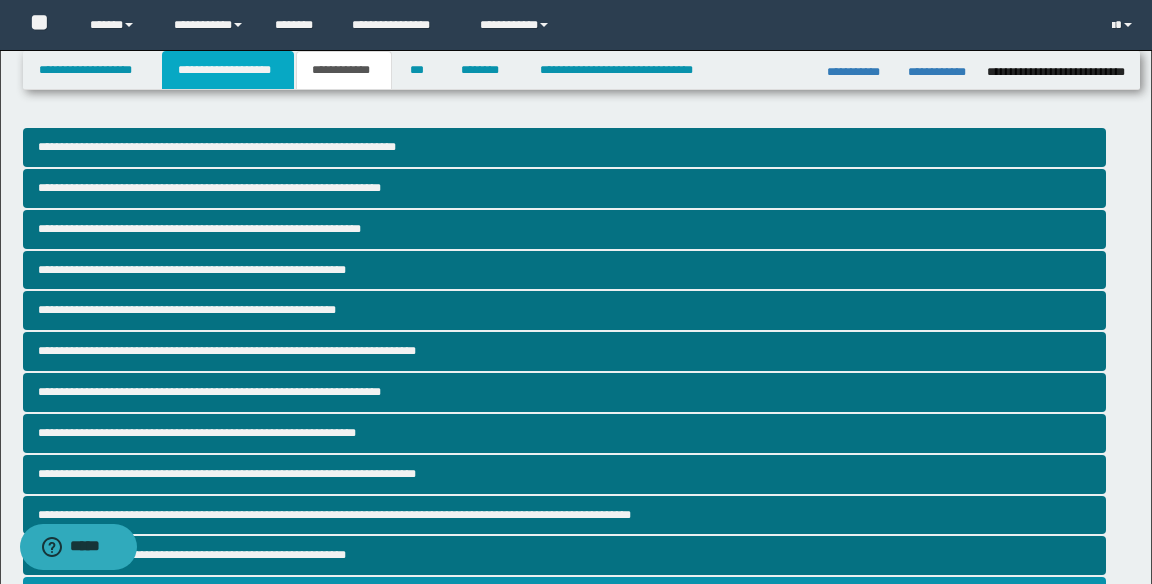 click on "**********" at bounding box center [228, 70] 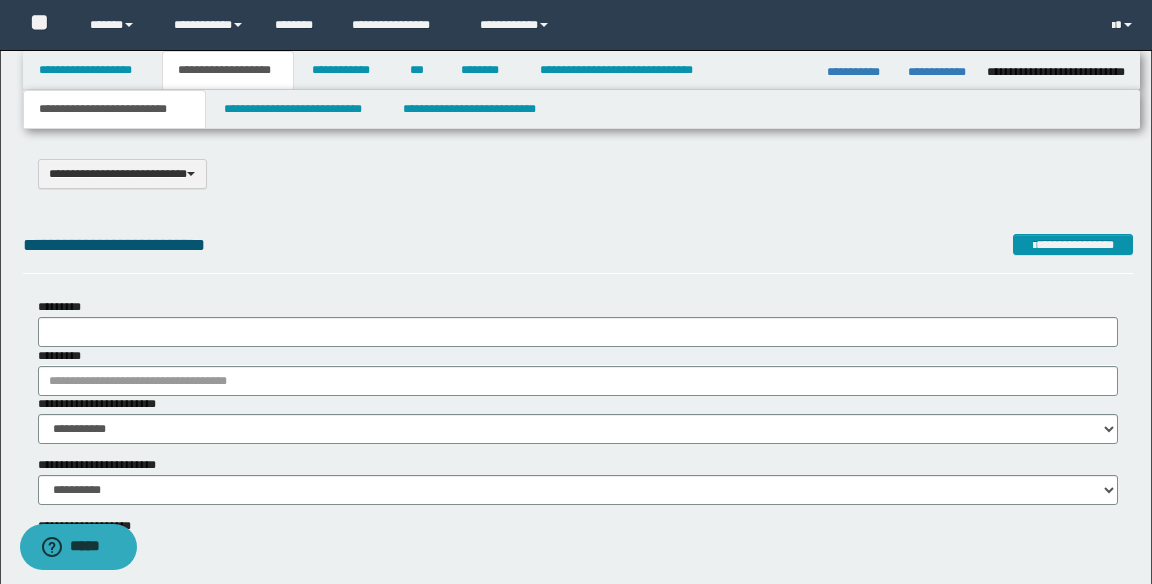 type 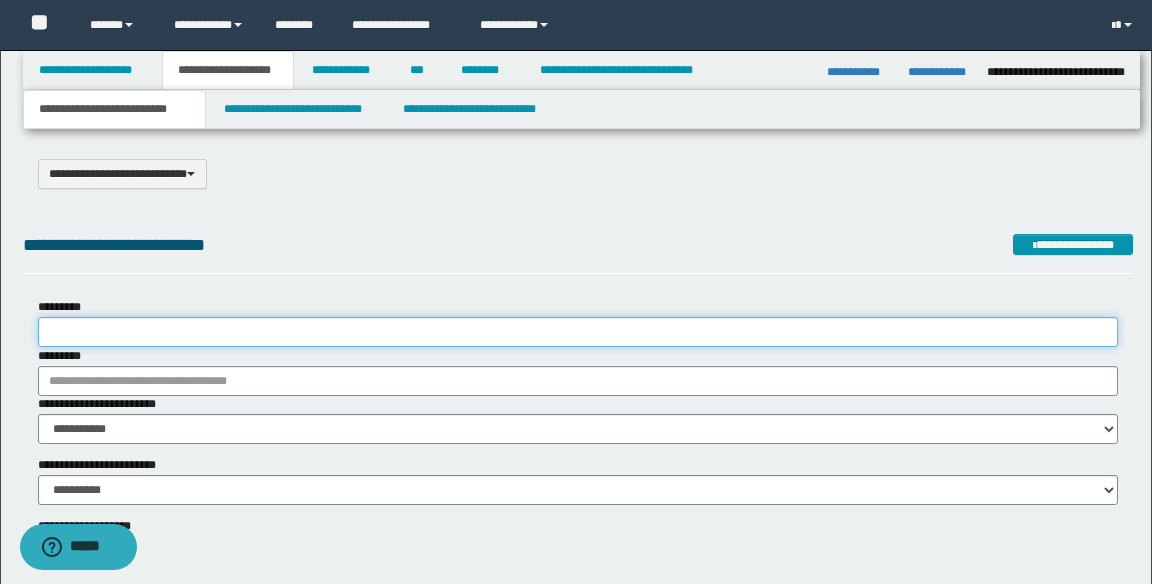 click on "*********" at bounding box center (578, 332) 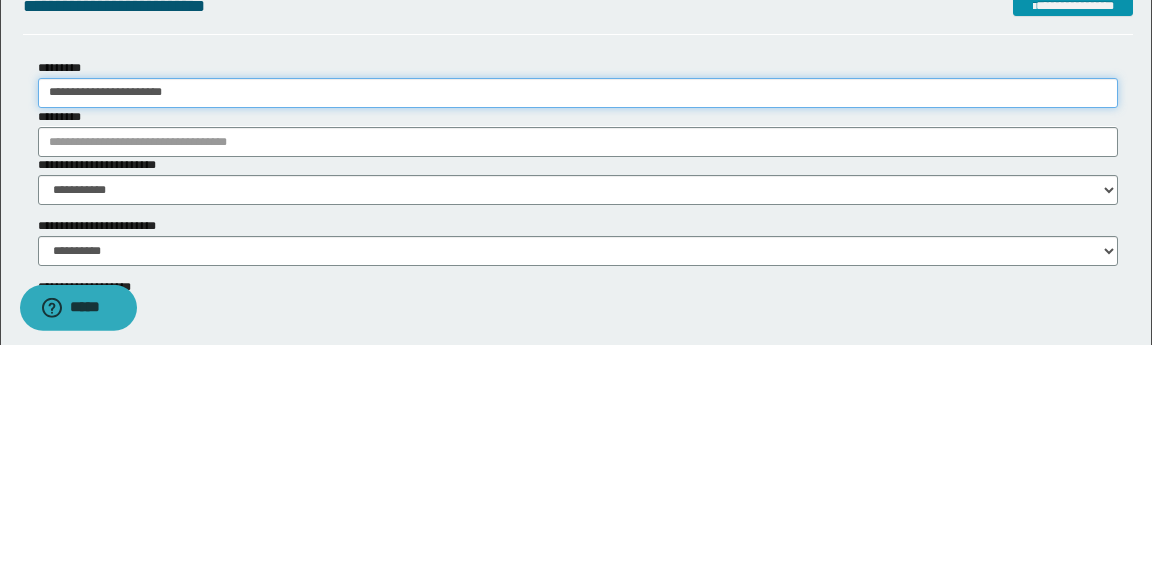 type on "**********" 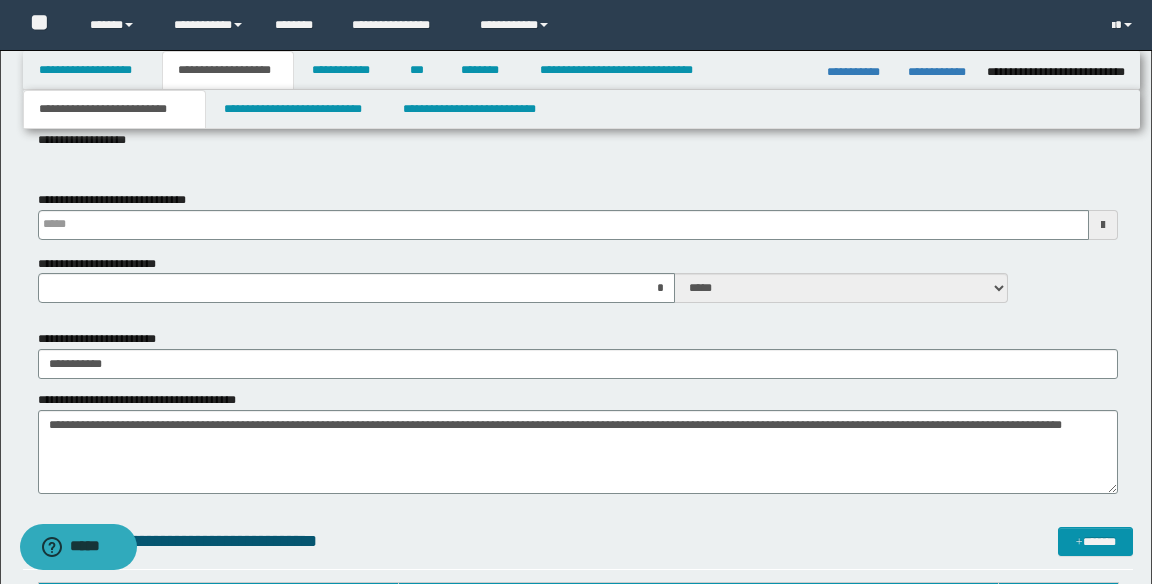 scroll, scrollTop: 753, scrollLeft: 0, axis: vertical 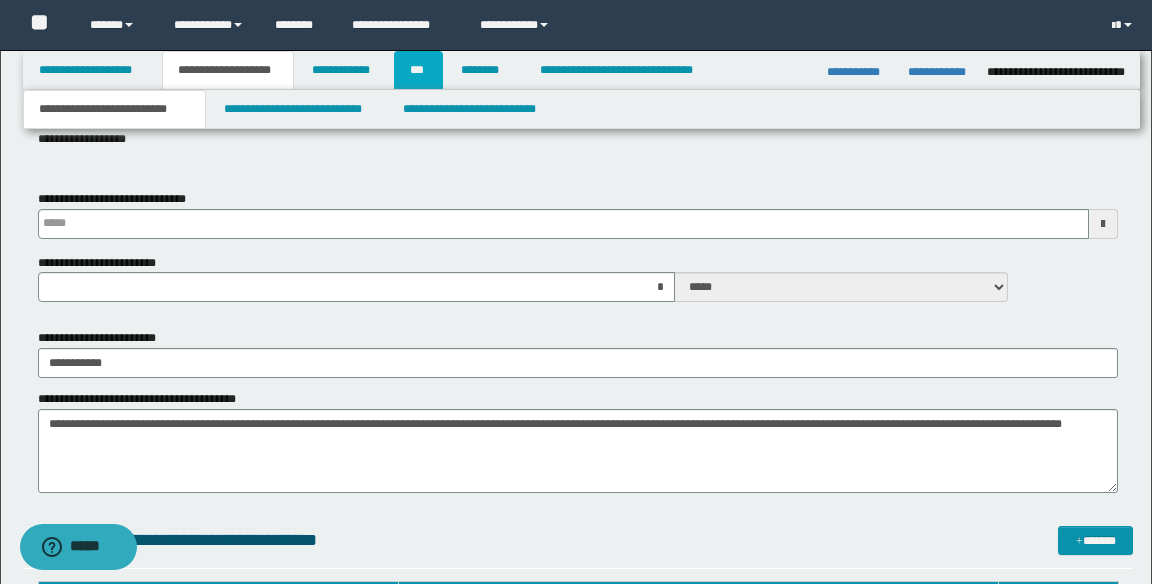 click on "***" at bounding box center (418, 70) 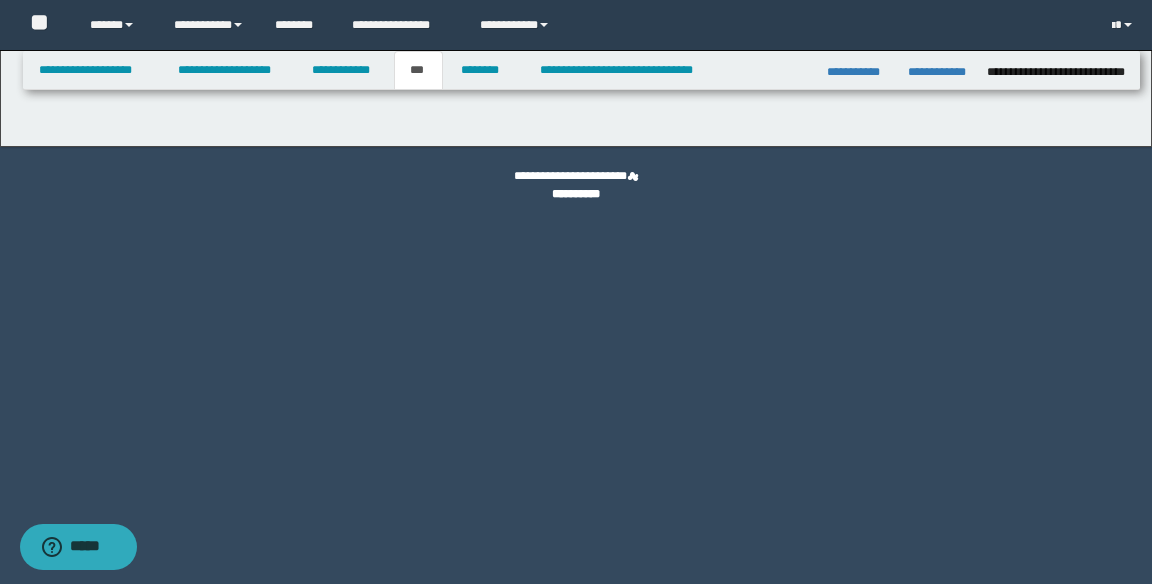 select on "**" 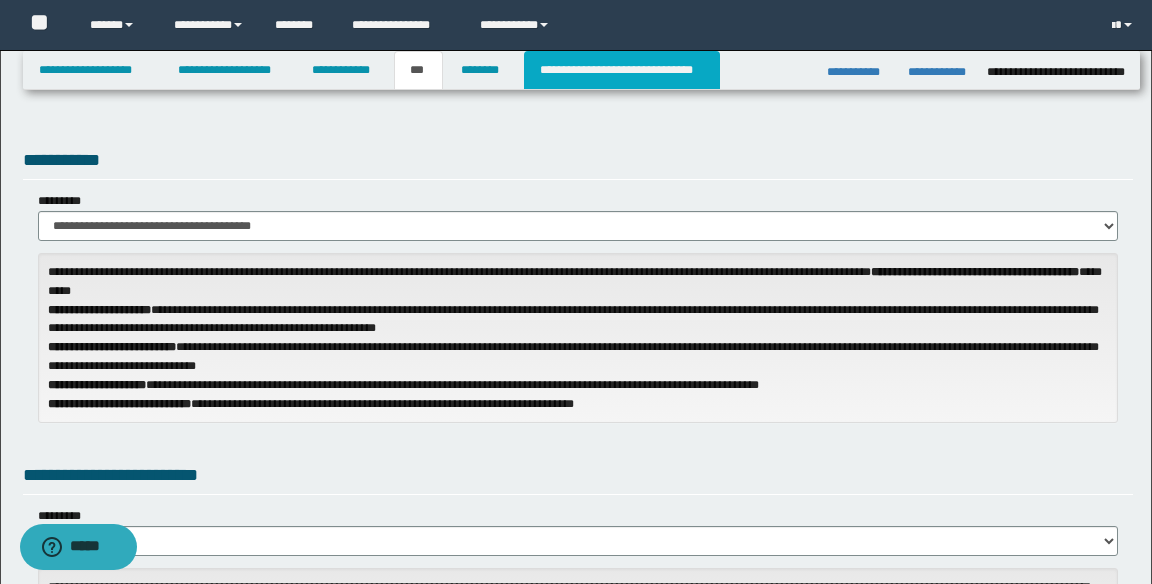 click on "**********" at bounding box center [622, 70] 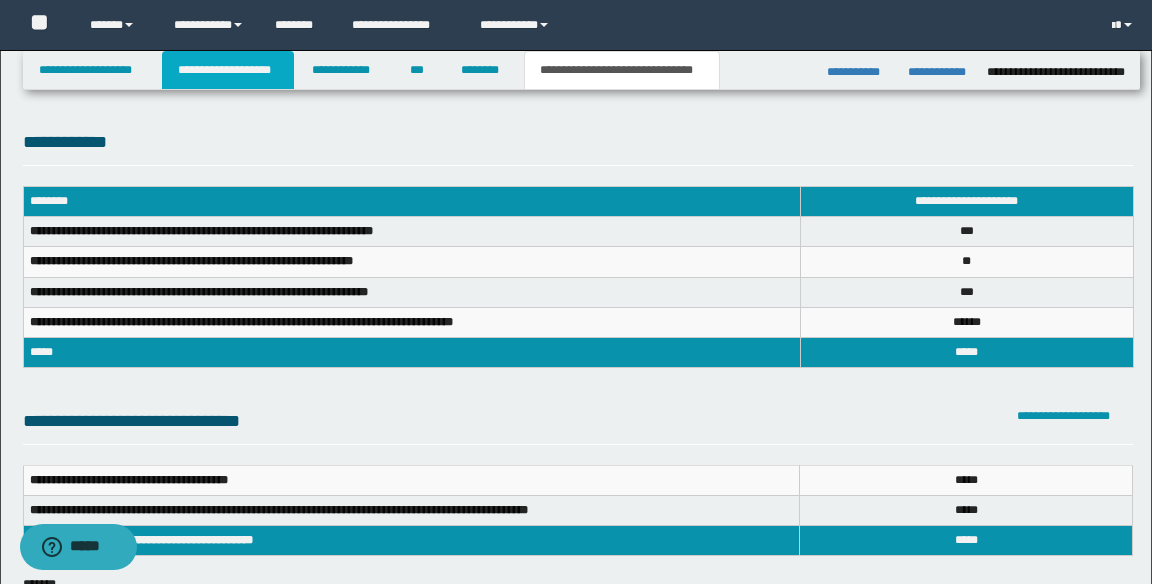 click on "**********" at bounding box center [228, 70] 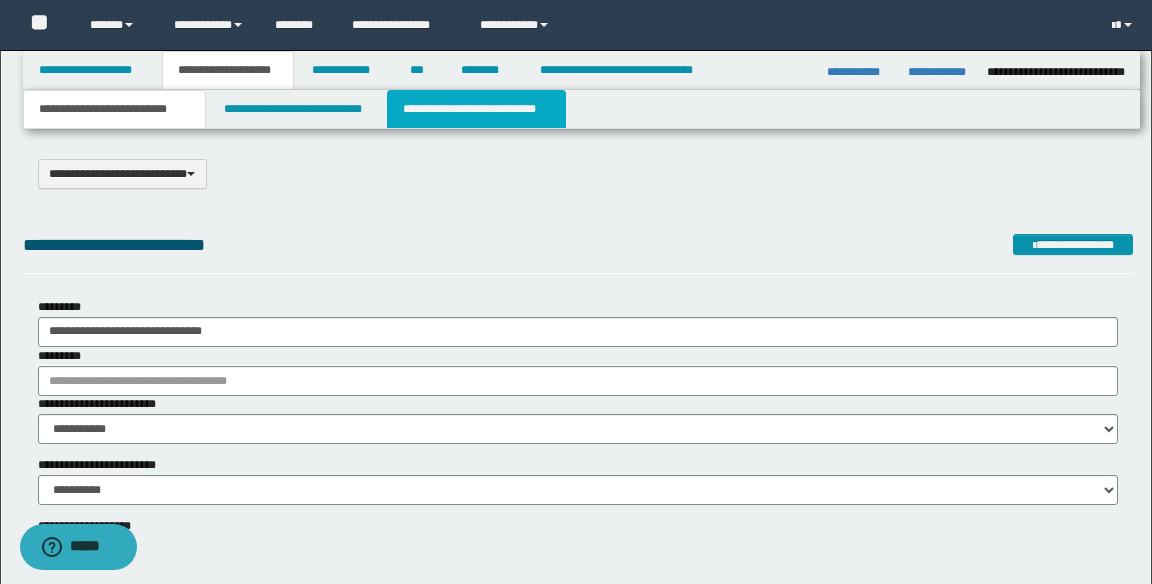 click on "**********" at bounding box center [476, 109] 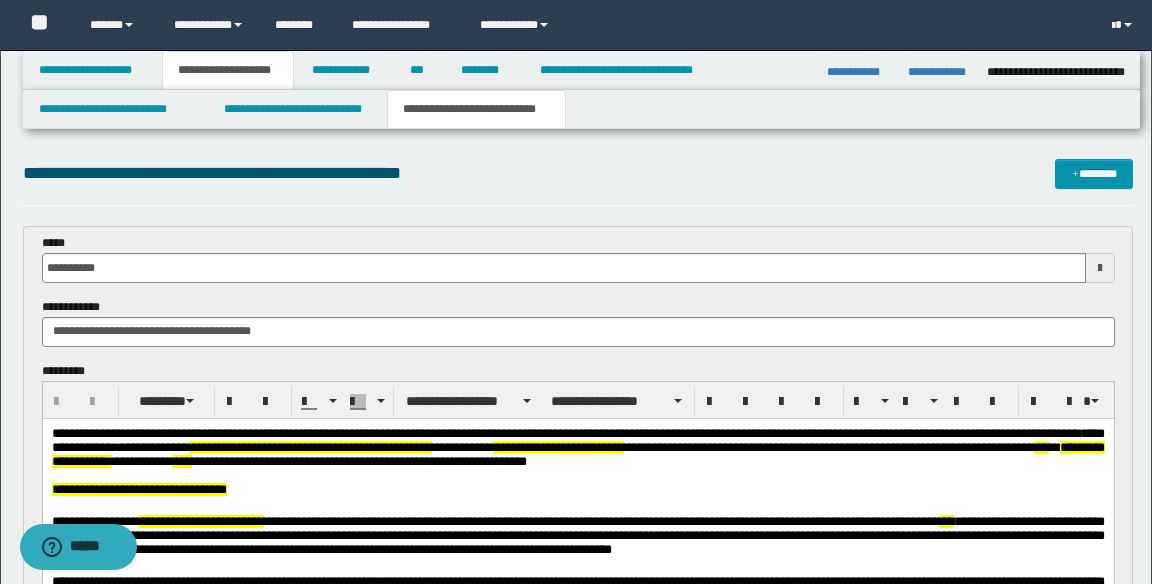 scroll, scrollTop: 0, scrollLeft: 0, axis: both 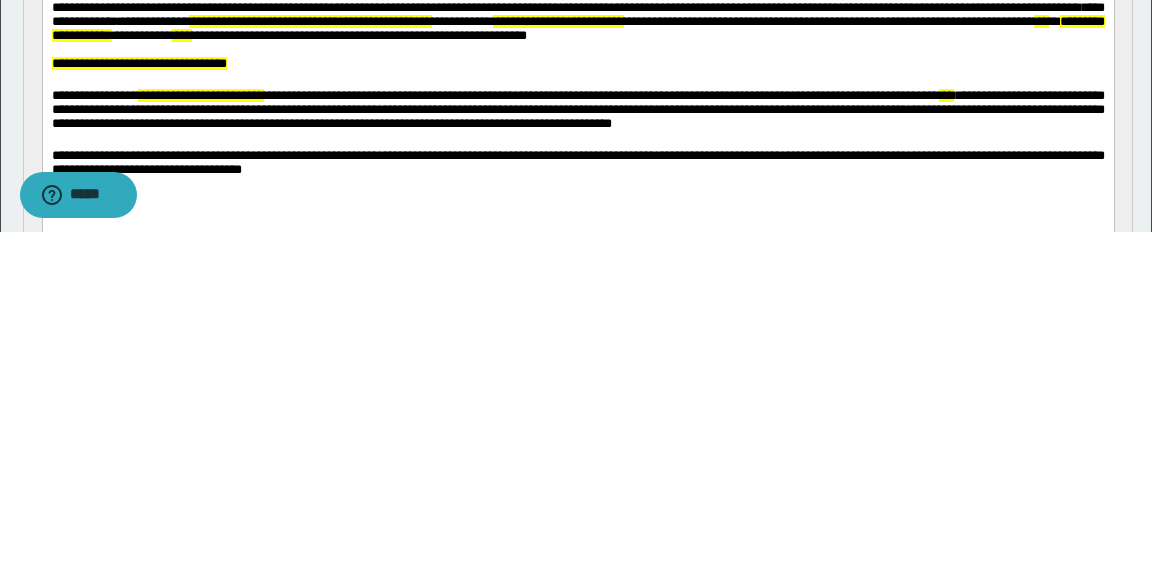 type 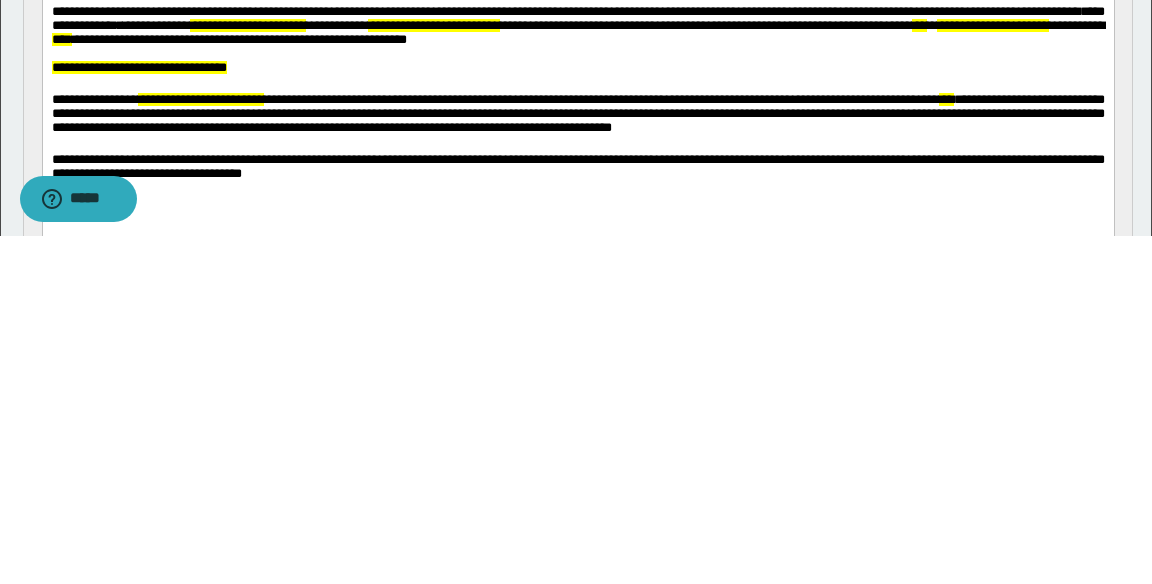 click on "**********" at bounding box center [433, 25] 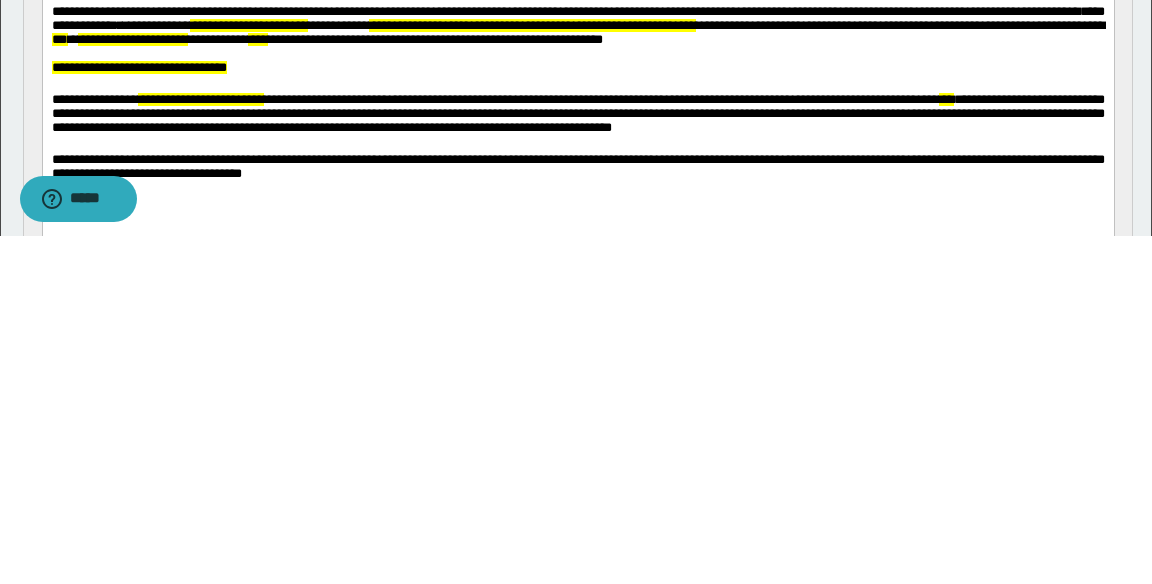 click on "**********" at bounding box center (531, 25) 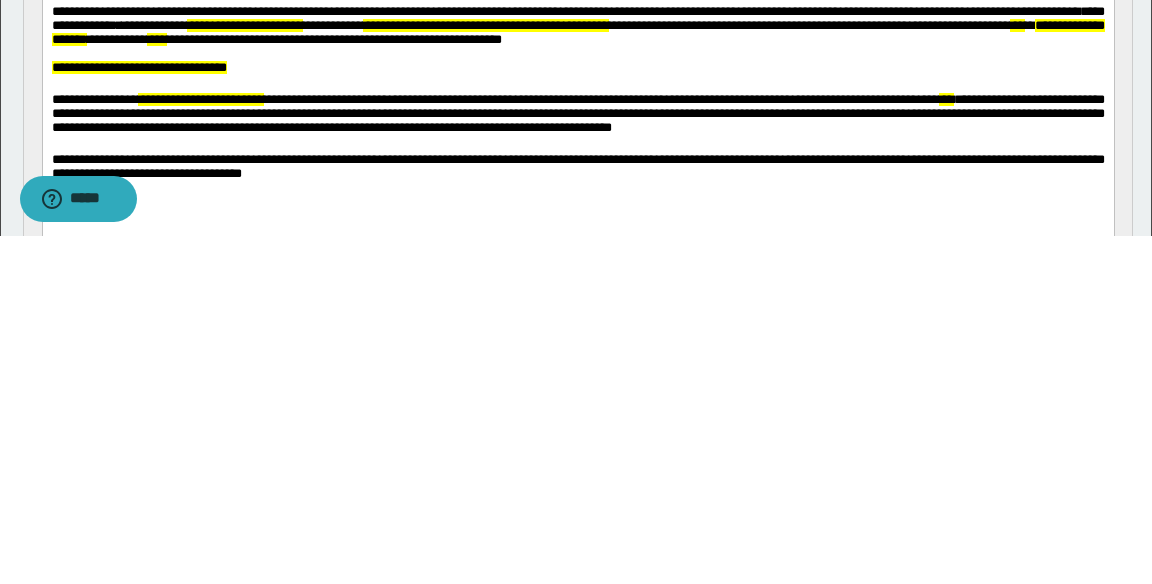 click on "**********" at bounding box center [577, 32] 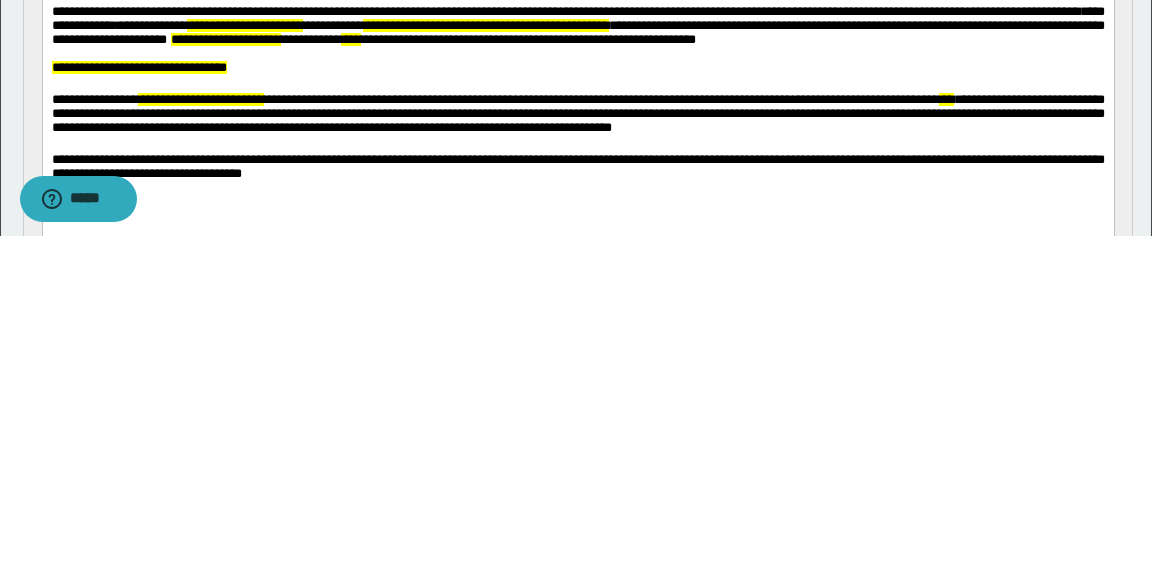 click on "**********" at bounding box center [577, 32] 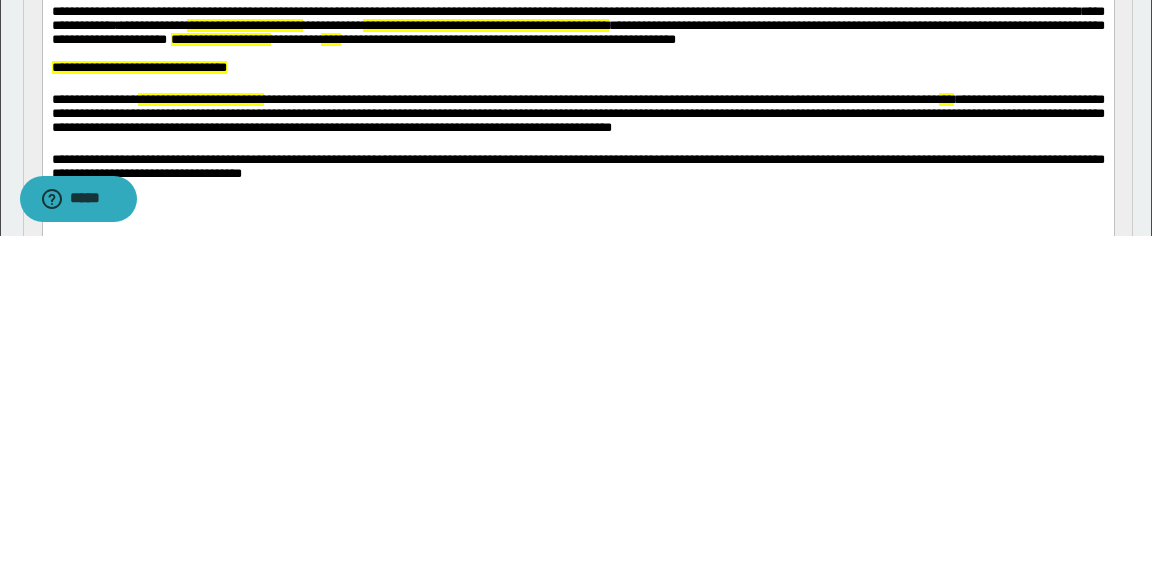 click on "**********" at bounding box center (577, 32) 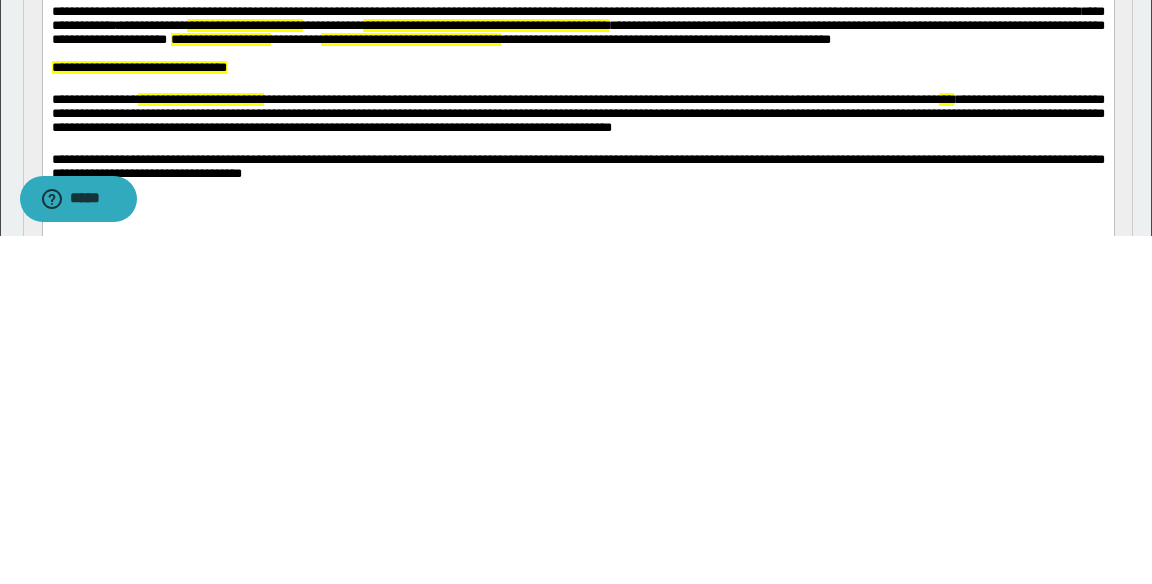 click on "**********" at bounding box center (577, 26) 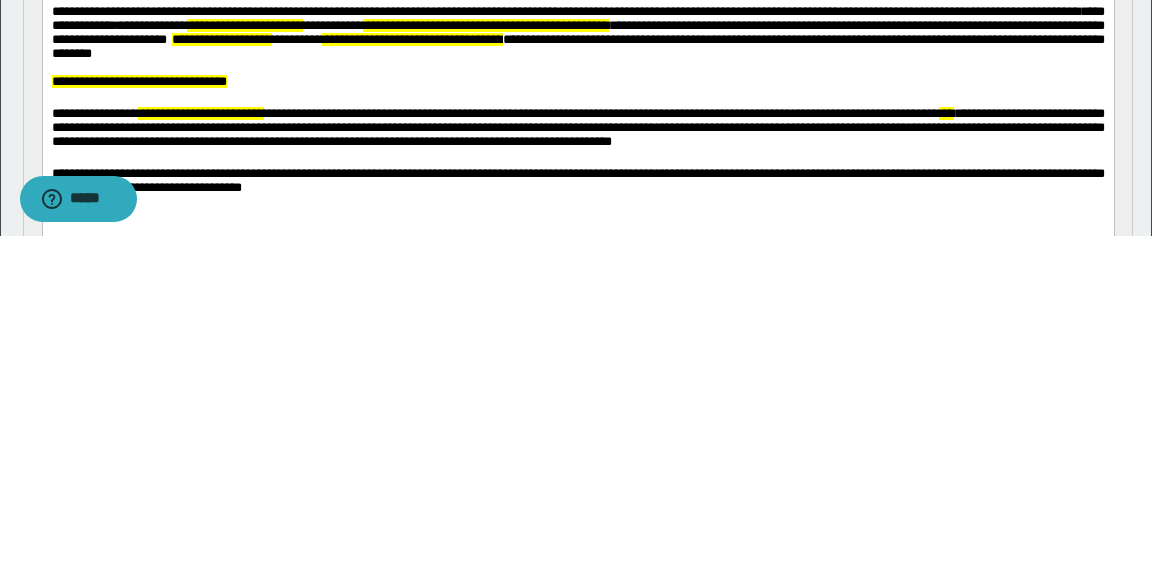 click at bounding box center [577, 68] 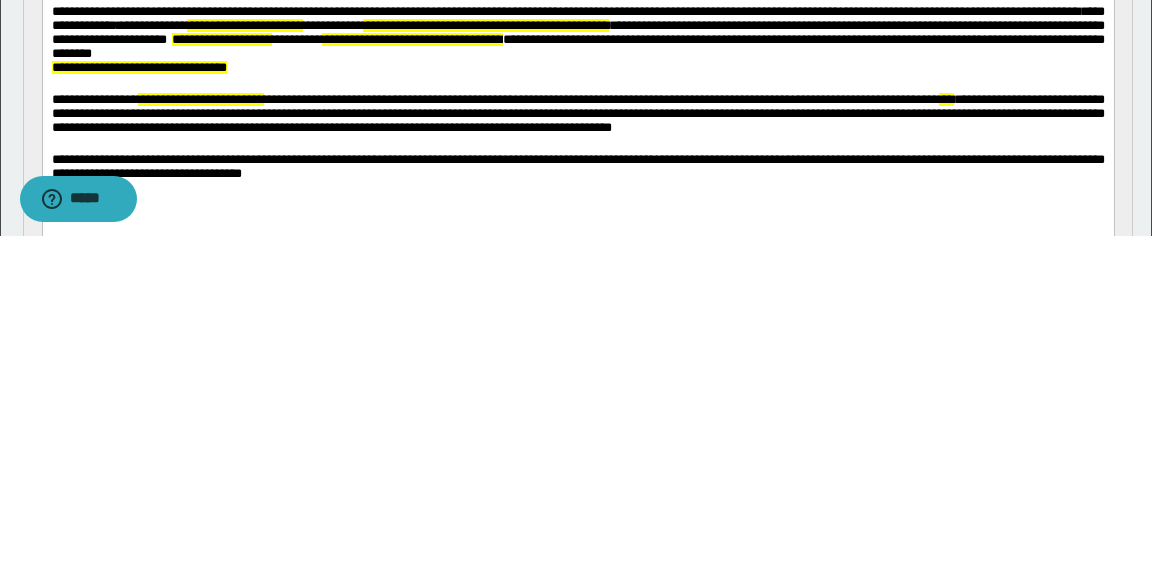 click on "**********" at bounding box center (577, 46) 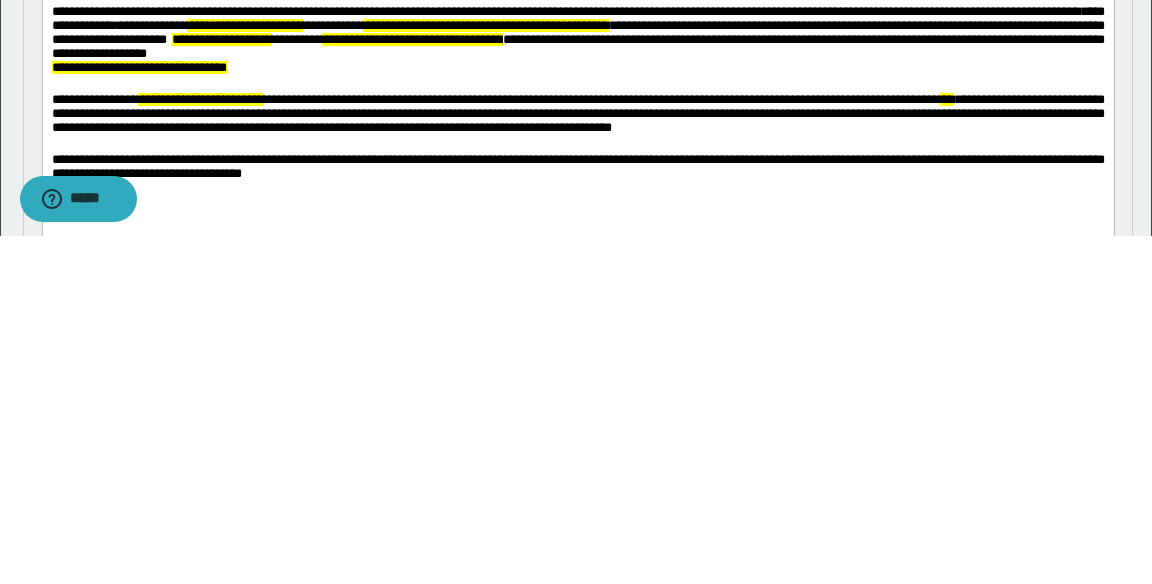 click on "**********" at bounding box center [138, 67] 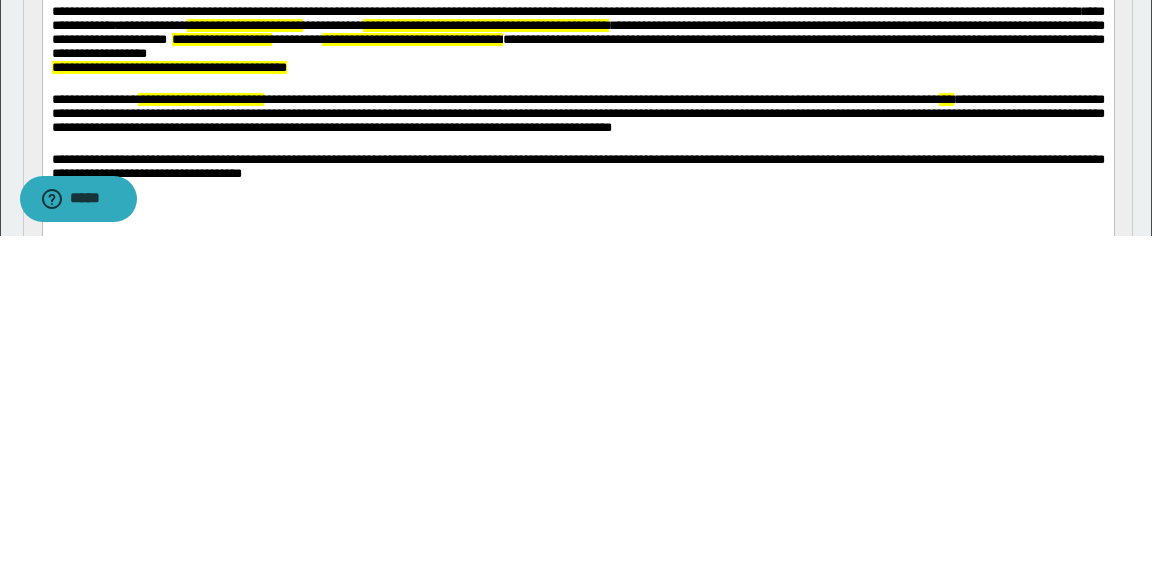 click on "**********" at bounding box center (577, 68) 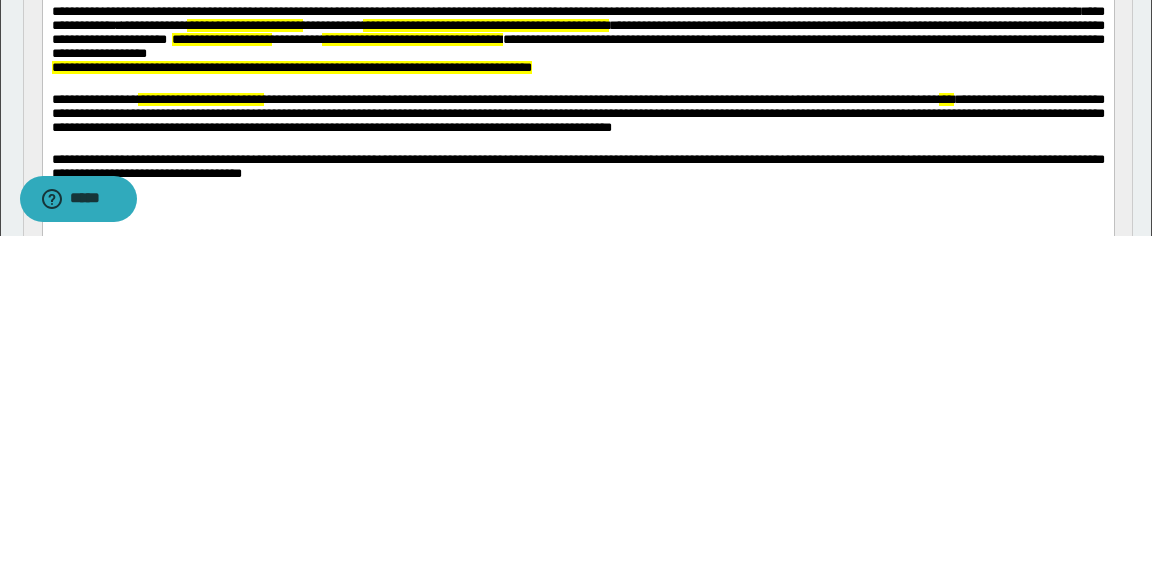 click on "**********" at bounding box center (291, 67) 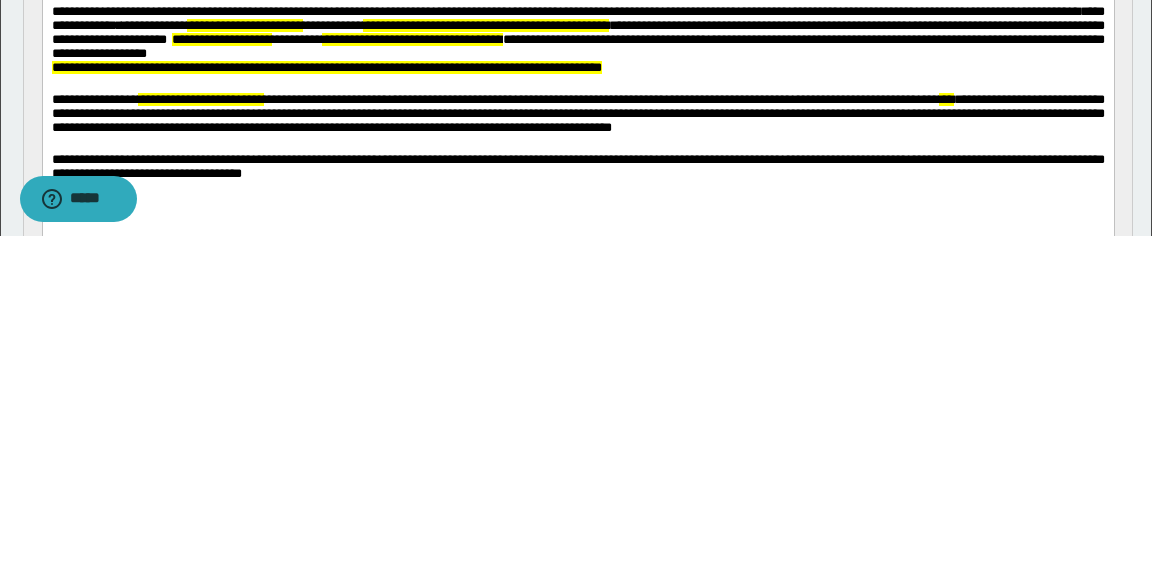click on "**********" at bounding box center (577, 68) 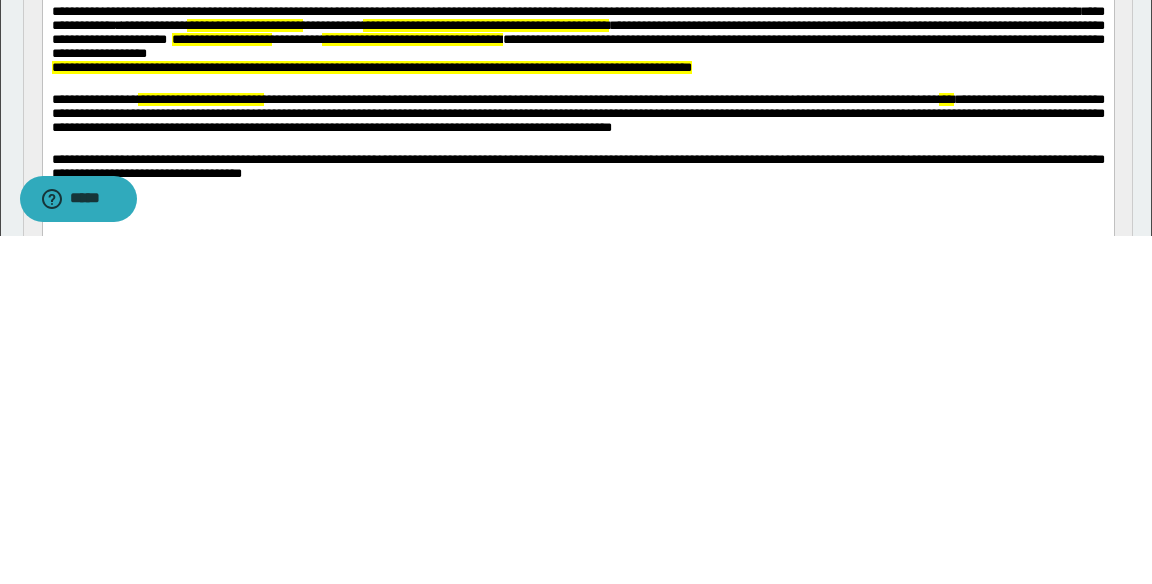 click on "**********" at bounding box center (577, 113) 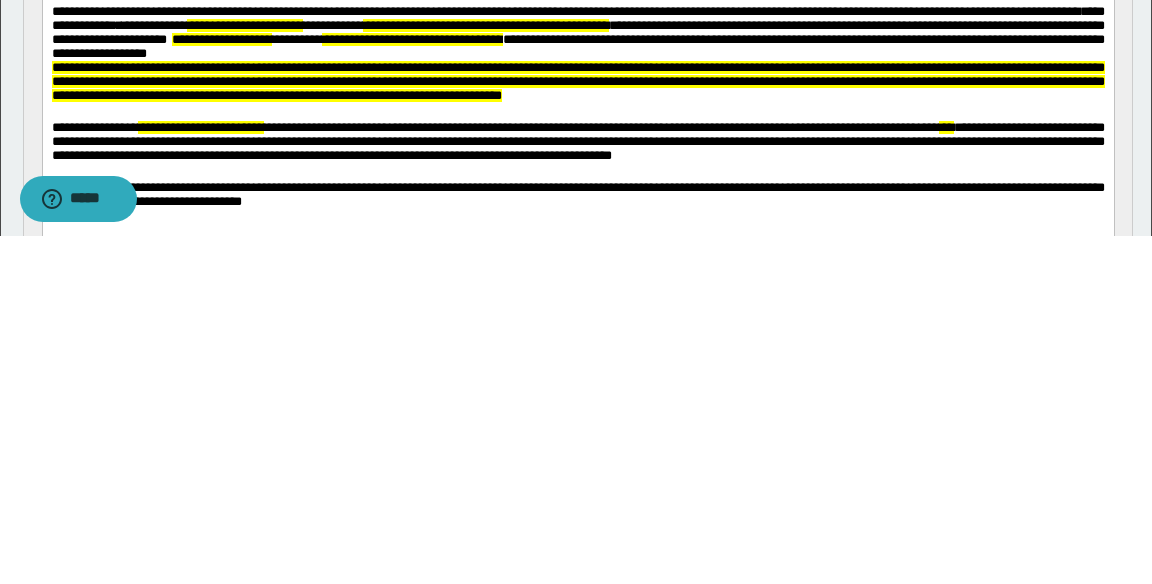 click on "**********" at bounding box center [577, 81] 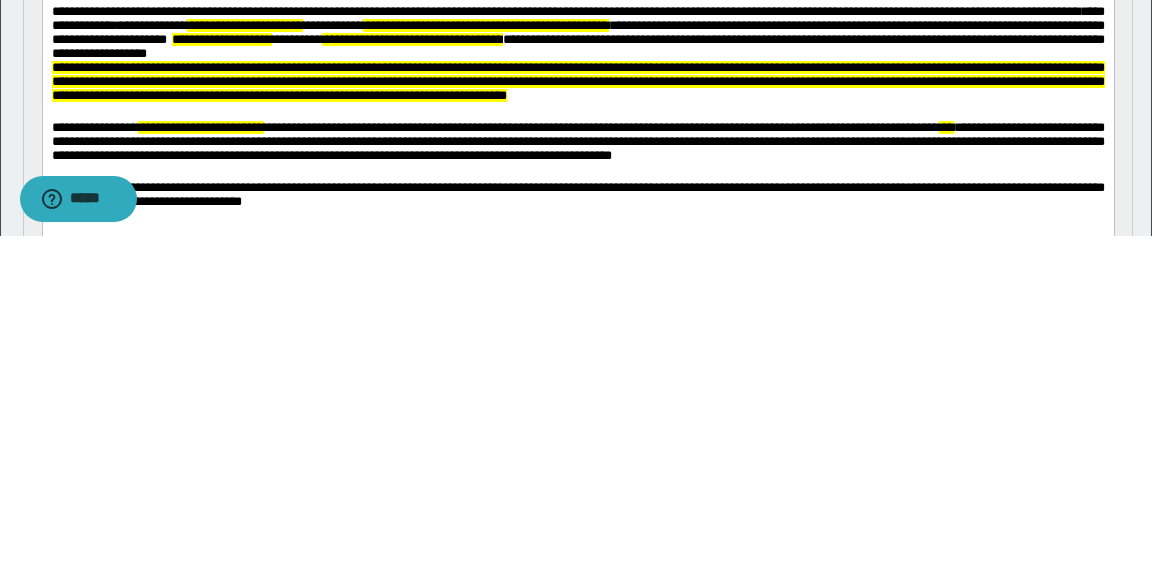 click at bounding box center (578, 112) 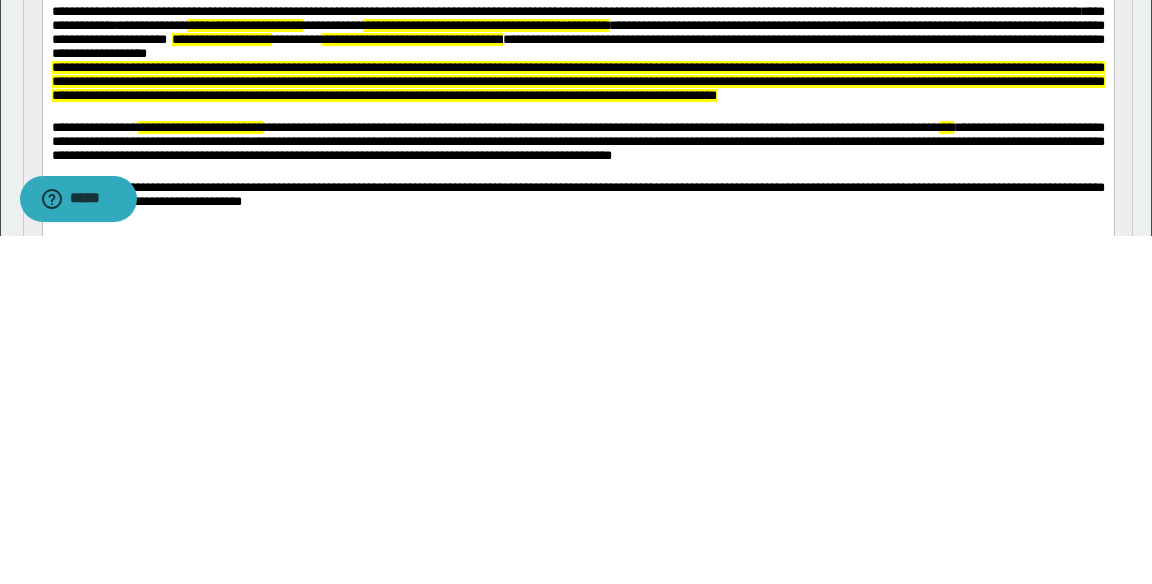 click on "**********" at bounding box center [577, 81] 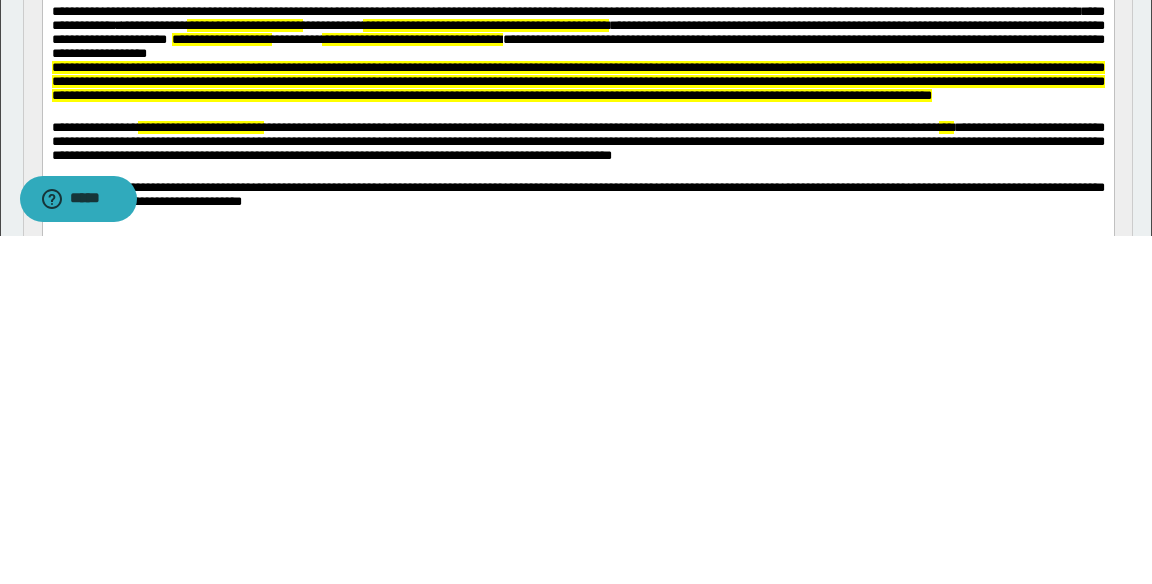 click at bounding box center [578, 112] 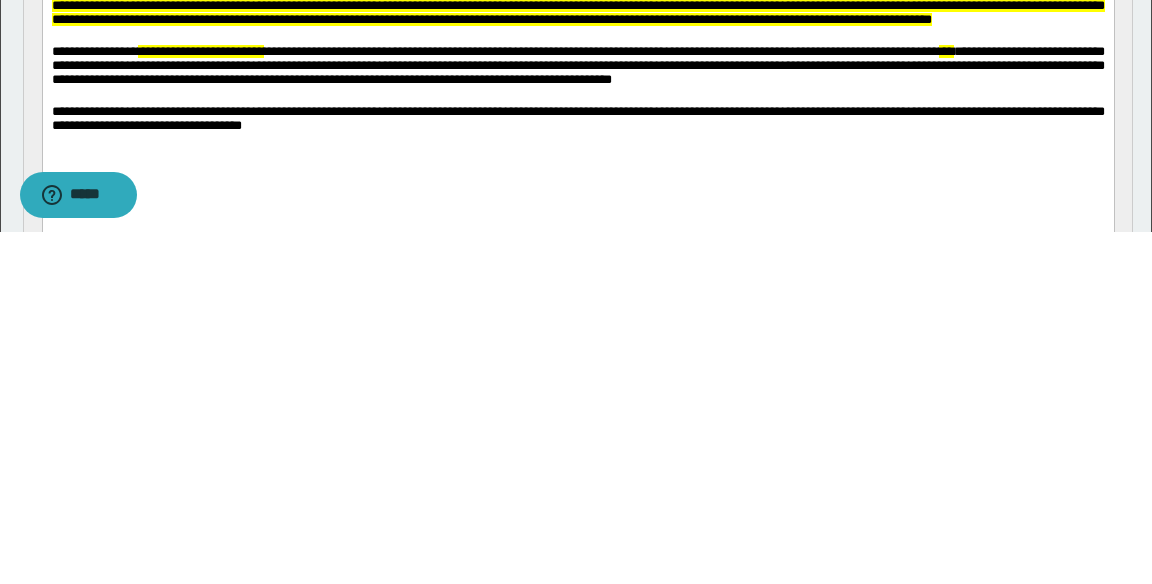 scroll, scrollTop: 150, scrollLeft: 0, axis: vertical 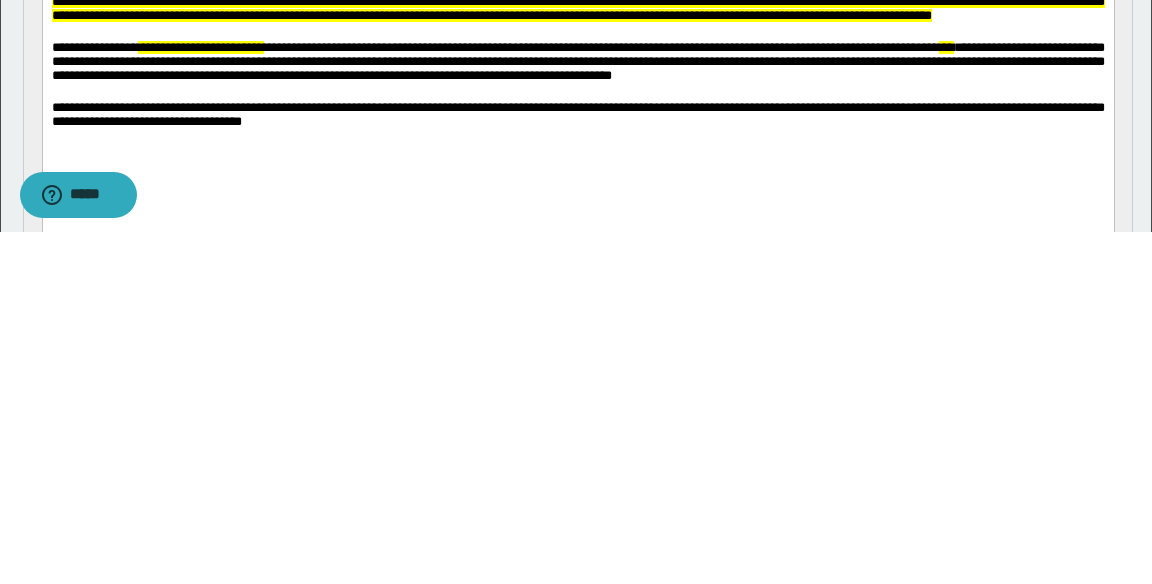 click at bounding box center (578, 32) 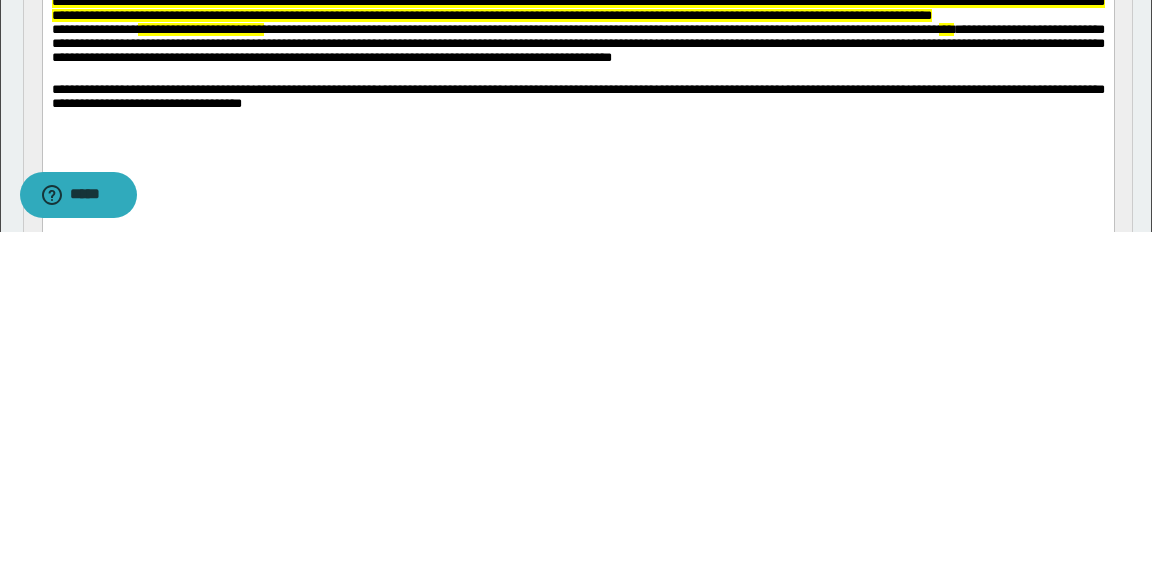 click on "**********" at bounding box center [577, 43] 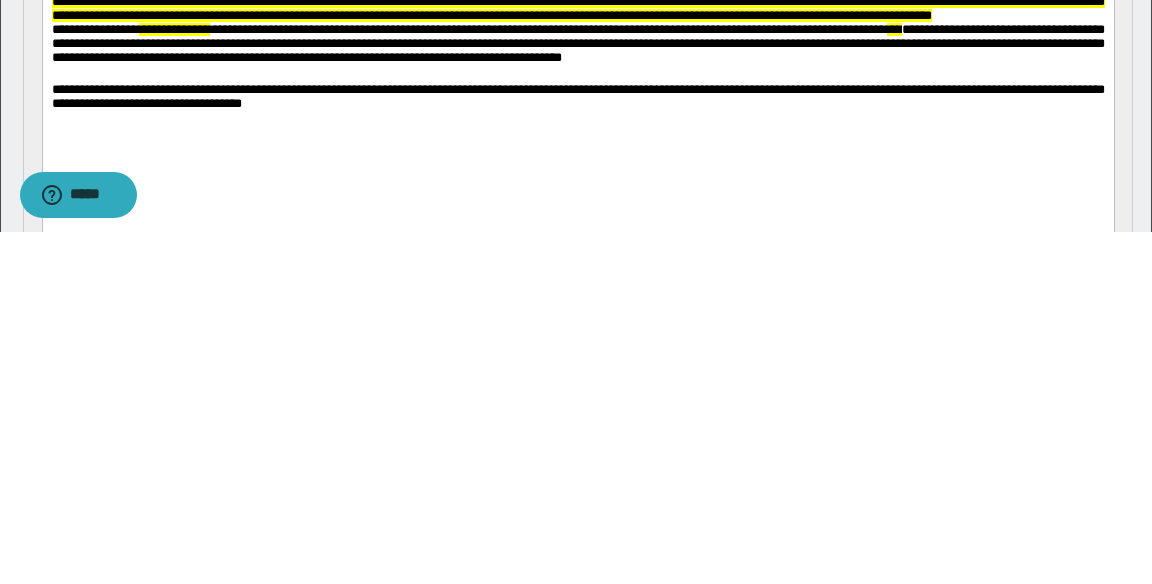 click on "**********" at bounding box center (577, 43) 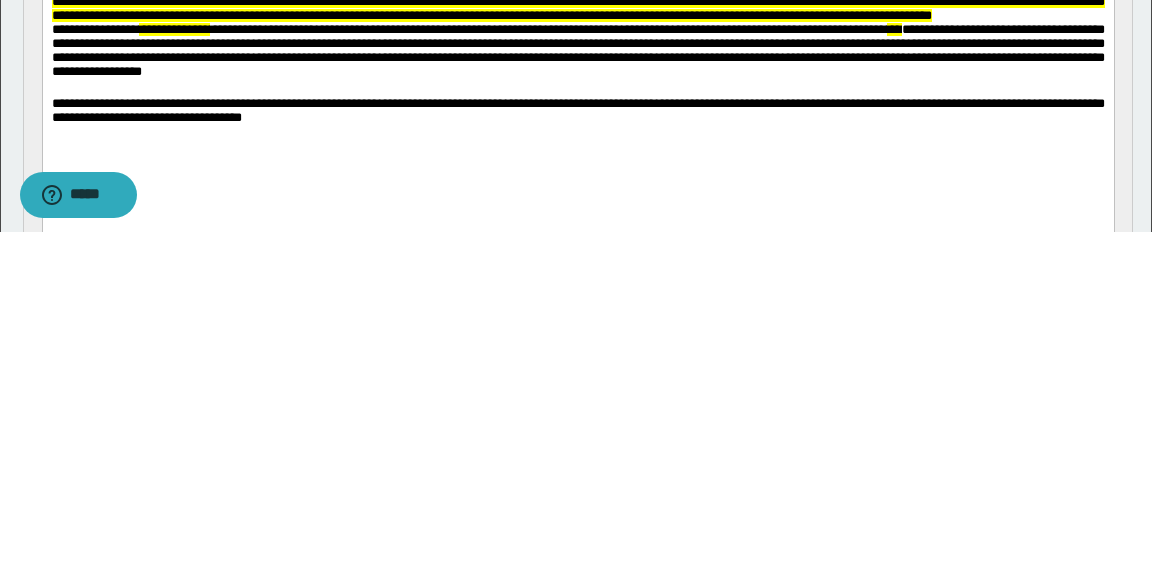 click on "**********" at bounding box center (577, 1) 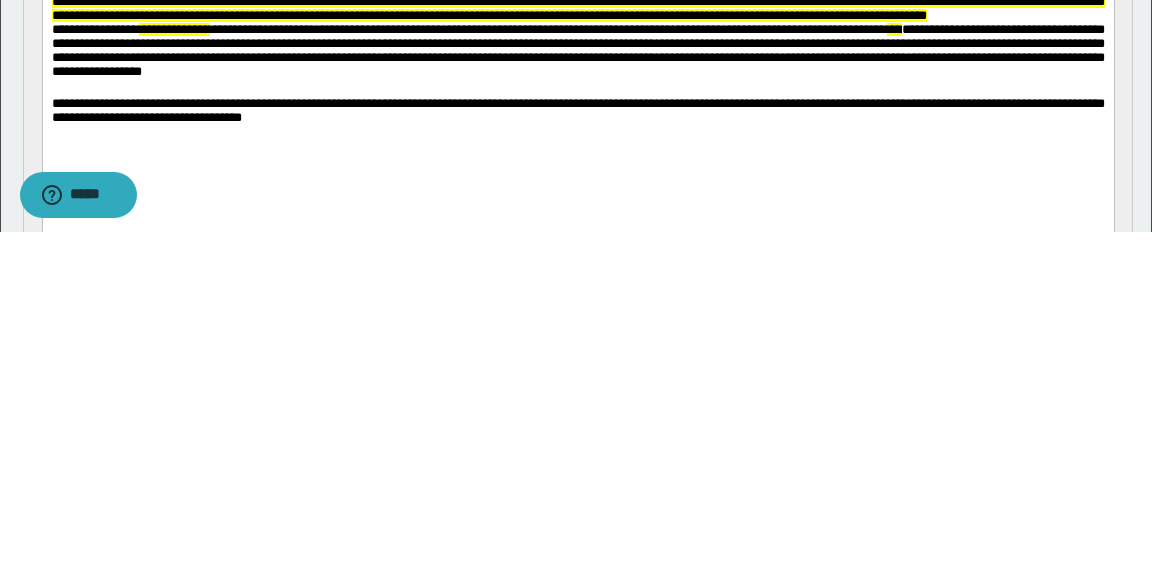 click on "**********" at bounding box center [577, 1] 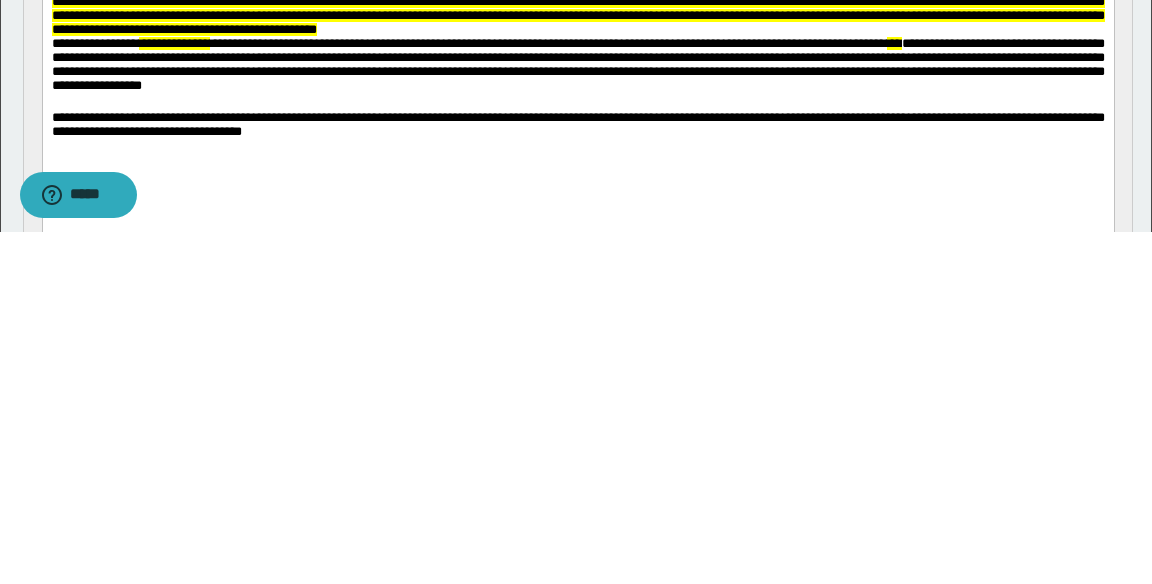 click on "**********" at bounding box center [577, 8] 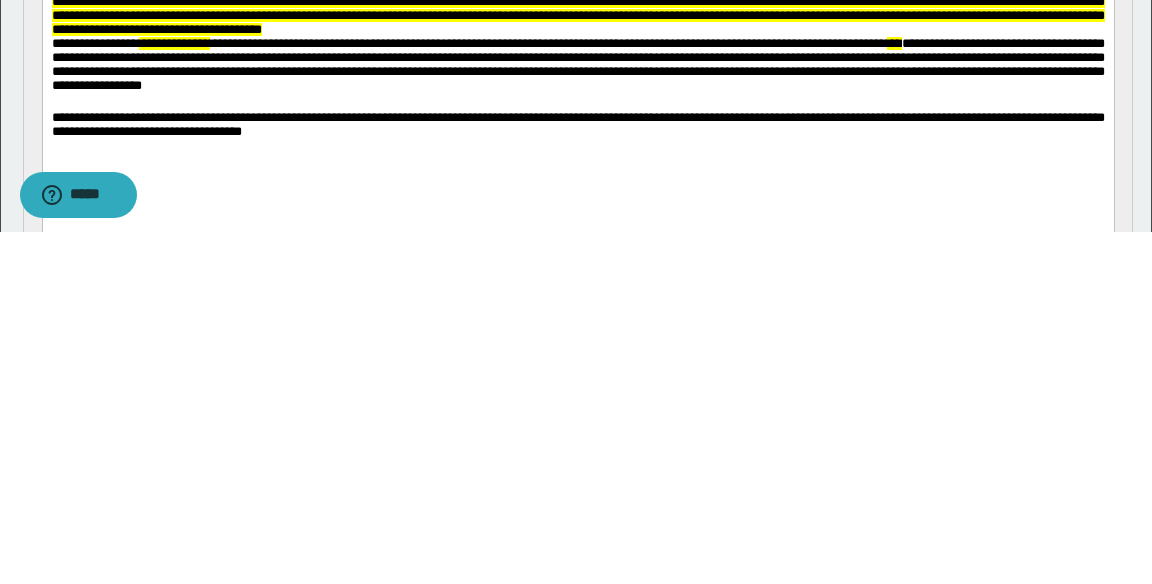 click on "**********" at bounding box center (577, 9) 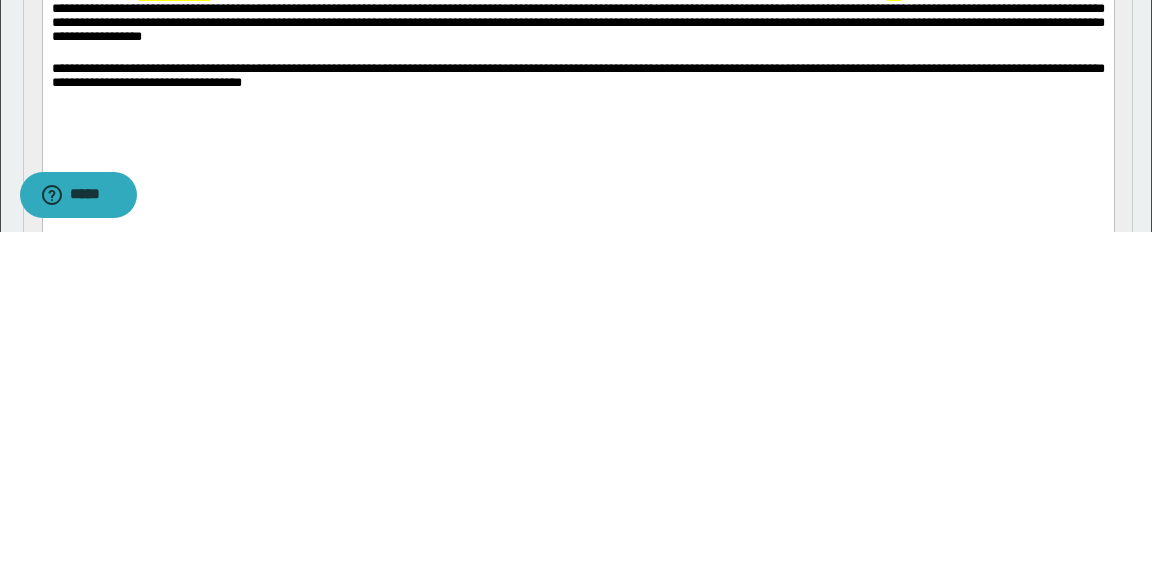 scroll, scrollTop: 191, scrollLeft: 0, axis: vertical 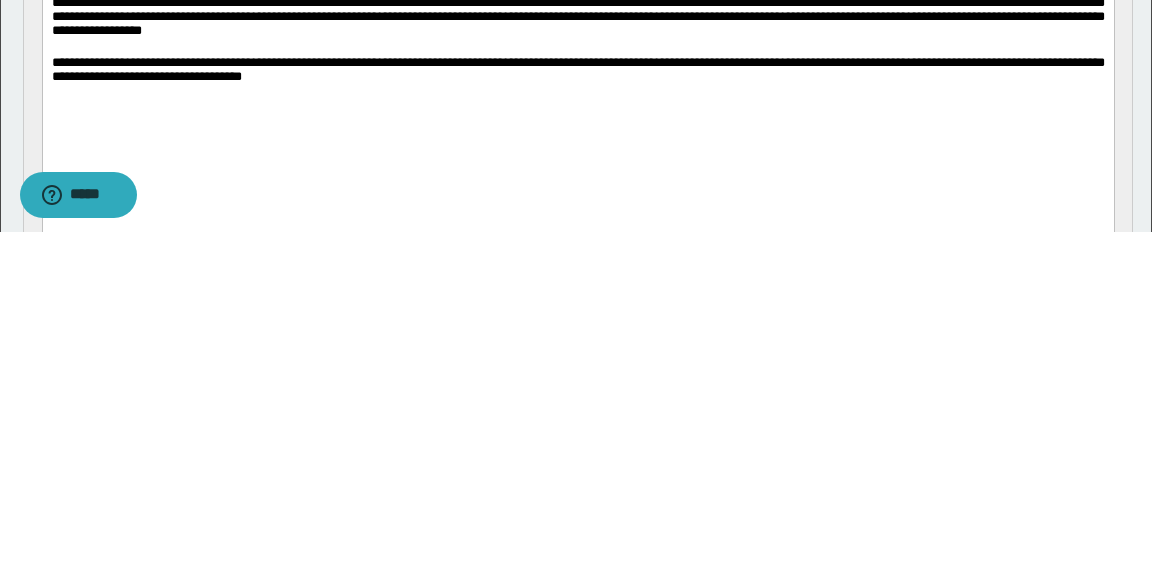 click at bounding box center [578, 47] 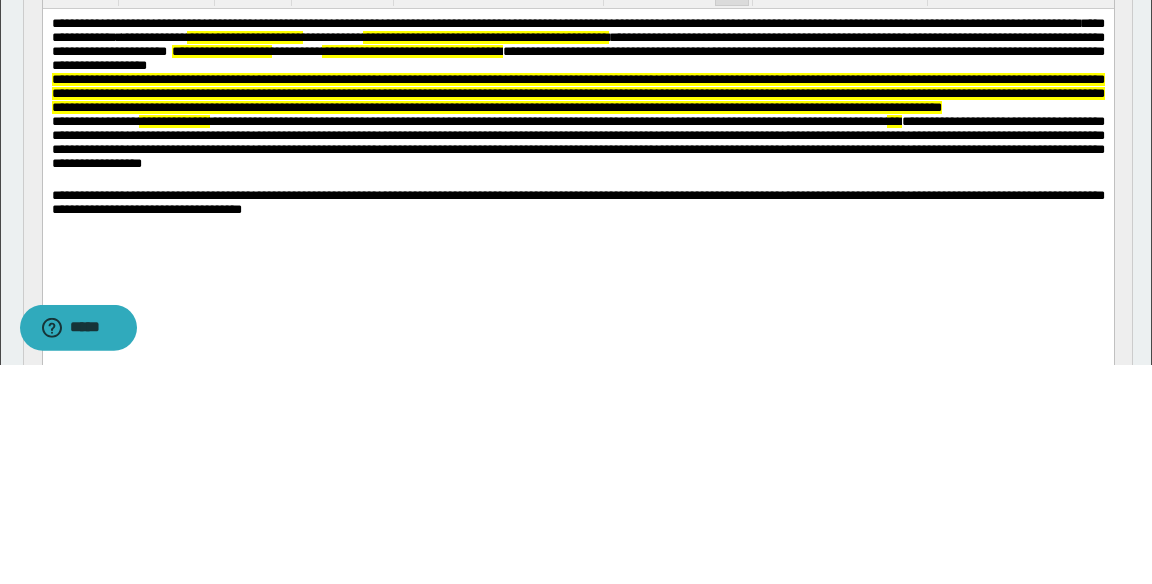 scroll, scrollTop: 191, scrollLeft: 0, axis: vertical 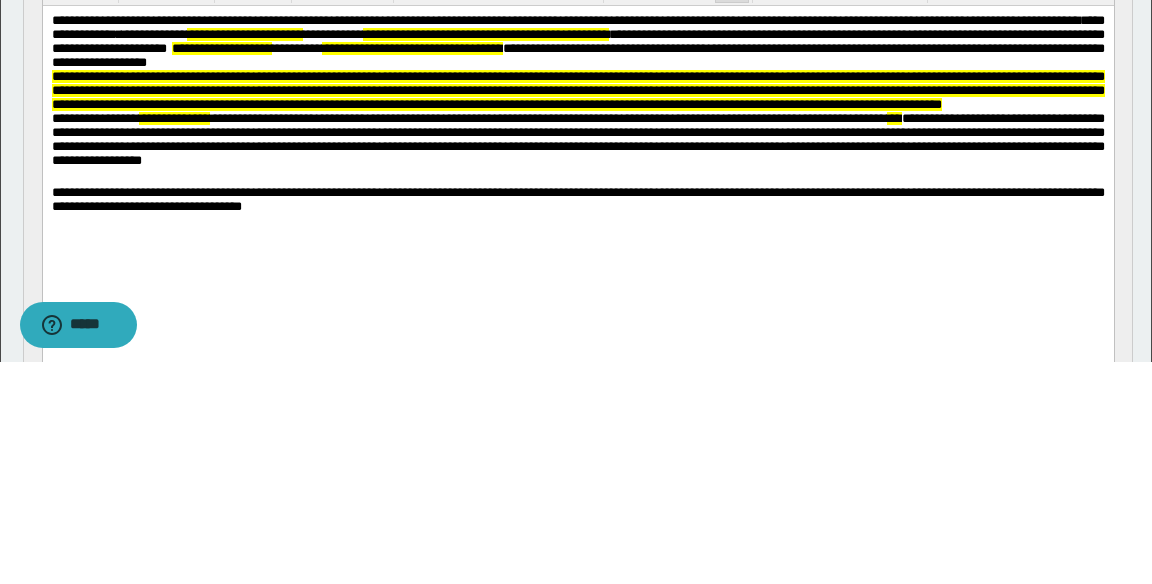click on "**********" at bounding box center (577, 54) 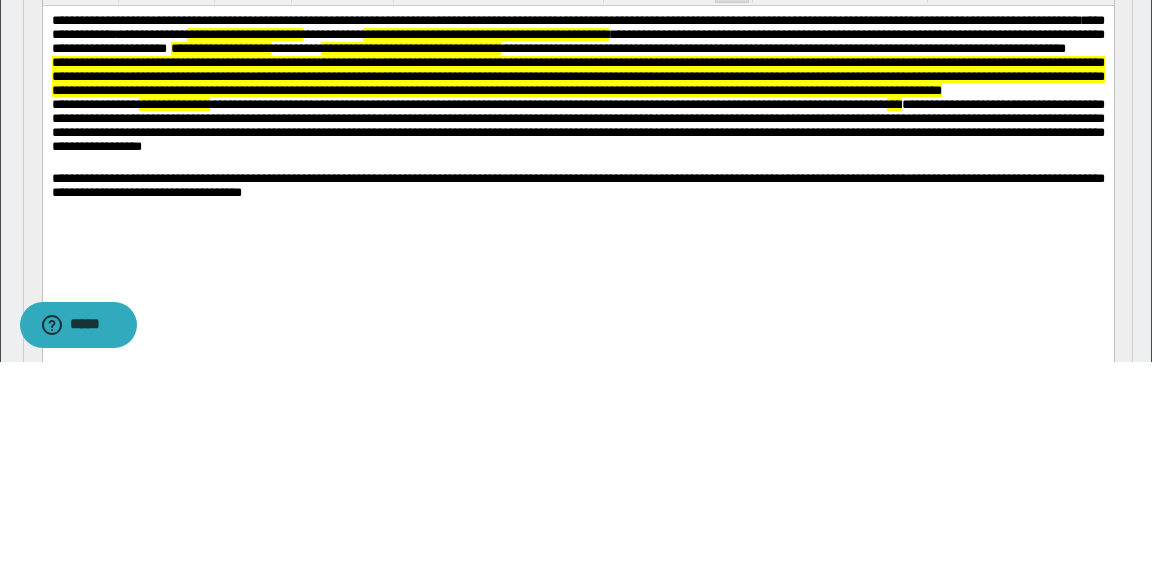 scroll, scrollTop: 191, scrollLeft: 0, axis: vertical 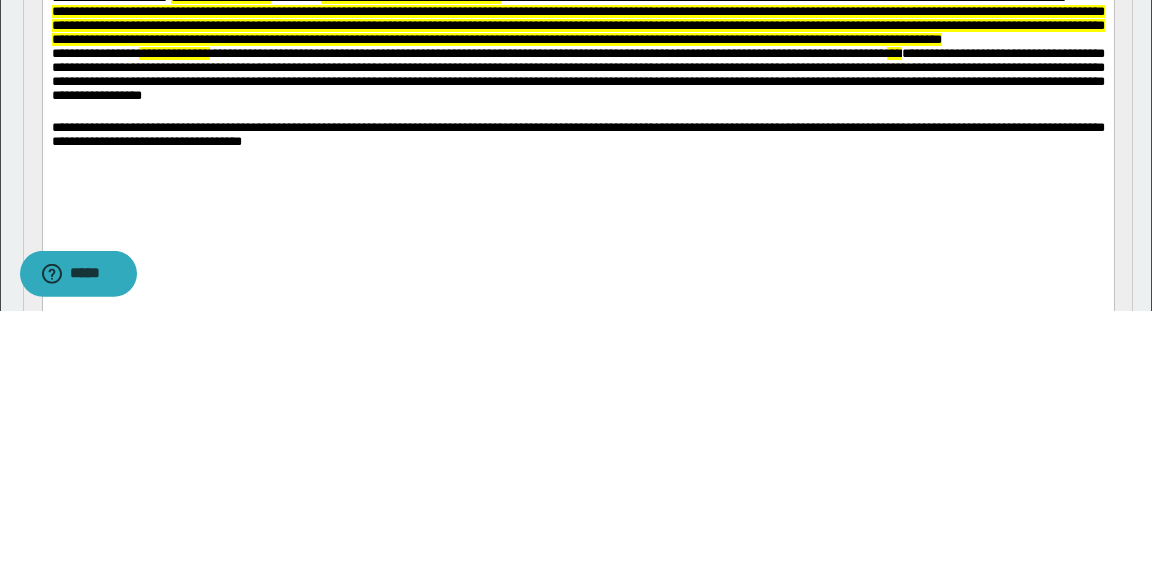 click on "**********" at bounding box center (577, 26) 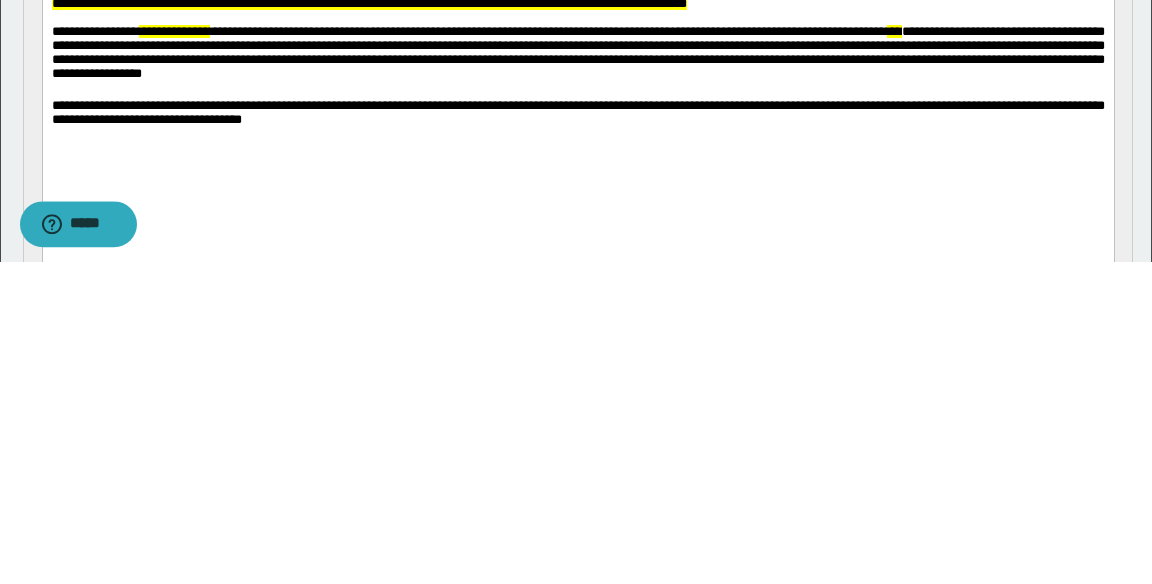 scroll, scrollTop: 191, scrollLeft: 0, axis: vertical 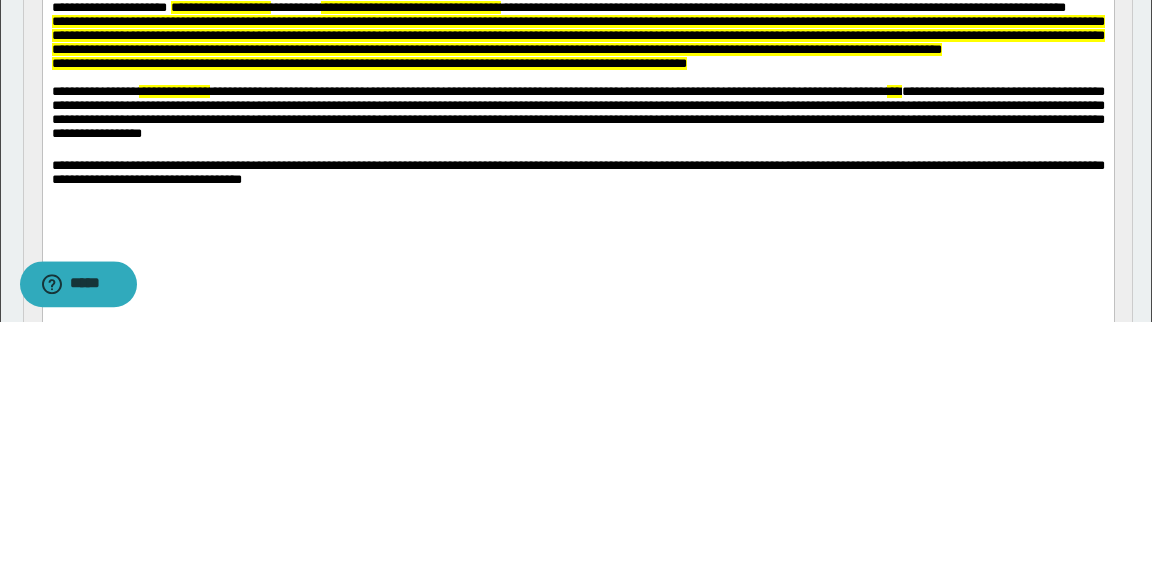 click on "**********" at bounding box center (368, 64) 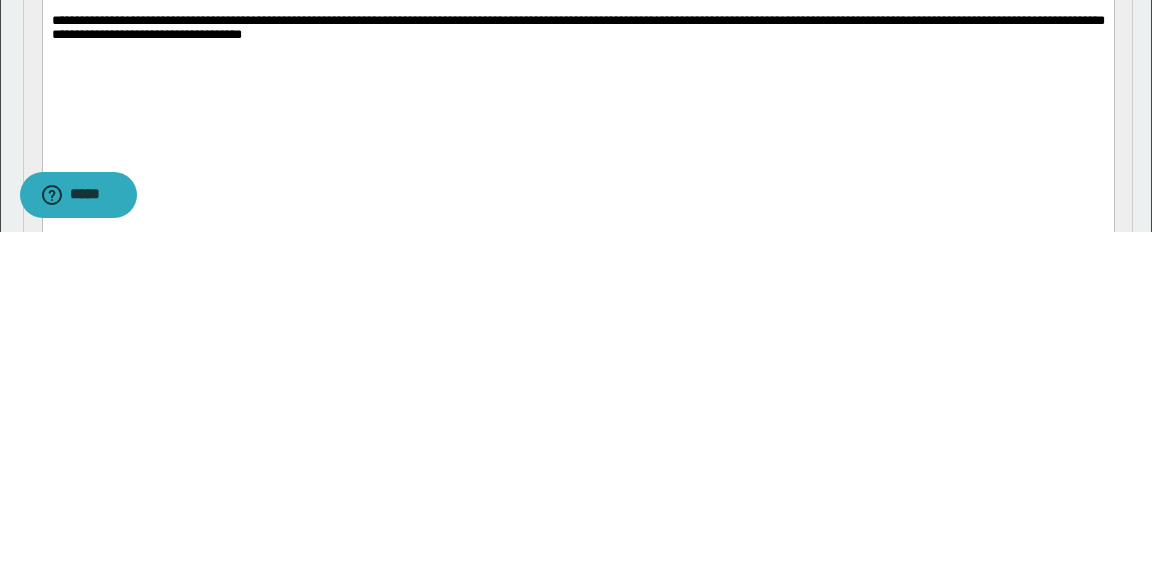 scroll, scrollTop: 233, scrollLeft: 0, axis: vertical 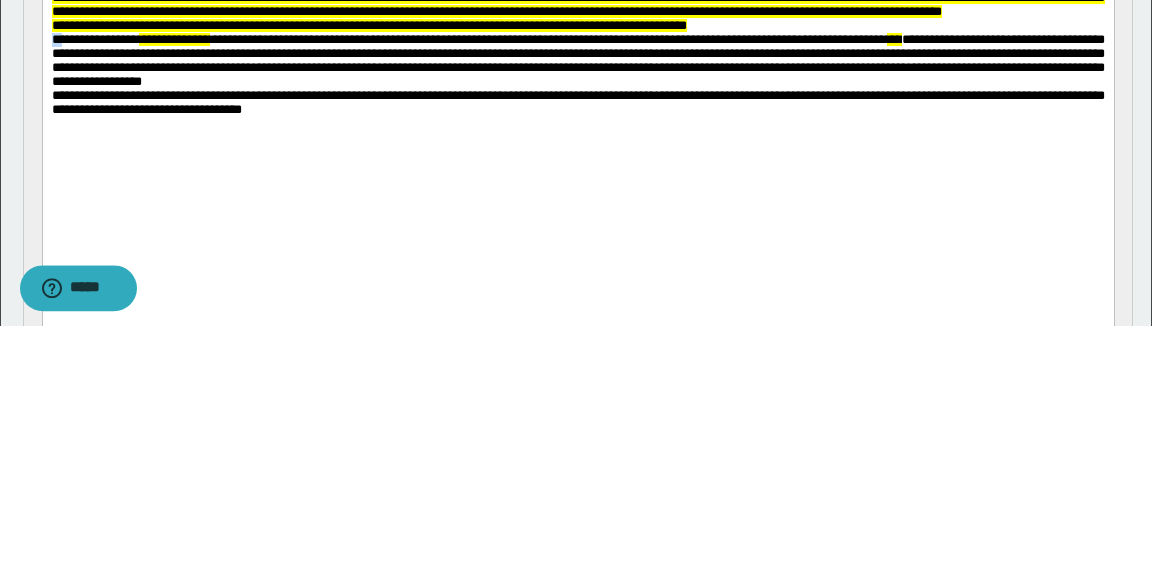 click on "**********" at bounding box center [577, 61] 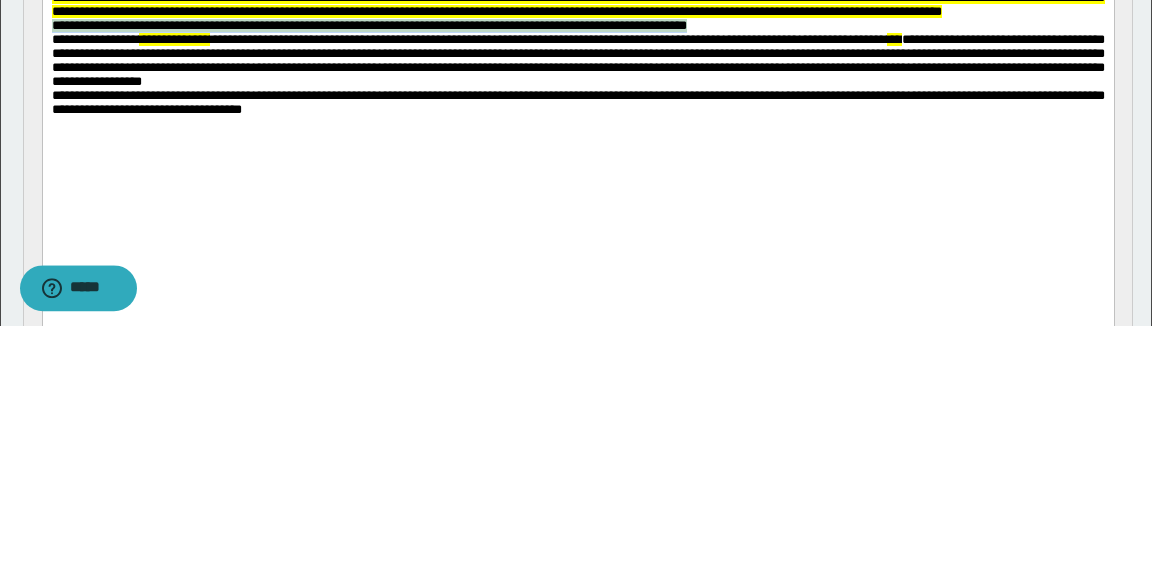 copy on "**********" 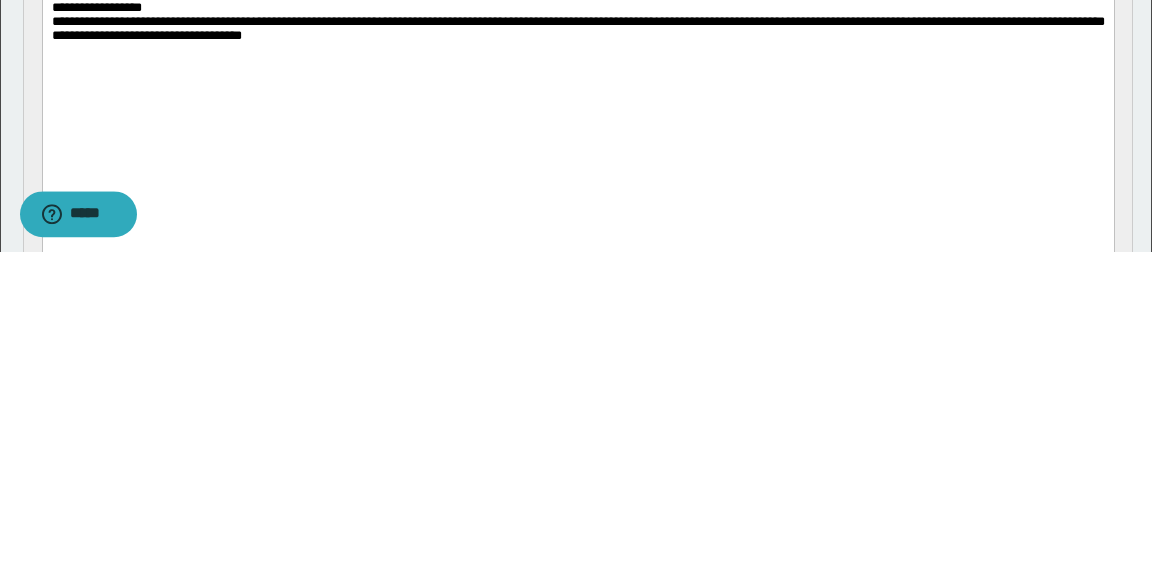 scroll, scrollTop: 233, scrollLeft: 0, axis: vertical 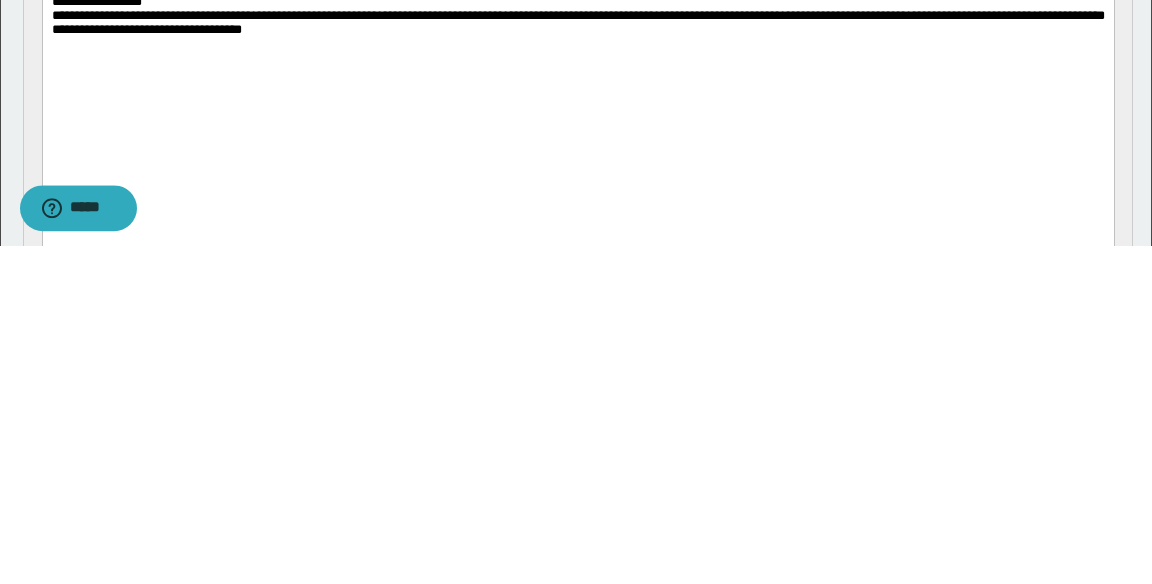 click on "**********" at bounding box center [577, -18] 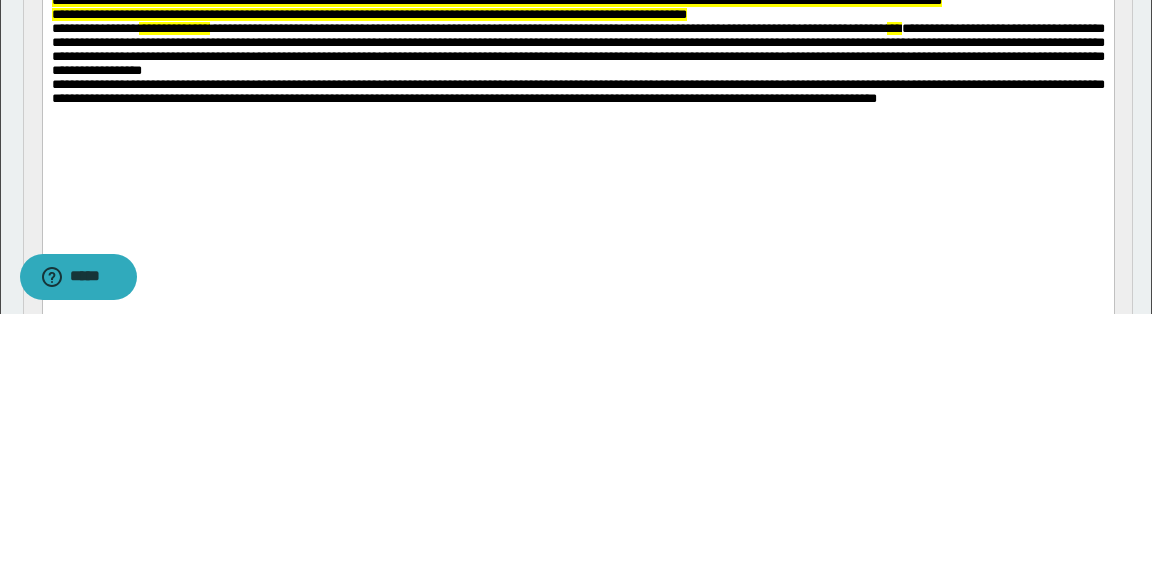 scroll, scrollTop: 233, scrollLeft: 0, axis: vertical 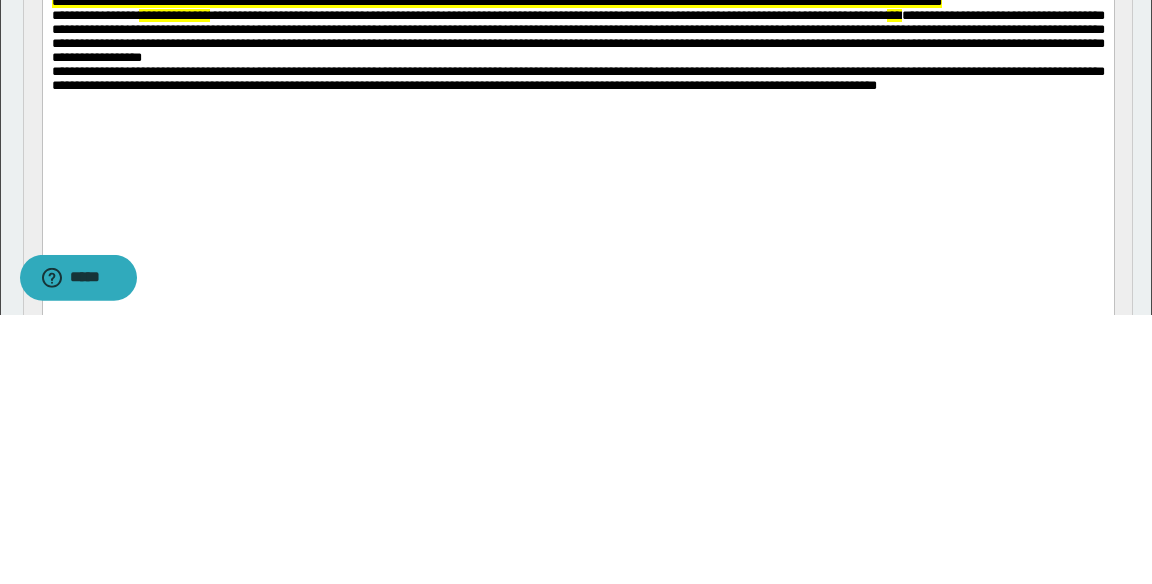 click on "**********" at bounding box center [577, 78] 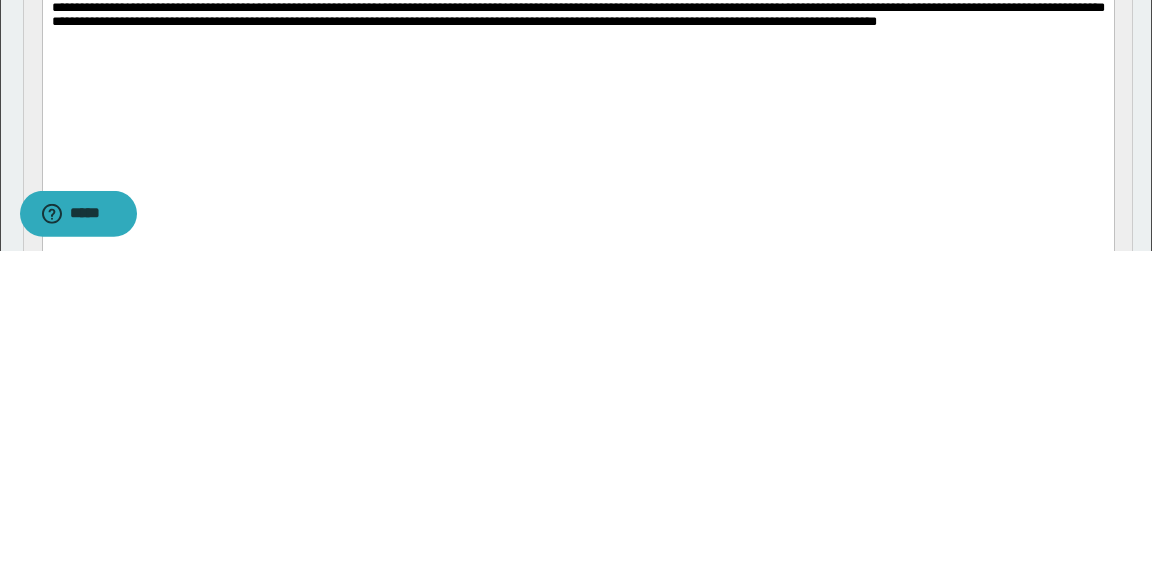 scroll, scrollTop: 233, scrollLeft: 0, axis: vertical 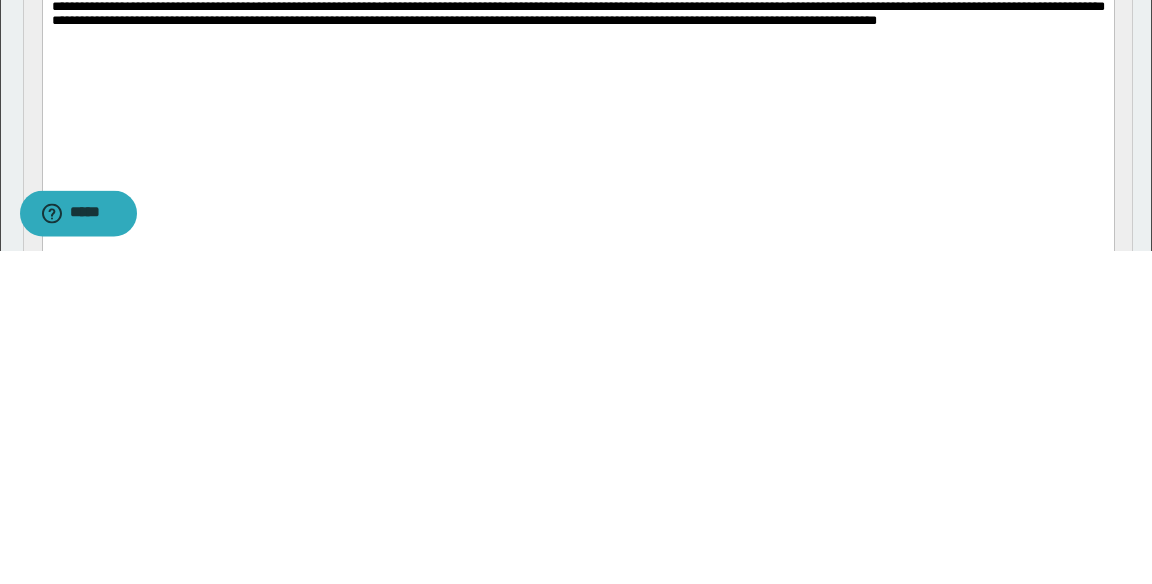 click on "**********" at bounding box center (577, 15) 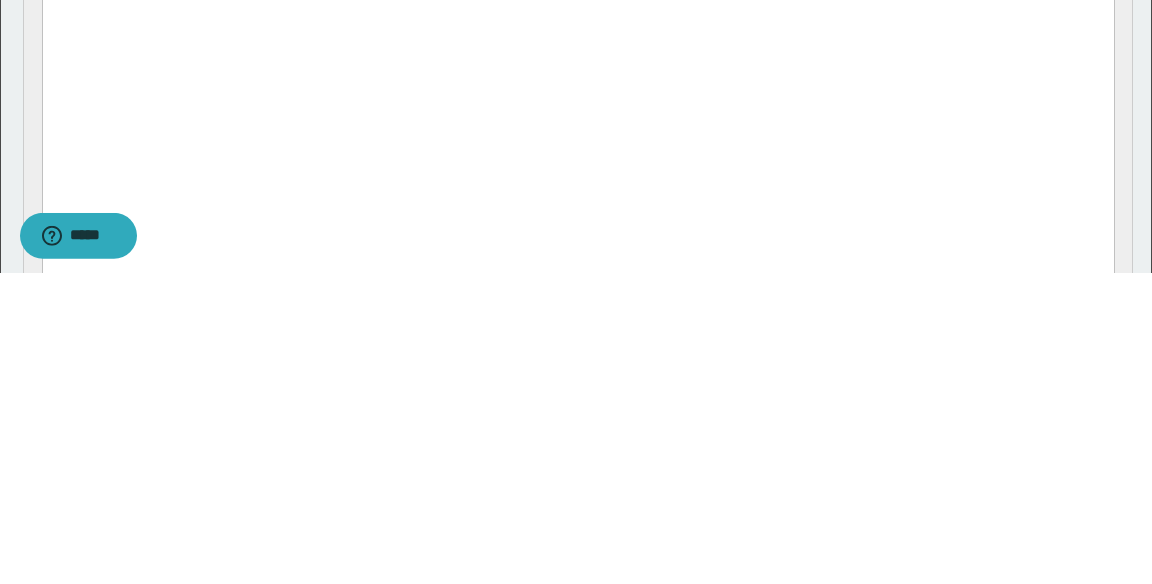 scroll, scrollTop: 294, scrollLeft: 0, axis: vertical 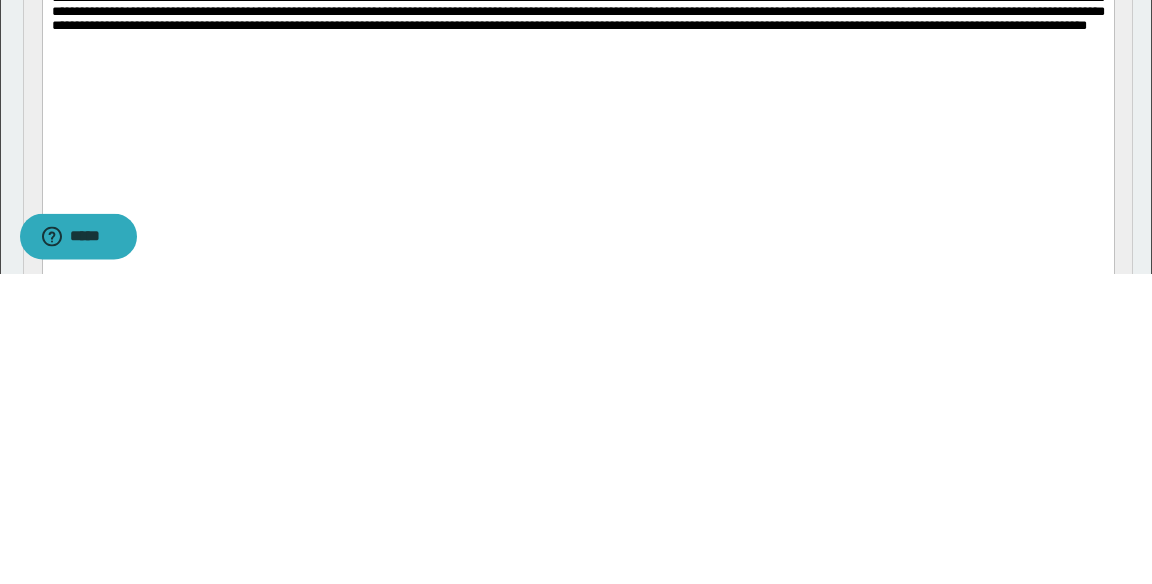 click on "**********" at bounding box center [577, 11] 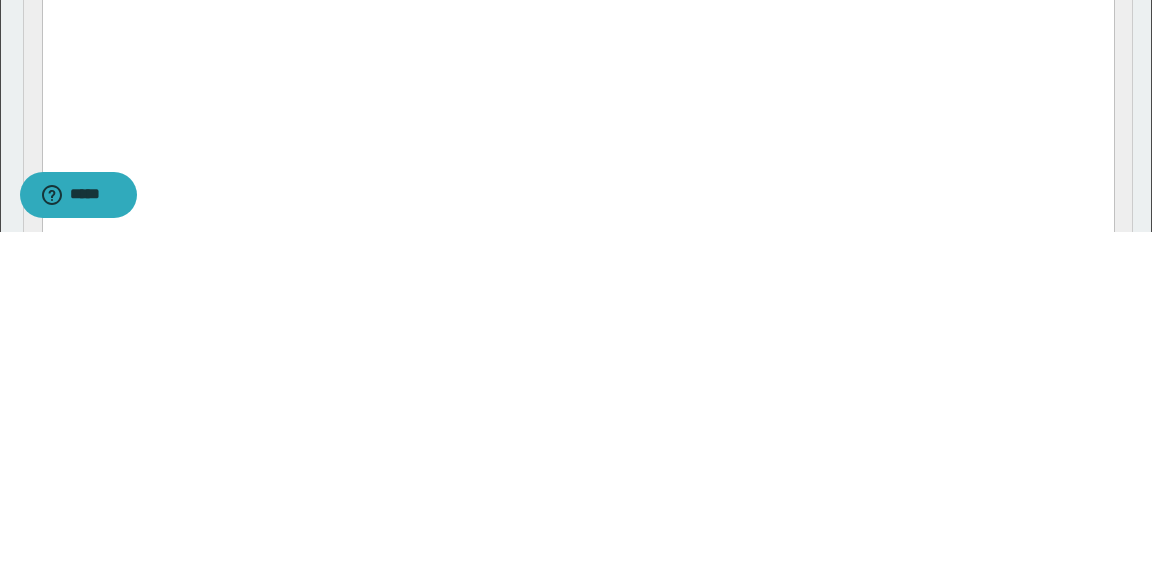 scroll, scrollTop: 320, scrollLeft: 0, axis: vertical 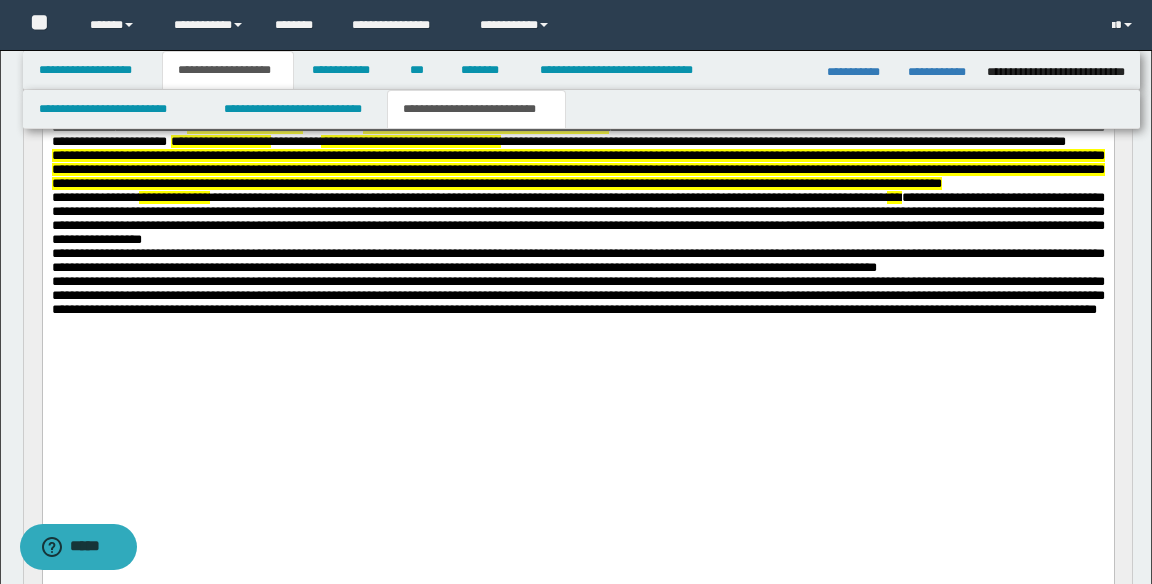 click on "**********" at bounding box center [577, 295] 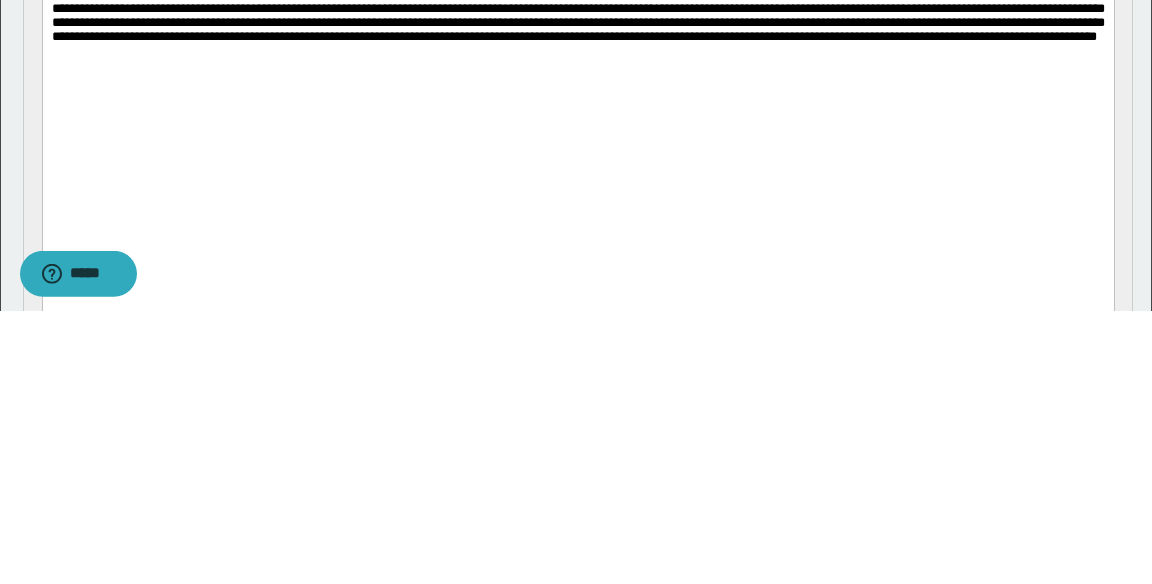 scroll, scrollTop: 320, scrollLeft: 0, axis: vertical 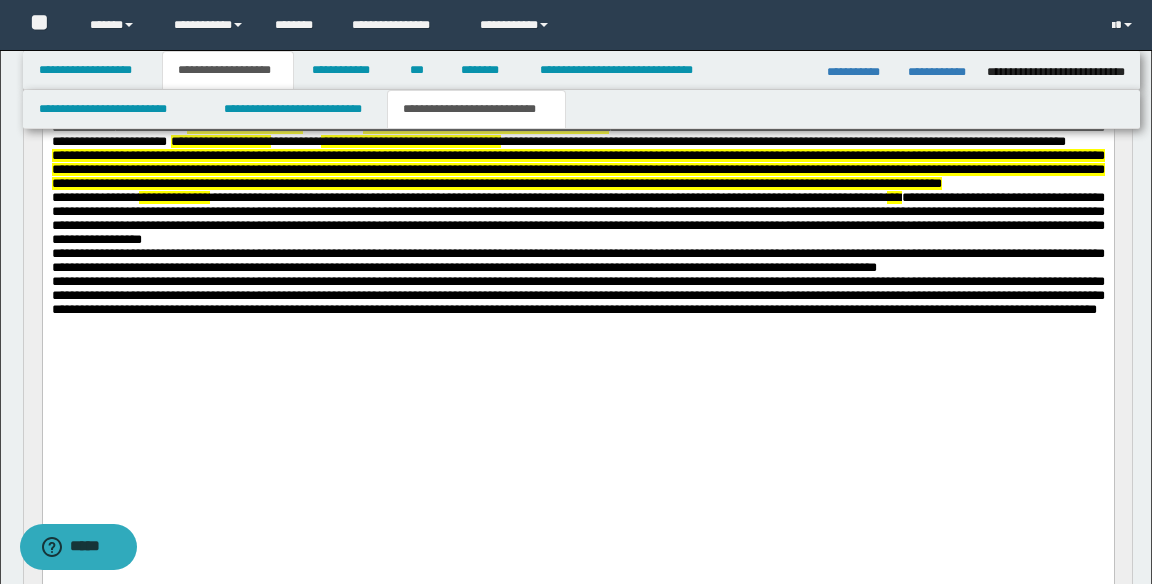 click at bounding box center (578, 325) 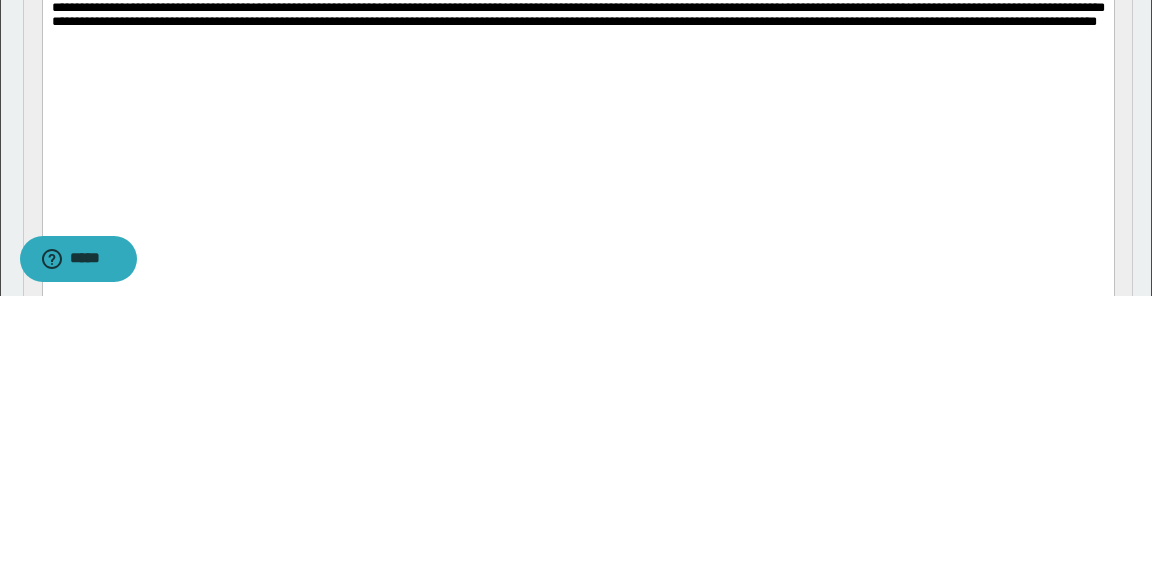 scroll, scrollTop: 320, scrollLeft: 0, axis: vertical 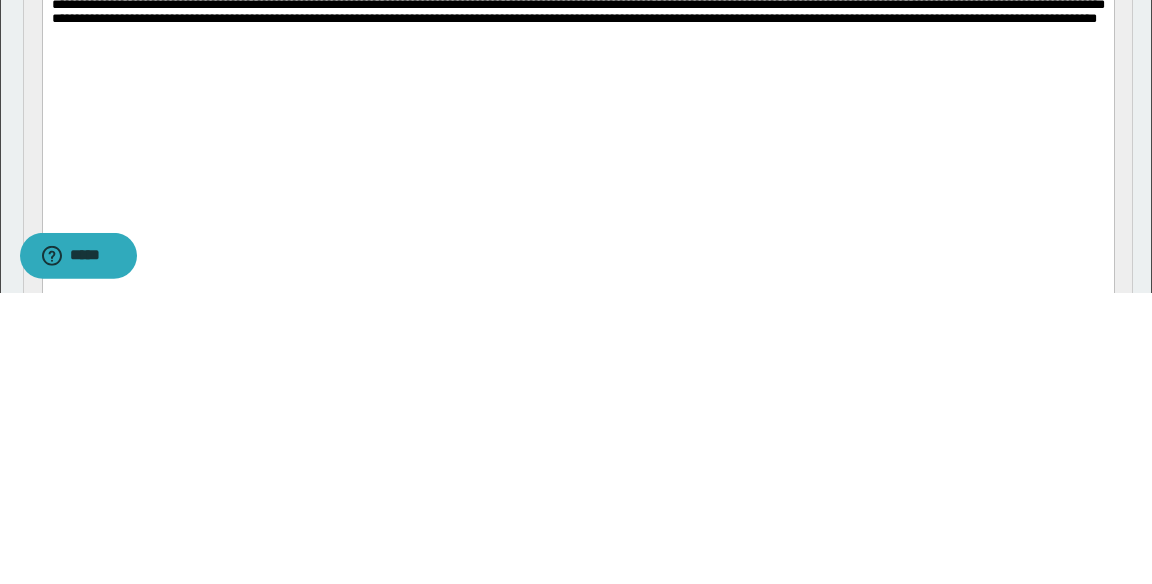 click at bounding box center (578, 35) 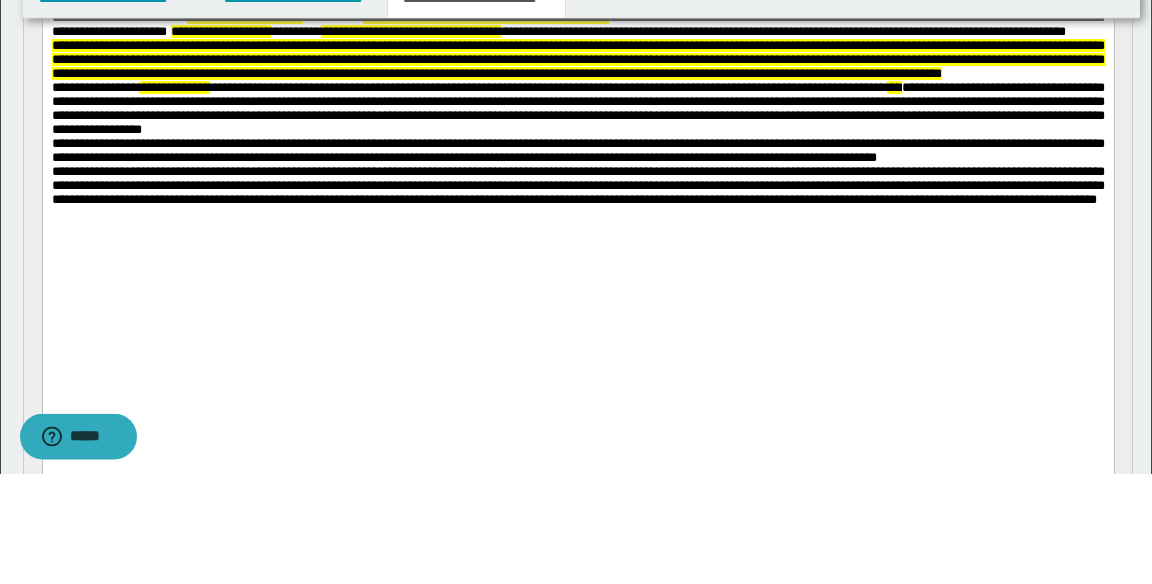 scroll, scrollTop: 320, scrollLeft: 0, axis: vertical 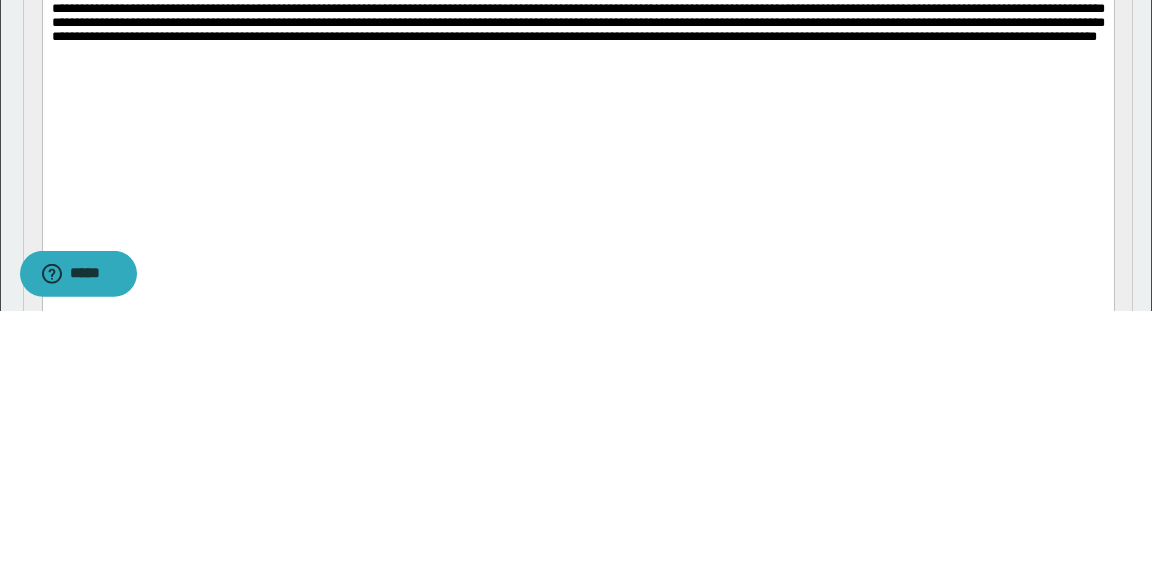click at bounding box center [578, 53] 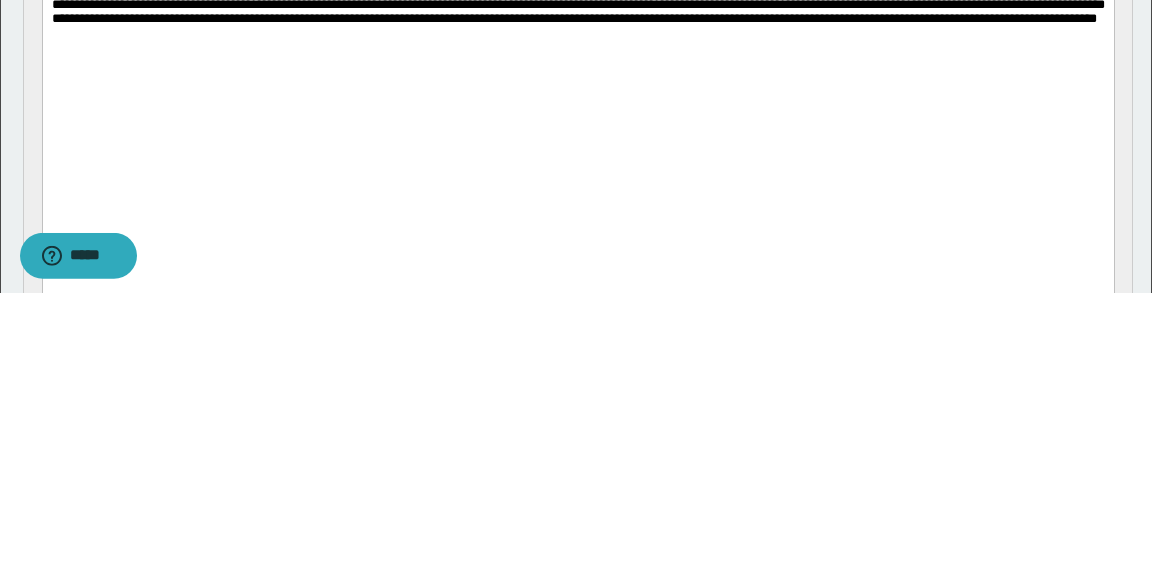 scroll, scrollTop: 320, scrollLeft: 0, axis: vertical 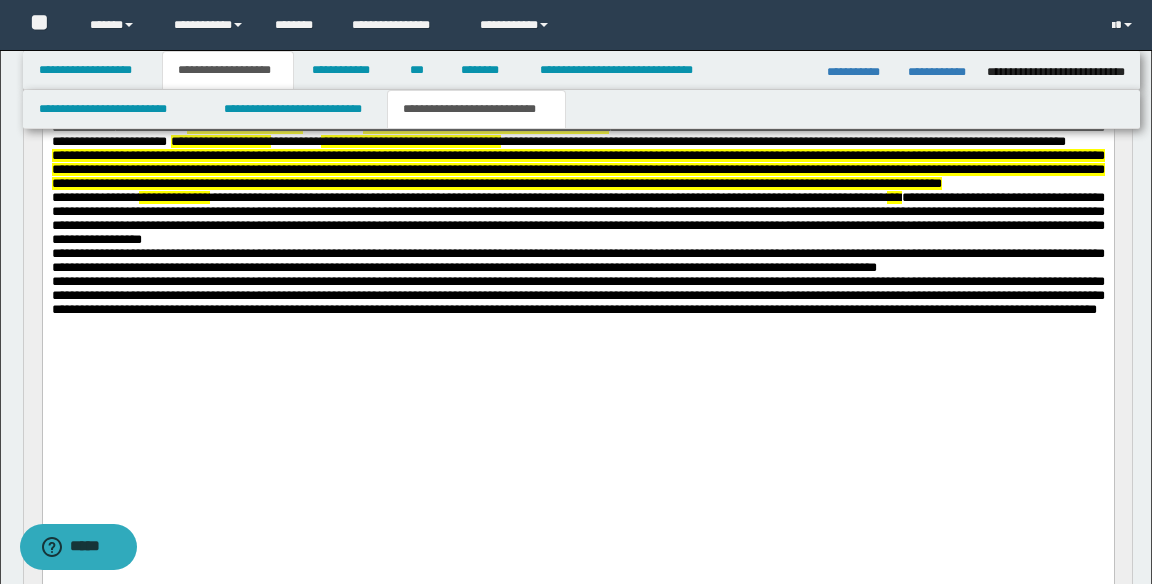 click on "**********" at bounding box center (577, 295) 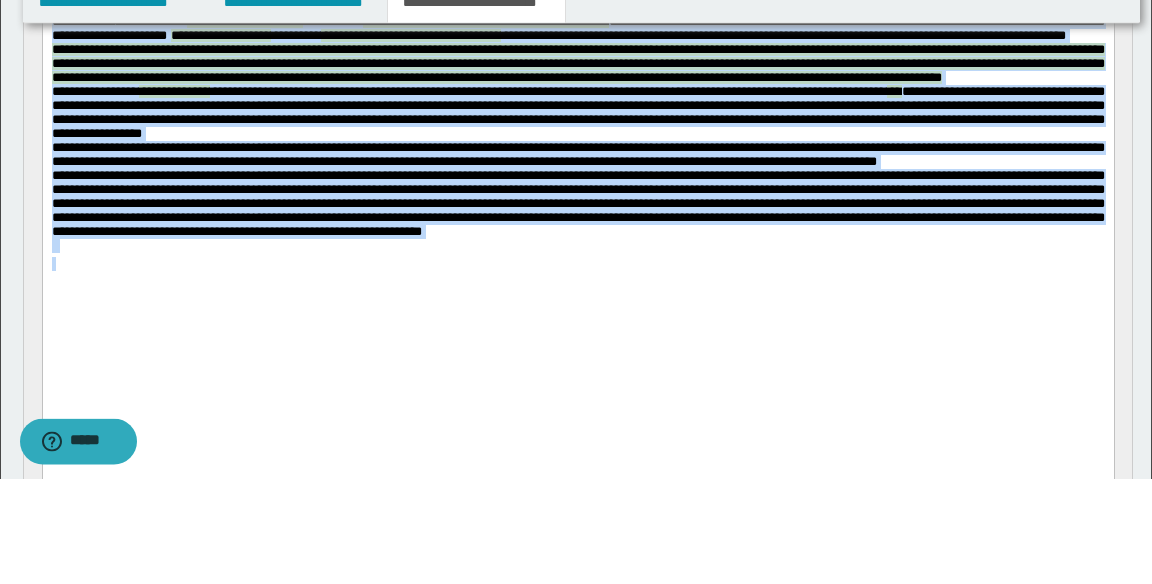 scroll, scrollTop: 320, scrollLeft: 0, axis: vertical 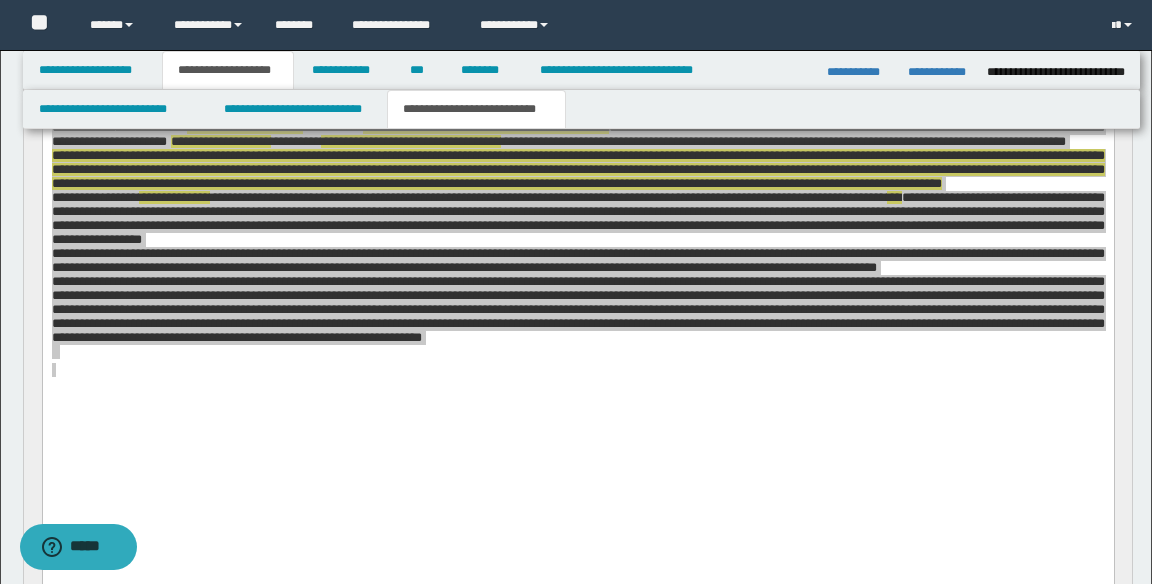 click on "**********" at bounding box center [578, 353] 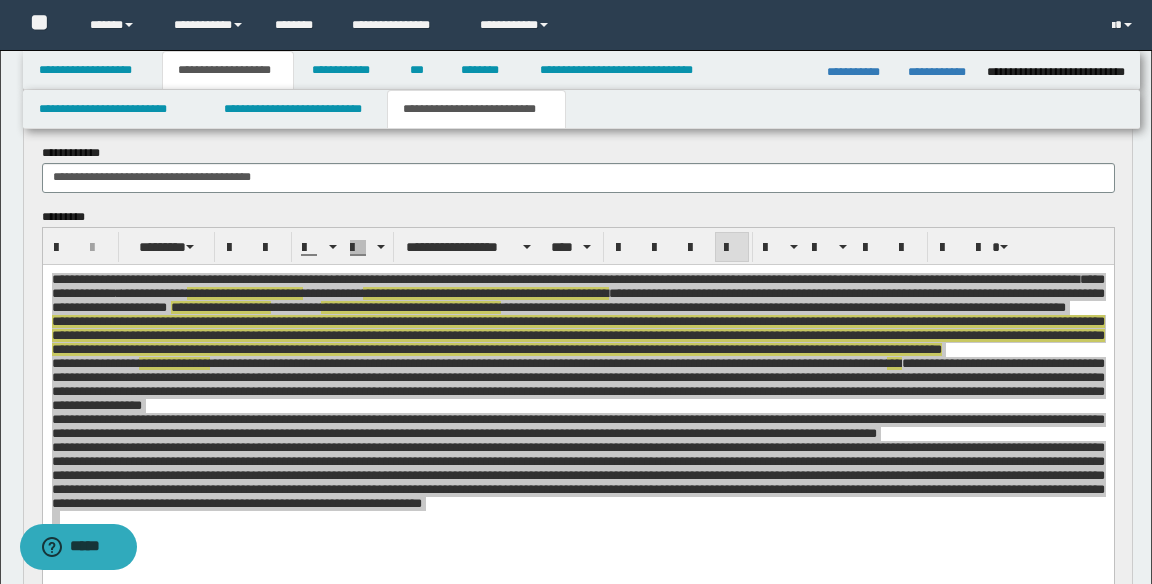 scroll, scrollTop: 145, scrollLeft: 0, axis: vertical 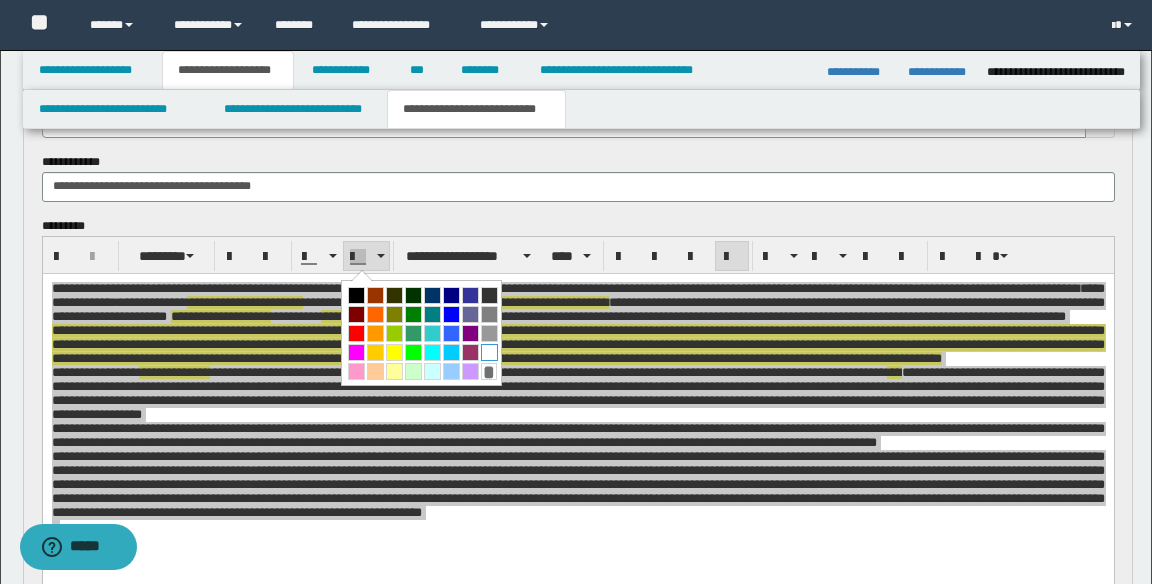 click at bounding box center (489, 352) 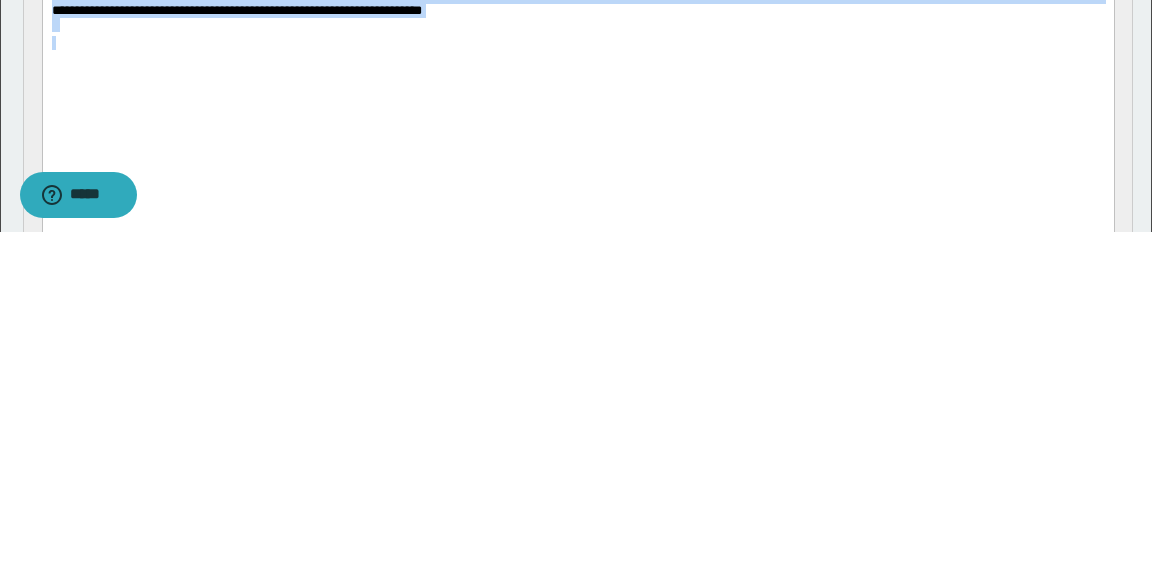 scroll, scrollTop: 295, scrollLeft: 0, axis: vertical 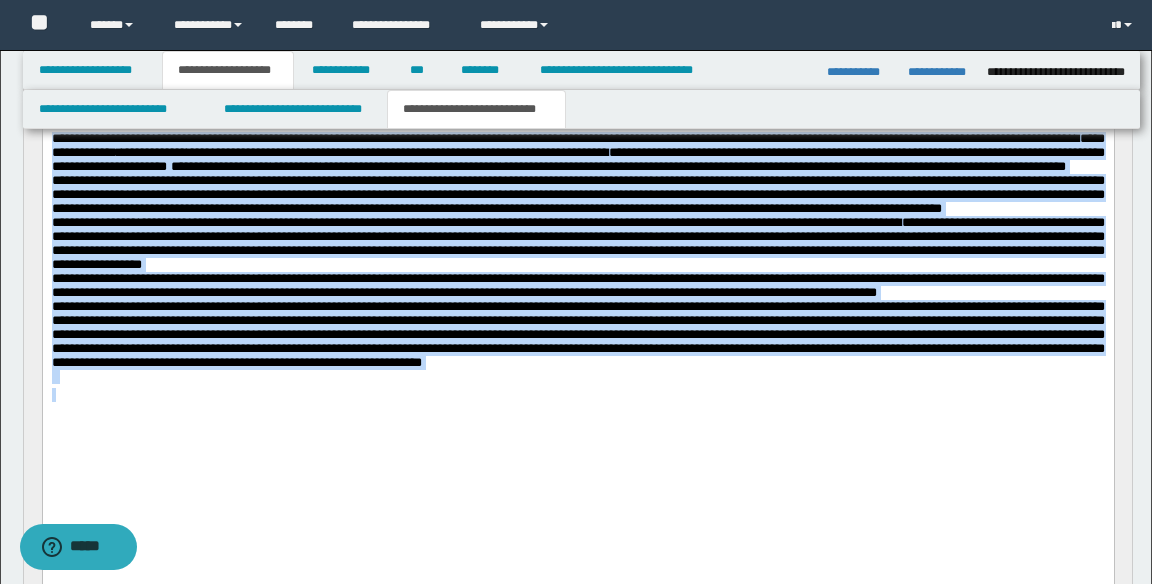 click at bounding box center (578, 396) 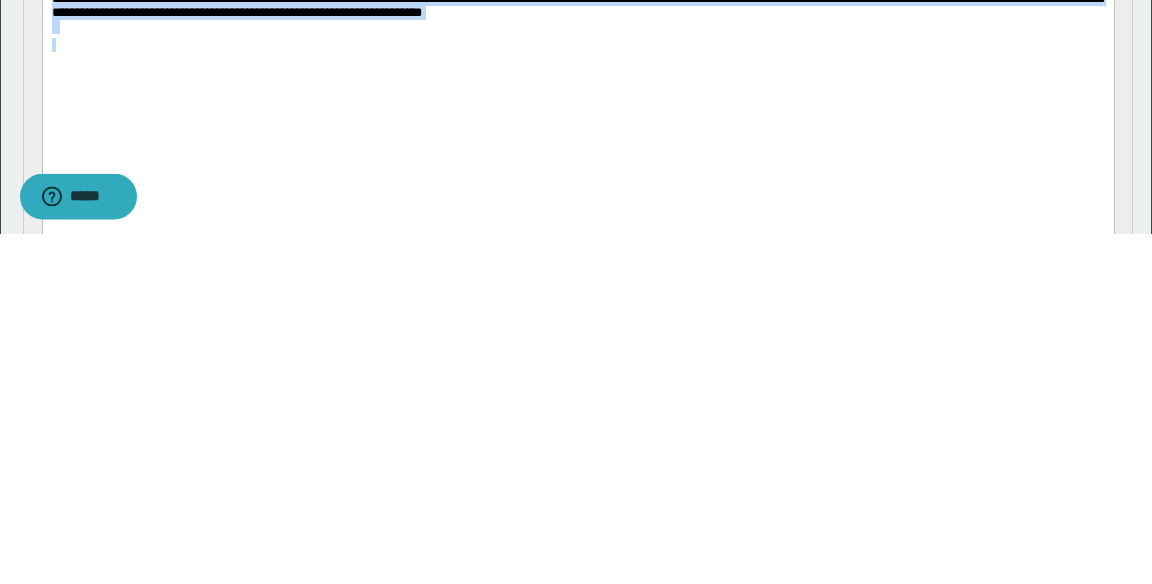 scroll, scrollTop: 295, scrollLeft: 0, axis: vertical 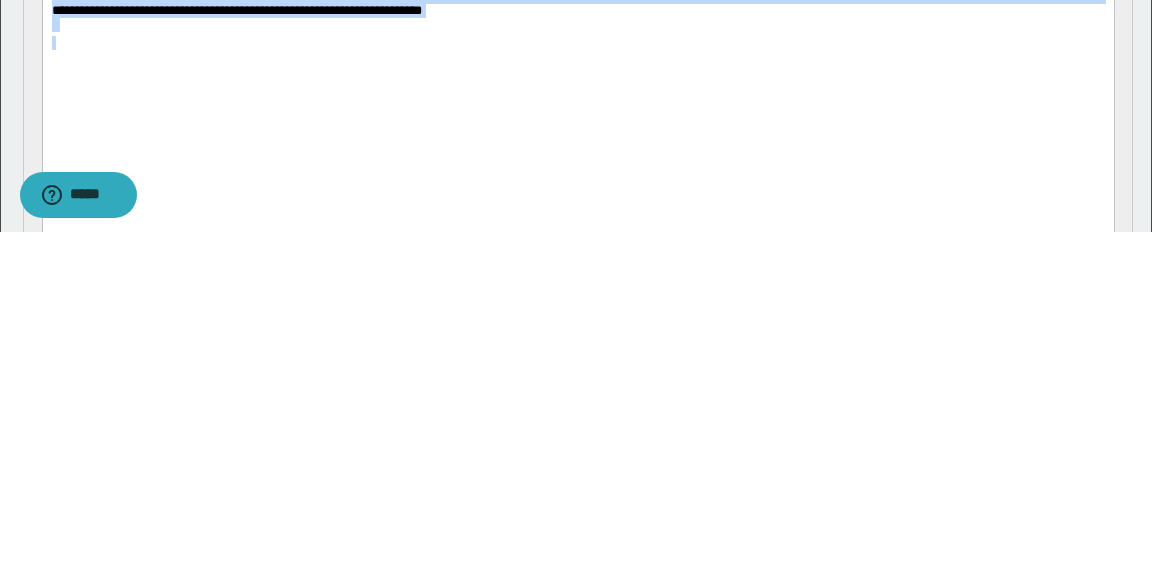 click at bounding box center [578, 27] 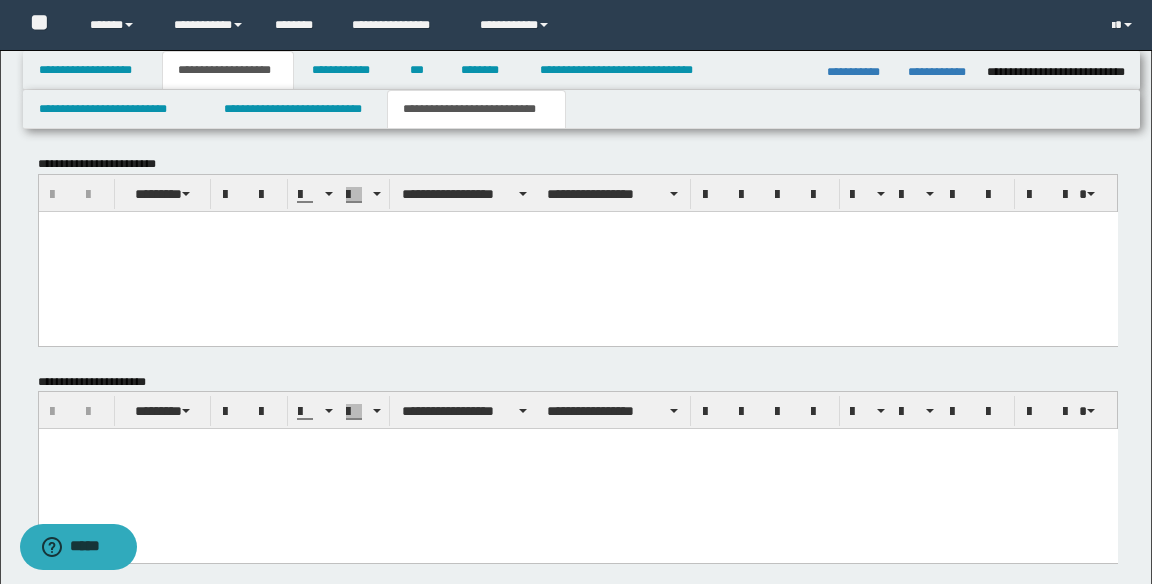 scroll, scrollTop: 1267, scrollLeft: 0, axis: vertical 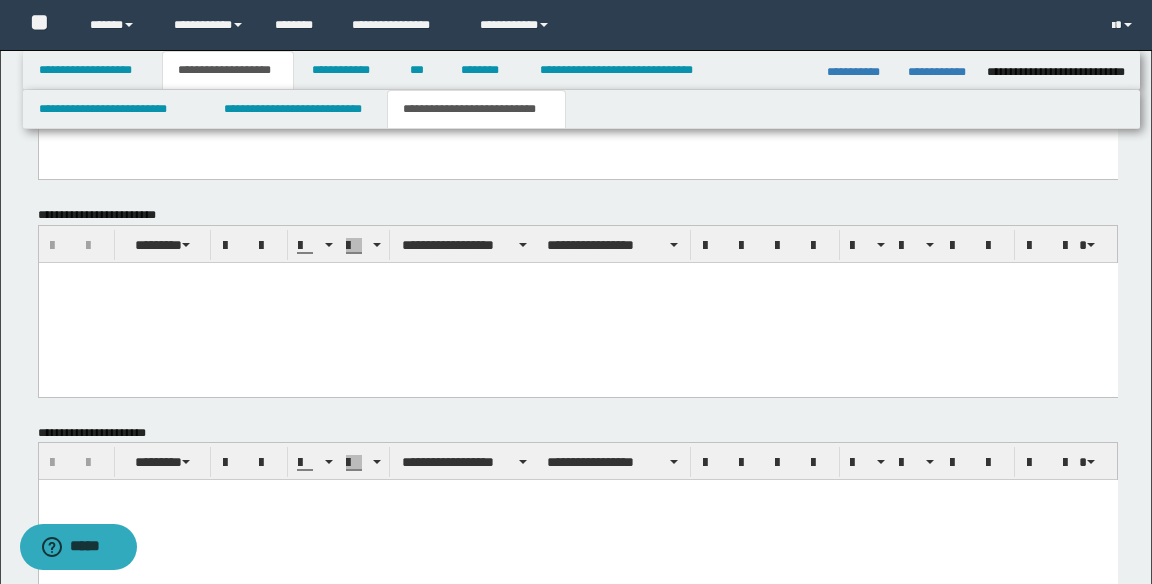 click at bounding box center [577, 302] 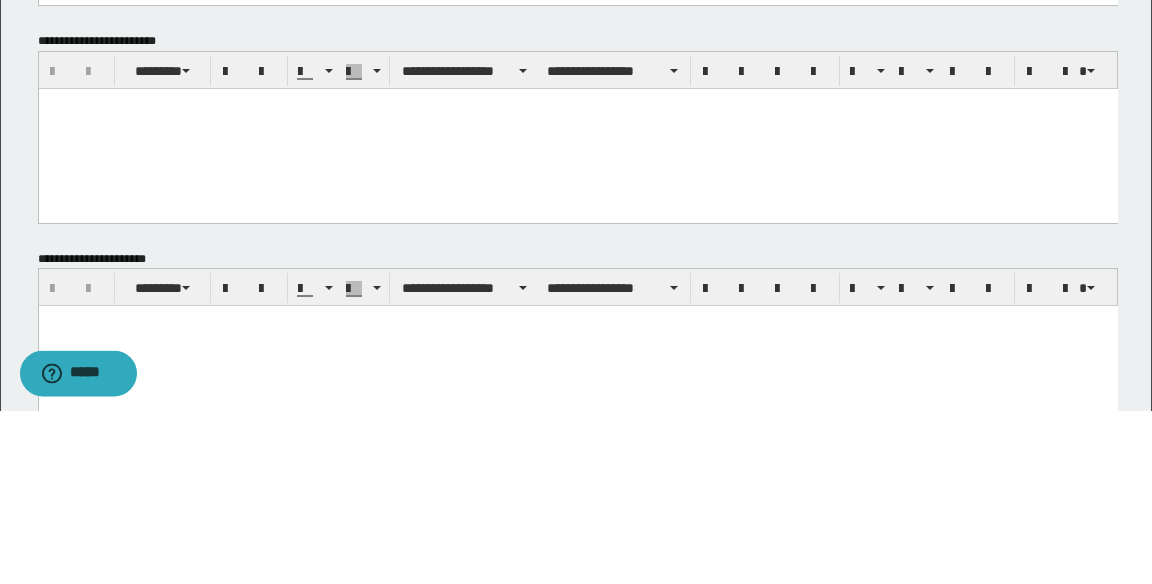 scroll, scrollTop: 1267, scrollLeft: 0, axis: vertical 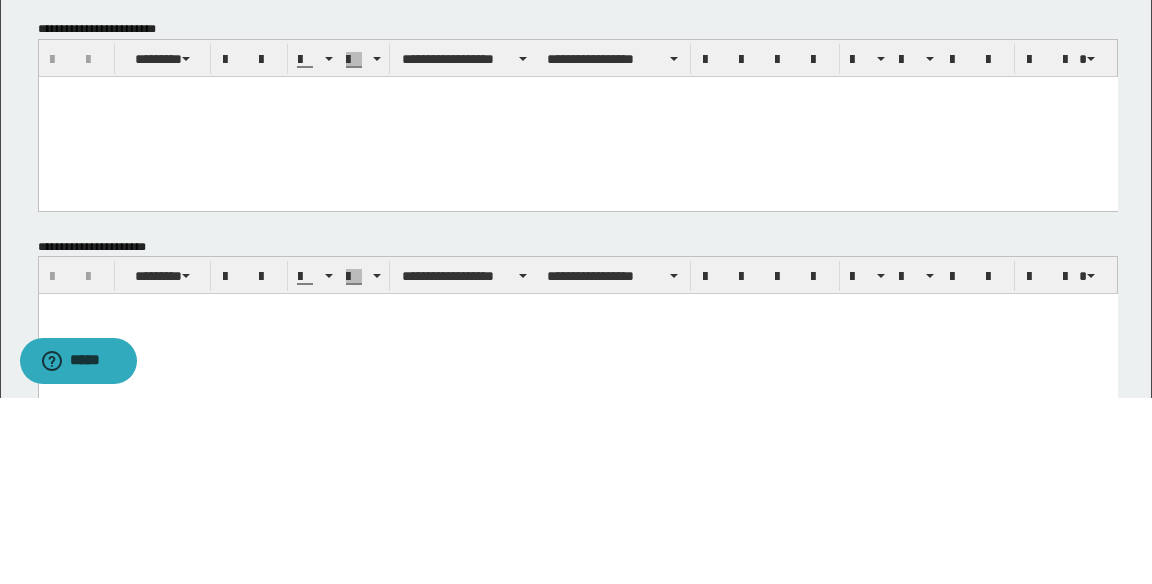 type 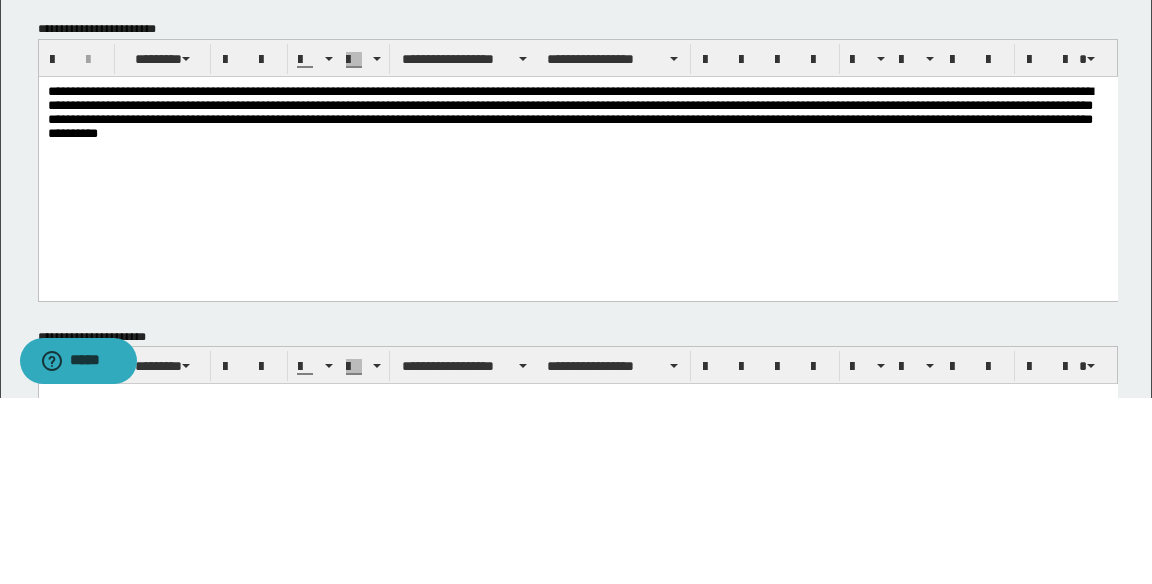 click on "**********" at bounding box center (577, 129) 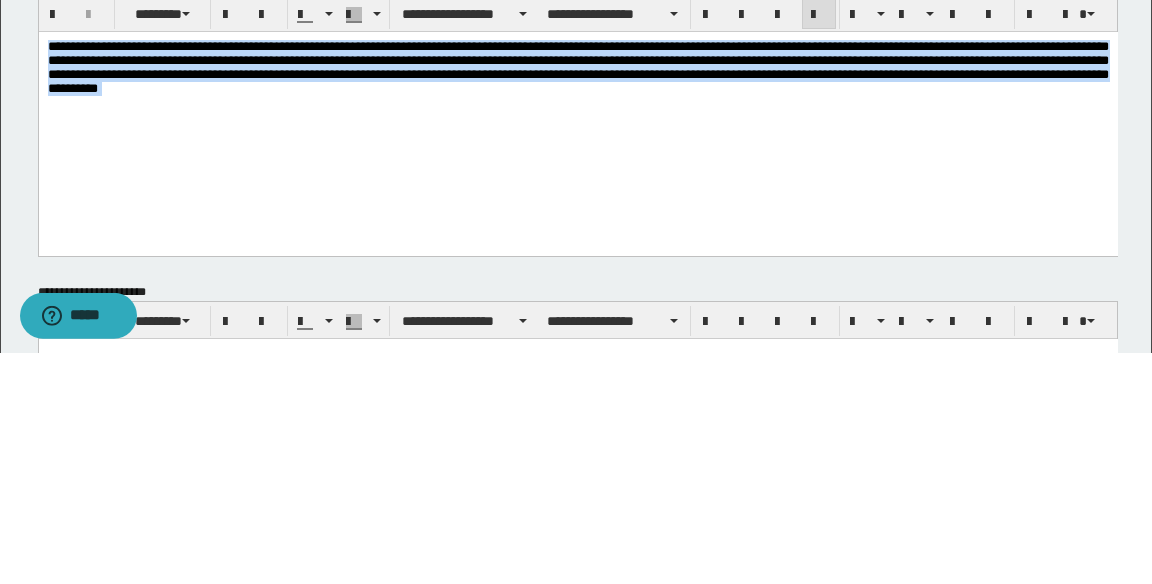 scroll, scrollTop: 1267, scrollLeft: 0, axis: vertical 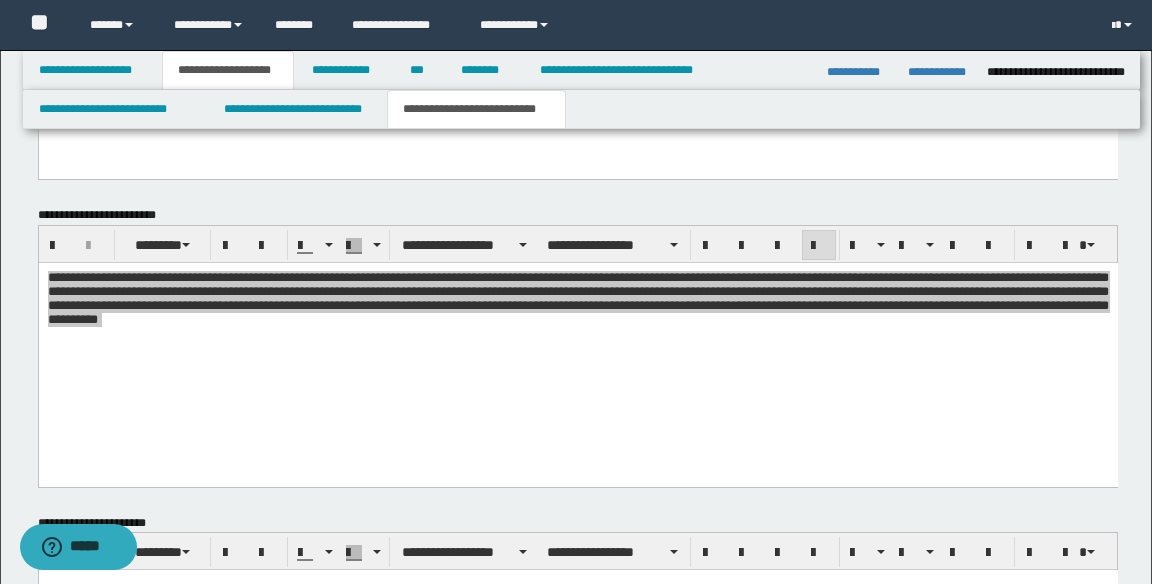 click on "**********" at bounding box center (576, -234) 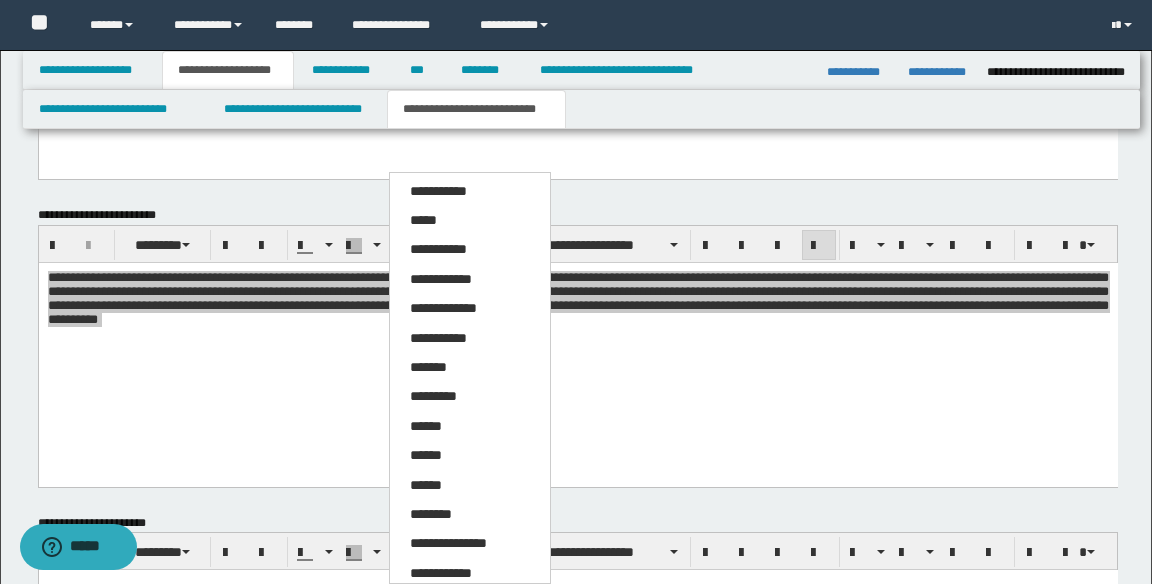 click on "*****" at bounding box center [423, 220] 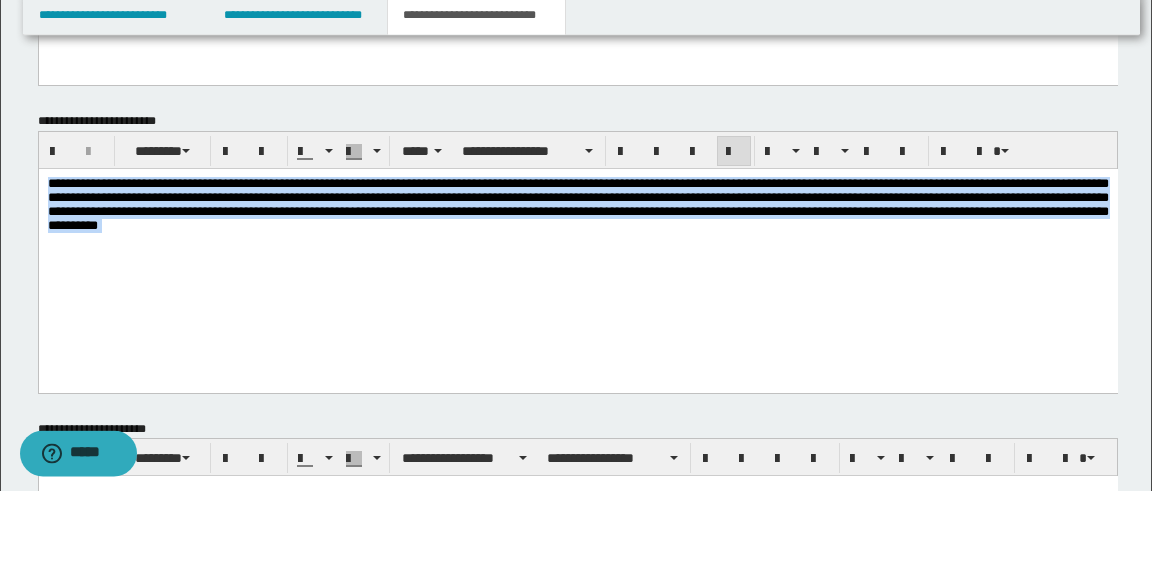 scroll, scrollTop: 1267, scrollLeft: 0, axis: vertical 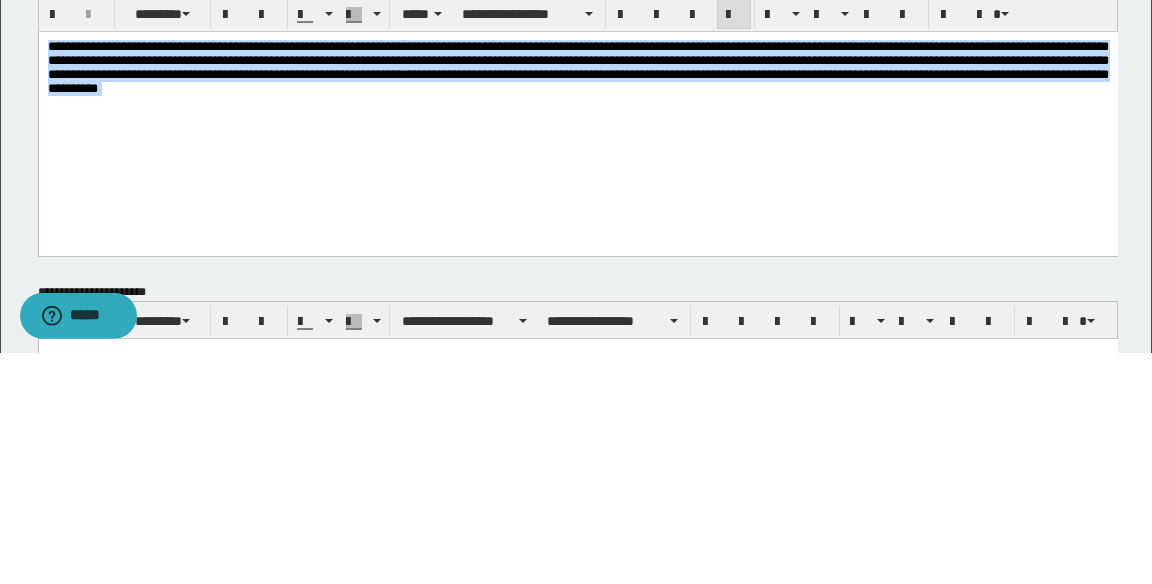 click on "**********" at bounding box center (577, 66) 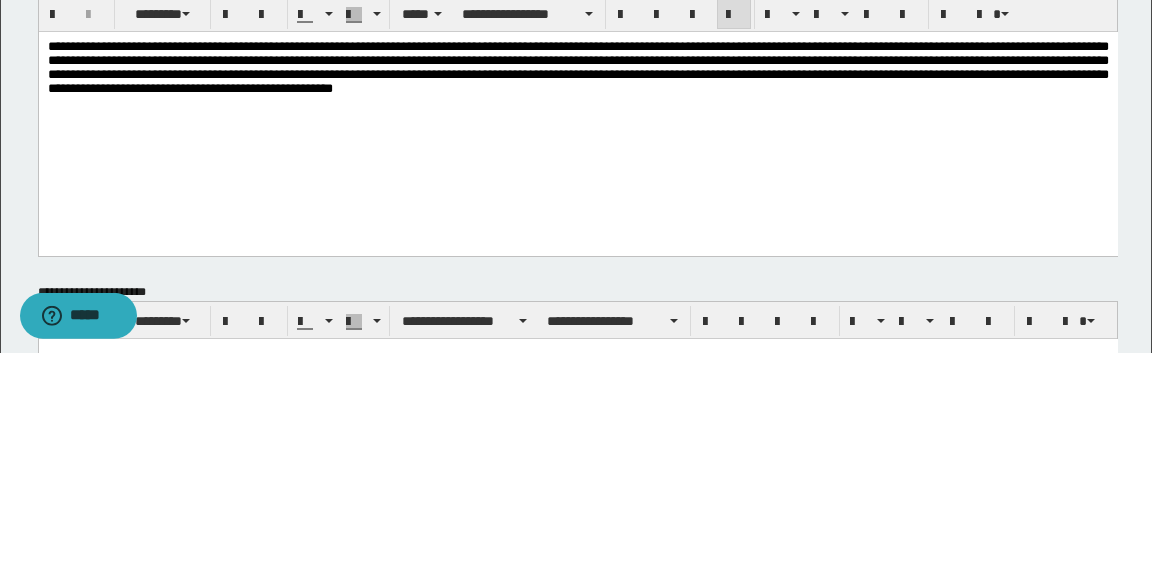 click on "**********" at bounding box center (577, 66) 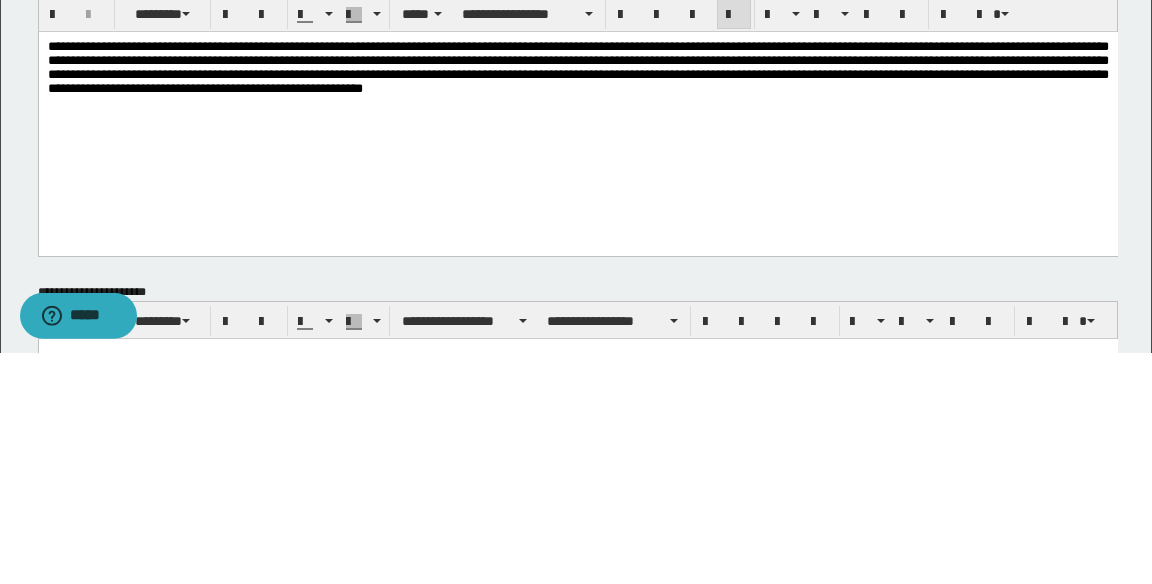 click on "**********" at bounding box center (577, 66) 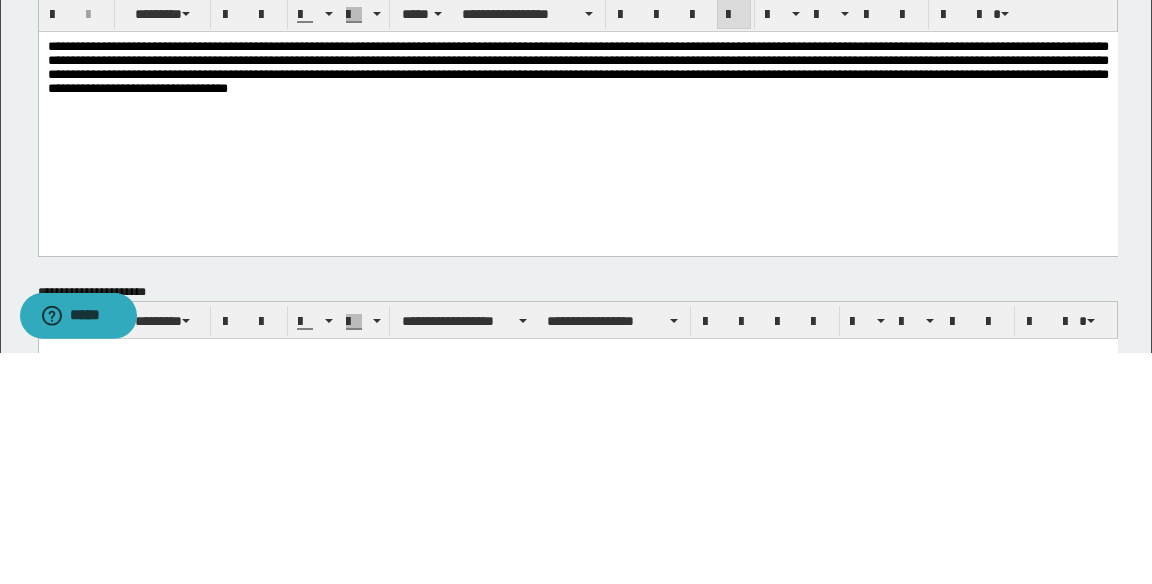 scroll, scrollTop: 1267, scrollLeft: 0, axis: vertical 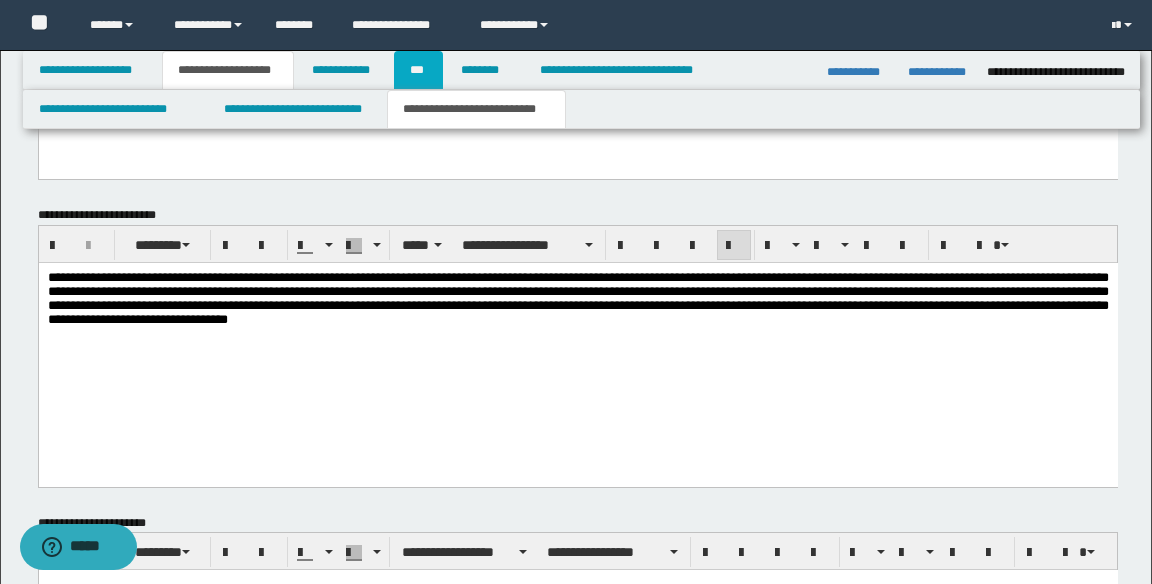 click on "***" at bounding box center (418, 70) 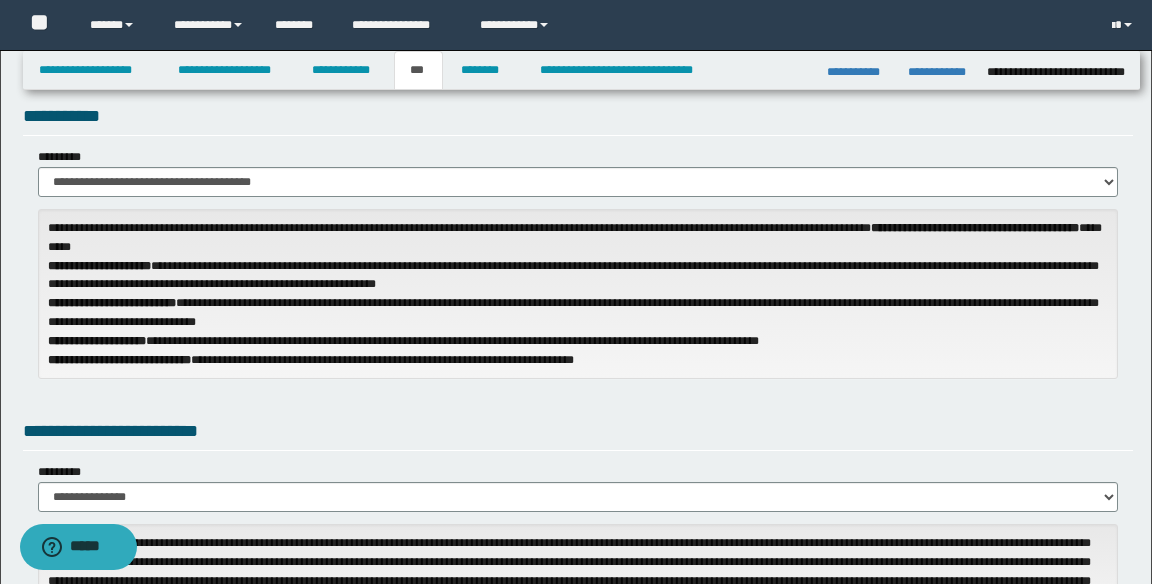 scroll, scrollTop: 35, scrollLeft: 0, axis: vertical 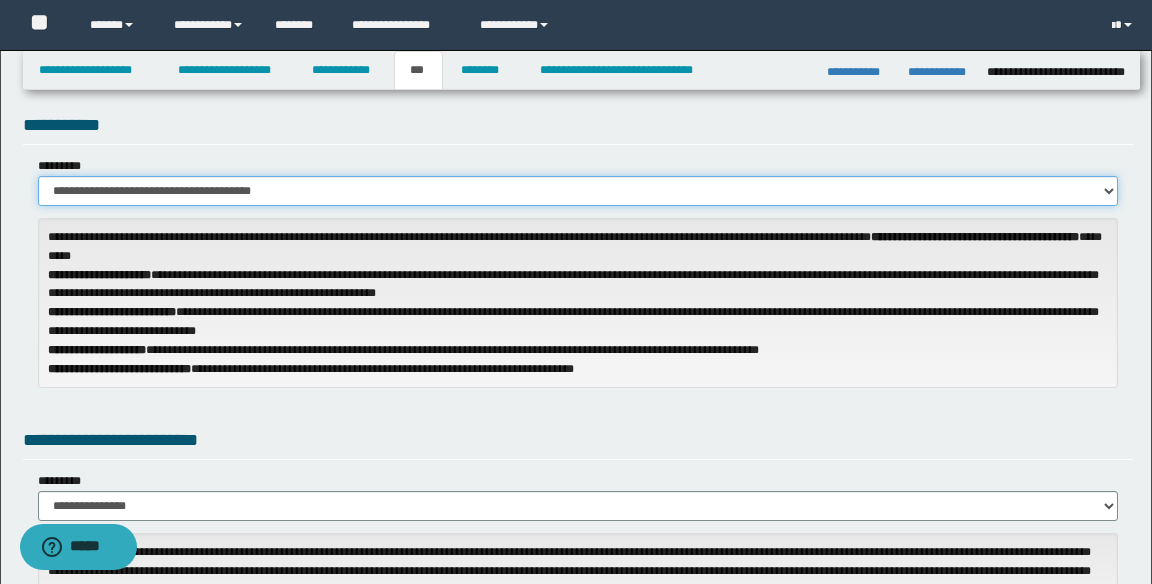 click on "**********" at bounding box center [578, 191] 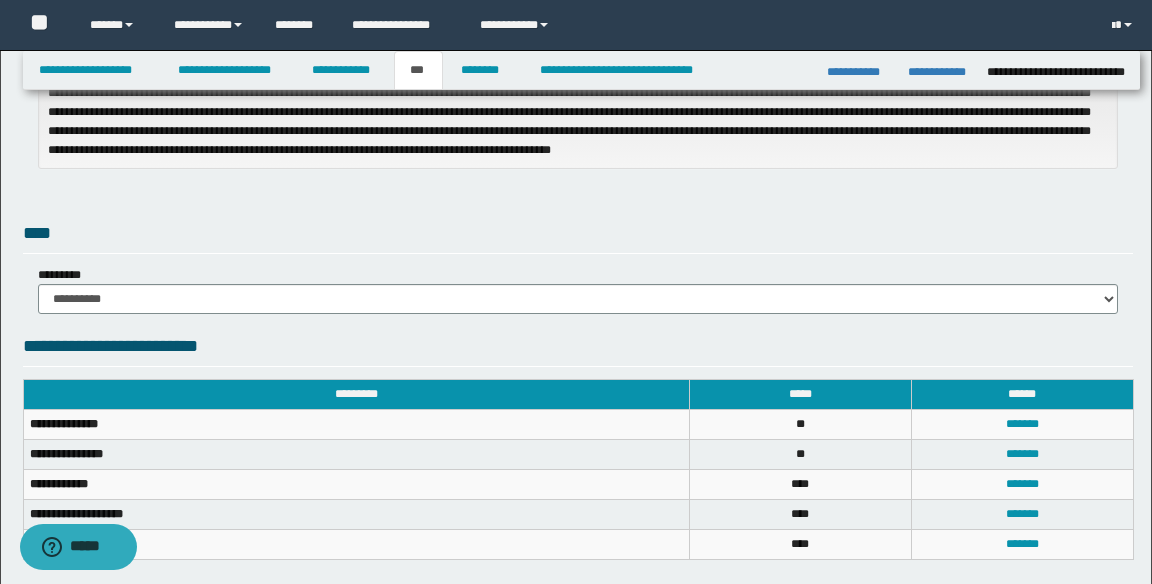 scroll, scrollTop: 478, scrollLeft: 0, axis: vertical 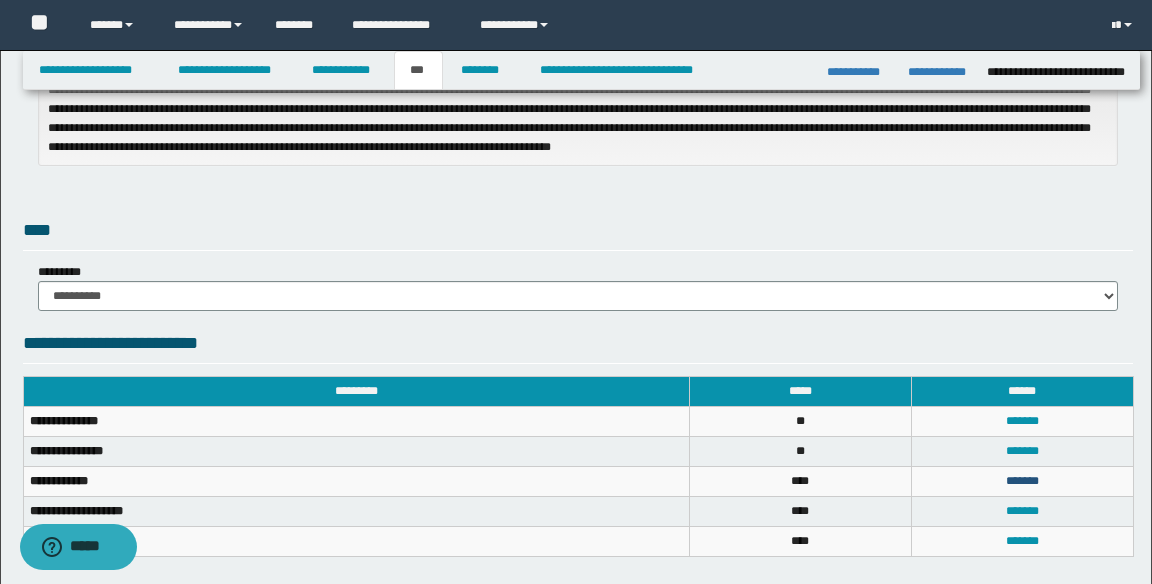 click on "*******" at bounding box center (1022, 481) 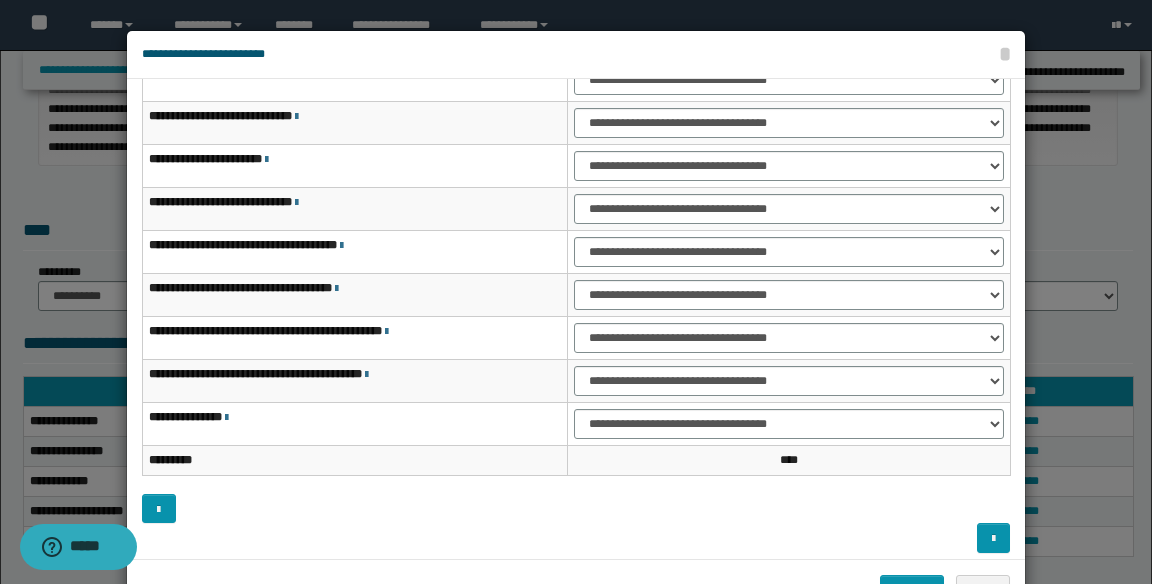 scroll, scrollTop: 138, scrollLeft: 0, axis: vertical 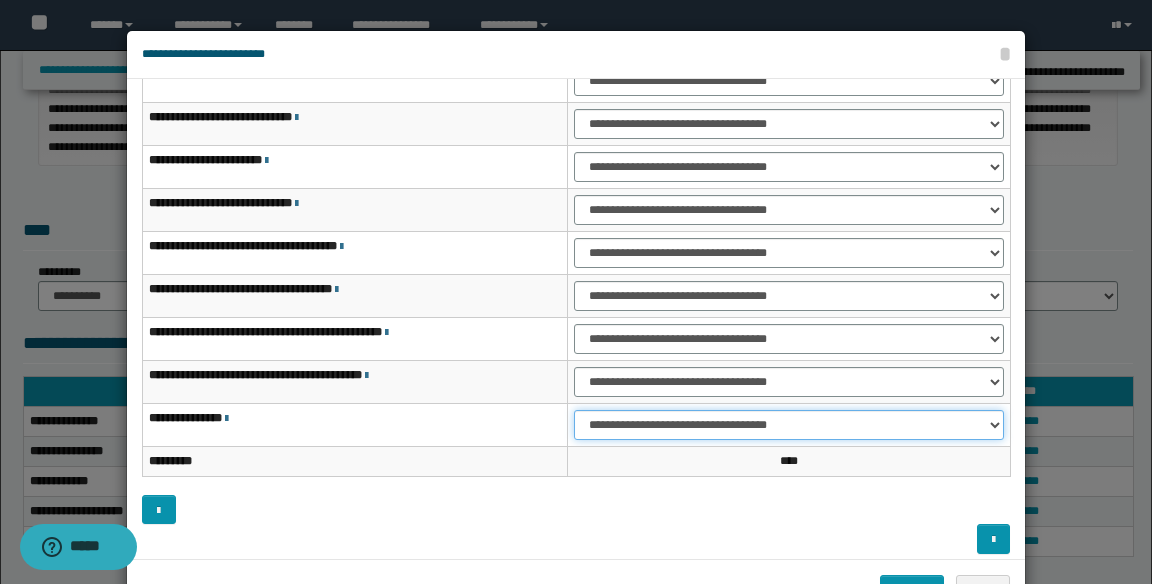 click on "**********" at bounding box center [789, 425] 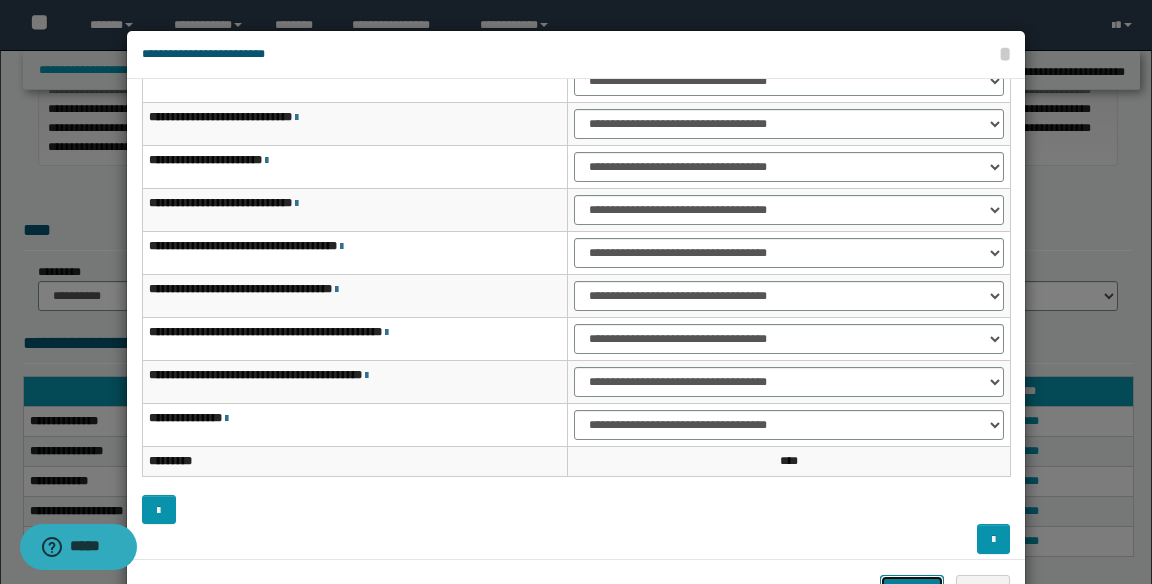 click on "*******" at bounding box center [912, 590] 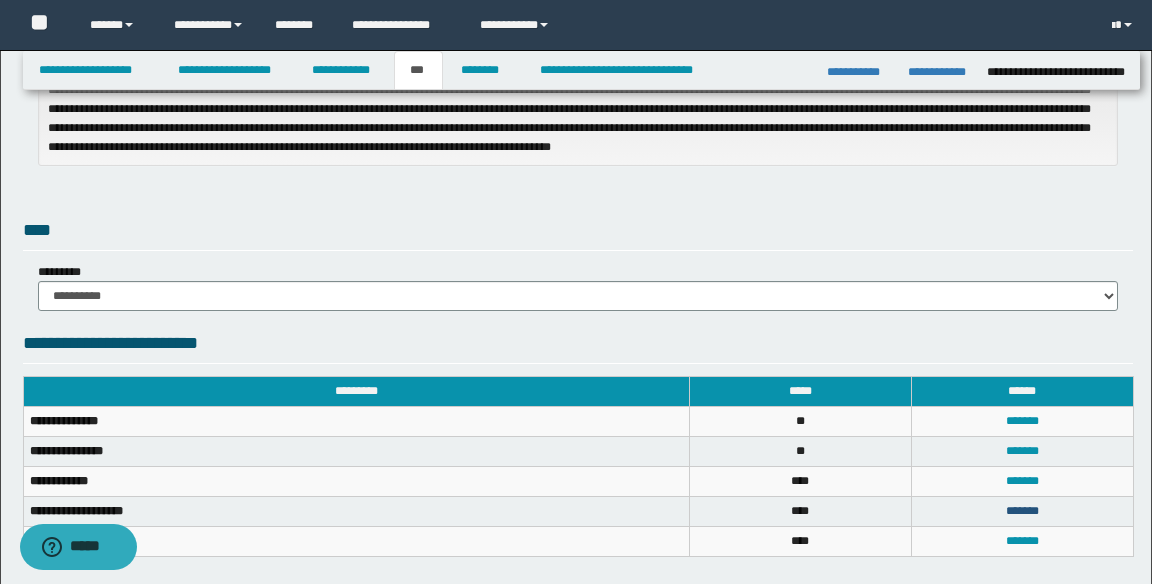click on "*******" at bounding box center [1022, 511] 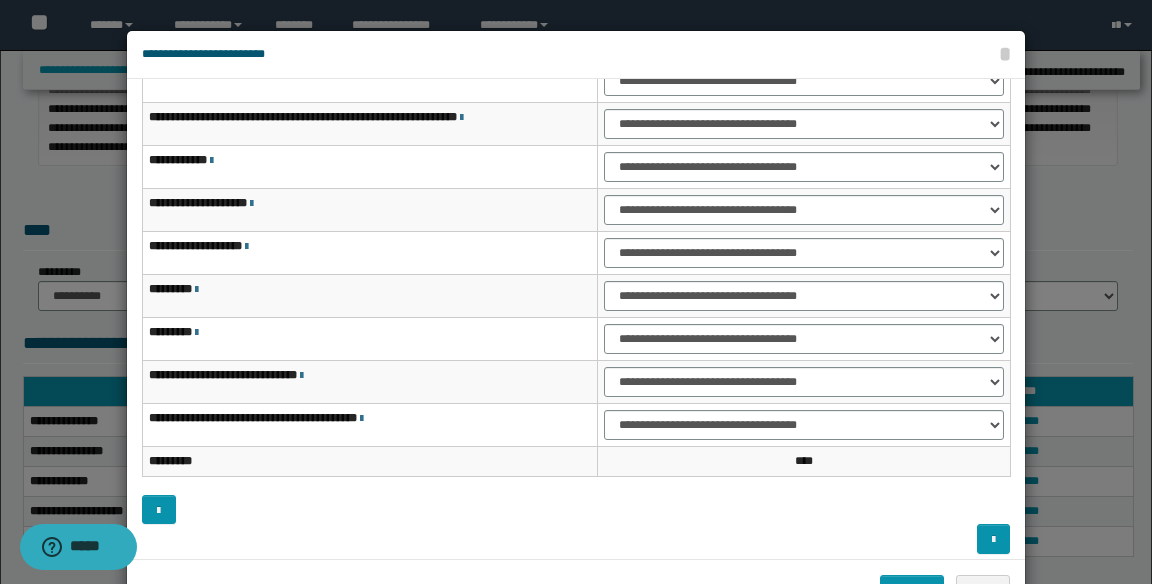 scroll, scrollTop: 0, scrollLeft: 0, axis: both 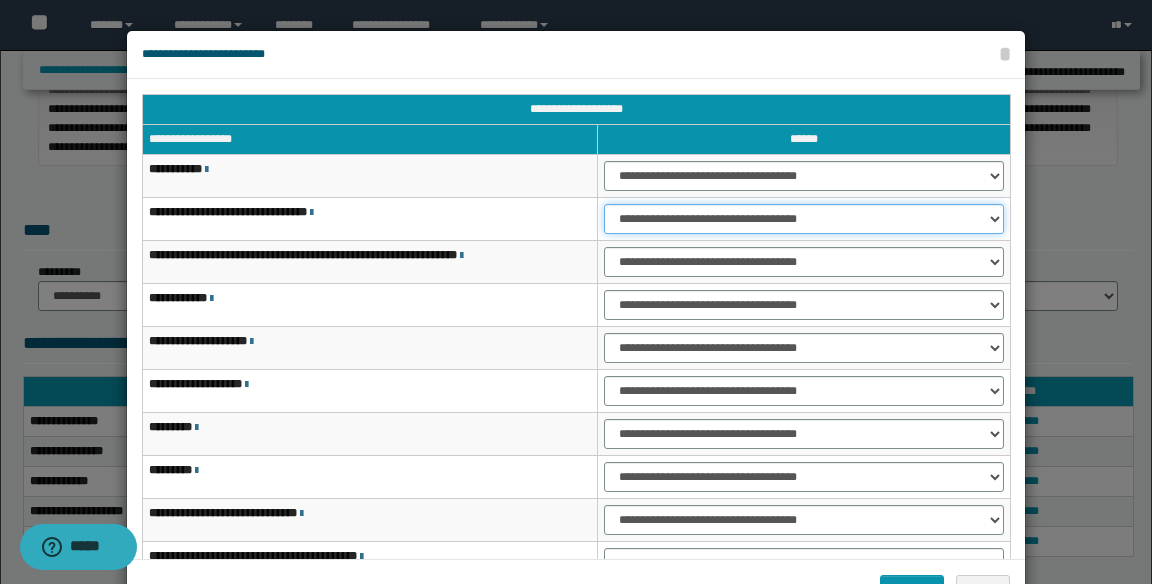 click on "**********" at bounding box center [804, 219] 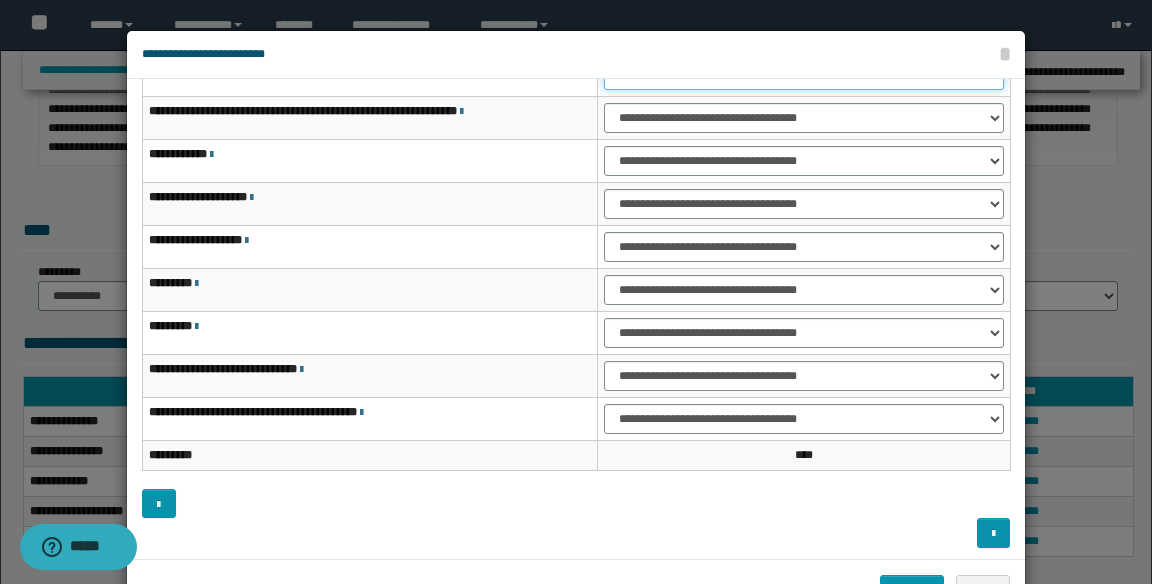 scroll, scrollTop: 146, scrollLeft: 0, axis: vertical 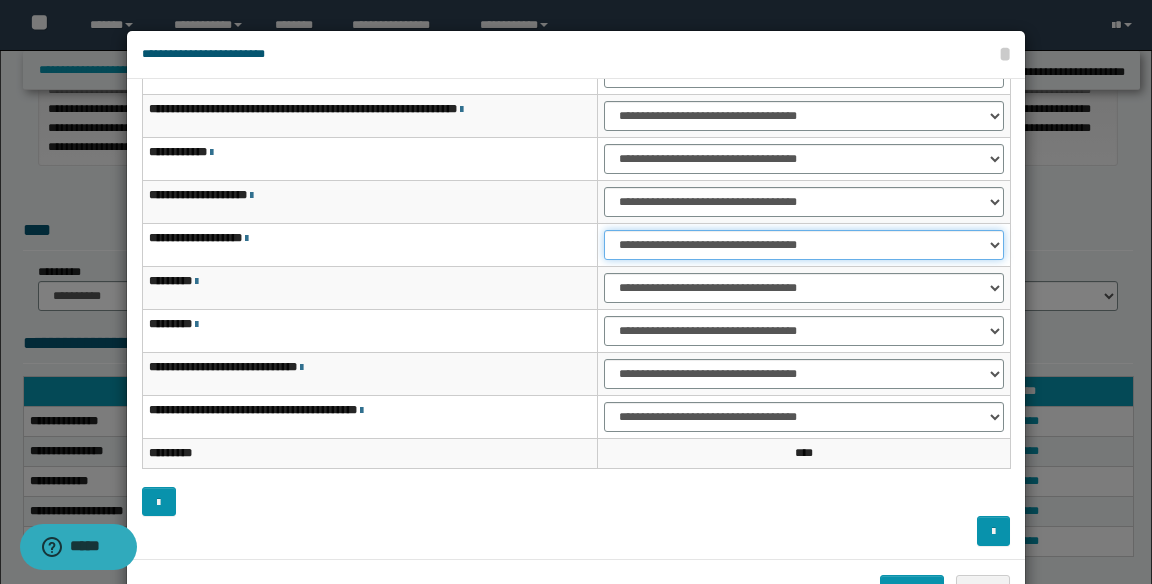 click on "**********" at bounding box center [804, 245] 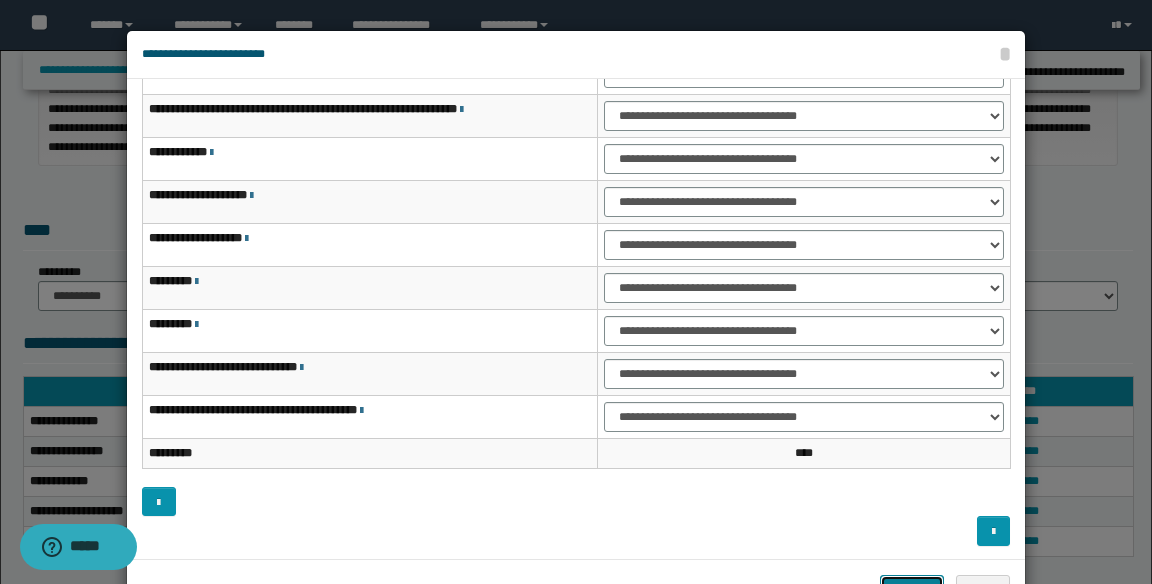 click on "*******" at bounding box center (912, 590) 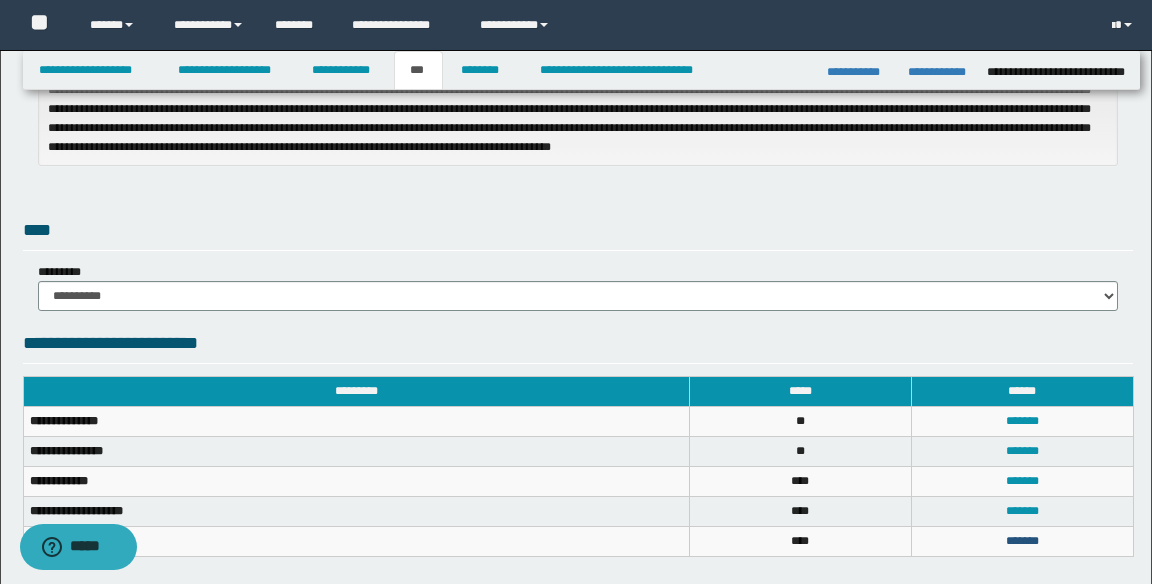 click on "*******" at bounding box center (1022, 541) 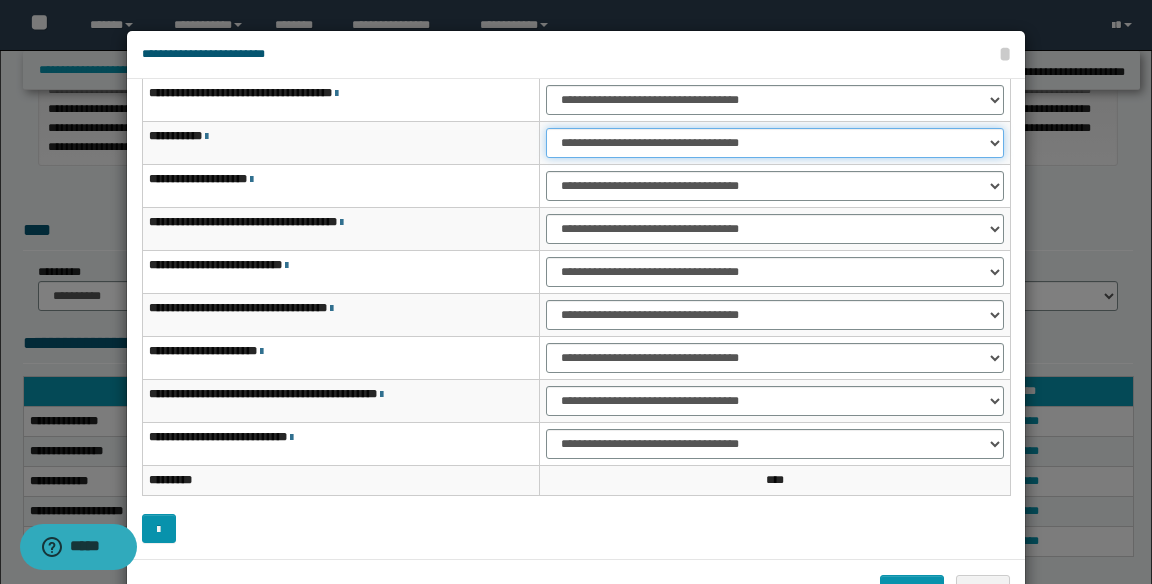 click on "**********" at bounding box center [775, 143] 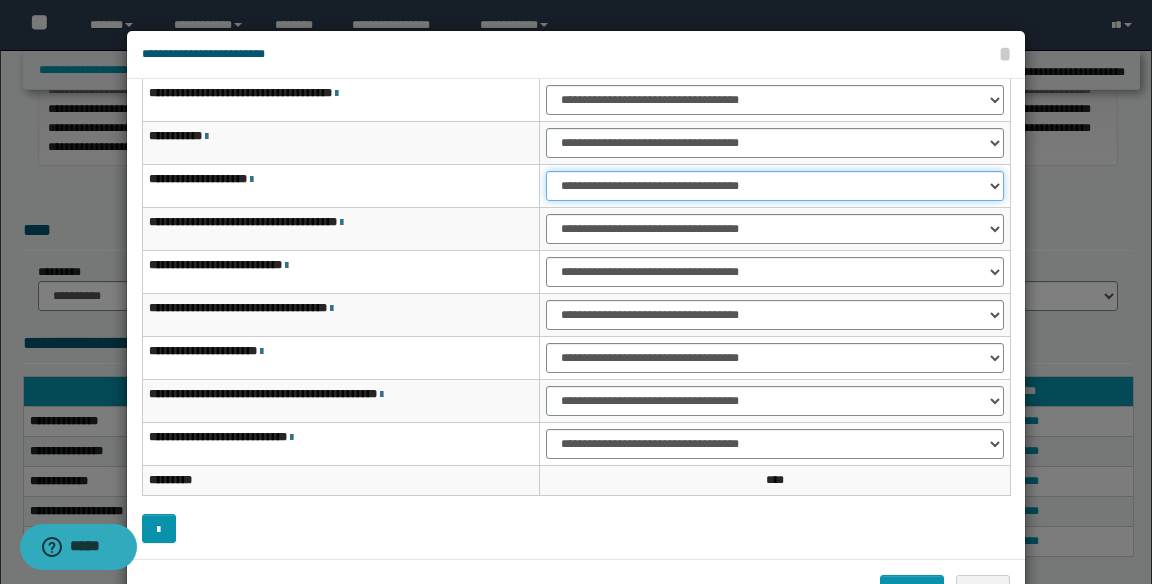 click on "**********" at bounding box center [775, 186] 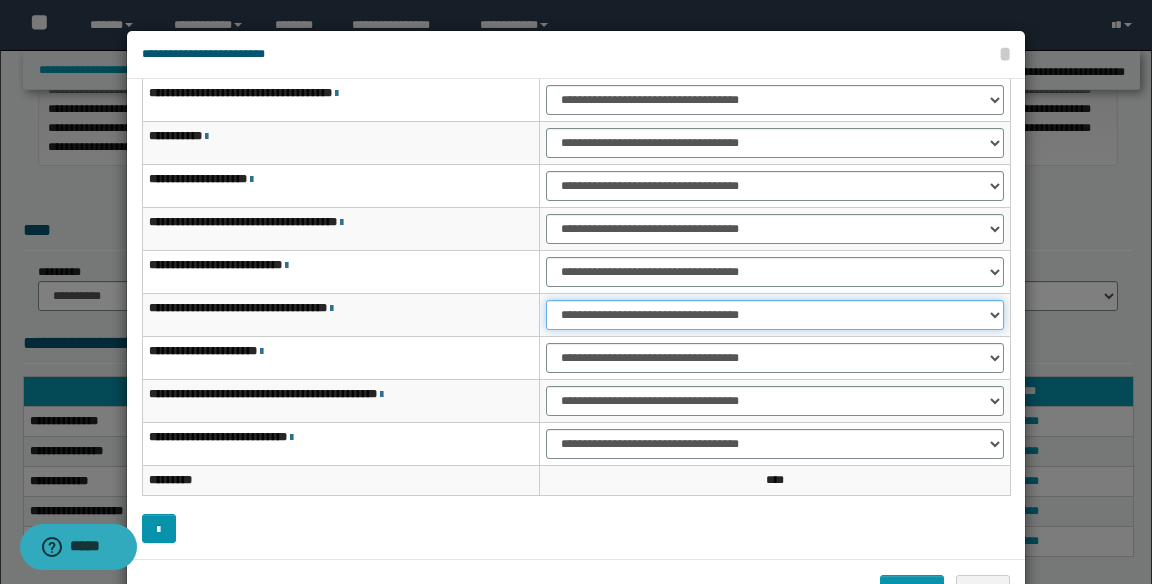 click on "**********" at bounding box center (775, 315) 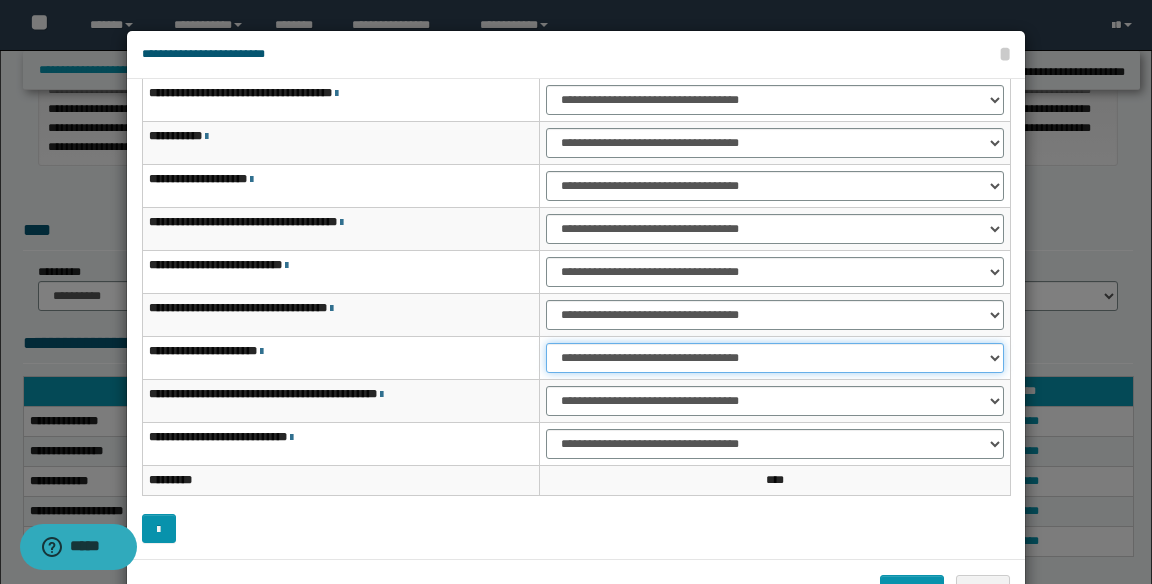 click on "**********" at bounding box center (775, 358) 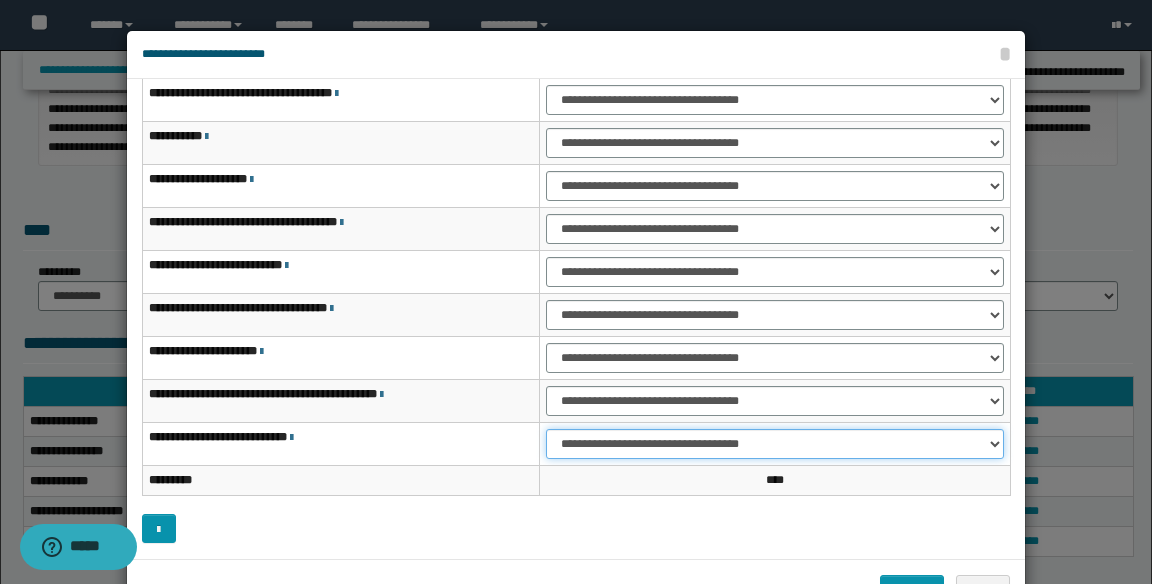click on "**********" at bounding box center (775, 444) 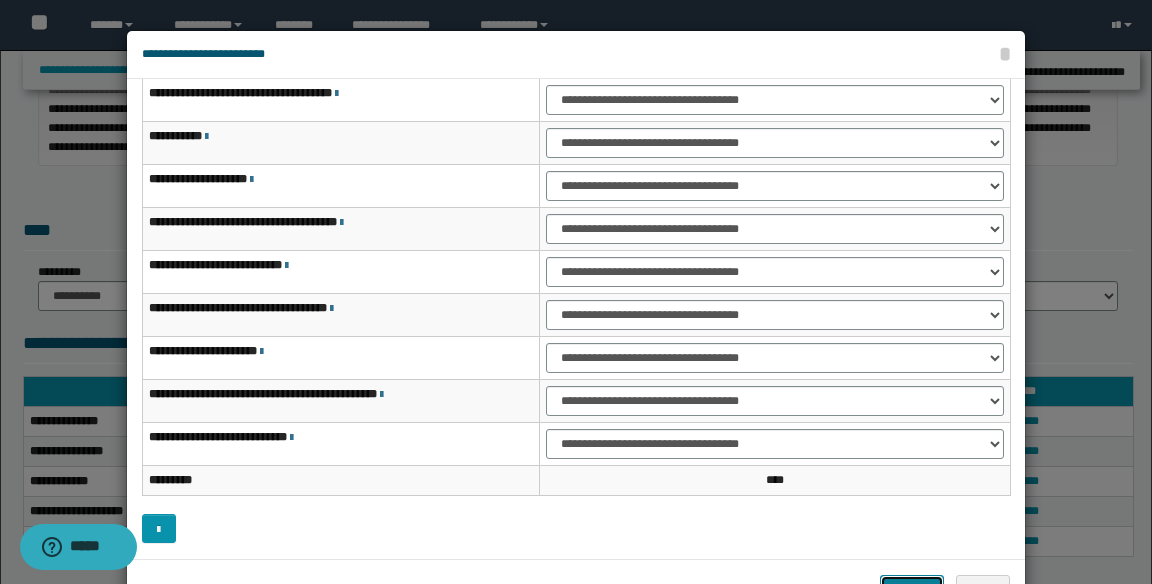 click on "*******" at bounding box center (912, 590) 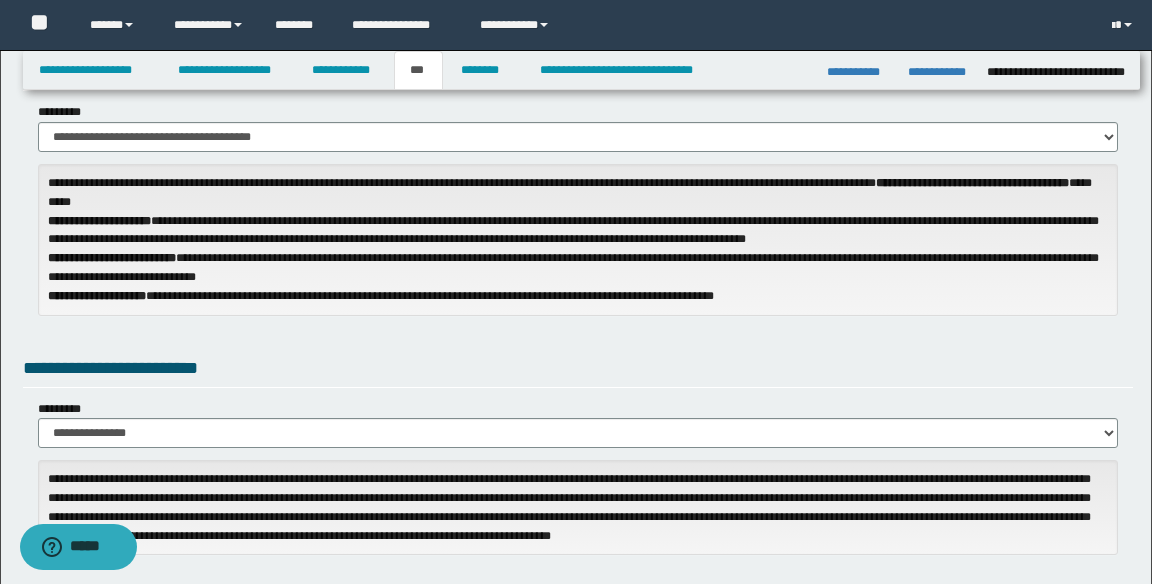 scroll, scrollTop: 0, scrollLeft: 0, axis: both 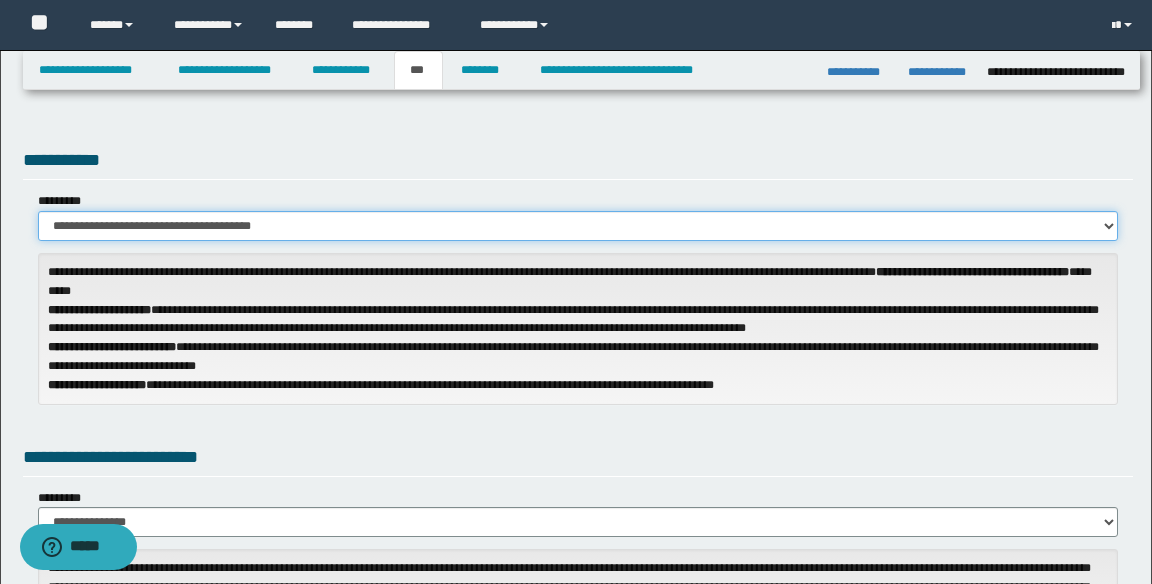click on "**********" at bounding box center [578, 226] 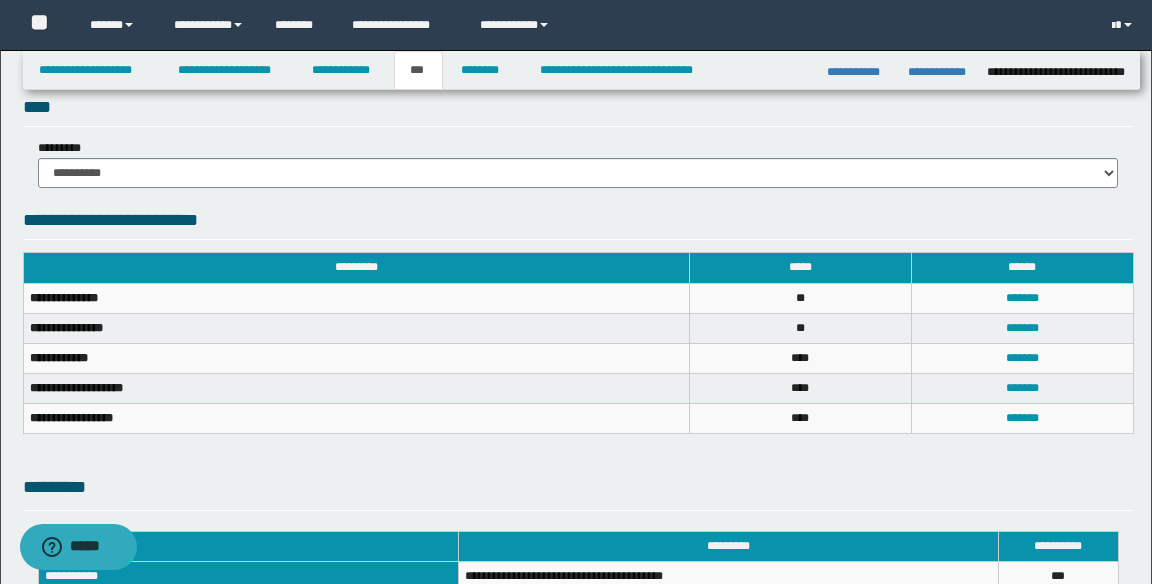 scroll, scrollTop: 606, scrollLeft: 0, axis: vertical 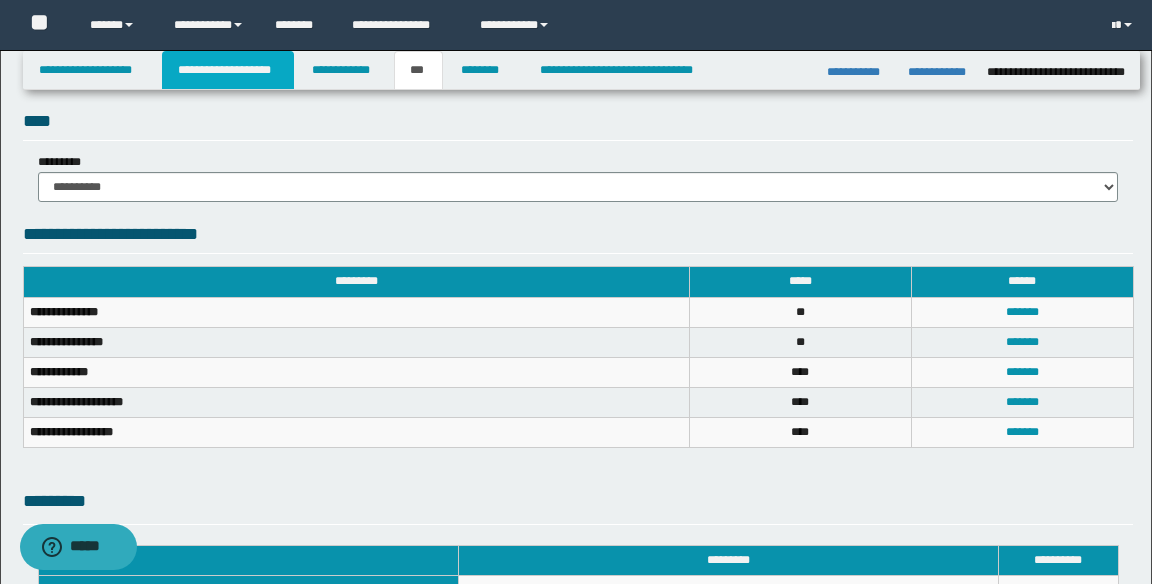 click on "**********" at bounding box center (228, 70) 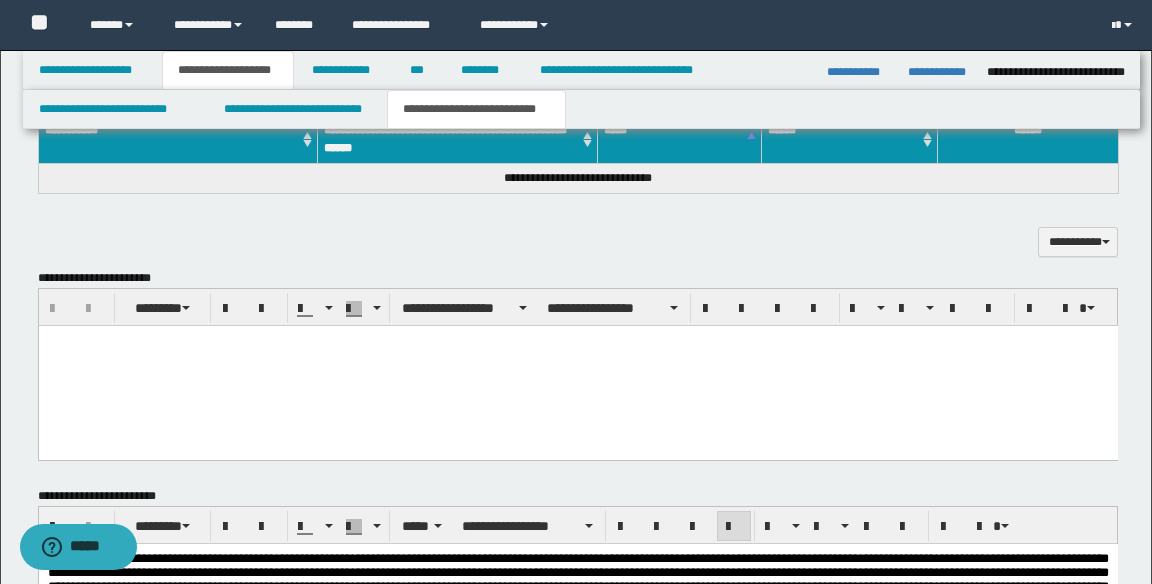 scroll, scrollTop: 1004, scrollLeft: 0, axis: vertical 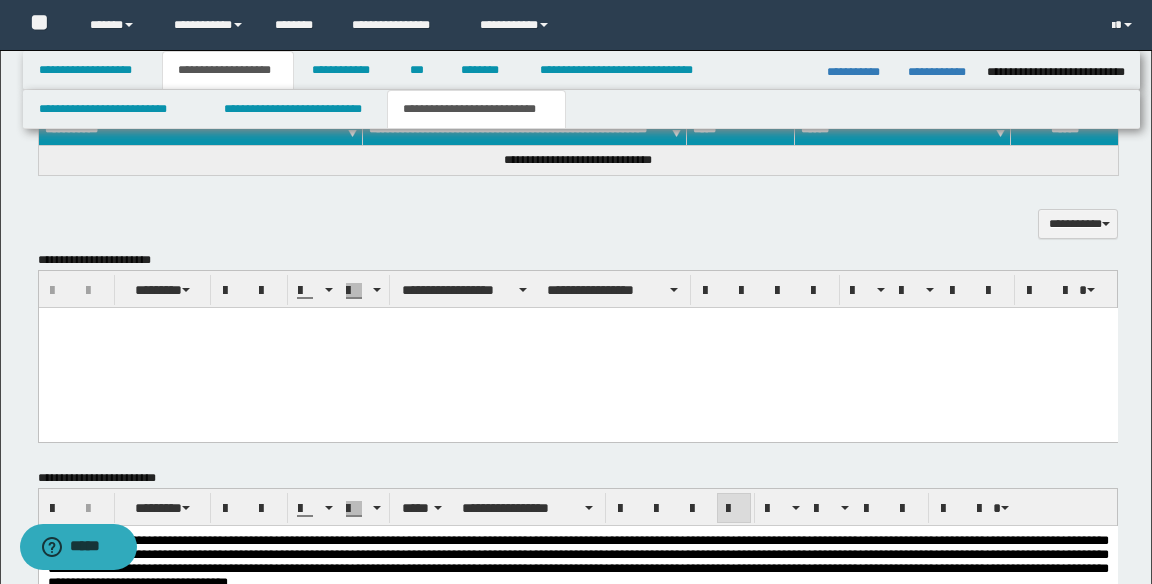 click on "**********" at bounding box center [577, 560] 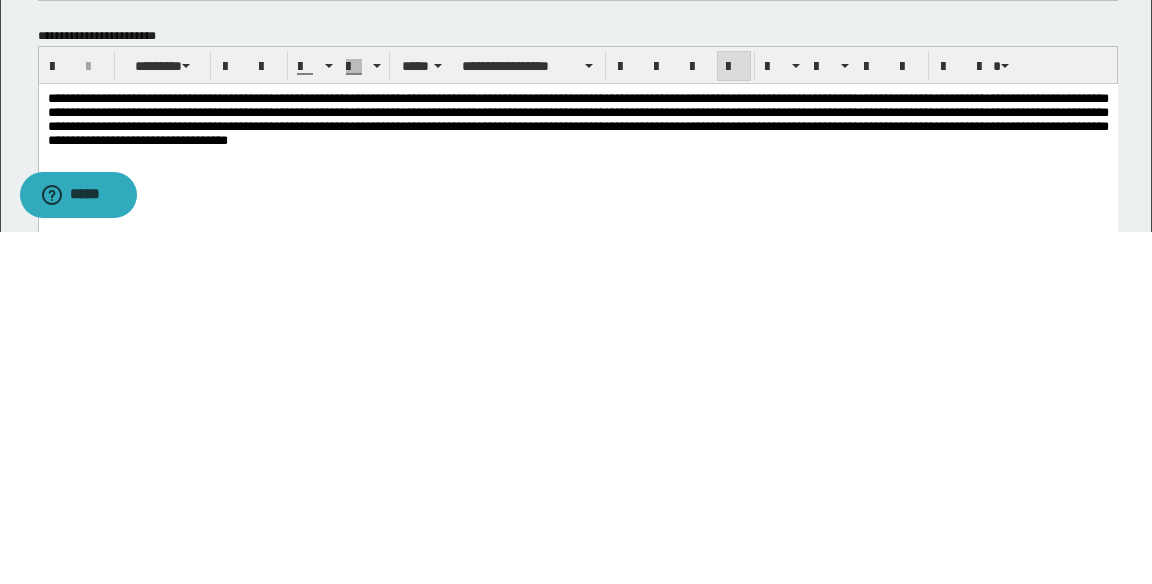 scroll, scrollTop: 1098, scrollLeft: 0, axis: vertical 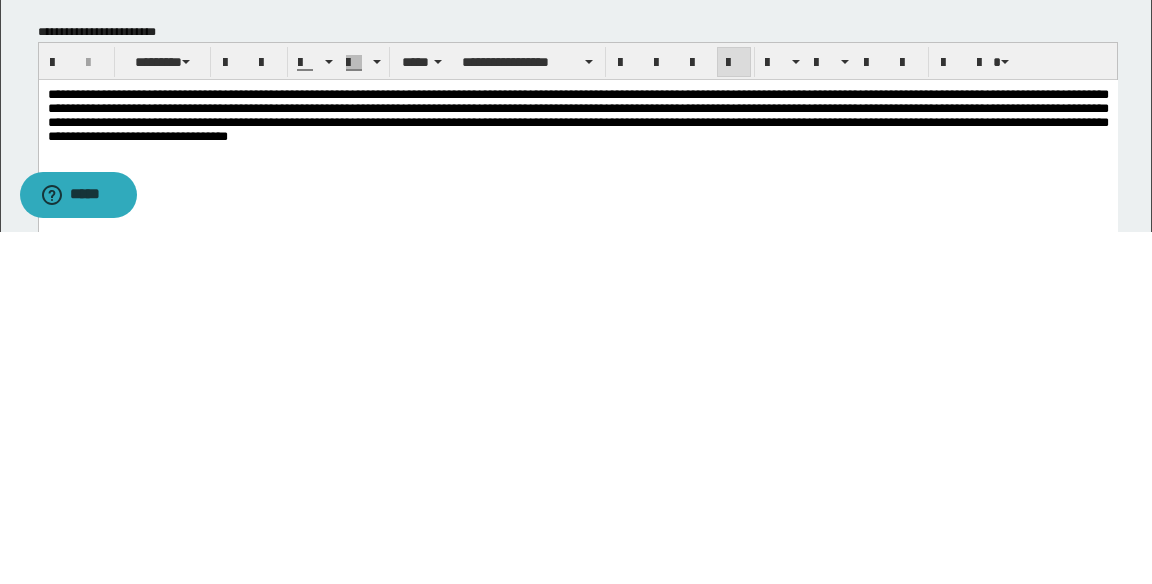click on "**********" at bounding box center [577, 114] 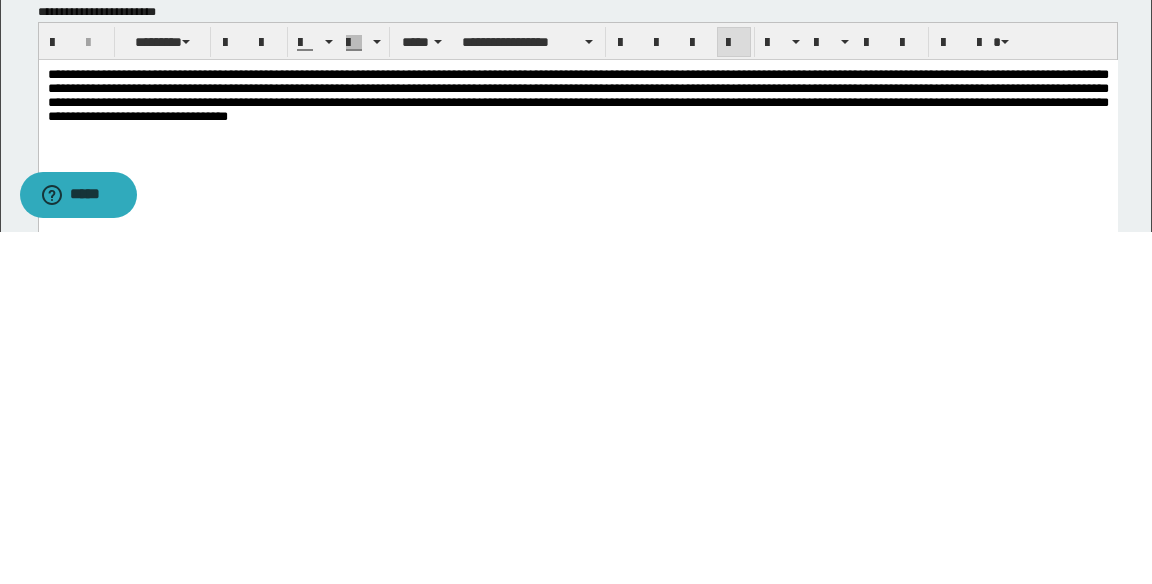 scroll, scrollTop: 1146, scrollLeft: 0, axis: vertical 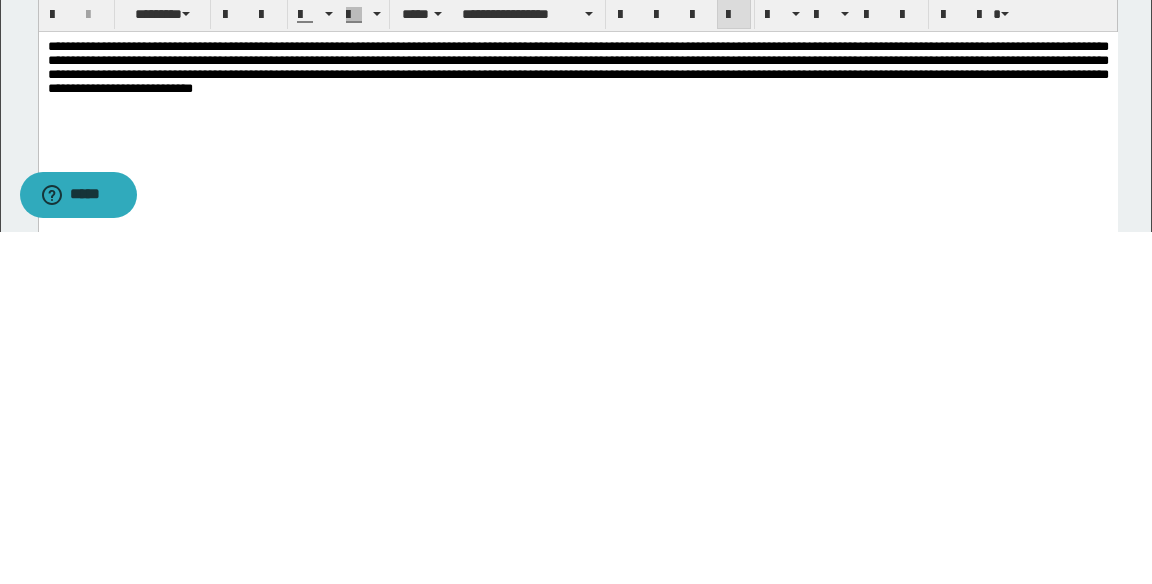 click on "**********" at bounding box center (577, 66) 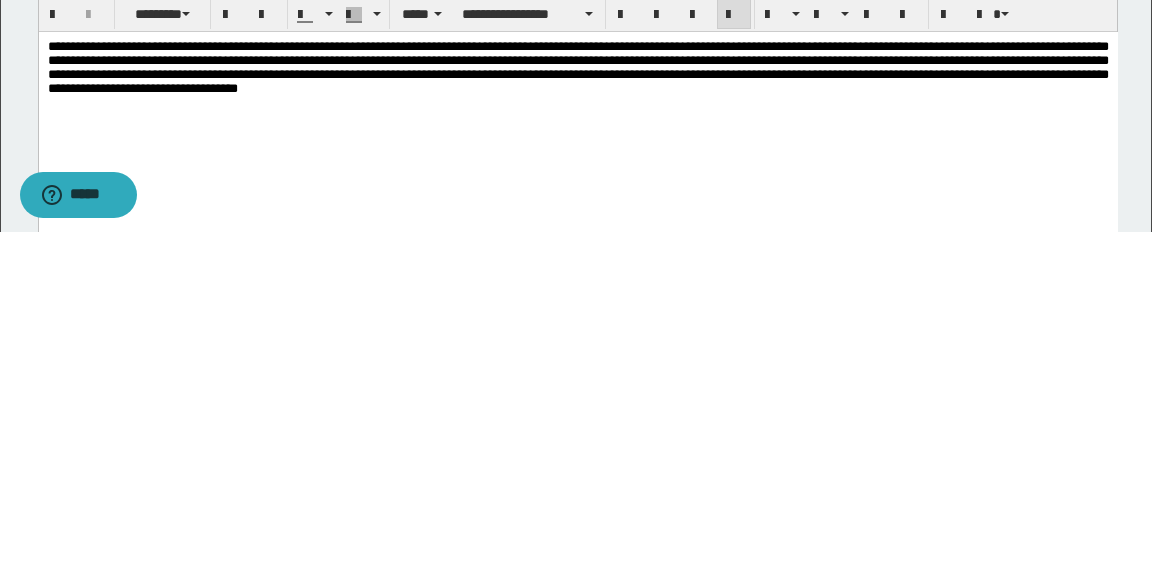 click on "**********" at bounding box center (577, 66) 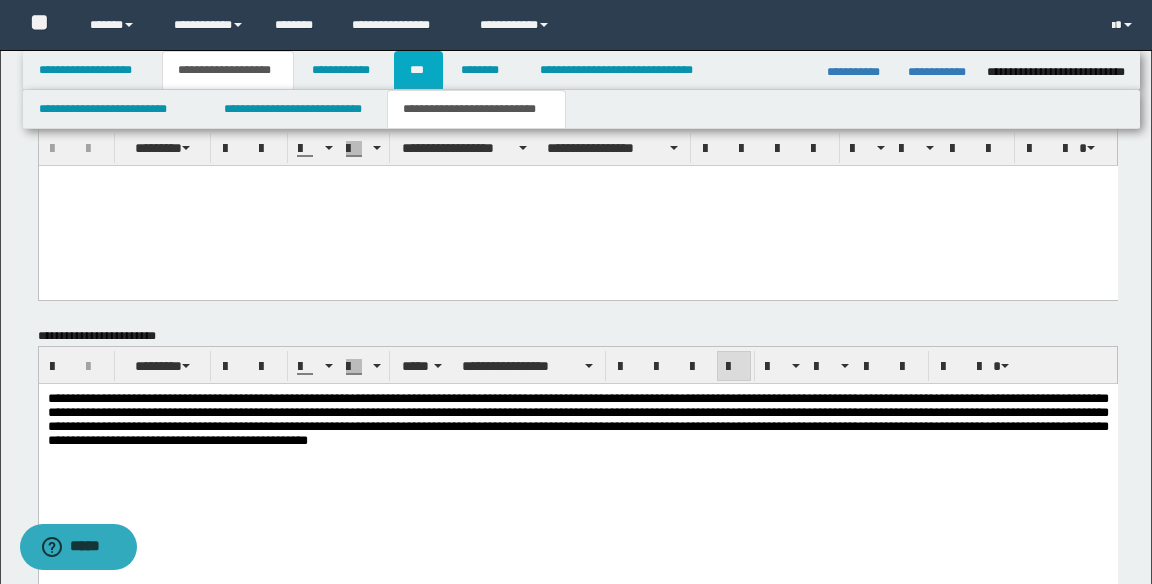 click on "***" at bounding box center [418, 70] 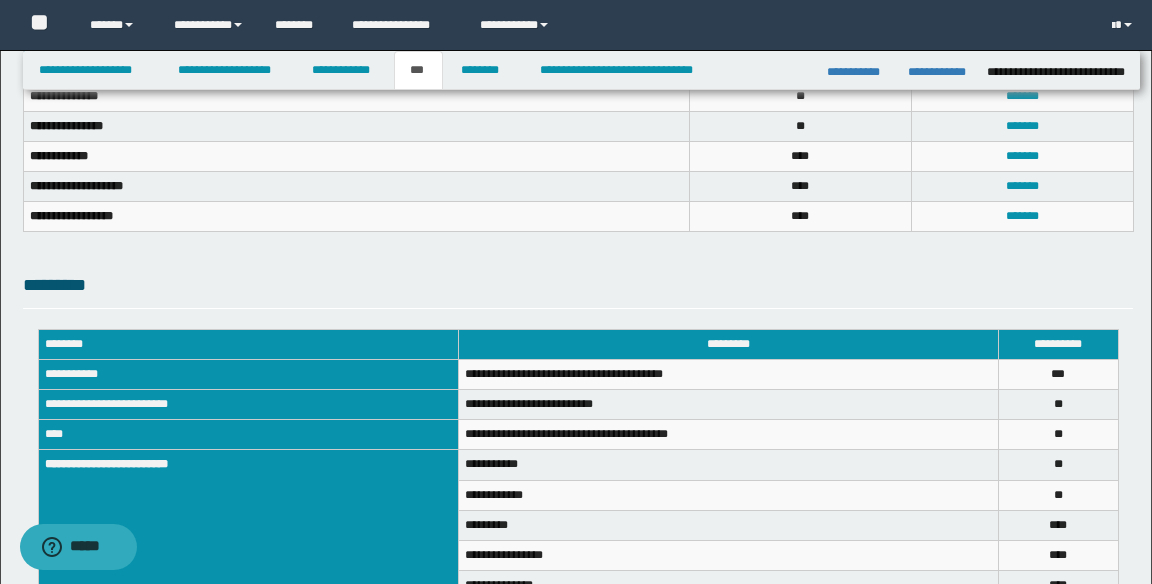 scroll, scrollTop: 784, scrollLeft: 0, axis: vertical 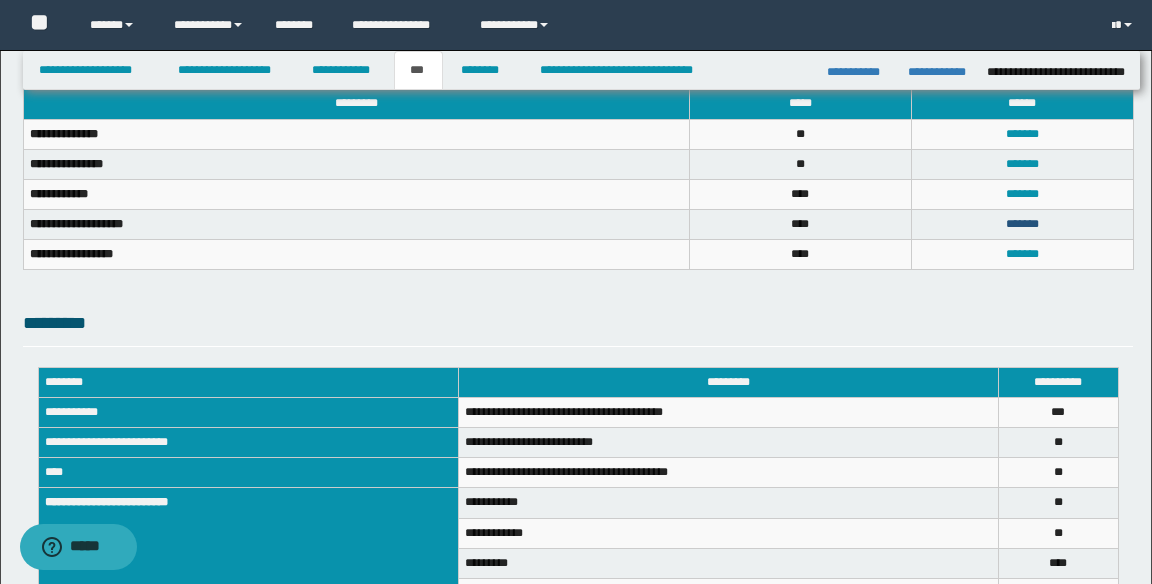 click on "*******" at bounding box center [1022, 224] 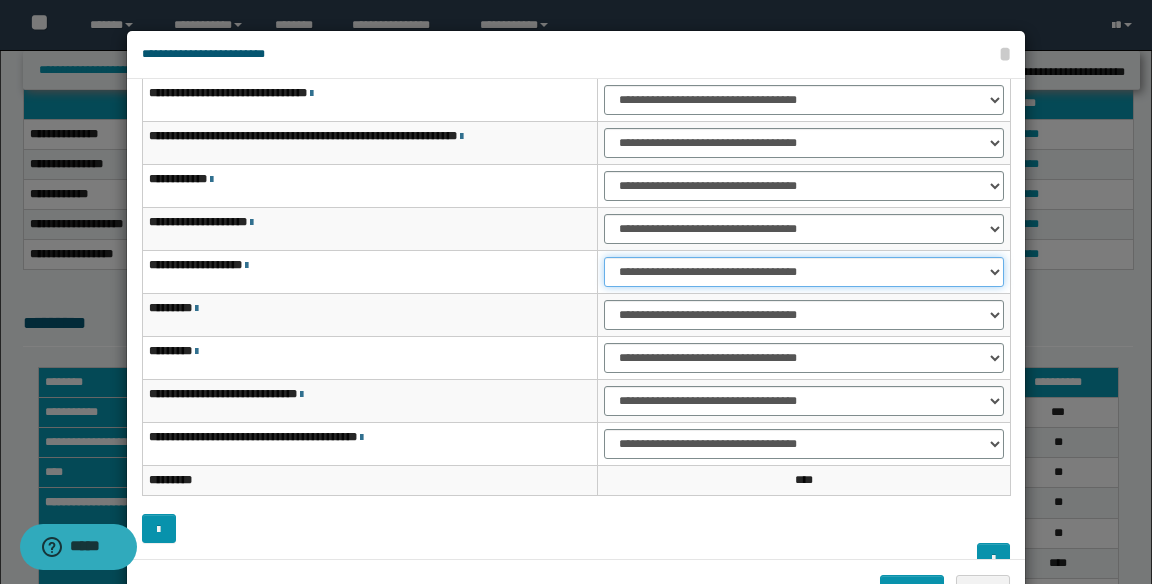 click on "**********" at bounding box center [804, 272] 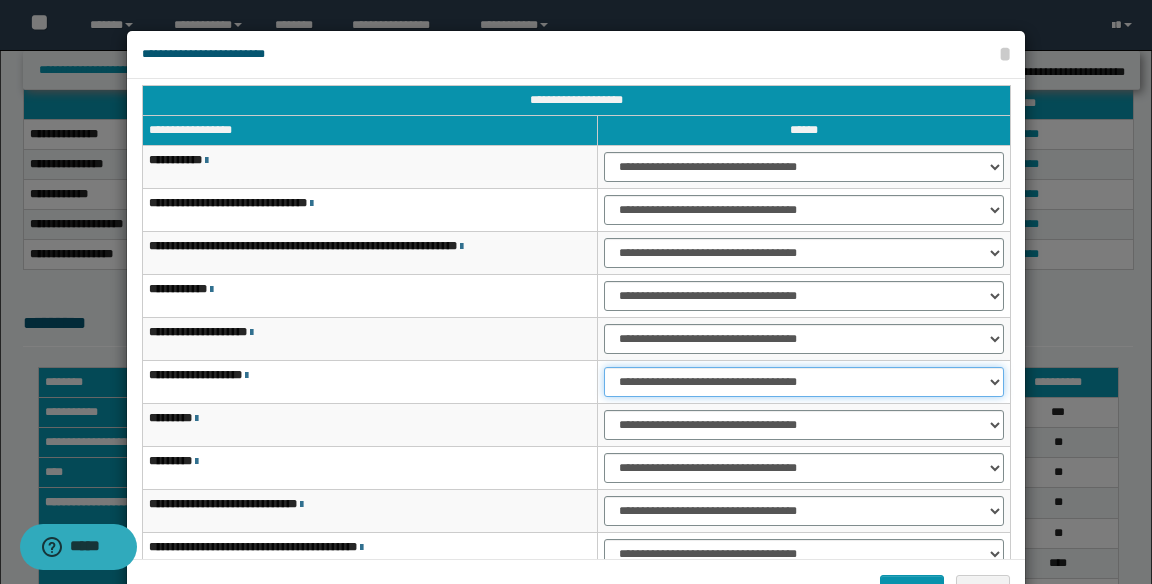scroll, scrollTop: 4, scrollLeft: 0, axis: vertical 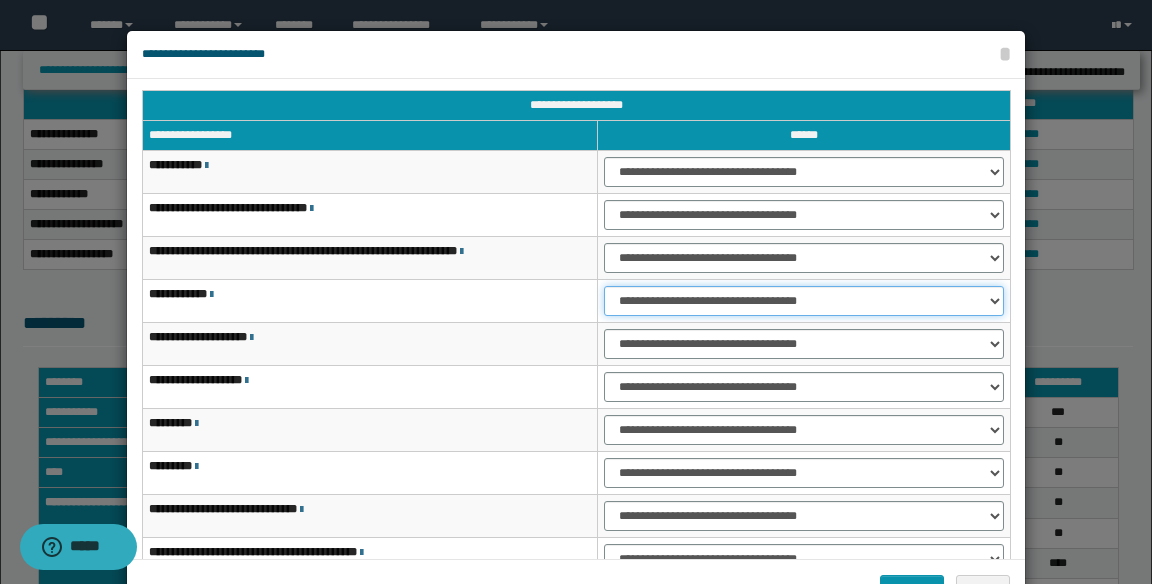 click on "**********" at bounding box center (804, 301) 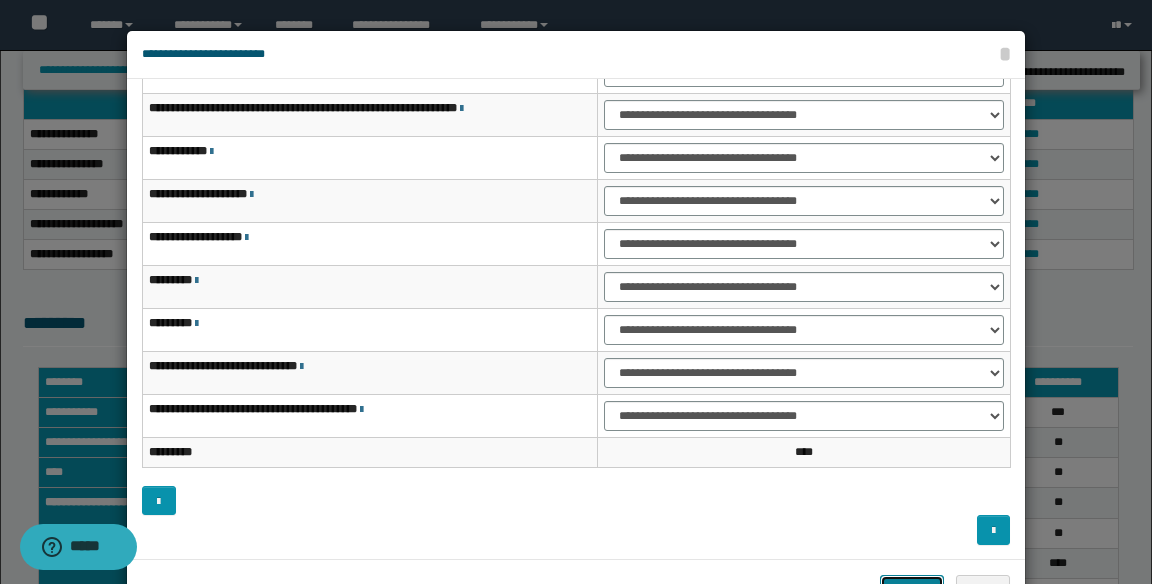 click on "*******" at bounding box center [912, 590] 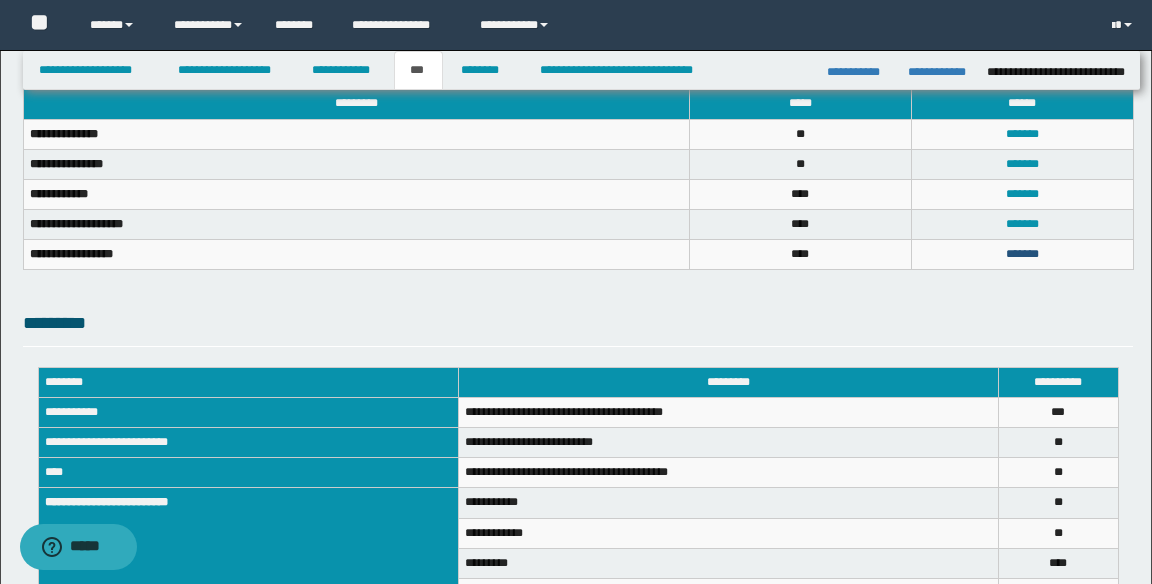 click on "*******" at bounding box center (1022, 254) 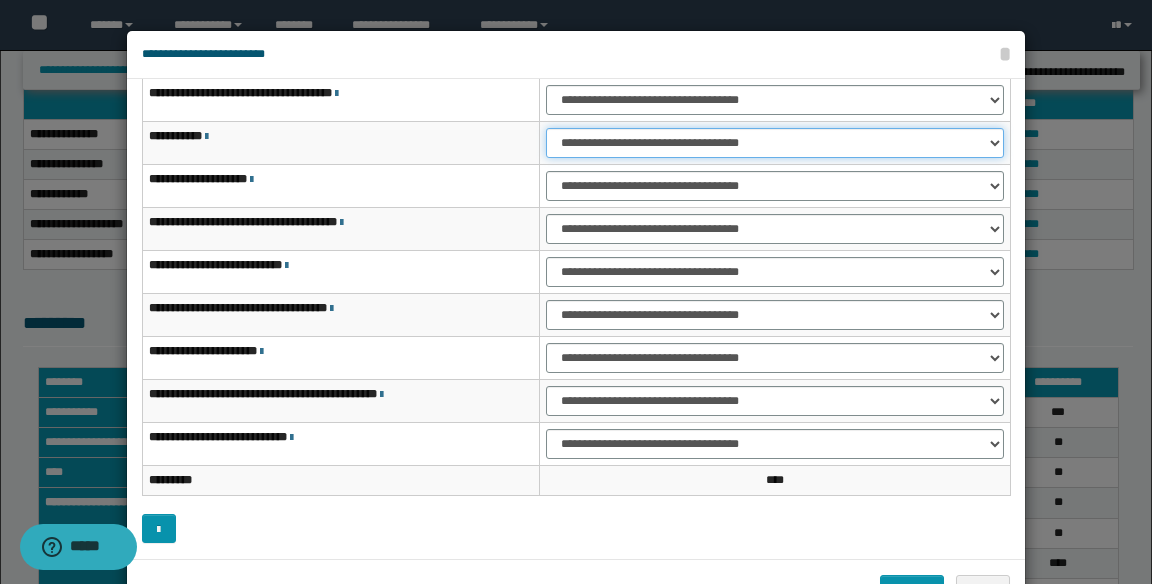 click on "**********" at bounding box center (775, 143) 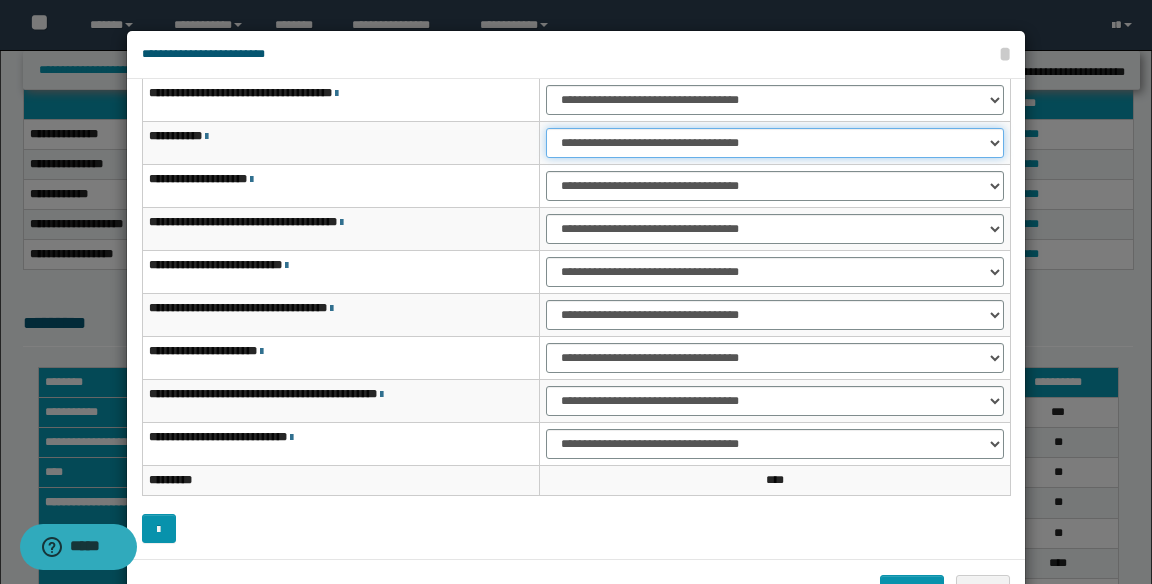 select on "***" 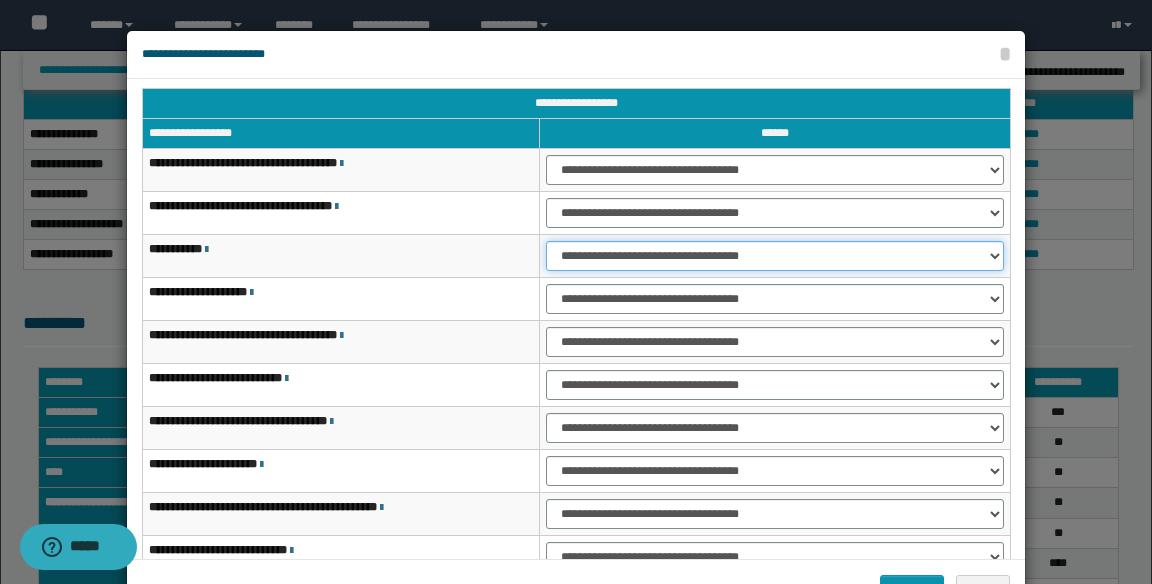 scroll, scrollTop: 6, scrollLeft: 0, axis: vertical 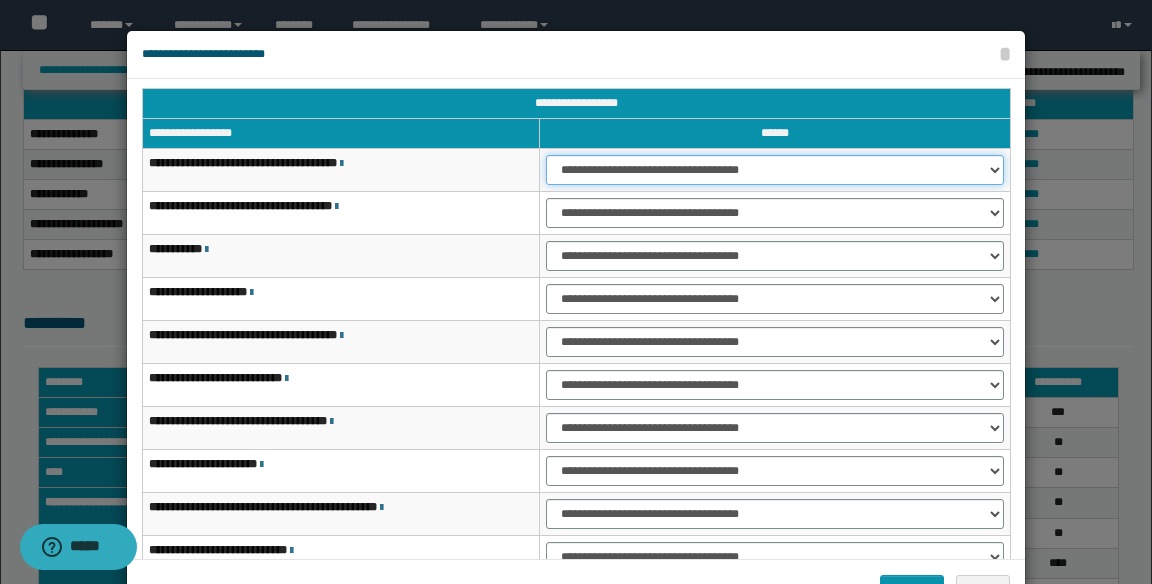 click on "**********" at bounding box center (775, 170) 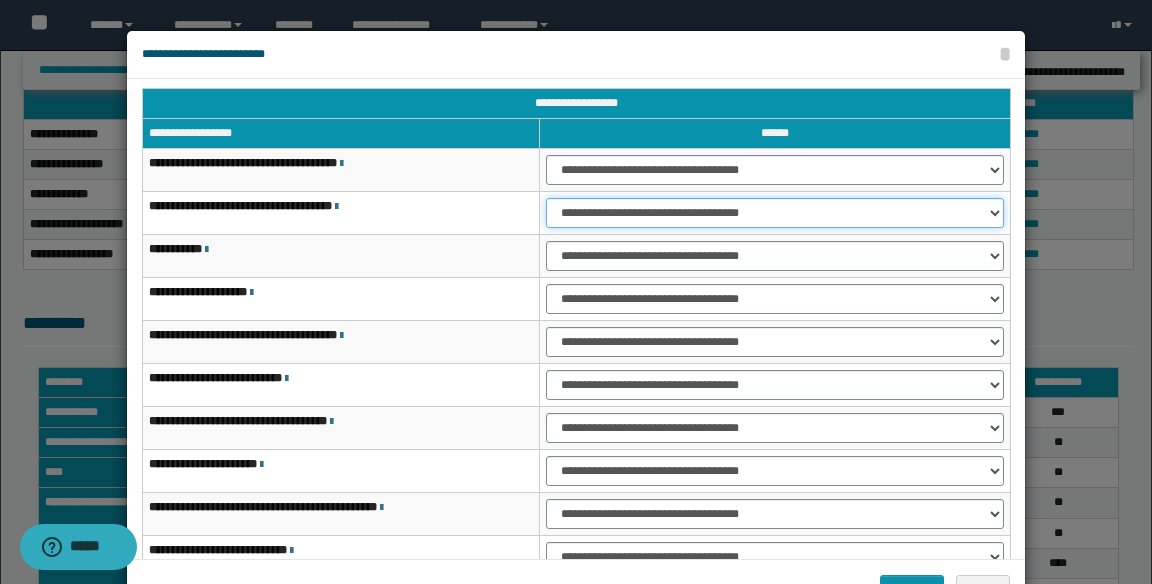click on "**********" at bounding box center [775, 213] 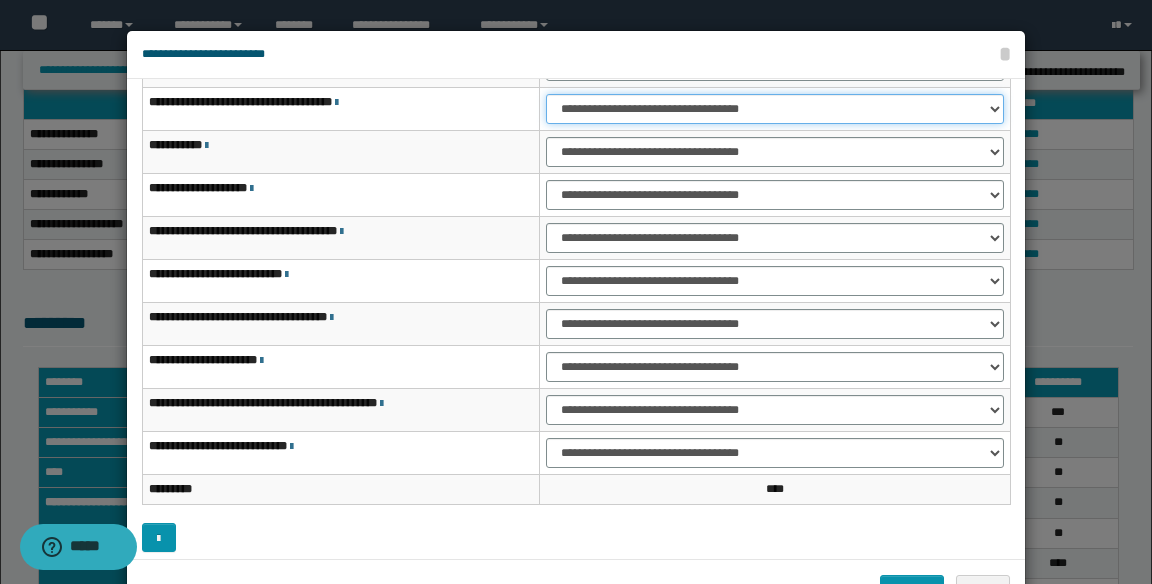 scroll, scrollTop: 109, scrollLeft: 0, axis: vertical 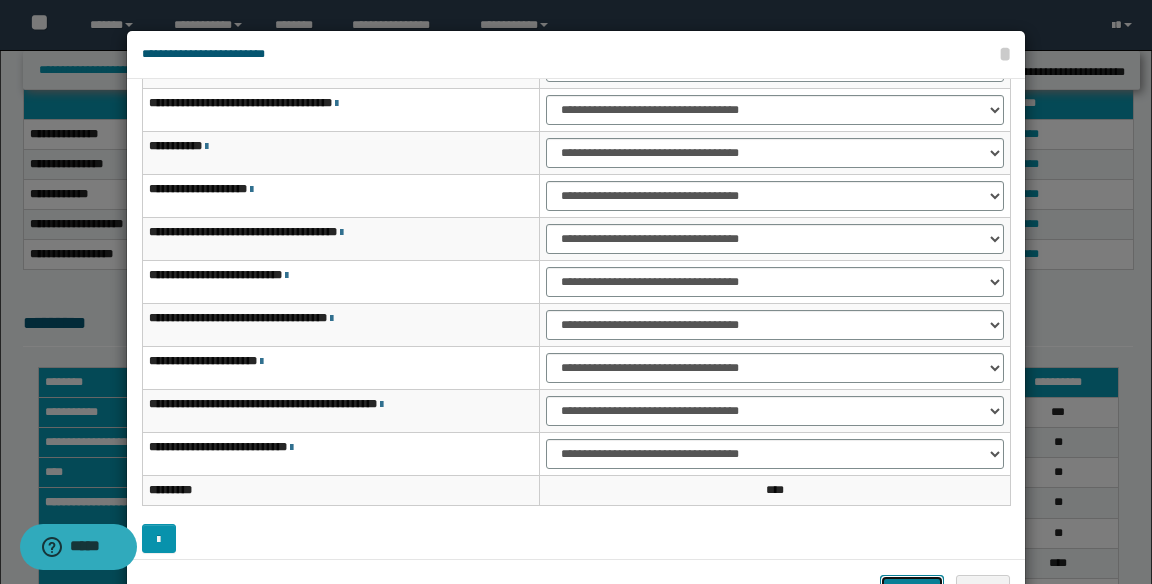 click on "*******" at bounding box center [912, 590] 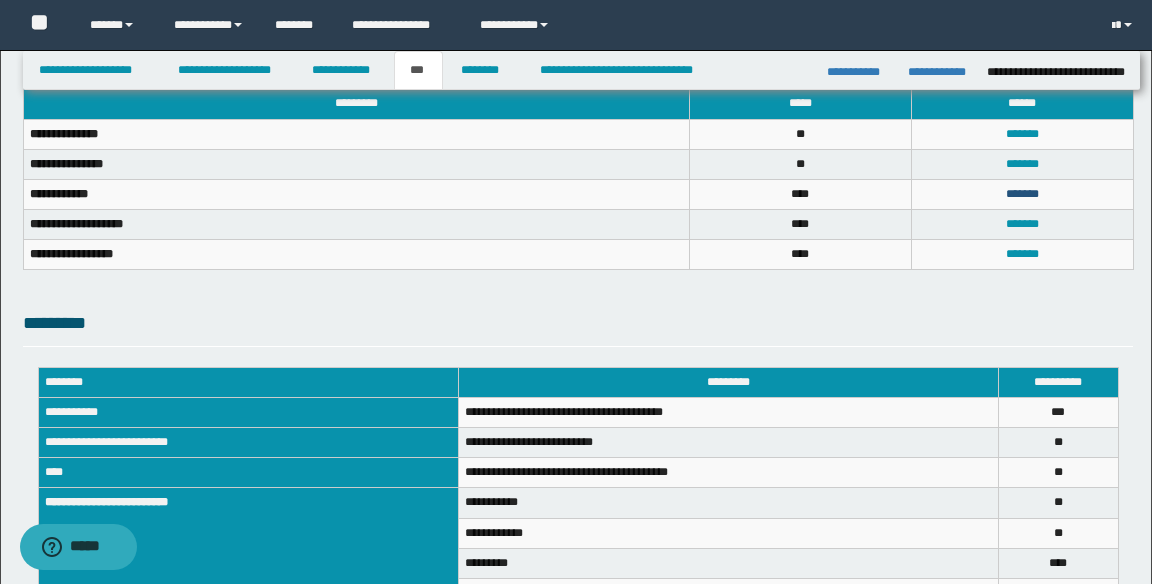 click on "*******" at bounding box center [1022, 194] 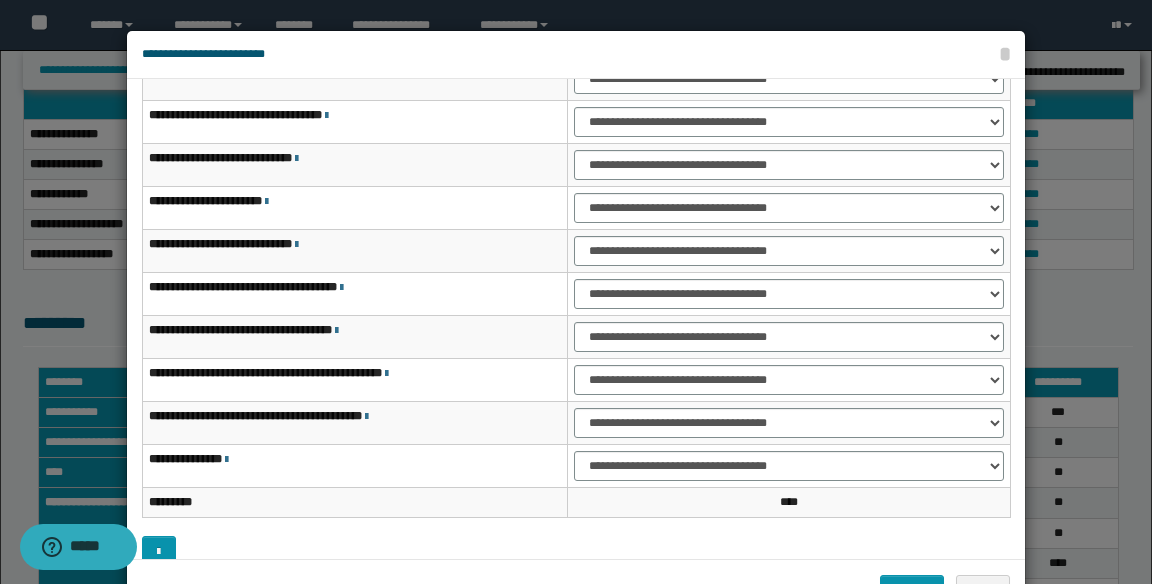 scroll, scrollTop: 147, scrollLeft: 0, axis: vertical 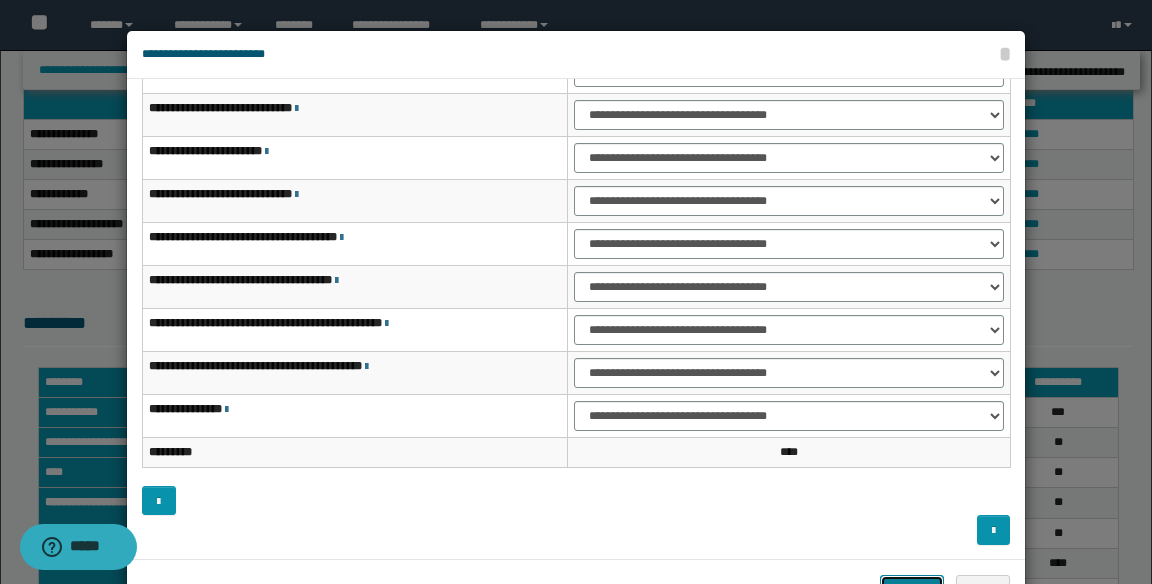 click on "*******" at bounding box center (912, 590) 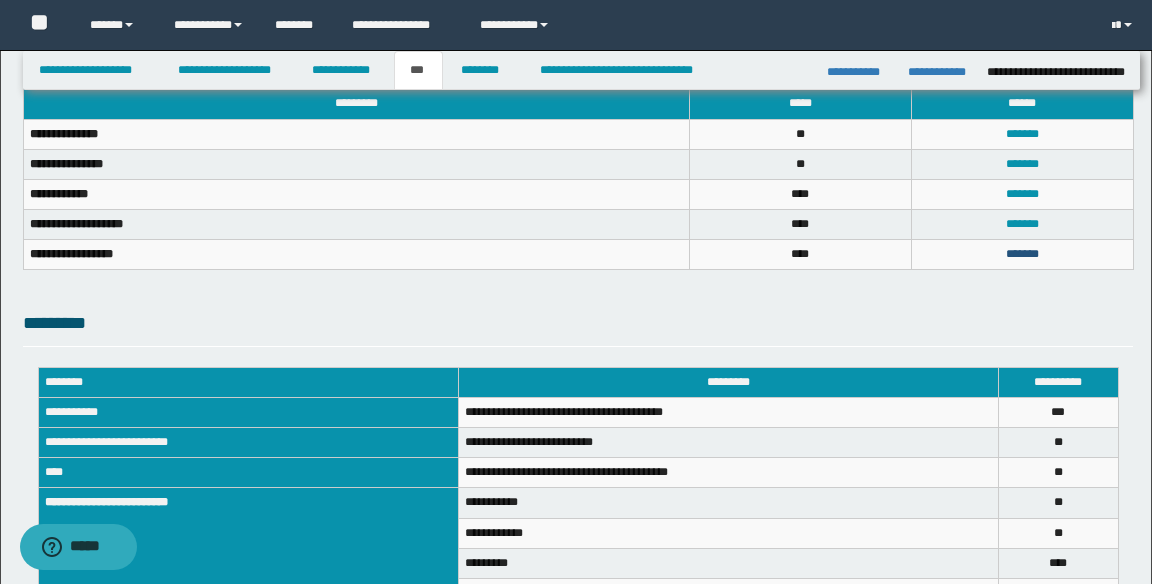 click on "*******" at bounding box center [1022, 254] 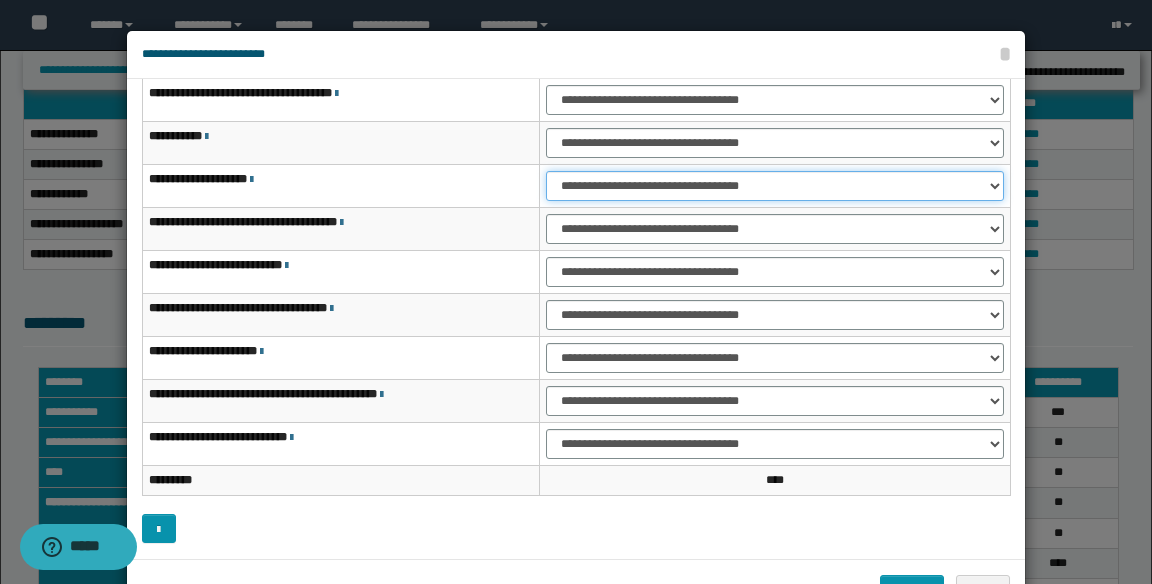 click on "**********" at bounding box center [775, 186] 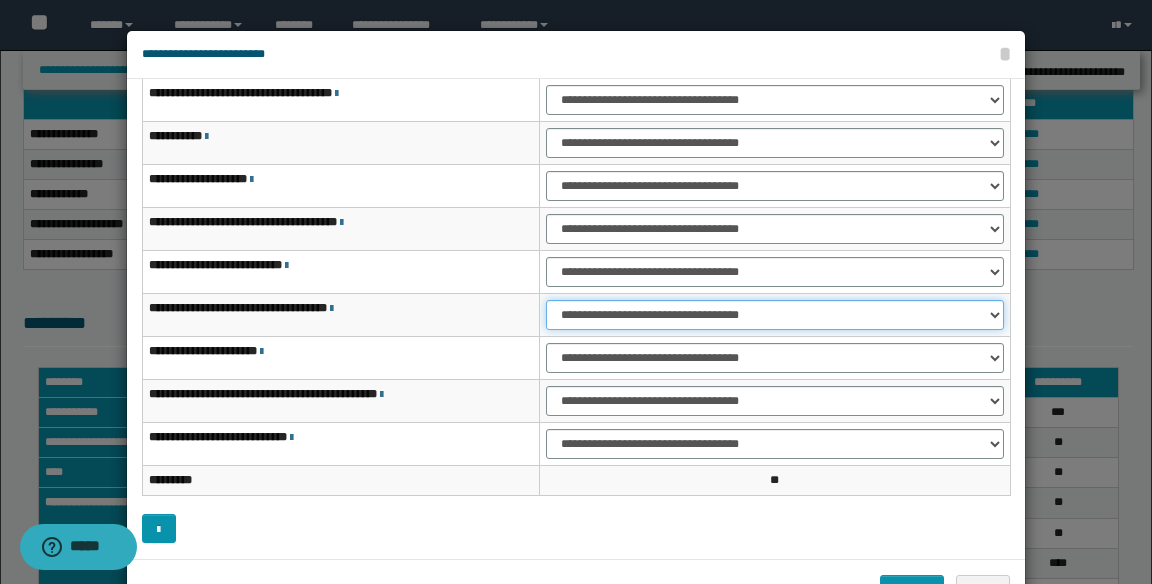 click on "**********" at bounding box center [775, 315] 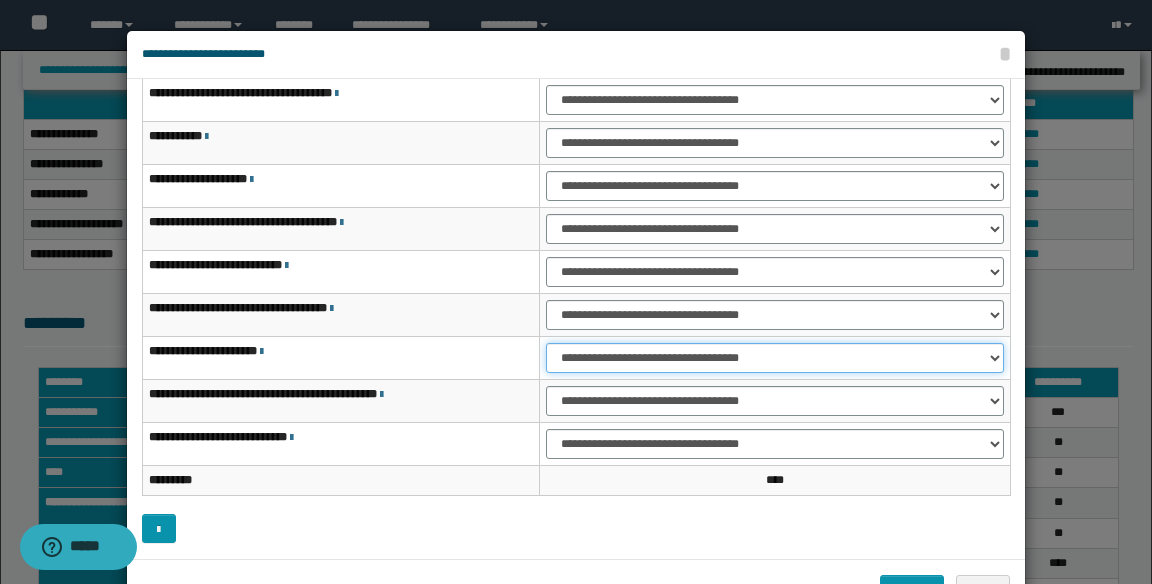 click on "**********" at bounding box center (775, 358) 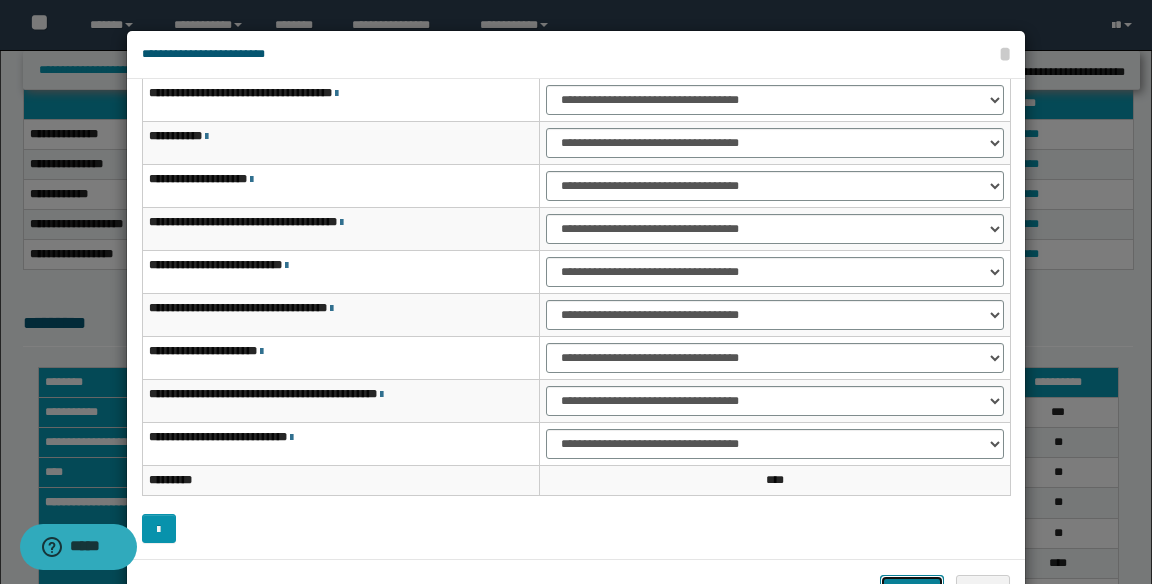 click on "*******" at bounding box center (912, 590) 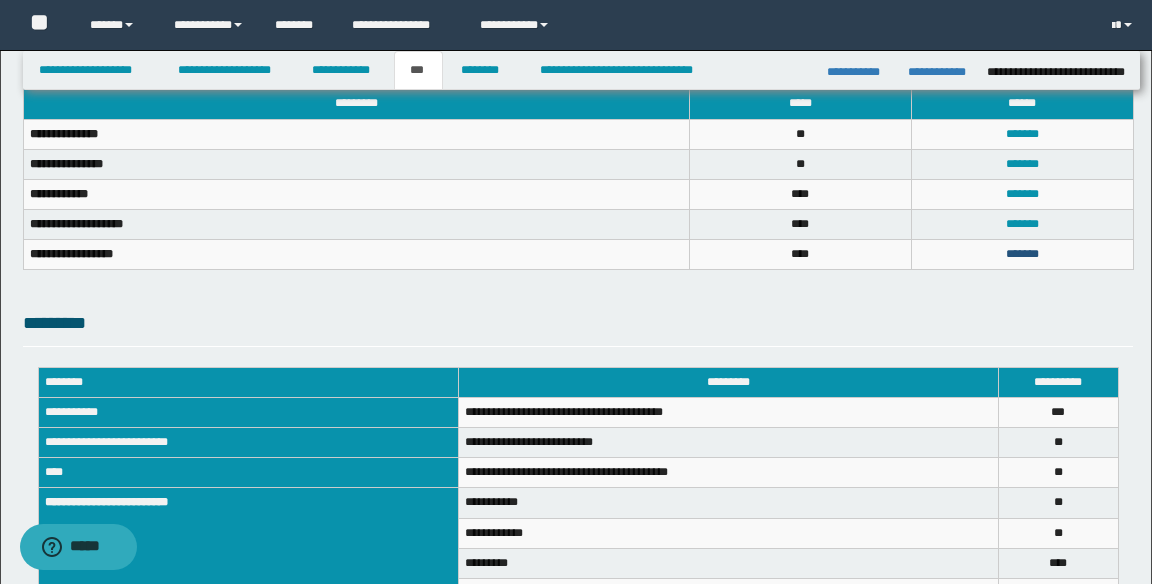 click on "*******" at bounding box center [1022, 254] 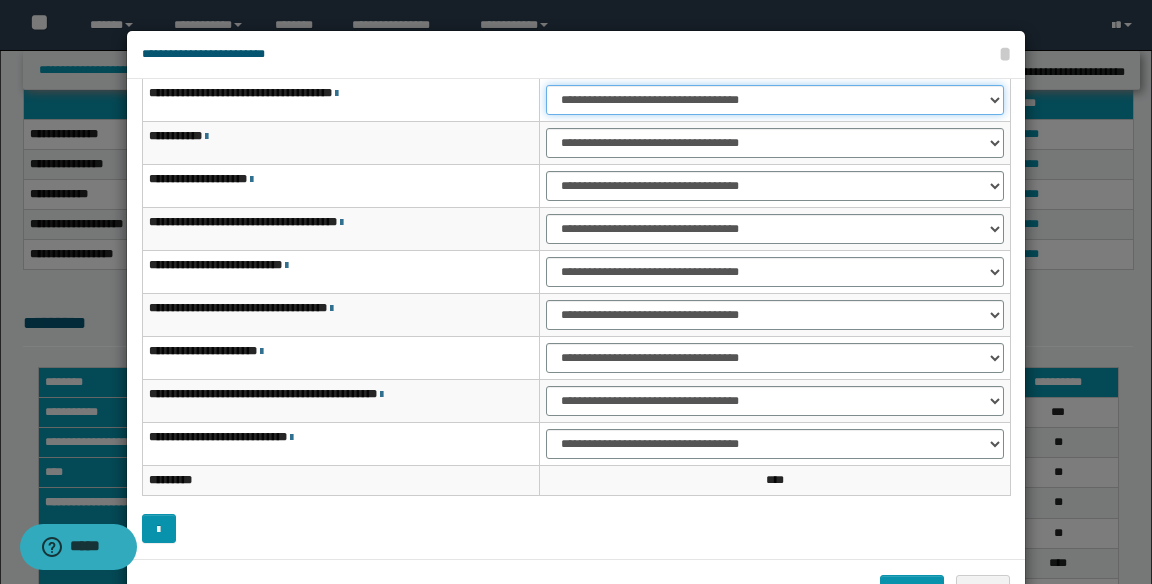 click on "**********" at bounding box center (775, 100) 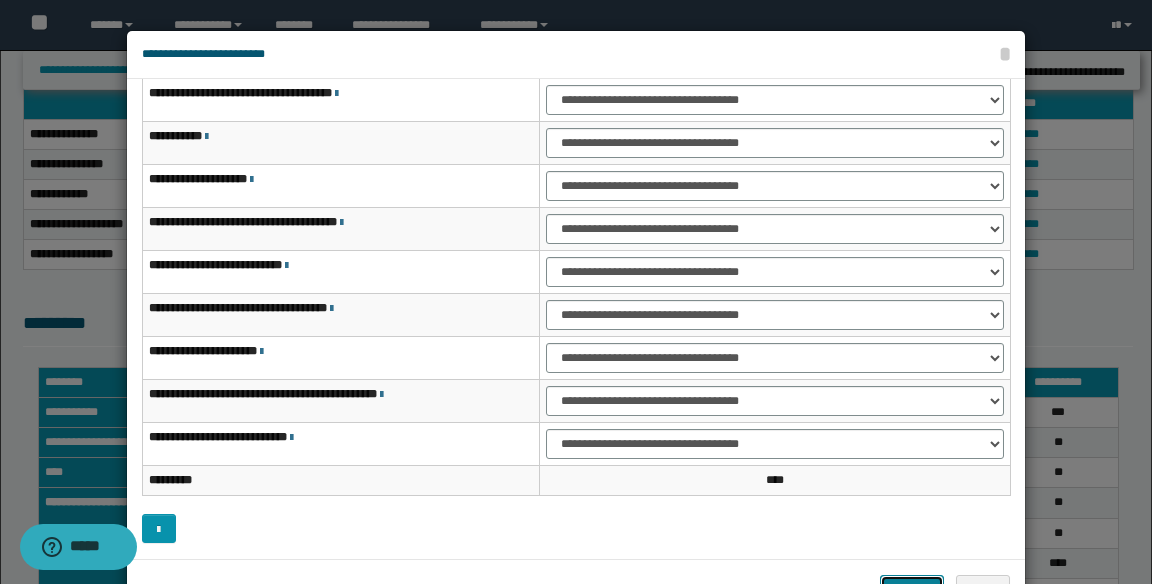 click on "*******" at bounding box center (912, 590) 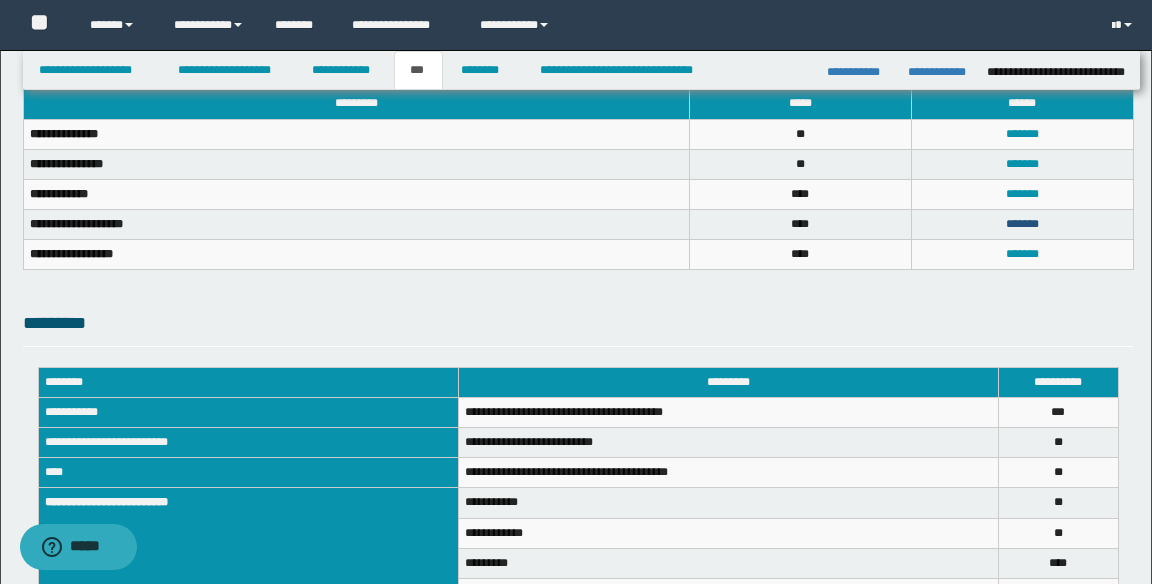 click on "*******" at bounding box center [1022, 224] 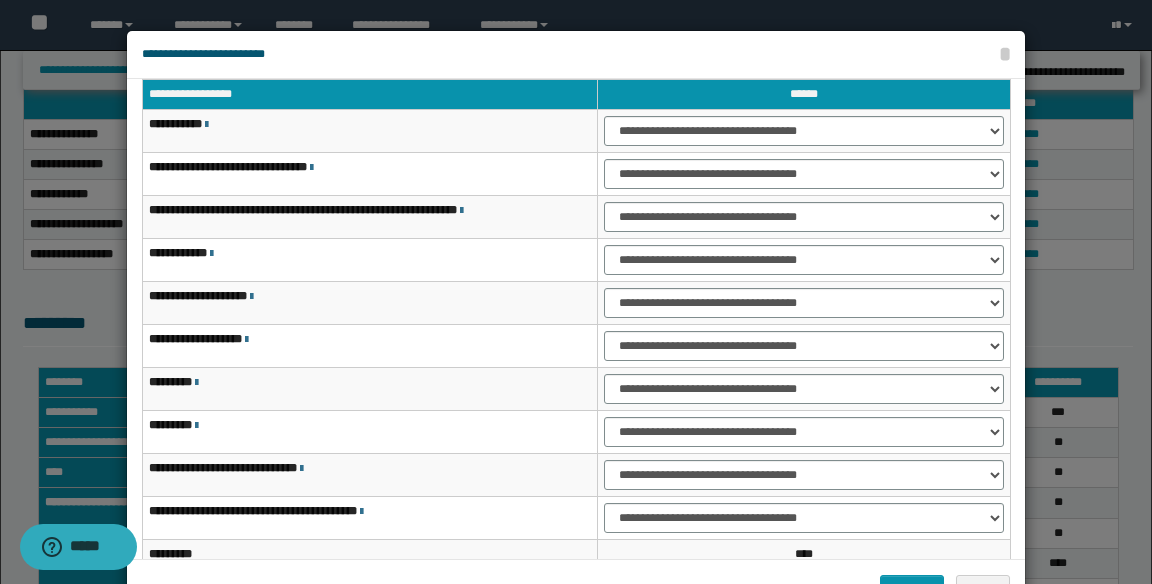 scroll, scrollTop: 38, scrollLeft: 0, axis: vertical 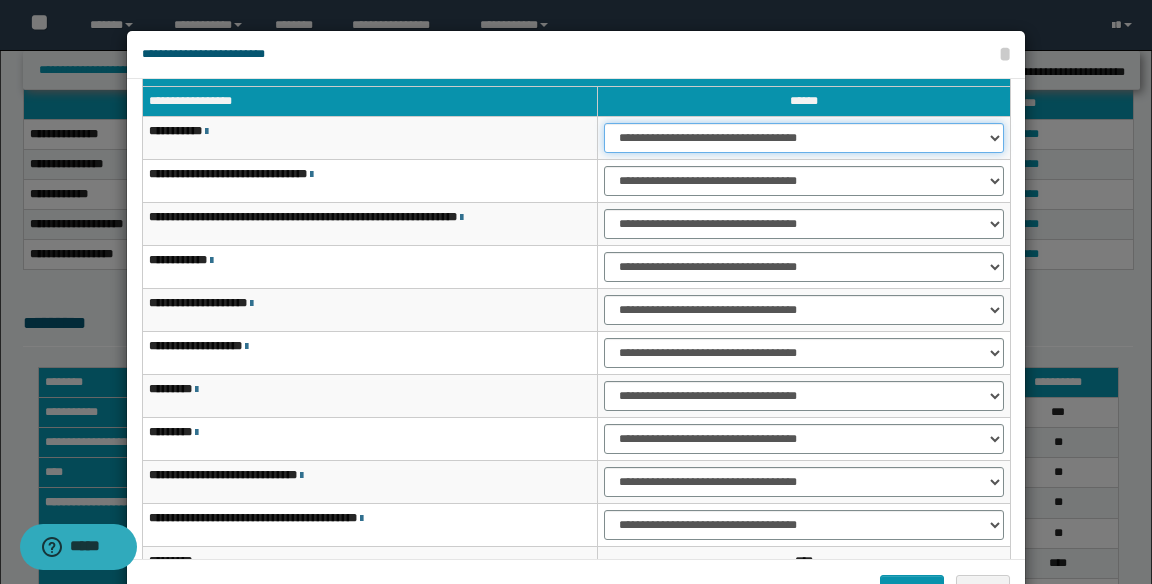 click on "**********" at bounding box center [804, 138] 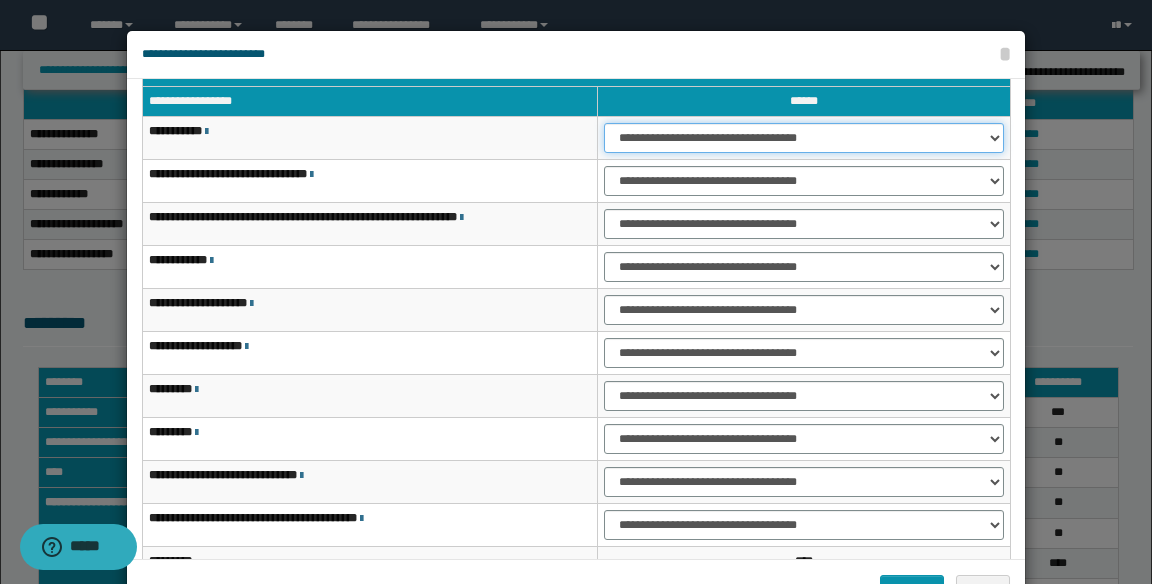 select on "***" 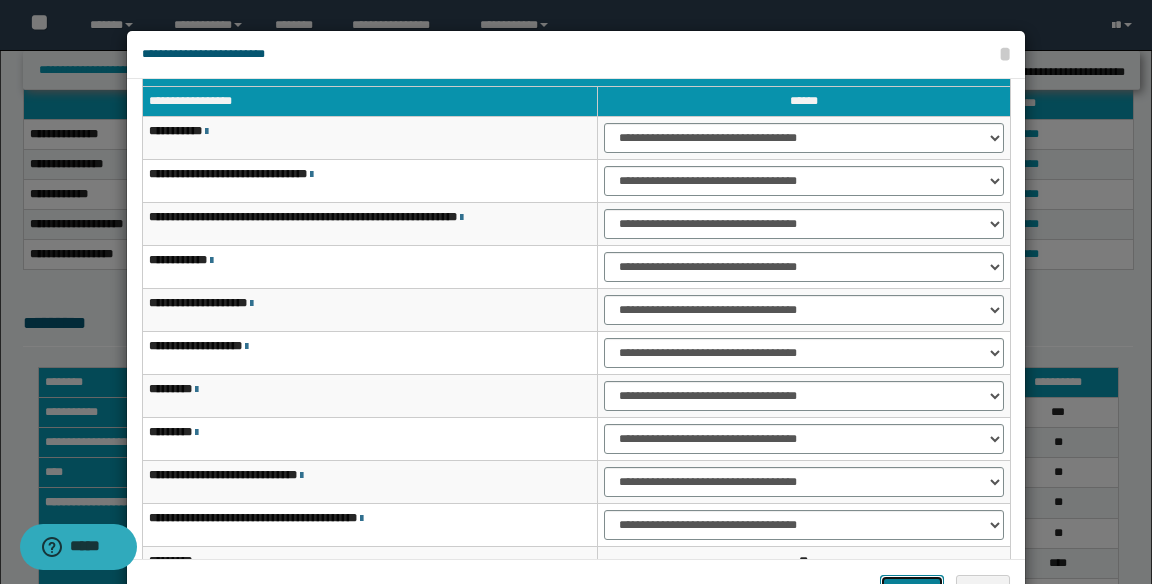 click on "*******" at bounding box center [912, 590] 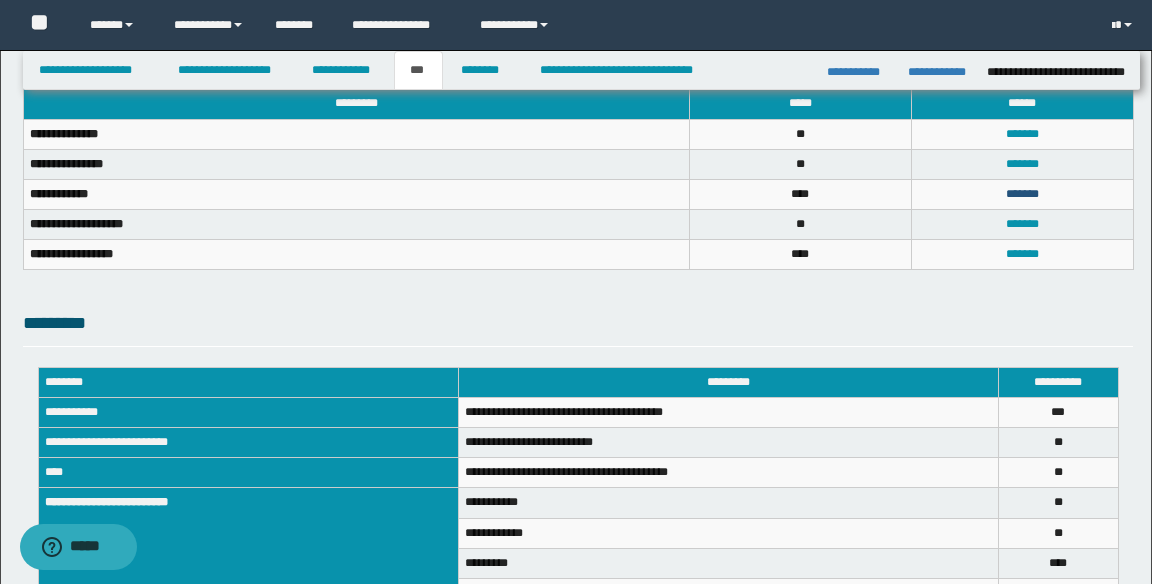 click on "*******" at bounding box center (1022, 194) 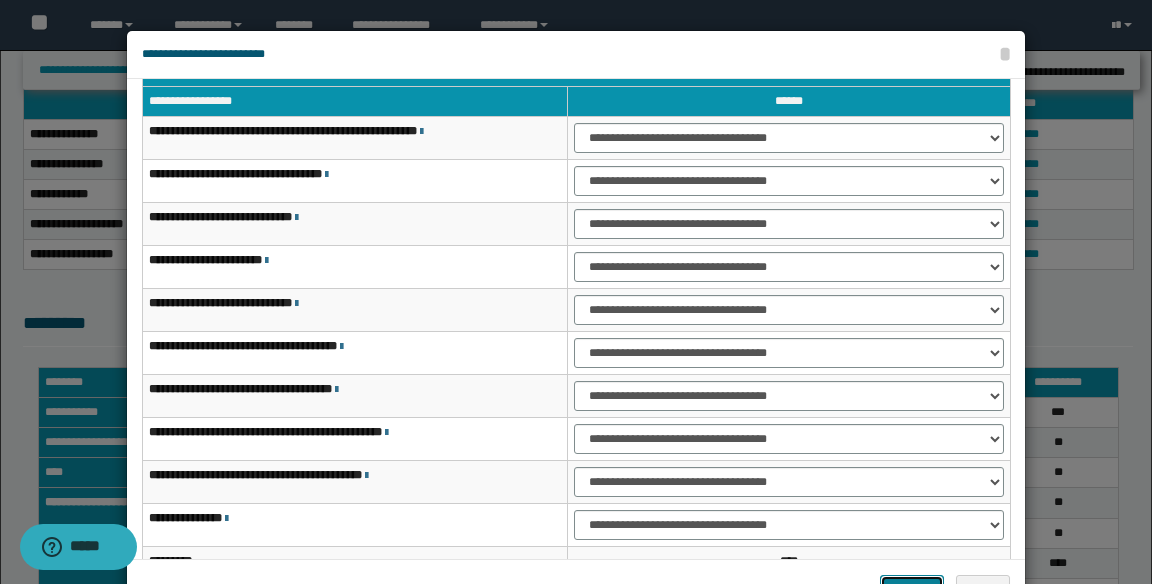 click on "*******" at bounding box center (912, 590) 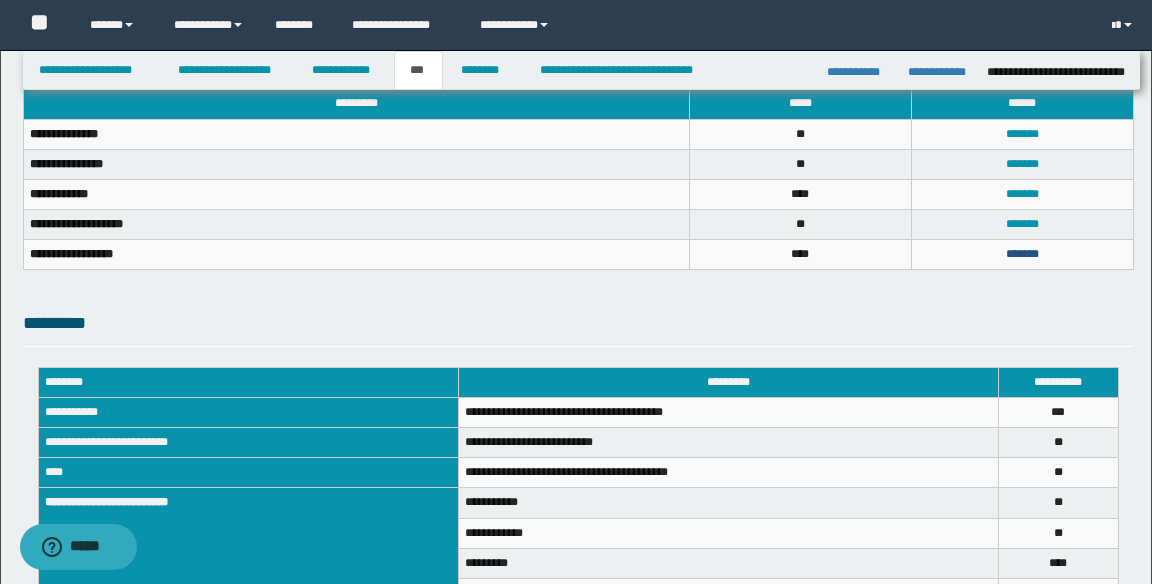click on "*******" at bounding box center (1022, 254) 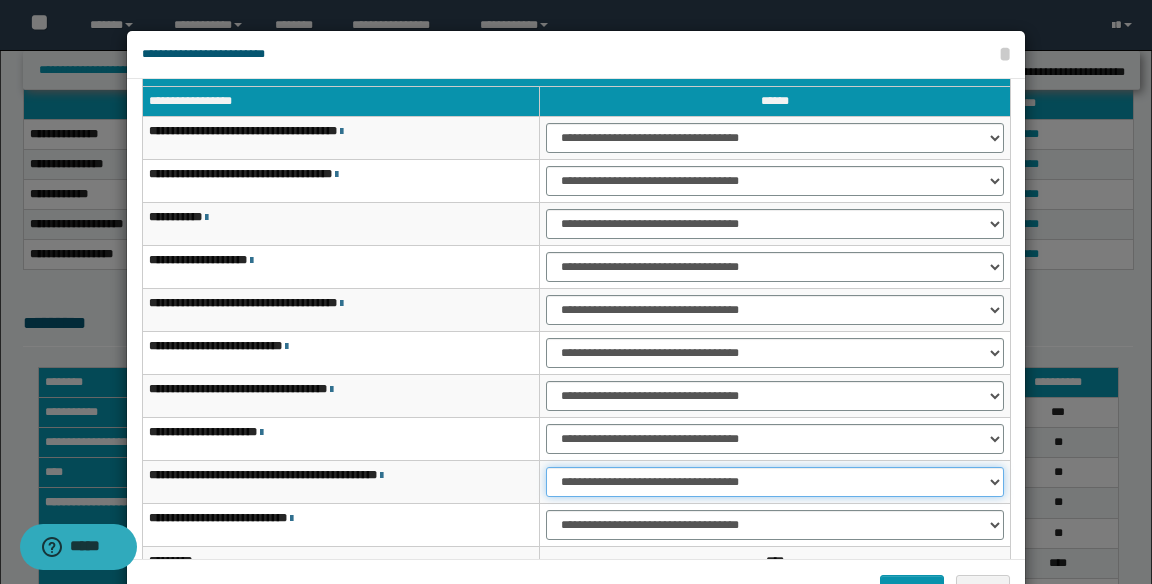 click on "**********" at bounding box center (775, 482) 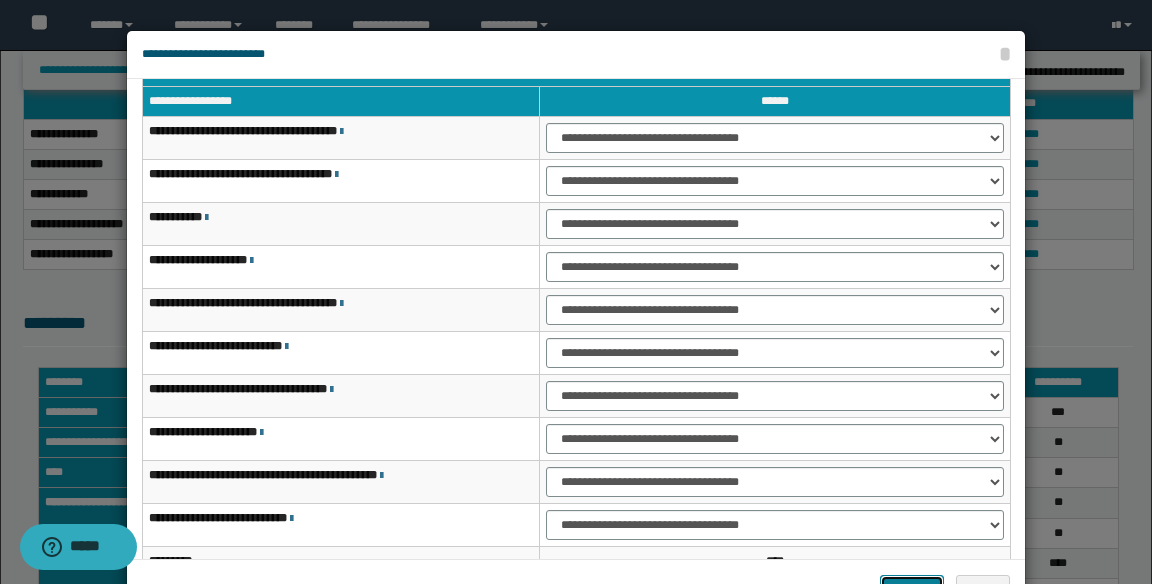 click on "*******" at bounding box center (912, 590) 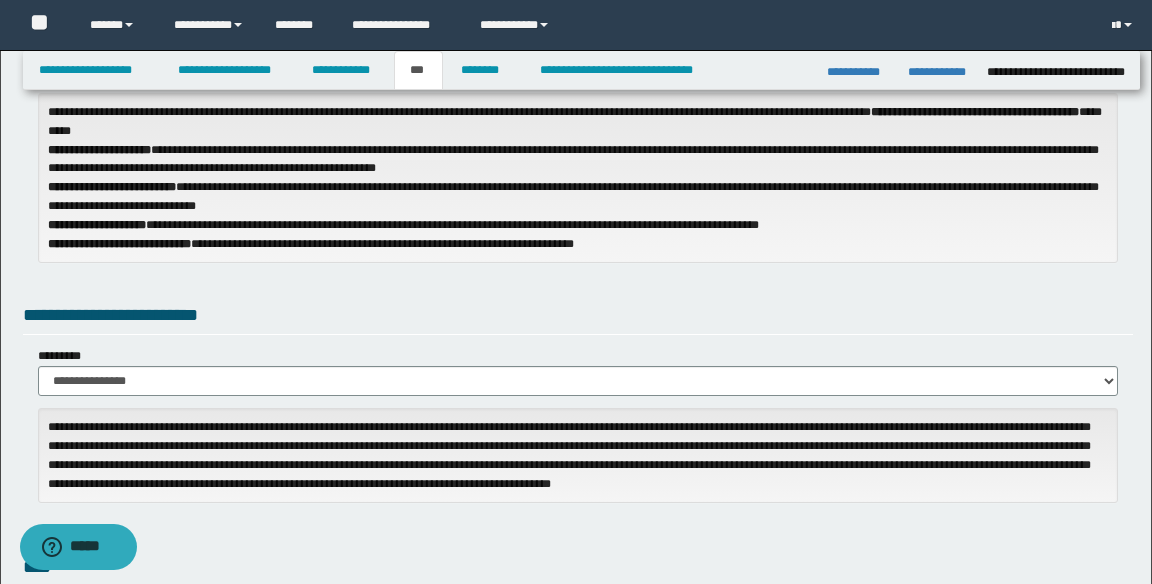 scroll, scrollTop: 0, scrollLeft: 0, axis: both 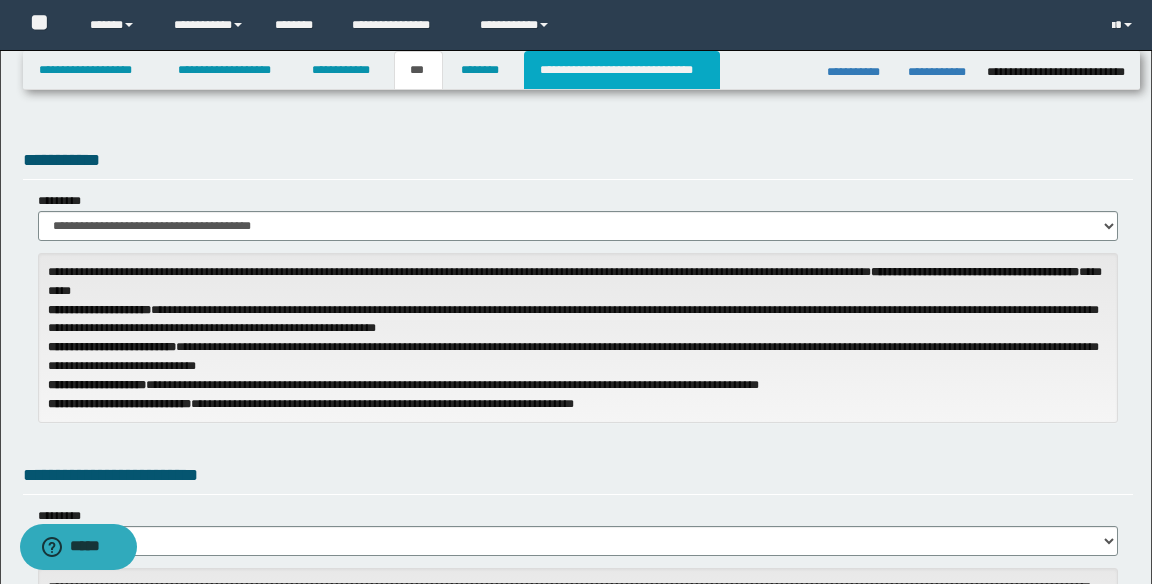 click on "**********" at bounding box center (622, 70) 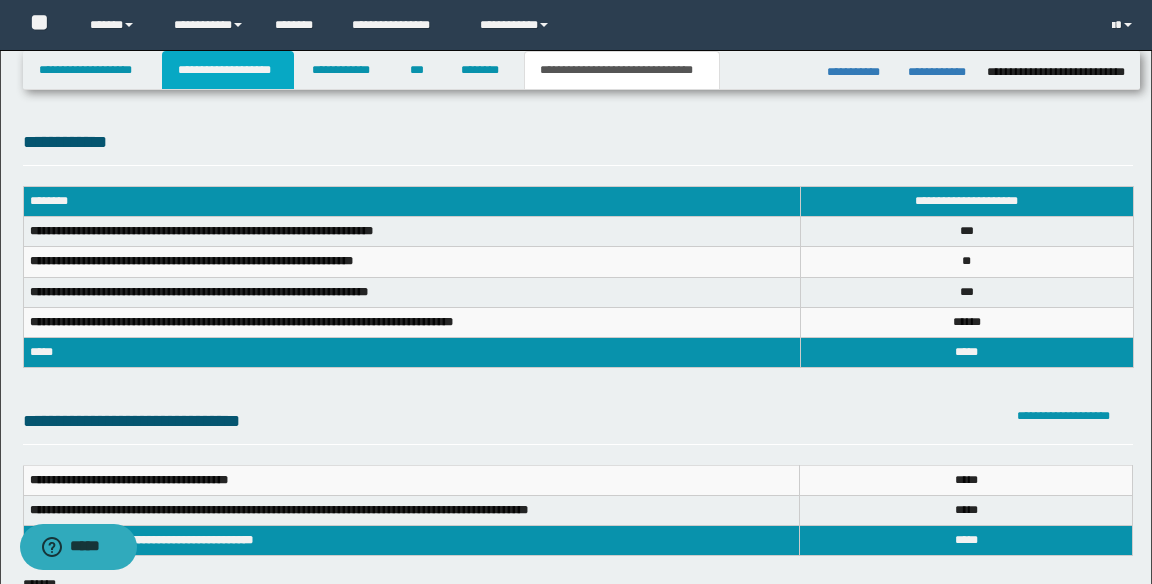 click on "**********" at bounding box center [228, 70] 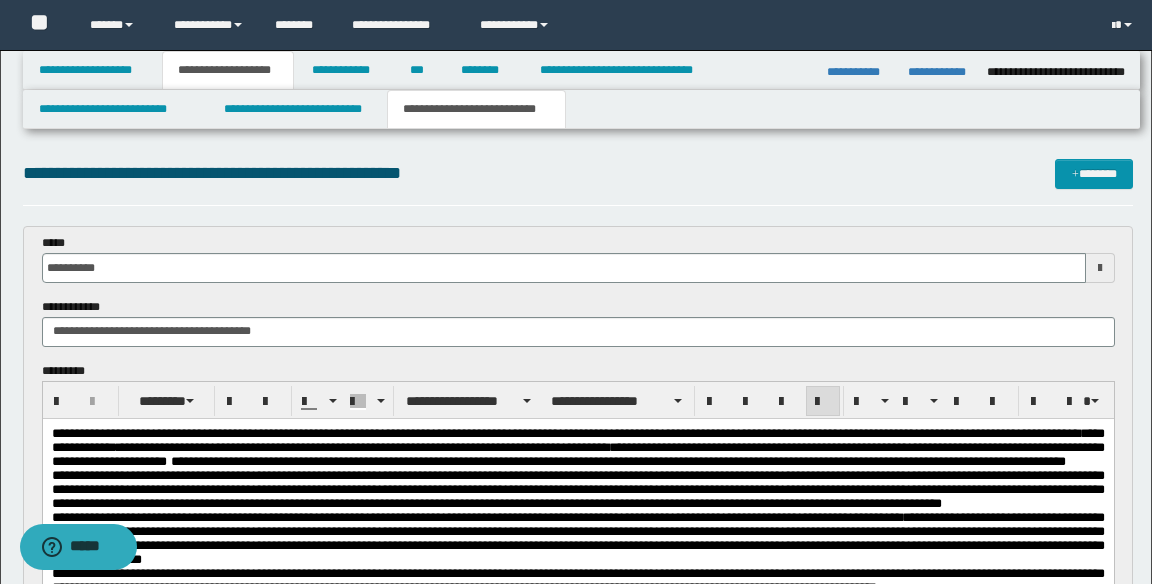 type 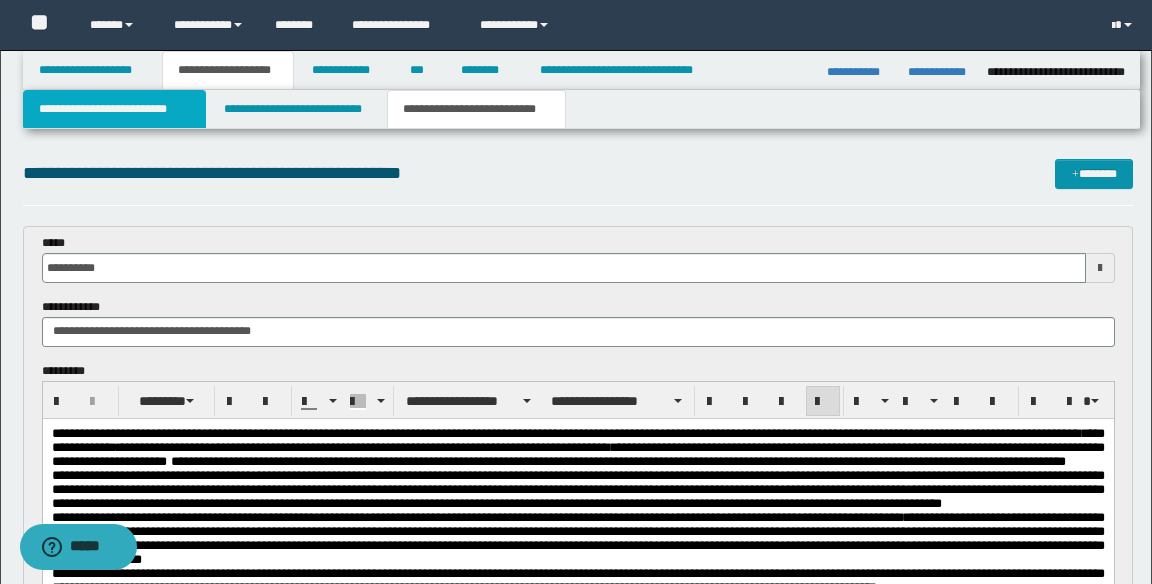 click on "**********" at bounding box center (115, 109) 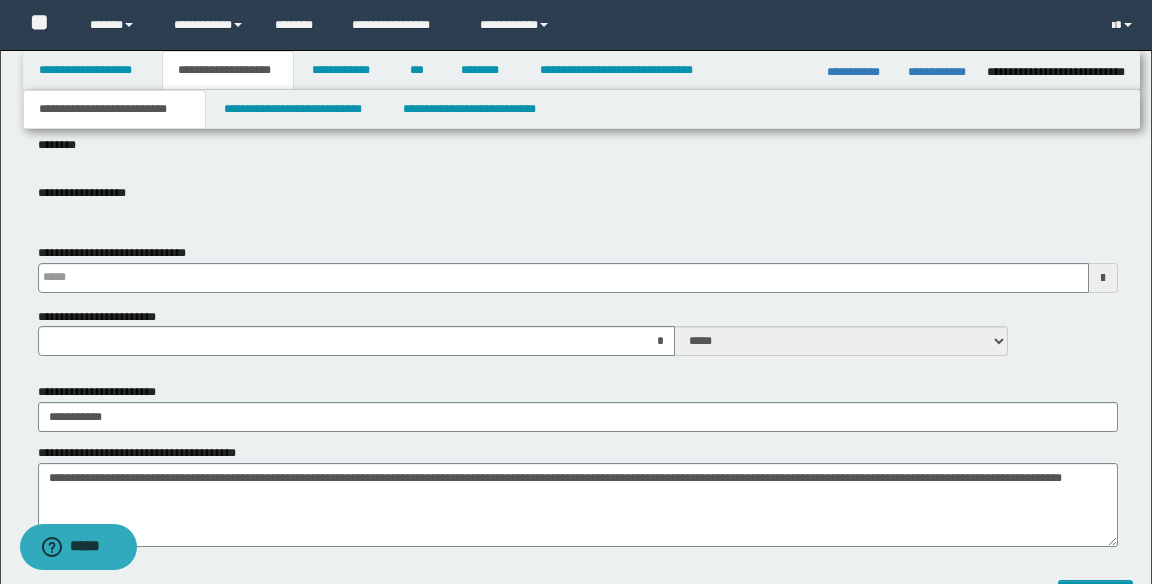 scroll, scrollTop: 705, scrollLeft: 0, axis: vertical 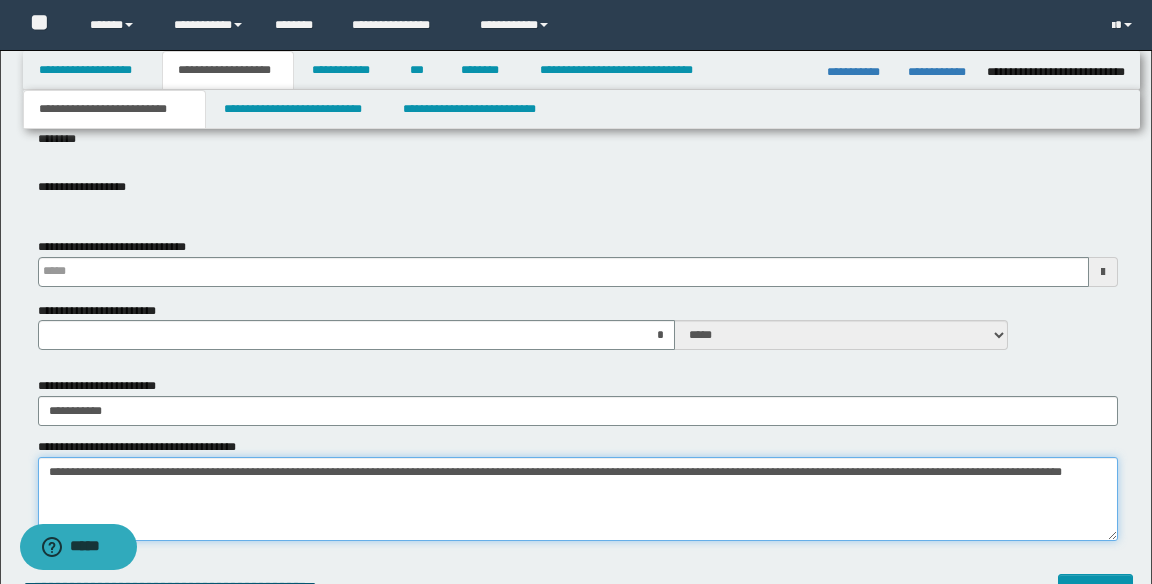 click on "**********" at bounding box center (578, 499) 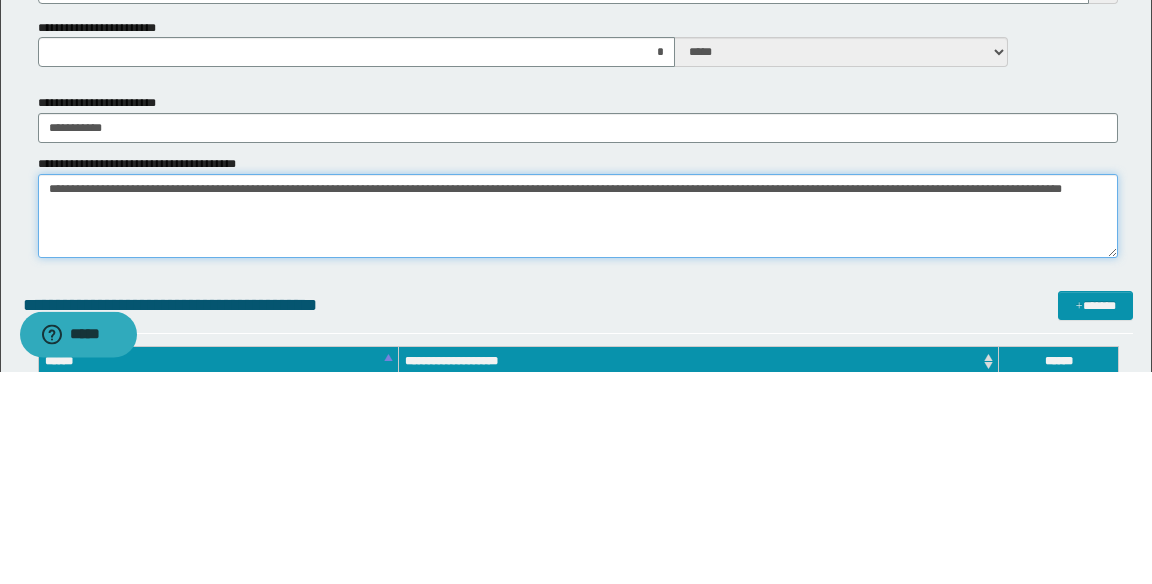 scroll, scrollTop: 776, scrollLeft: 0, axis: vertical 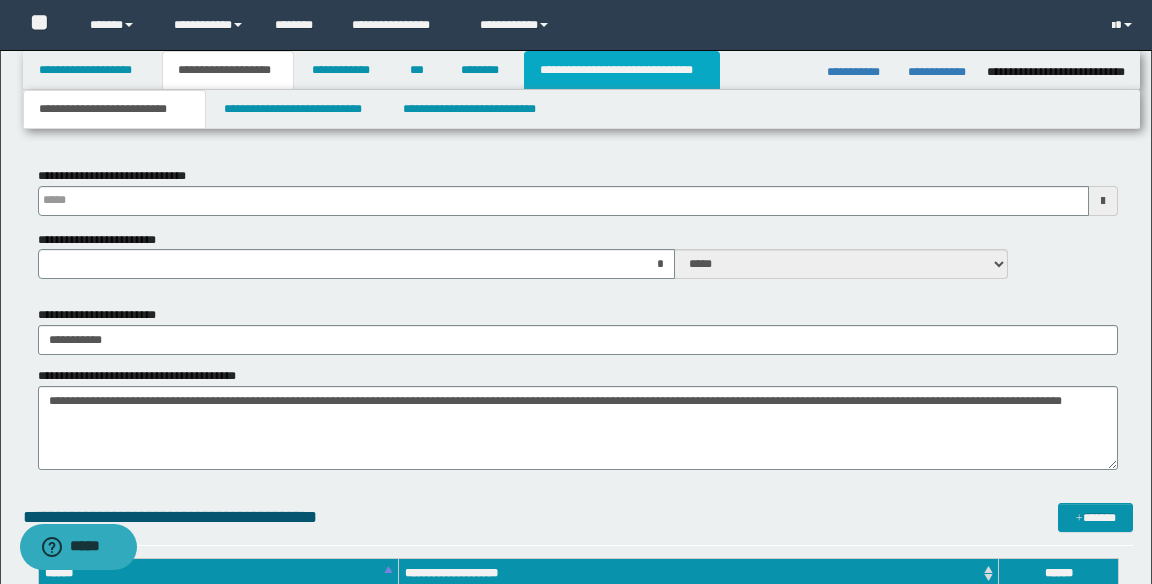 click on "**********" at bounding box center [622, 70] 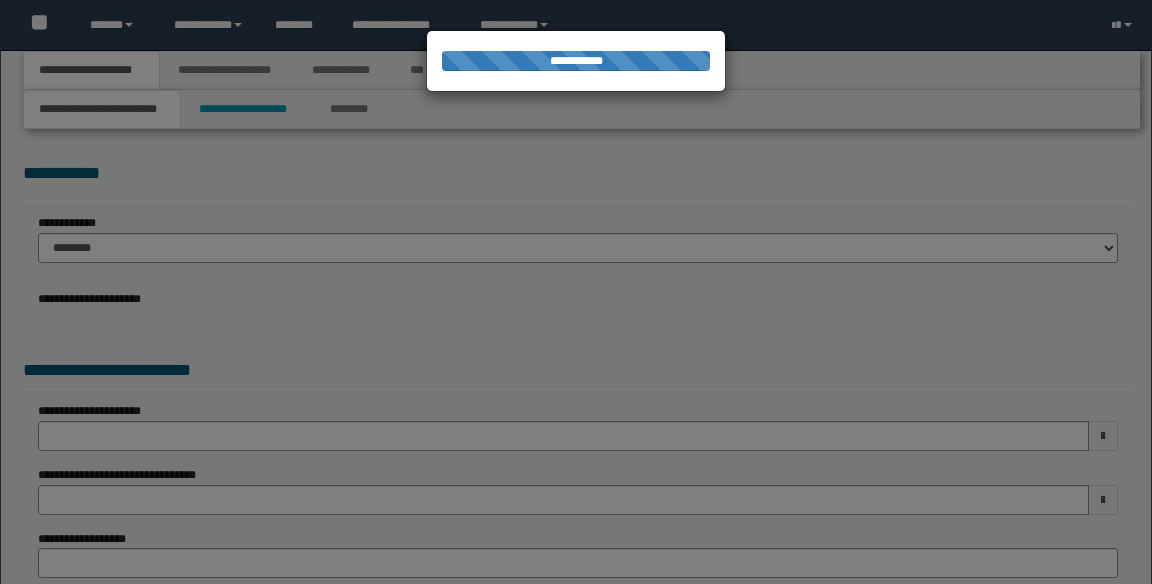 scroll, scrollTop: 0, scrollLeft: 0, axis: both 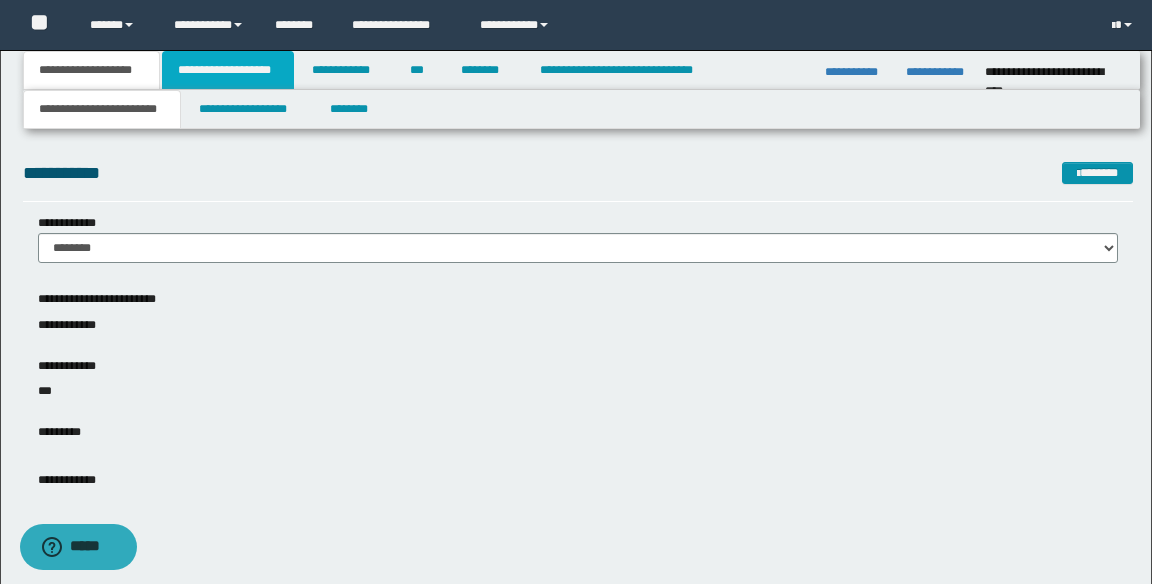 click on "**********" at bounding box center (228, 70) 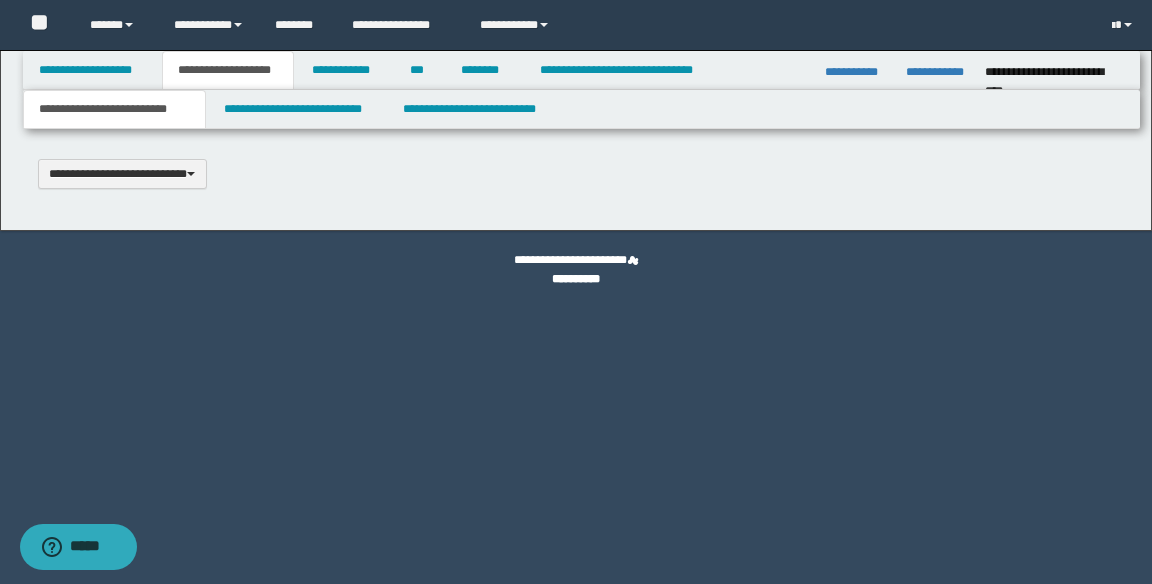 scroll, scrollTop: 0, scrollLeft: 0, axis: both 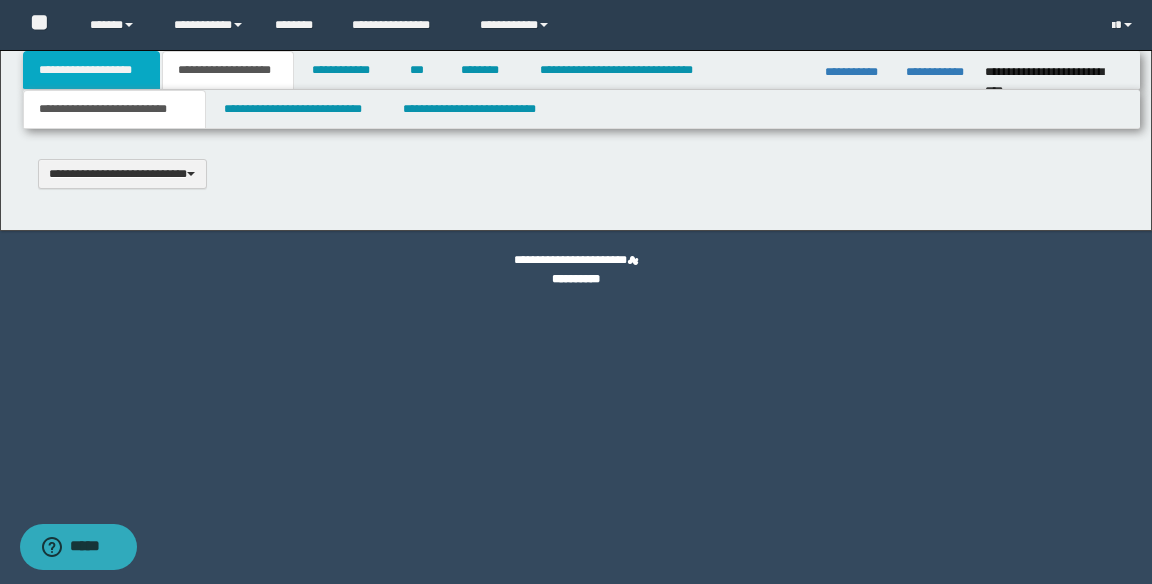 click on "**********" at bounding box center [91, 70] 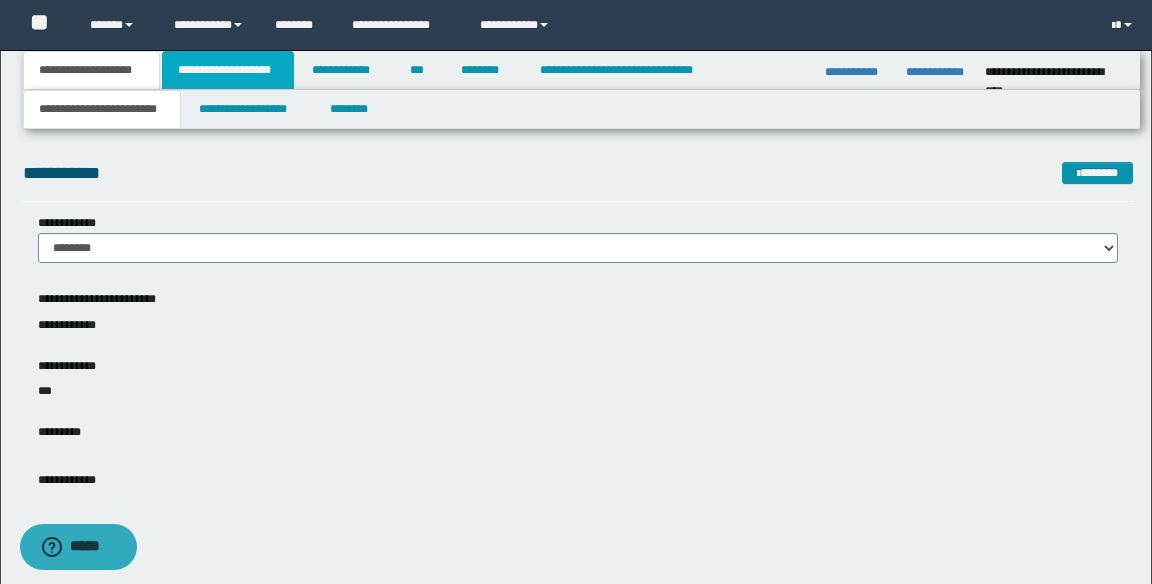 click on "**********" at bounding box center [228, 70] 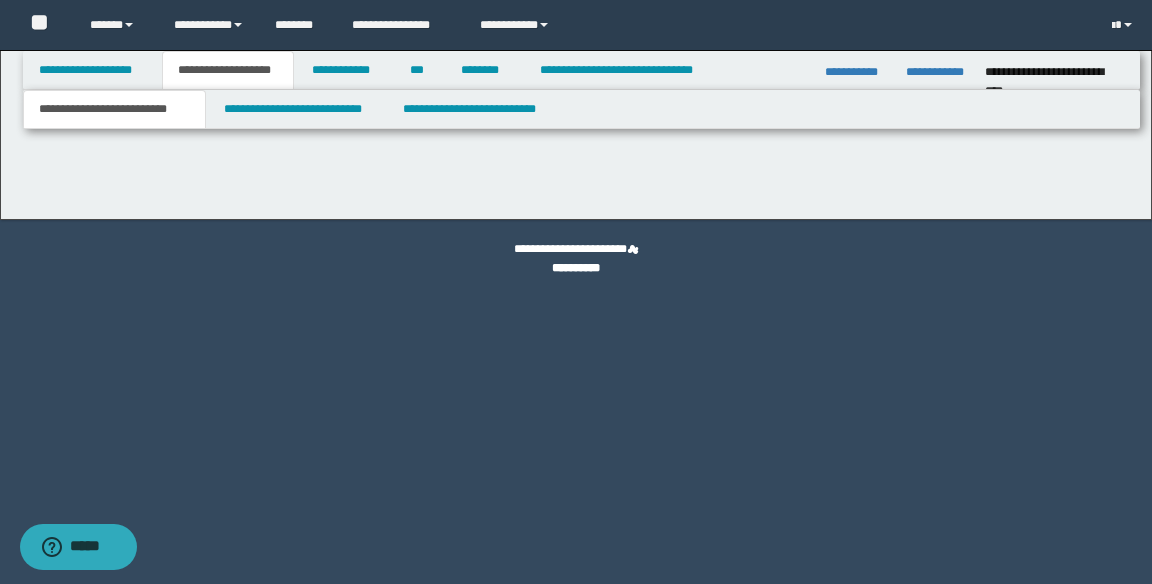 click on "**********" at bounding box center [115, 109] 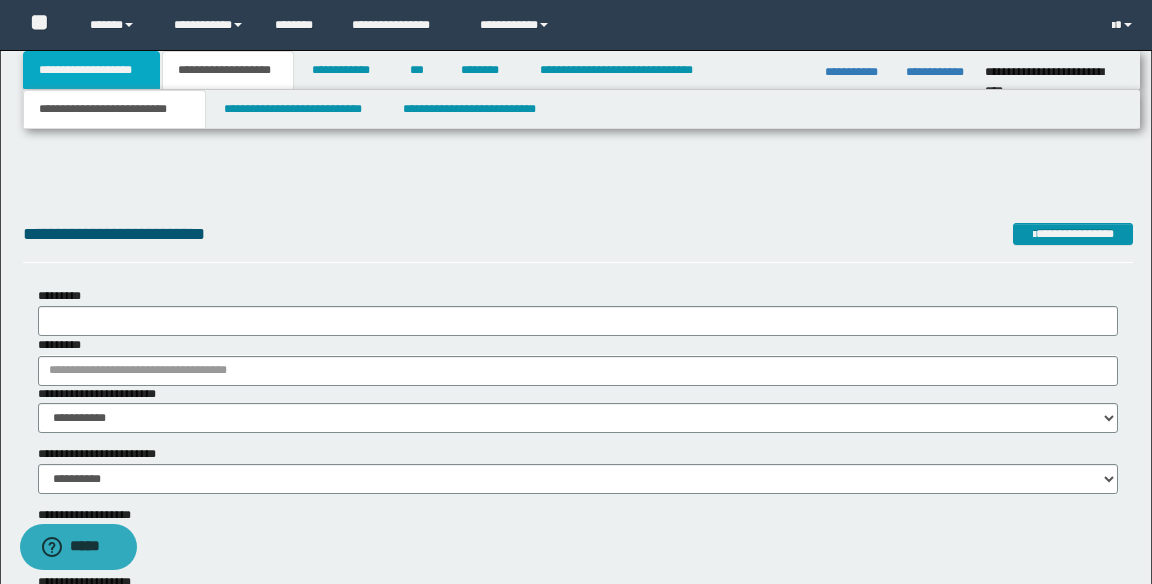 click on "**********" at bounding box center (91, 70) 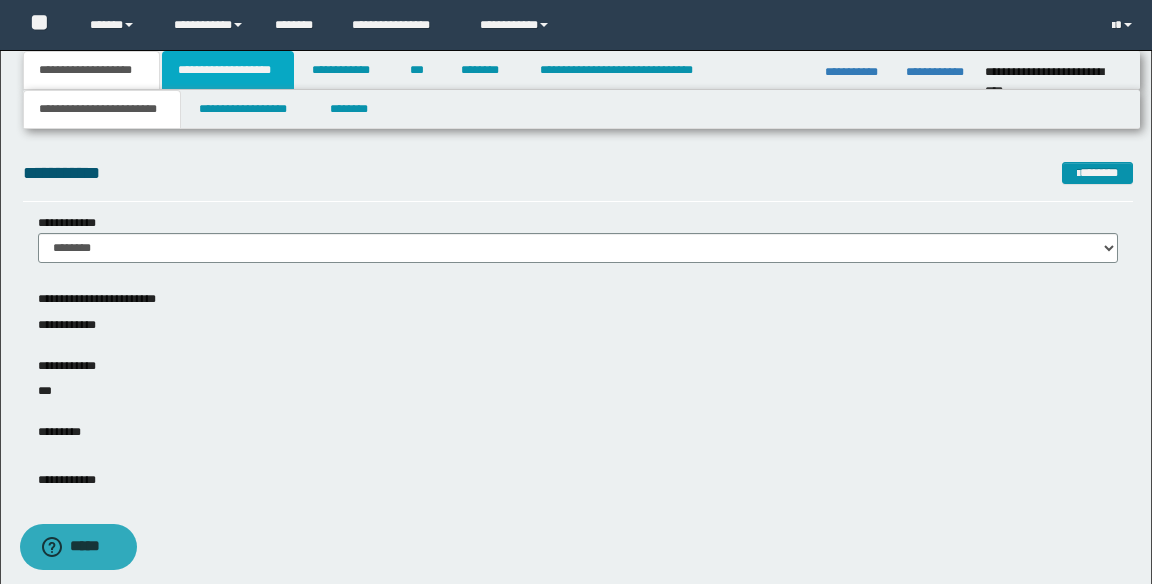 click on "**********" at bounding box center (228, 70) 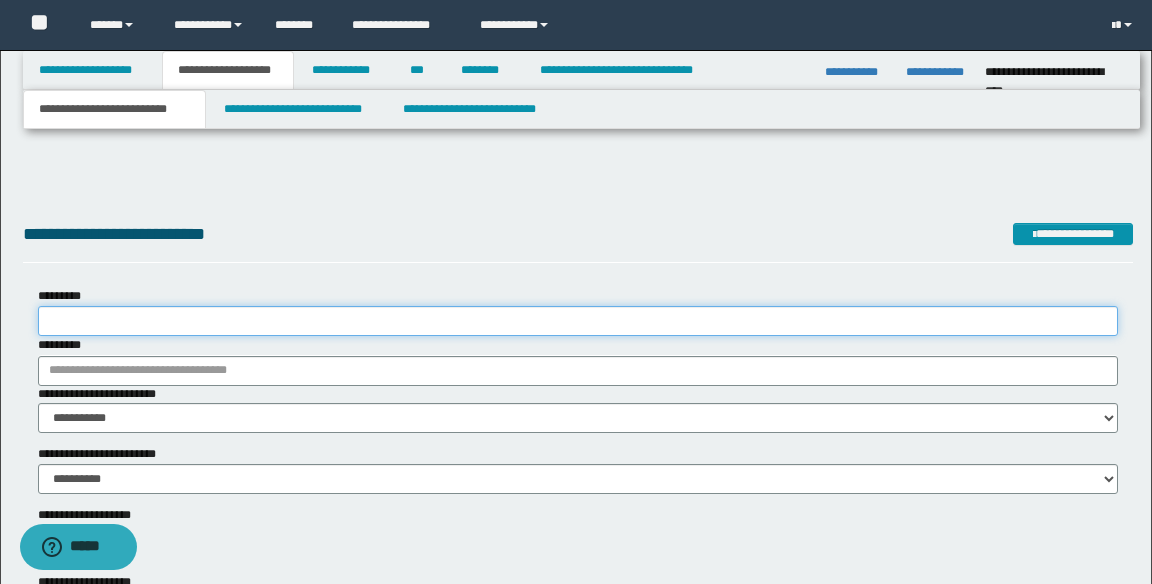click on "*********" at bounding box center (578, 321) 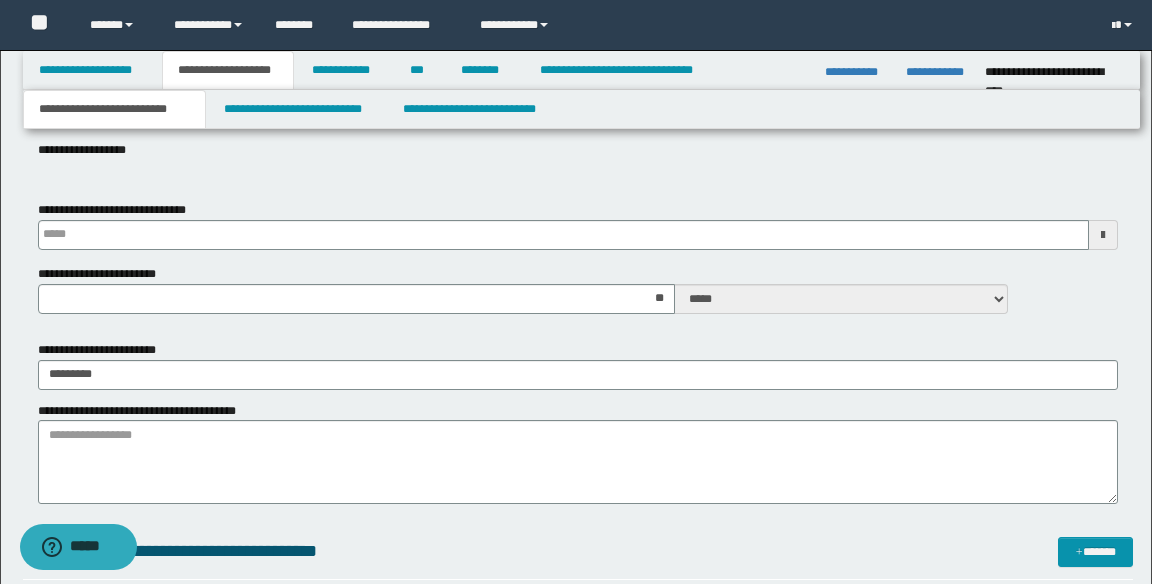 scroll, scrollTop: 733, scrollLeft: 0, axis: vertical 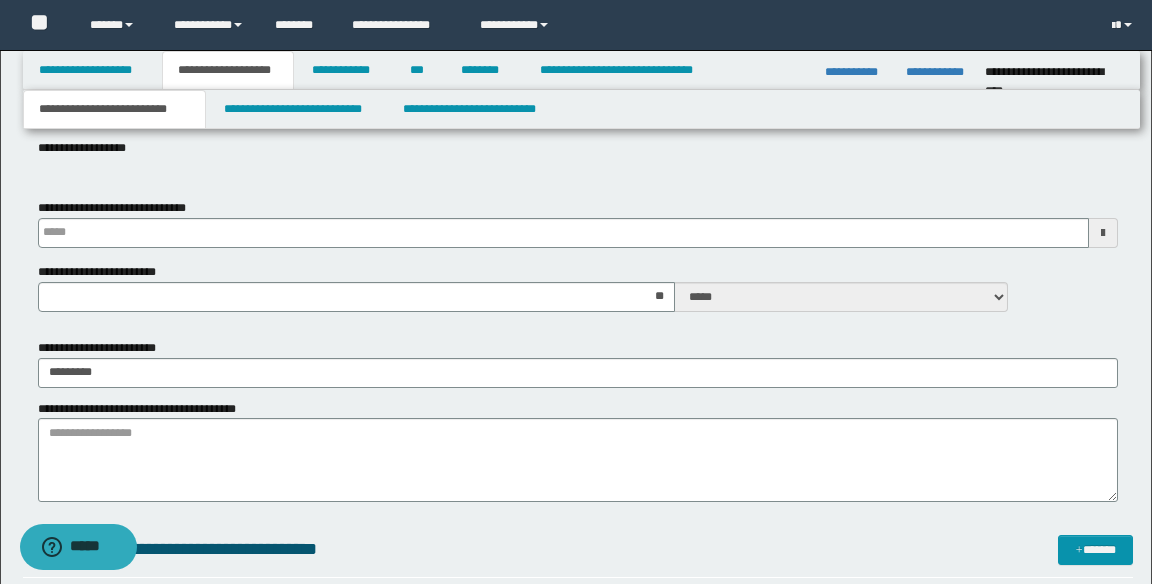 type on "**********" 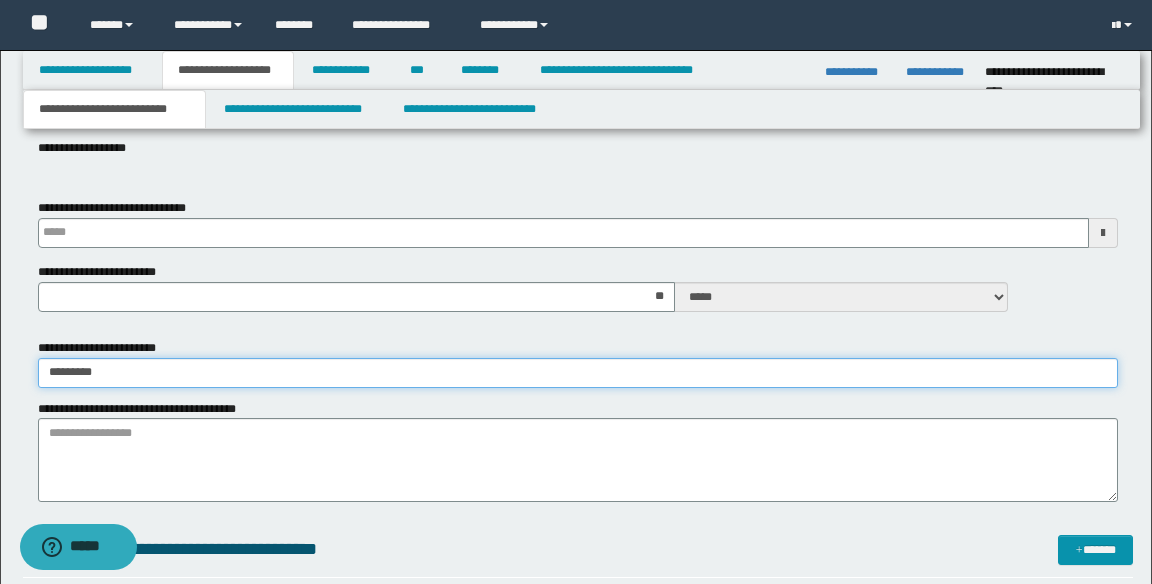 click on "*********" at bounding box center (578, 373) 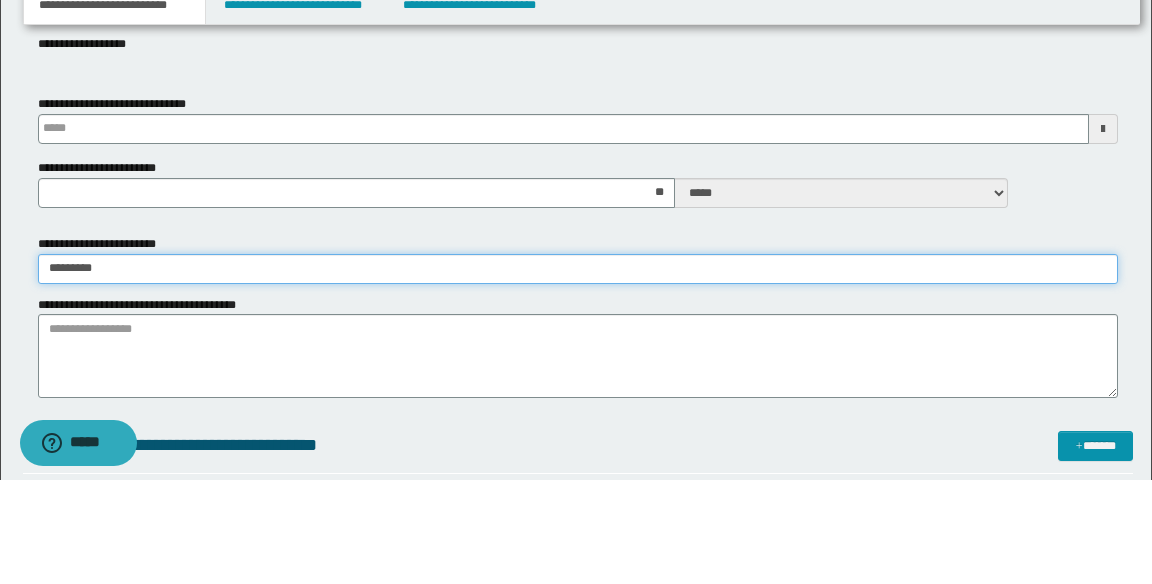 scroll, scrollTop: 733, scrollLeft: 0, axis: vertical 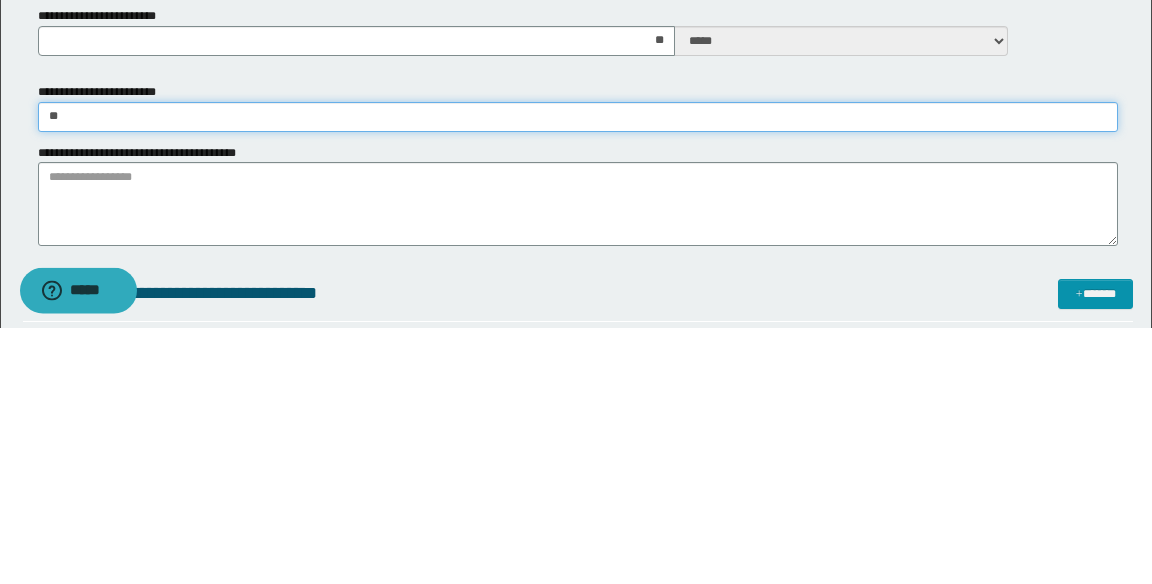 type on "*" 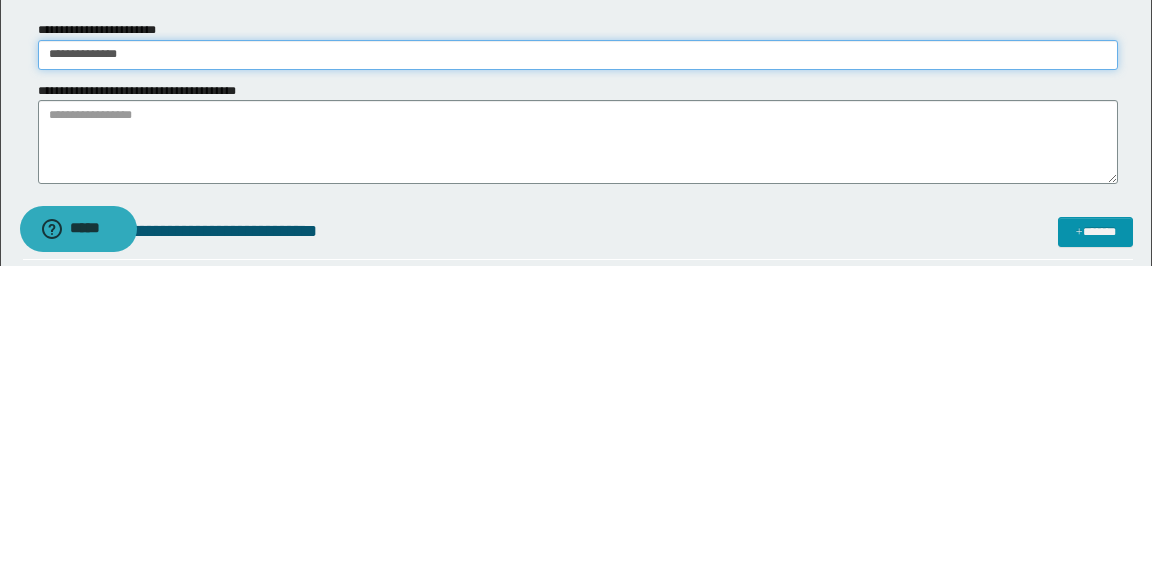 scroll, scrollTop: 733, scrollLeft: 0, axis: vertical 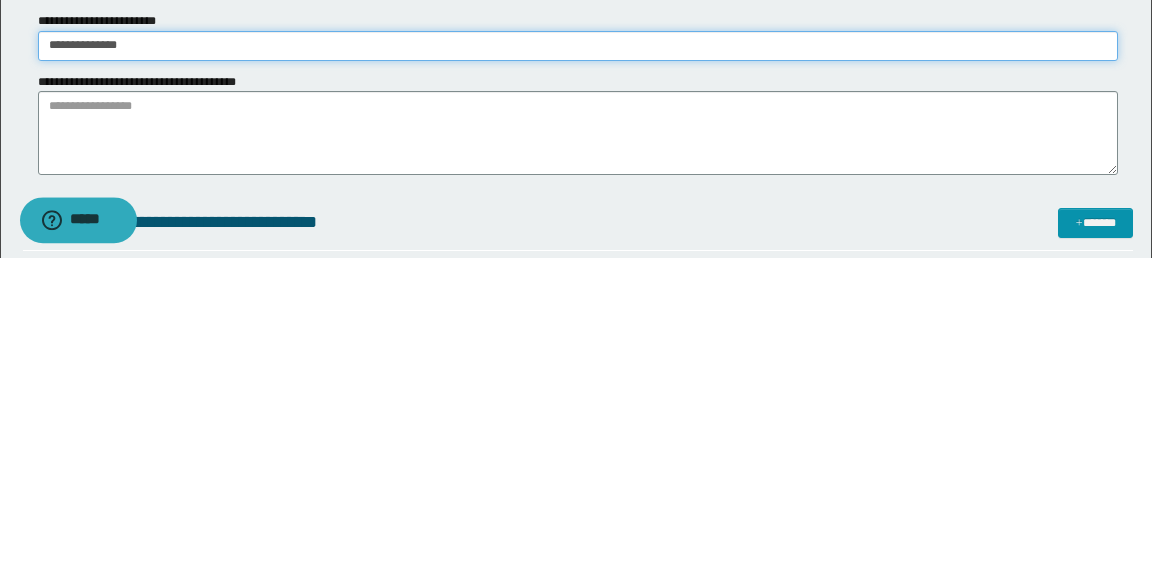 type on "**********" 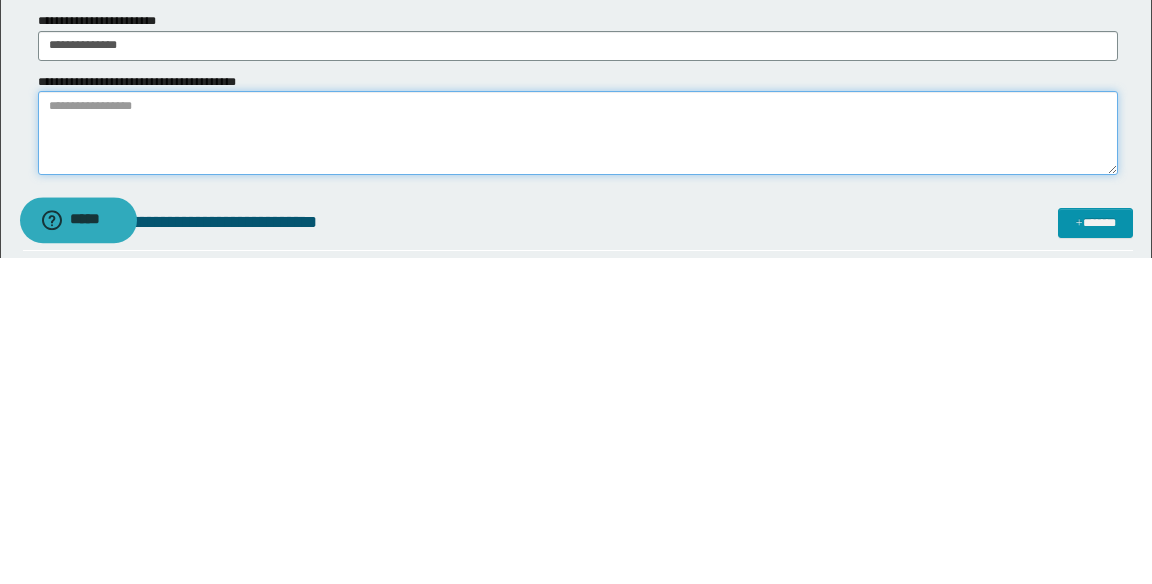 click on "**********" at bounding box center (578, 460) 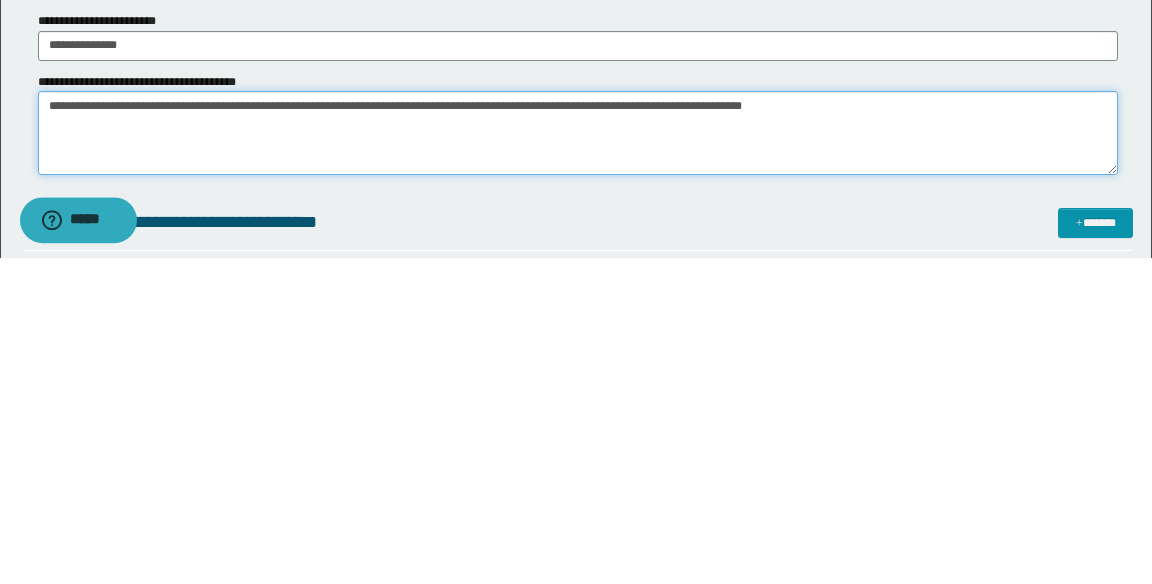 click on "**********" at bounding box center (578, 460) 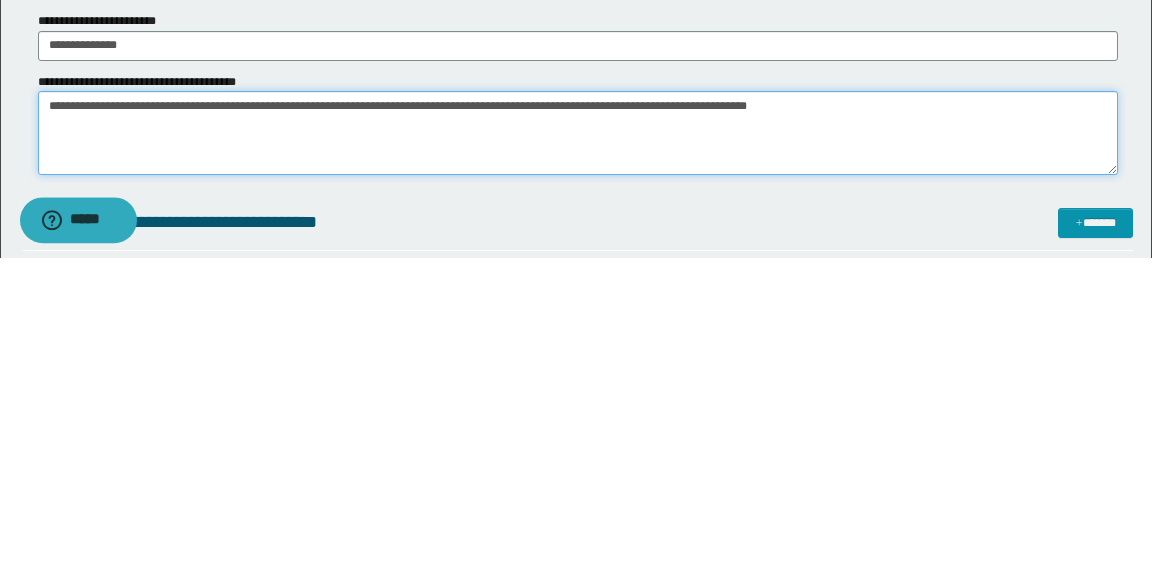 click on "**********" at bounding box center (578, 460) 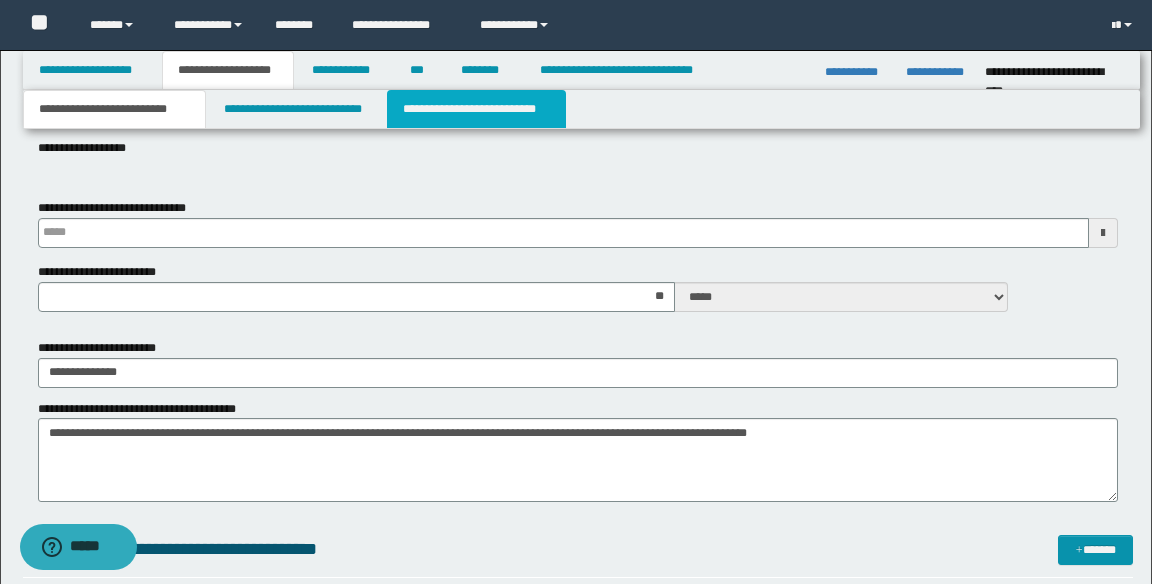 click on "**********" at bounding box center (476, 109) 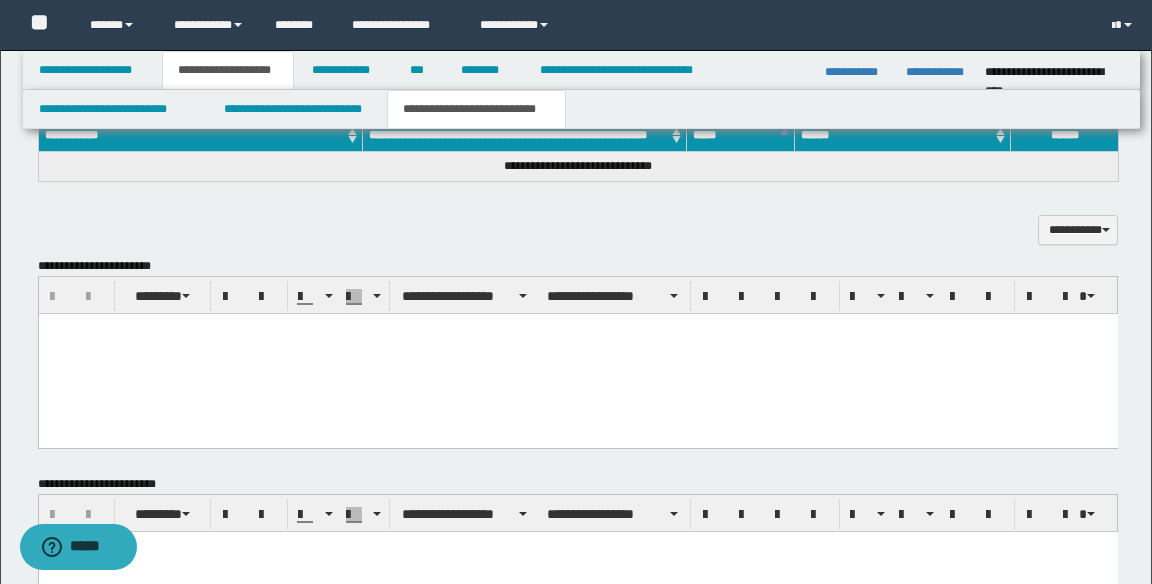 scroll, scrollTop: 0, scrollLeft: 0, axis: both 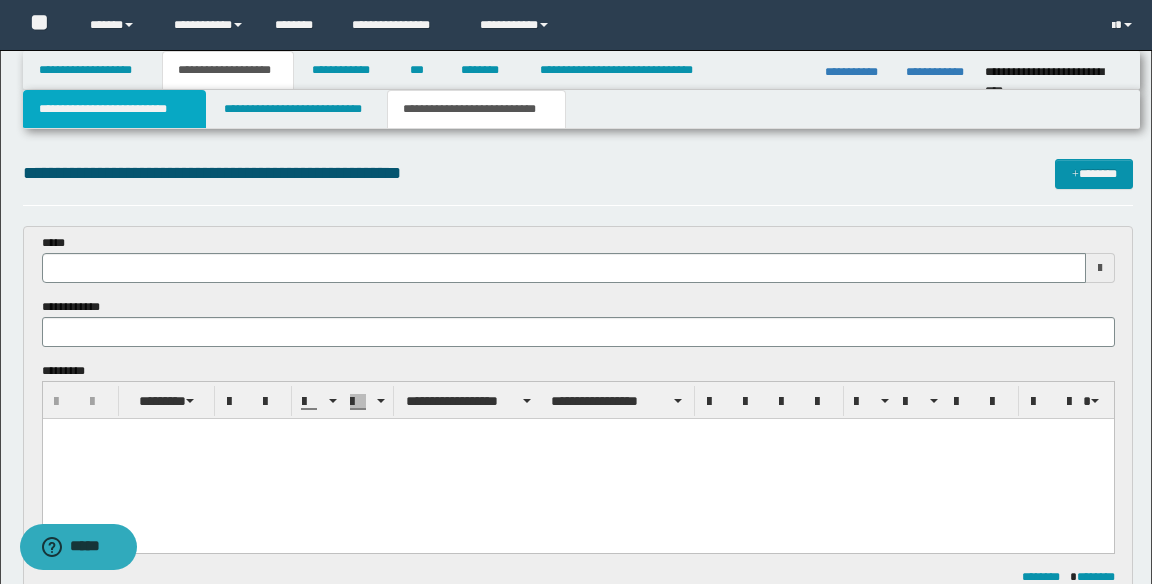 click on "**********" at bounding box center (115, 109) 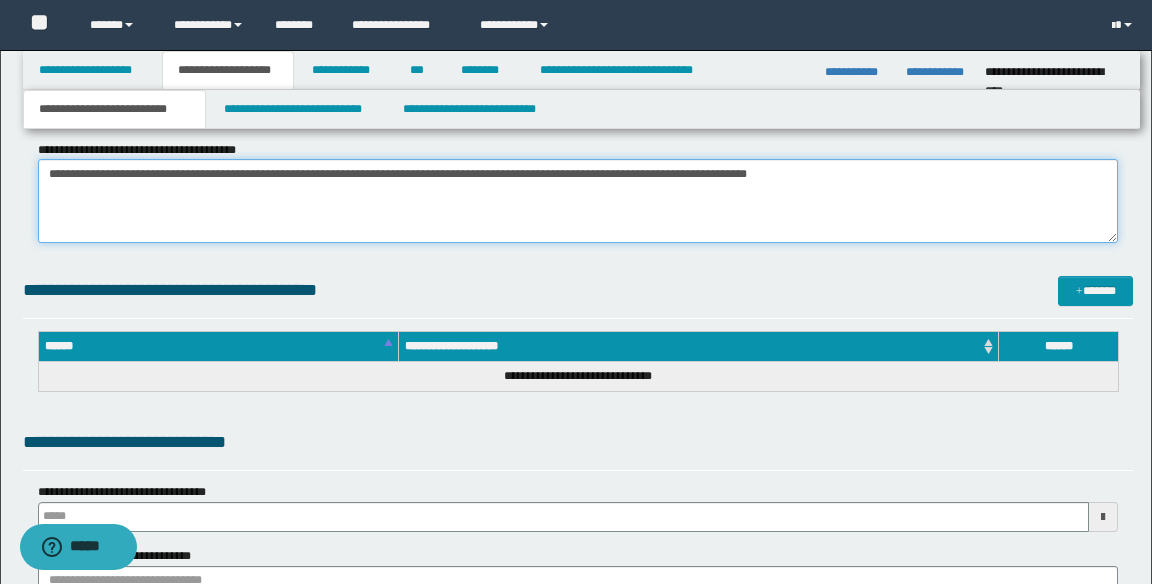 click on "**********" at bounding box center (578, 201) 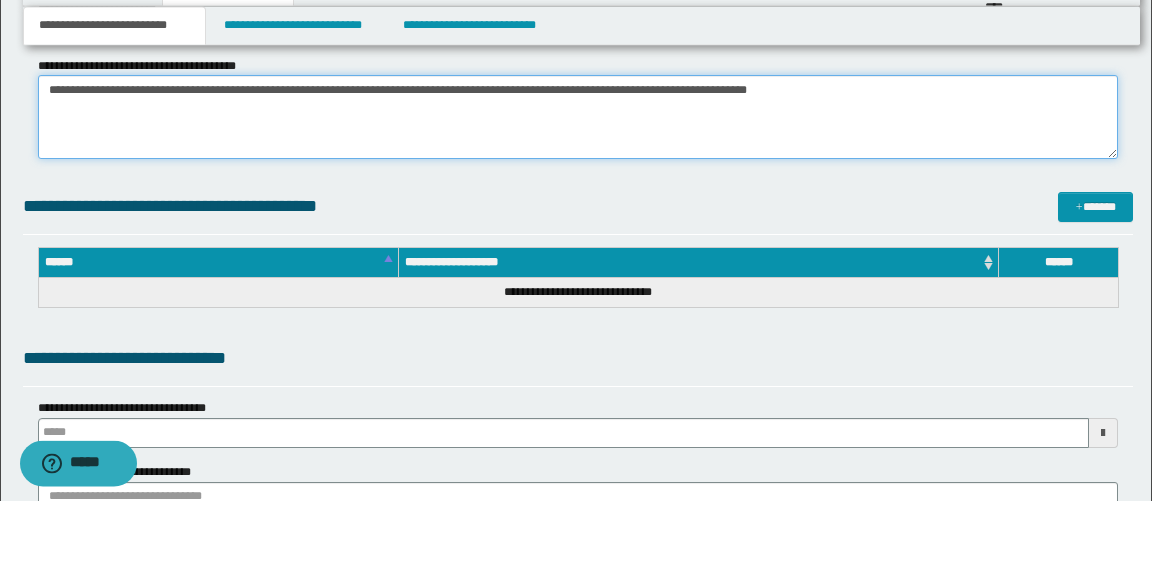 scroll, scrollTop: 992, scrollLeft: 0, axis: vertical 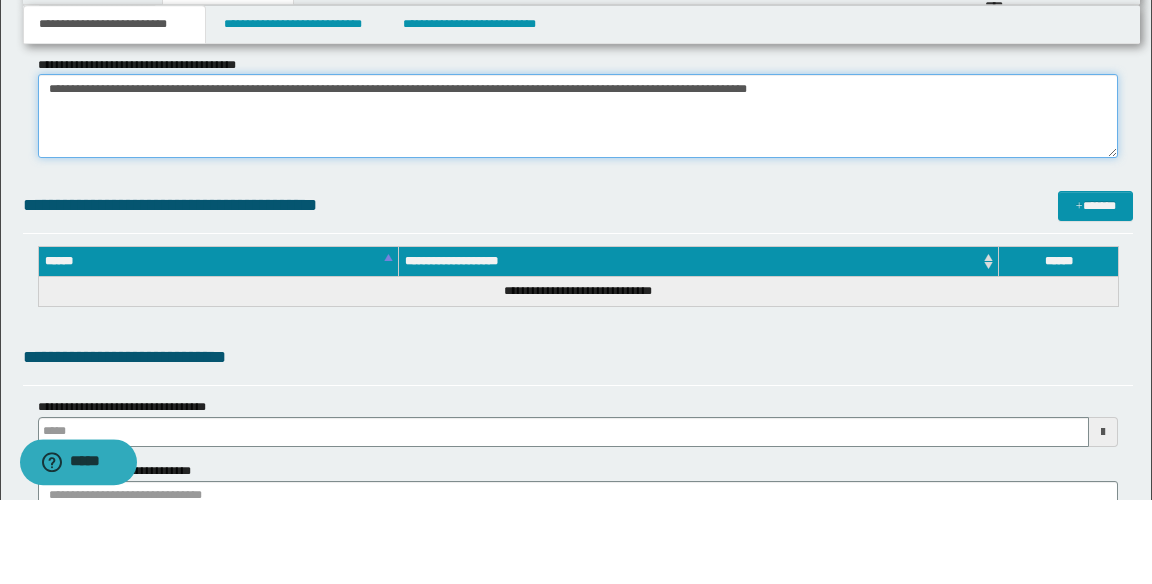 click on "**********" at bounding box center (578, 201) 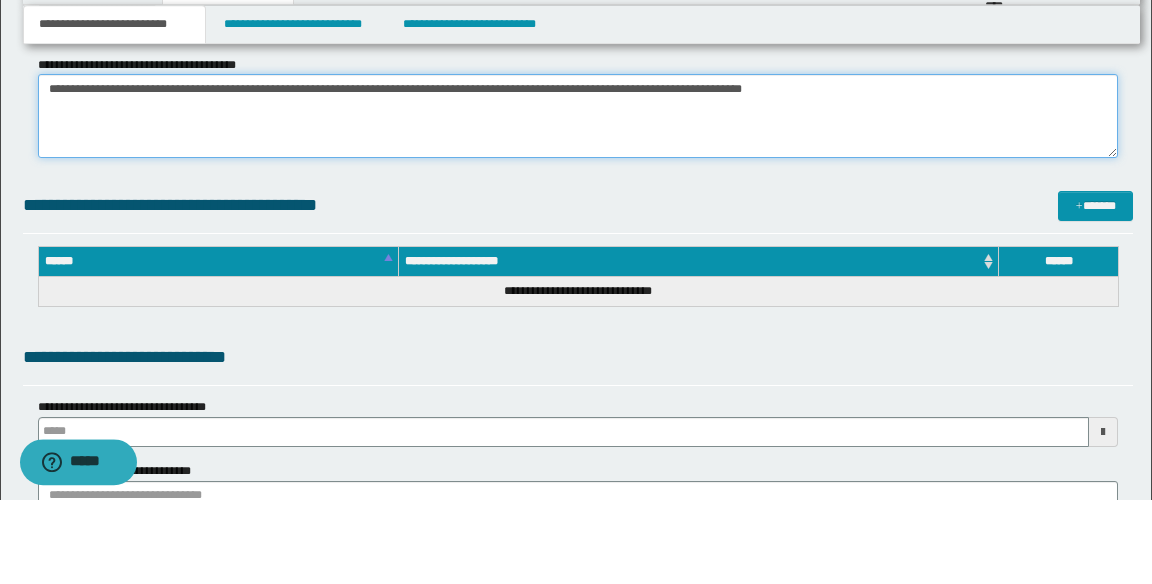 type on "**********" 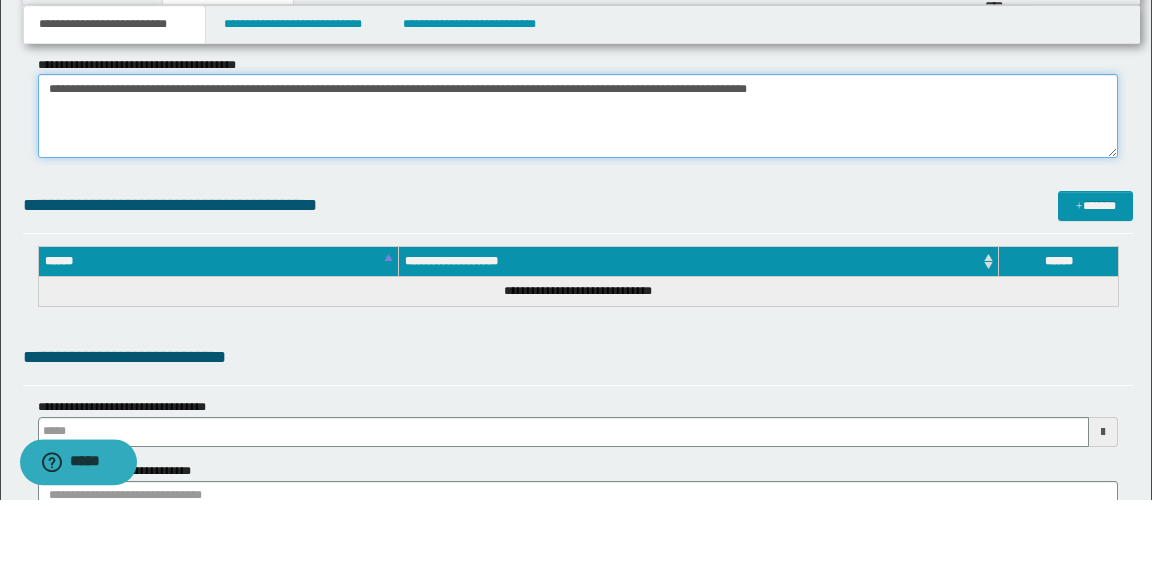 scroll, scrollTop: 992, scrollLeft: 0, axis: vertical 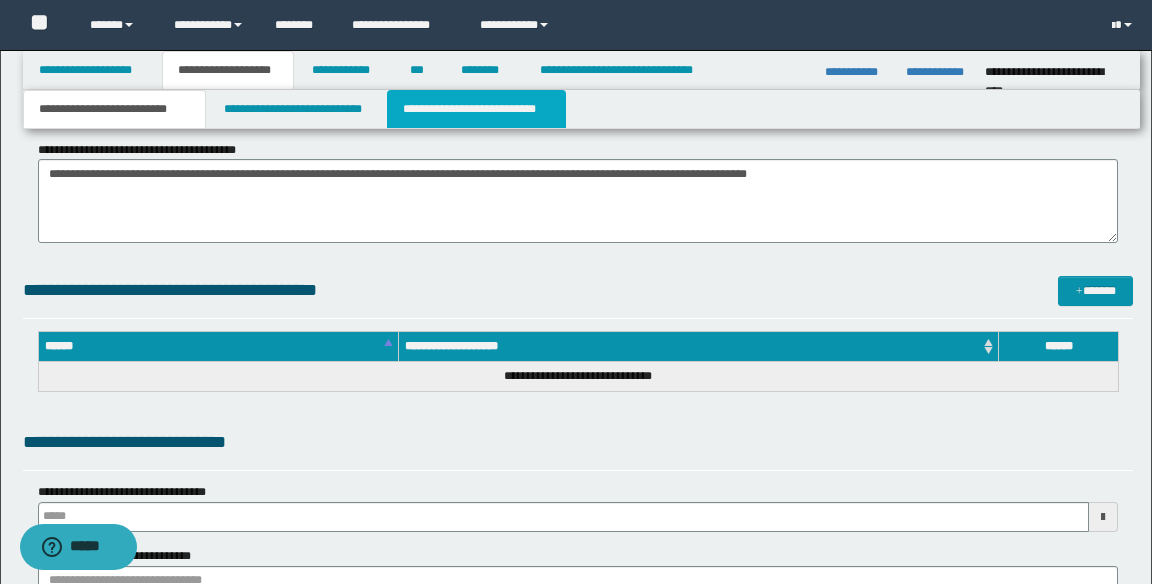 click on "**********" at bounding box center (476, 109) 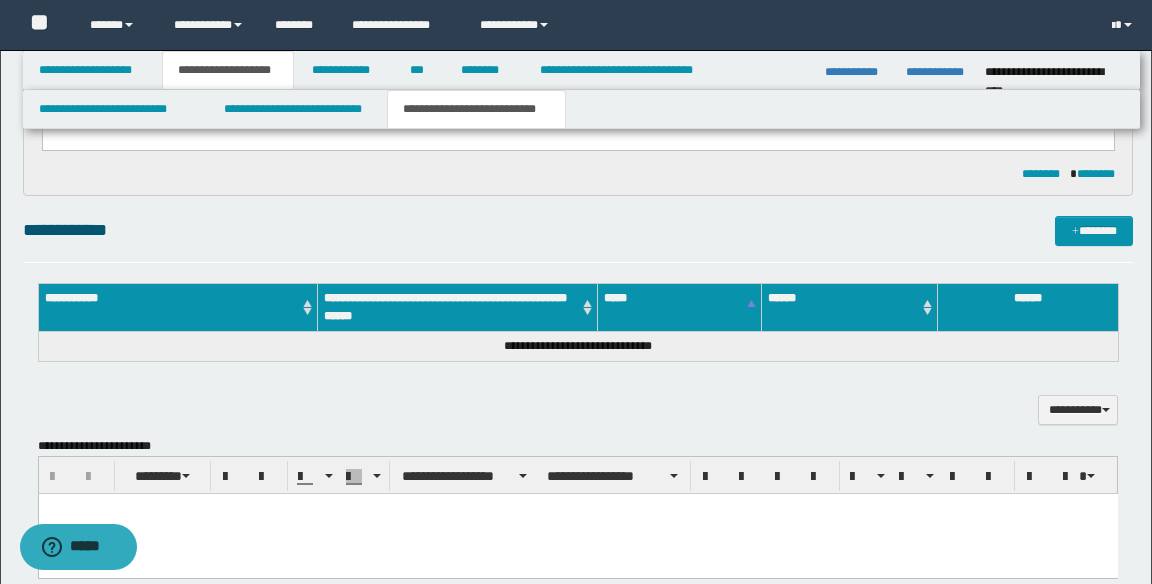 scroll, scrollTop: 0, scrollLeft: 0, axis: both 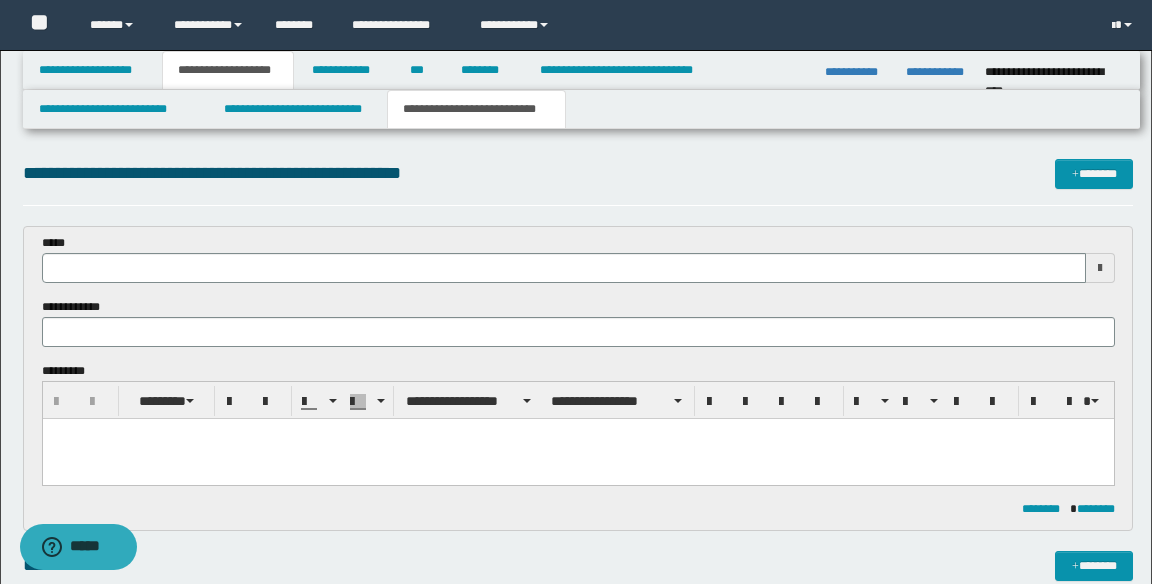 click on "**********" at bounding box center [576, 672] 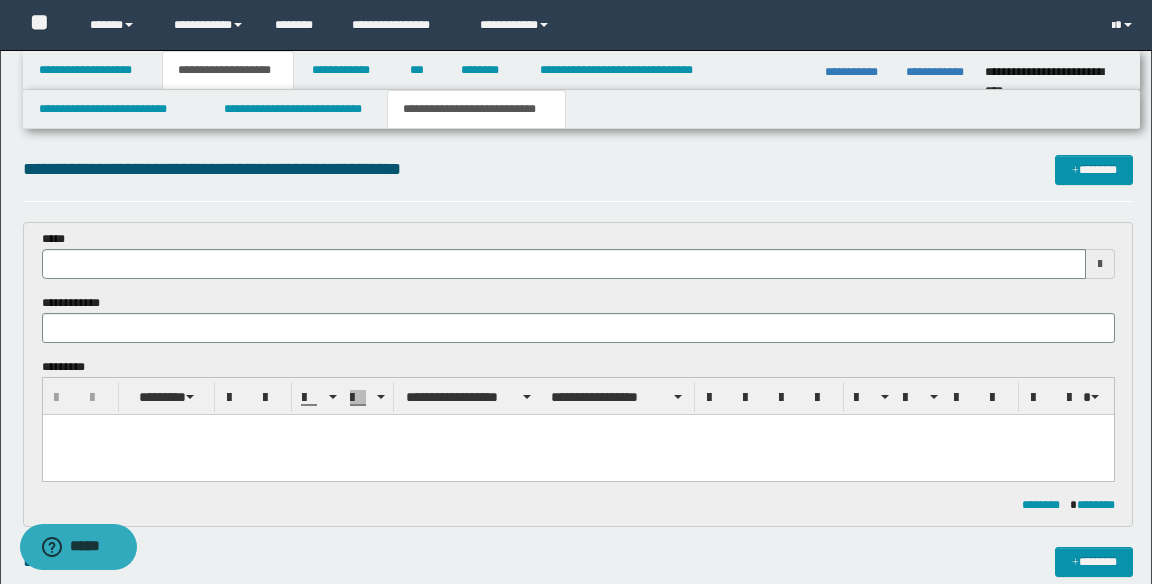 scroll, scrollTop: 0, scrollLeft: 0, axis: both 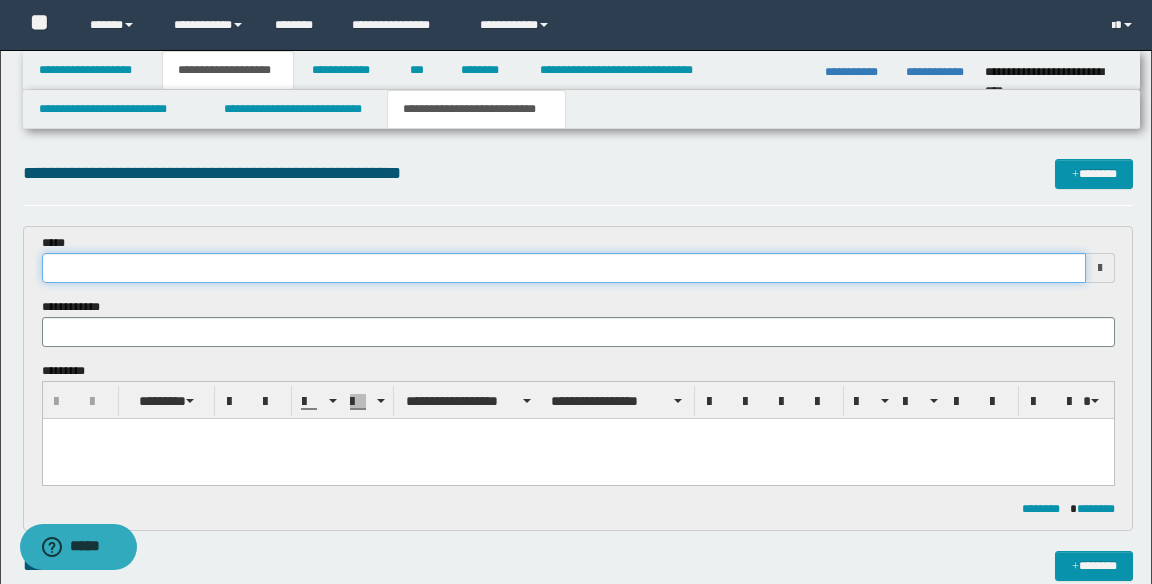 click at bounding box center [564, 268] 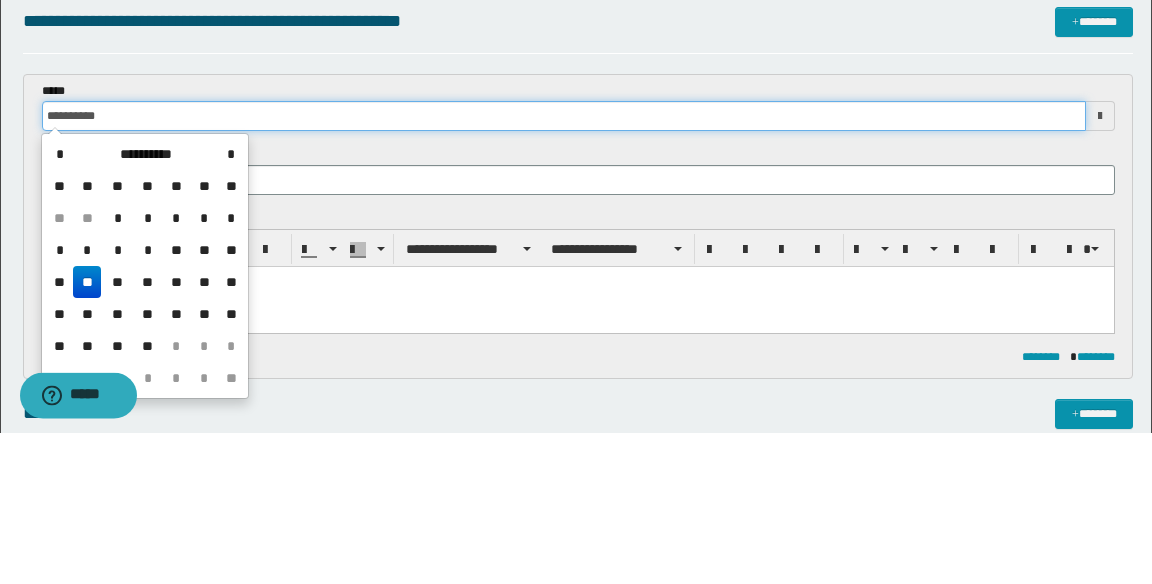 click on "**********" at bounding box center [564, 268] 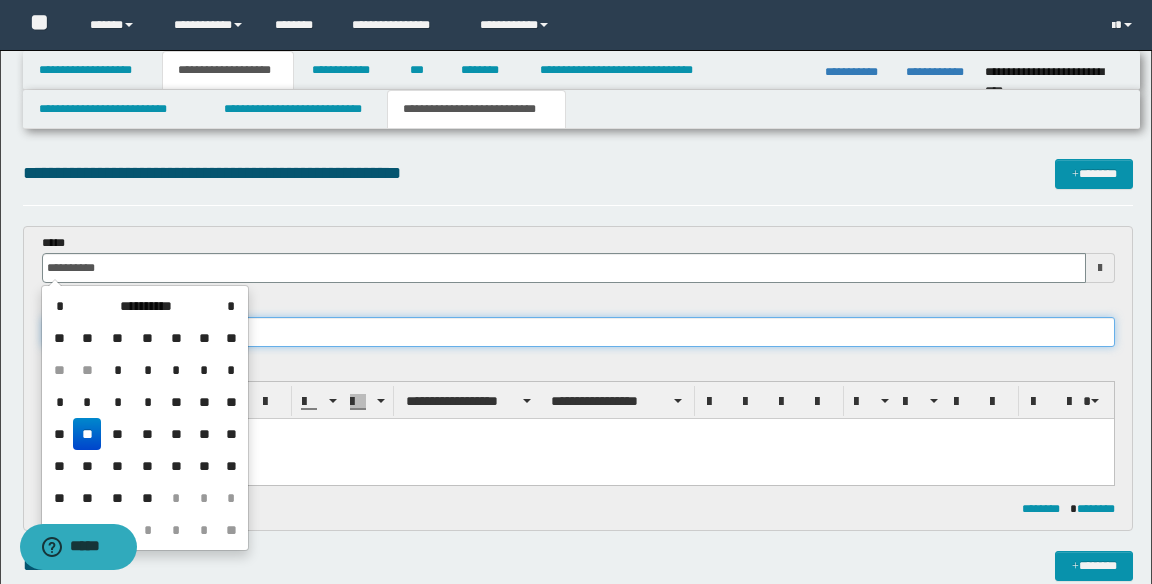 click at bounding box center (578, 332) 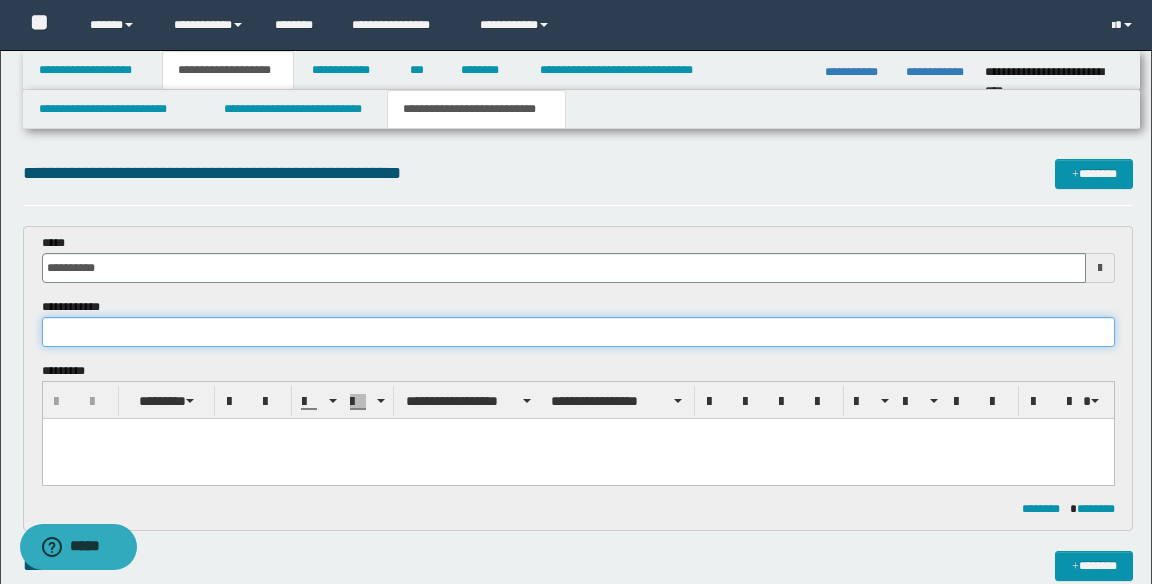 click at bounding box center (578, 332) 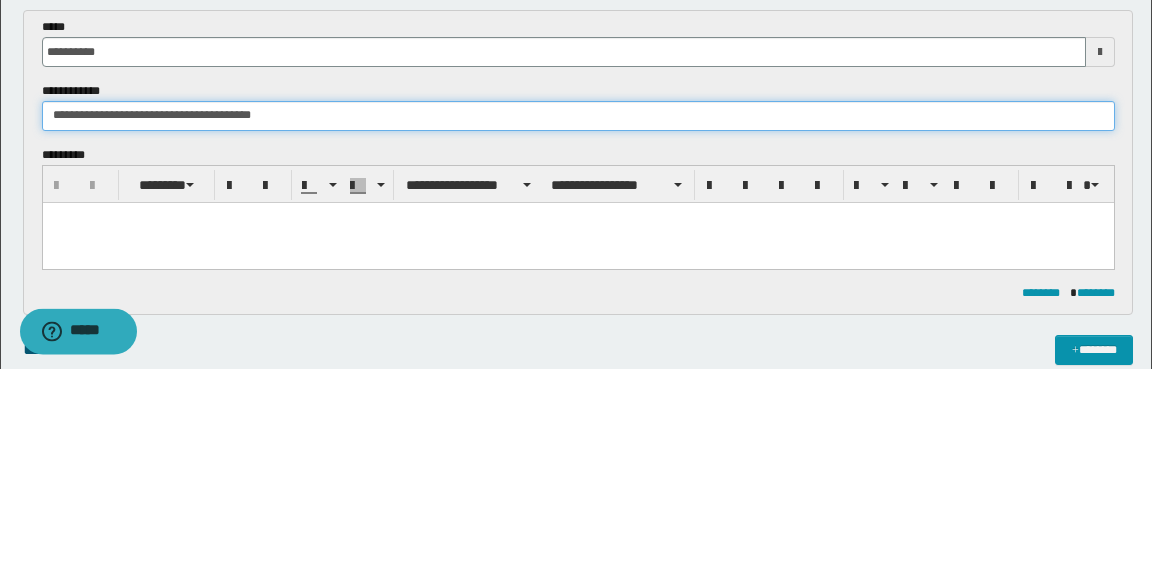 type on "**********" 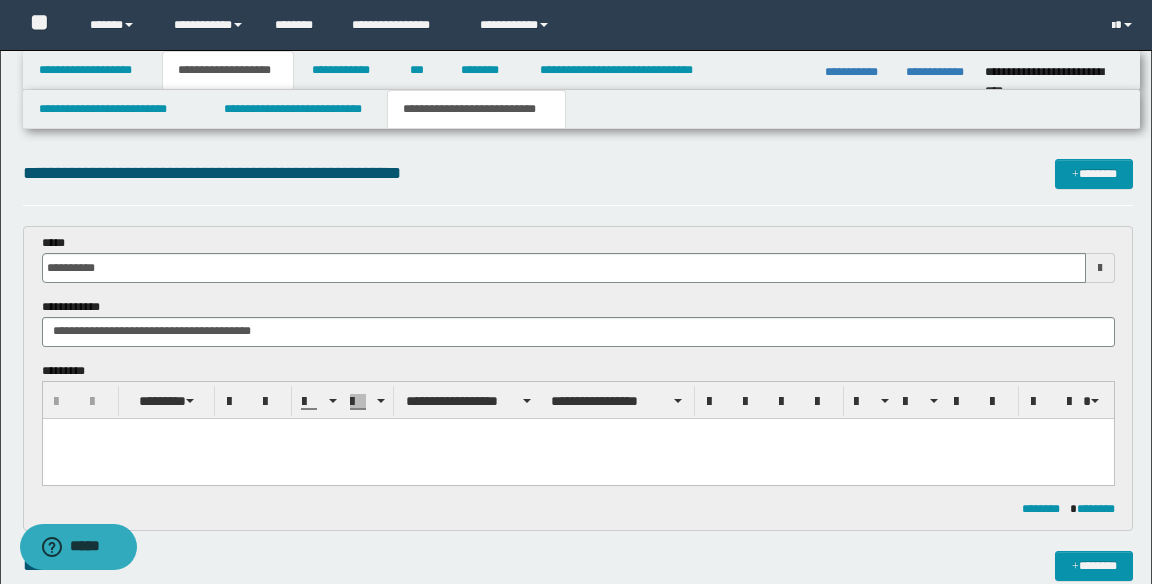 click at bounding box center [577, 458] 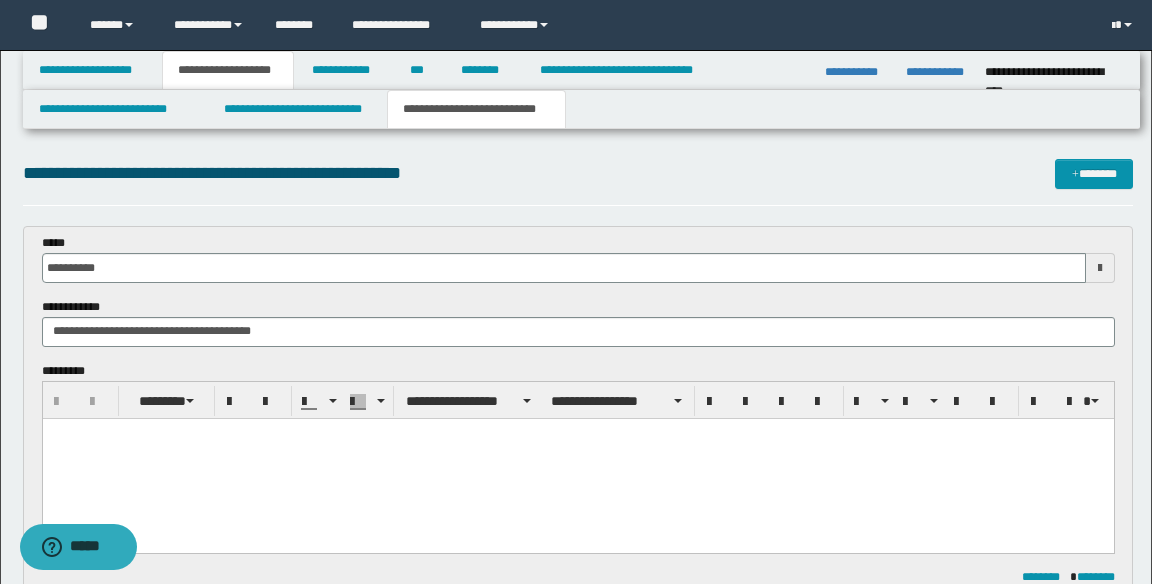 click at bounding box center (577, 458) 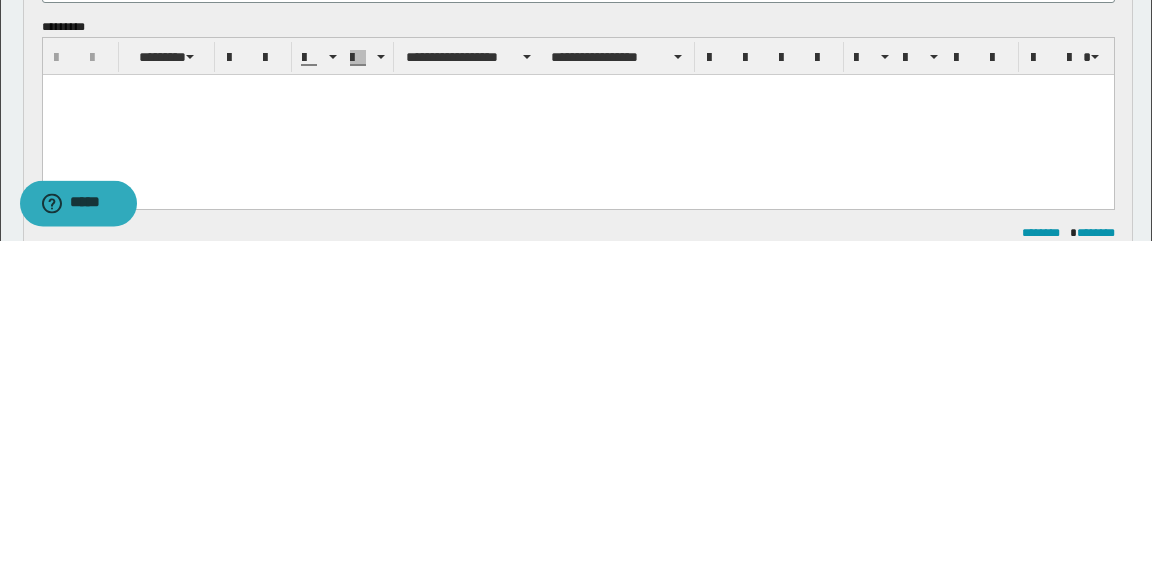 type 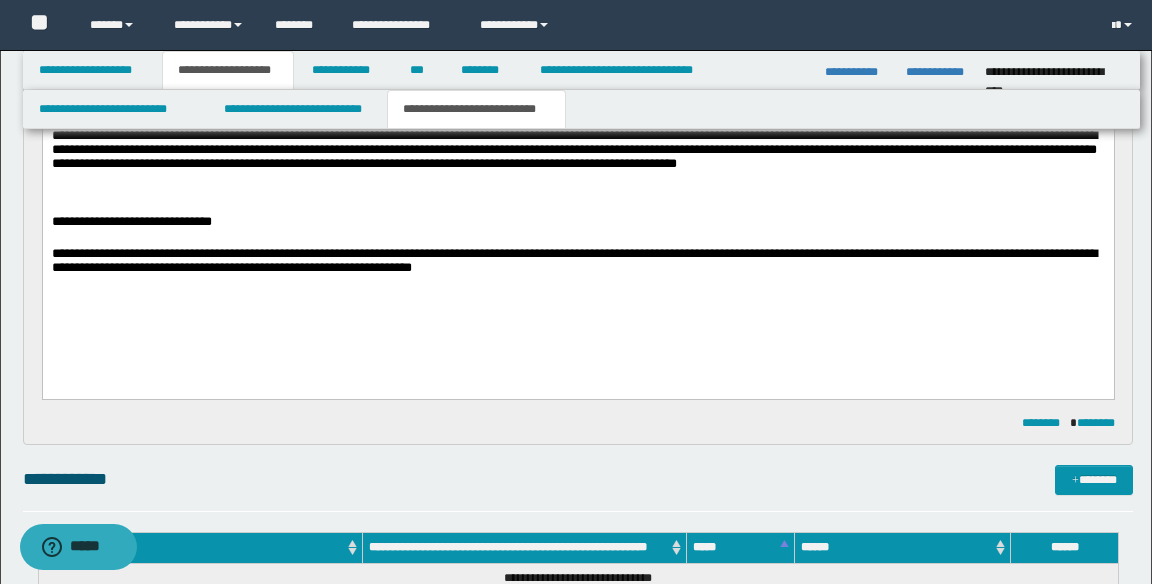 scroll, scrollTop: 300, scrollLeft: 0, axis: vertical 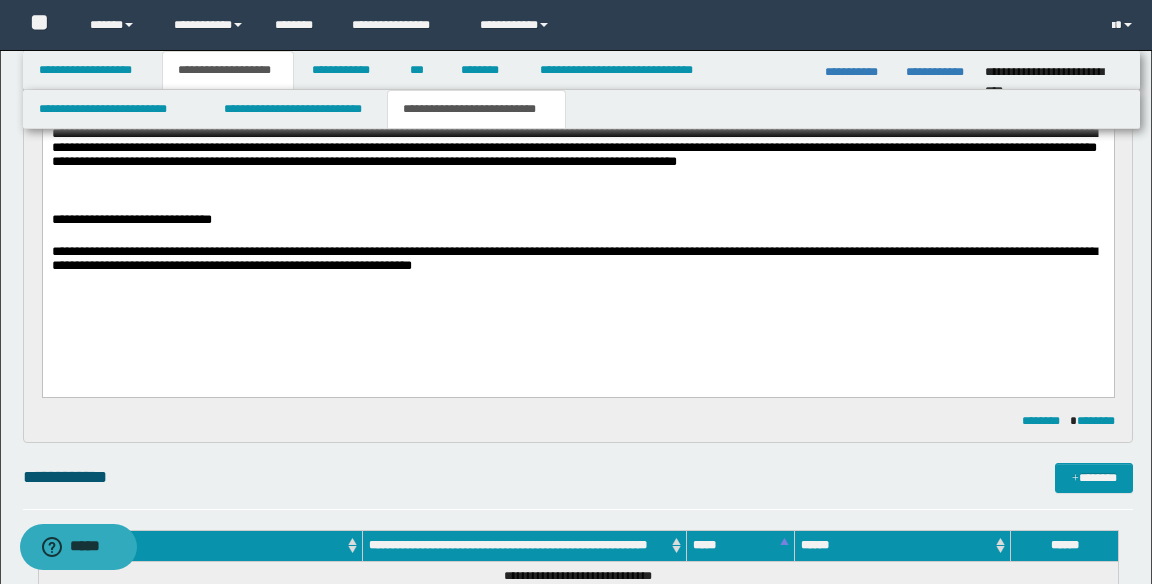 click on "**********" at bounding box center [578, 262] 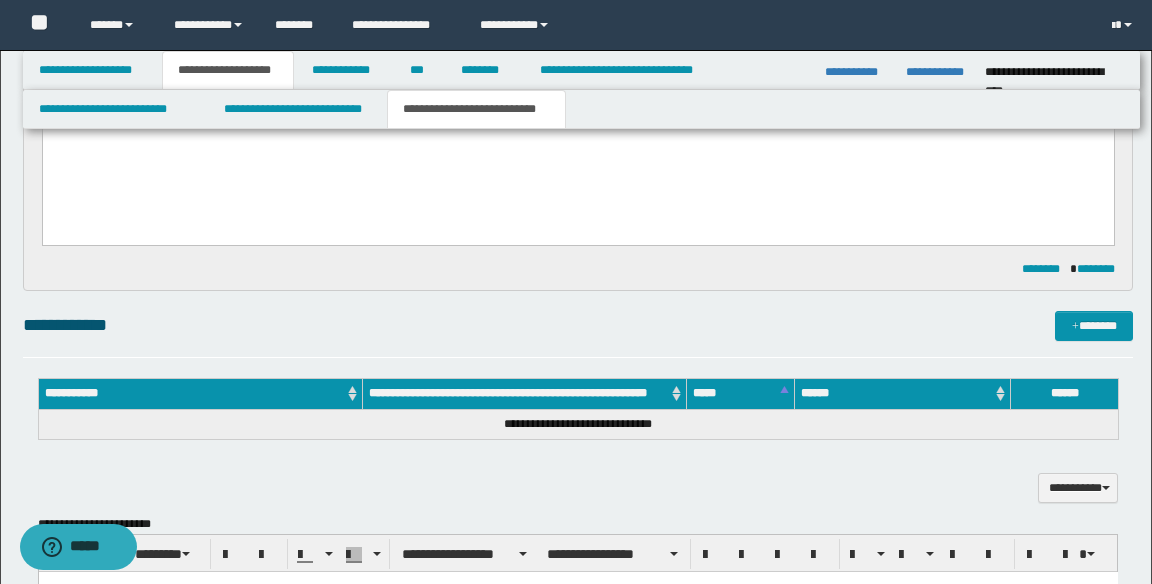 scroll, scrollTop: 616, scrollLeft: 0, axis: vertical 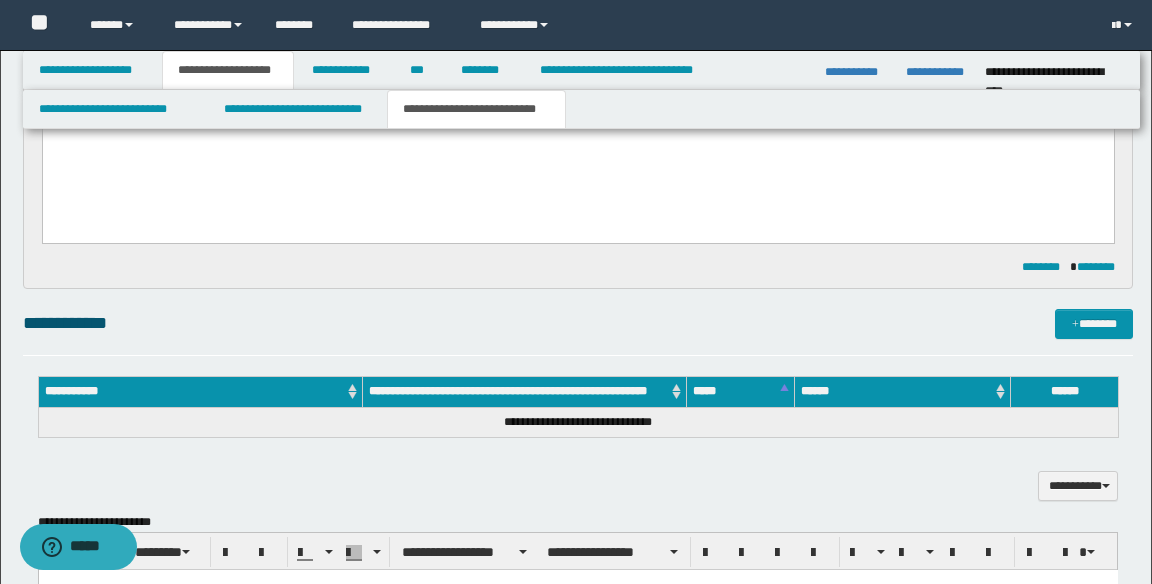 click on "**********" at bounding box center (577, -10) 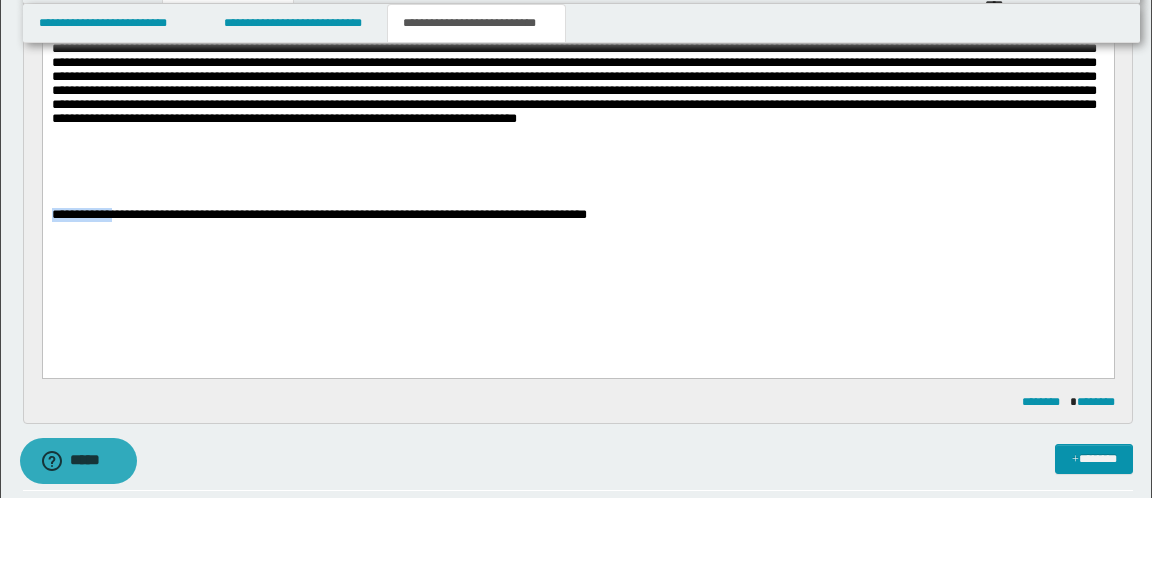 scroll, scrollTop: 431, scrollLeft: 0, axis: vertical 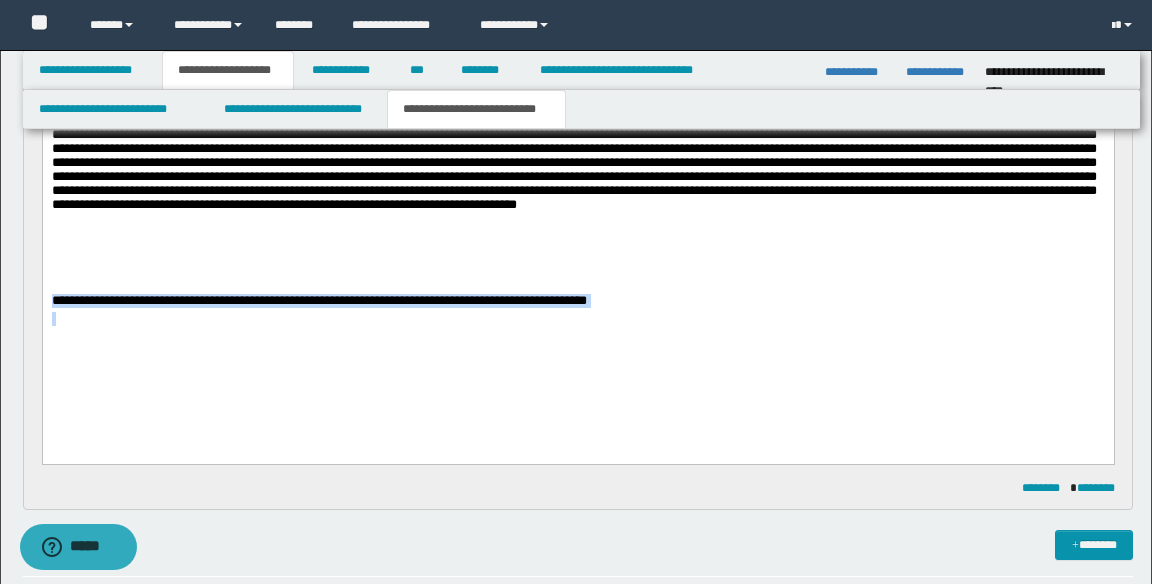 click at bounding box center (577, 333) 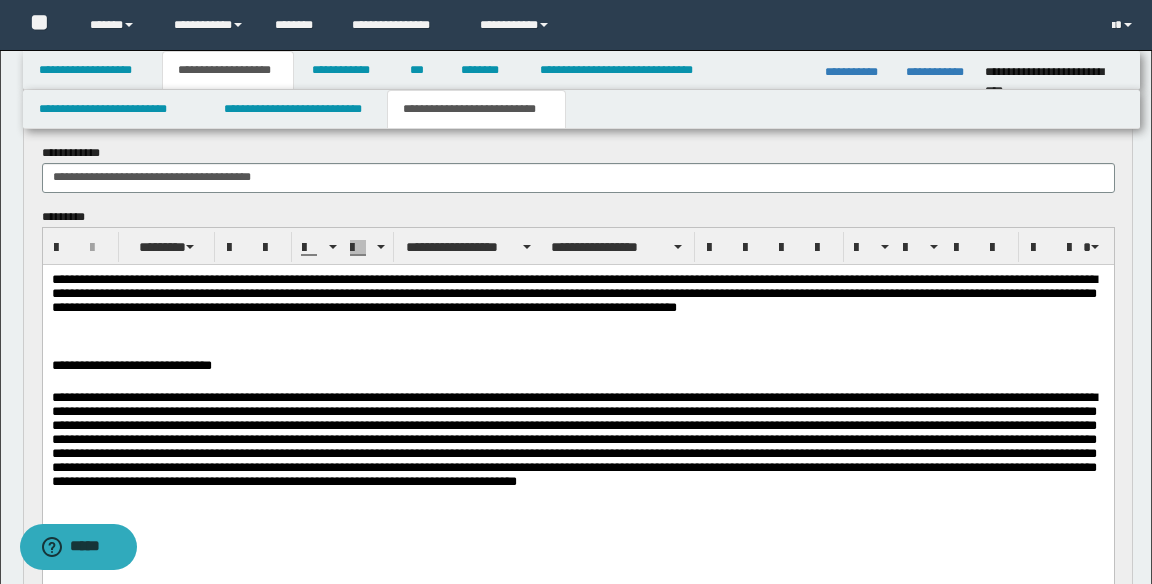 scroll, scrollTop: 162, scrollLeft: 0, axis: vertical 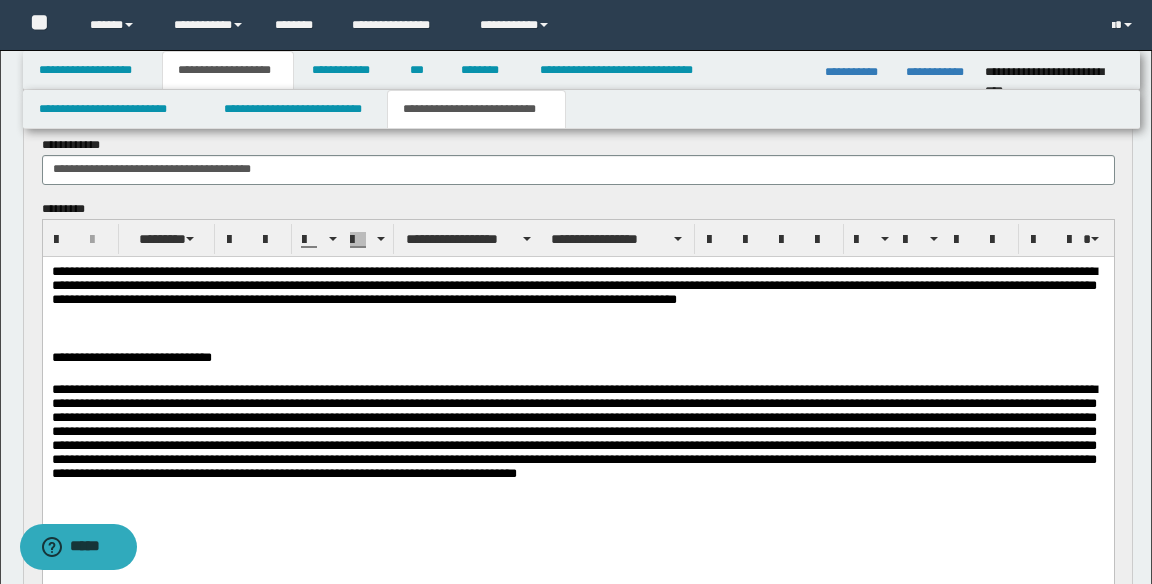 click at bounding box center (577, 343) 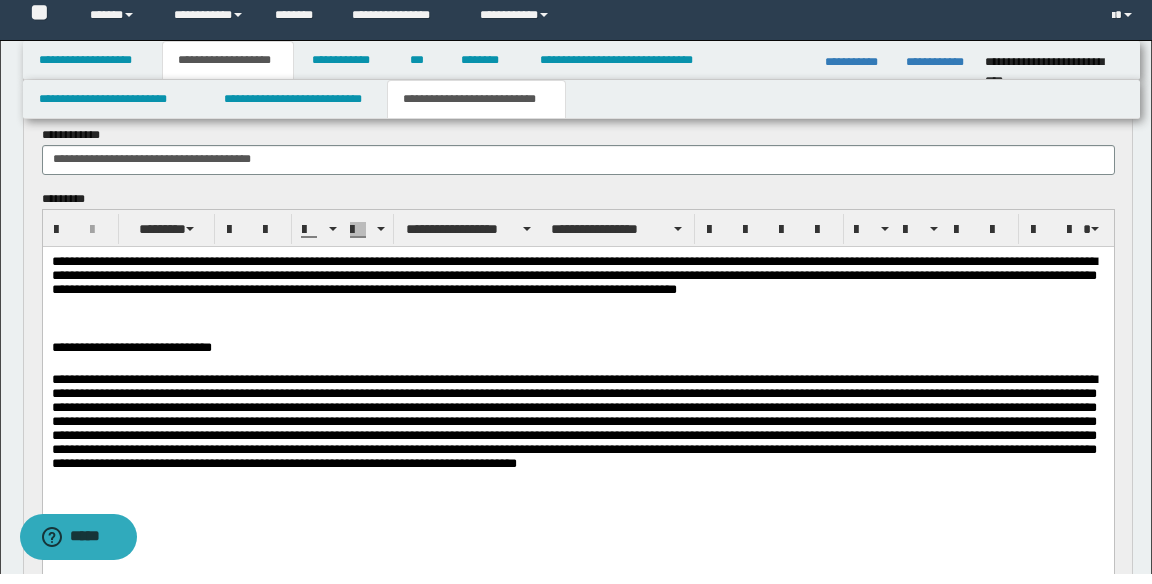 scroll, scrollTop: 162, scrollLeft: 0, axis: vertical 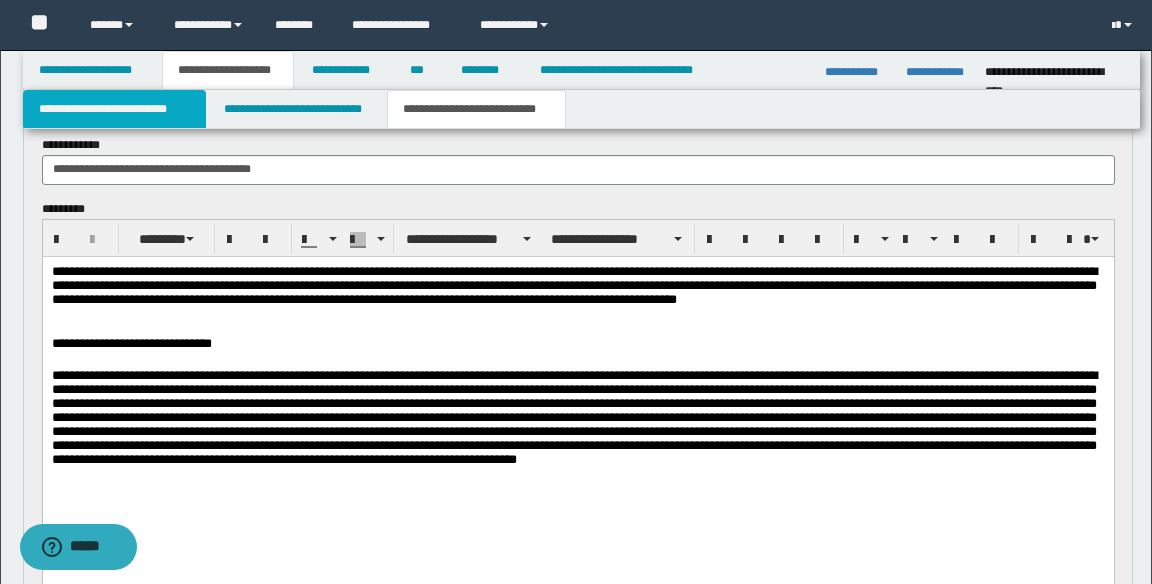 click on "**********" at bounding box center (115, 109) 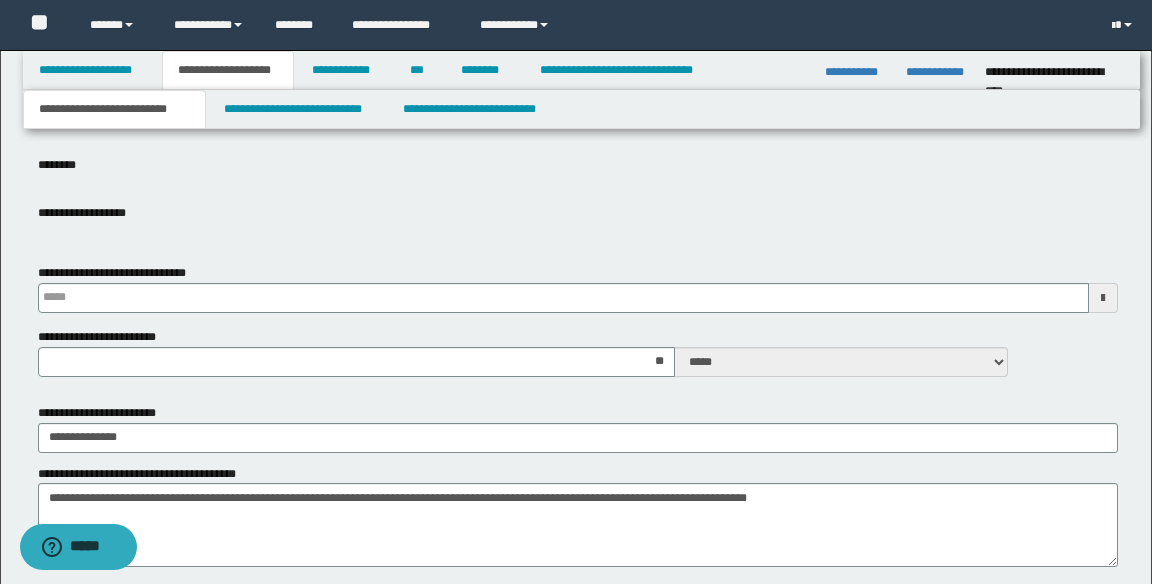 scroll, scrollTop: 675, scrollLeft: 0, axis: vertical 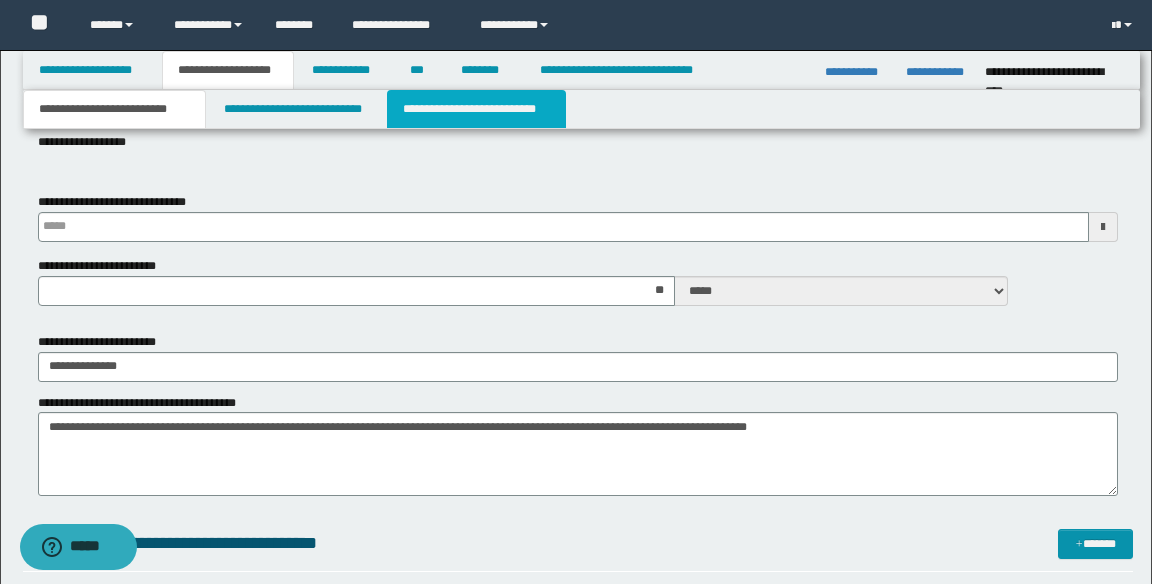 click on "**********" at bounding box center (476, 109) 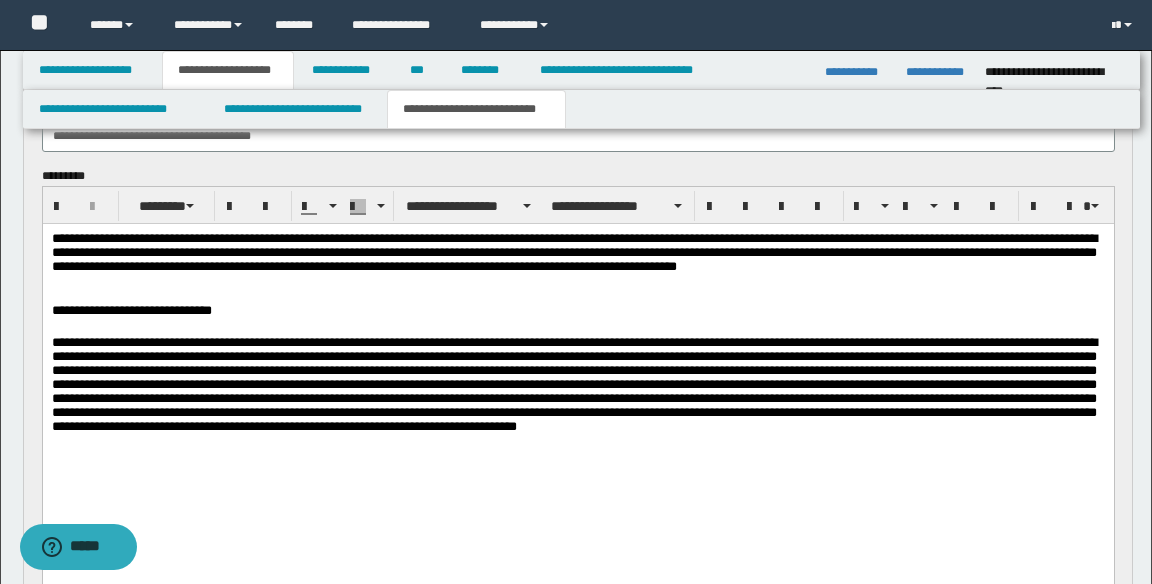 scroll, scrollTop: 175, scrollLeft: 0, axis: vertical 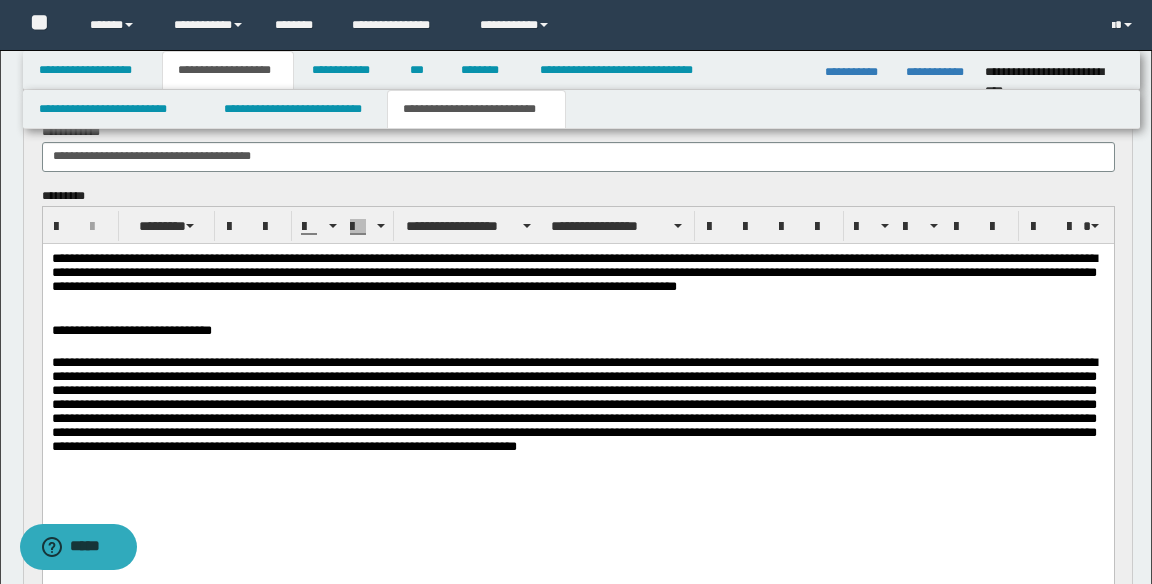 click on "**********" at bounding box center [578, 332] 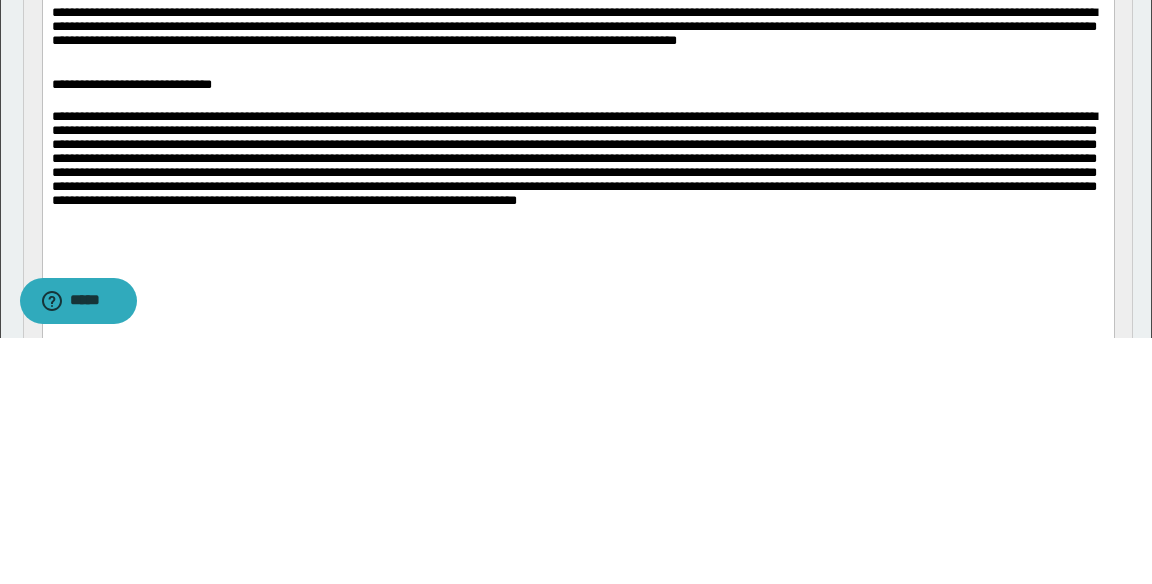 scroll, scrollTop: 175, scrollLeft: 0, axis: vertical 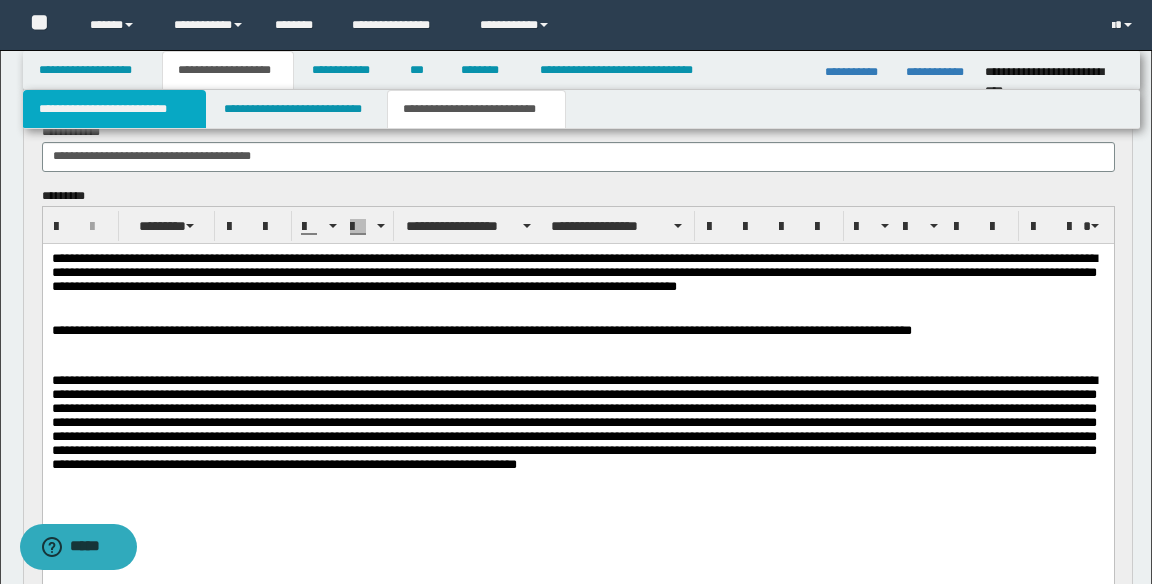click on "**********" at bounding box center [115, 109] 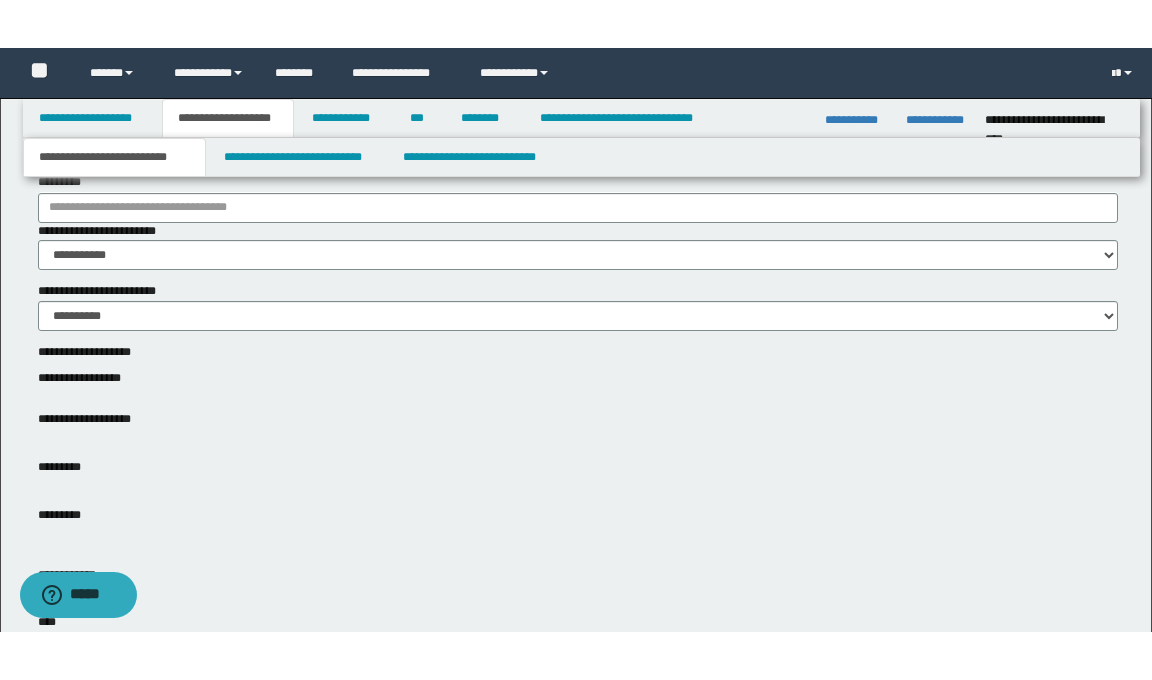 scroll, scrollTop: 0, scrollLeft: 0, axis: both 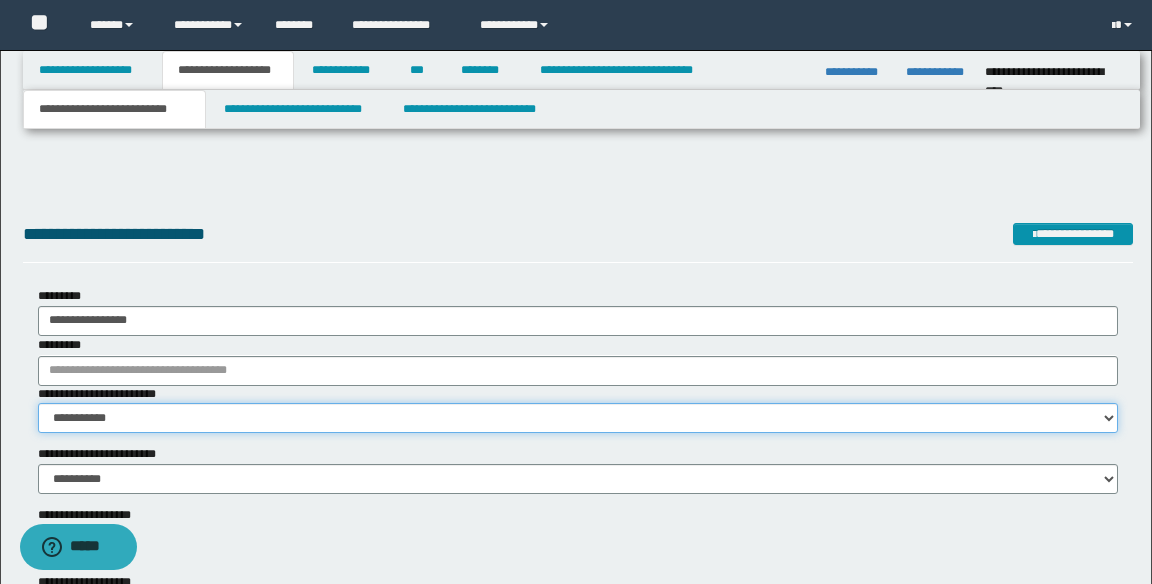click on "**********" at bounding box center (578, 418) 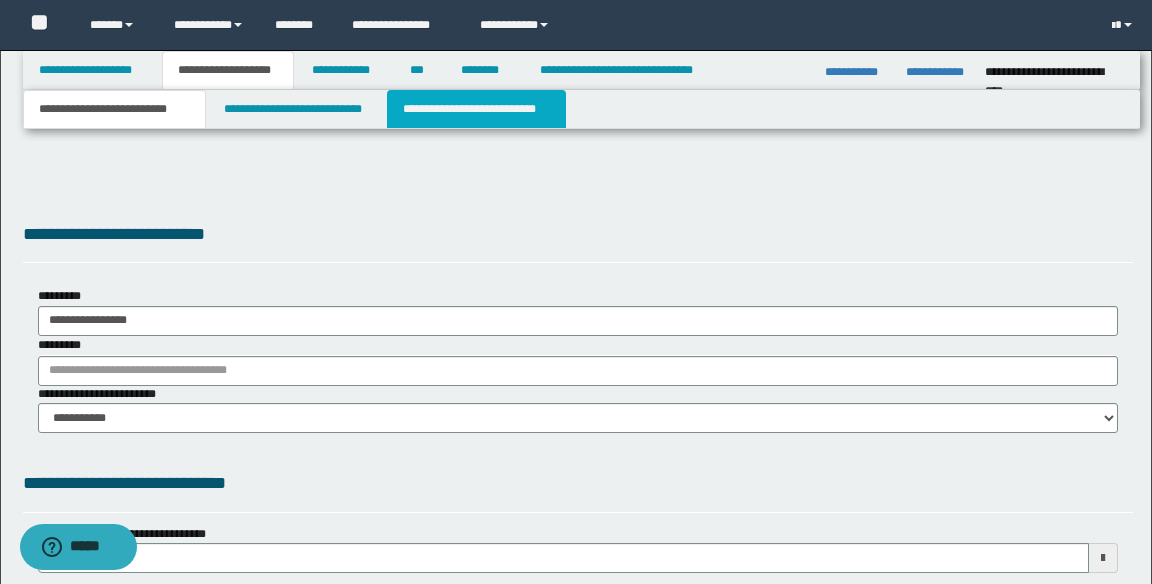 click on "**********" at bounding box center [476, 109] 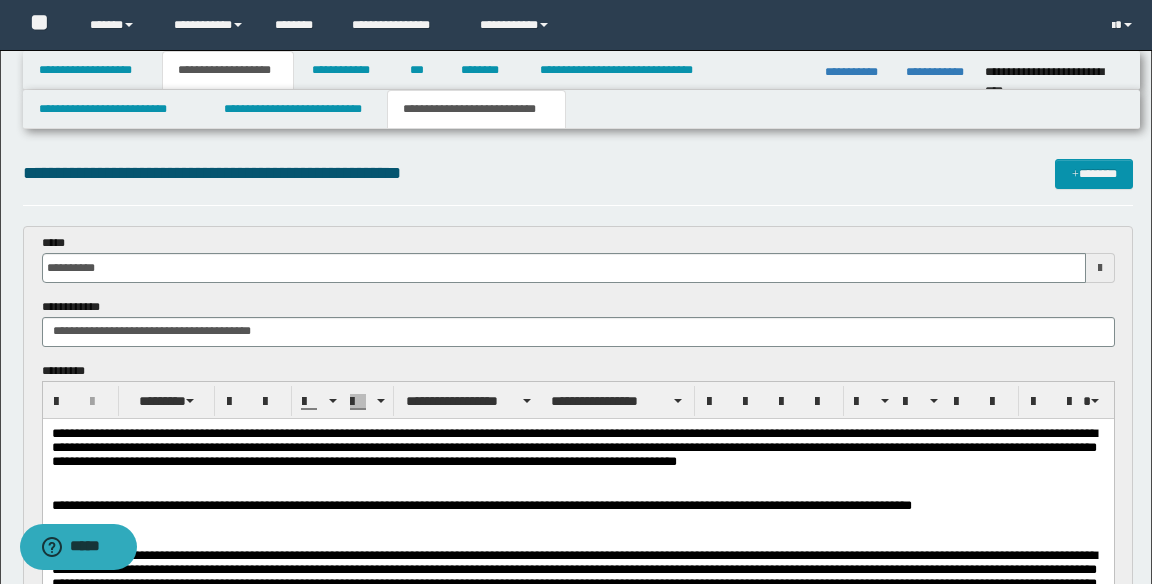 click on "**********" at bounding box center [578, 462] 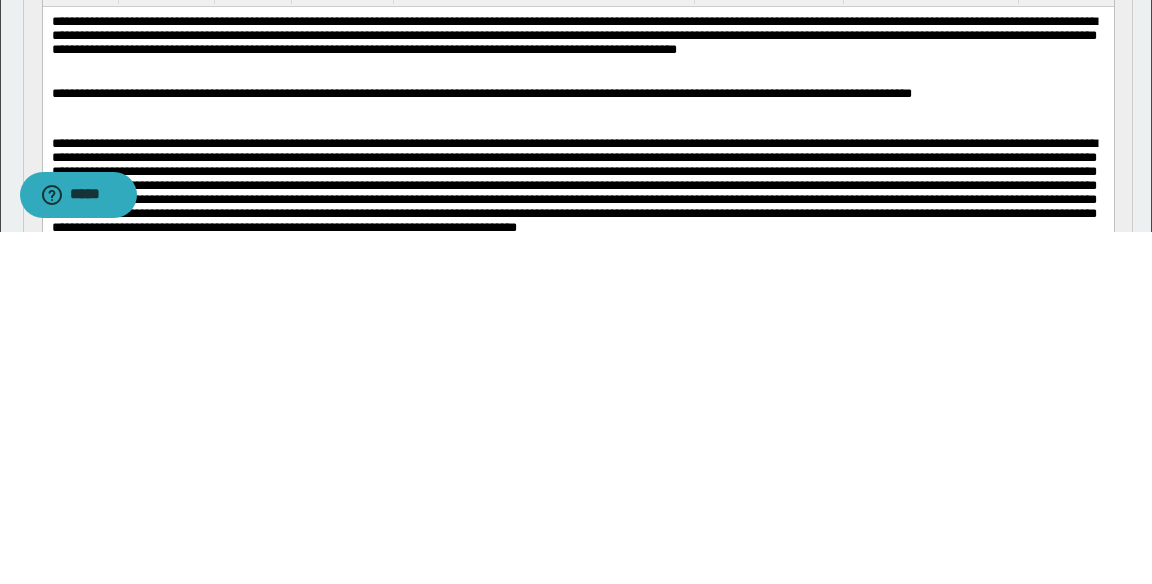 scroll, scrollTop: 74, scrollLeft: 0, axis: vertical 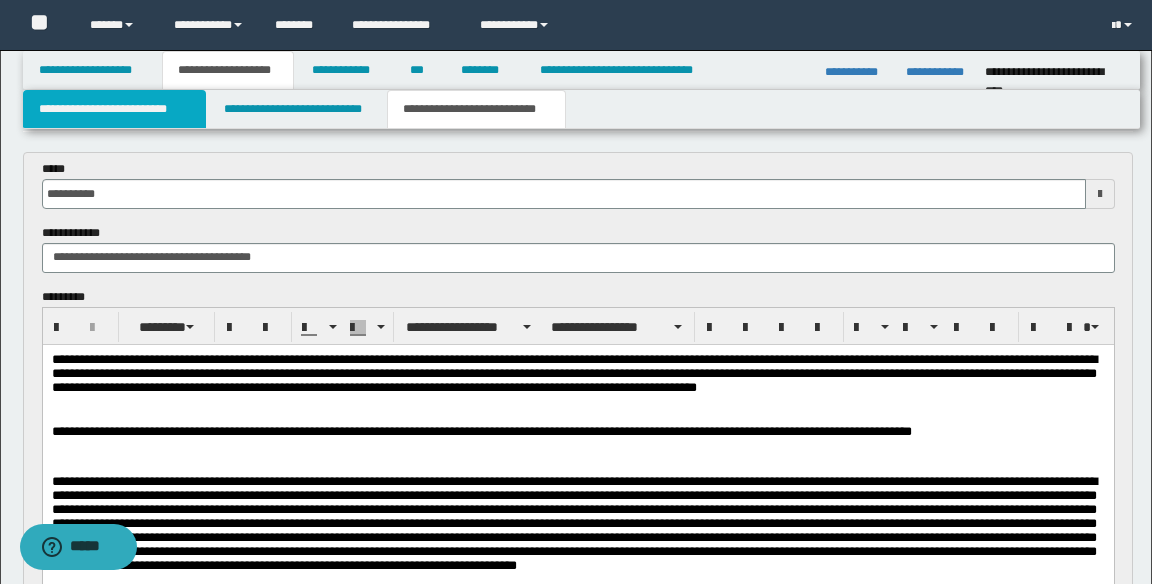 click on "**********" at bounding box center [115, 109] 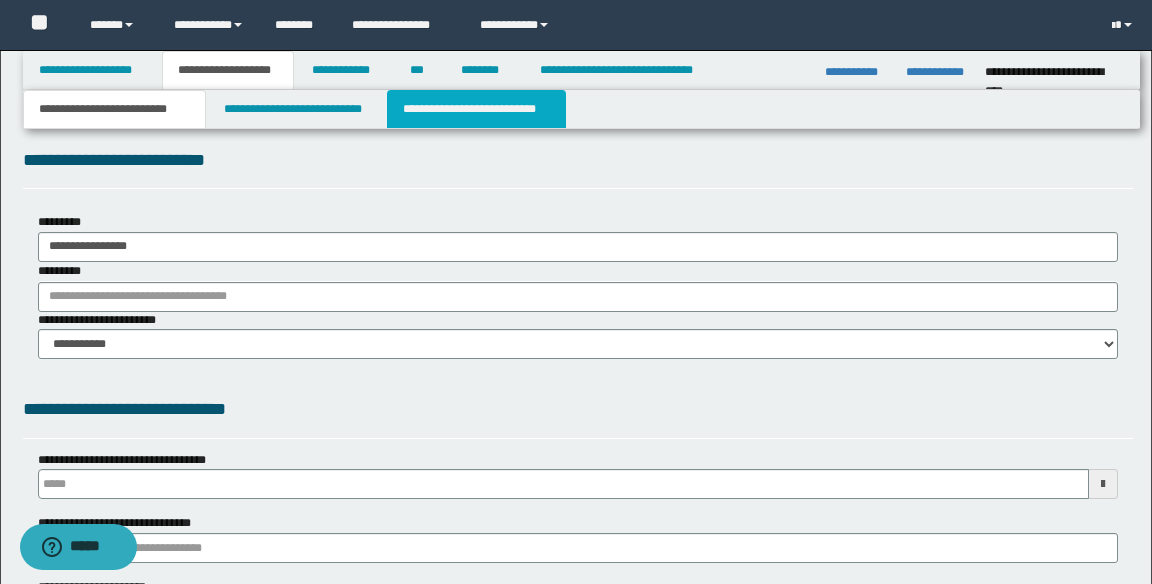 click on "**********" at bounding box center [476, 109] 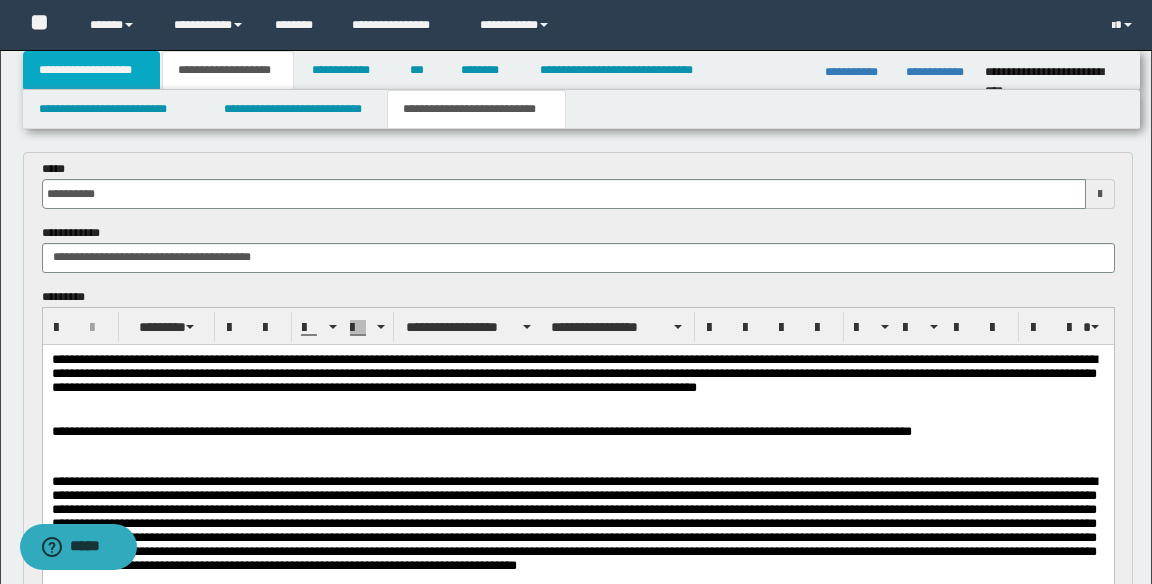 click on "**********" at bounding box center (91, 70) 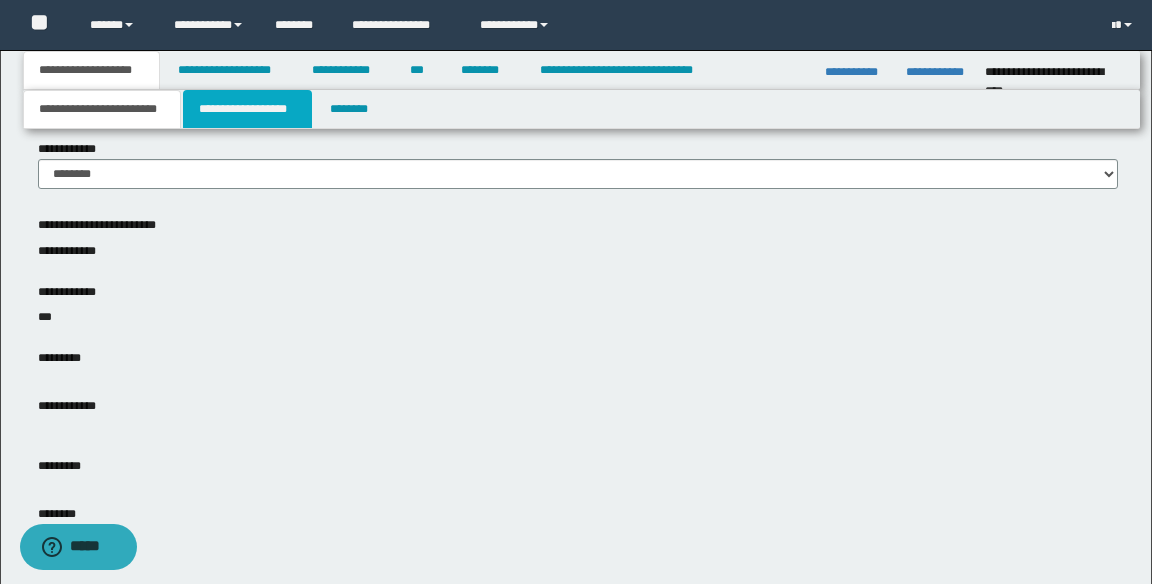 click on "**********" at bounding box center (247, 109) 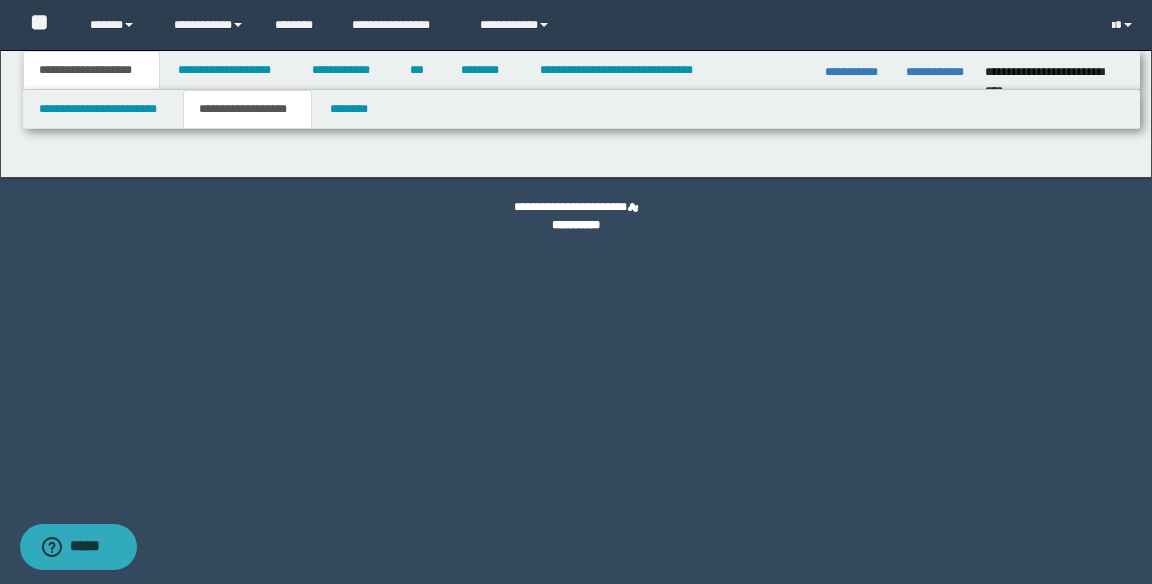 type on "********" 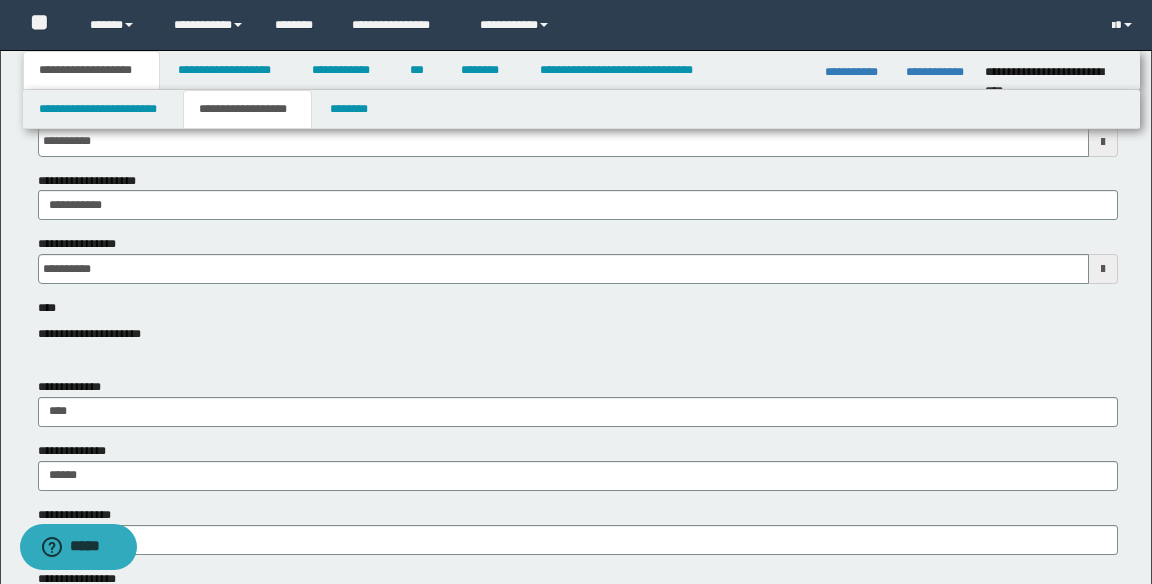 scroll, scrollTop: 234, scrollLeft: 0, axis: vertical 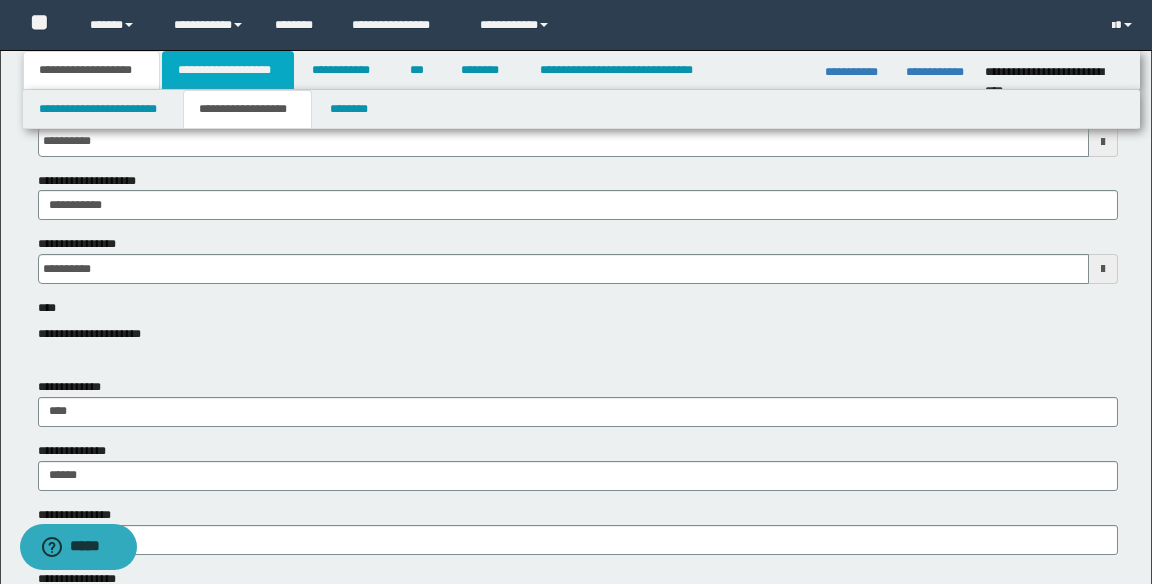 click on "**********" at bounding box center [228, 70] 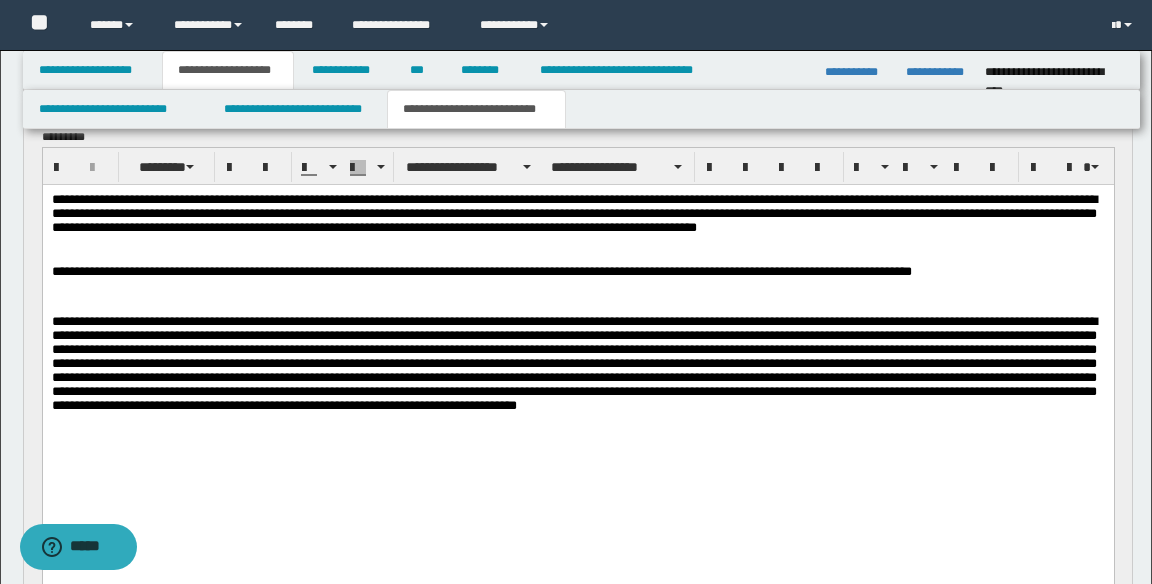 click on "**********" at bounding box center (578, 228) 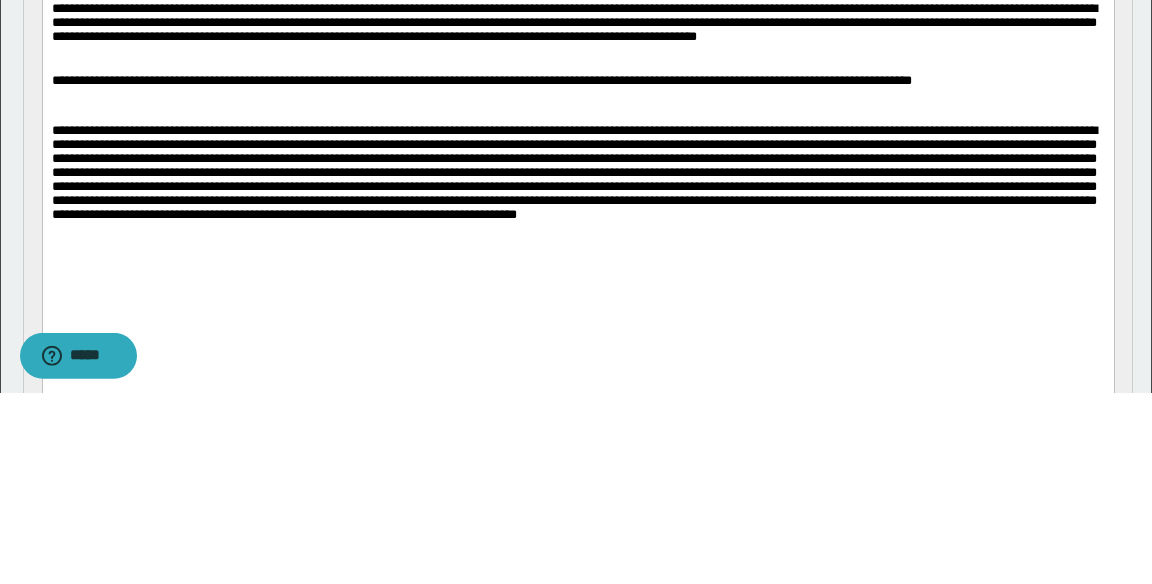click on "**********" at bounding box center (578, 38) 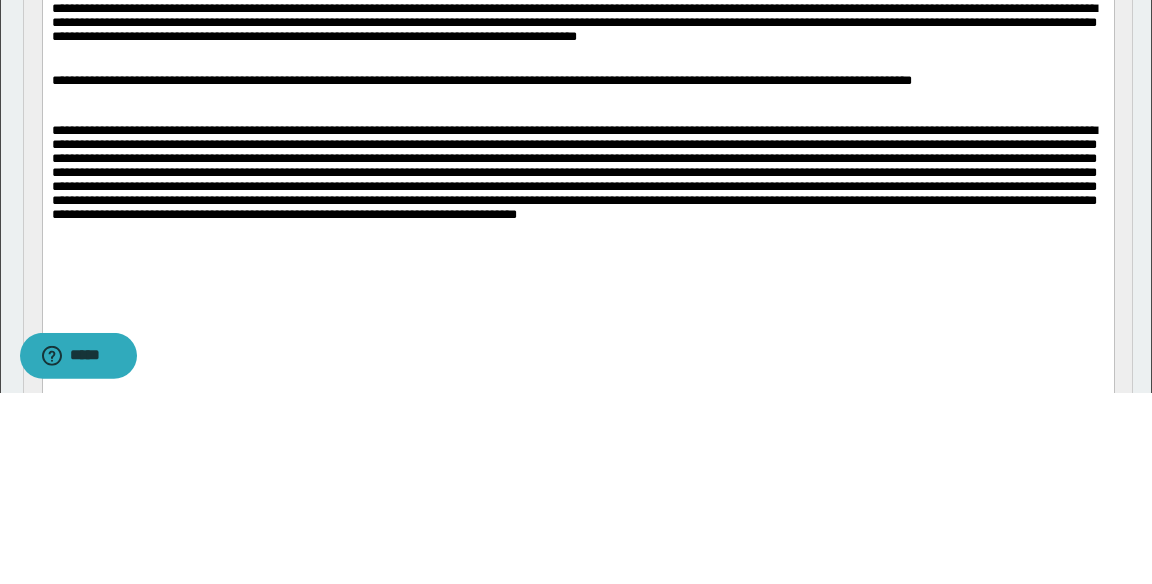 click on "**********" at bounding box center (578, 38) 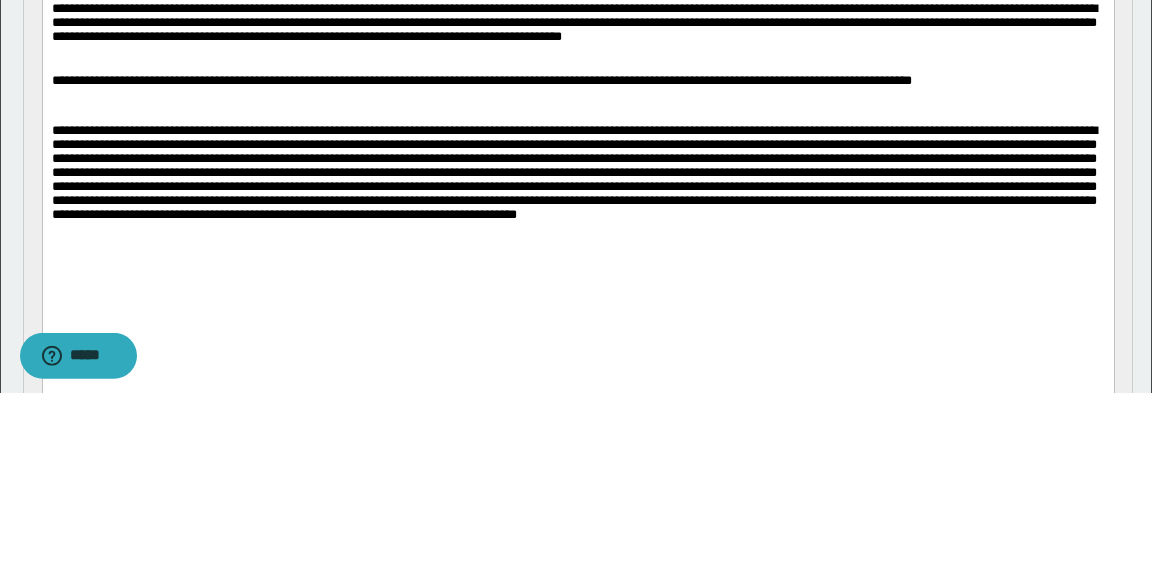 click on "**********" at bounding box center (578, 38) 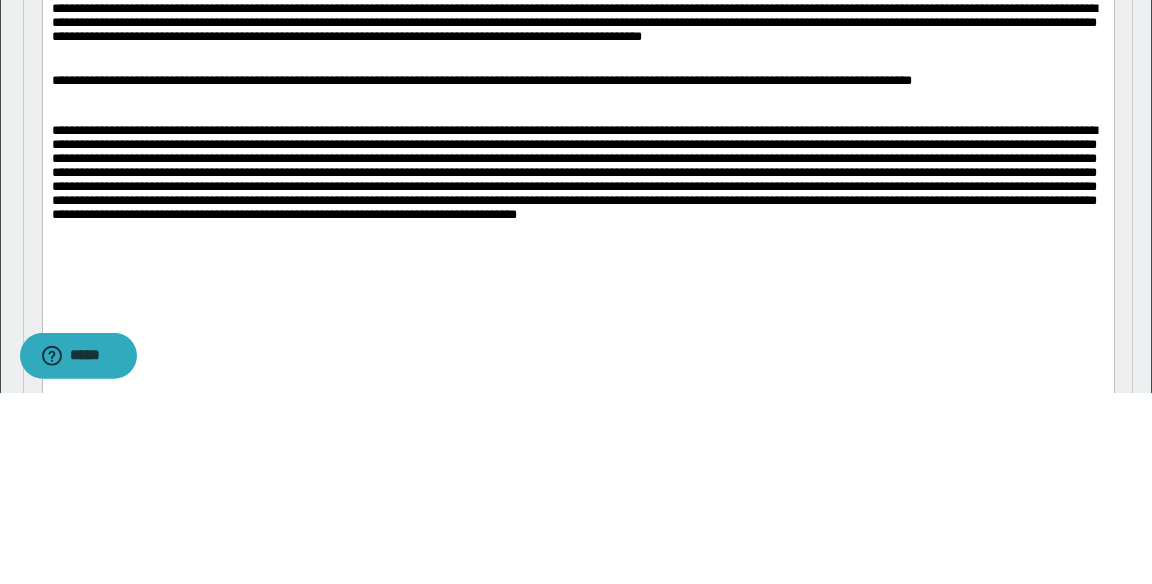 click on "**********" at bounding box center [578, 38] 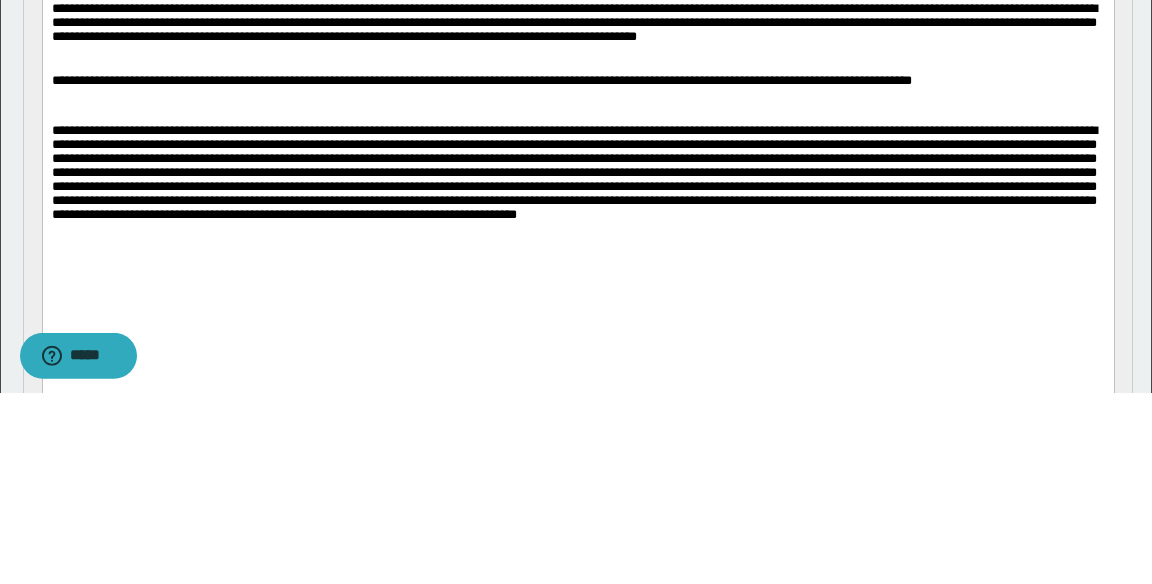 click on "**********" at bounding box center [578, 38] 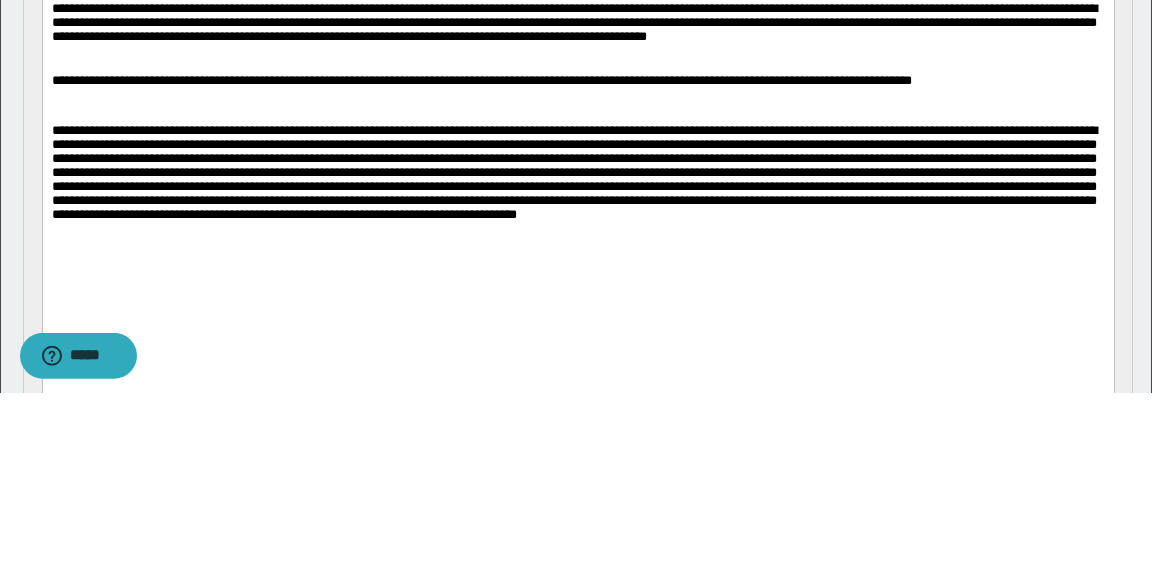 click on "**********" at bounding box center (578, 38) 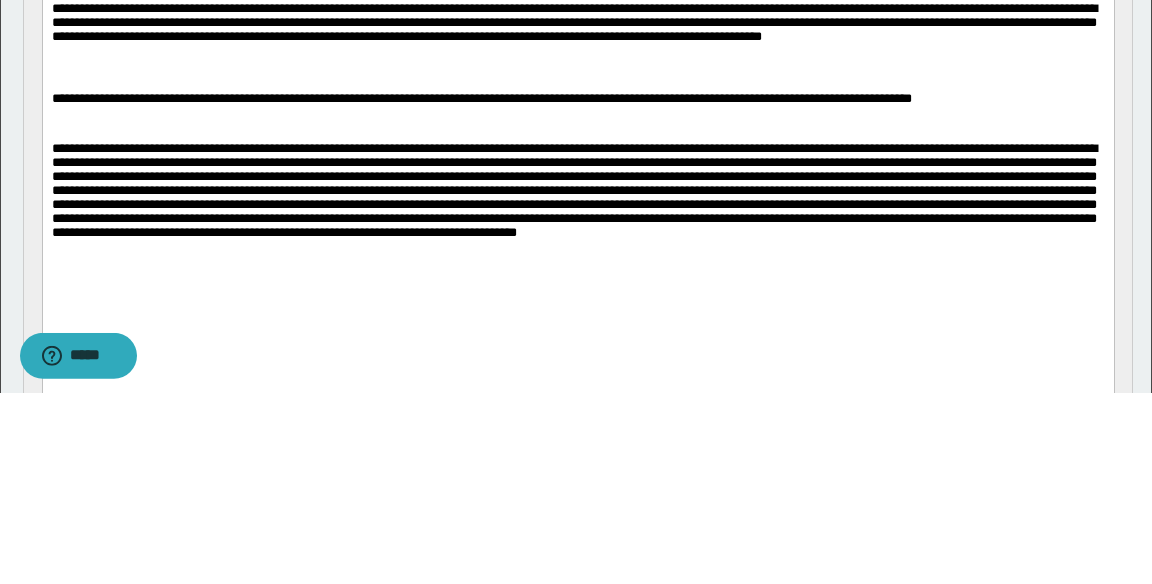 click on "**********" at bounding box center (578, 47) 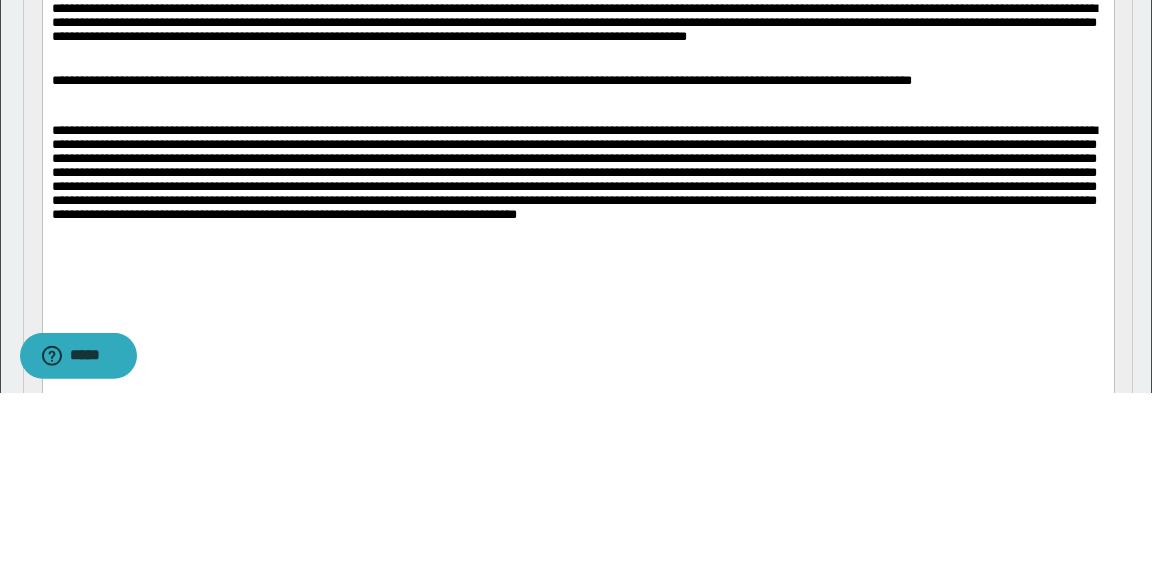 click on "**********" at bounding box center [578, 38] 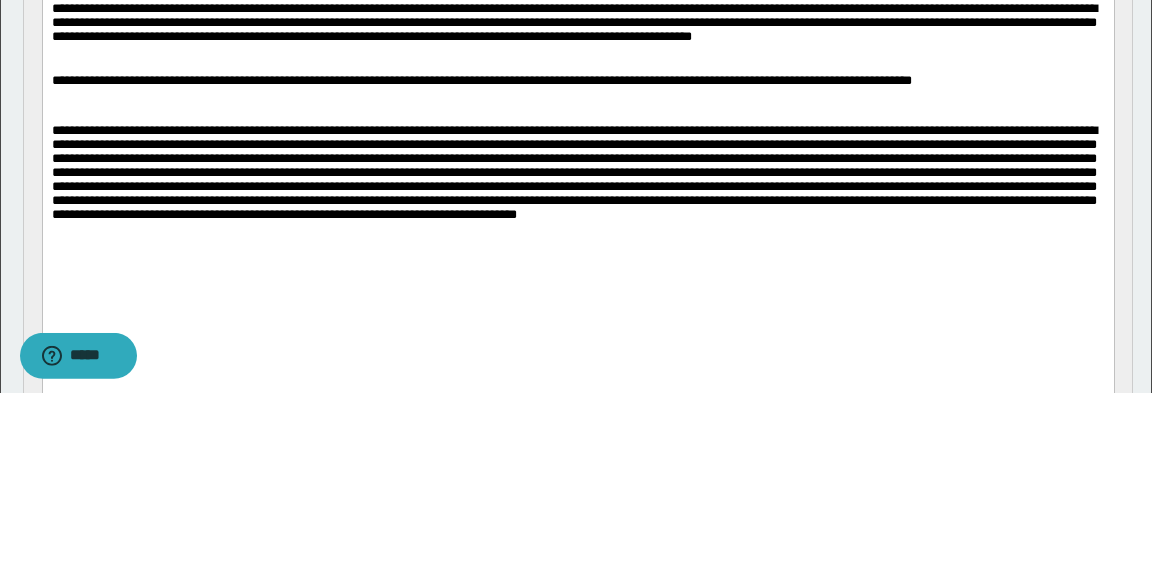 click on "**********" at bounding box center [578, 38] 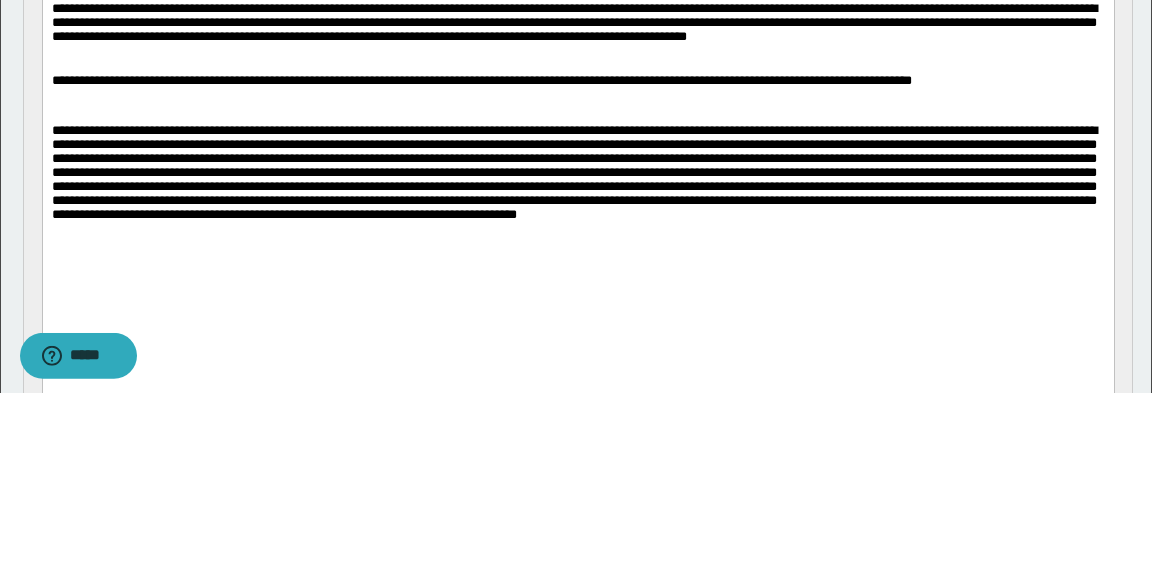 click on "**********" at bounding box center [578, 38] 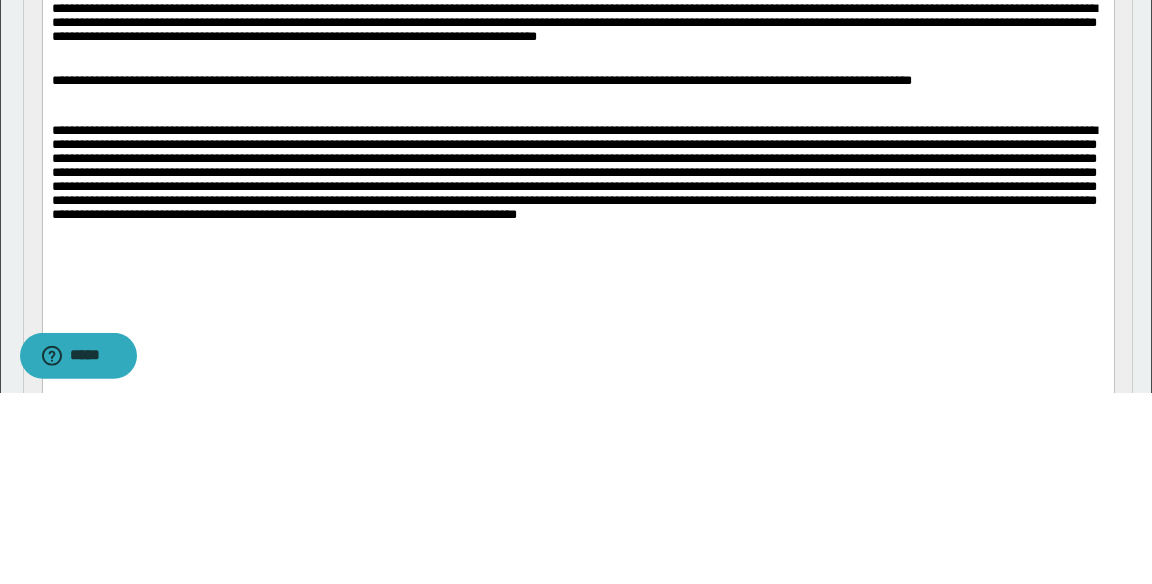 click on "**********" at bounding box center [578, 38] 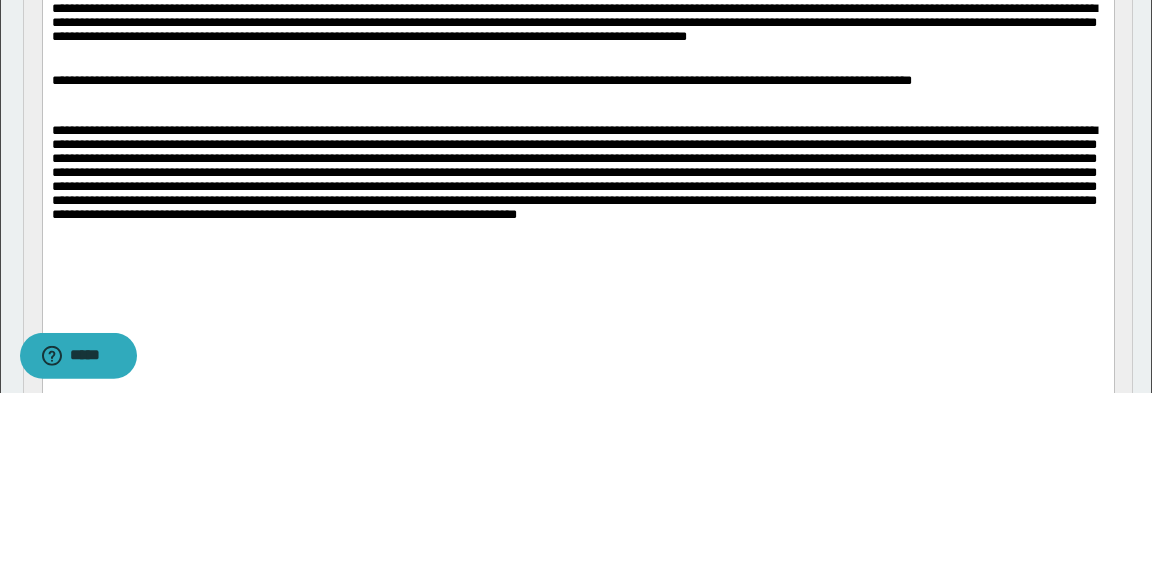 click on "**********" at bounding box center [578, 38] 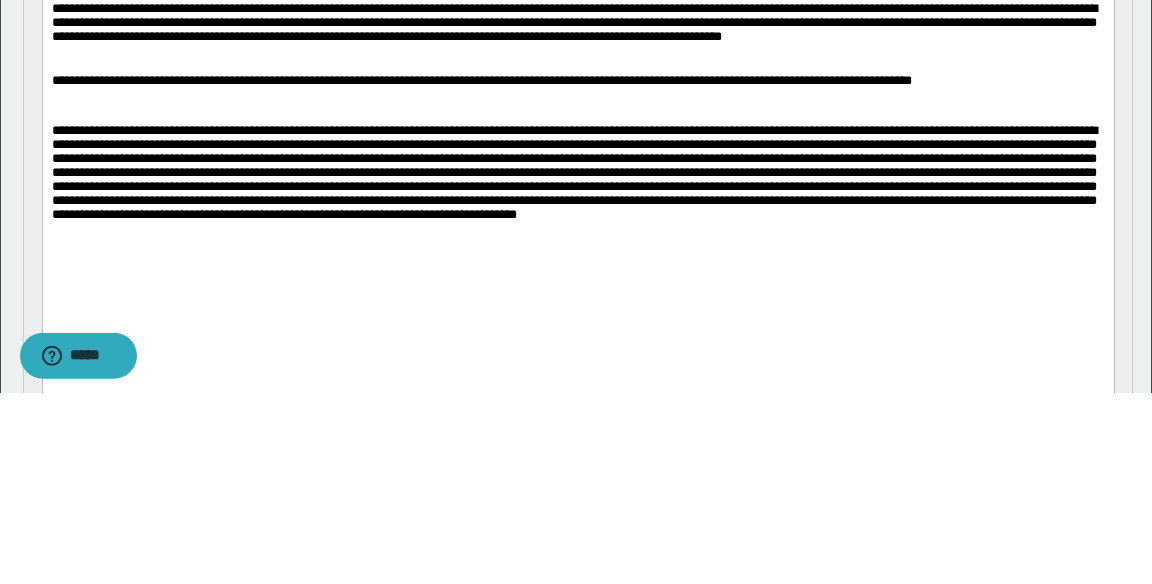 click on "**********" at bounding box center [578, 38] 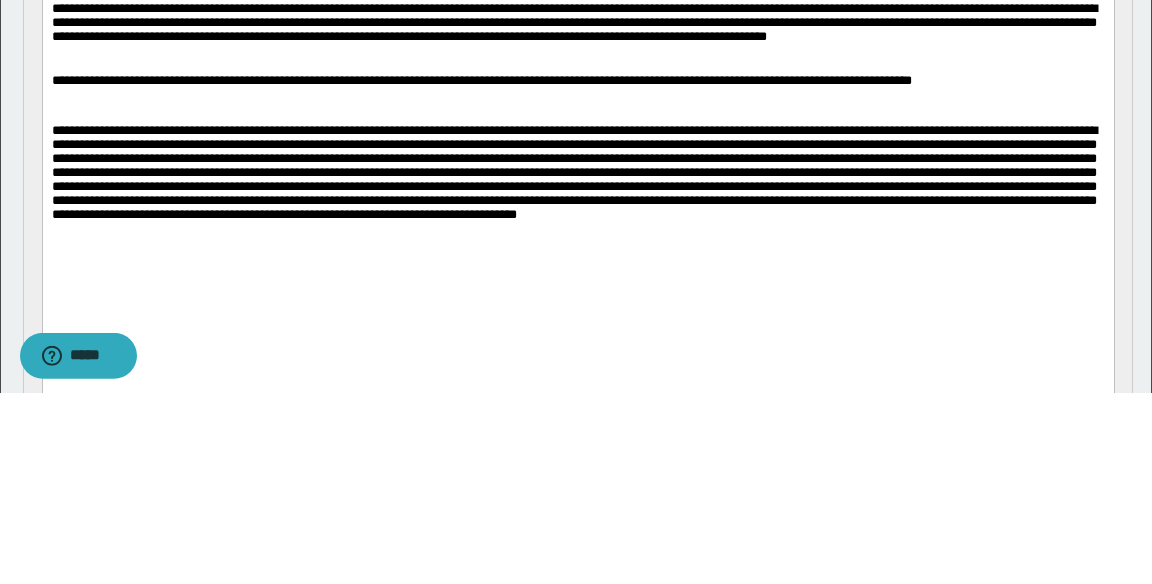 click on "**********" at bounding box center [578, 38] 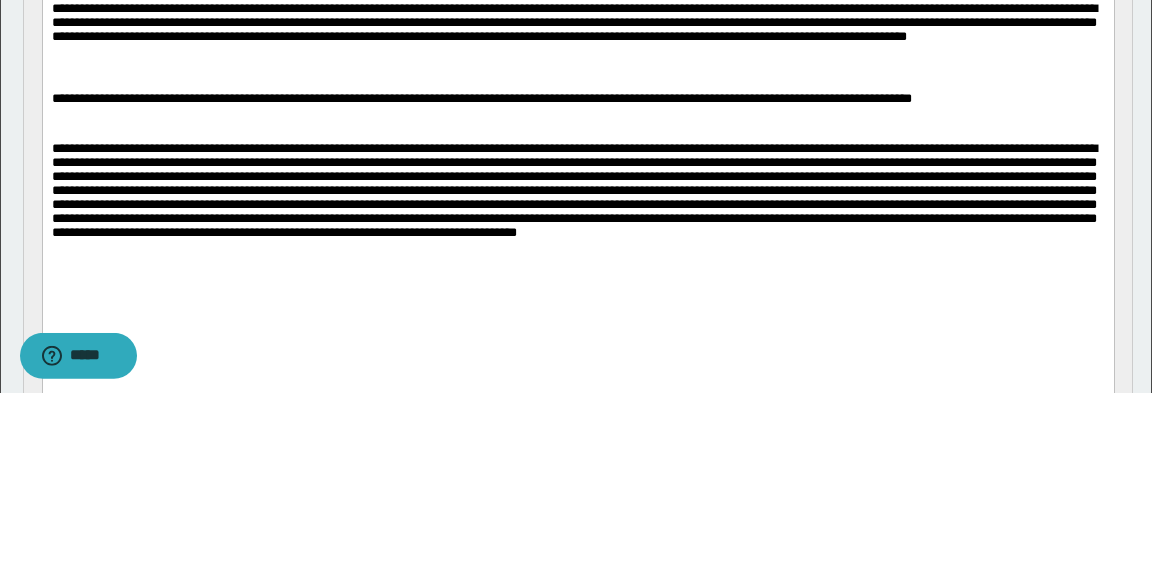 click on "**********" at bounding box center [578, 47] 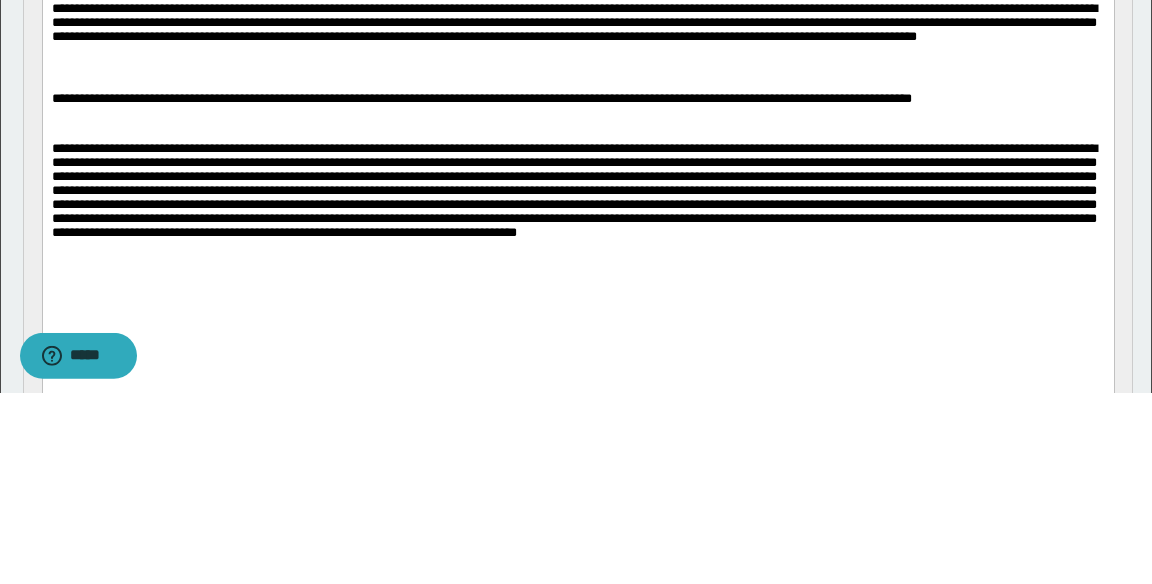 click on "**********" at bounding box center (578, 47) 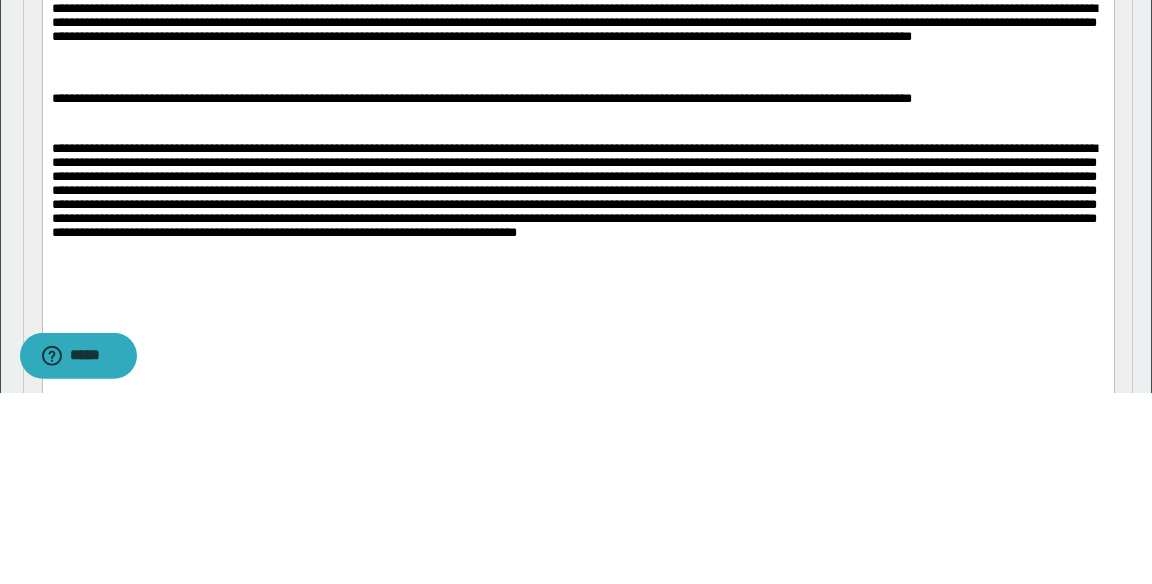 click on "**********" at bounding box center [578, 47] 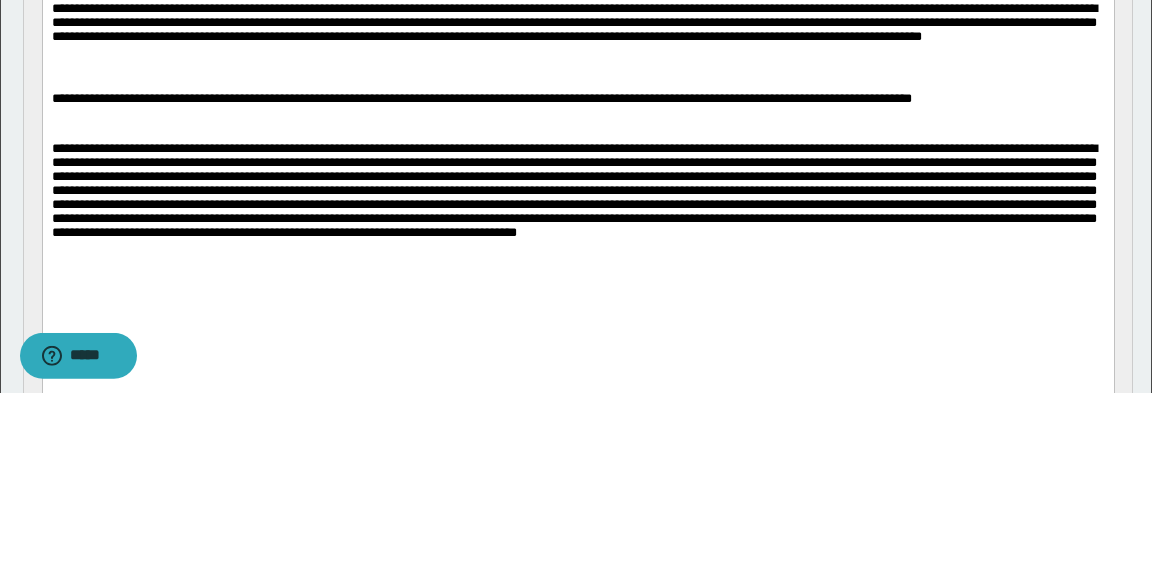 click on "**********" at bounding box center (578, 47) 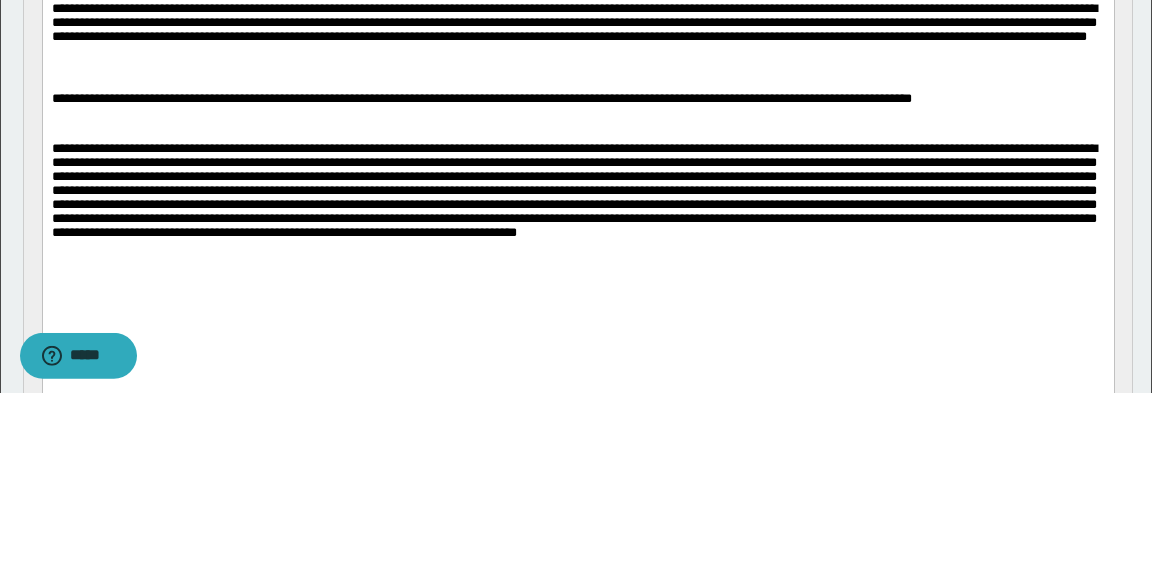 click on "**********" at bounding box center (578, 110) 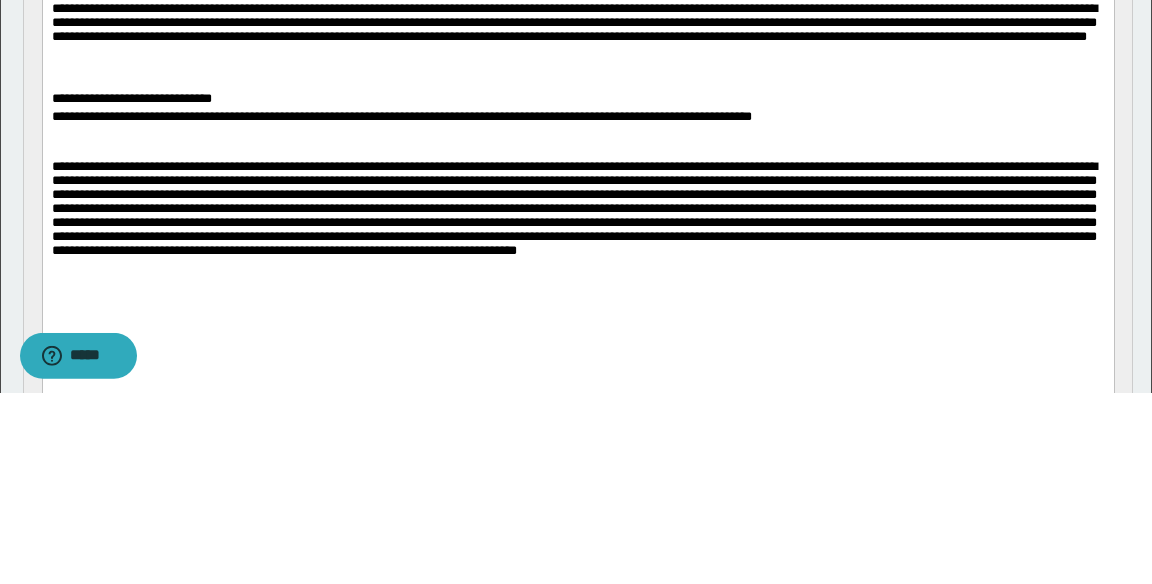 click on "**********" at bounding box center (578, 101) 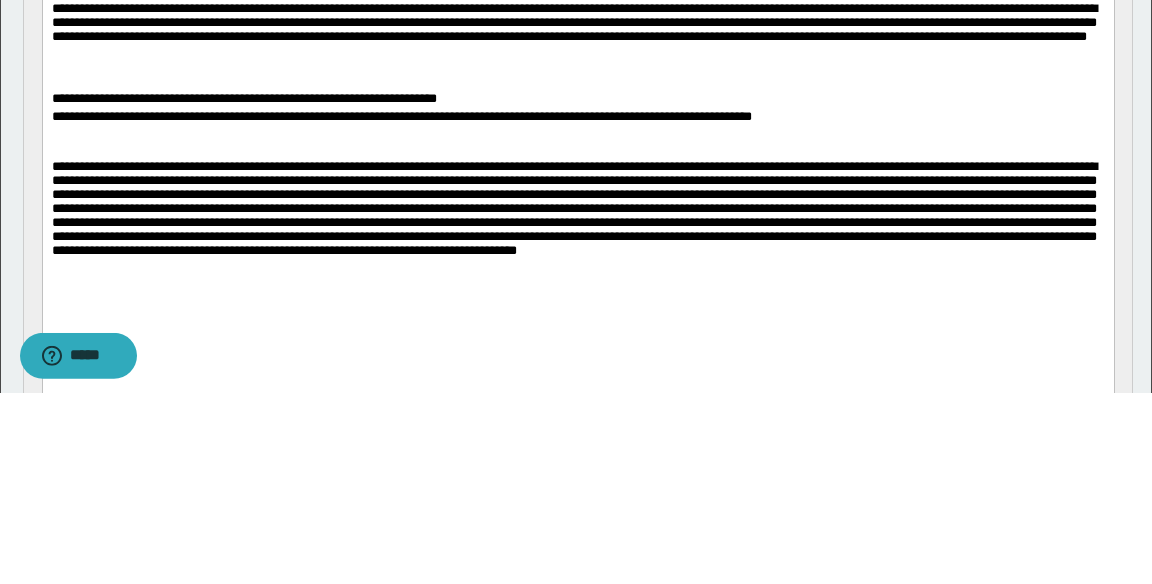 click on "**********" at bounding box center [578, 101] 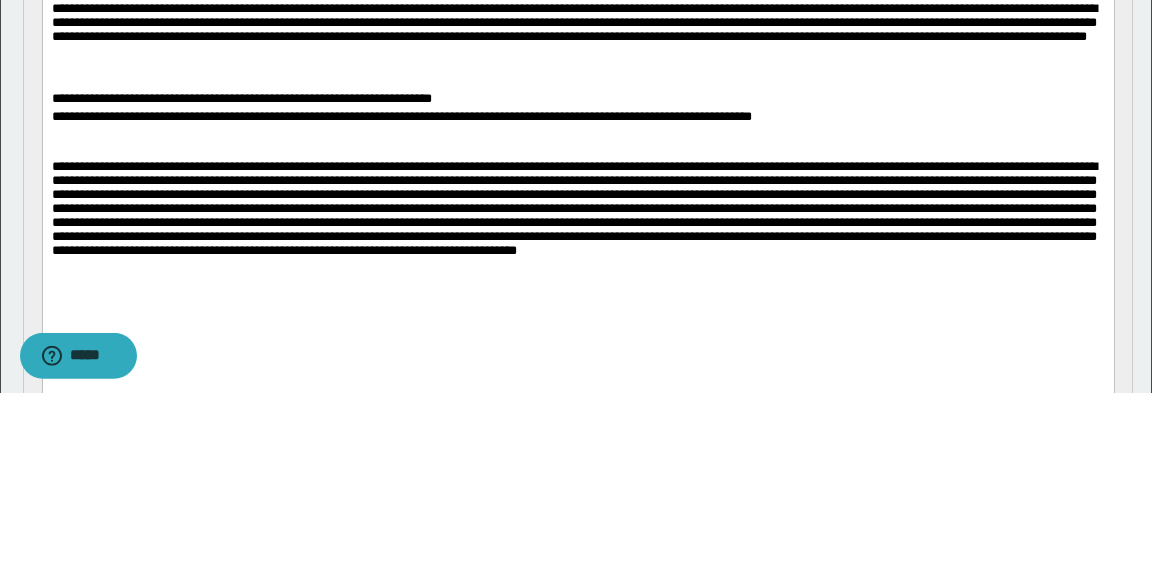 click on "**********" at bounding box center [578, 101] 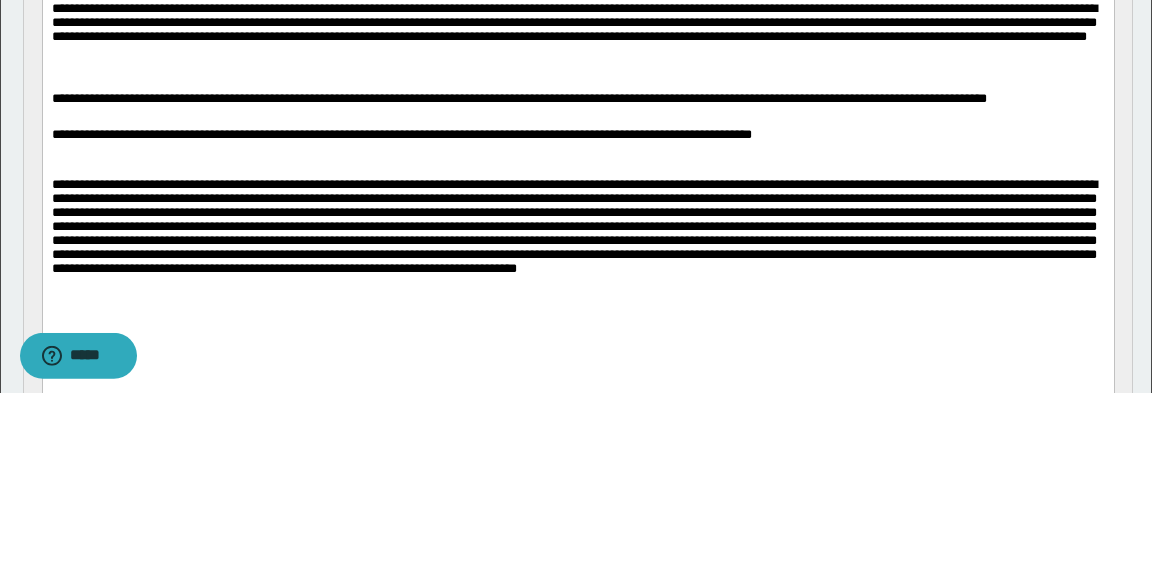 click on "**********" at bounding box center (578, 47) 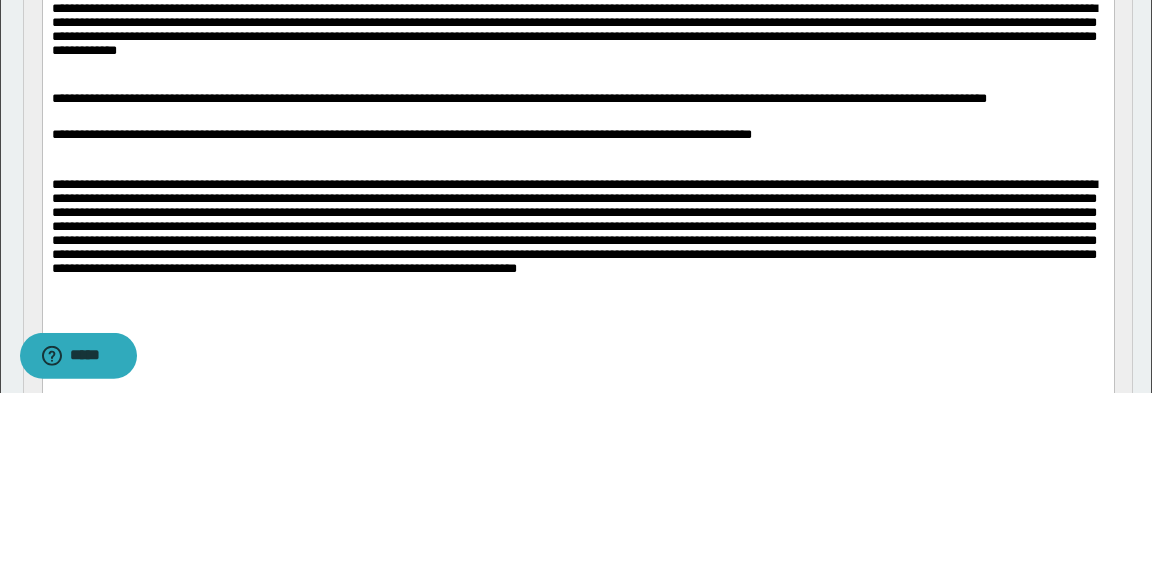 click on "**********" at bounding box center [578, 110] 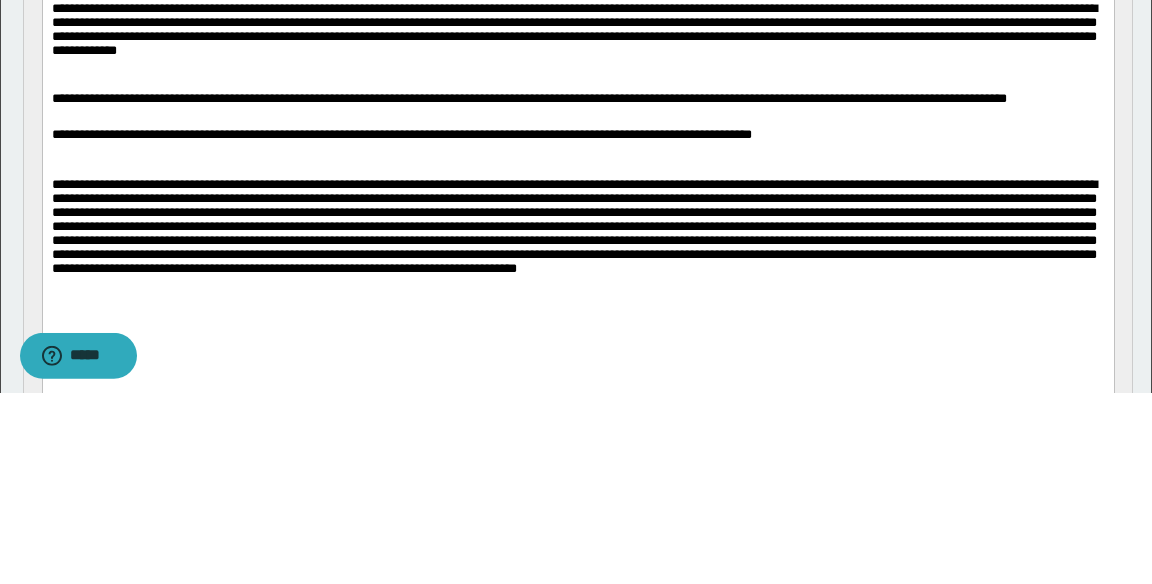 click at bounding box center [577, 171] 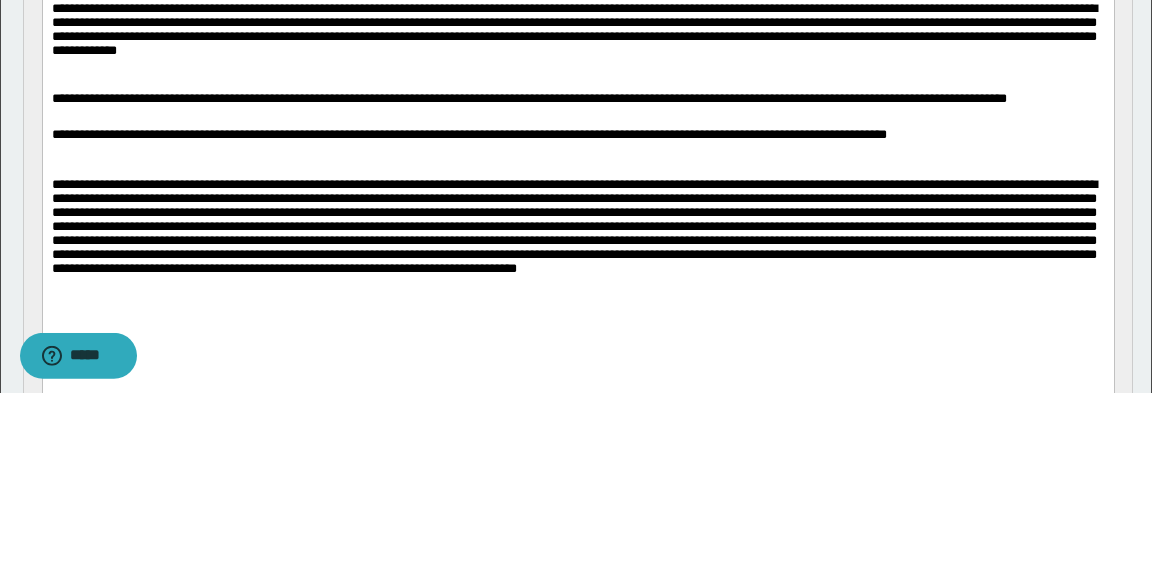 click on "**********" at bounding box center [578, 146] 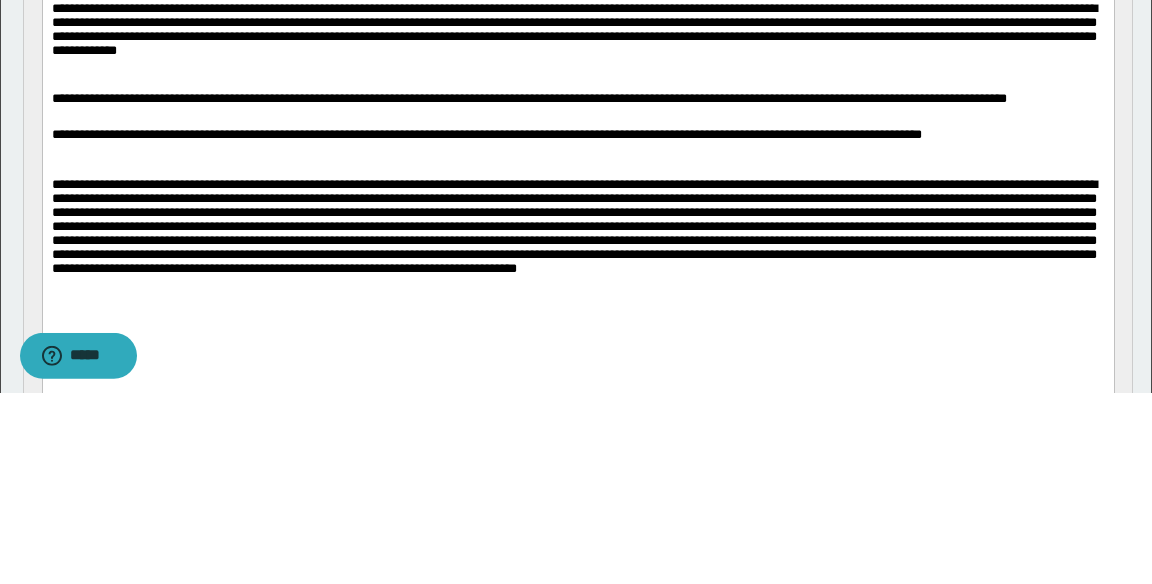 click on "**********" at bounding box center [578, 146] 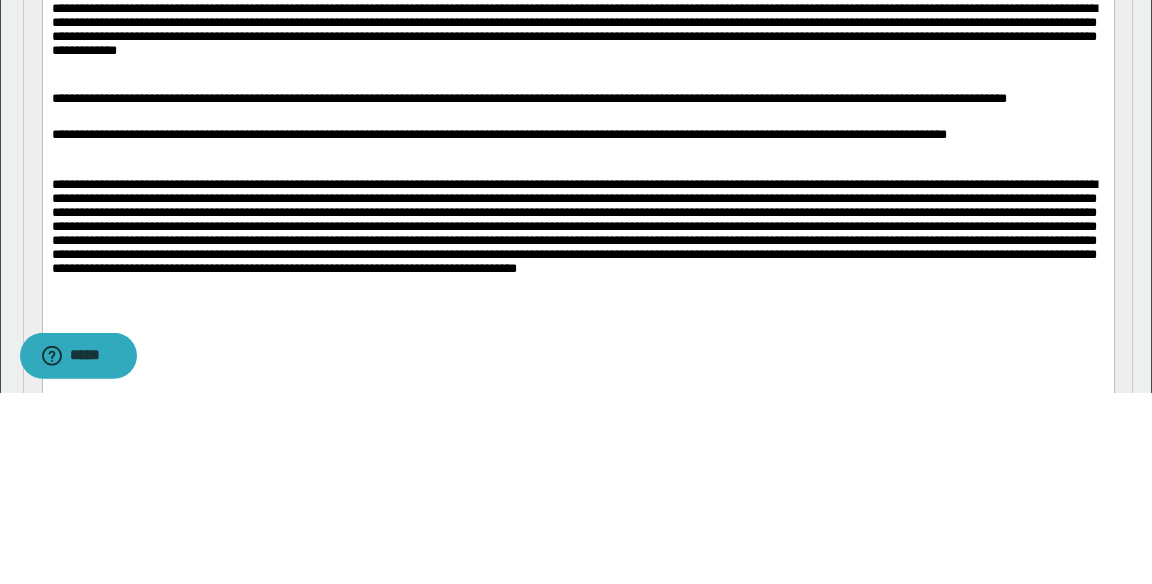 click on "**********" at bounding box center (578, 146) 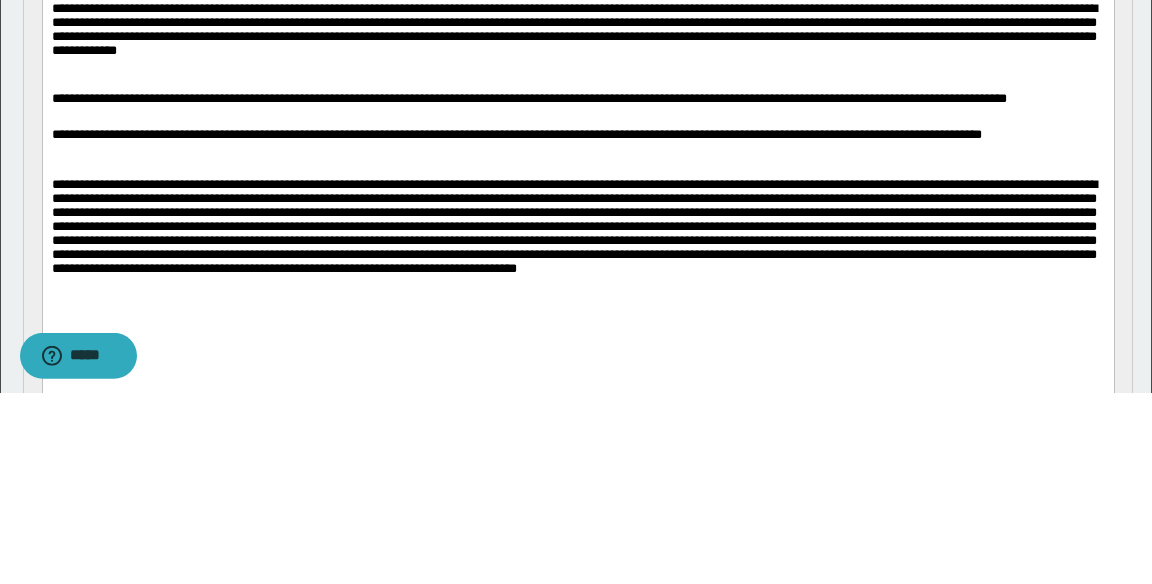 click on "**********" at bounding box center [578, 146] 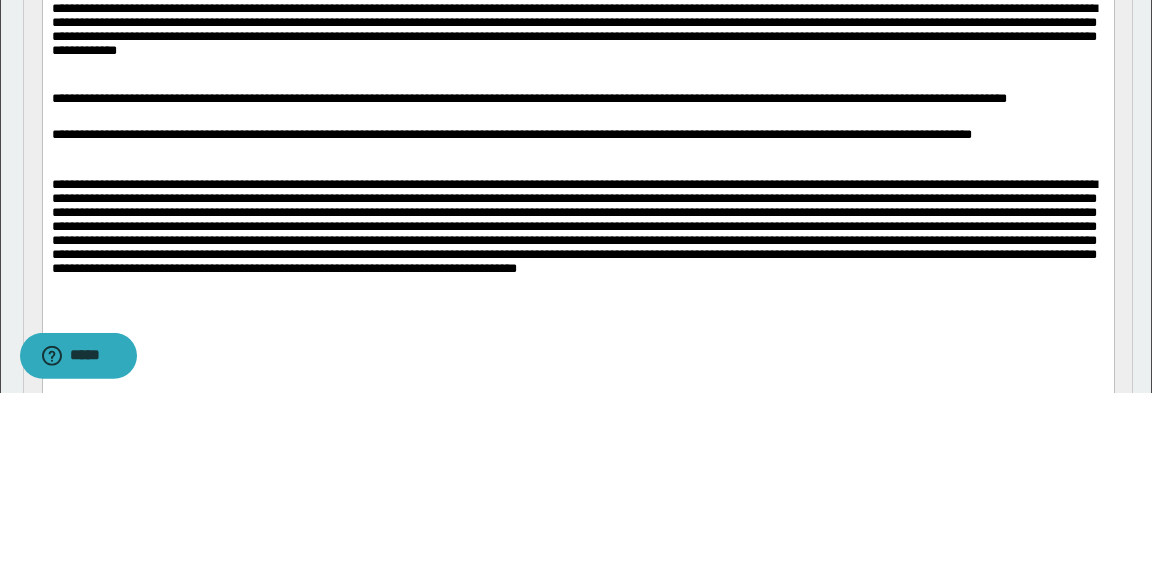 click on "**********" at bounding box center [578, 146] 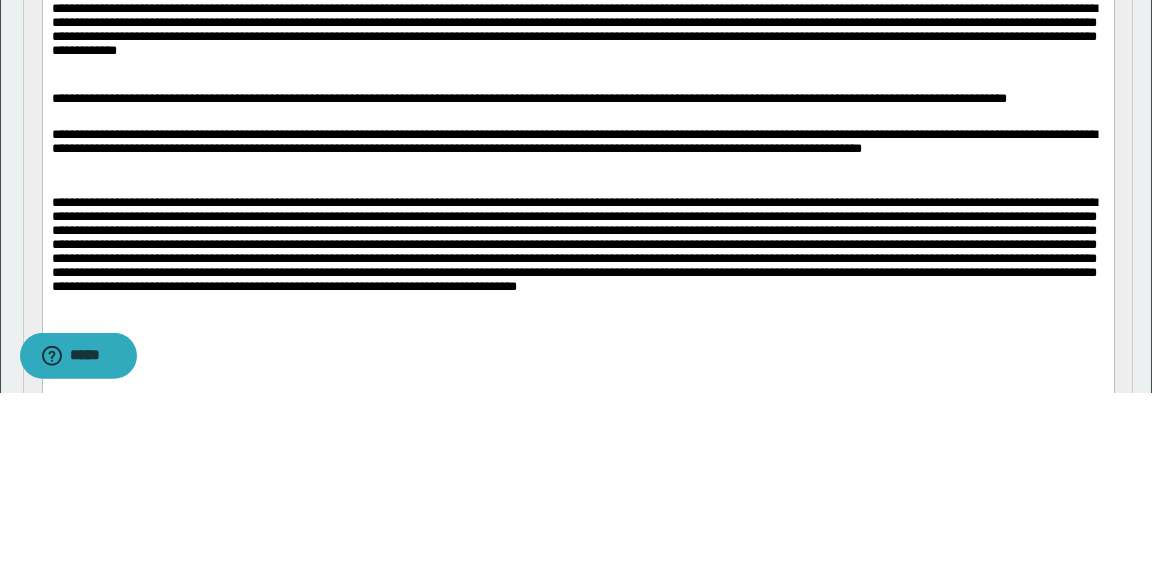 click at bounding box center (577, 189) 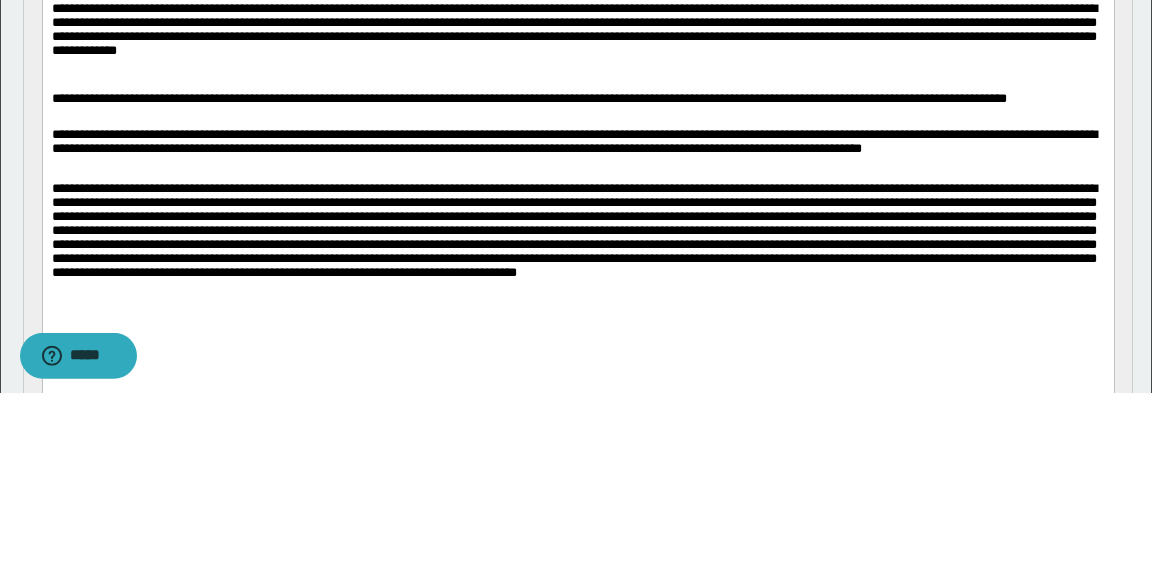 click at bounding box center (578, 272) 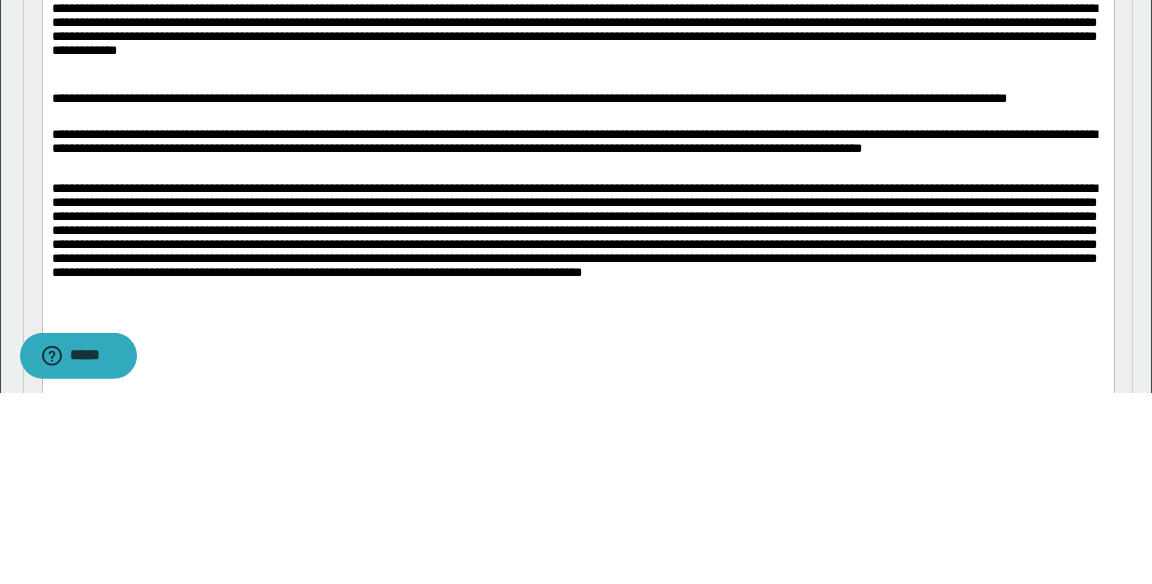 click at bounding box center [578, 272] 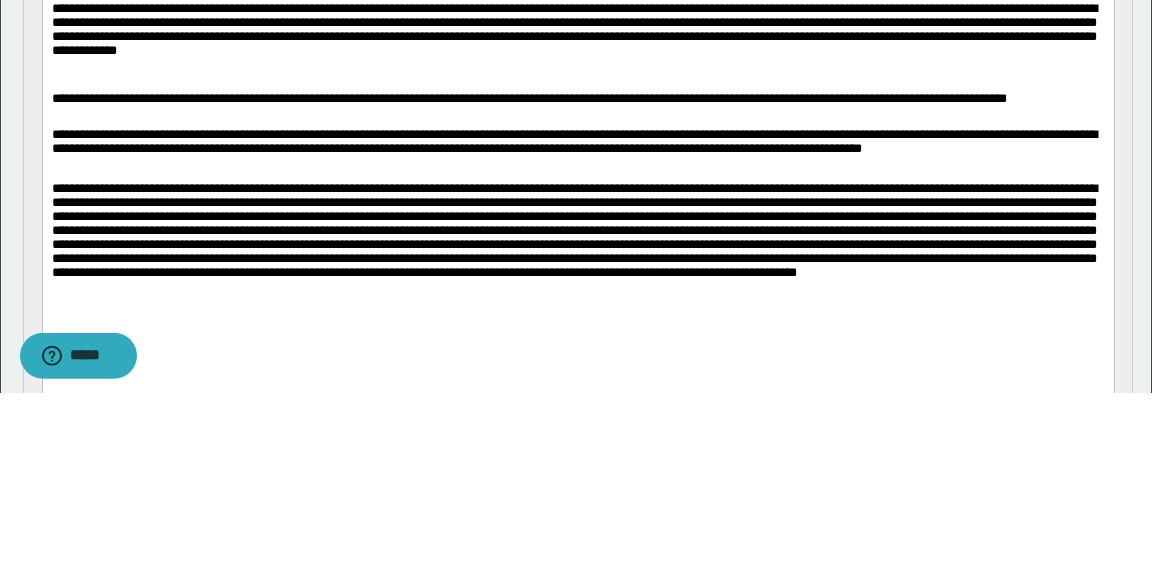 click at bounding box center [578, 281] 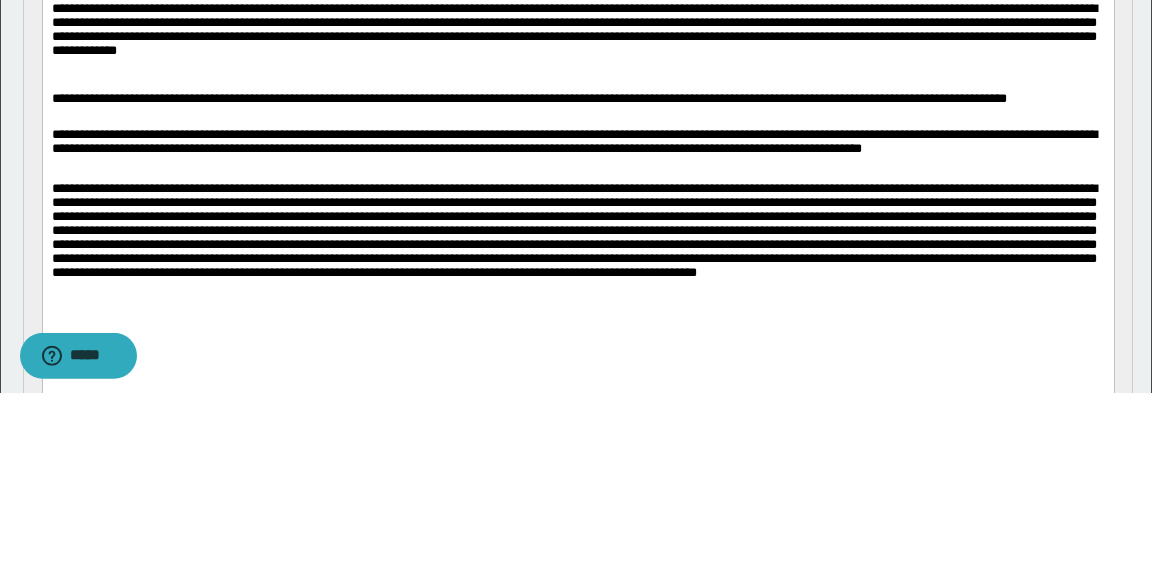click at bounding box center [578, 281] 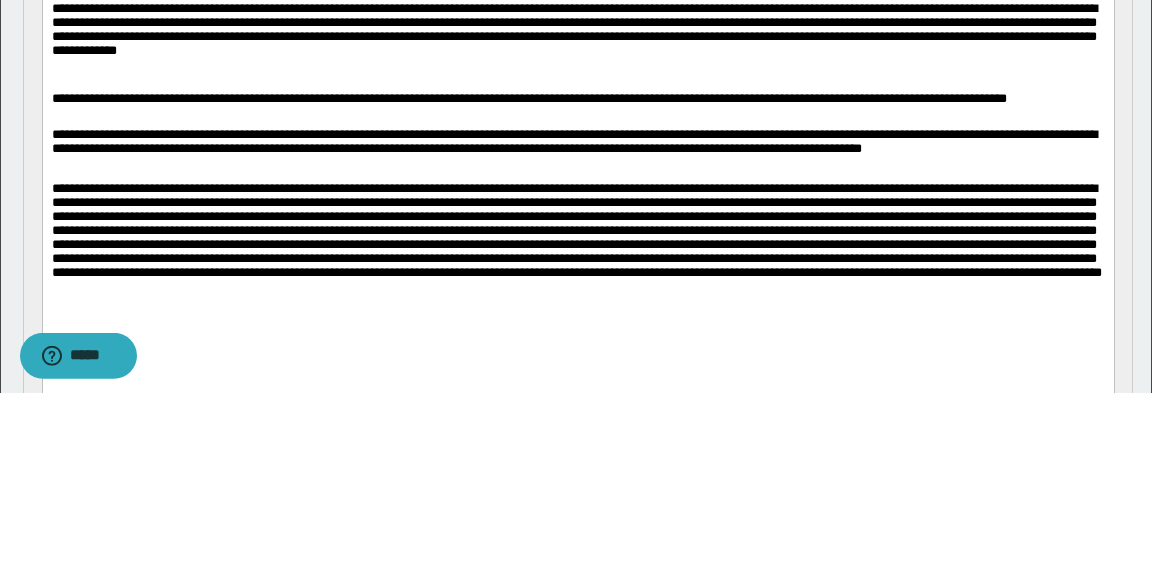 click at bounding box center (578, 281) 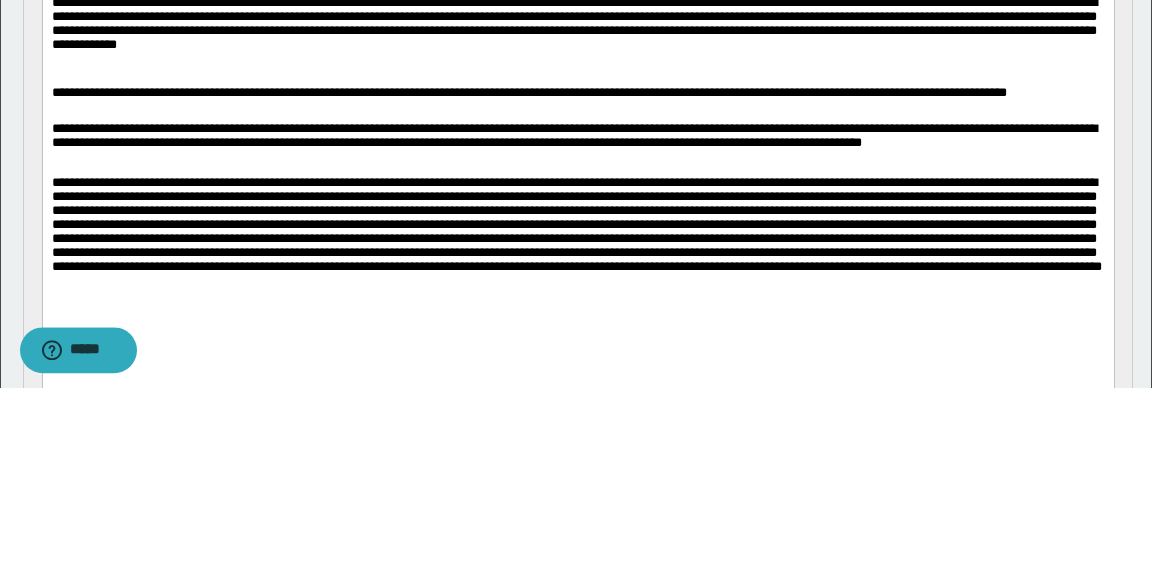 click at bounding box center [578, 276] 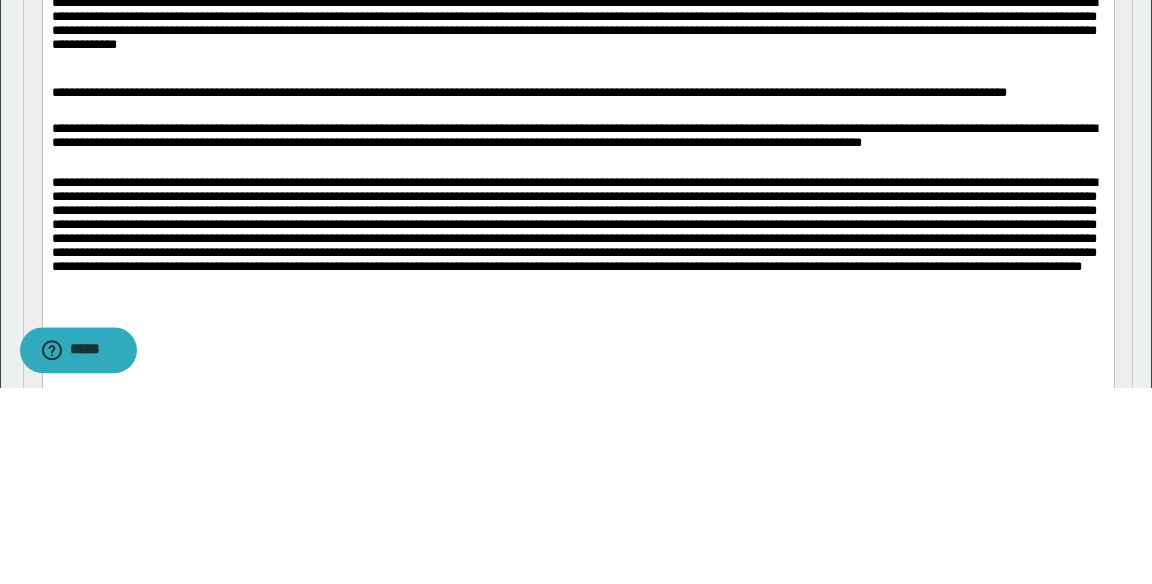 click at bounding box center (578, 276) 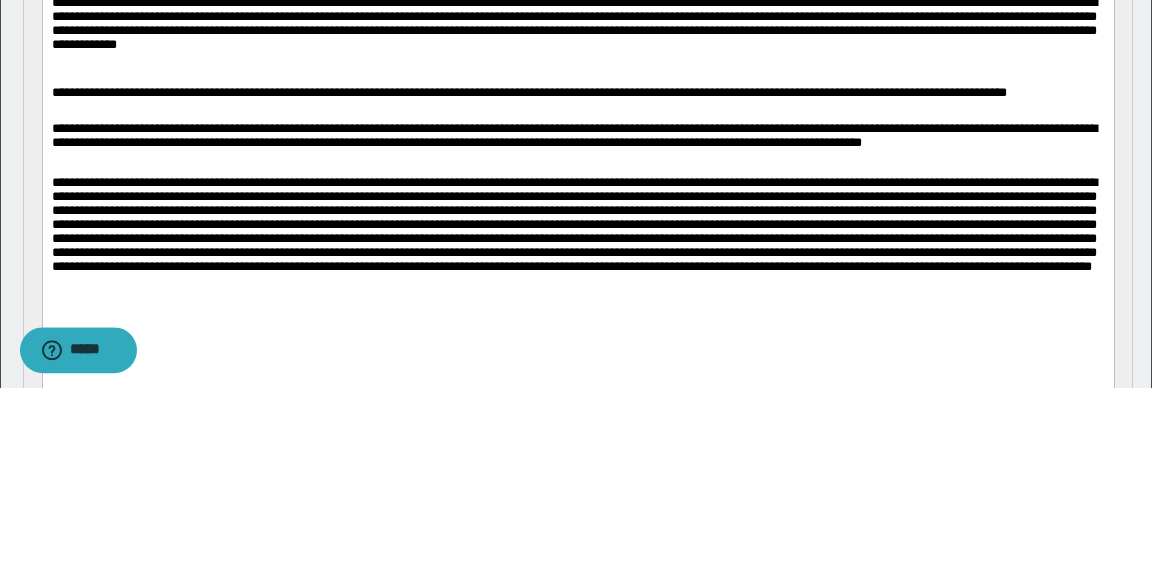 click at bounding box center [578, 276] 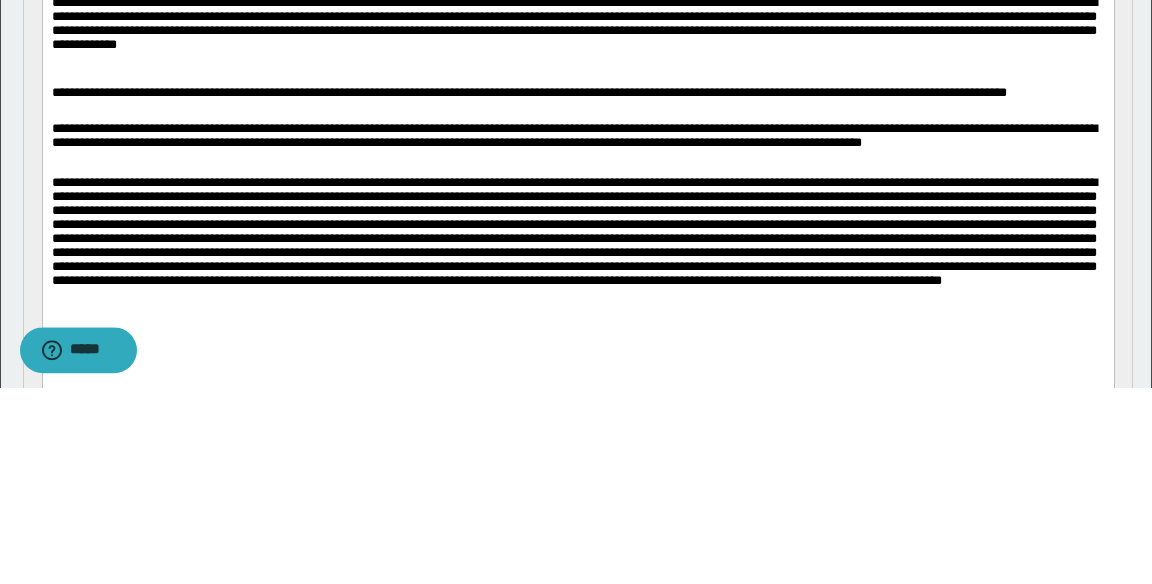 click at bounding box center (578, 285) 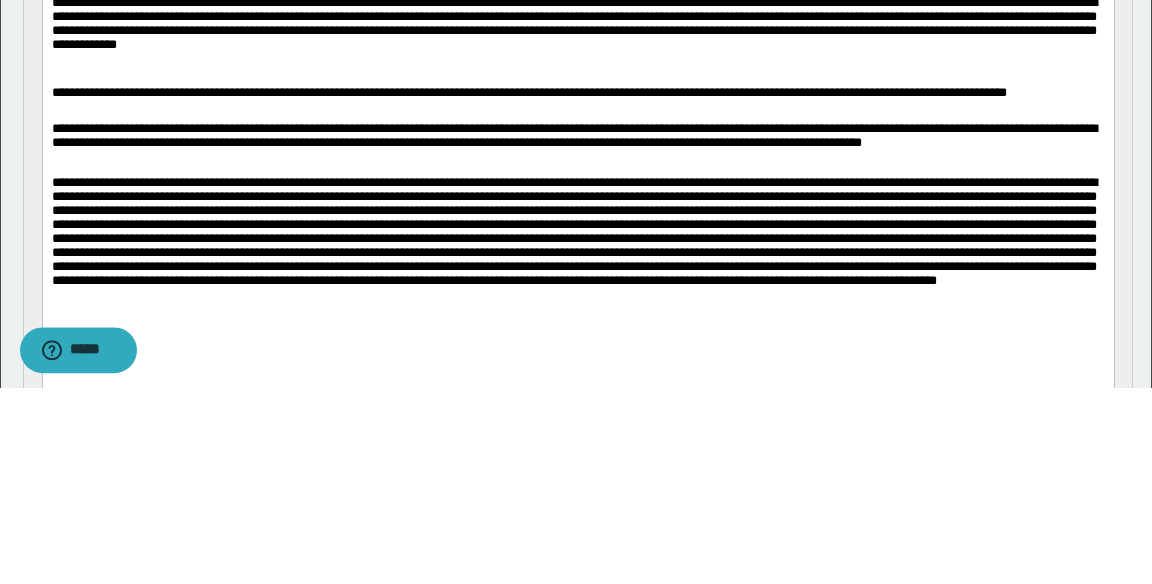click at bounding box center (578, 285) 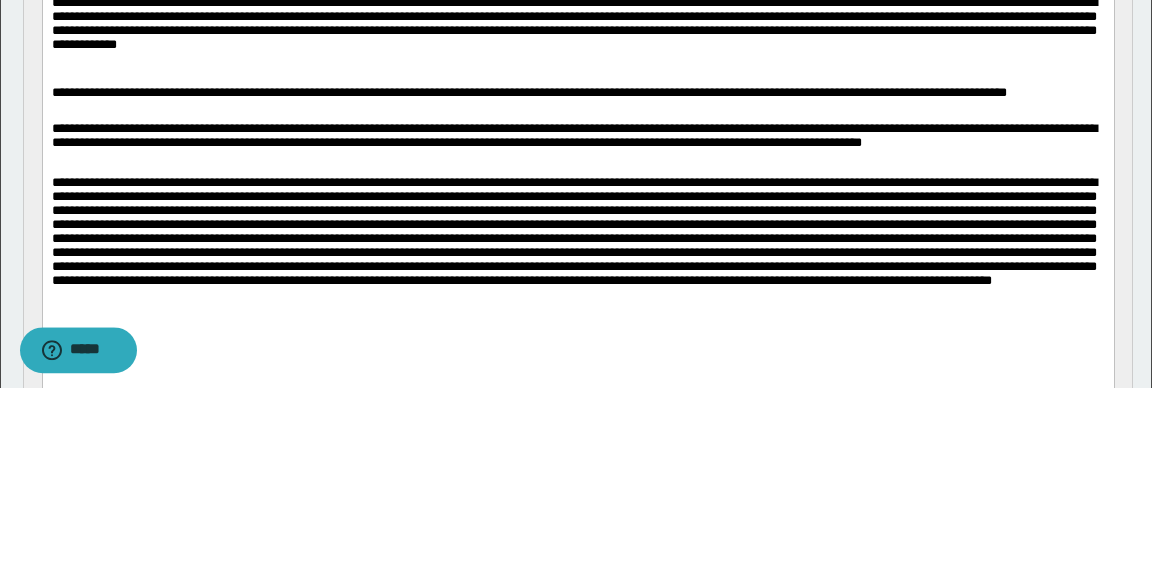 click at bounding box center (578, 294) 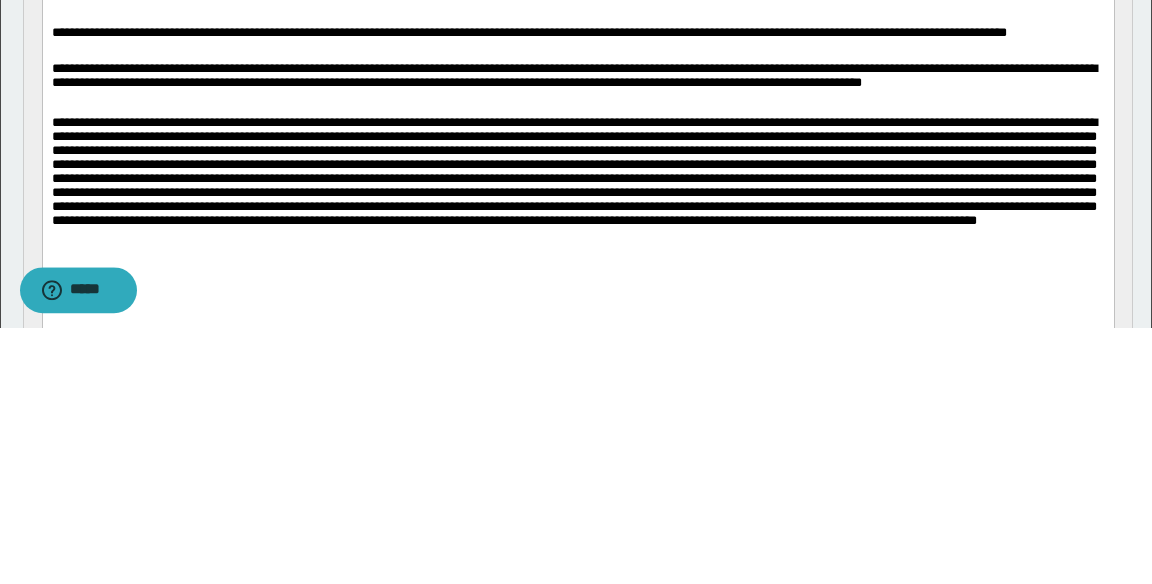 scroll, scrollTop: 234, scrollLeft: 0, axis: vertical 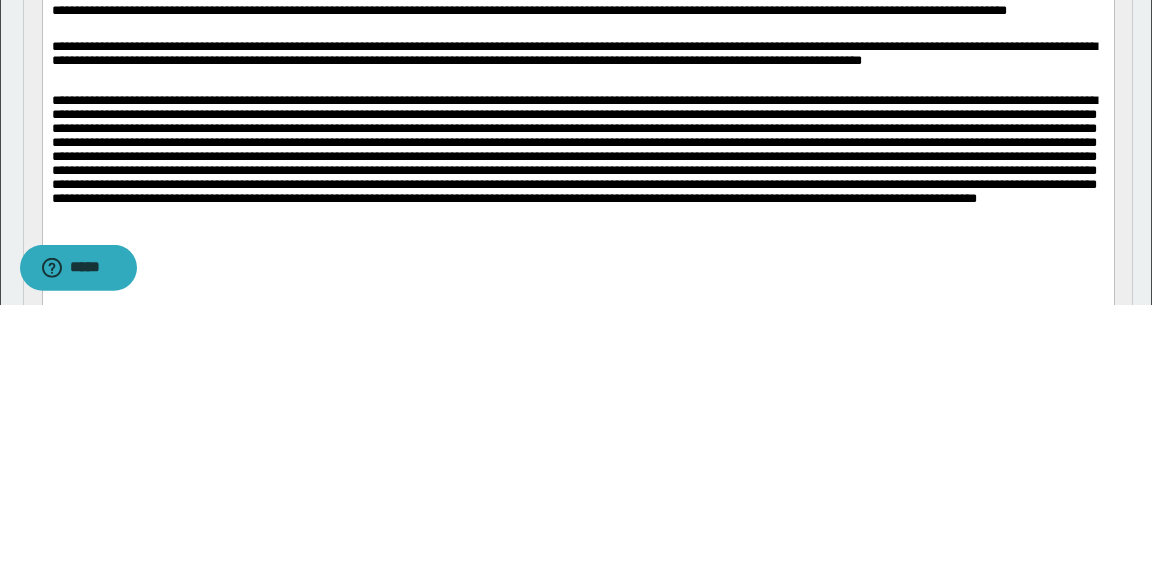 click at bounding box center [578, 211] 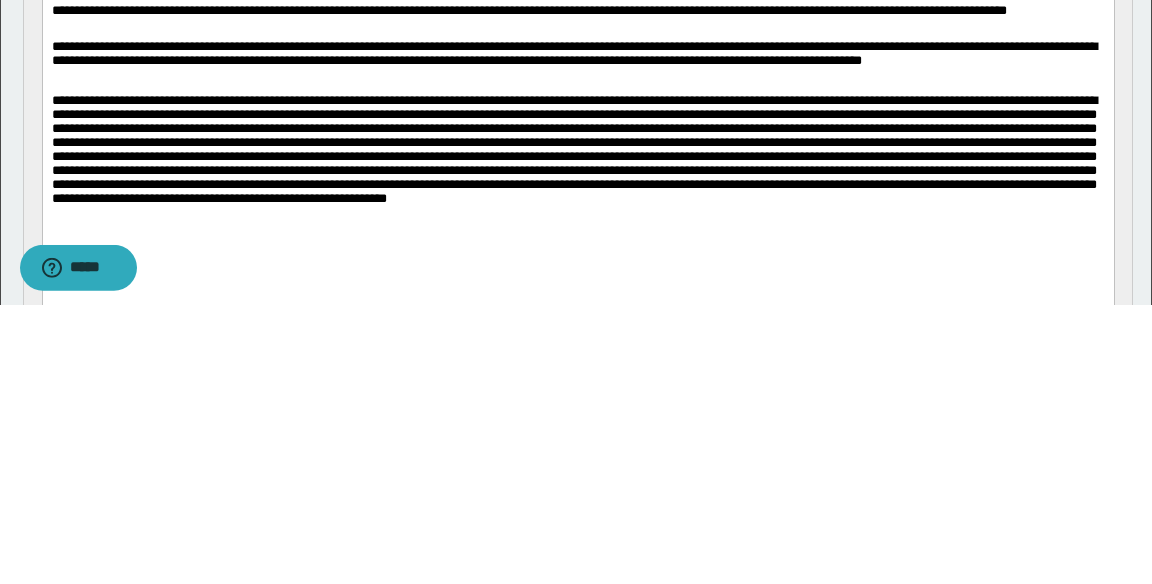 click at bounding box center (578, 202) 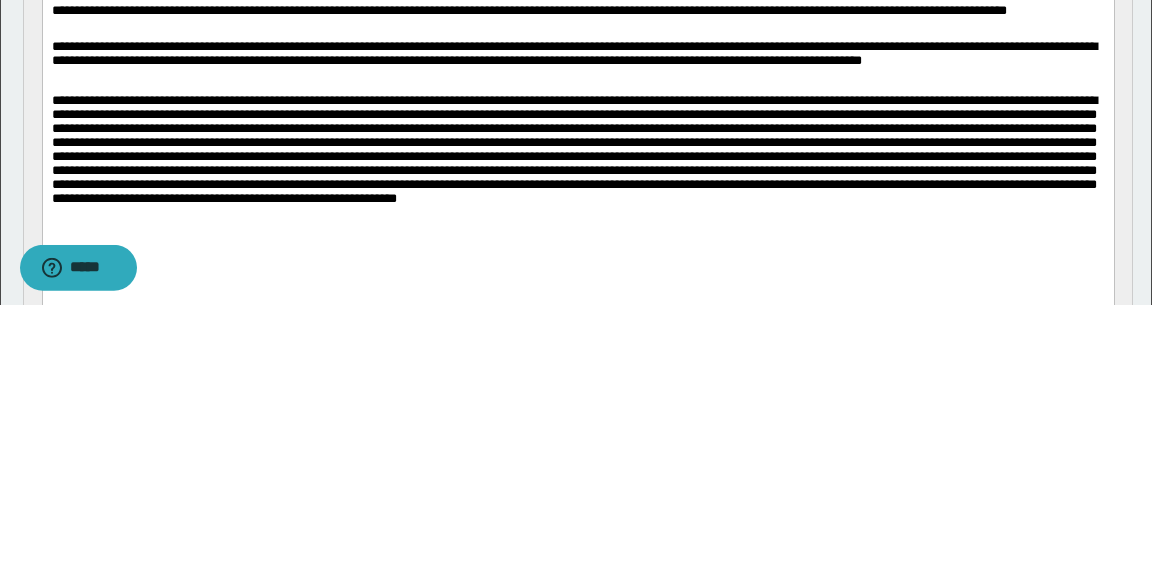 click at bounding box center [578, 202] 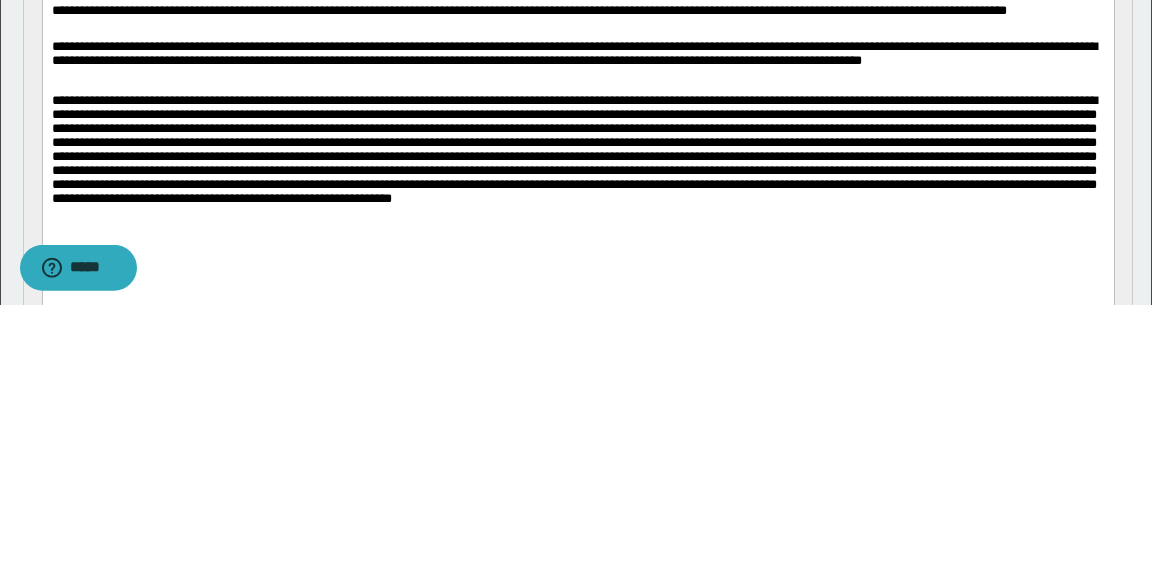 click at bounding box center [578, 202] 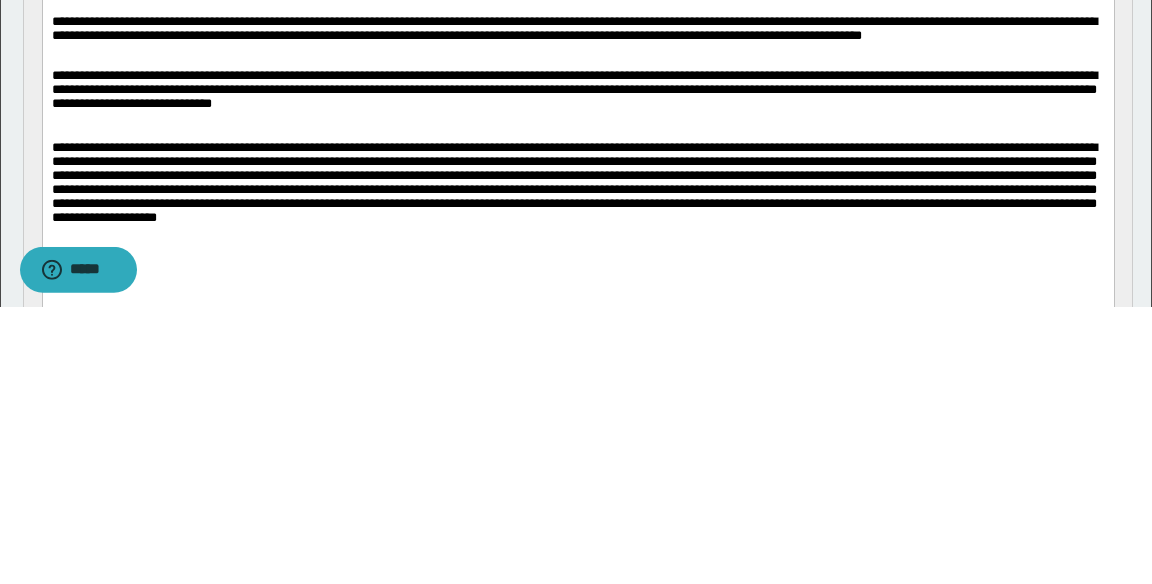 scroll, scrollTop: 261, scrollLeft: 0, axis: vertical 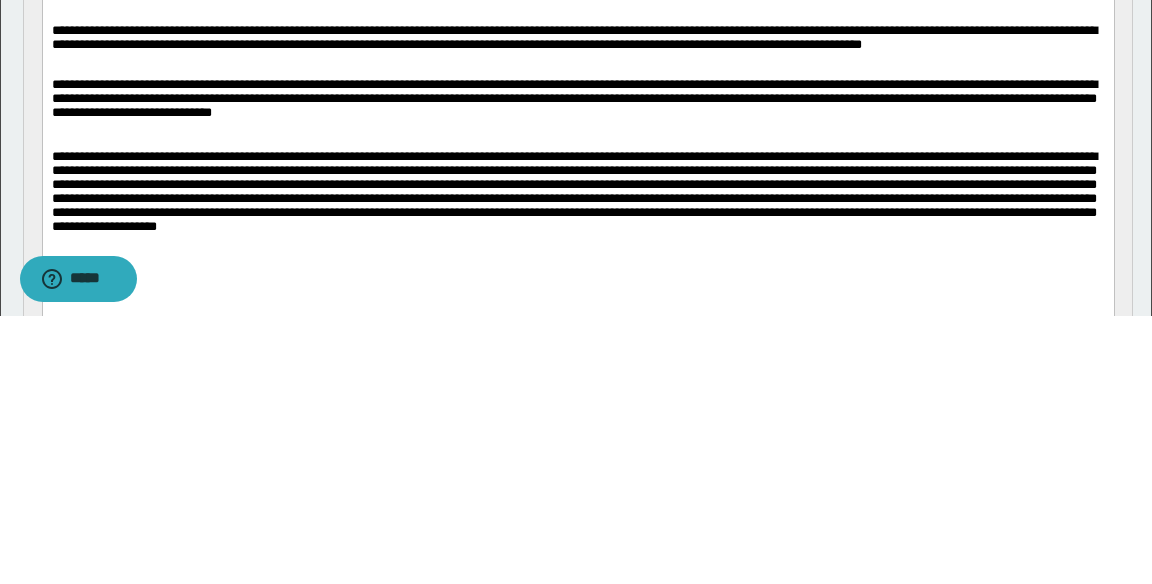 click at bounding box center (578, 222) 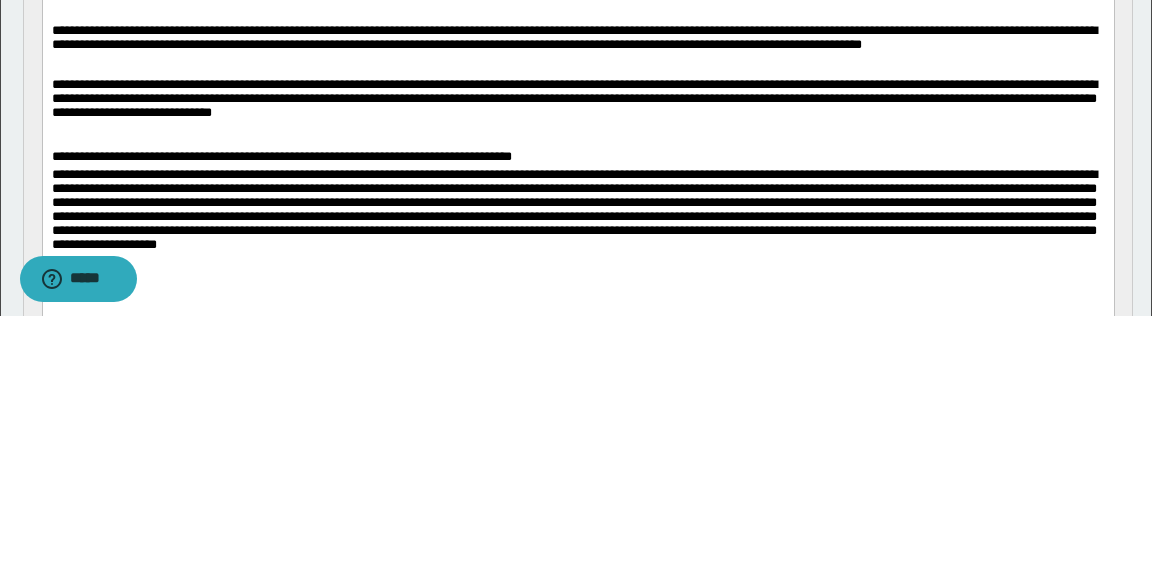click on "**********" at bounding box center (578, 159) 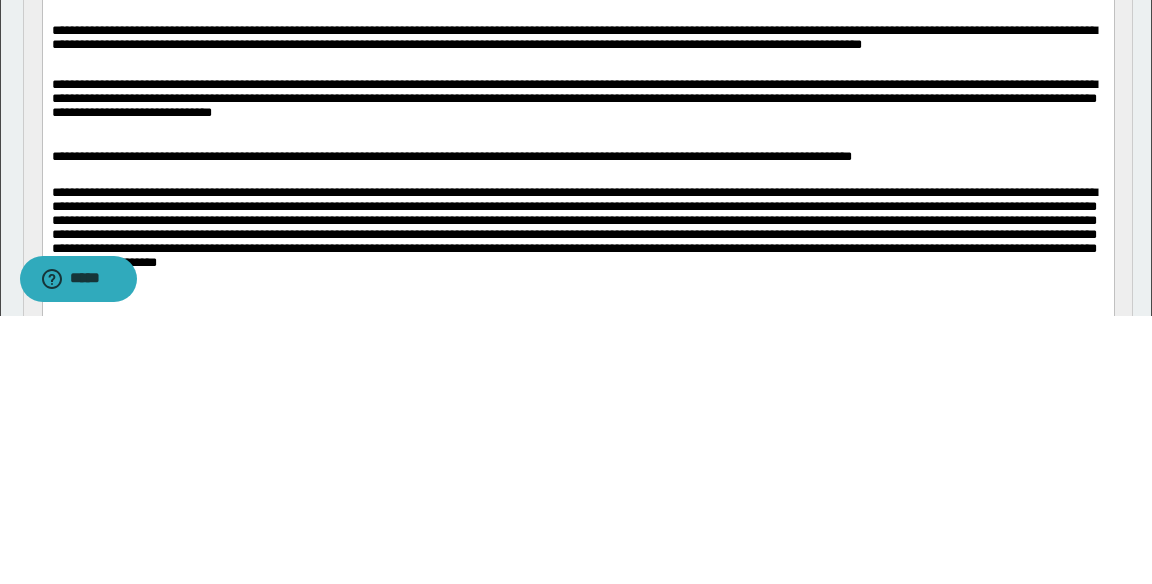 click on "**********" at bounding box center (578, 51) 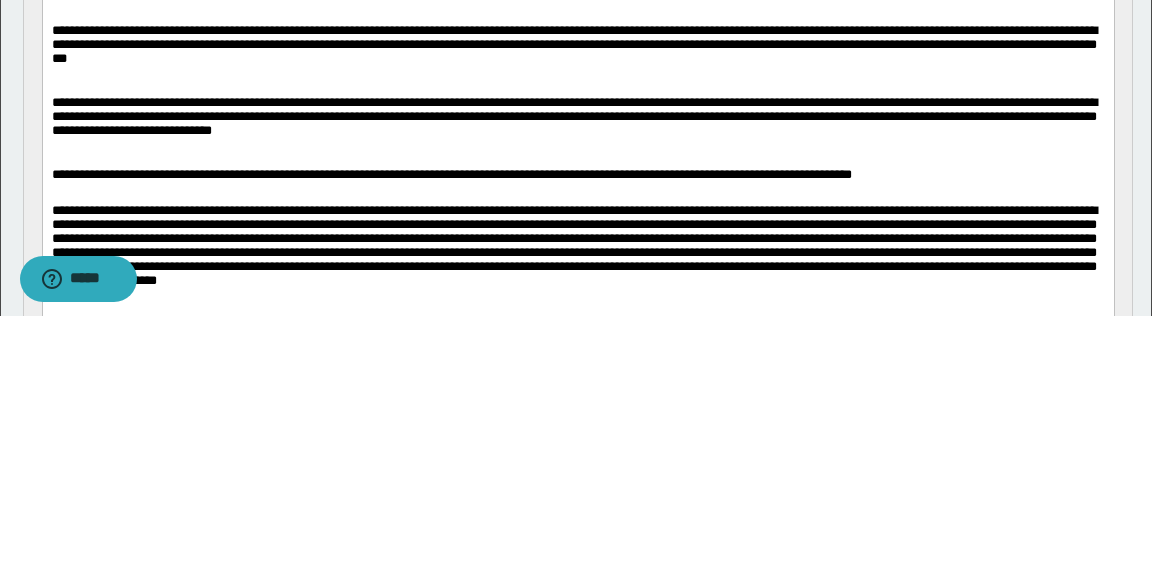 click on "**********" at bounding box center (578, 60) 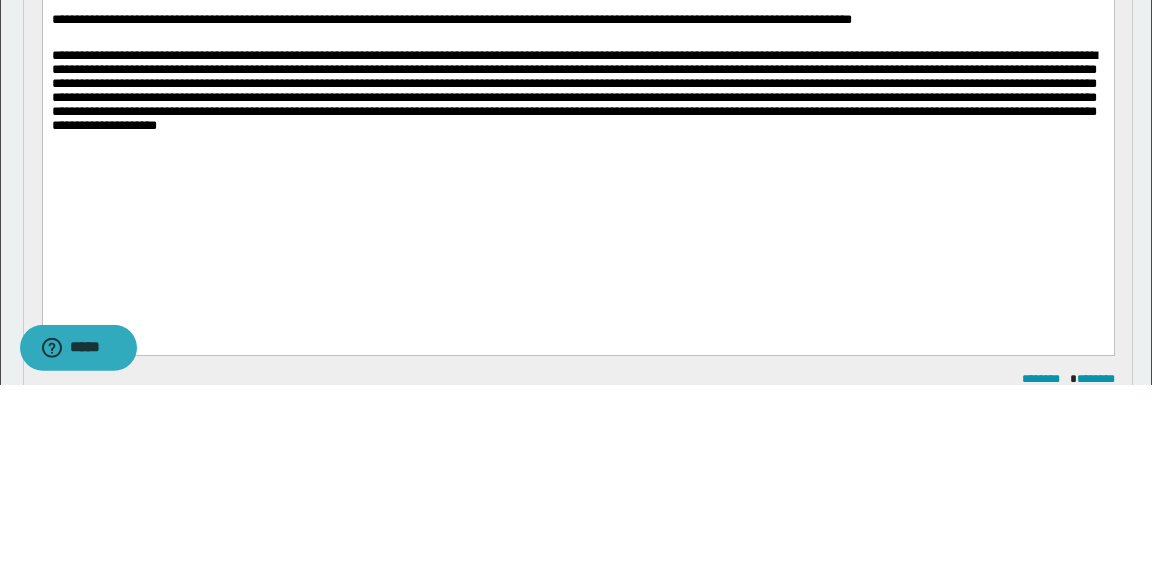 scroll, scrollTop: 485, scrollLeft: 0, axis: vertical 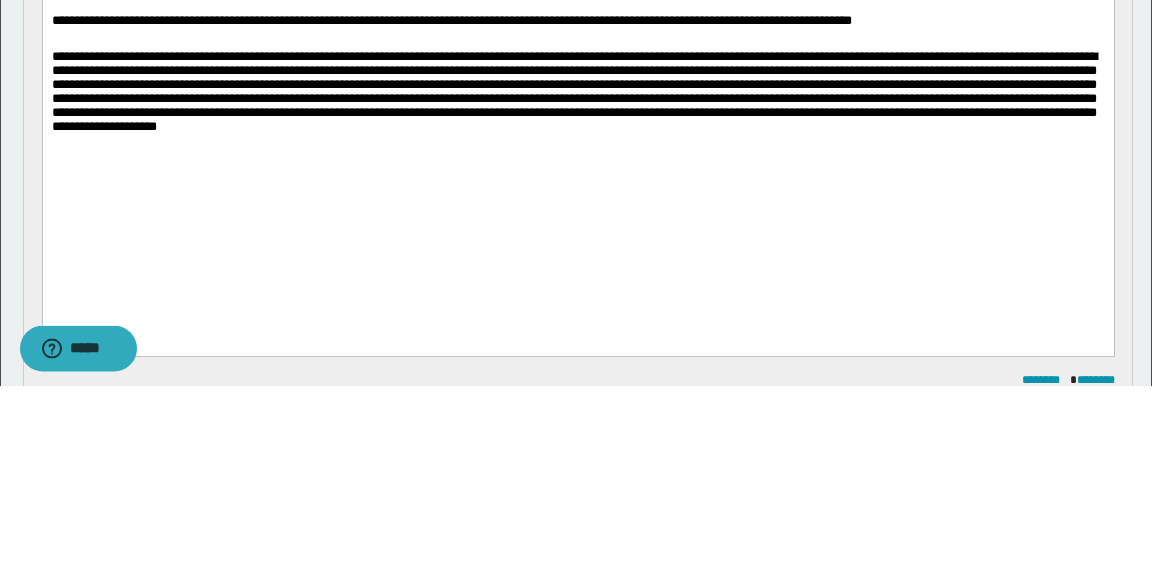 click at bounding box center (578, 122) 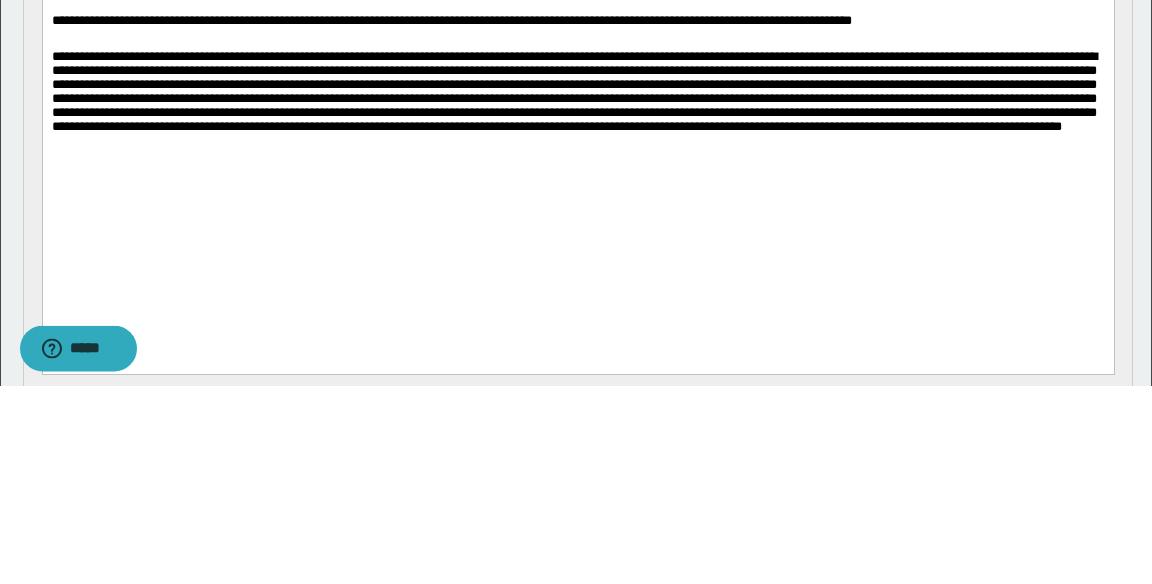 click at bounding box center [578, 131] 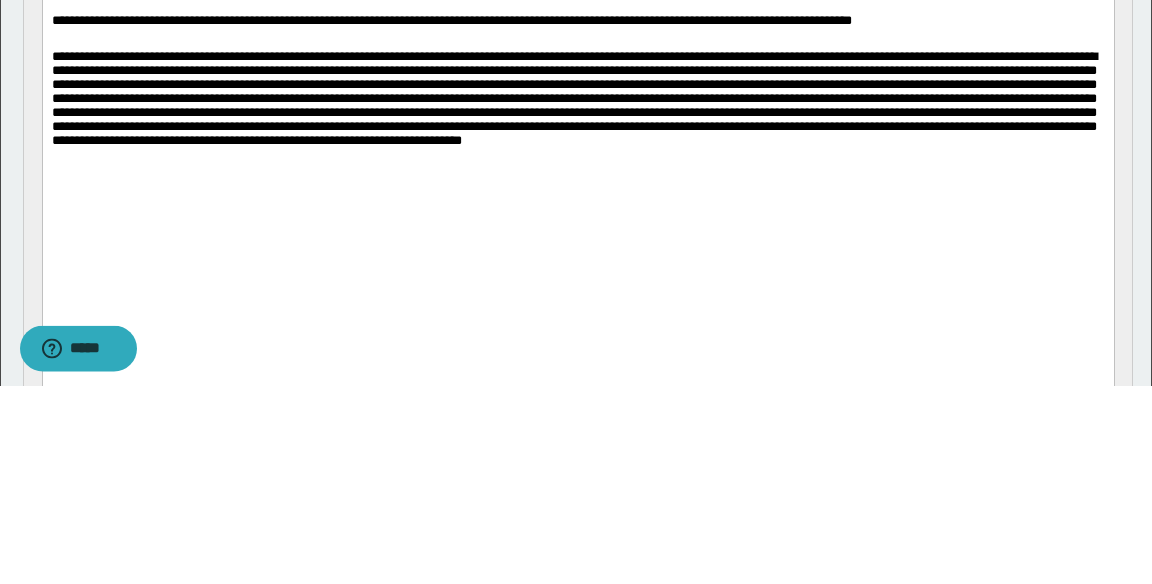 click on "**********" at bounding box center (578, 32) 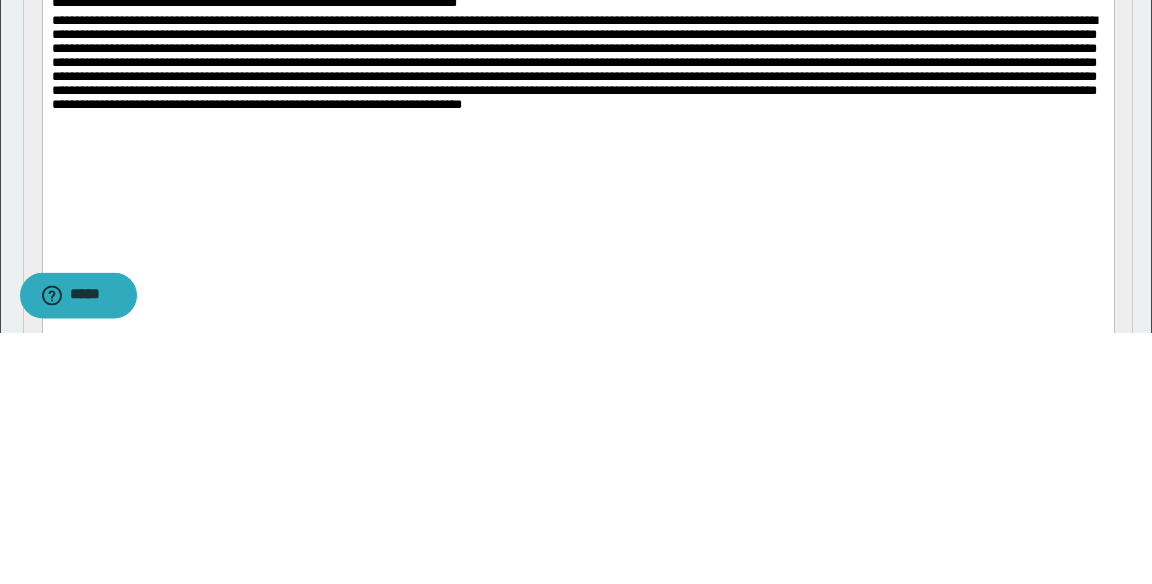 scroll, scrollTop: 485, scrollLeft: 0, axis: vertical 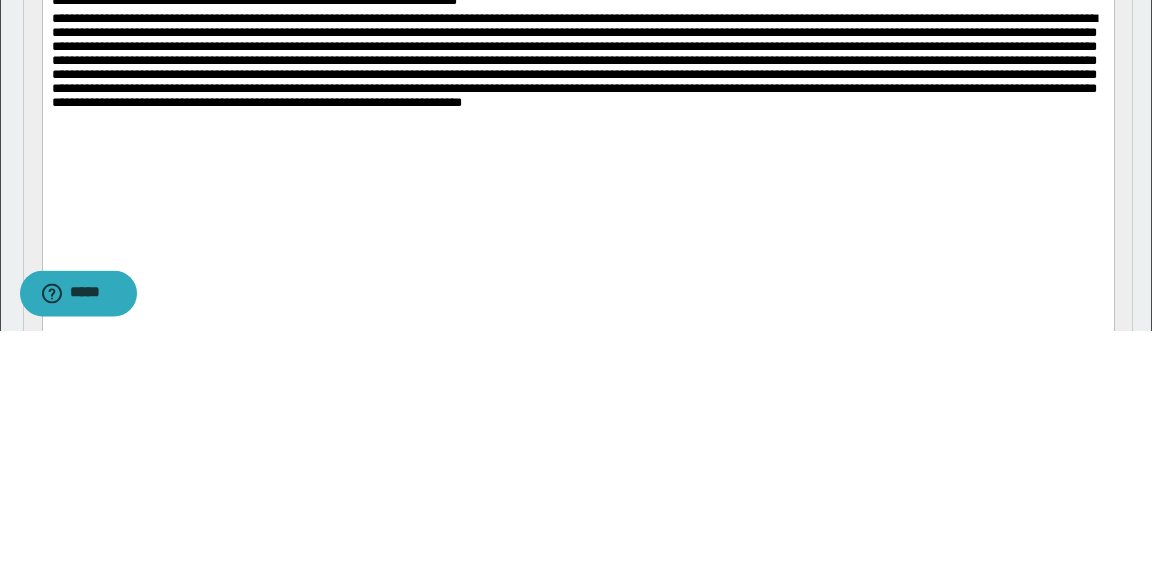 click at bounding box center [578, 103] 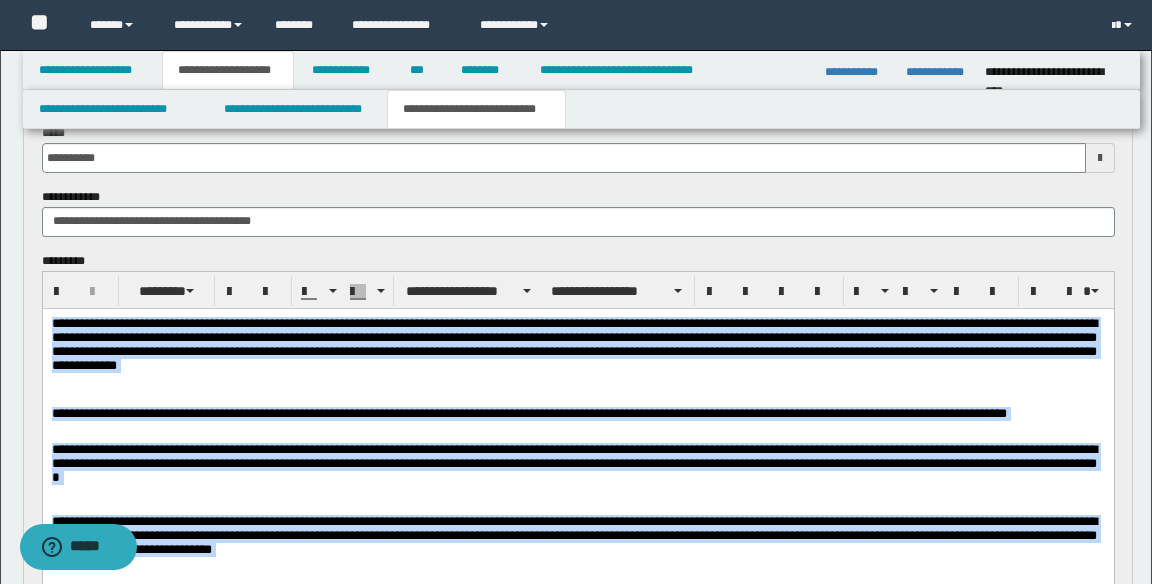 scroll, scrollTop: 103, scrollLeft: 0, axis: vertical 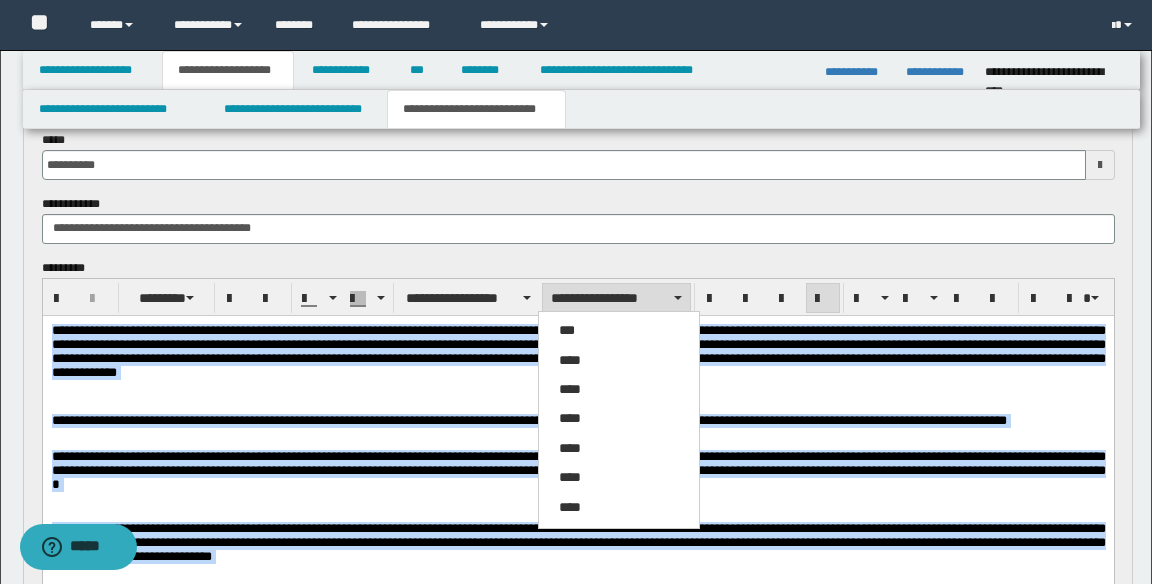 click on "****" at bounding box center (619, 361) 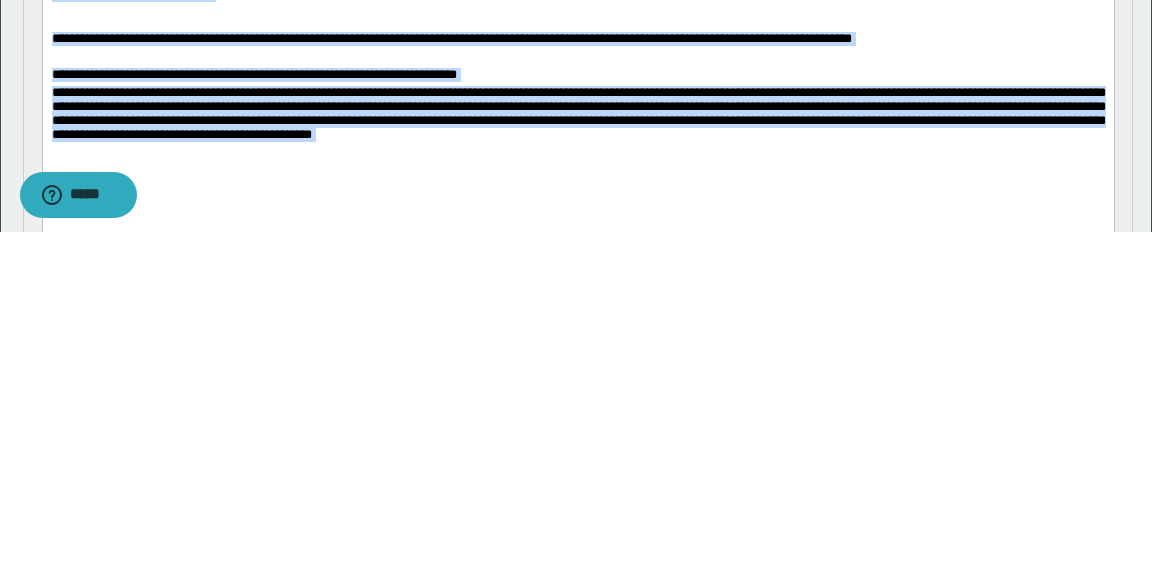 scroll, scrollTop: 313, scrollLeft: 0, axis: vertical 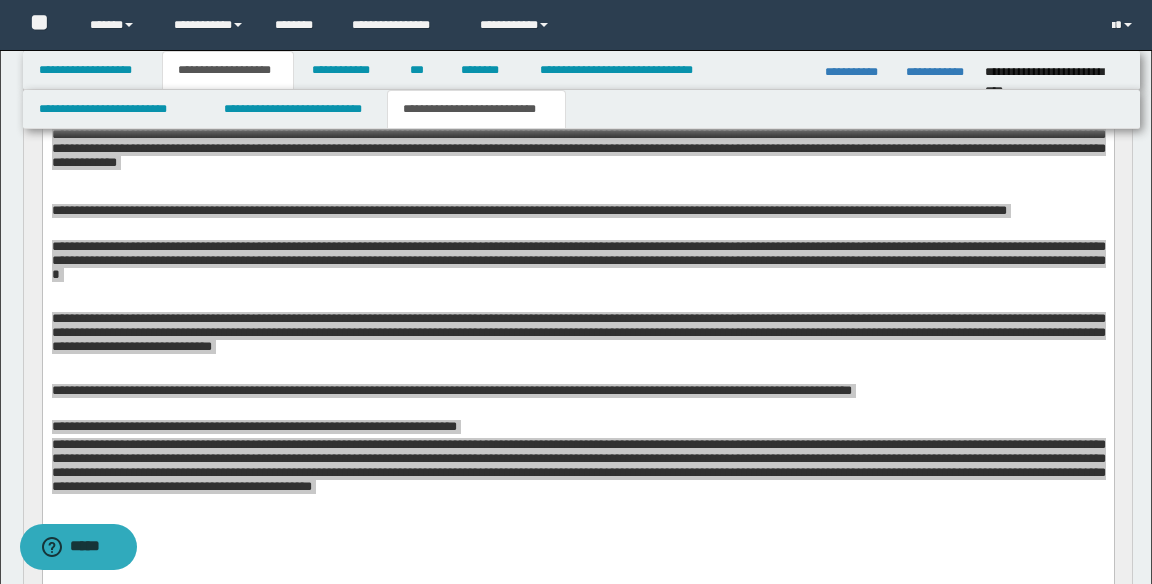 click on "**********" at bounding box center [578, 324] 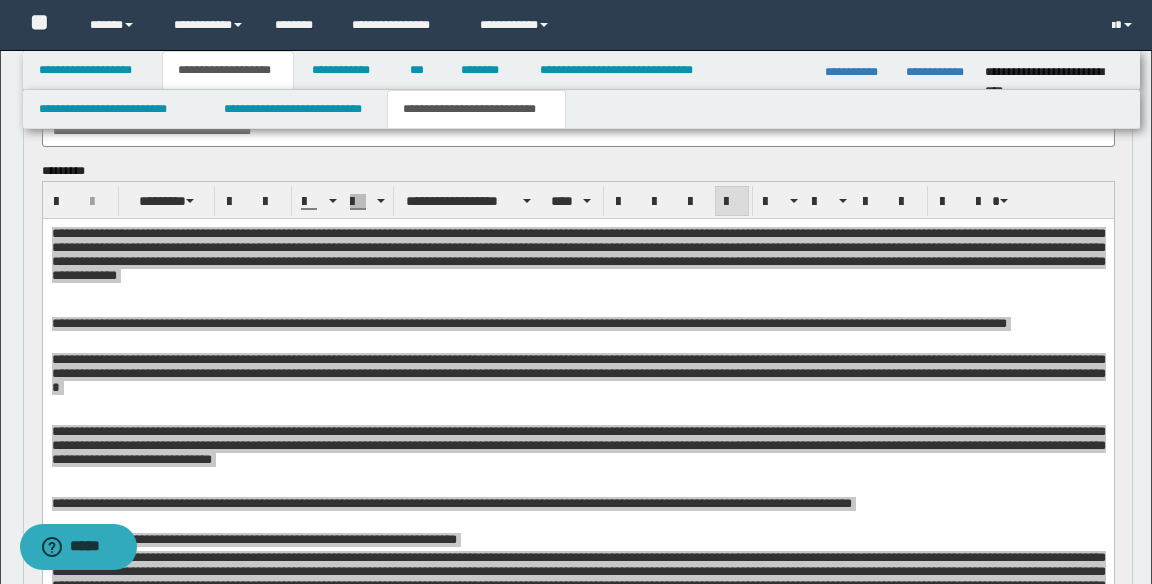 scroll, scrollTop: 110, scrollLeft: 0, axis: vertical 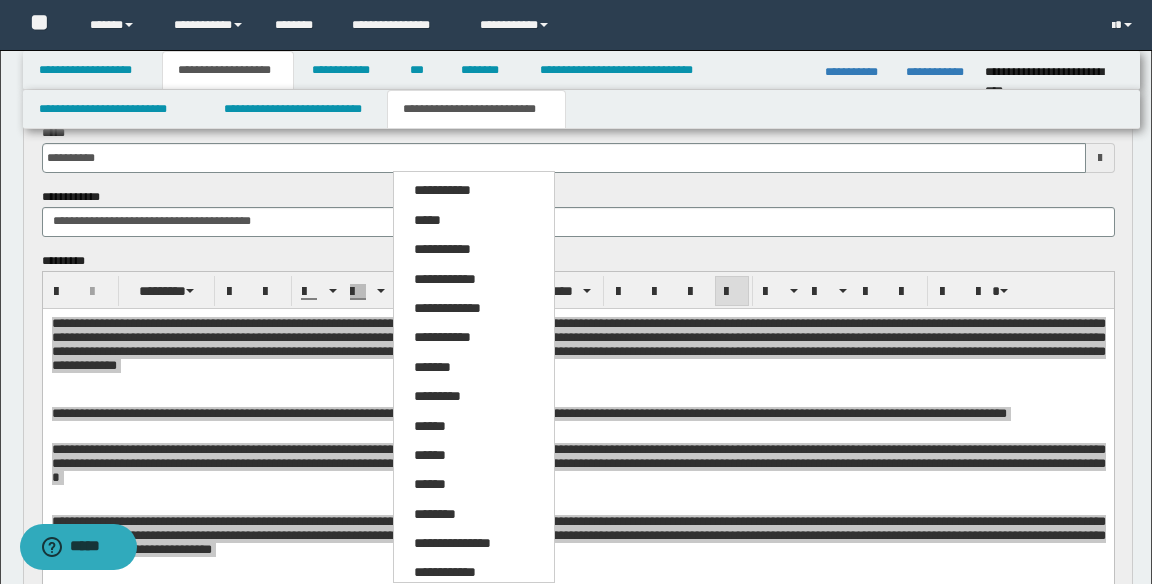 click on "*****" at bounding box center [474, 221] 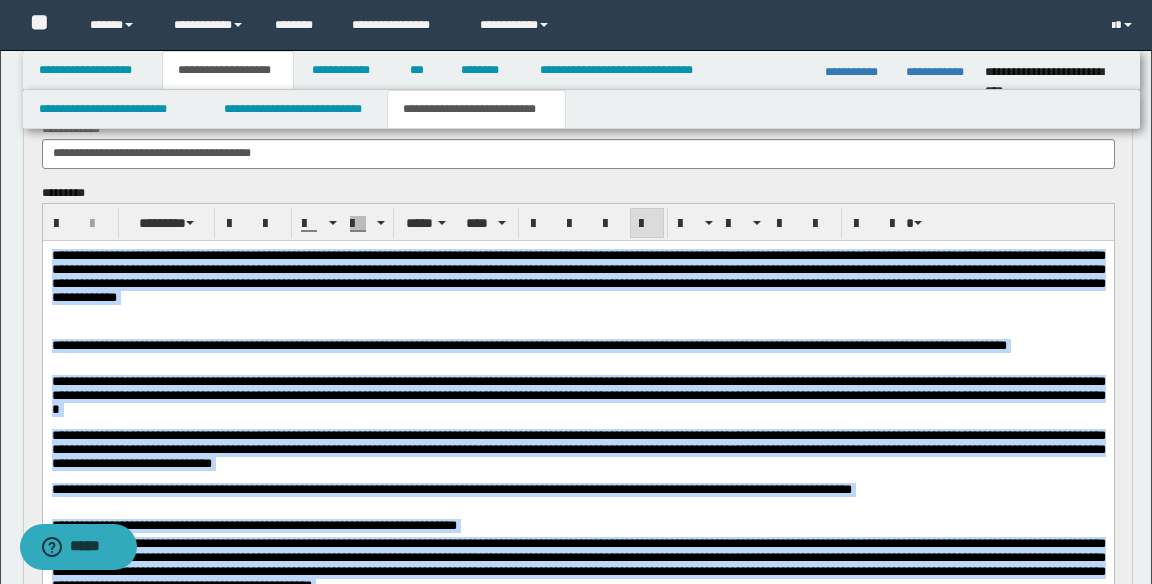scroll, scrollTop: 165, scrollLeft: 0, axis: vertical 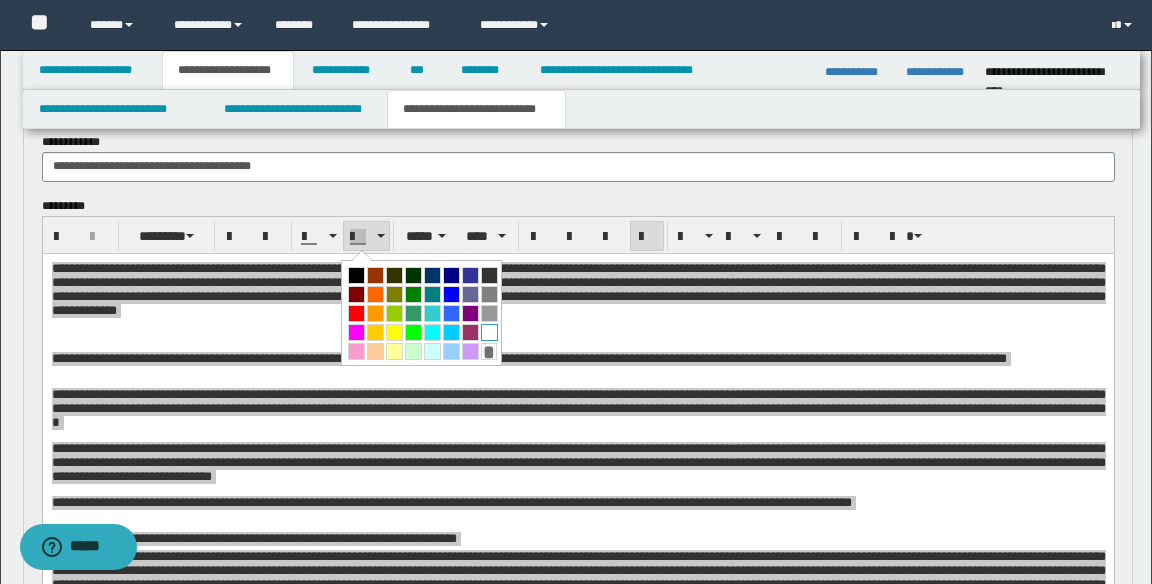 click at bounding box center (489, 332) 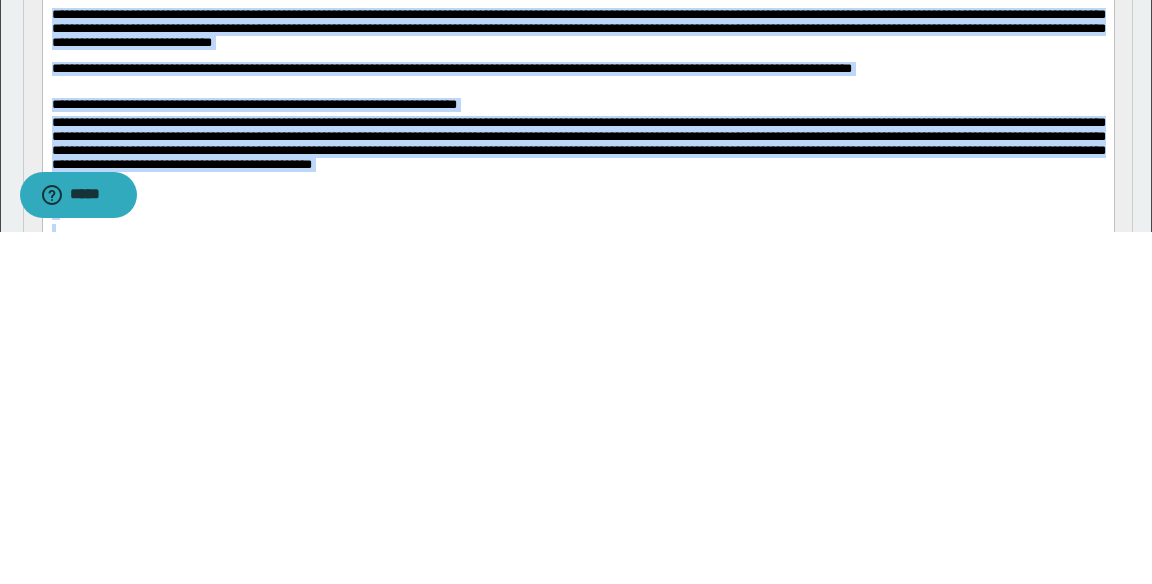 scroll, scrollTop: 277, scrollLeft: 0, axis: vertical 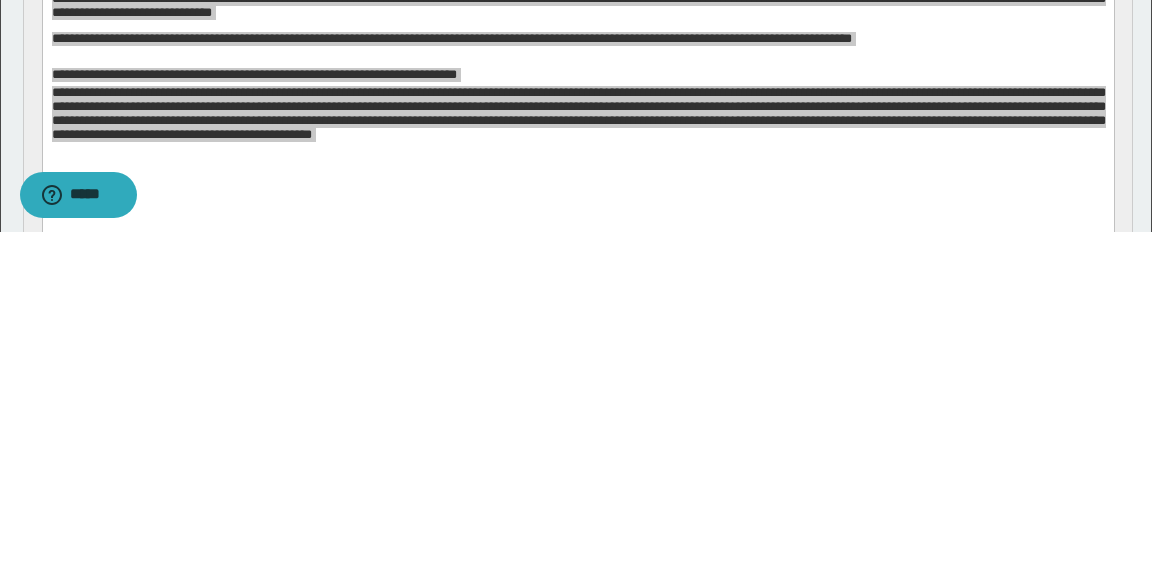 click on "**********" at bounding box center [578, 342] 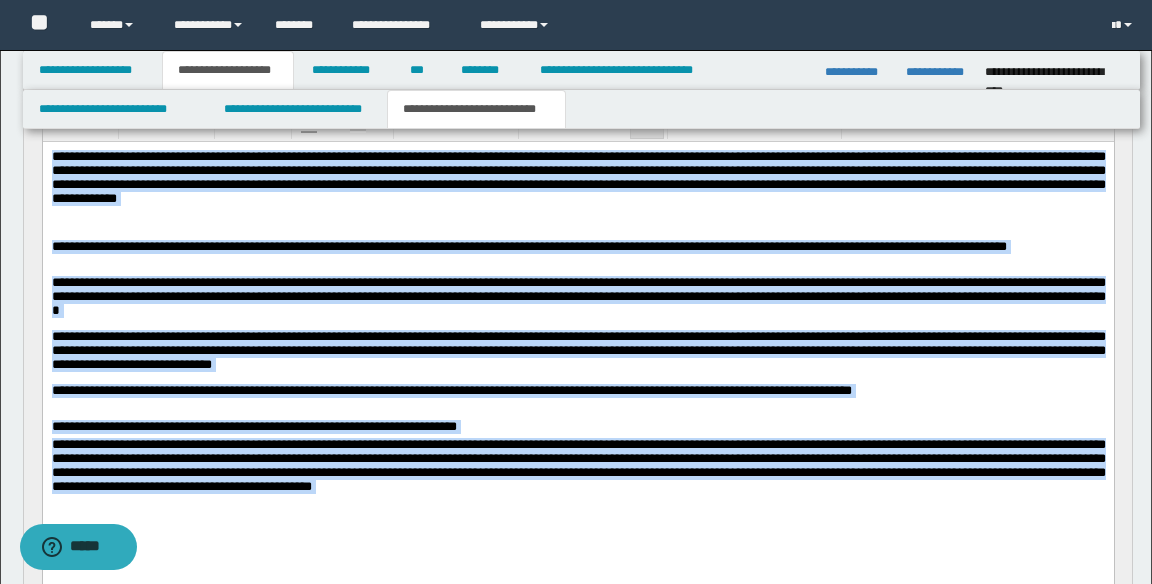 click on "**********" at bounding box center (578, 482) 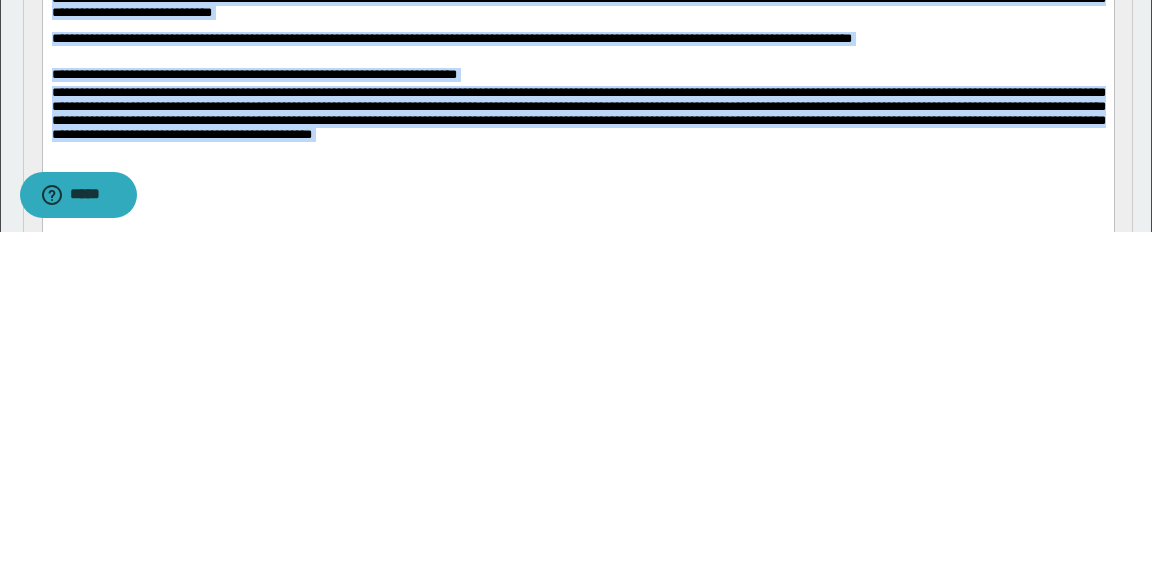 click on "**********" at bounding box center [578, 131] 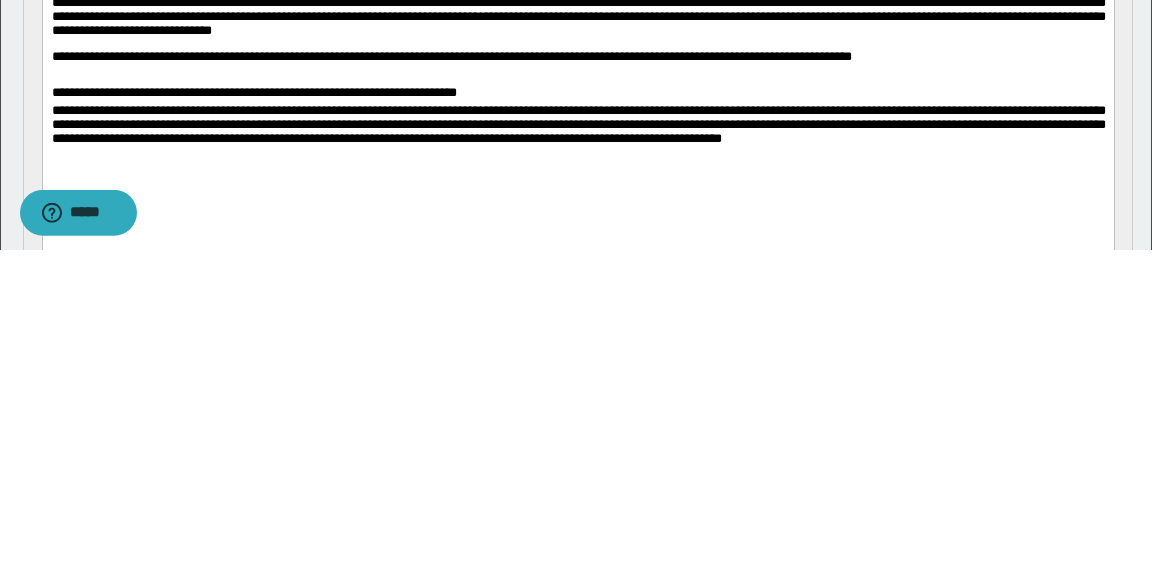 scroll, scrollTop: 277, scrollLeft: 0, axis: vertical 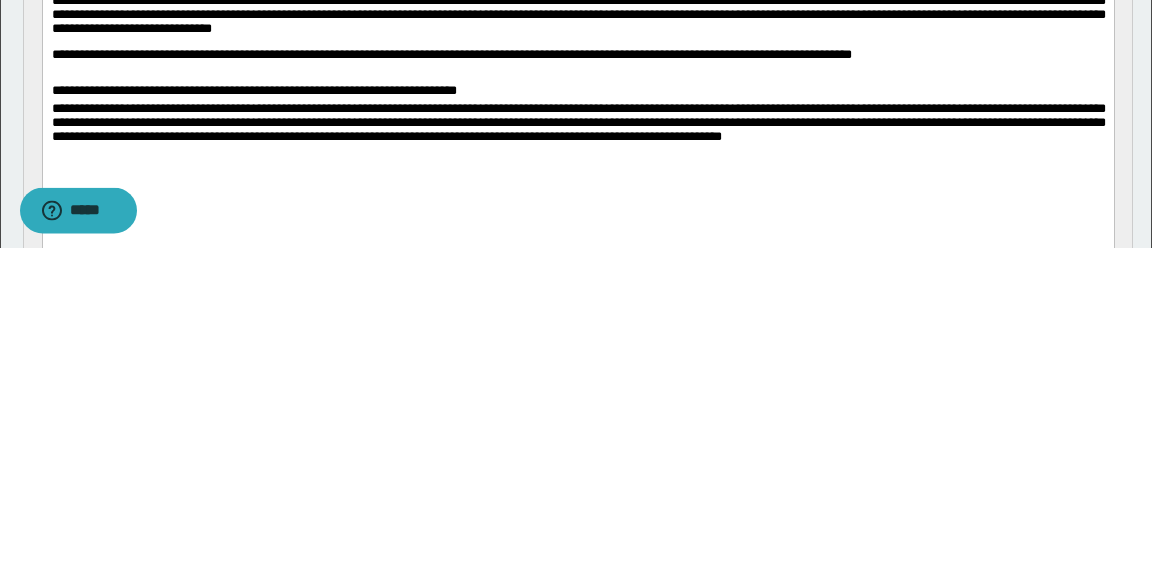 click on "**********" at bounding box center [578, 93] 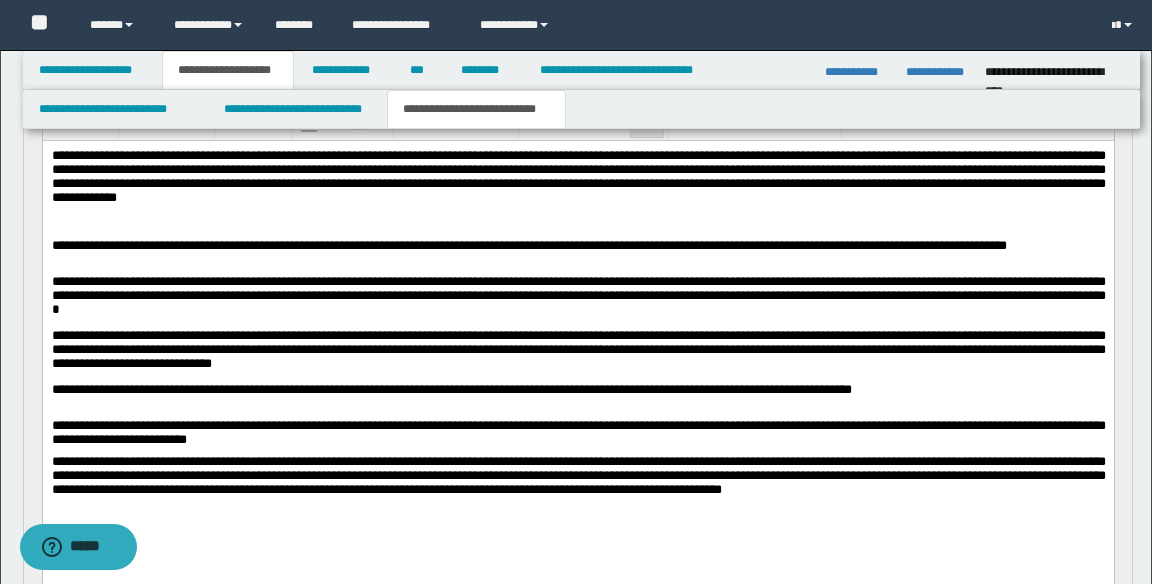 scroll, scrollTop: 280, scrollLeft: 0, axis: vertical 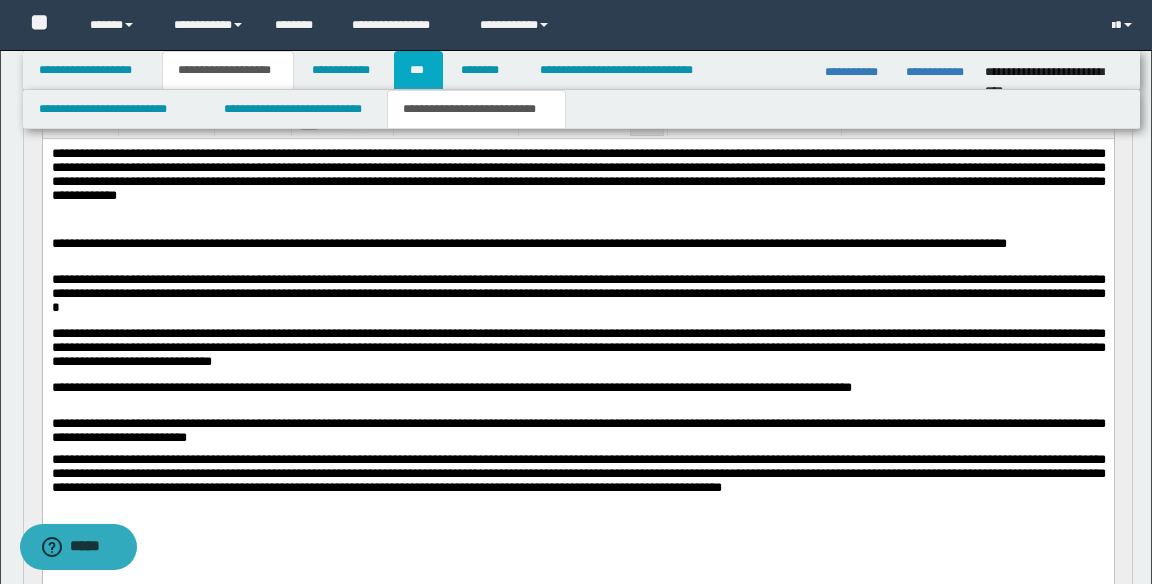 click on "***" at bounding box center (418, 70) 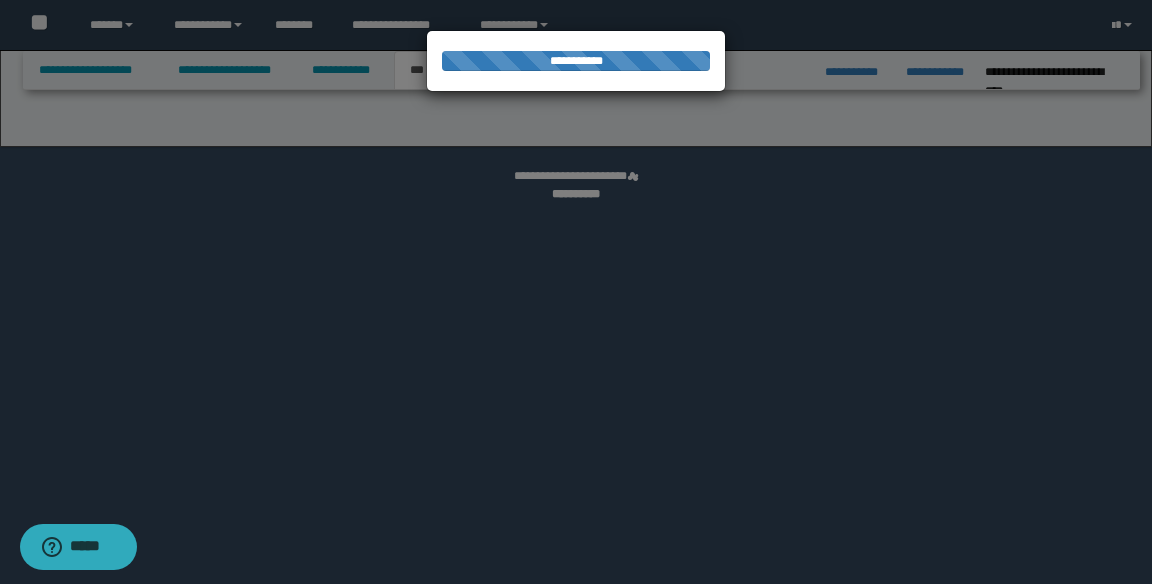 select on "***" 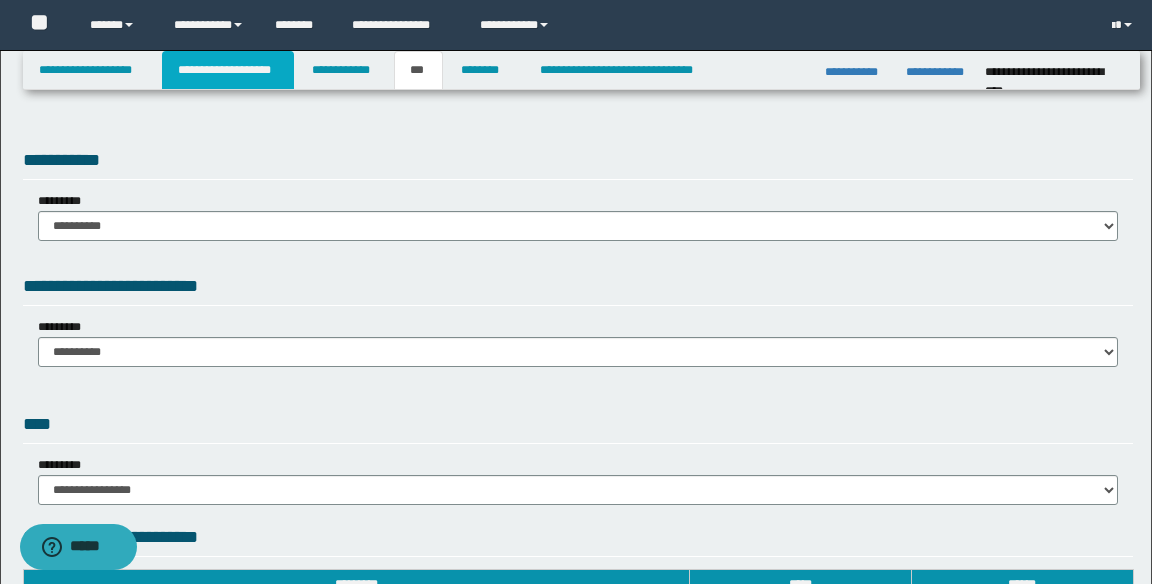 click on "**********" at bounding box center [228, 70] 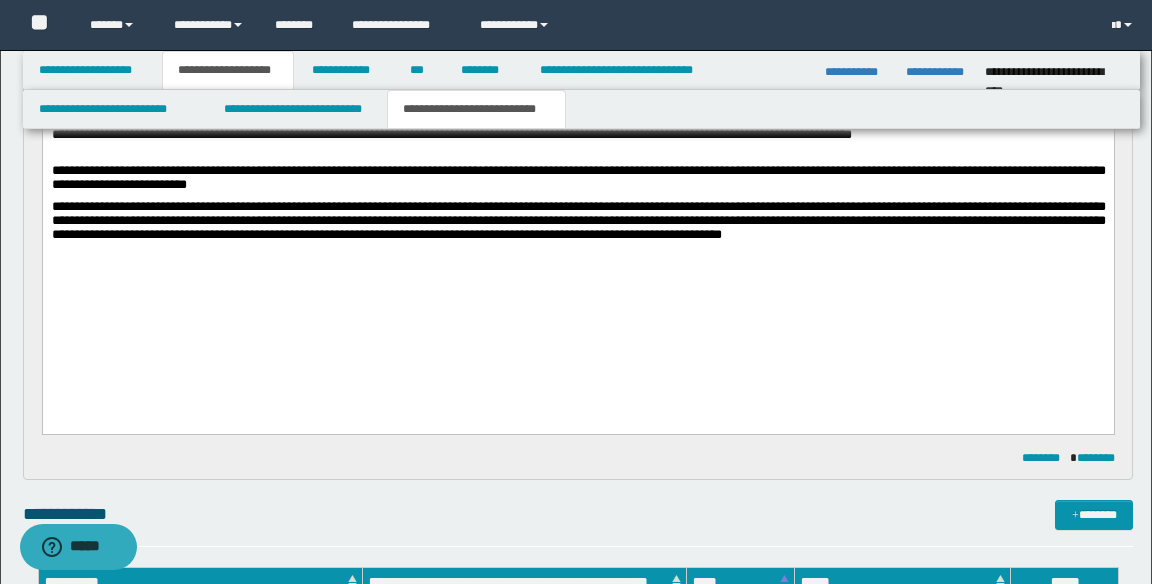 scroll, scrollTop: 534, scrollLeft: 0, axis: vertical 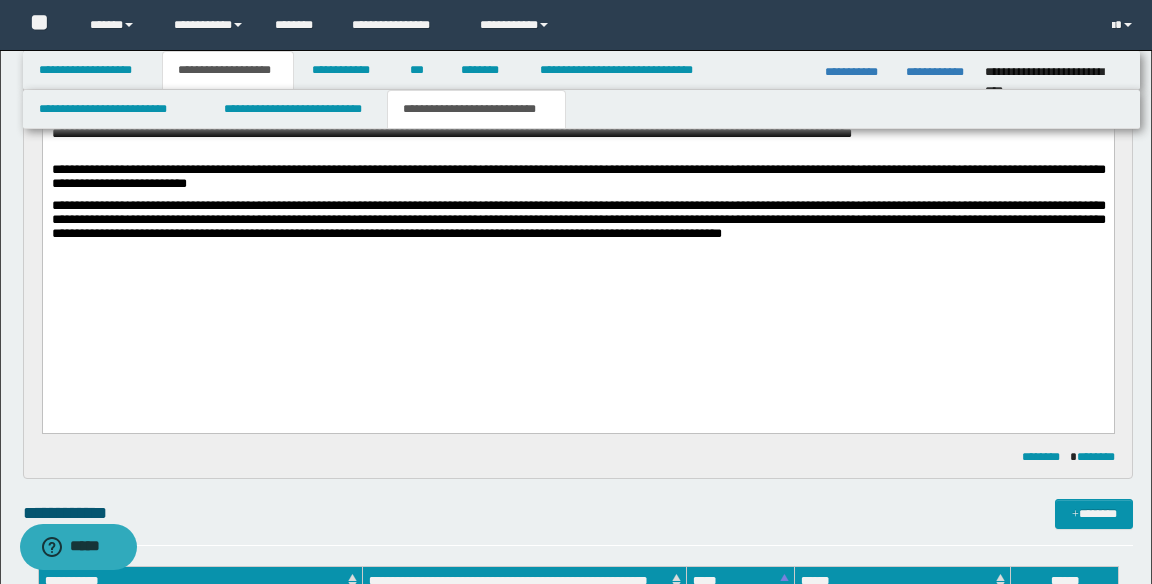 click at bounding box center [578, 280] 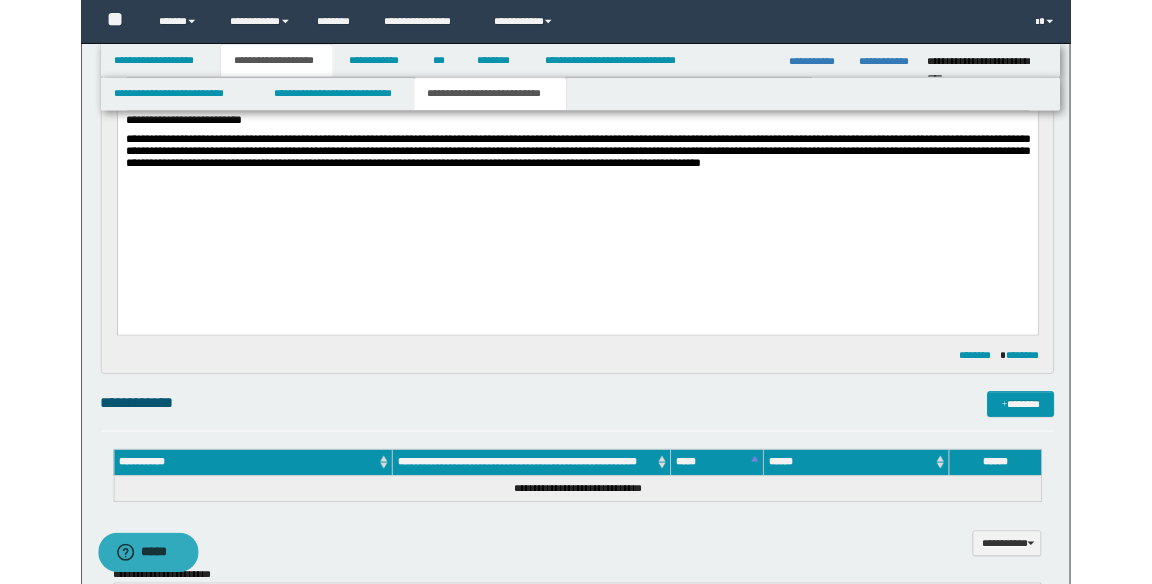 scroll, scrollTop: 602, scrollLeft: 0, axis: vertical 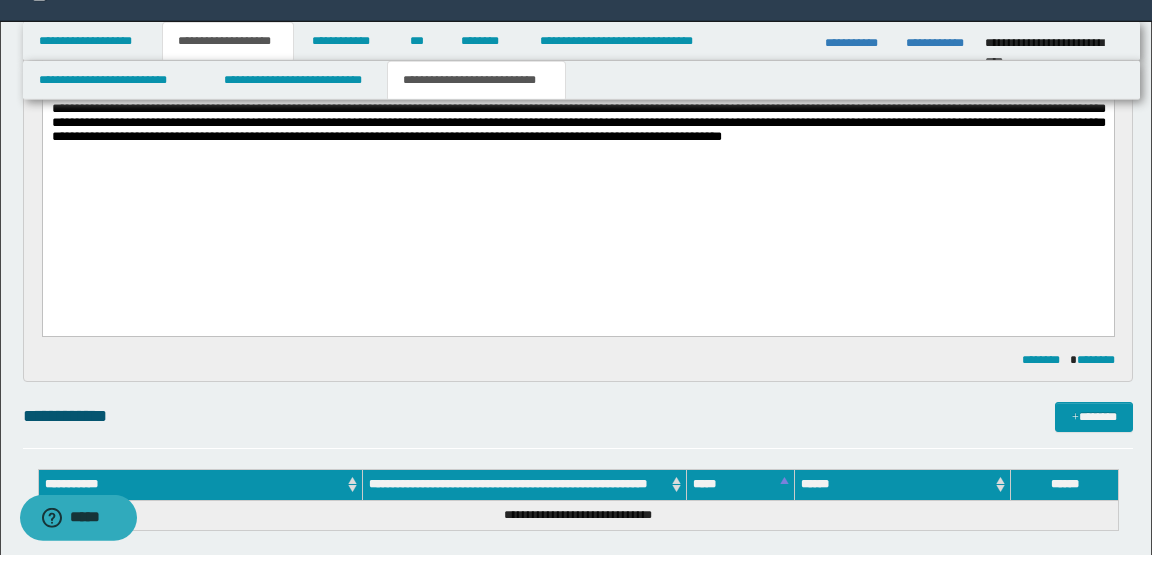 click on "**********" at bounding box center [578, 138] 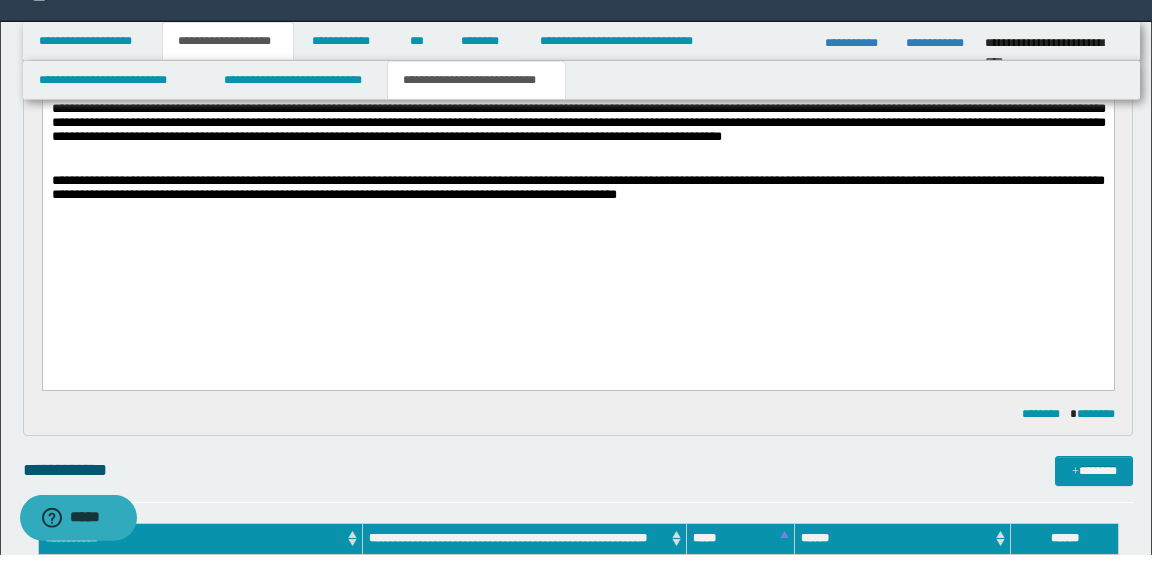 click on "**********" at bounding box center [577, 187] 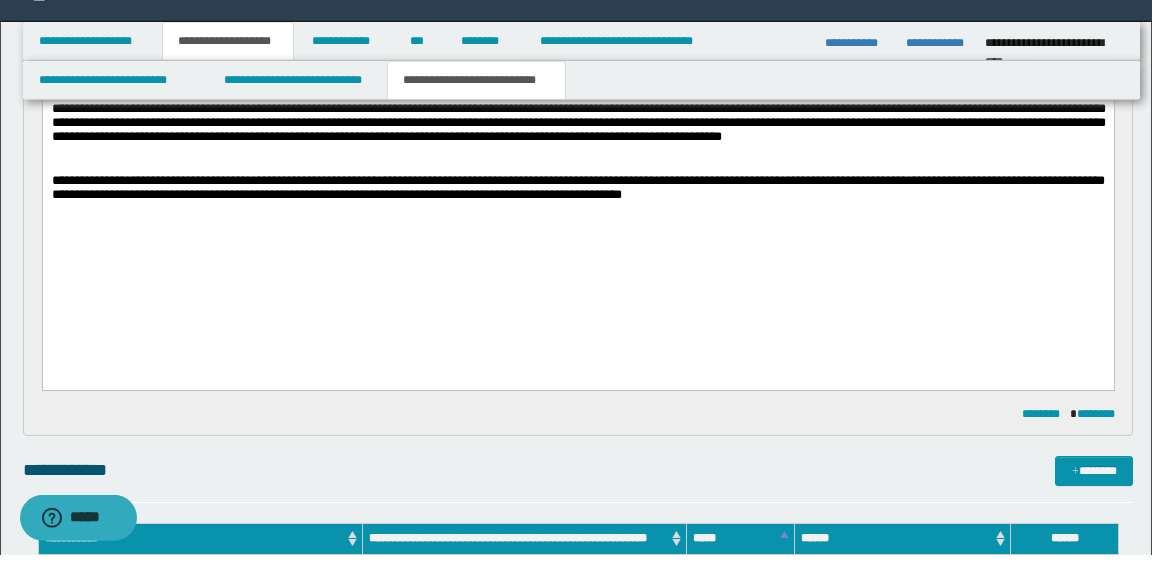 click on "**********" at bounding box center (577, 187) 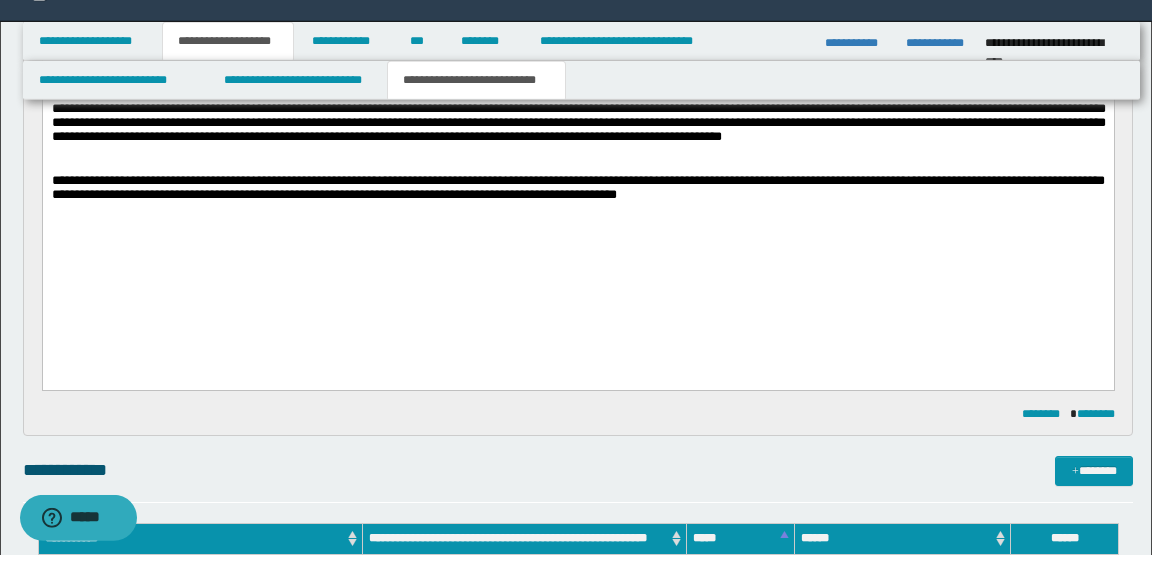click on "**********" at bounding box center [577, 187] 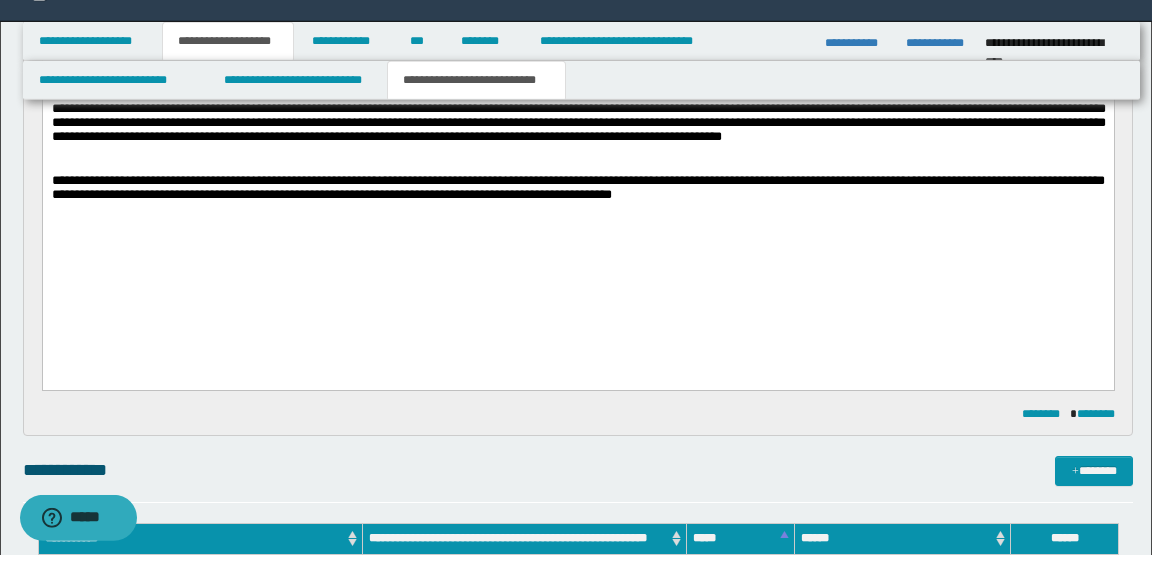 click on "**********" at bounding box center (577, 187) 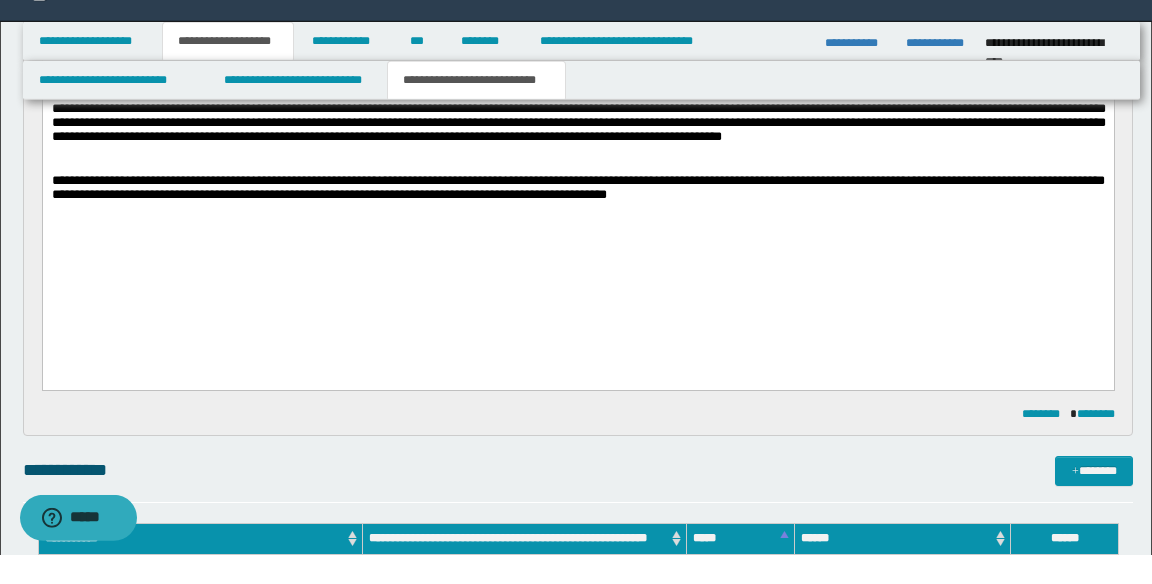click on "**********" at bounding box center [577, 187] 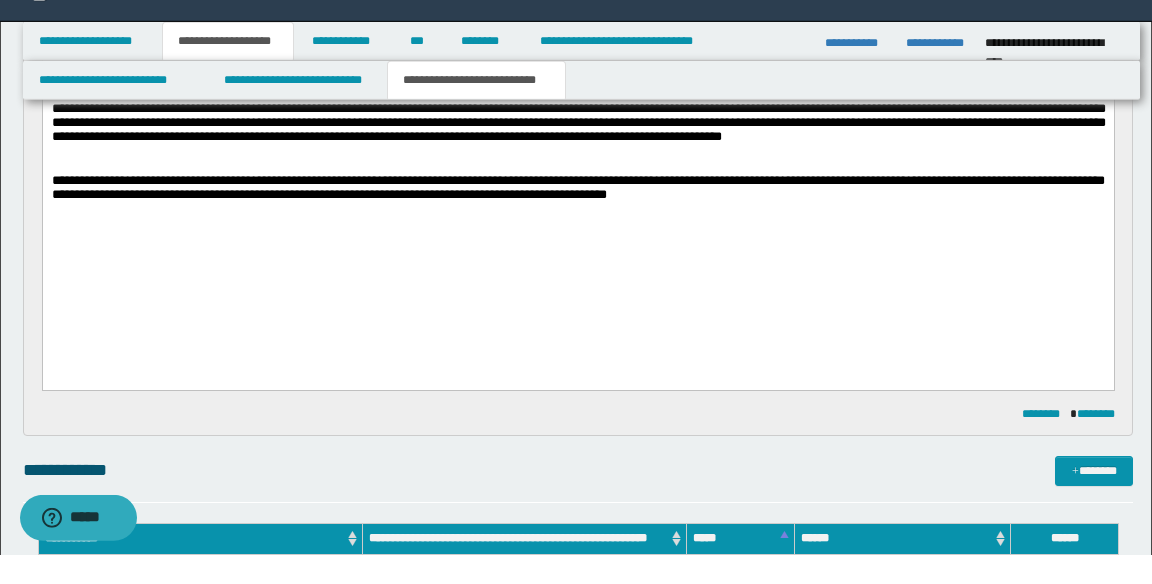 click on "**********" at bounding box center [577, 187] 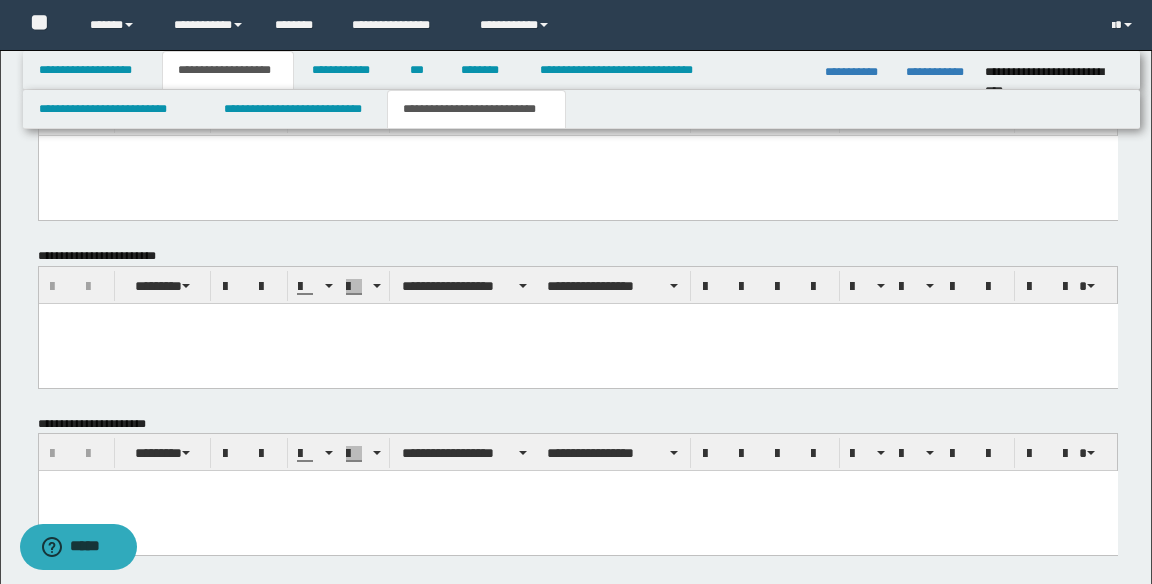 scroll, scrollTop: 1213, scrollLeft: 0, axis: vertical 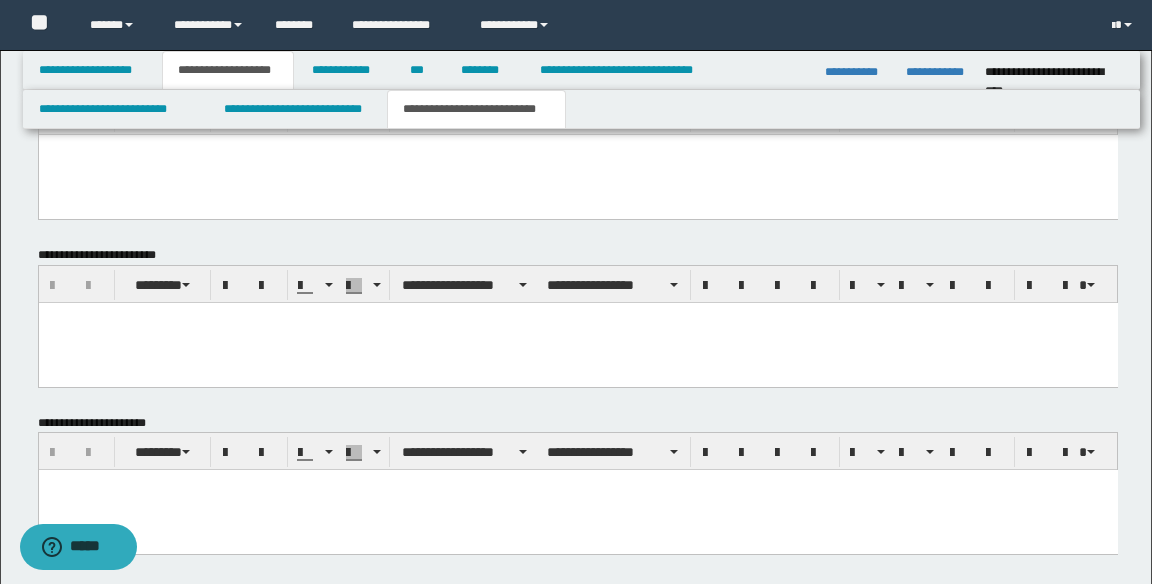 click at bounding box center (577, 342) 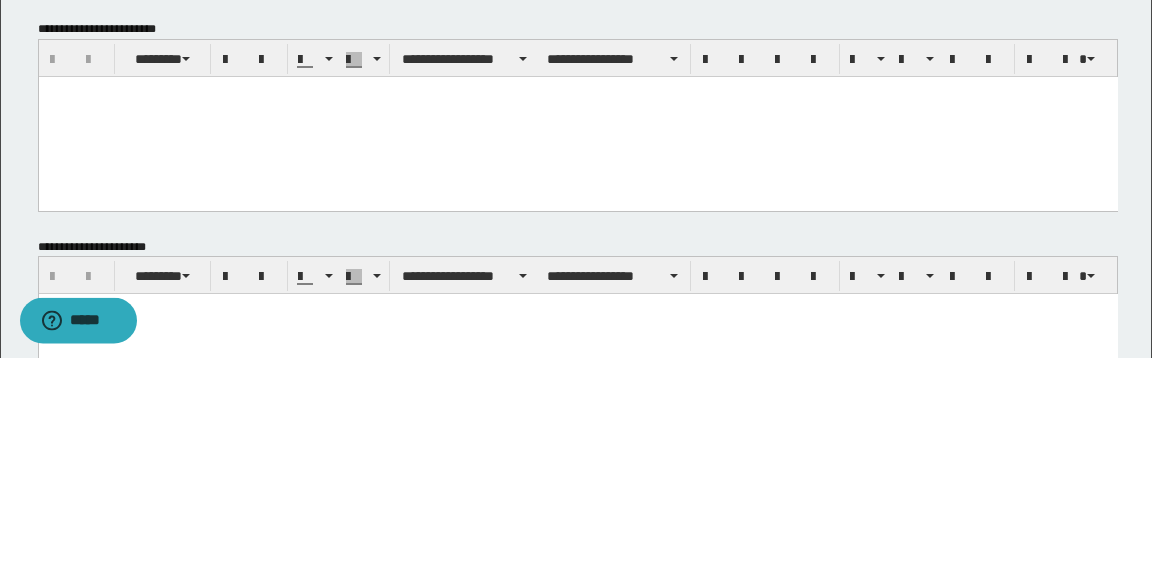 scroll, scrollTop: 1213, scrollLeft: 0, axis: vertical 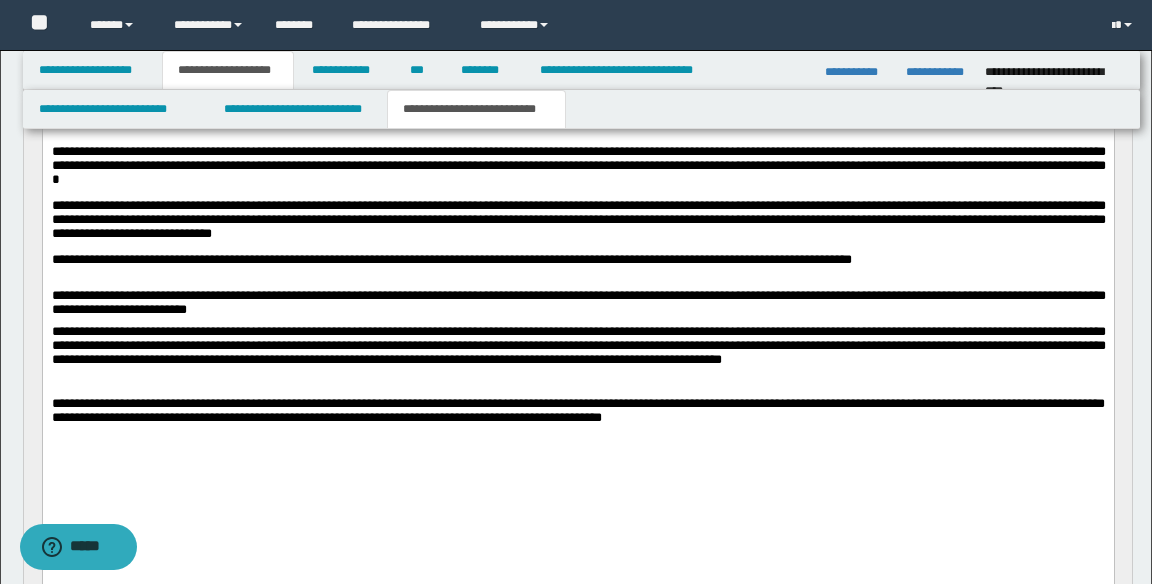 click on "**********" at bounding box center (578, 164) 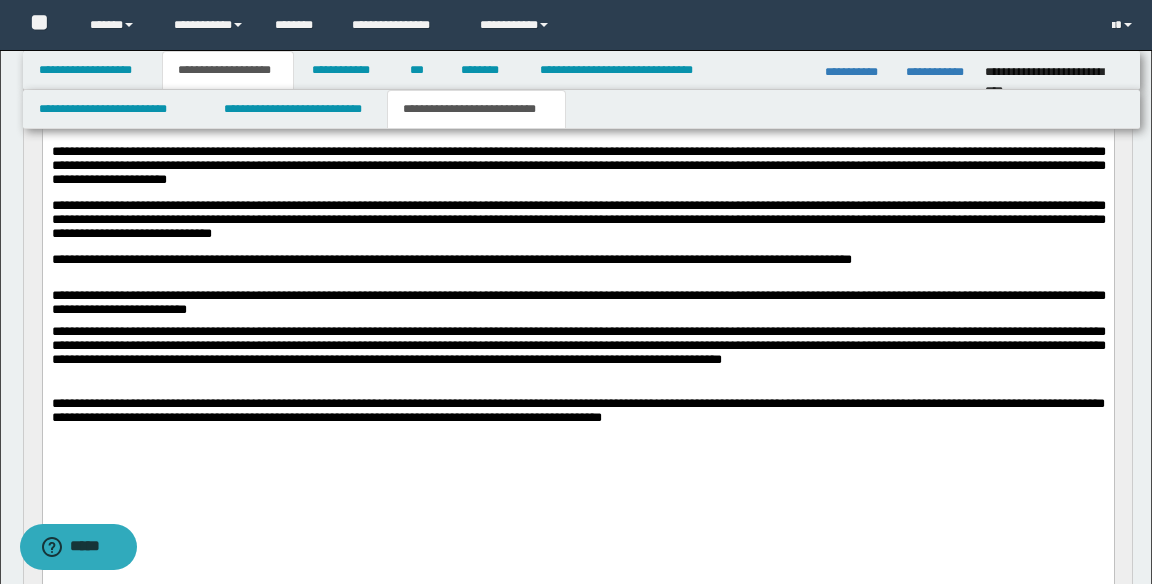 click on "**********" at bounding box center (578, 164) 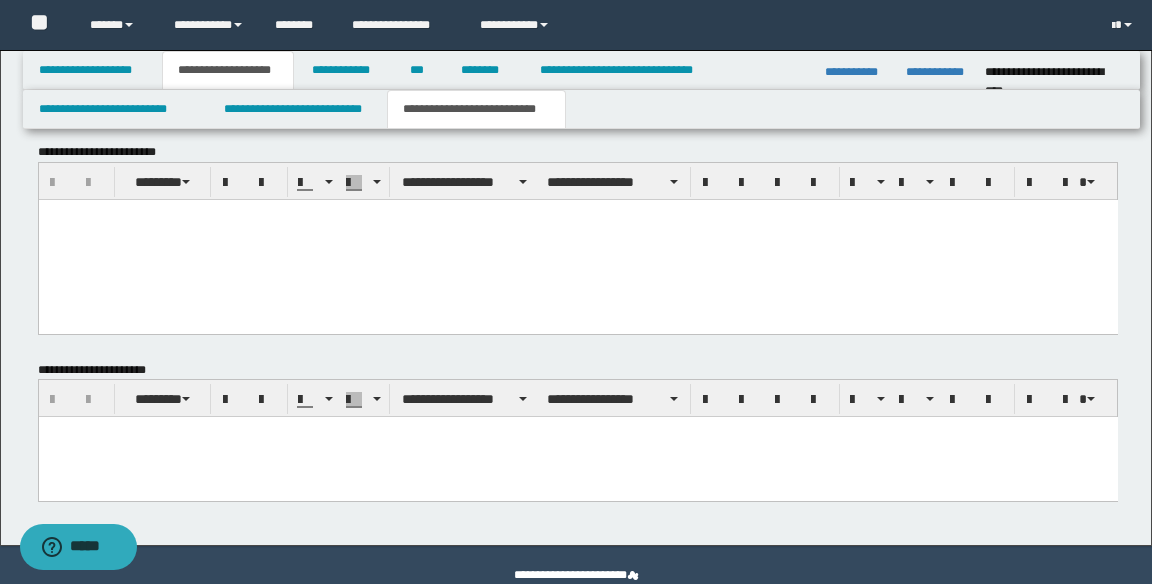 click at bounding box center [577, 239] 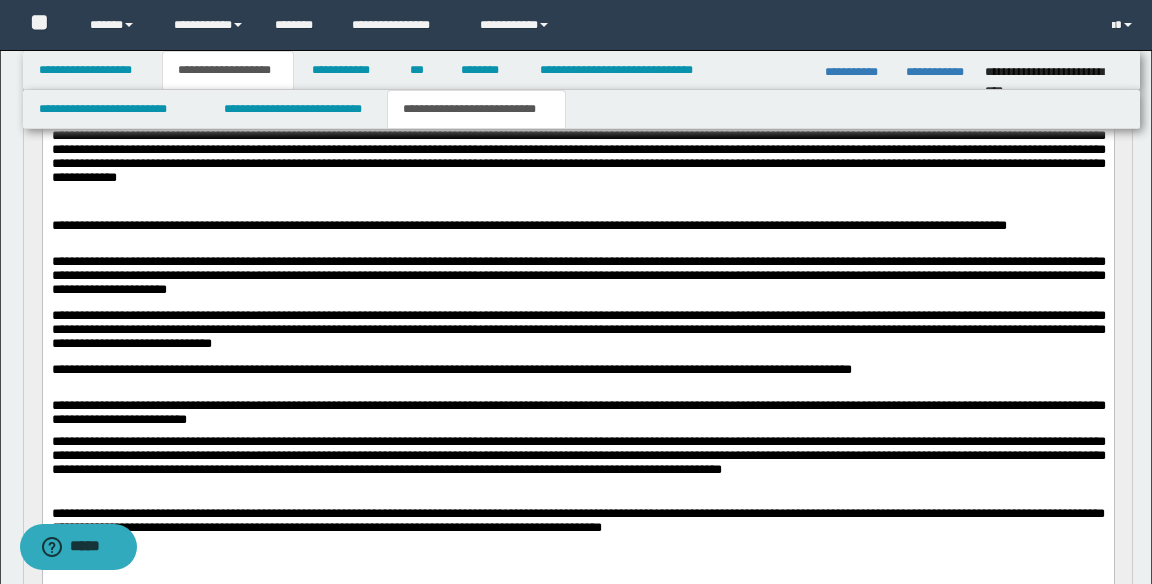 scroll, scrollTop: 285, scrollLeft: 0, axis: vertical 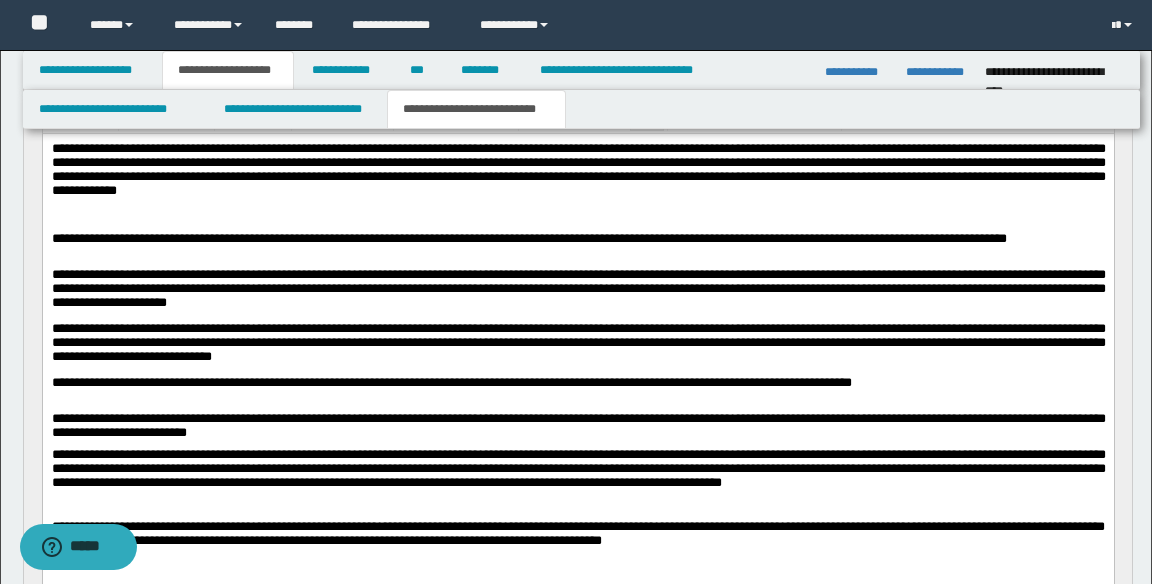 click on "**********" at bounding box center (578, 341) 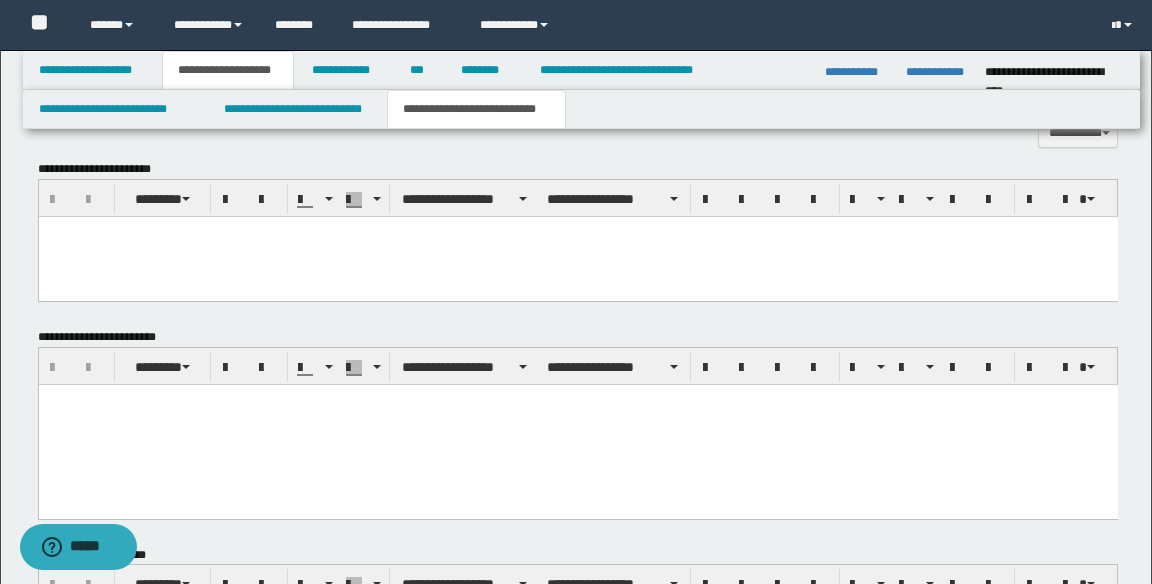 scroll, scrollTop: 1138, scrollLeft: 0, axis: vertical 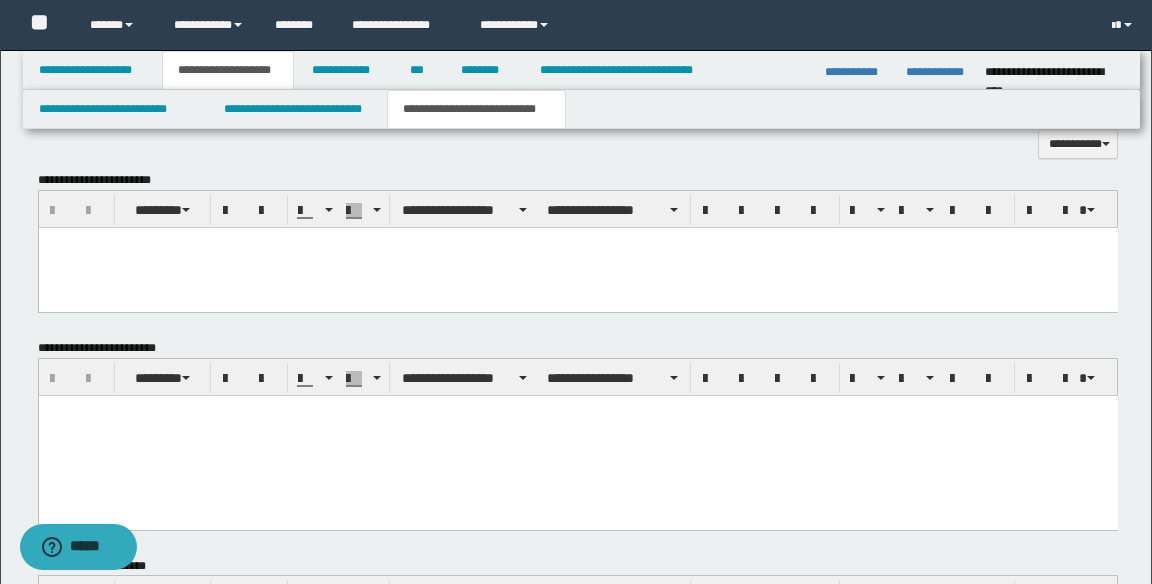 click at bounding box center (577, 410) 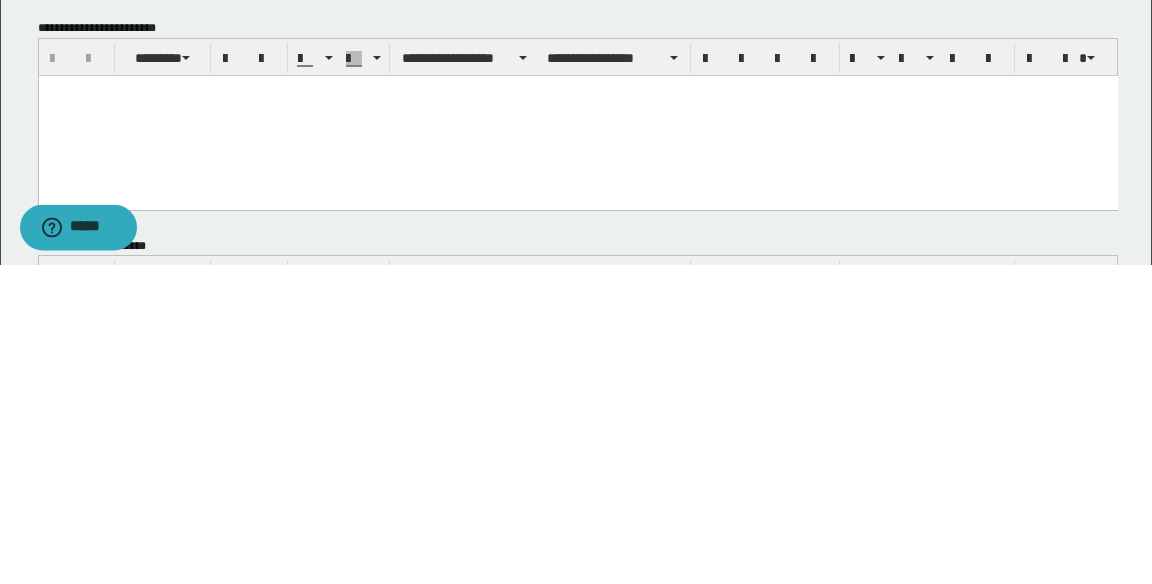 scroll, scrollTop: 1138, scrollLeft: 0, axis: vertical 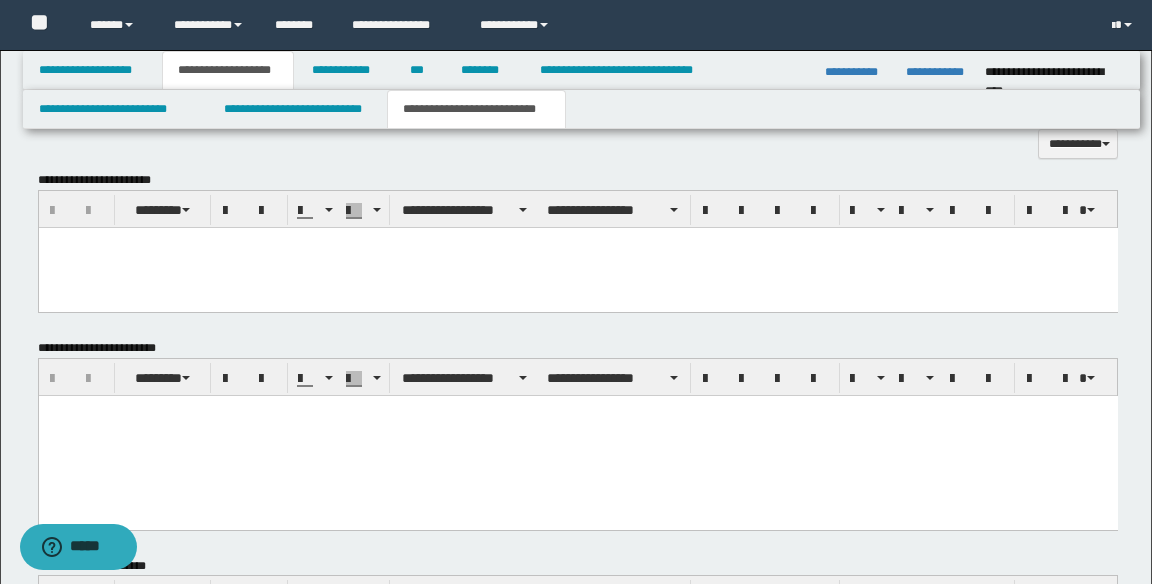 click at bounding box center (577, 435) 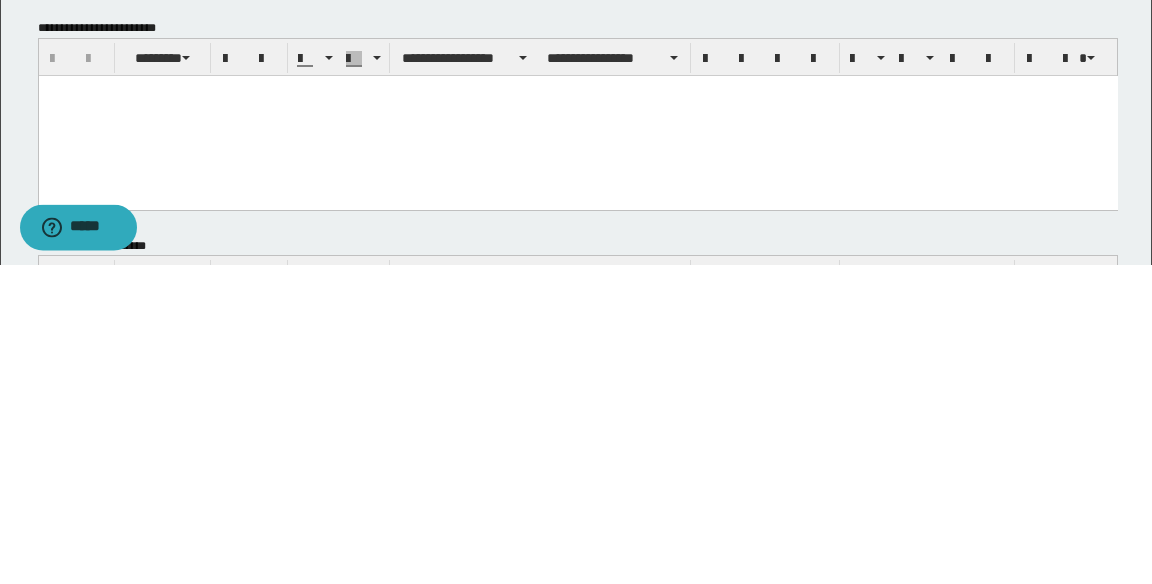 type 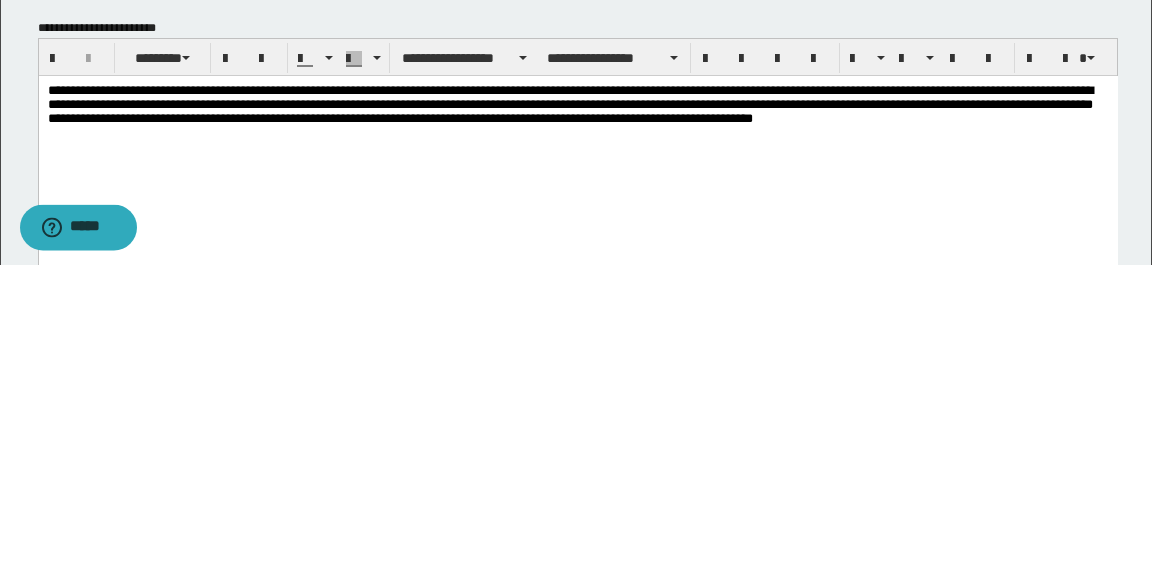 click on "**********" at bounding box center [577, 128] 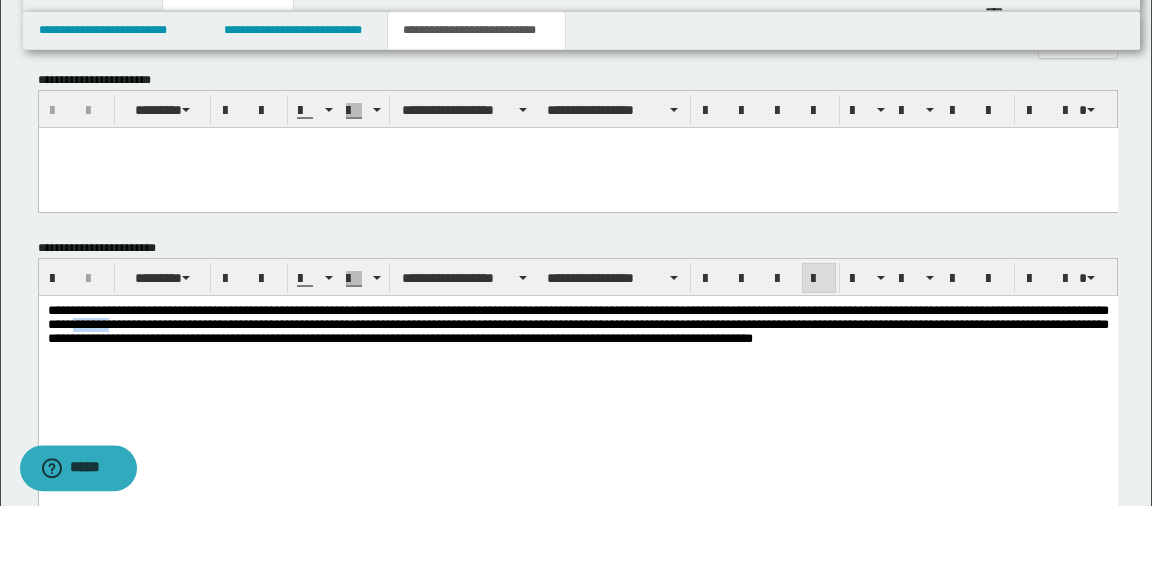 scroll, scrollTop: 1159, scrollLeft: 0, axis: vertical 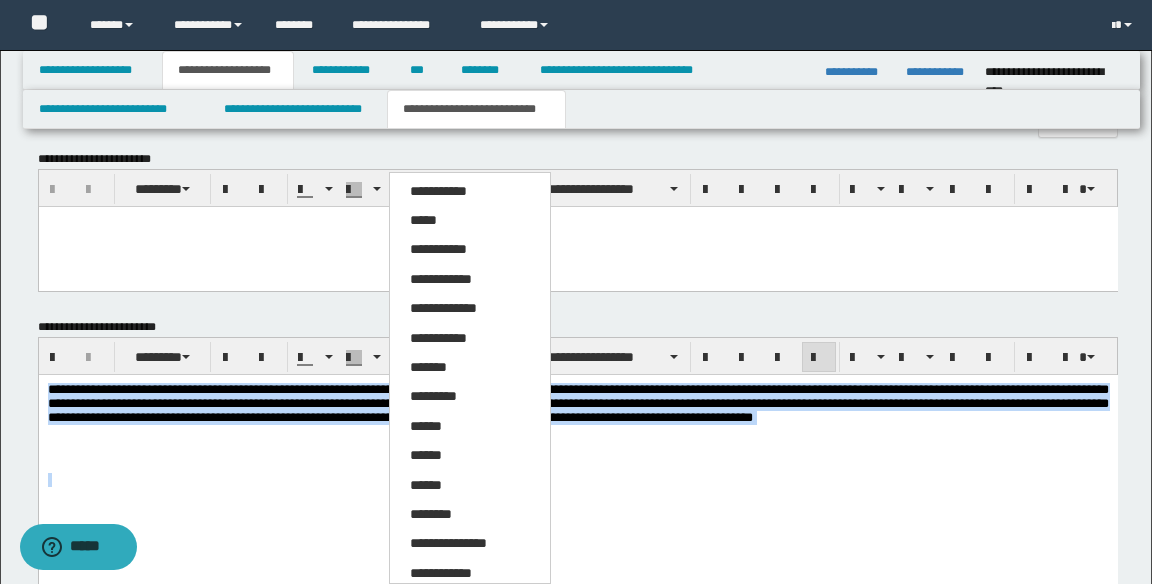 click on "*****" at bounding box center [423, 220] 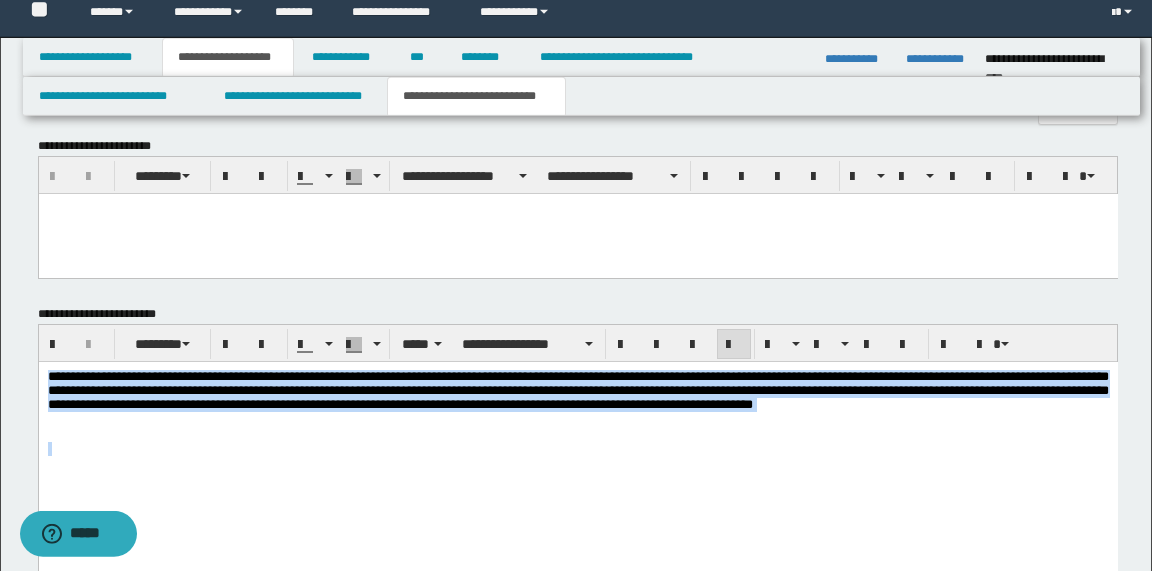 scroll, scrollTop: 1159, scrollLeft: 0, axis: vertical 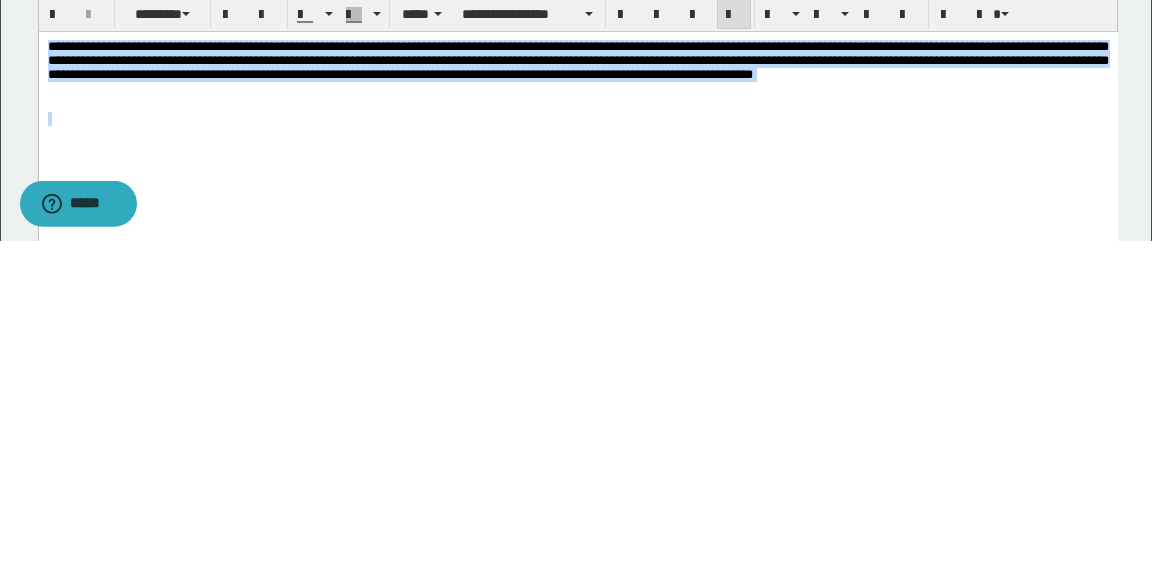 click on "**********" at bounding box center (577, 114) 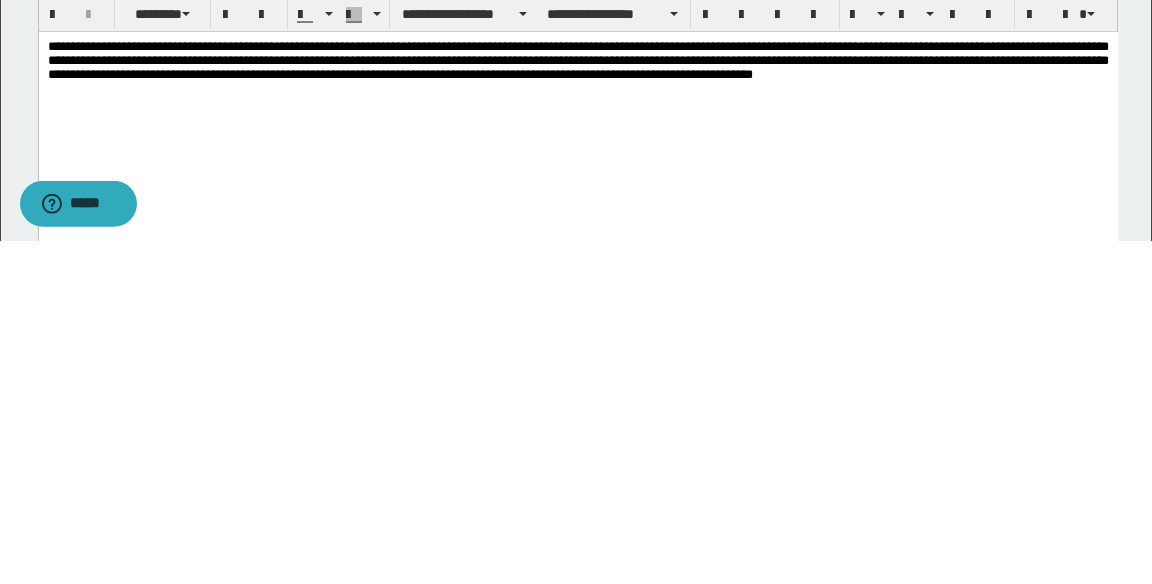 click on "**********" at bounding box center (577, 59) 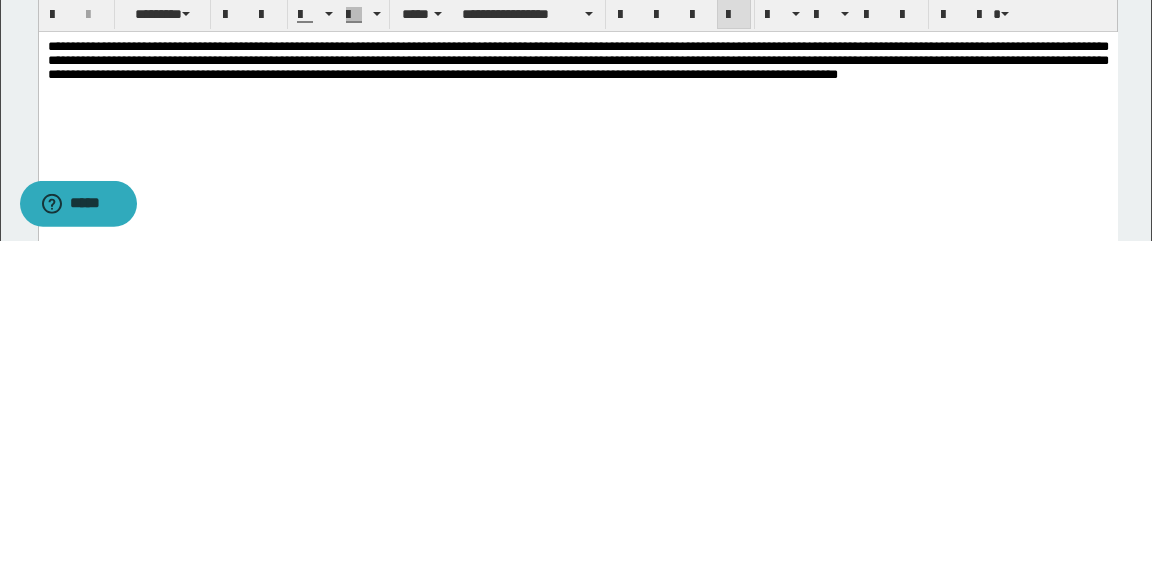 click on "**********" at bounding box center (577, 59) 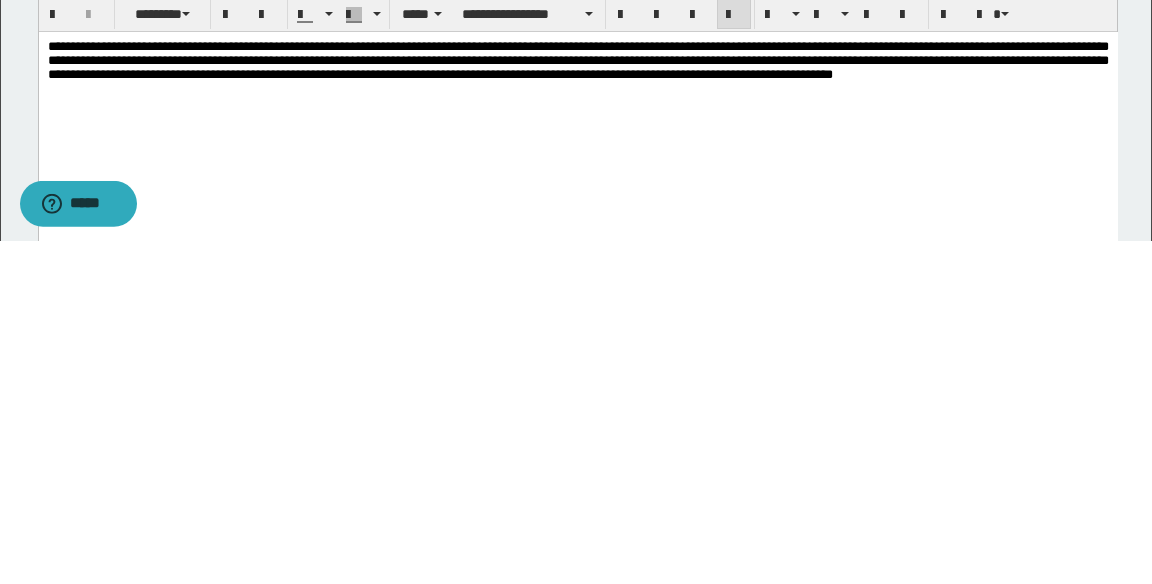 click on "**********" at bounding box center [577, 59] 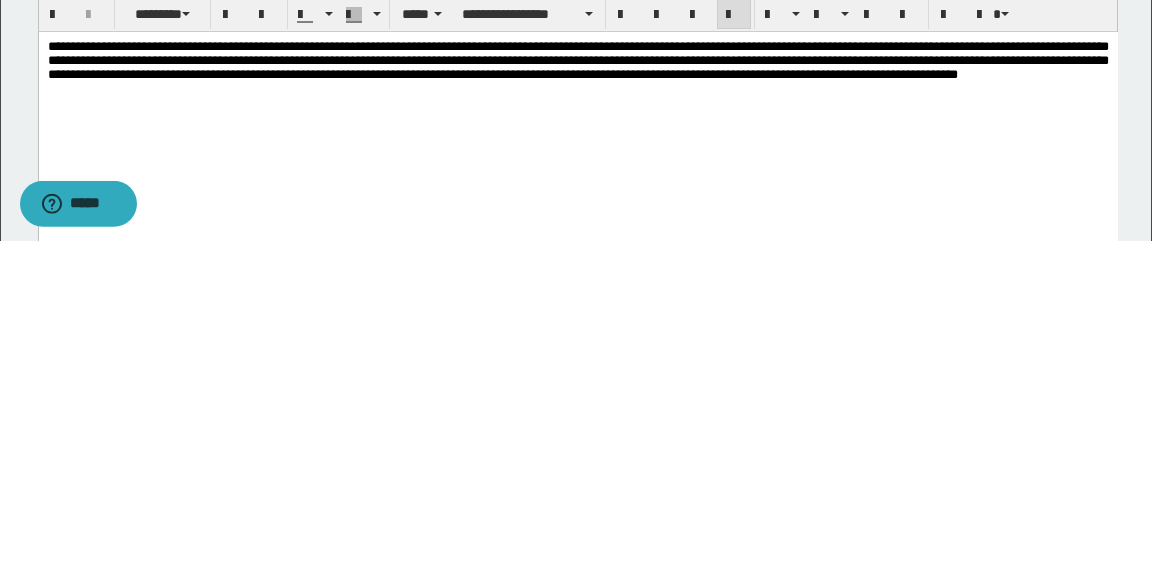 click on "**********" at bounding box center [577, 59] 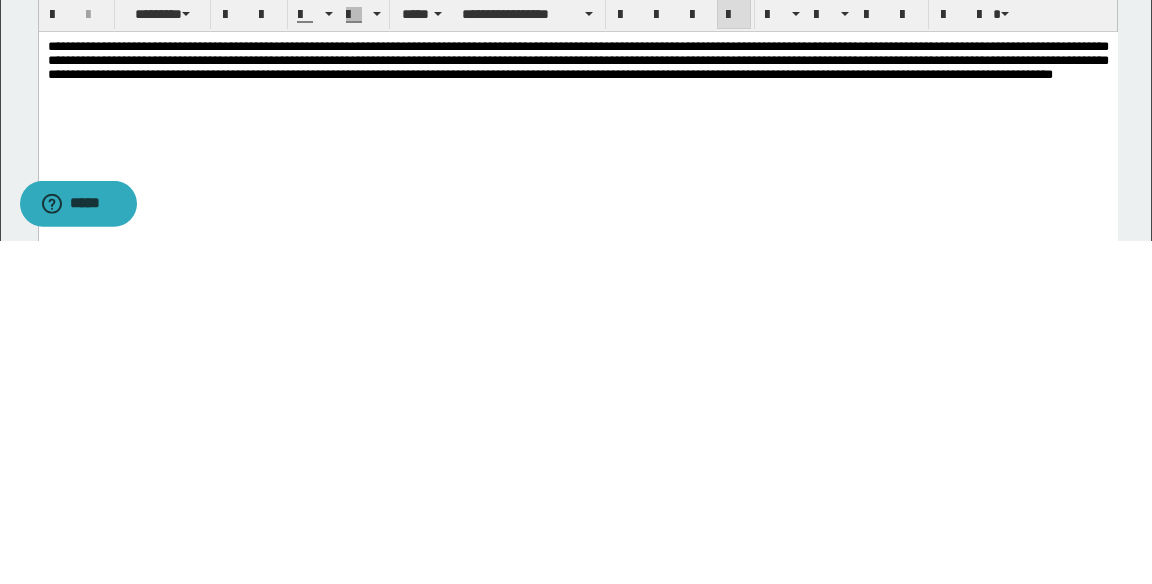 click on "**********" at bounding box center (577, 59) 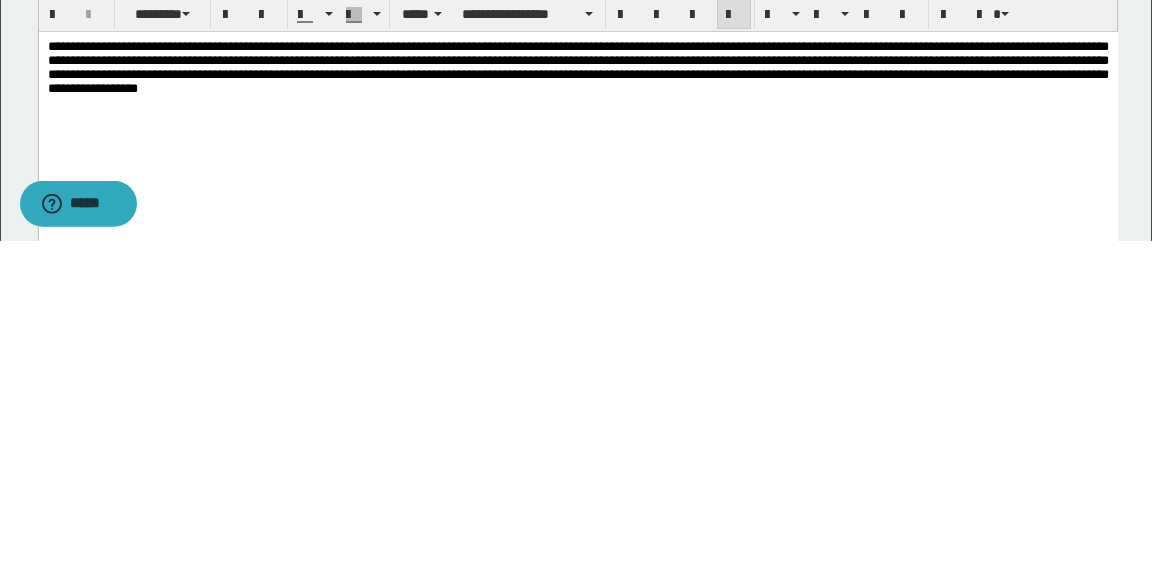 scroll, scrollTop: 1159, scrollLeft: 0, axis: vertical 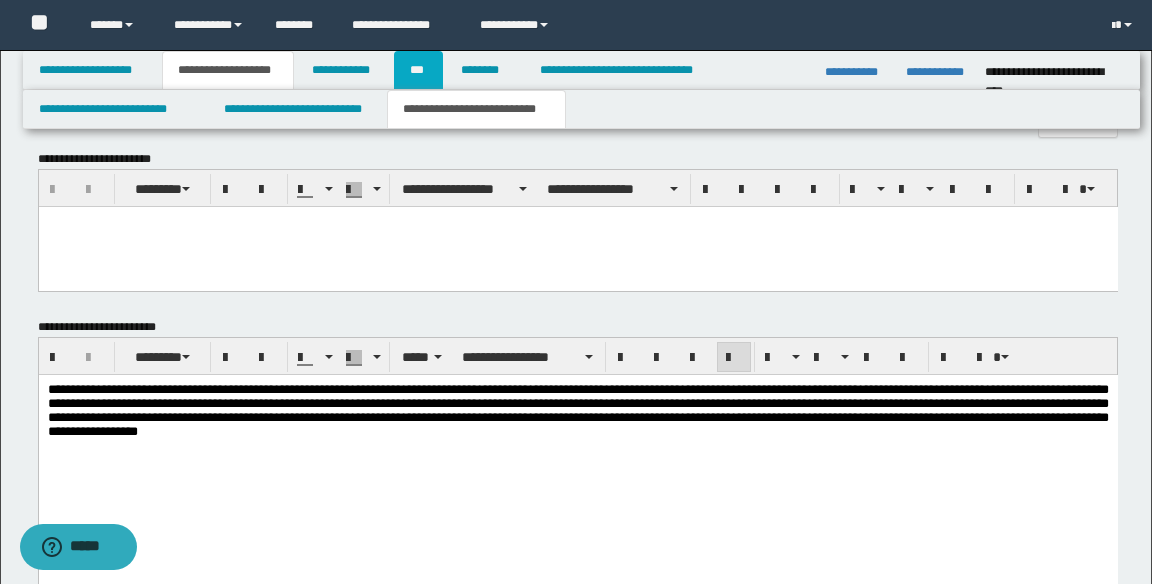 click on "***" at bounding box center [418, 70] 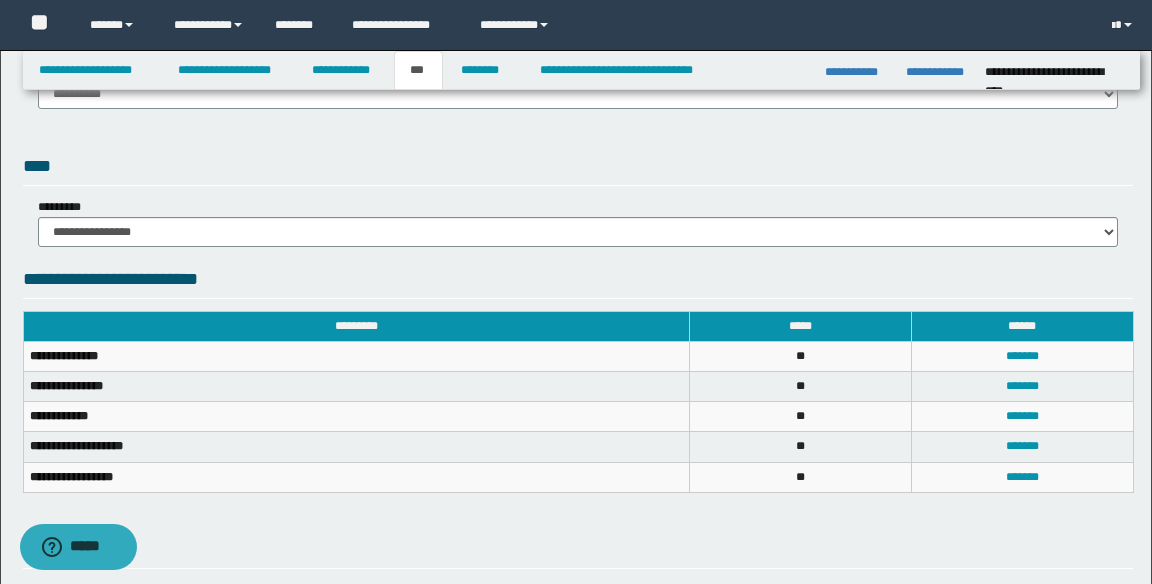 scroll, scrollTop: 0, scrollLeft: 0, axis: both 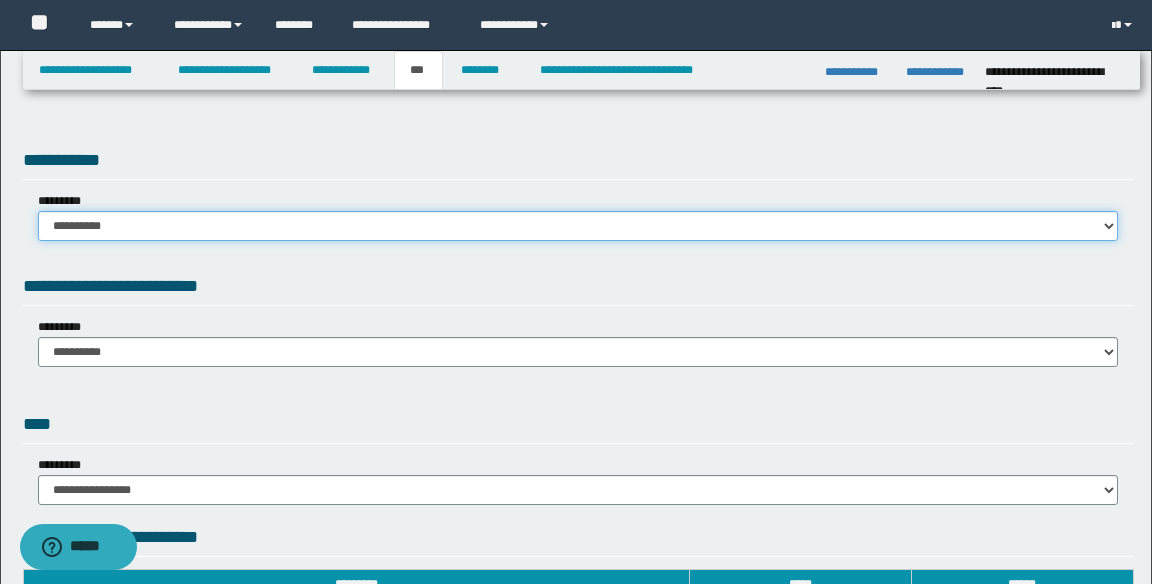 click on "**********" at bounding box center [578, 226] 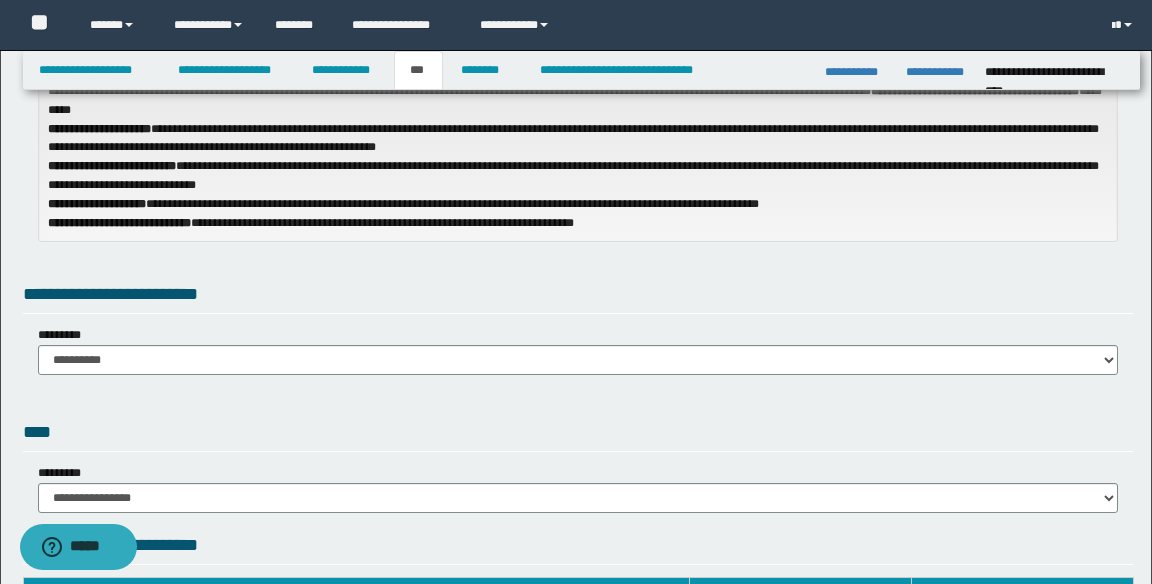 scroll, scrollTop: 202, scrollLeft: 0, axis: vertical 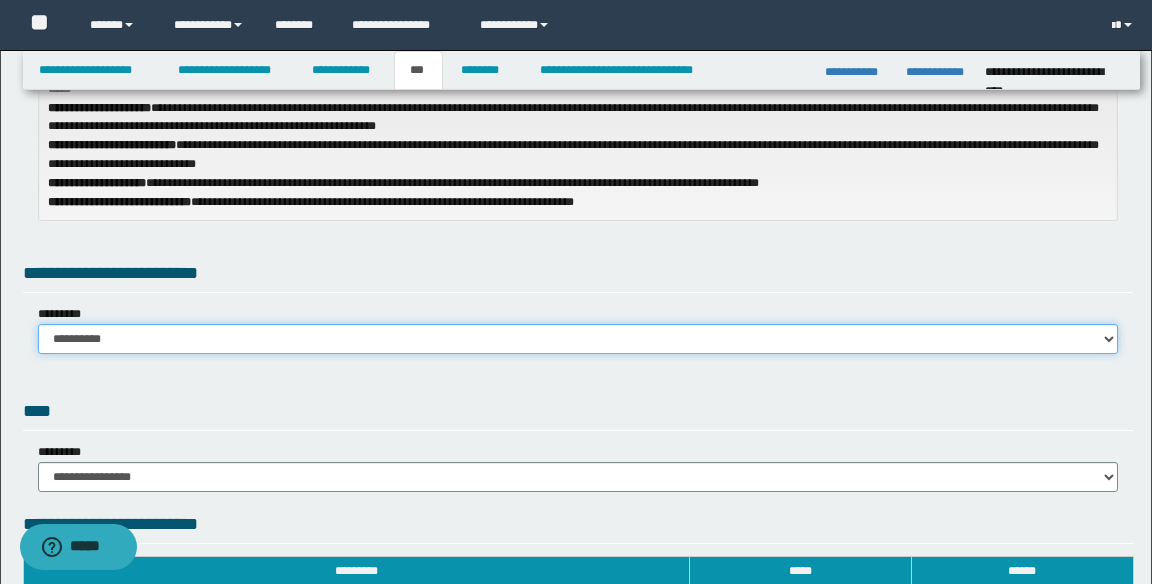 click on "**********" at bounding box center (578, 339) 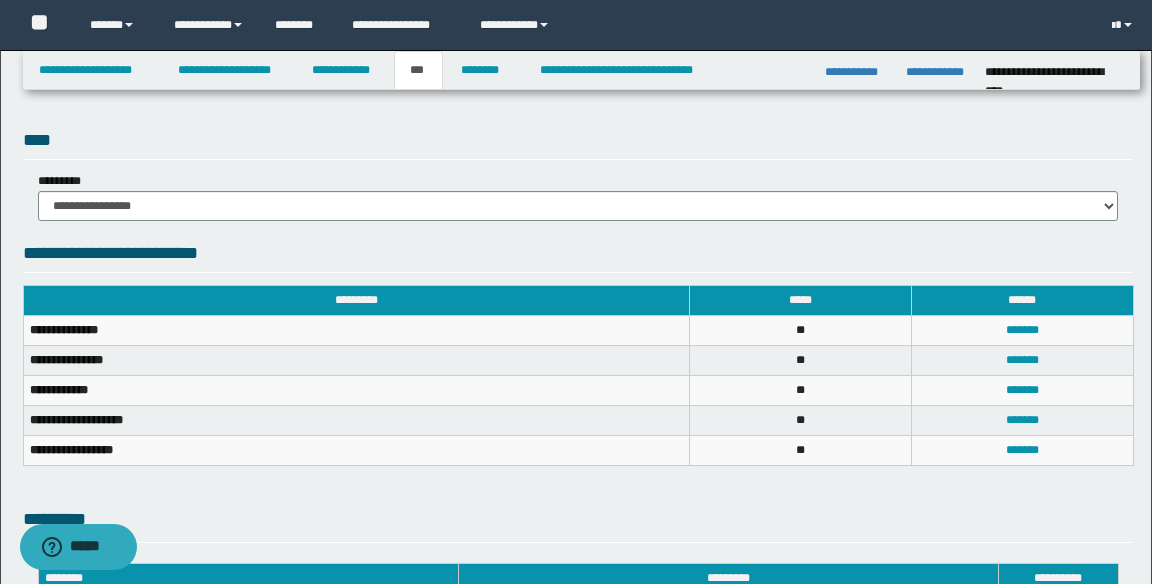 scroll, scrollTop: 550, scrollLeft: 0, axis: vertical 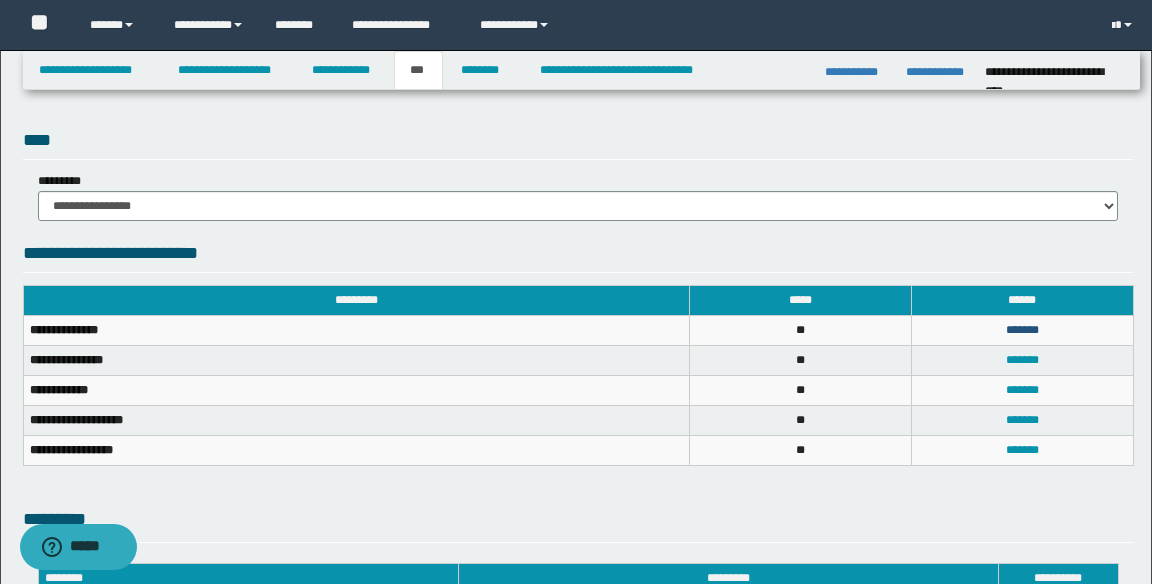 click on "*******" at bounding box center [1022, 330] 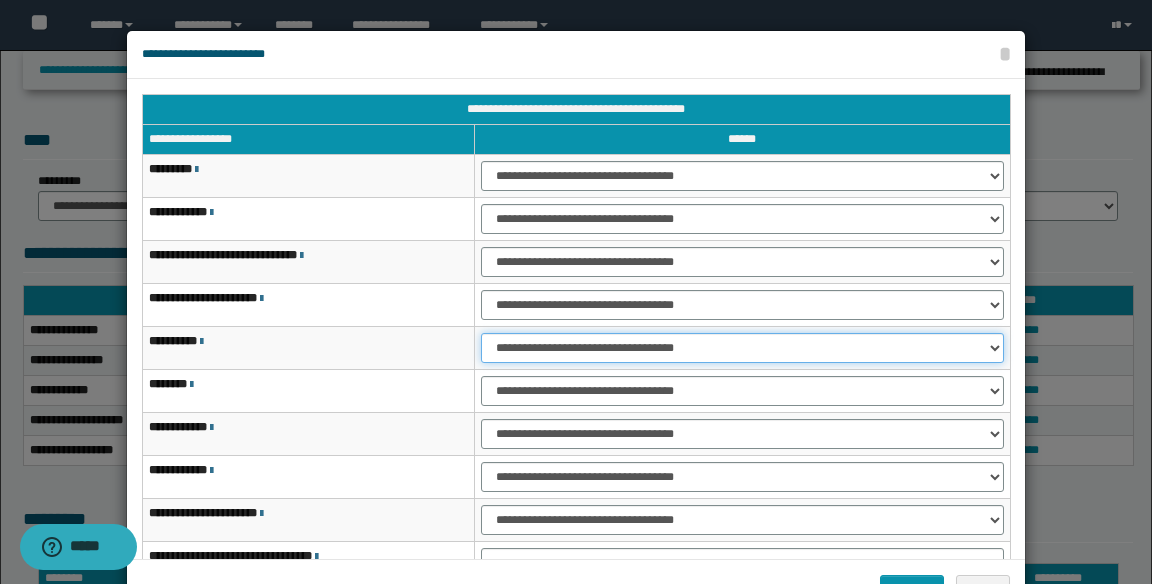 click on "**********" at bounding box center (742, 348) 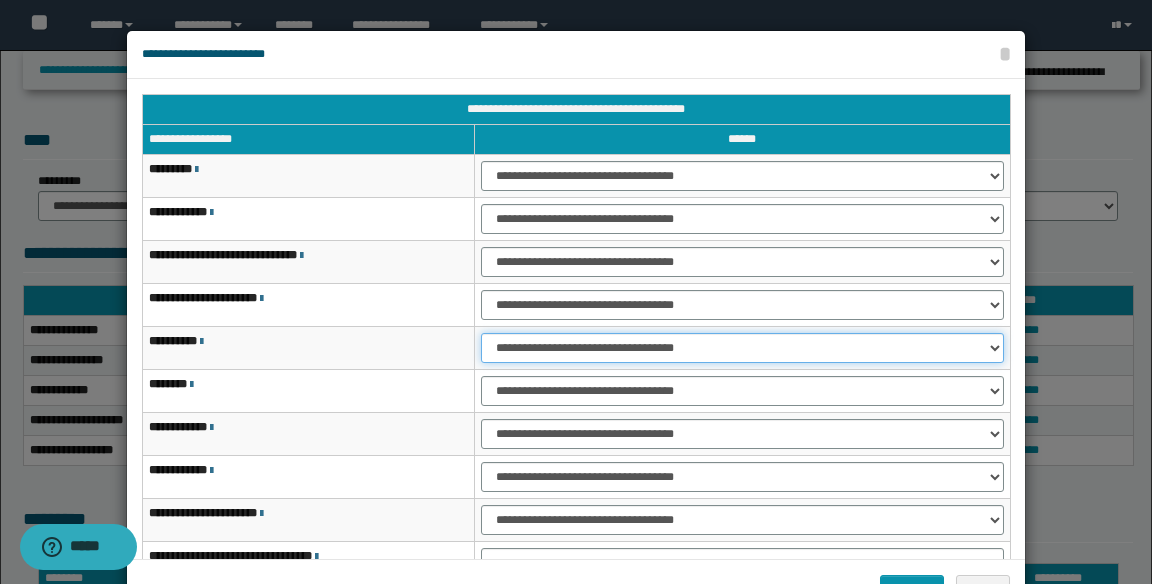 select on "***" 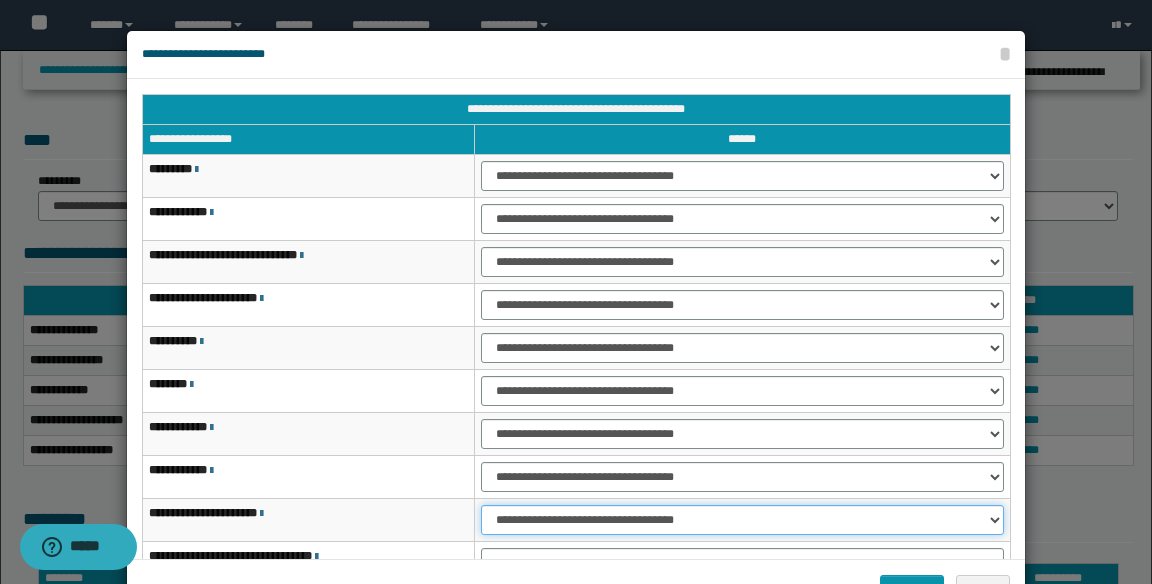 click on "**********" at bounding box center [742, 520] 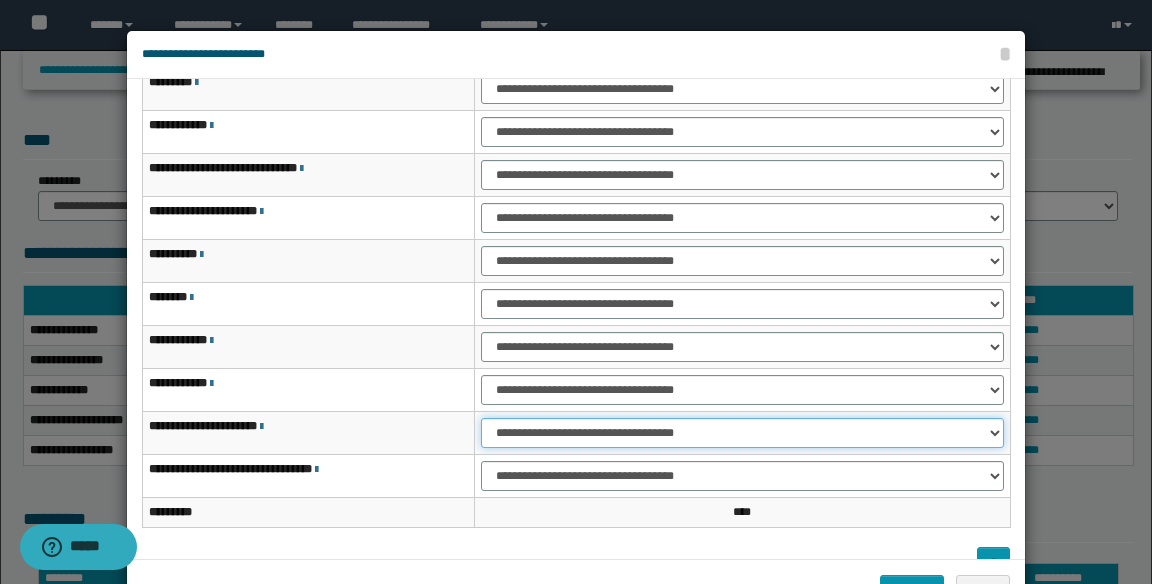 scroll, scrollTop: 108, scrollLeft: 0, axis: vertical 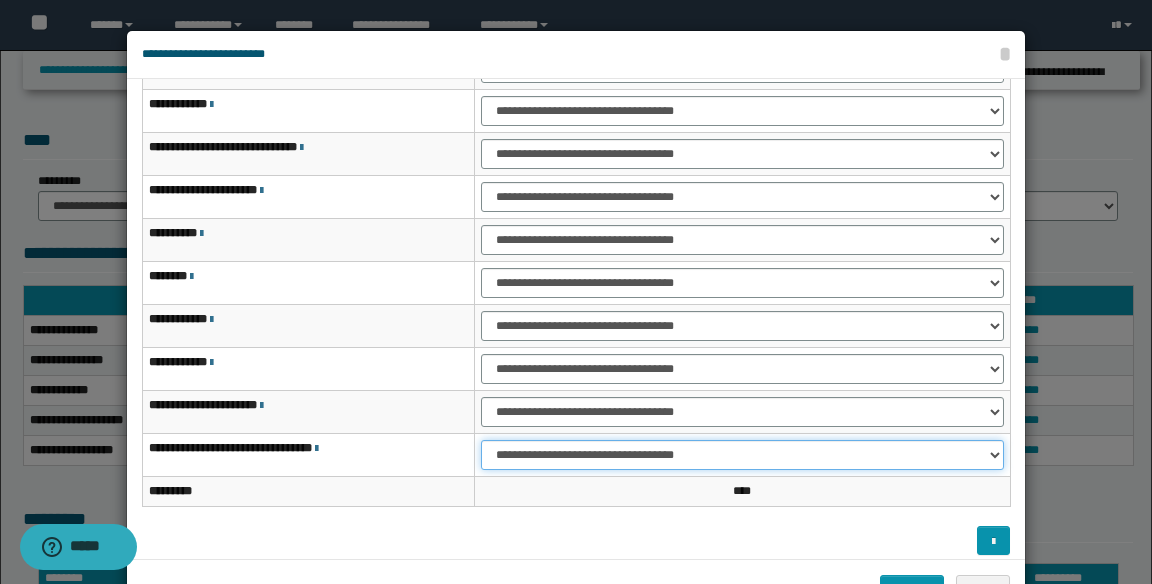 click on "**********" at bounding box center (742, 455) 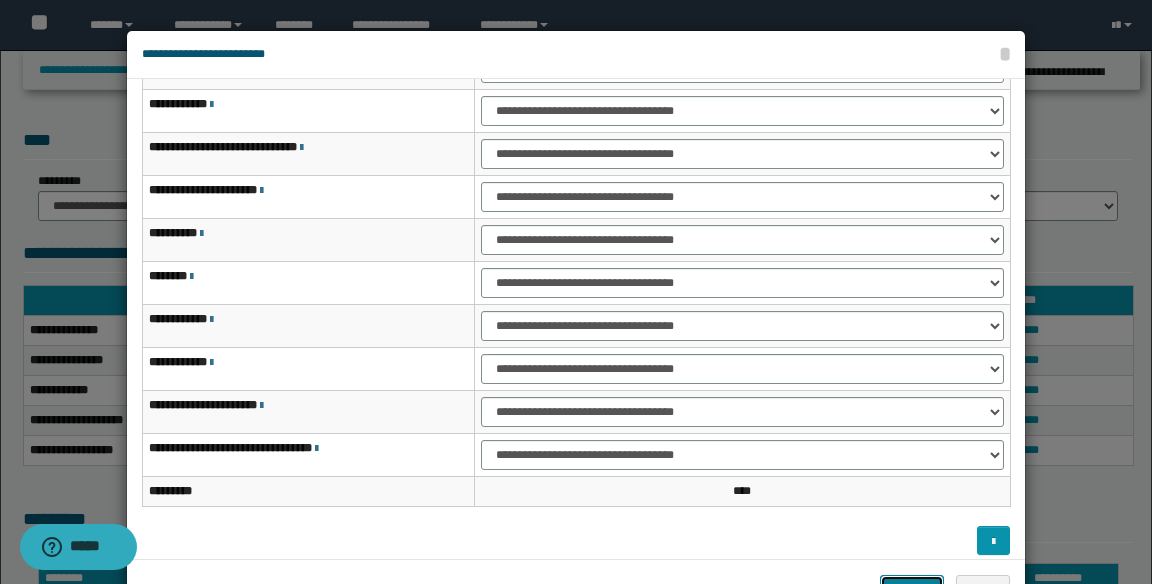 click on "*******" at bounding box center (912, 590) 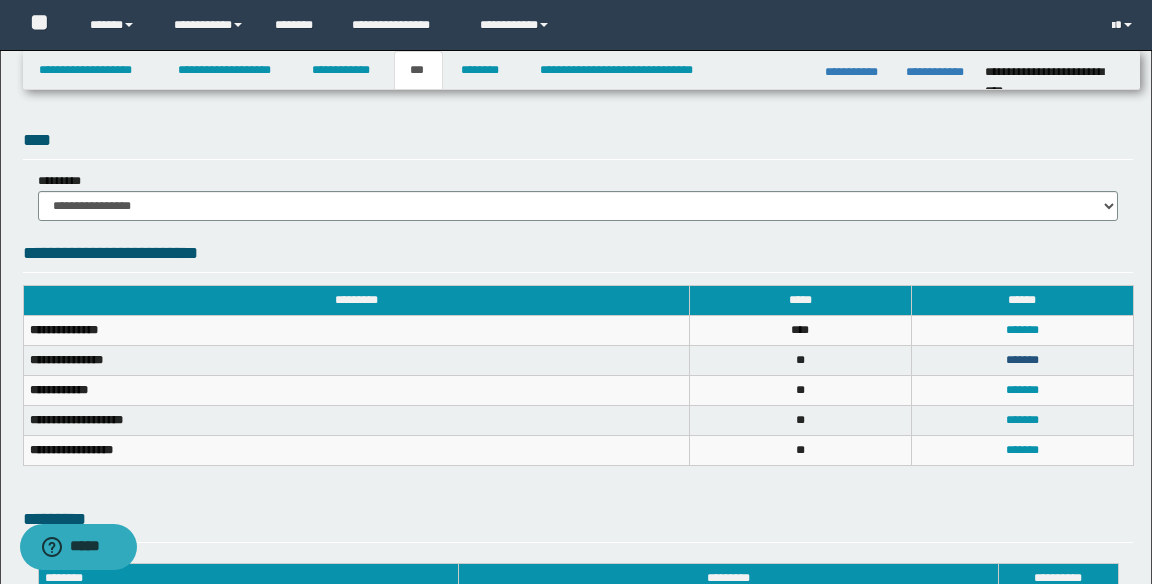 click on "*******" at bounding box center (1022, 360) 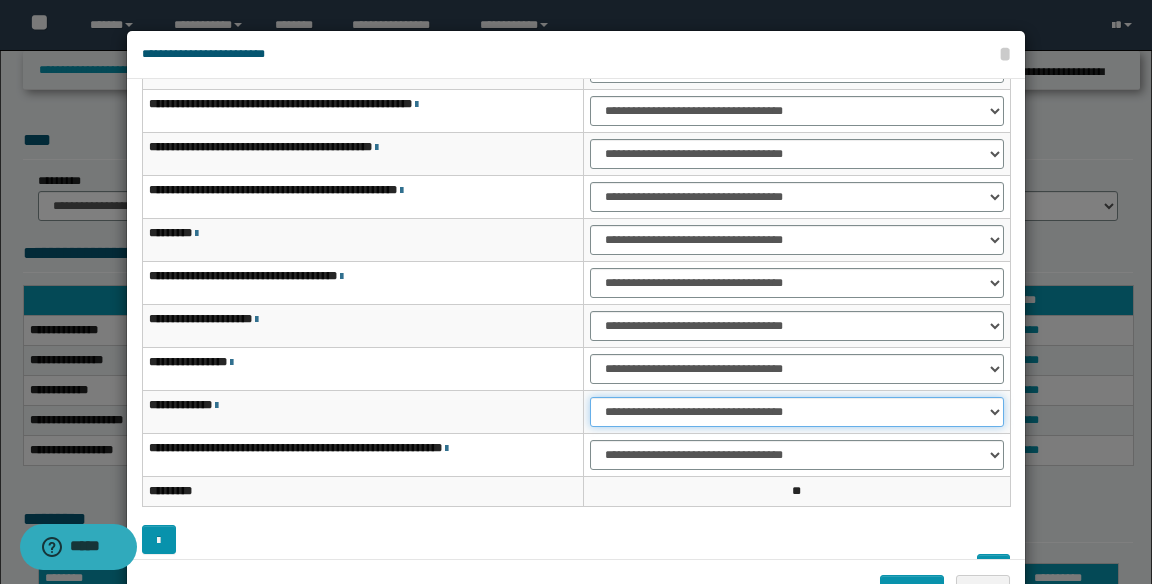 click on "**********" at bounding box center [797, 412] 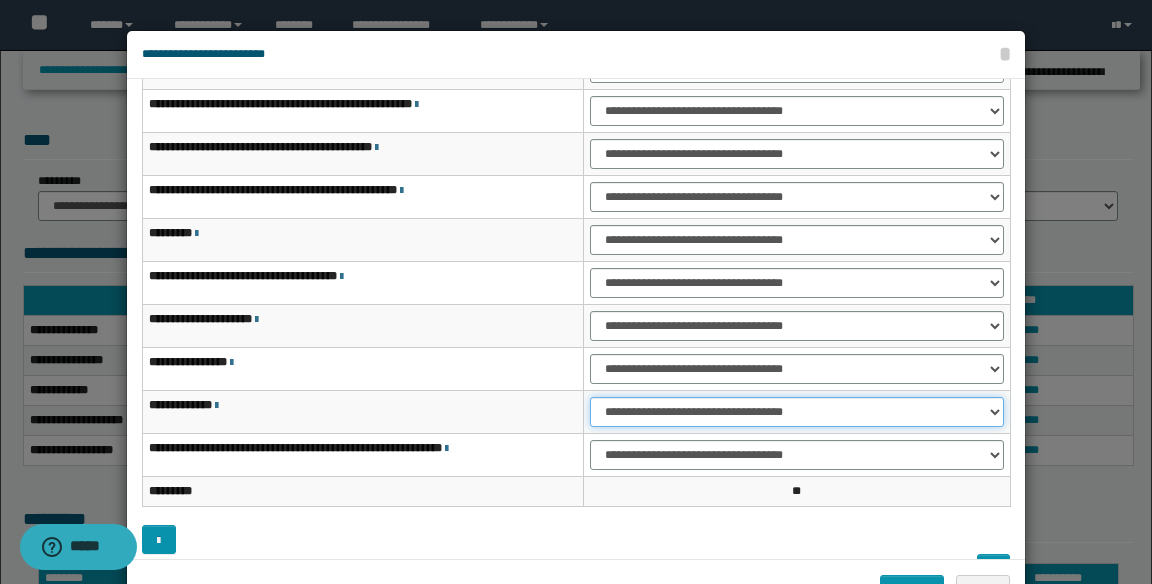 select on "***" 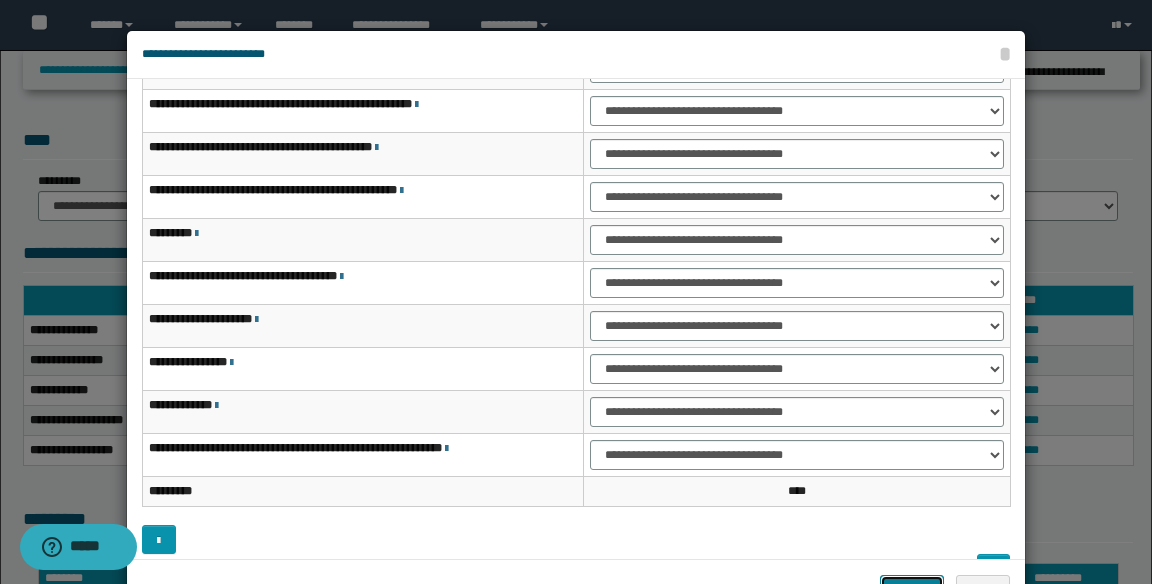click on "*******" at bounding box center (912, 590) 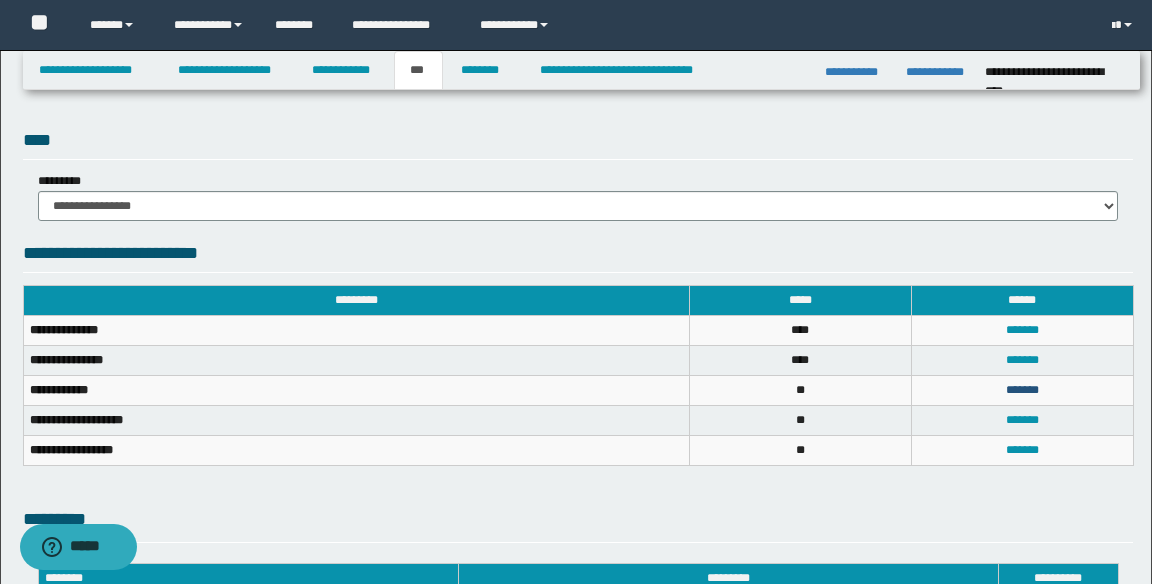 click on "*******" at bounding box center [1022, 390] 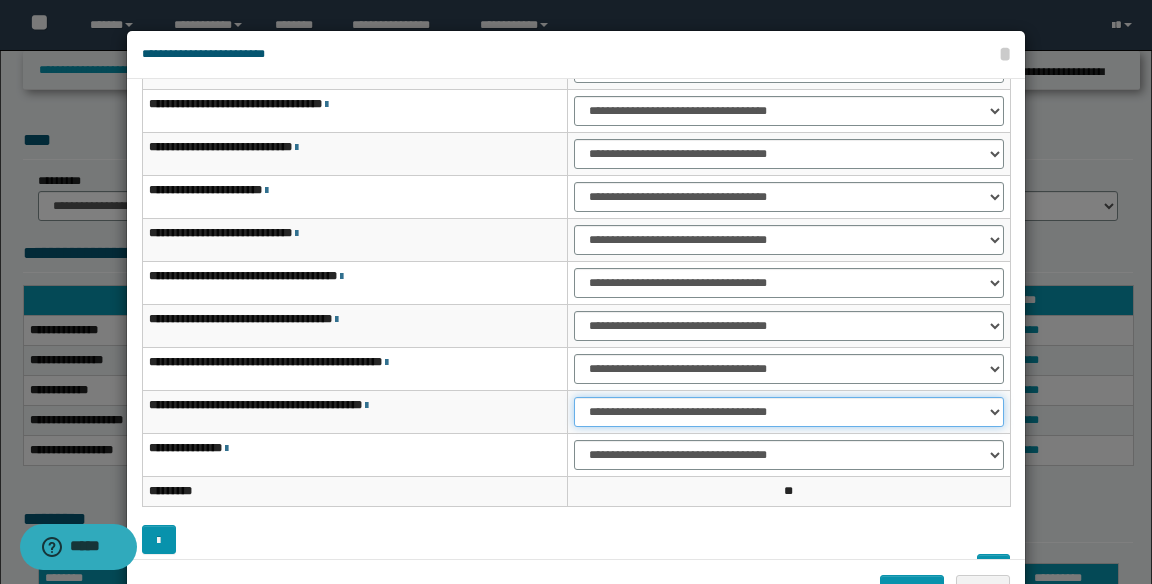 click on "**********" at bounding box center (789, 412) 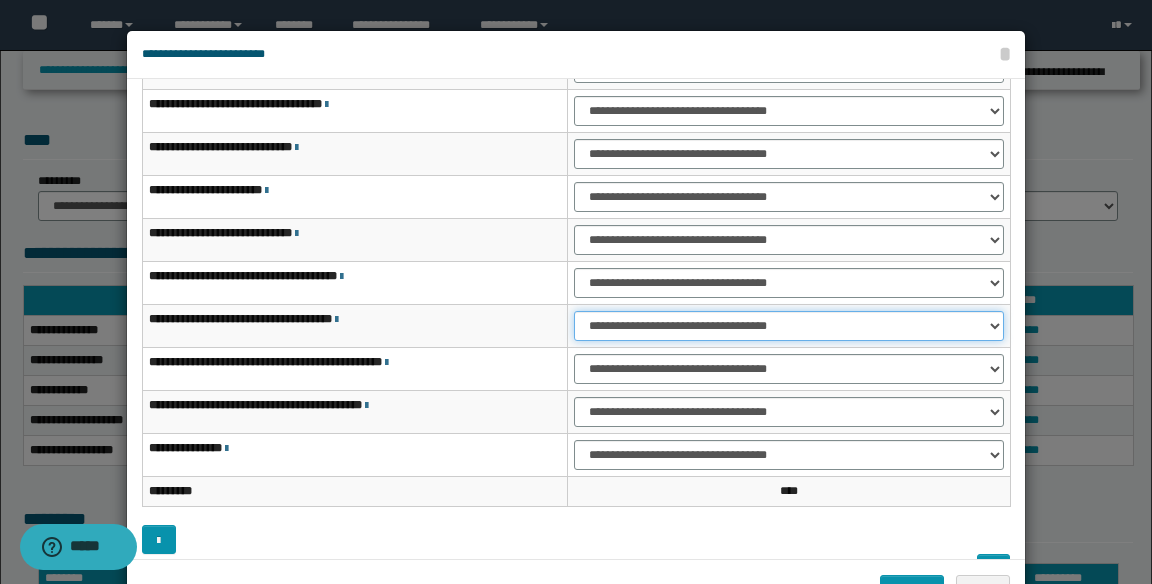 click on "**********" at bounding box center [789, 326] 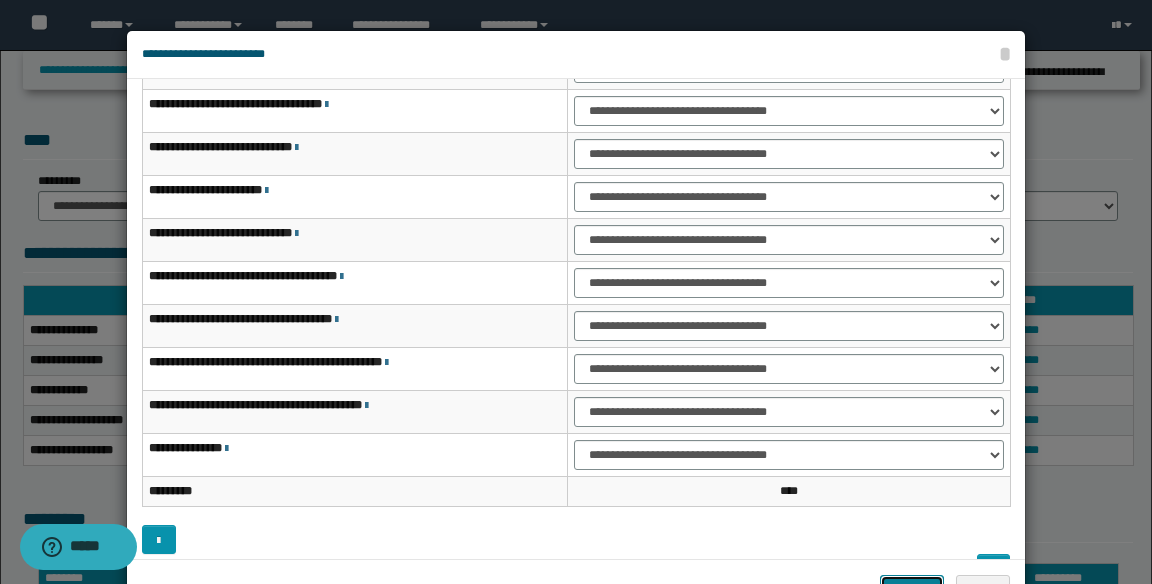 click on "*******" at bounding box center (912, 590) 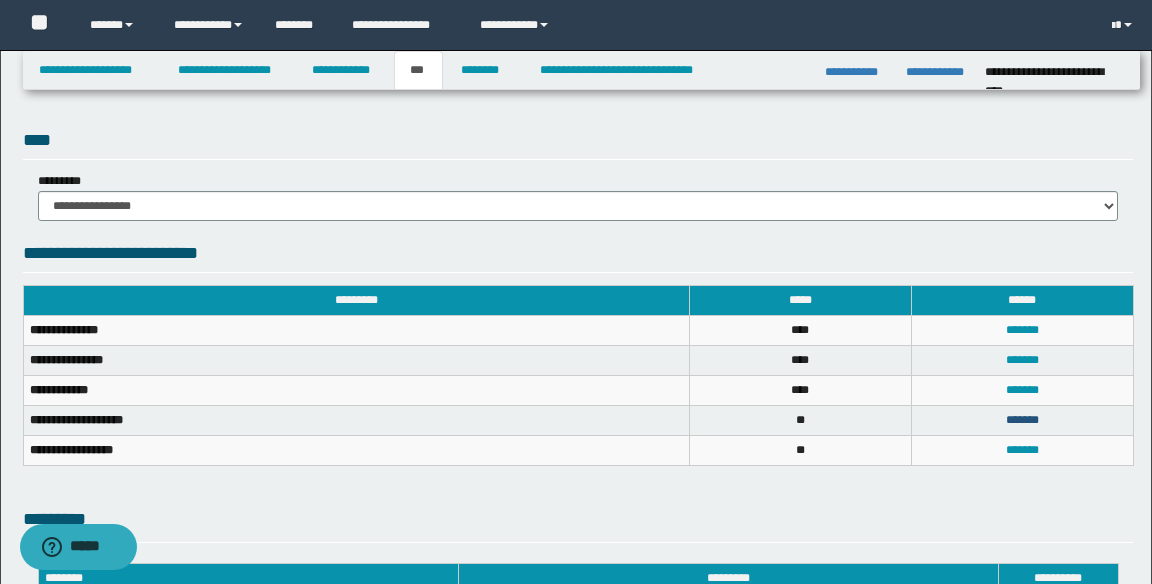 click on "*******" at bounding box center (1022, 420) 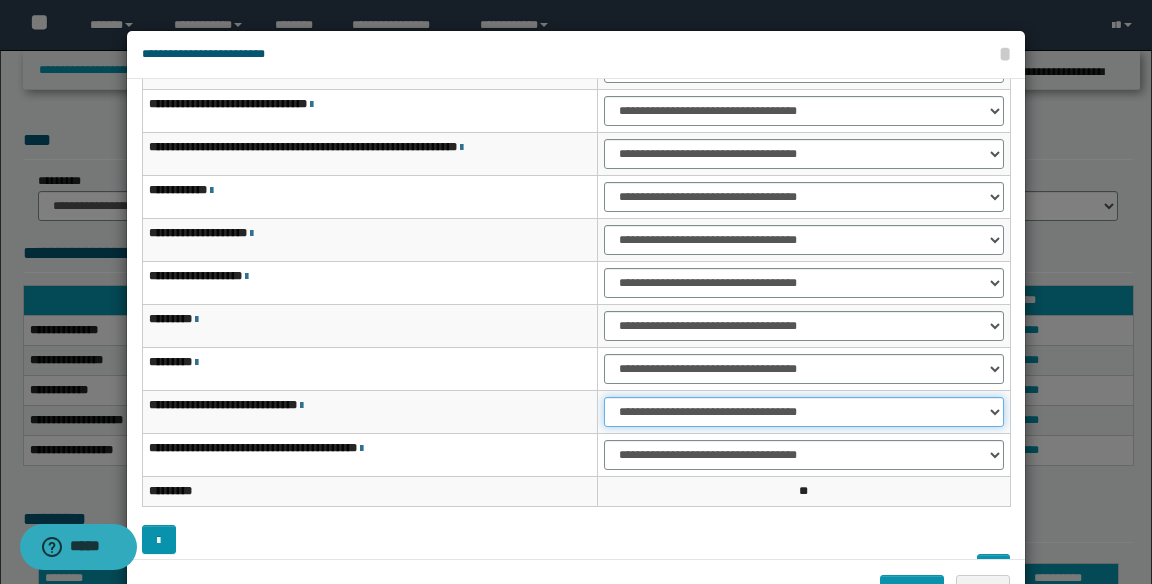 click on "**********" at bounding box center (804, 412) 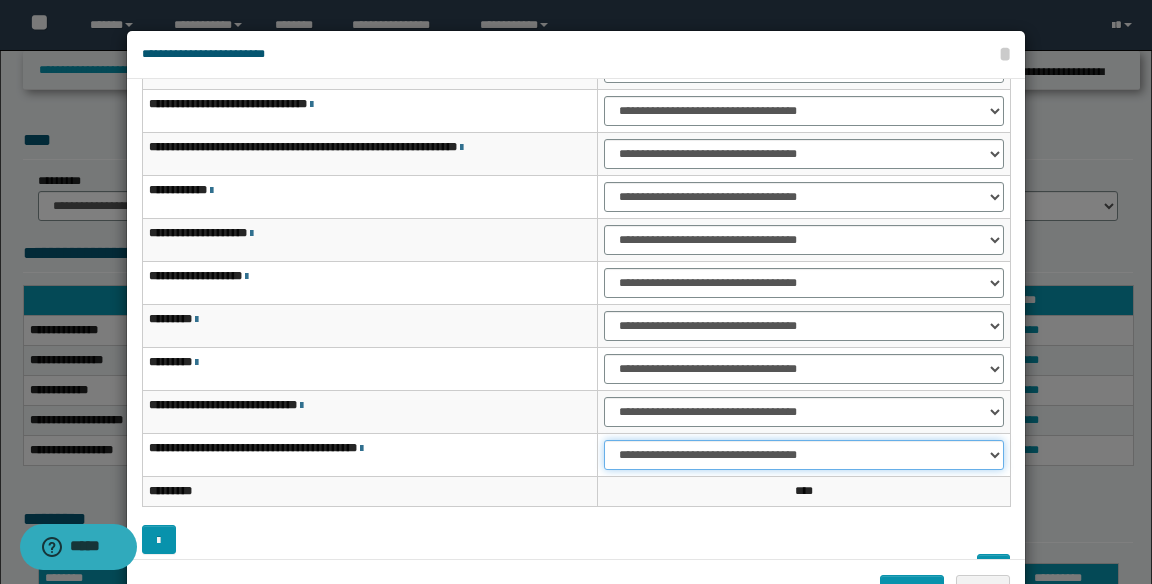 click on "**********" at bounding box center (804, 455) 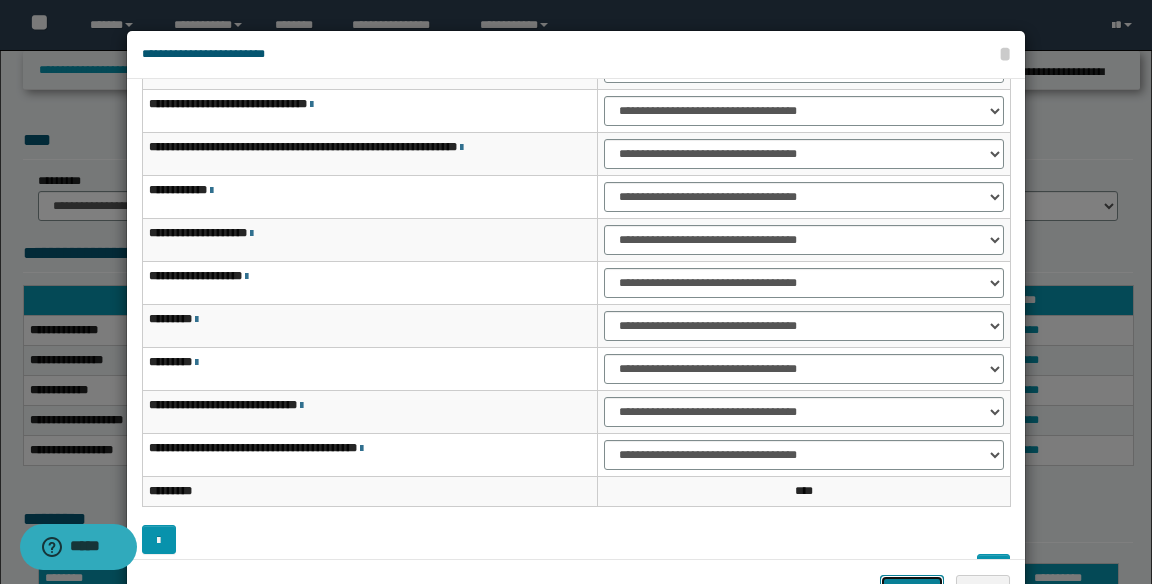 click on "*******" at bounding box center [912, 590] 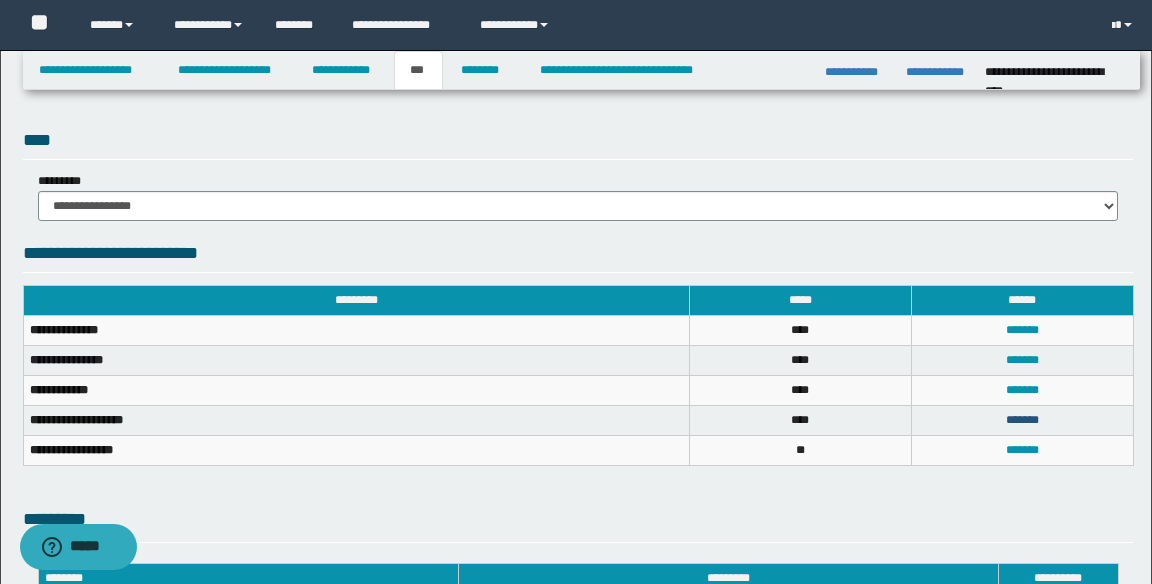 click on "*******" at bounding box center [1022, 420] 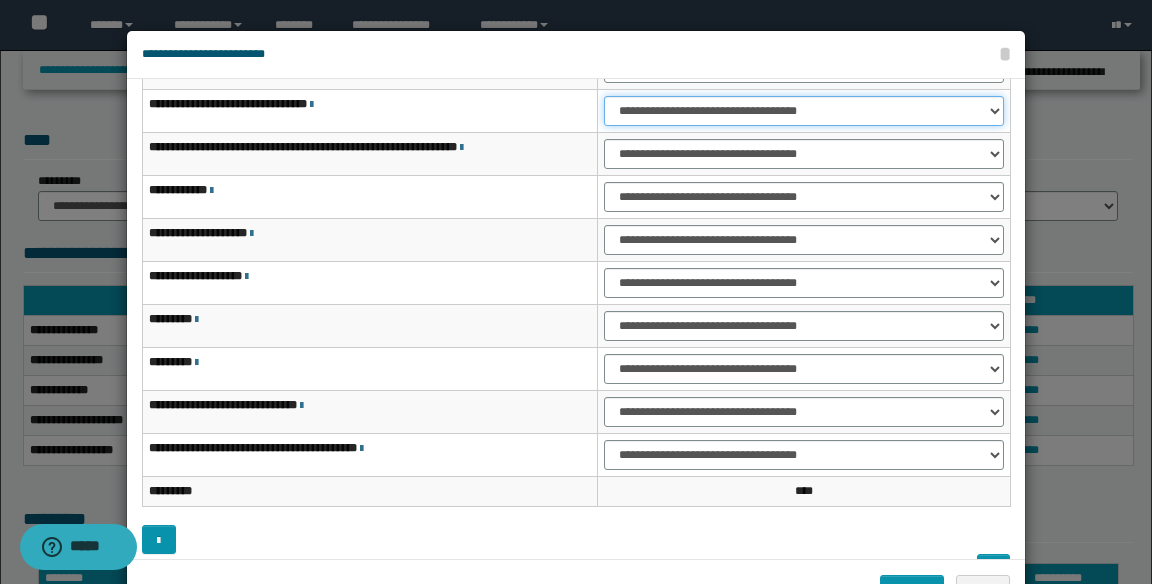 click on "**********" at bounding box center (804, 111) 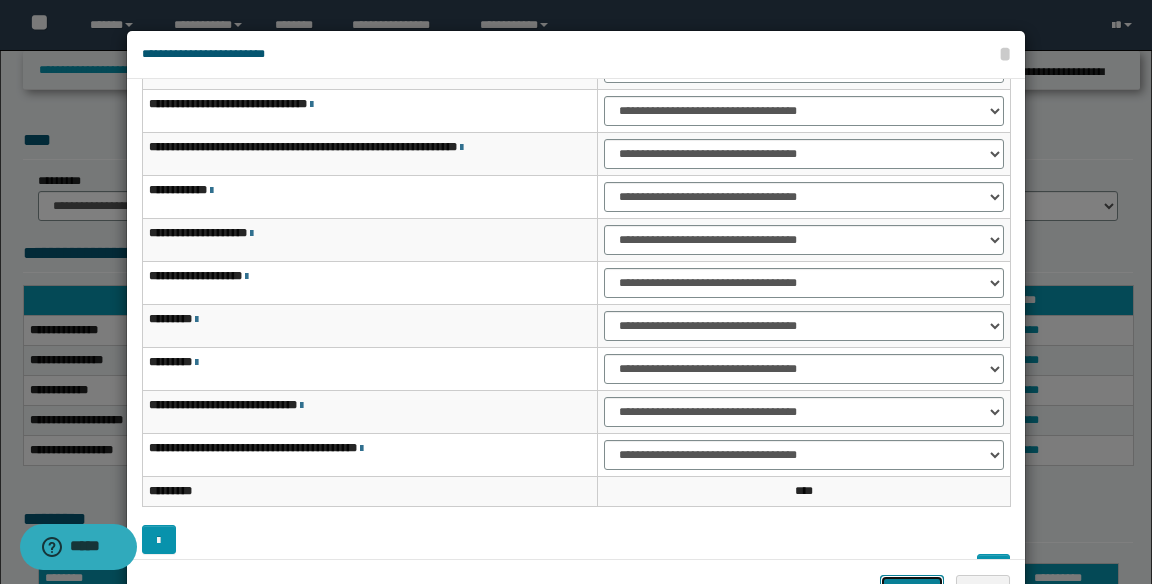 click on "*******" at bounding box center (912, 590) 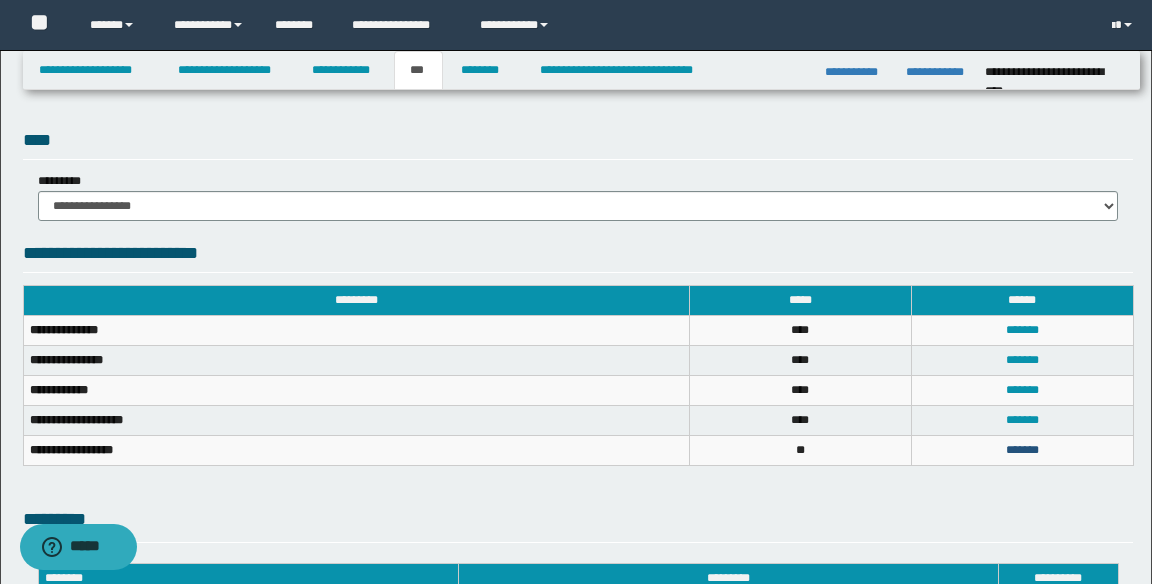 click on "*******" at bounding box center (1022, 450) 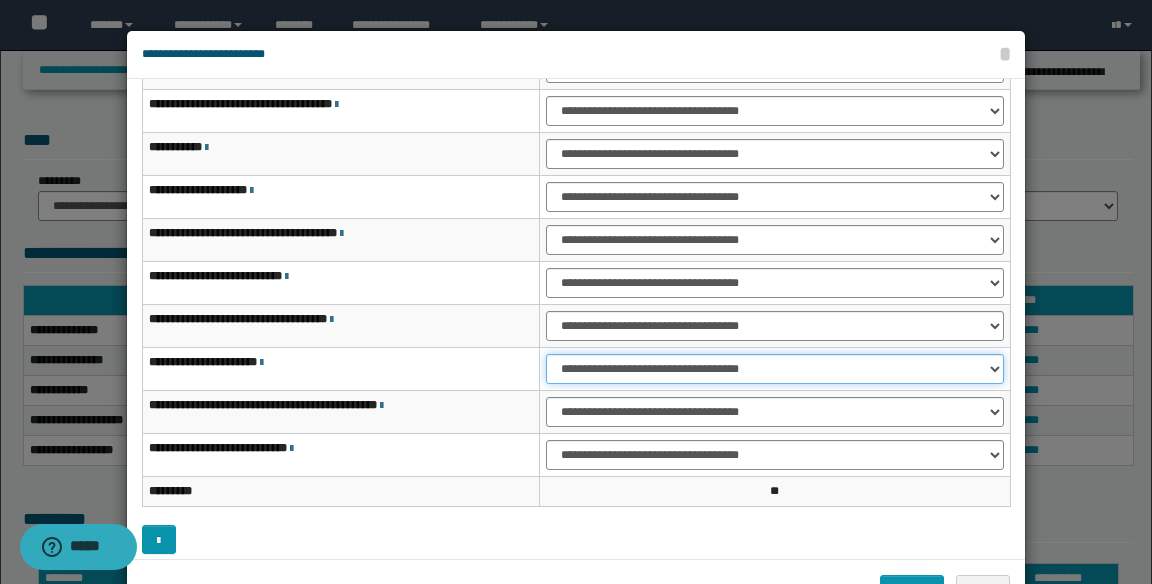click on "**********" at bounding box center (775, 369) 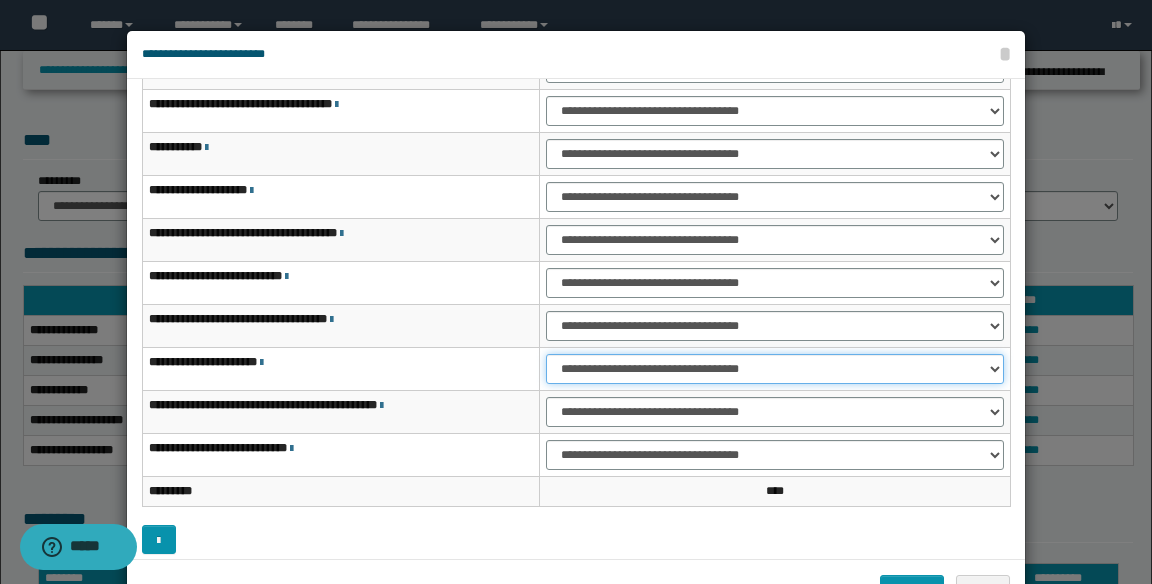 scroll, scrollTop: 0, scrollLeft: 0, axis: both 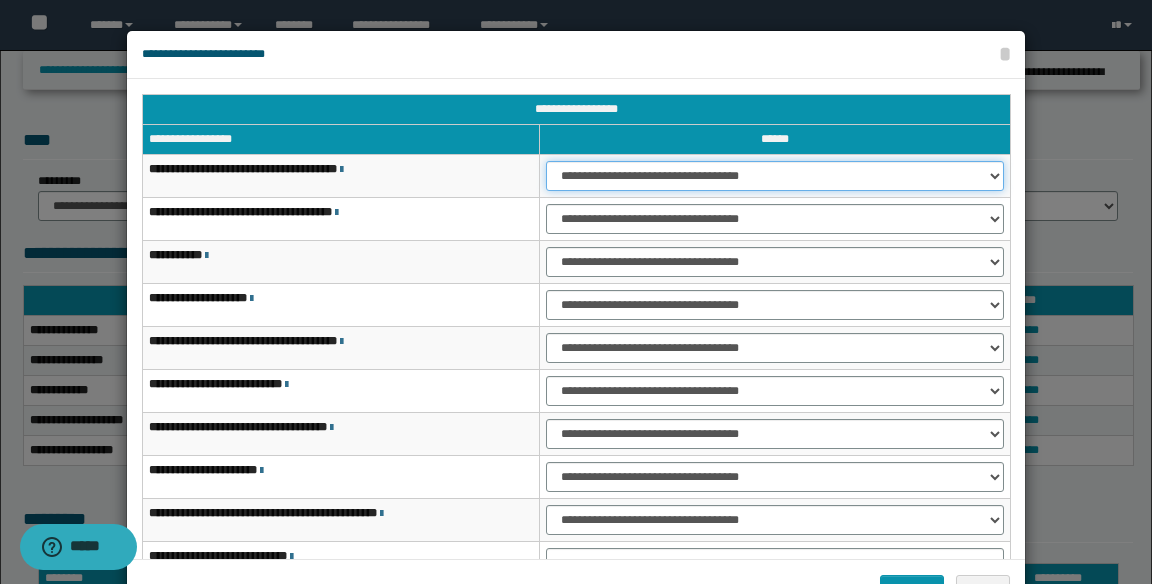 click on "**********" at bounding box center [775, 176] 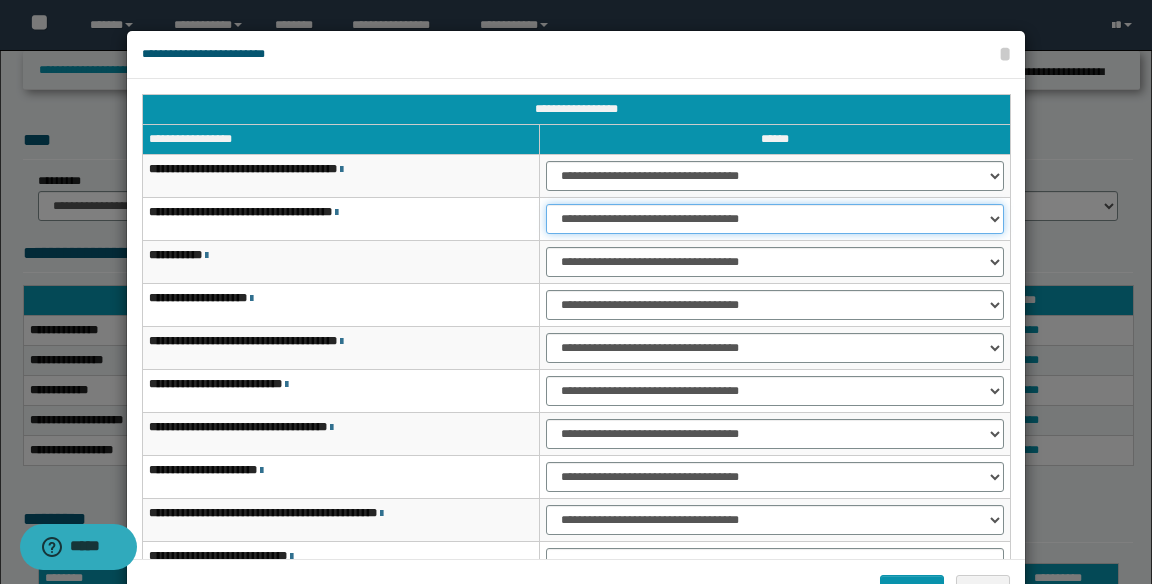 click on "**********" at bounding box center [775, 219] 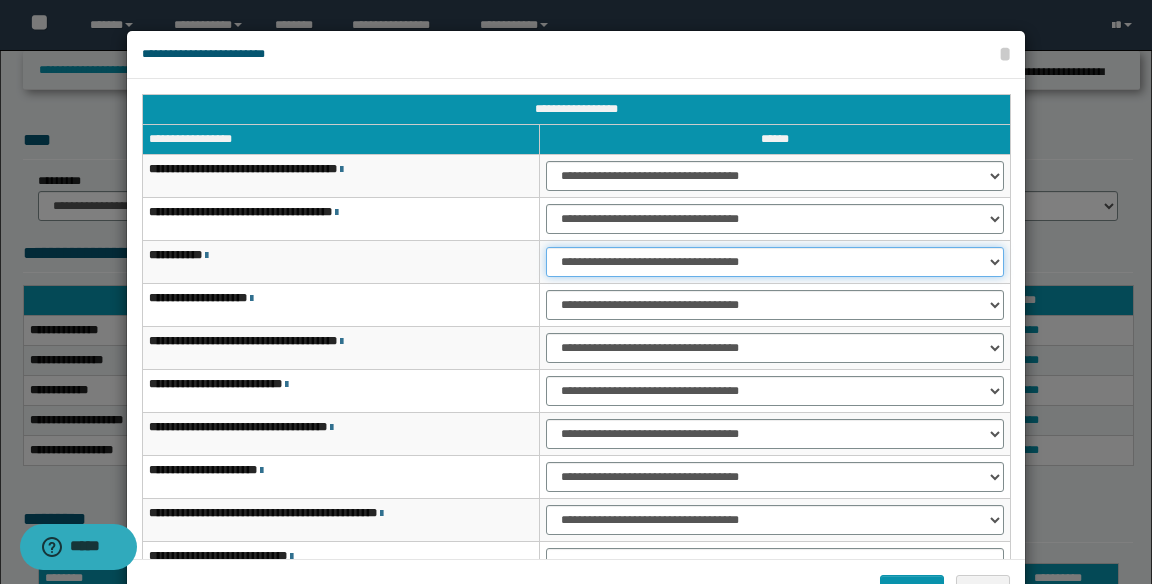 click on "**********" at bounding box center (775, 262) 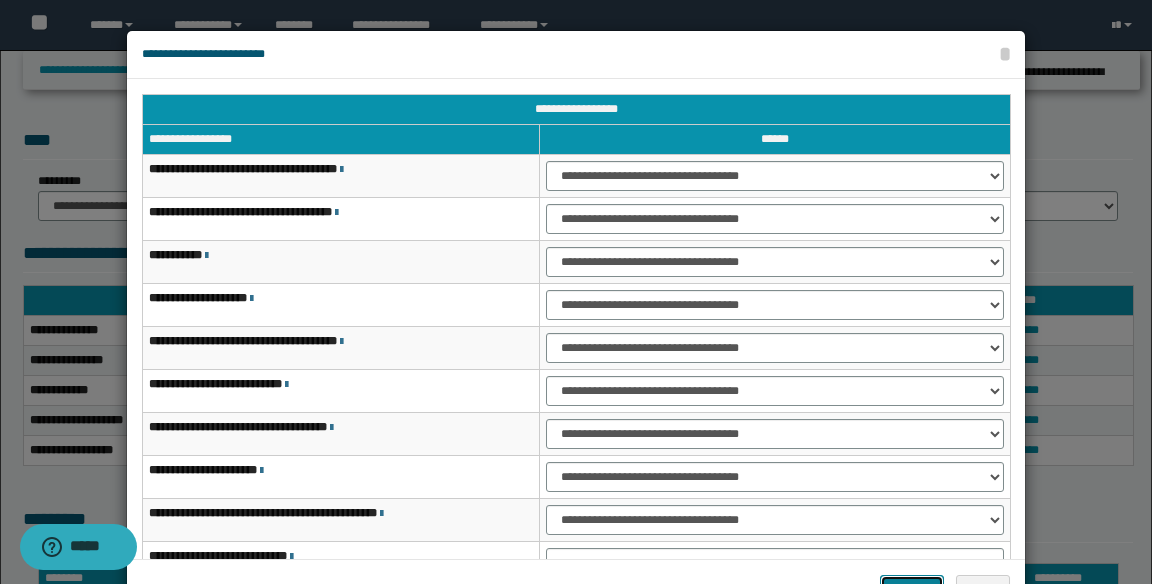 click on "*******" at bounding box center (912, 590) 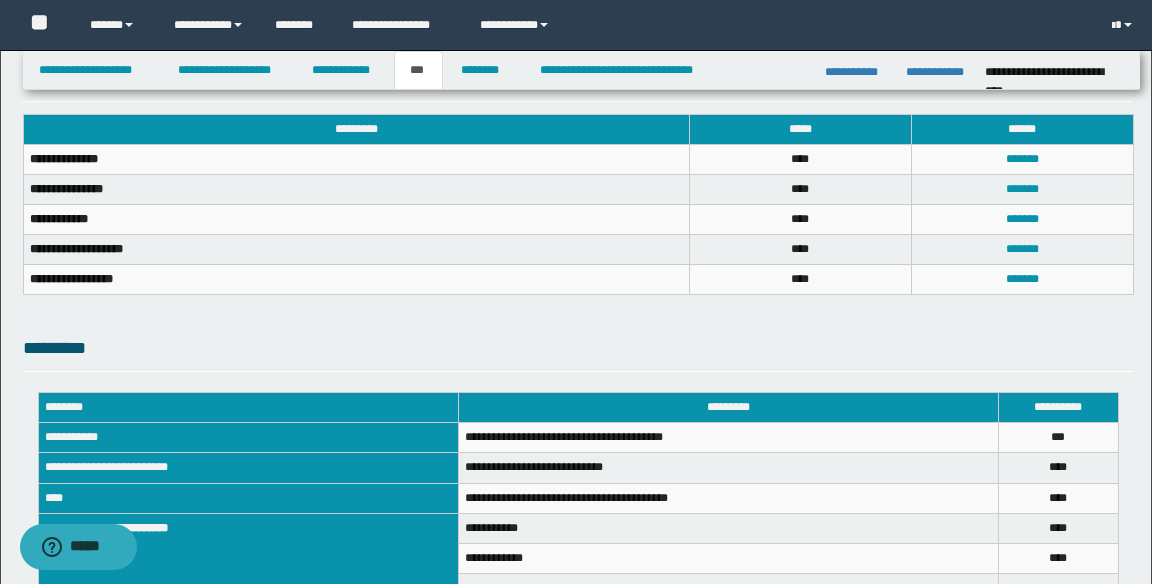 scroll, scrollTop: 861, scrollLeft: 0, axis: vertical 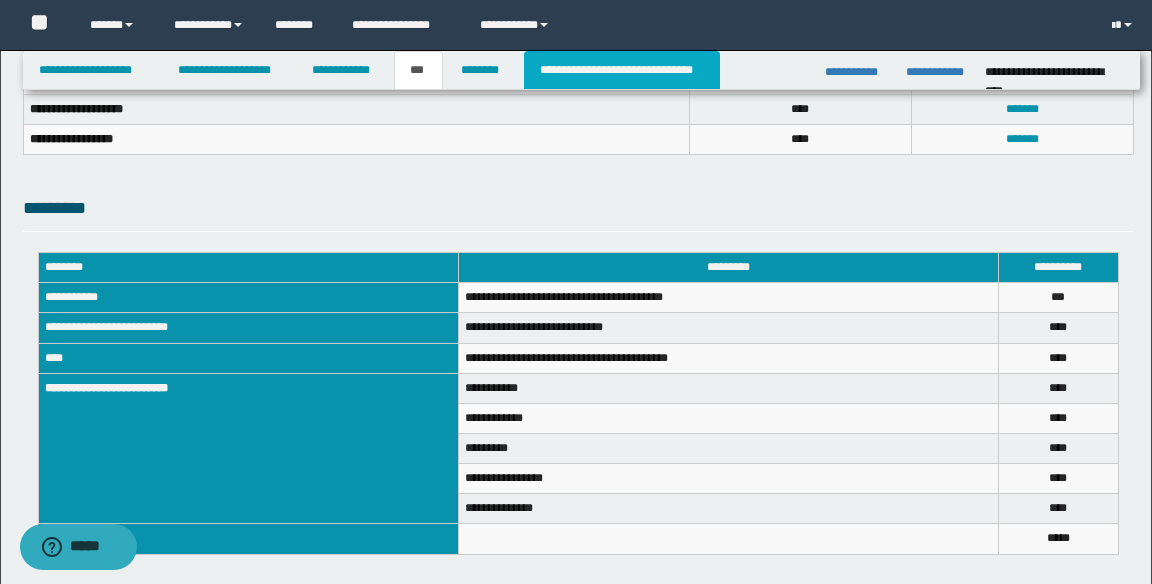 click on "**********" at bounding box center [622, 70] 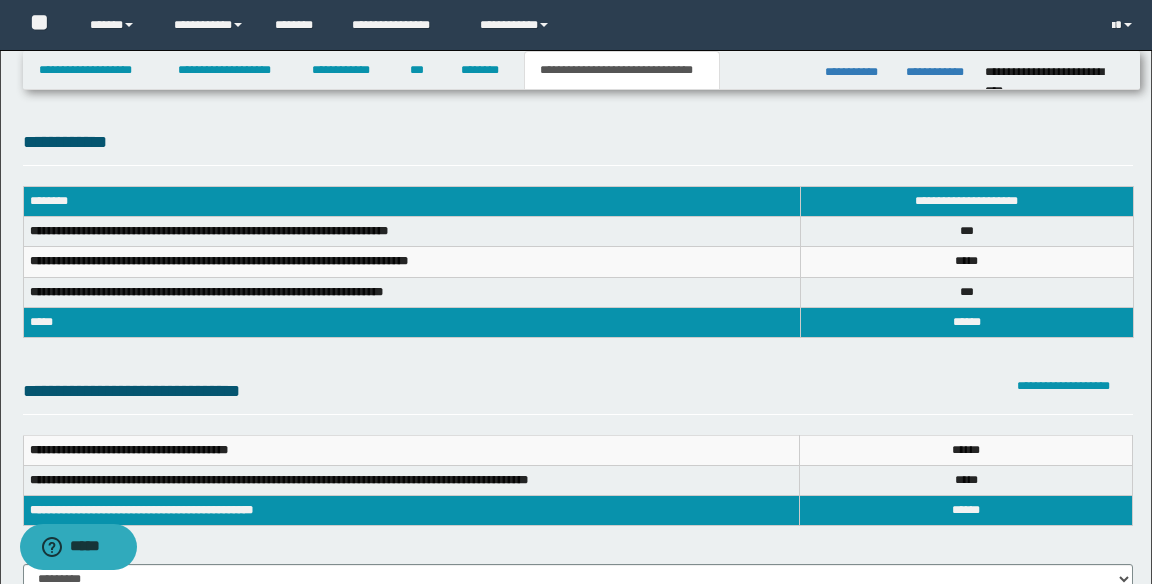 scroll, scrollTop: 0, scrollLeft: 0, axis: both 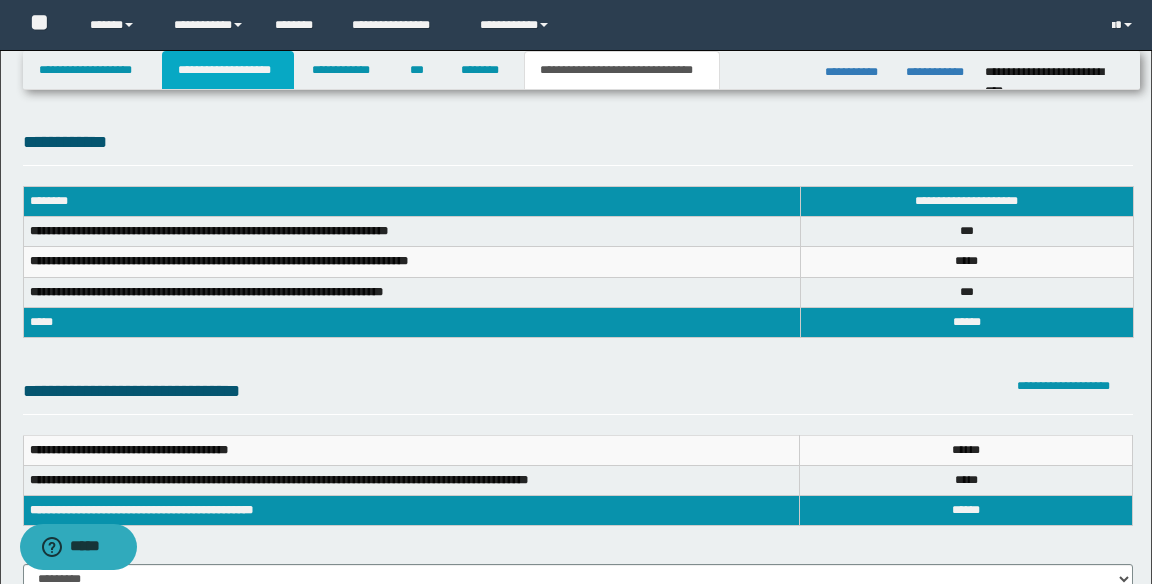 click on "**********" at bounding box center (228, 70) 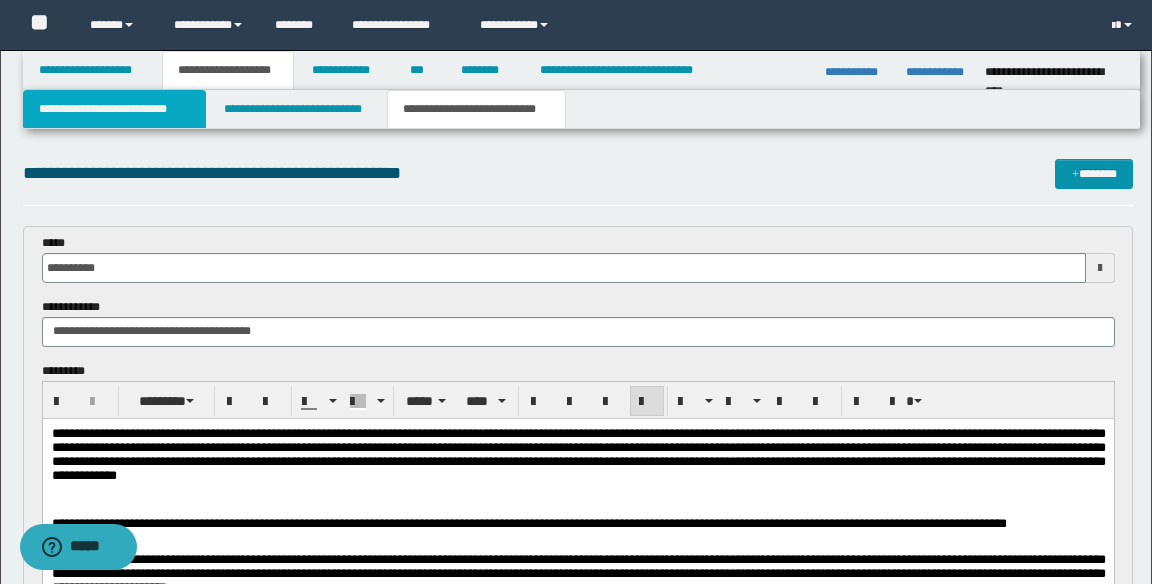 click on "**********" at bounding box center (115, 109) 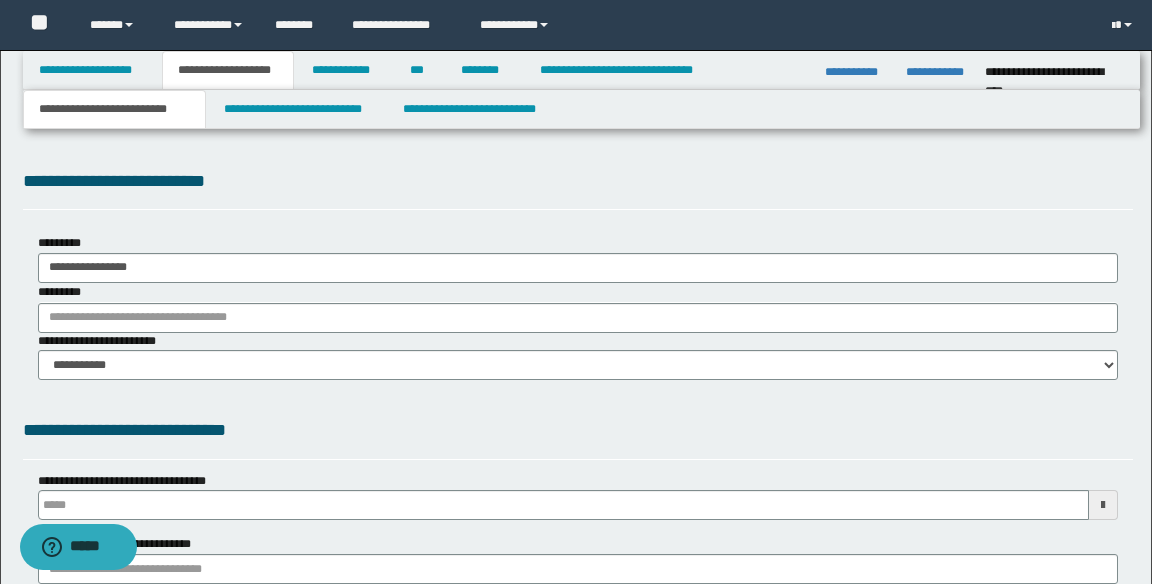 scroll, scrollTop: 52, scrollLeft: 0, axis: vertical 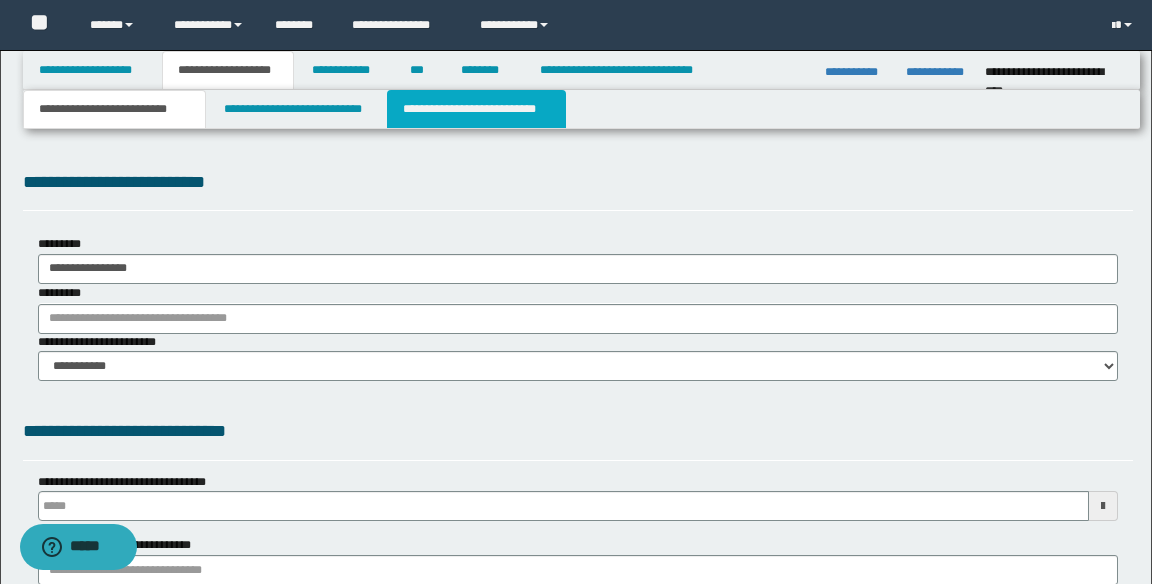 click on "**********" at bounding box center (476, 109) 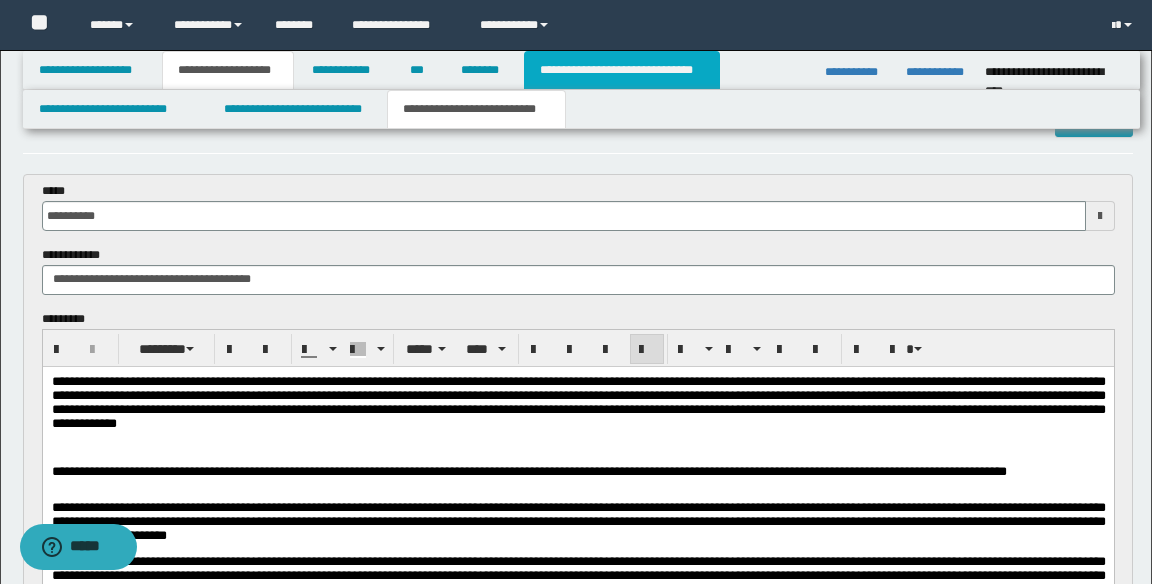 click on "**********" at bounding box center [622, 70] 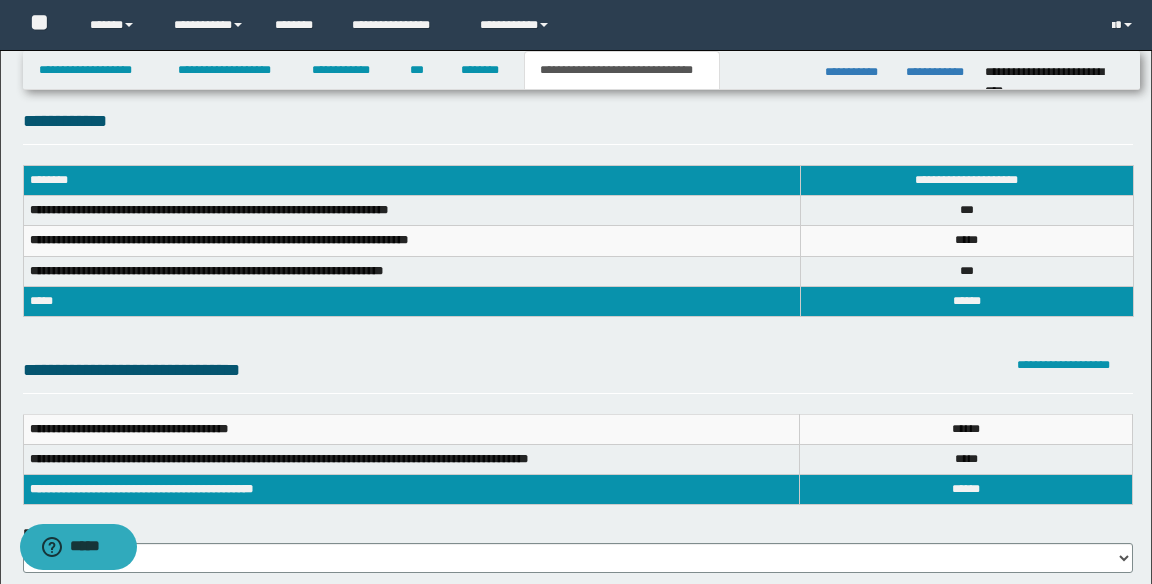 scroll, scrollTop: 0, scrollLeft: 0, axis: both 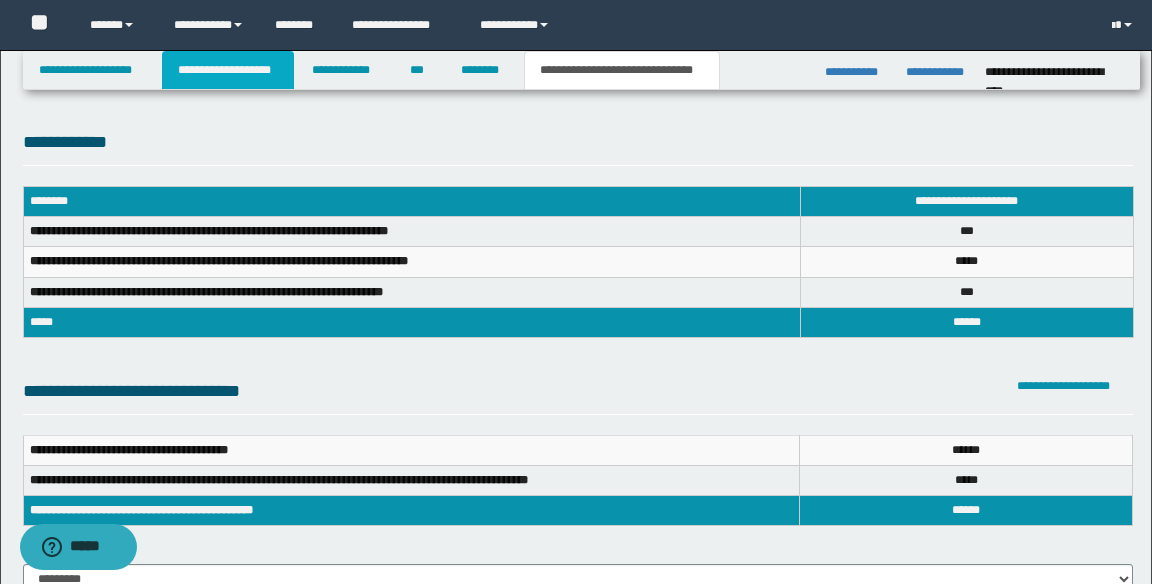 click on "**********" at bounding box center [228, 70] 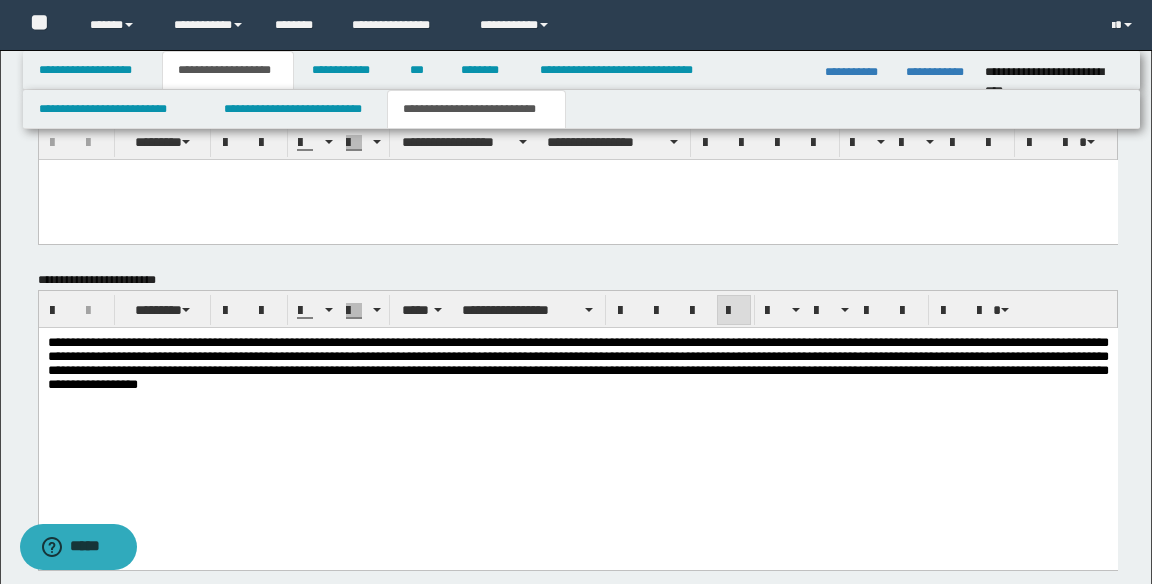 scroll, scrollTop: 1208, scrollLeft: 0, axis: vertical 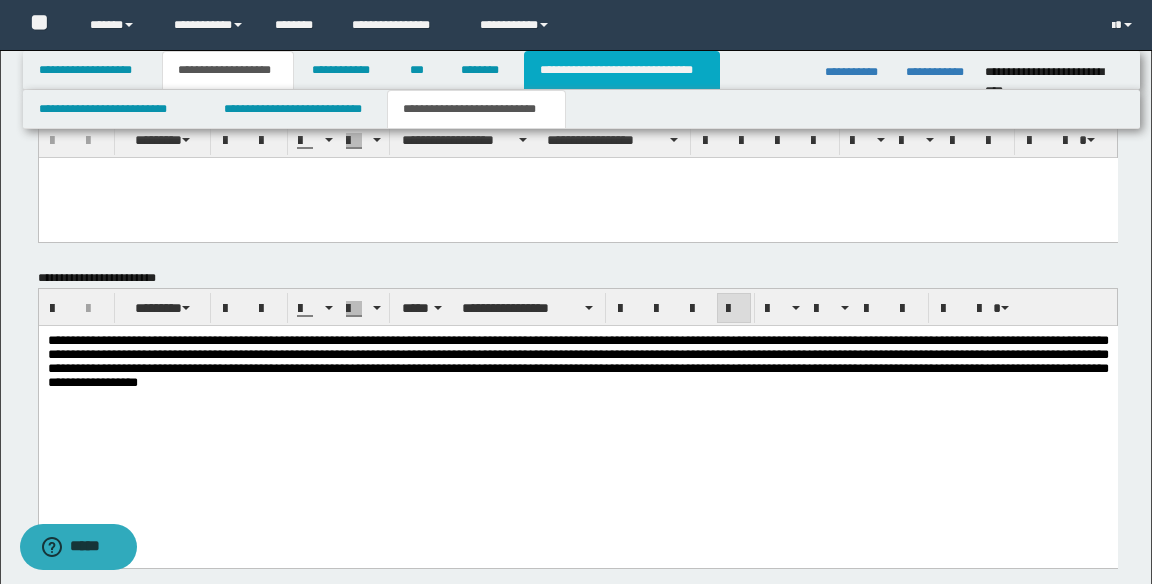 click on "**********" at bounding box center [622, 70] 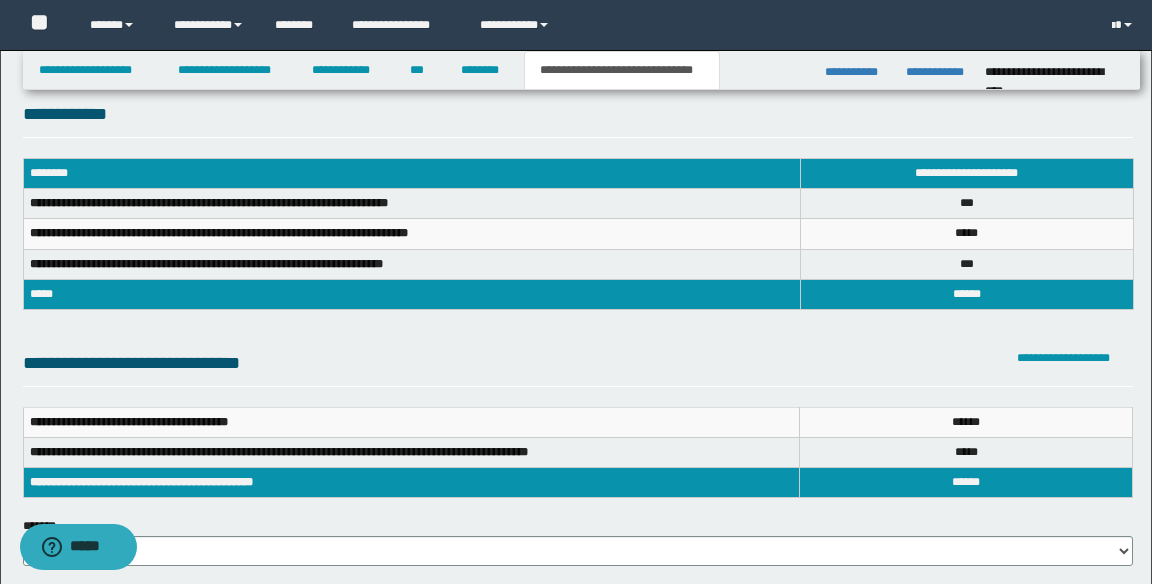 scroll, scrollTop: 0, scrollLeft: 0, axis: both 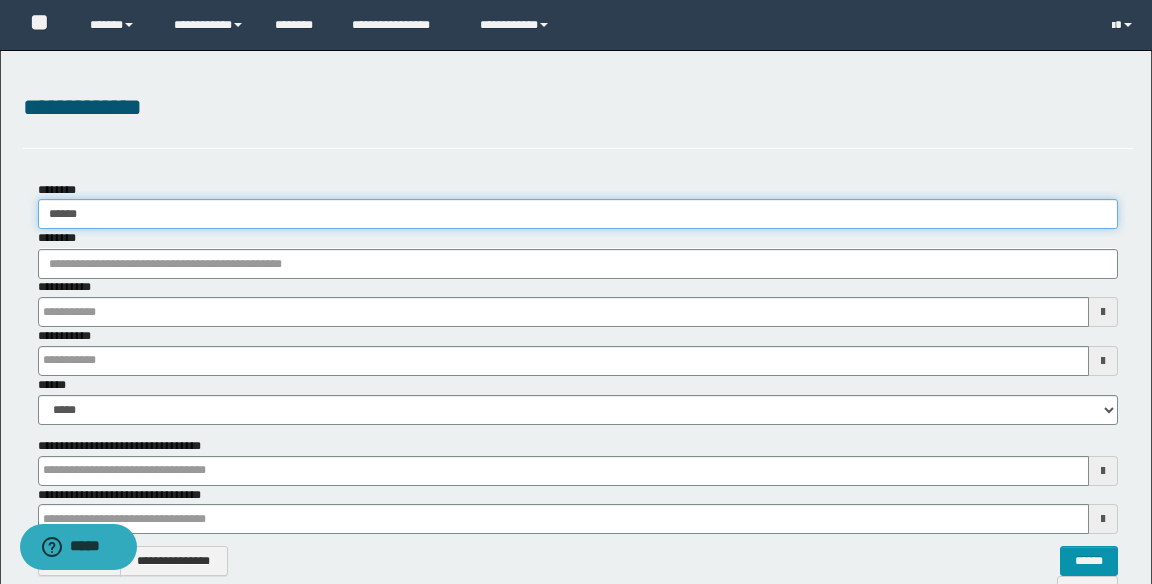 click on "******" at bounding box center [578, 214] 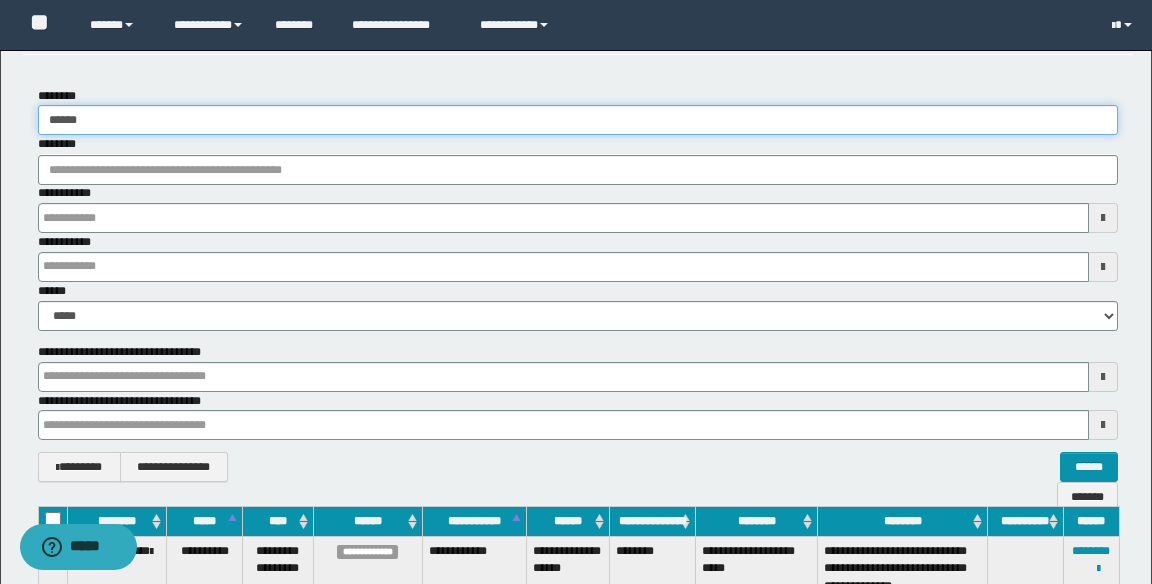scroll, scrollTop: 268, scrollLeft: 0, axis: vertical 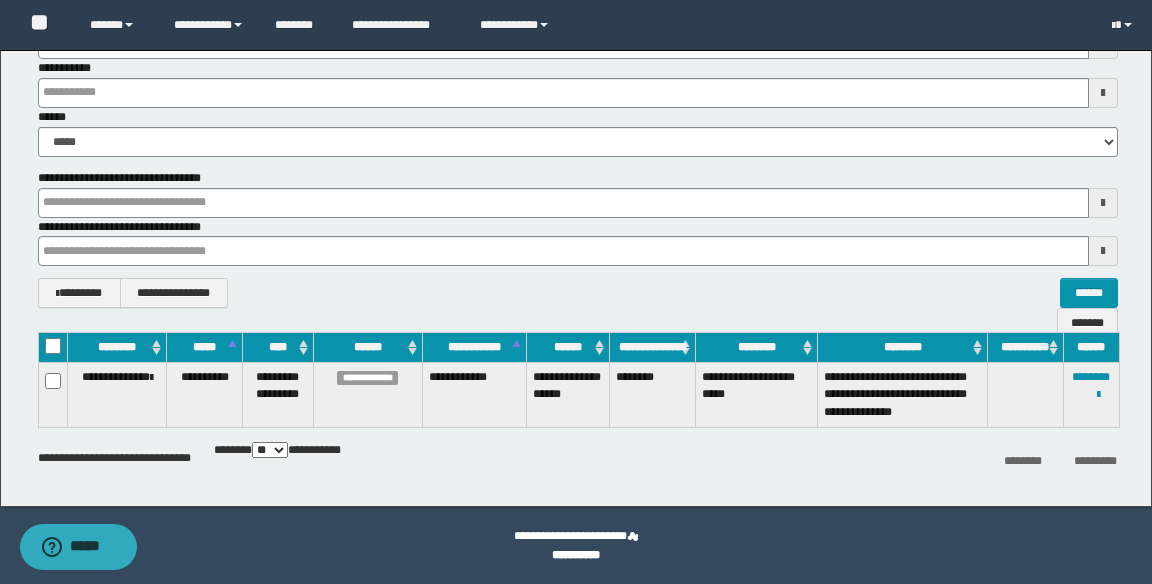 type on "******" 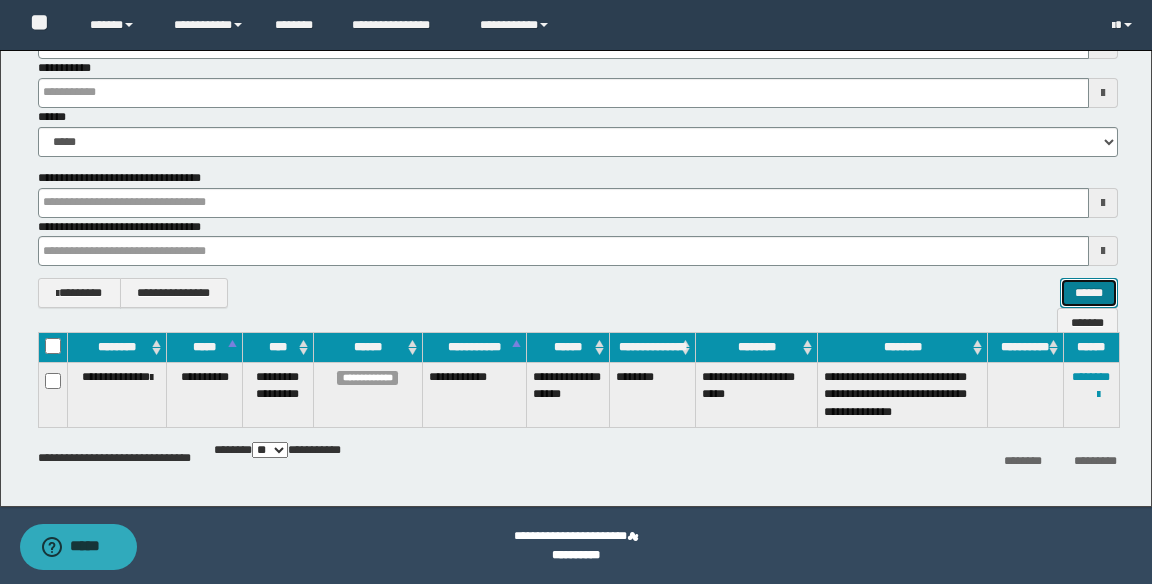 click on "******" at bounding box center (1089, 293) 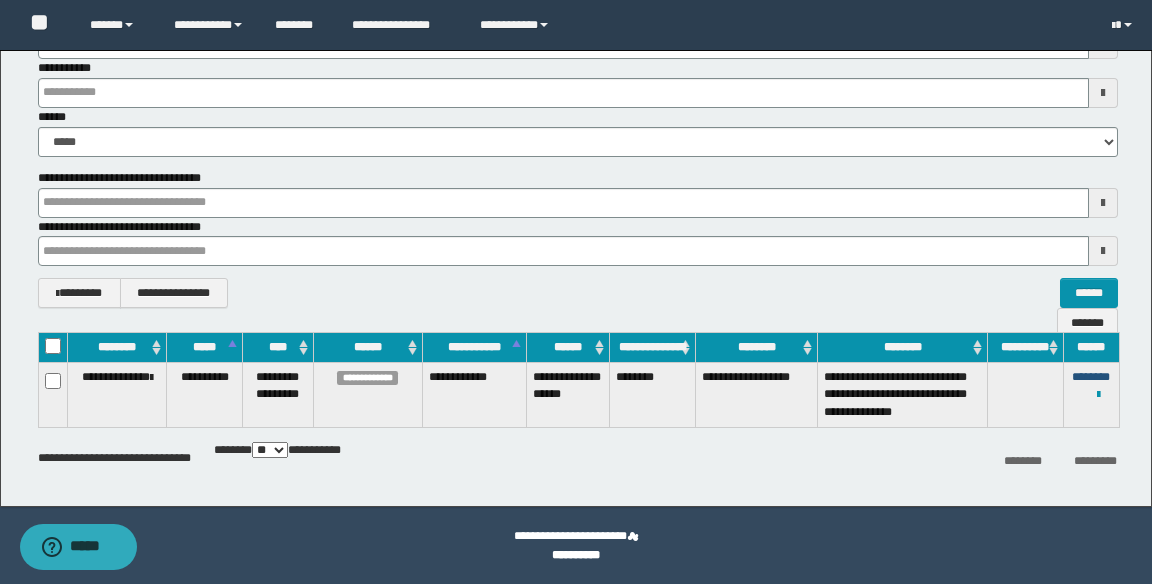 click on "********" at bounding box center (1091, 377) 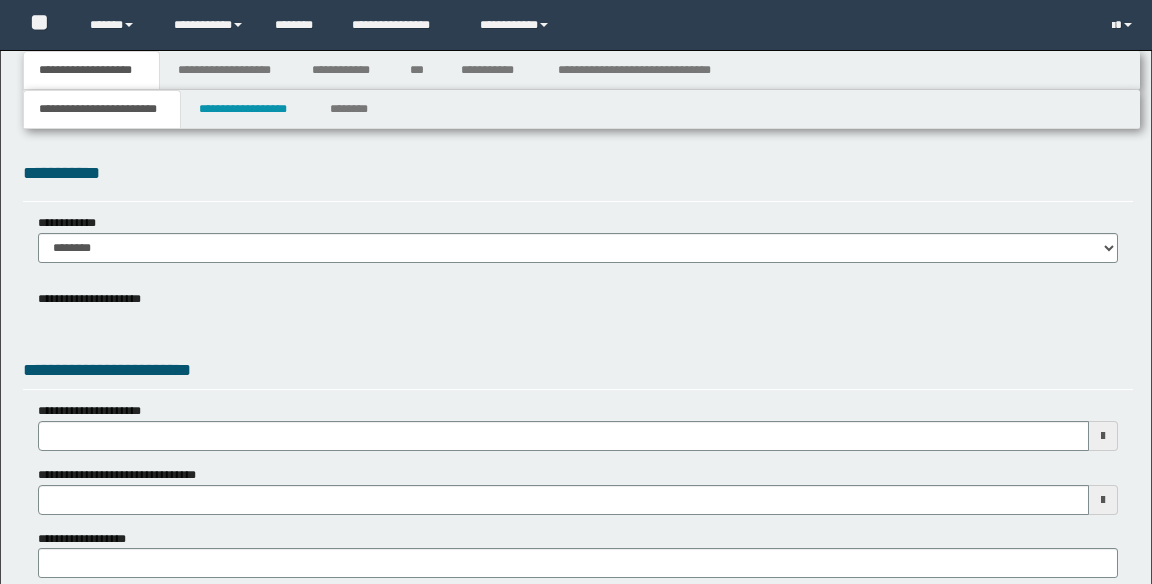 type 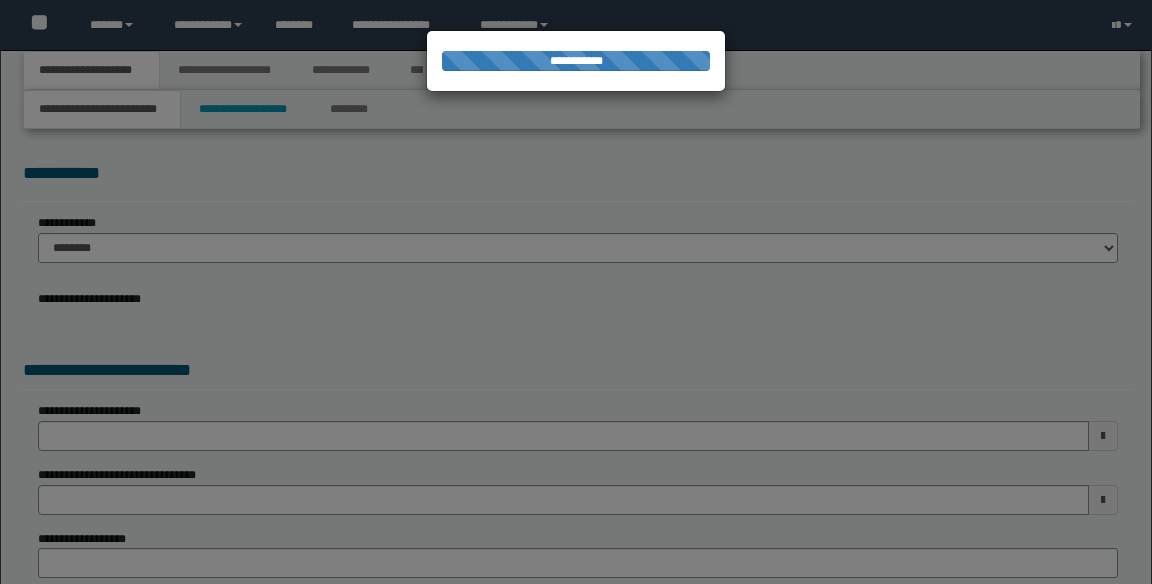 type on "**********" 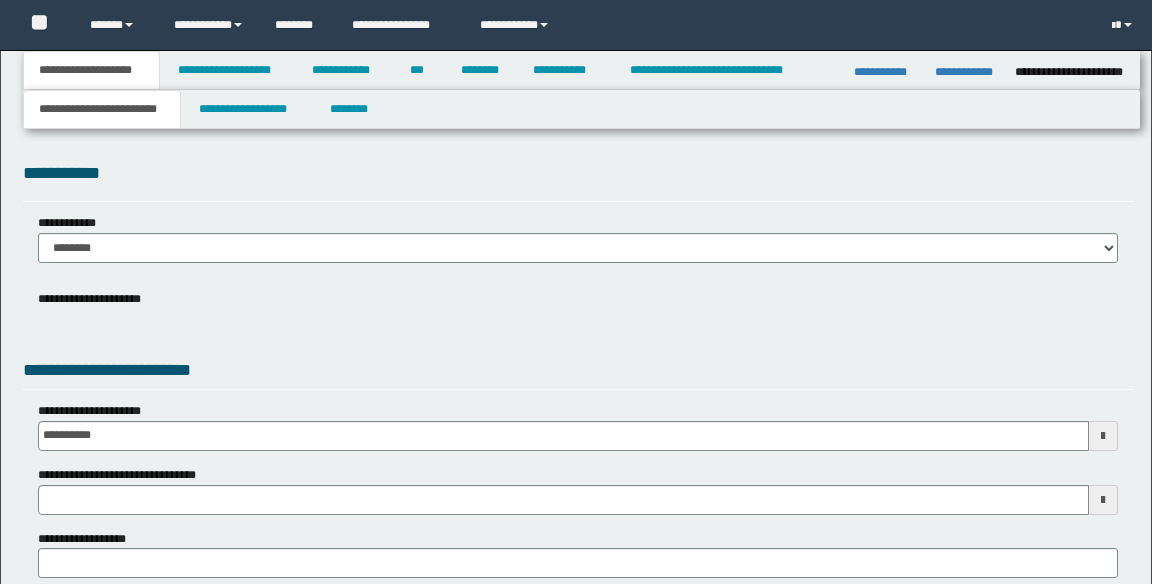 scroll, scrollTop: 0, scrollLeft: 0, axis: both 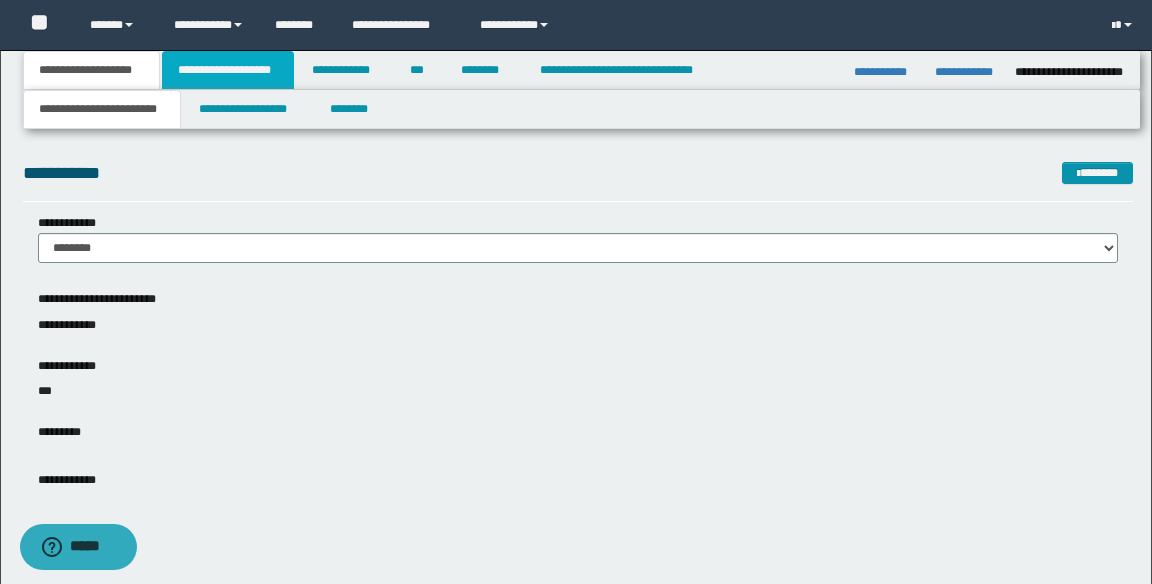 click on "**********" at bounding box center (228, 70) 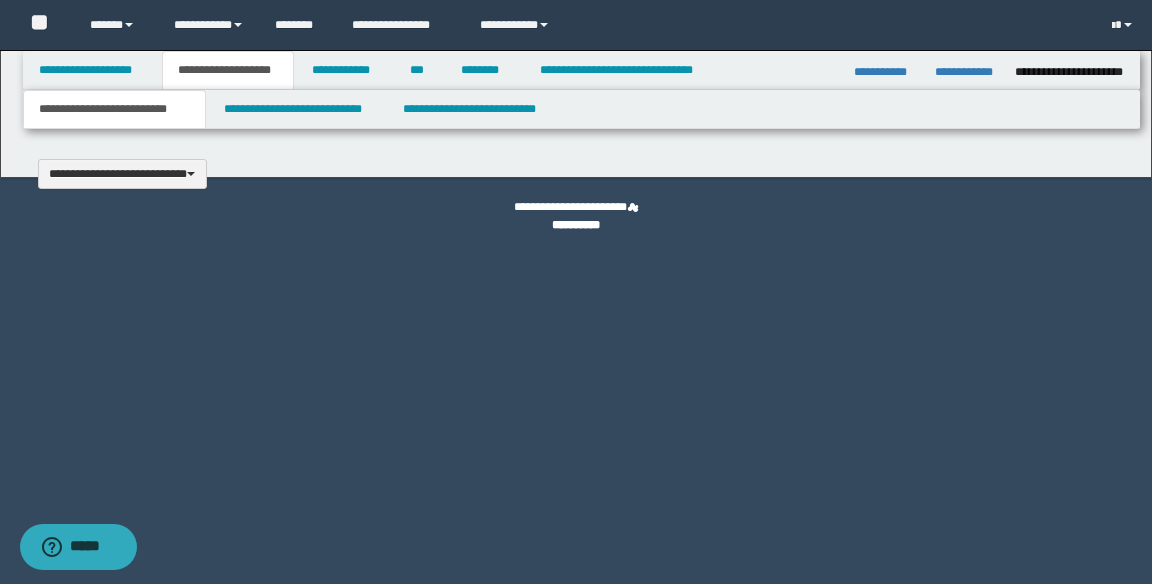 type 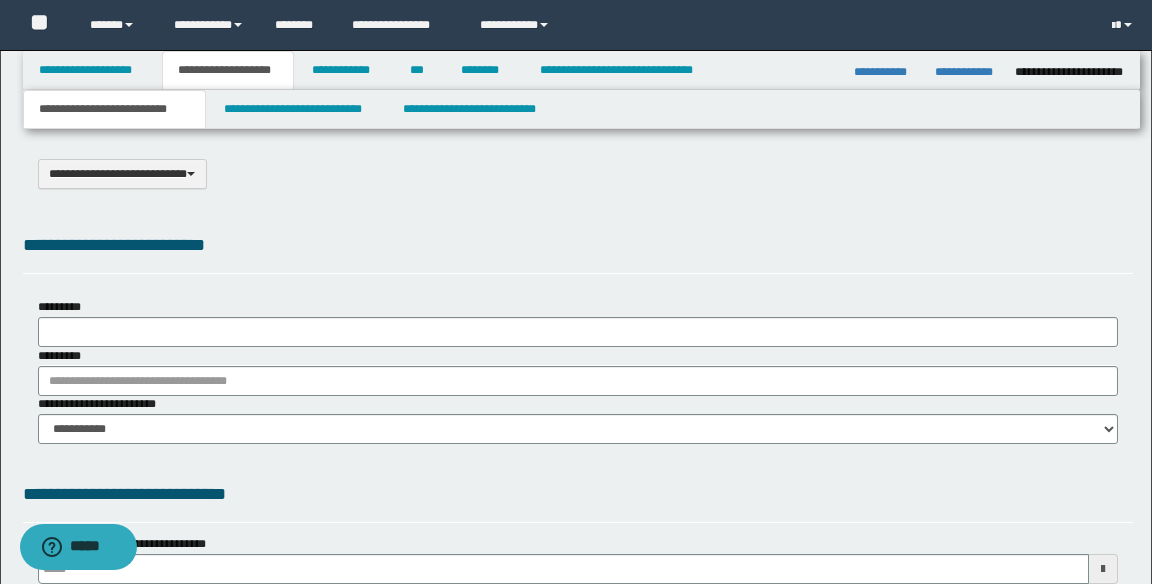 scroll, scrollTop: 0, scrollLeft: 0, axis: both 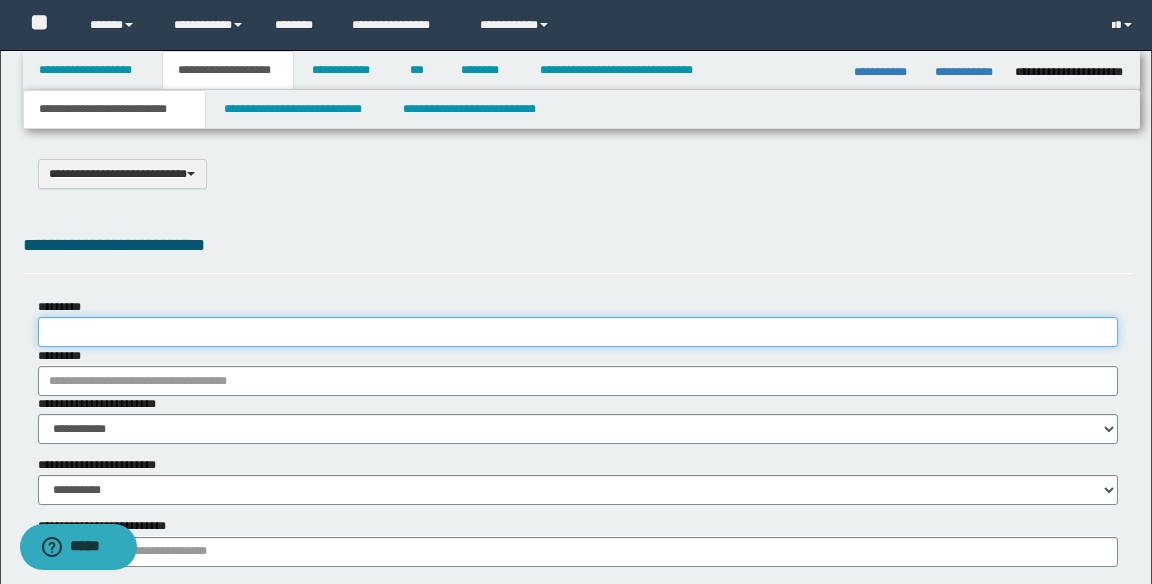 click on "*********" at bounding box center (578, 332) 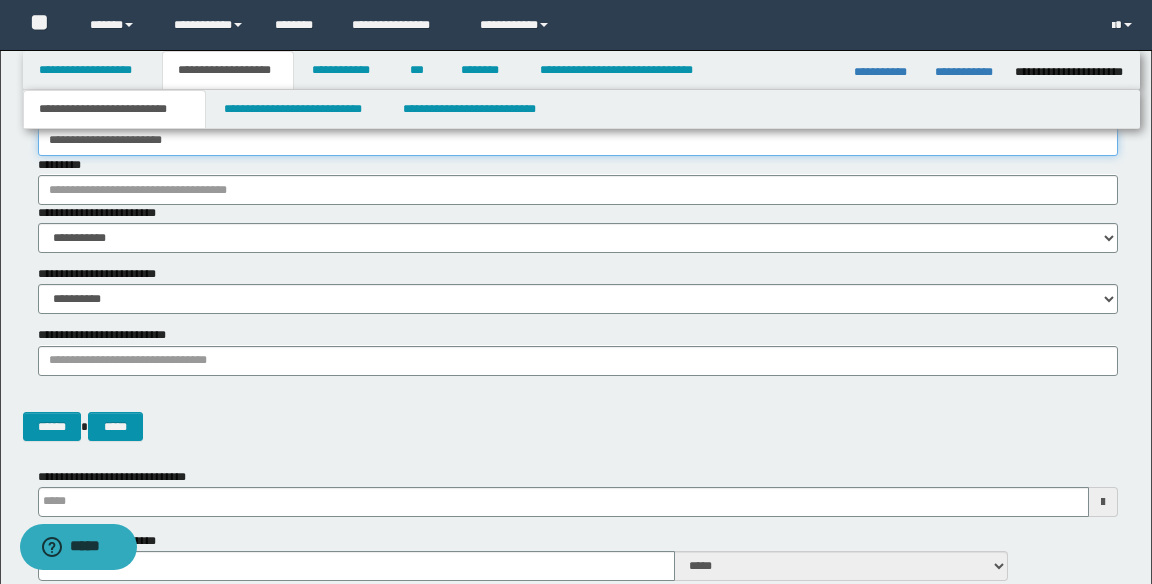 scroll, scrollTop: 0, scrollLeft: 0, axis: both 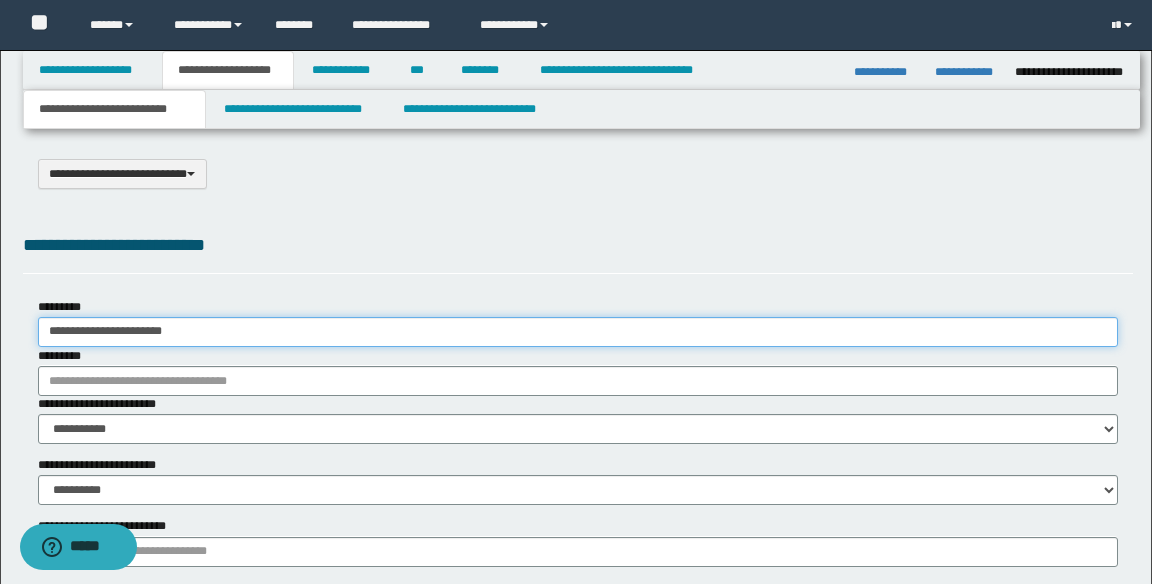 type on "**********" 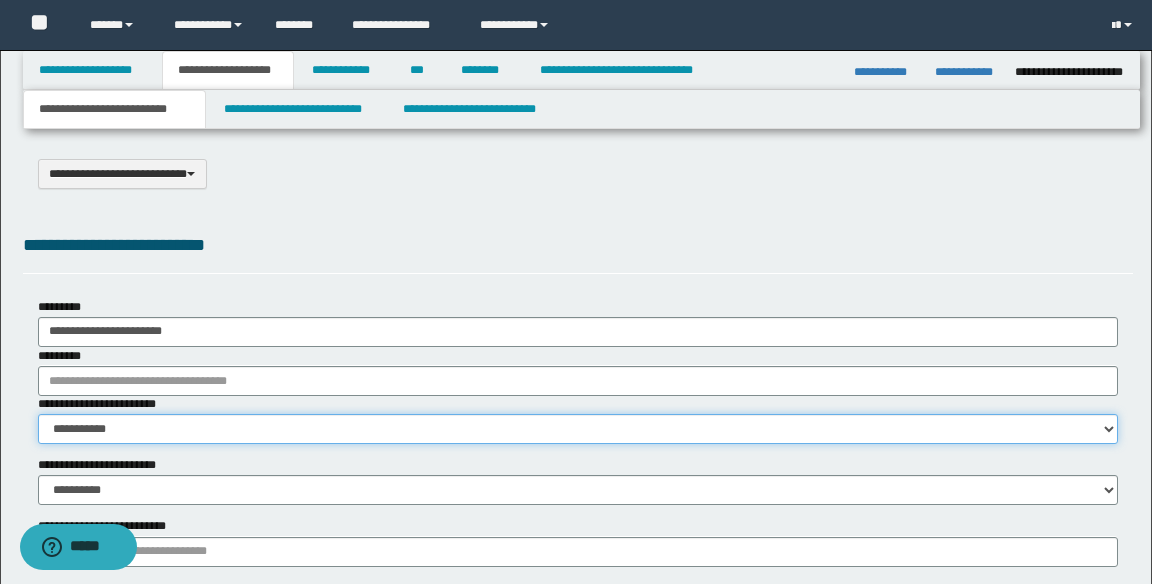 click on "**********" at bounding box center (578, 429) 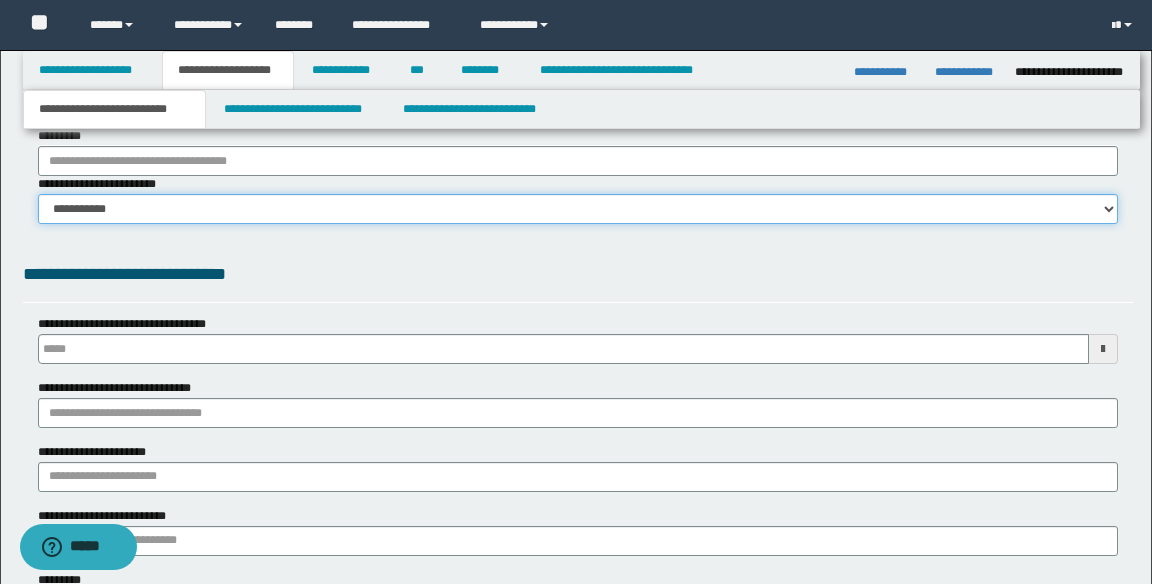 scroll, scrollTop: 220, scrollLeft: 0, axis: vertical 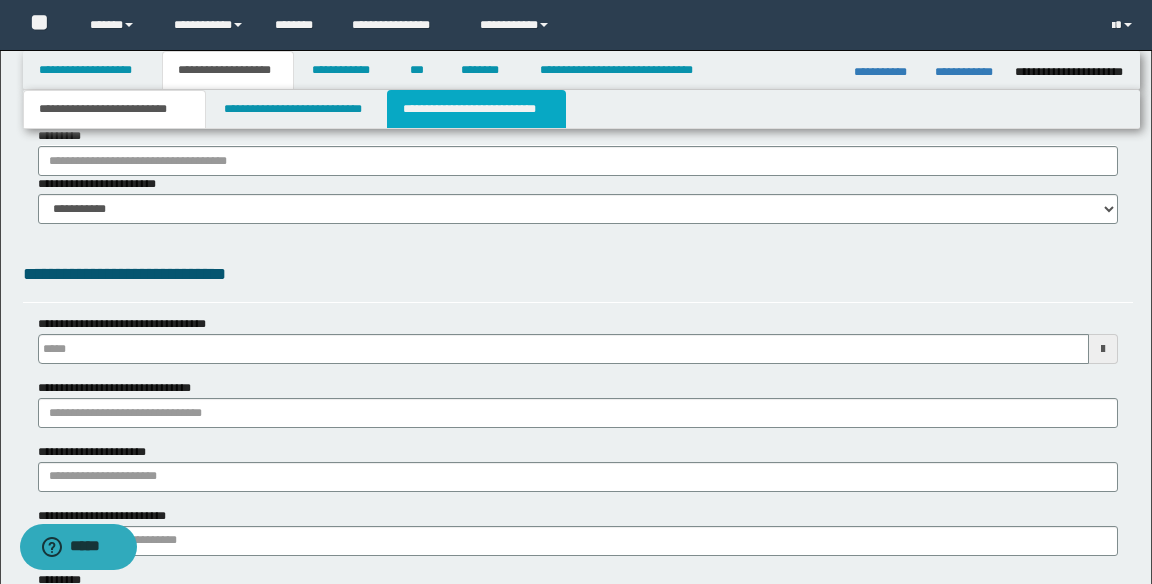 click on "**********" at bounding box center [476, 109] 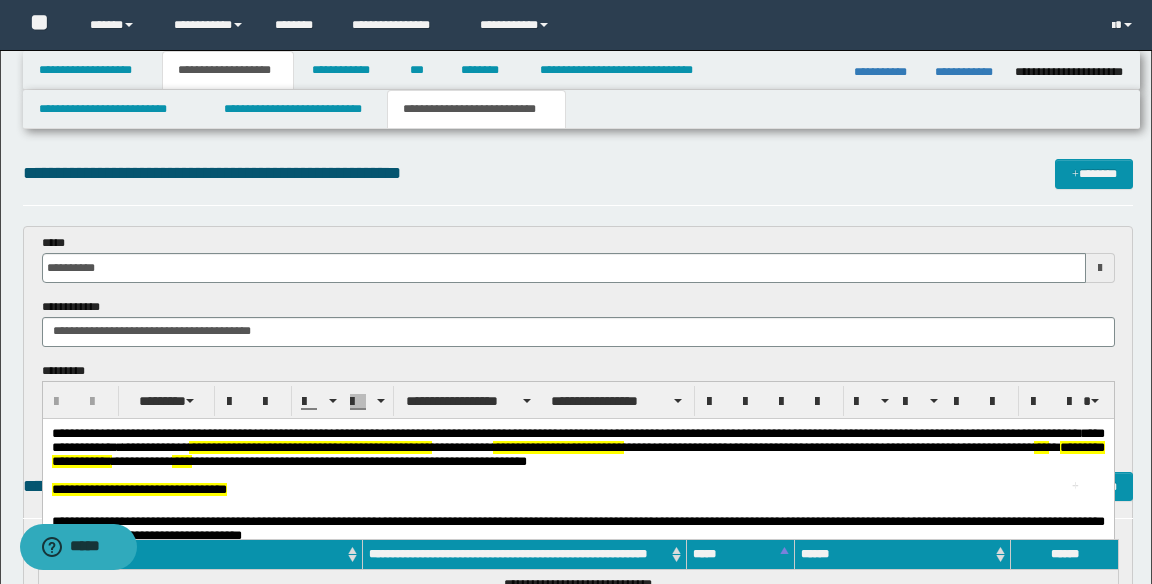scroll, scrollTop: 0, scrollLeft: 0, axis: both 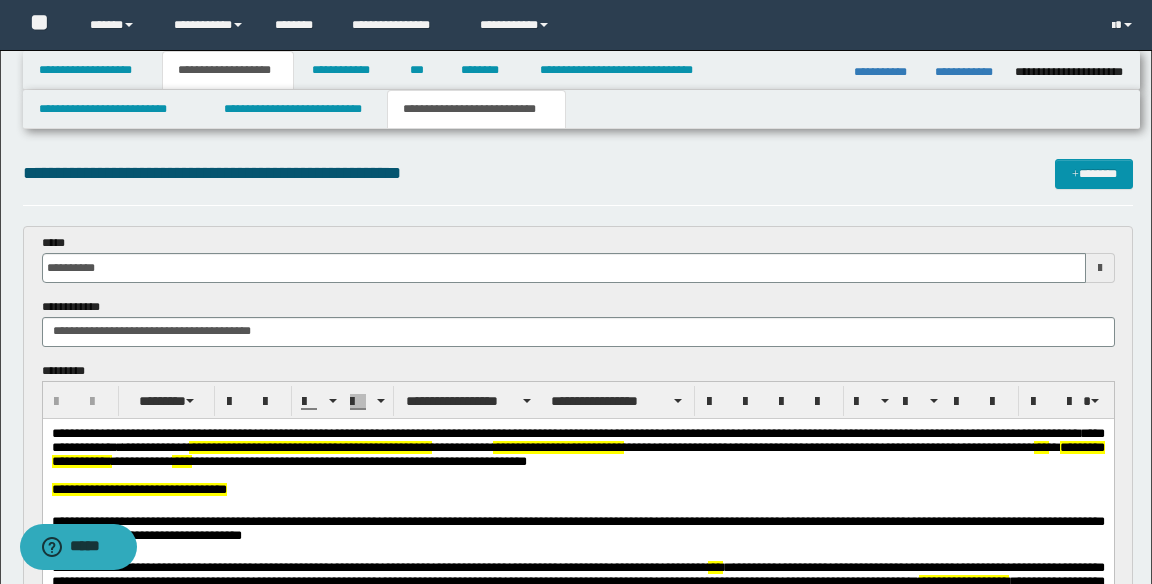 click on "**********" at bounding box center (309, 446) 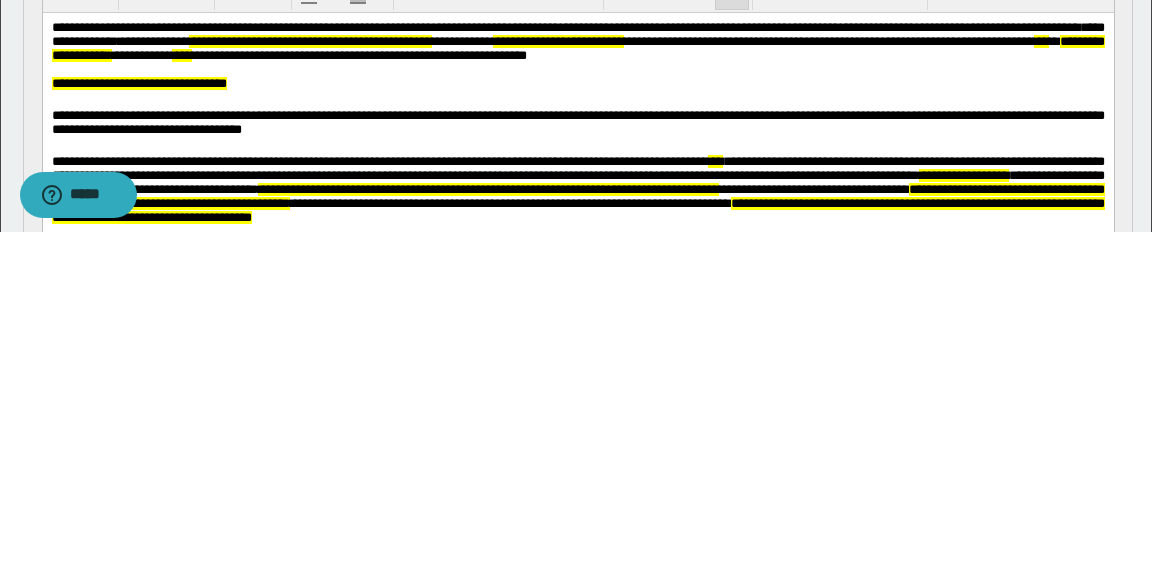 scroll, scrollTop: 74, scrollLeft: 0, axis: vertical 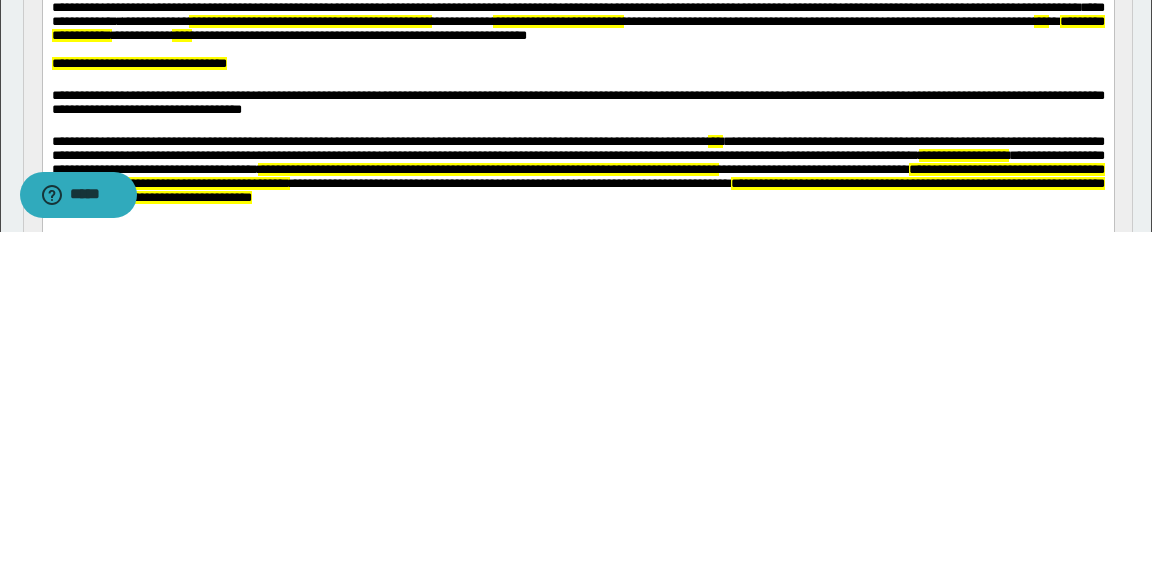 type 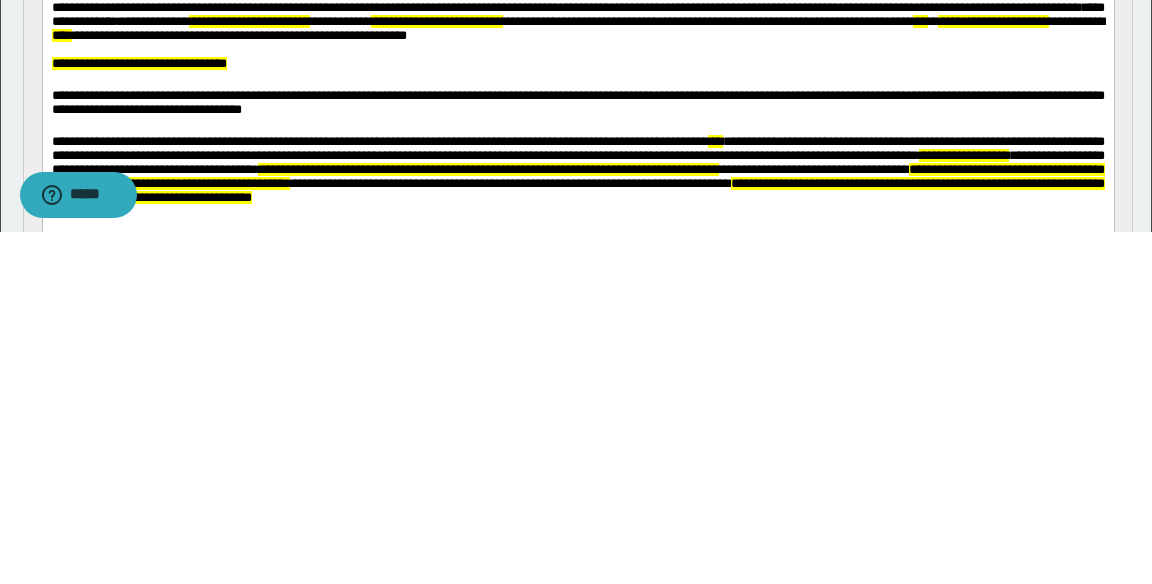 click on "**********" at bounding box center [248, 21] 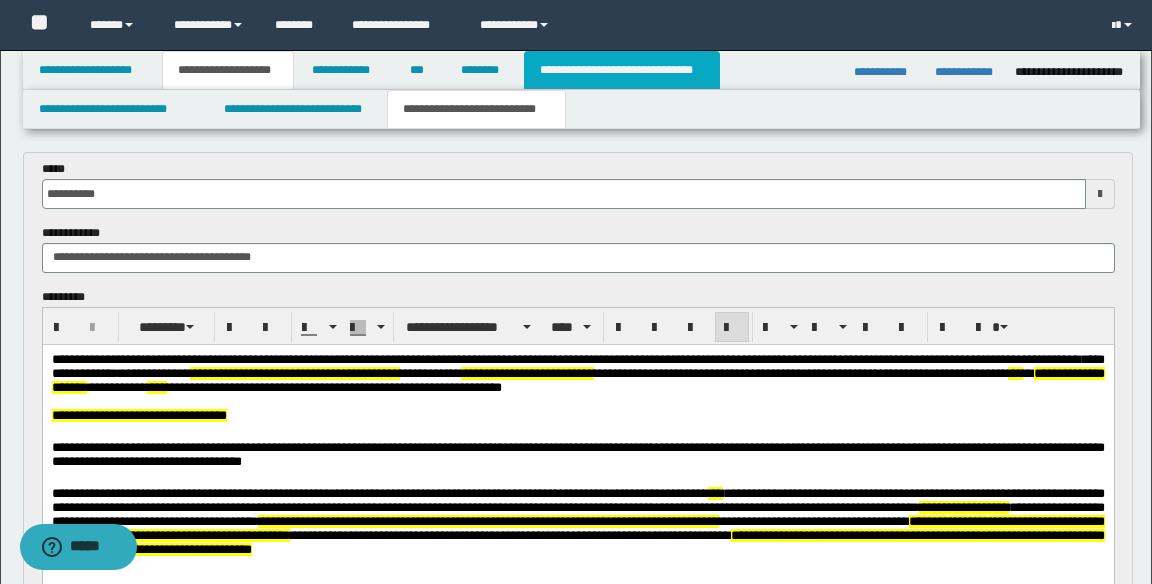 click on "**********" at bounding box center (622, 70) 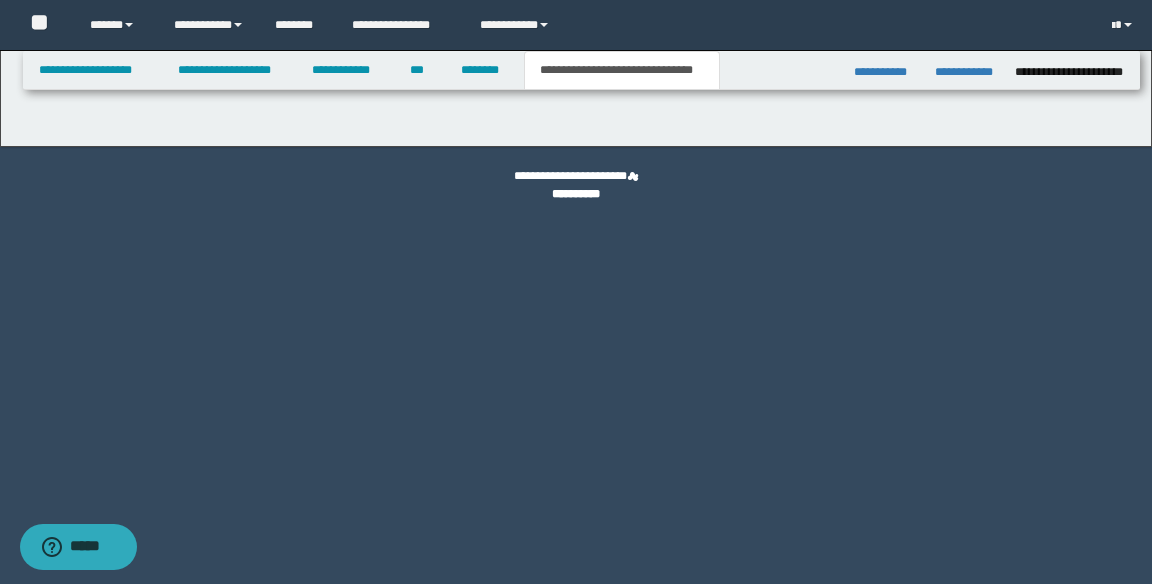 click at bounding box center (0, 0) 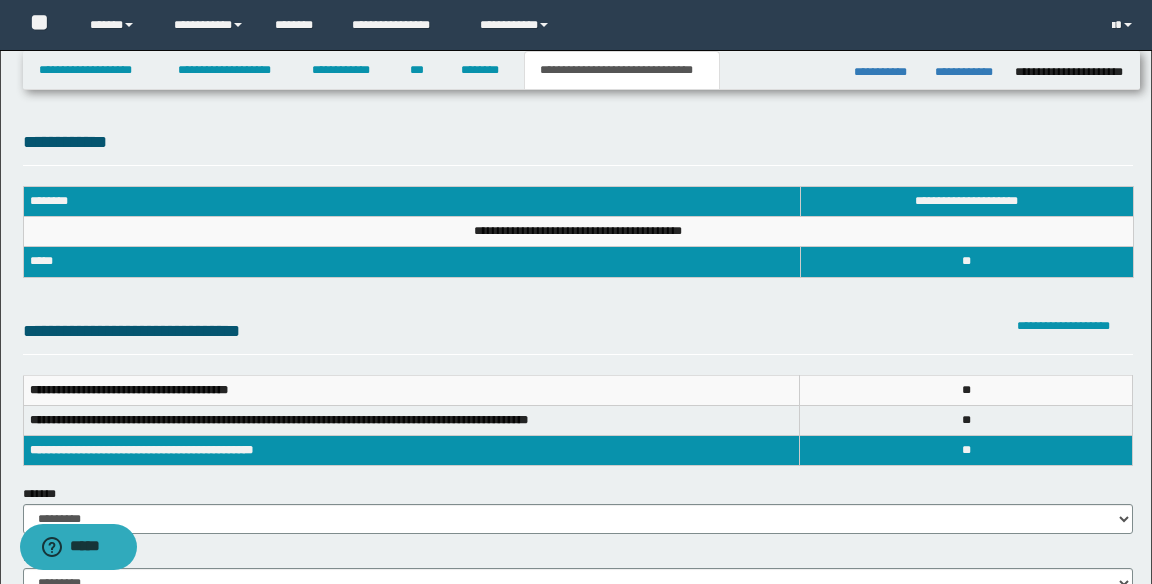 scroll, scrollTop: 0, scrollLeft: 0, axis: both 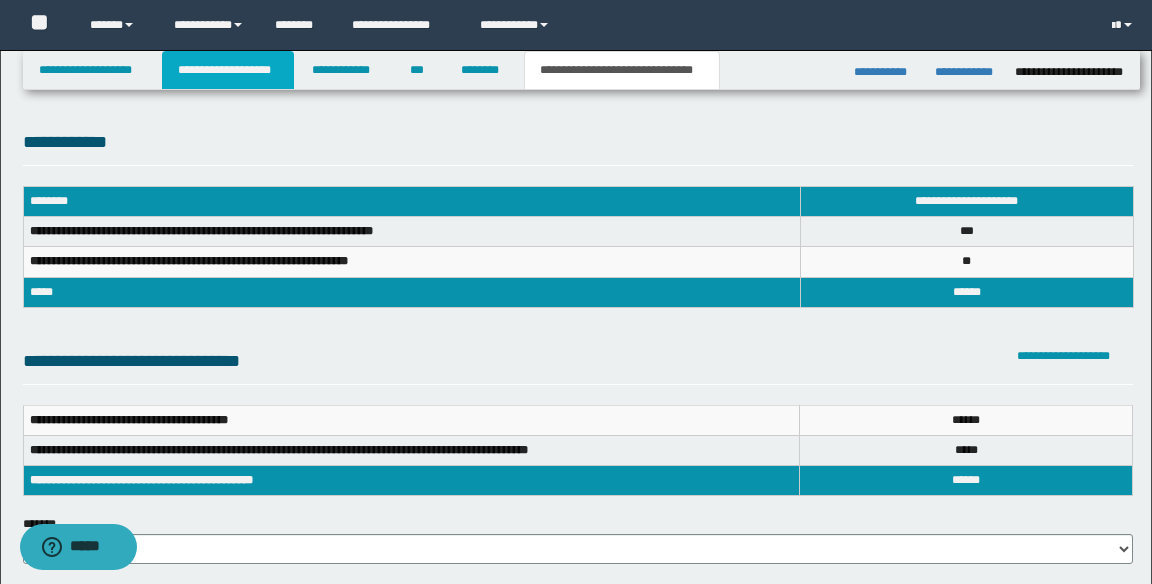 click on "**********" at bounding box center [228, 70] 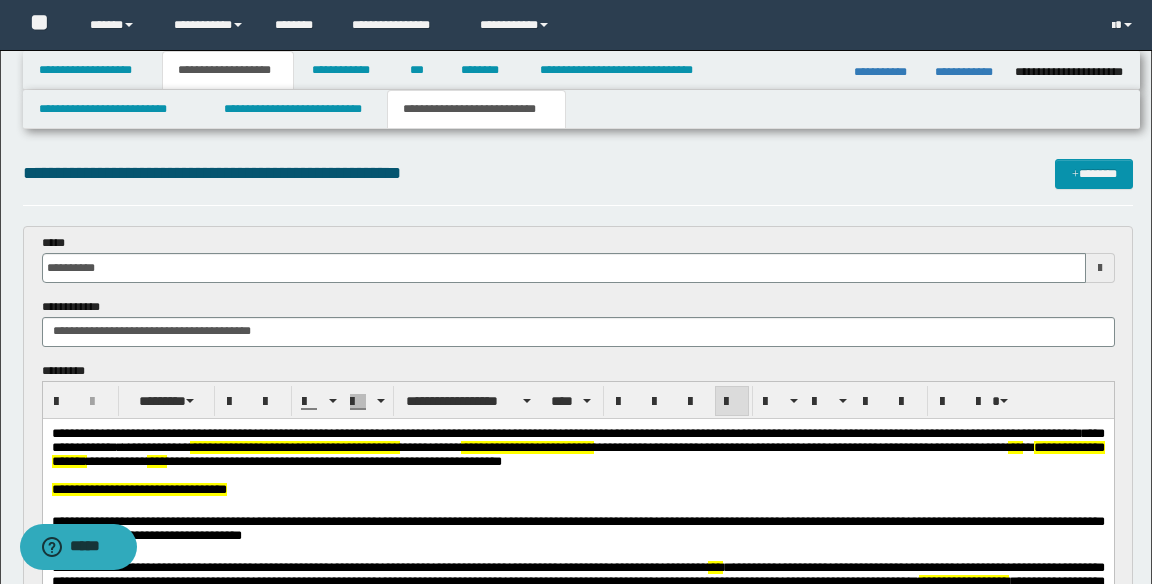 click on "**********" at bounding box center (526, 446) 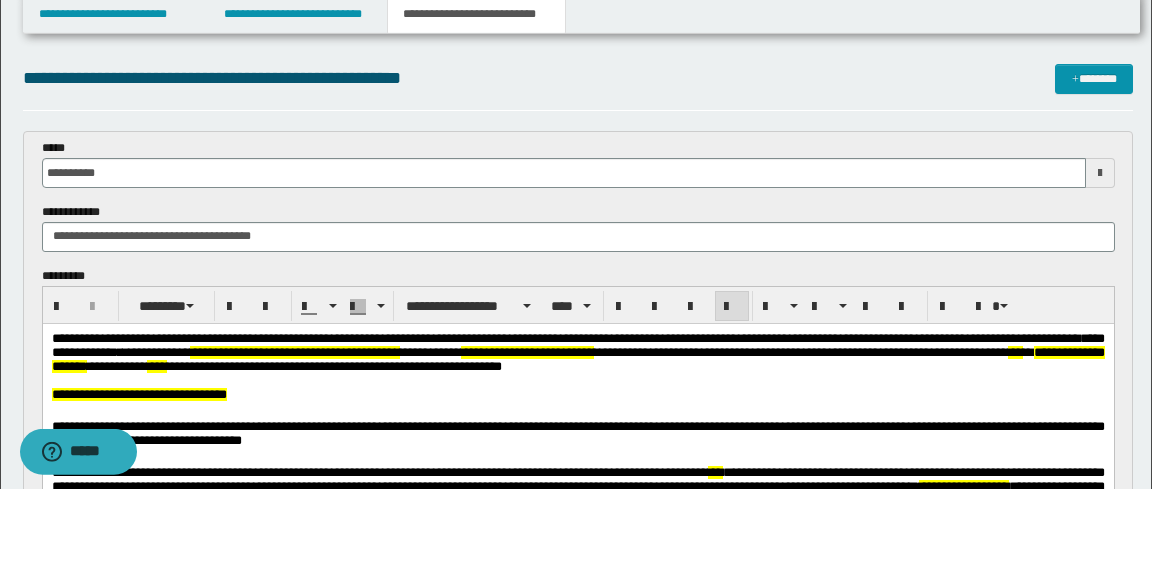 scroll, scrollTop: 74, scrollLeft: 0, axis: vertical 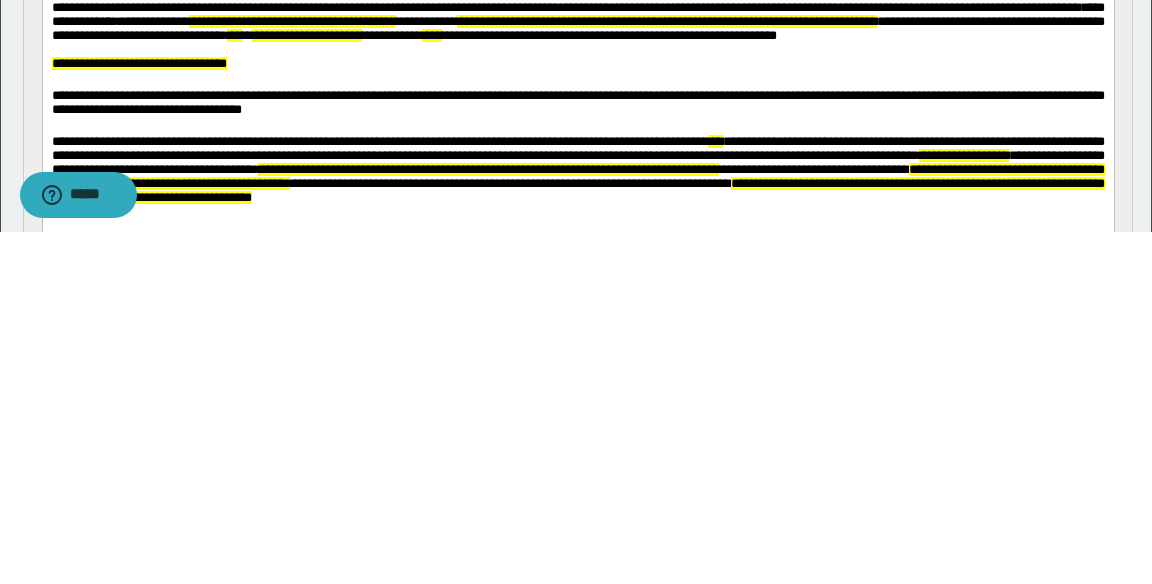 click on "**********" at bounding box center [577, 28] 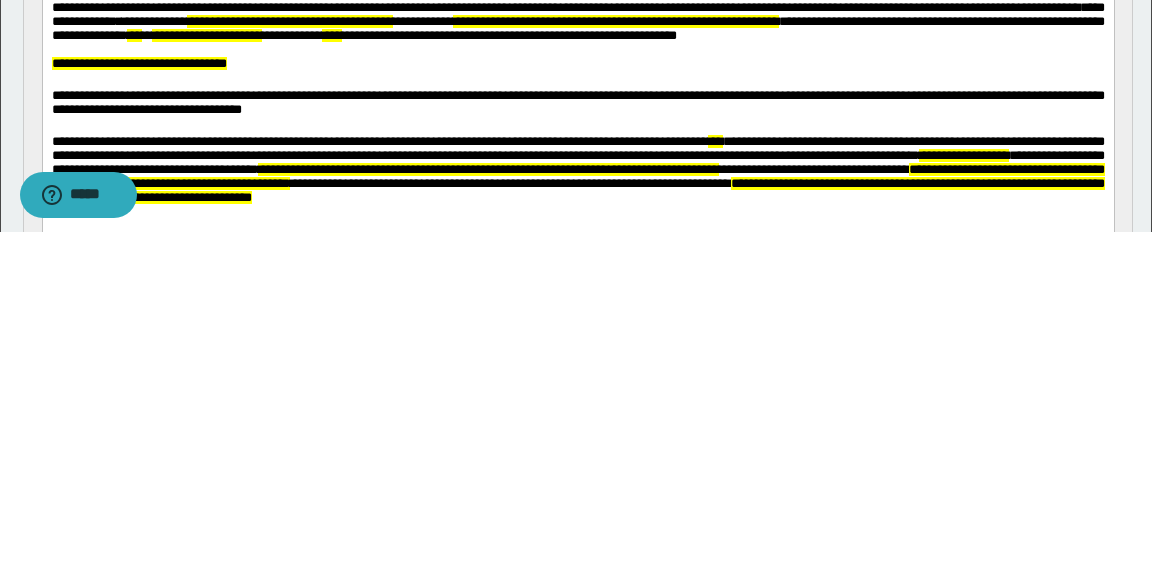 click on "***" at bounding box center [133, 35] 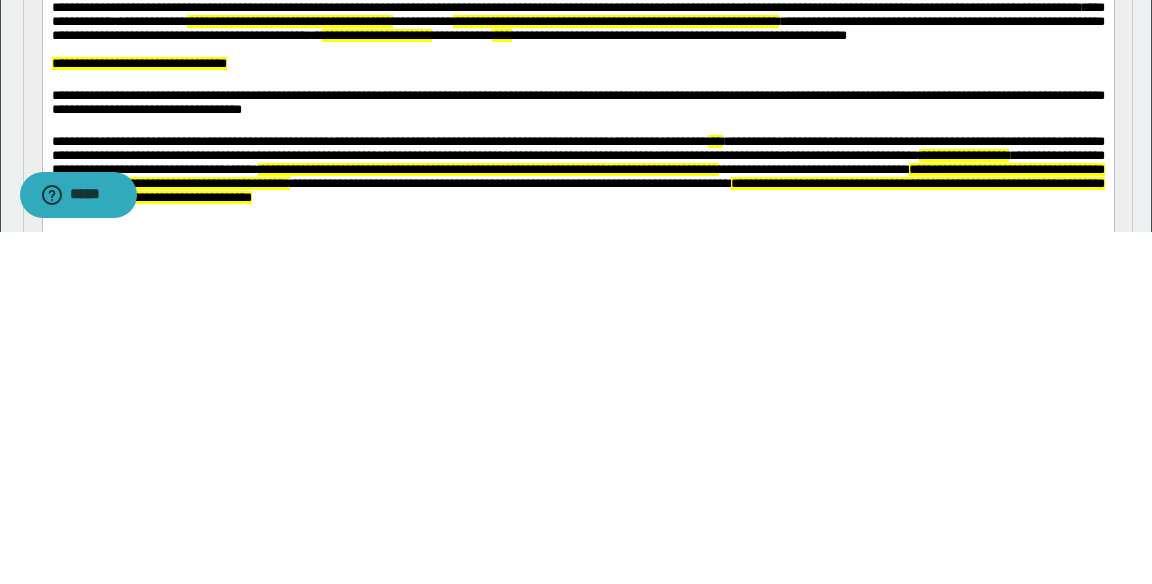 click on "**********" at bounding box center (577, 28) 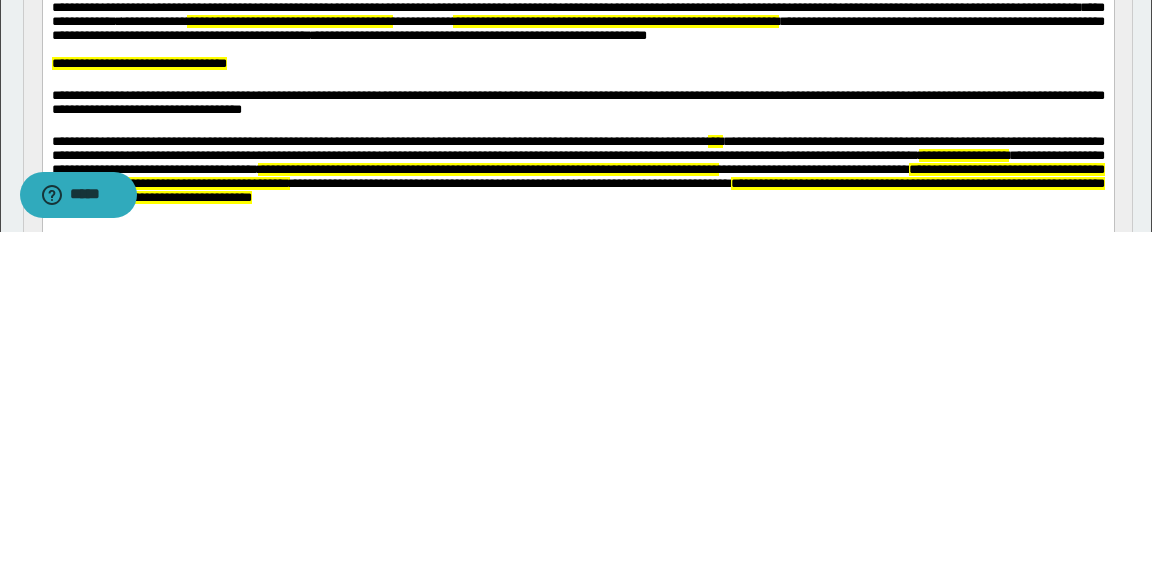 click at bounding box center [577, 50] 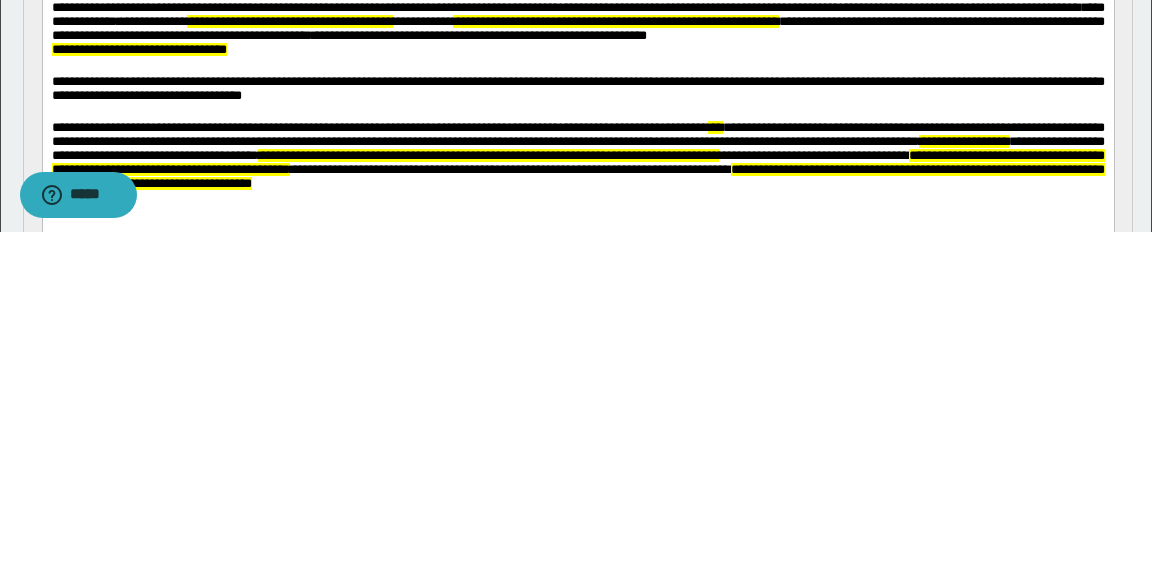 click on "**********" at bounding box center [138, 49] 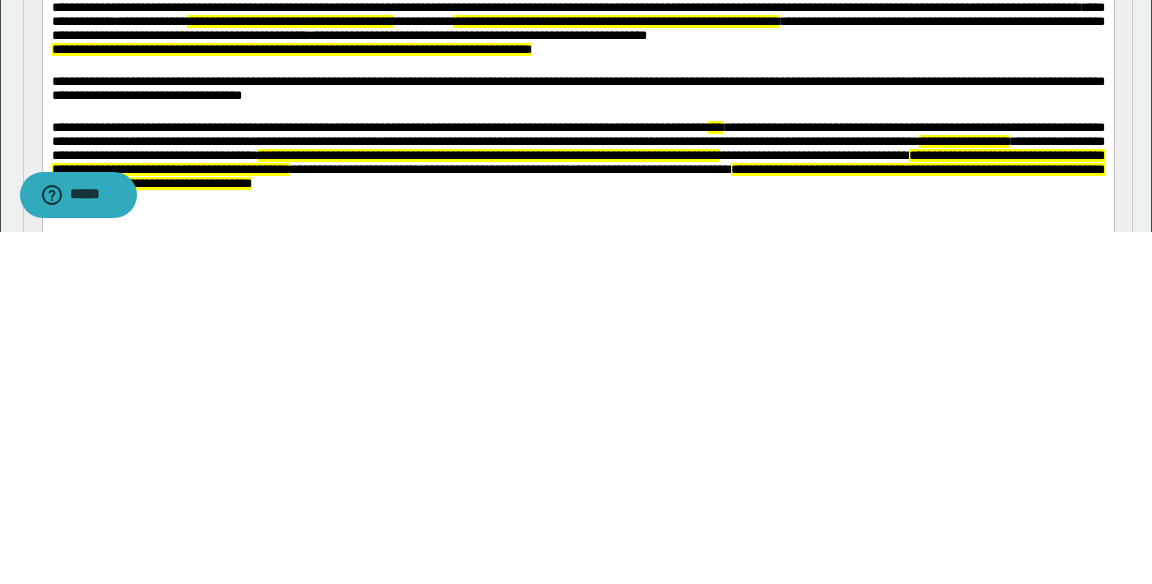 click on "**********" at bounding box center (291, 49) 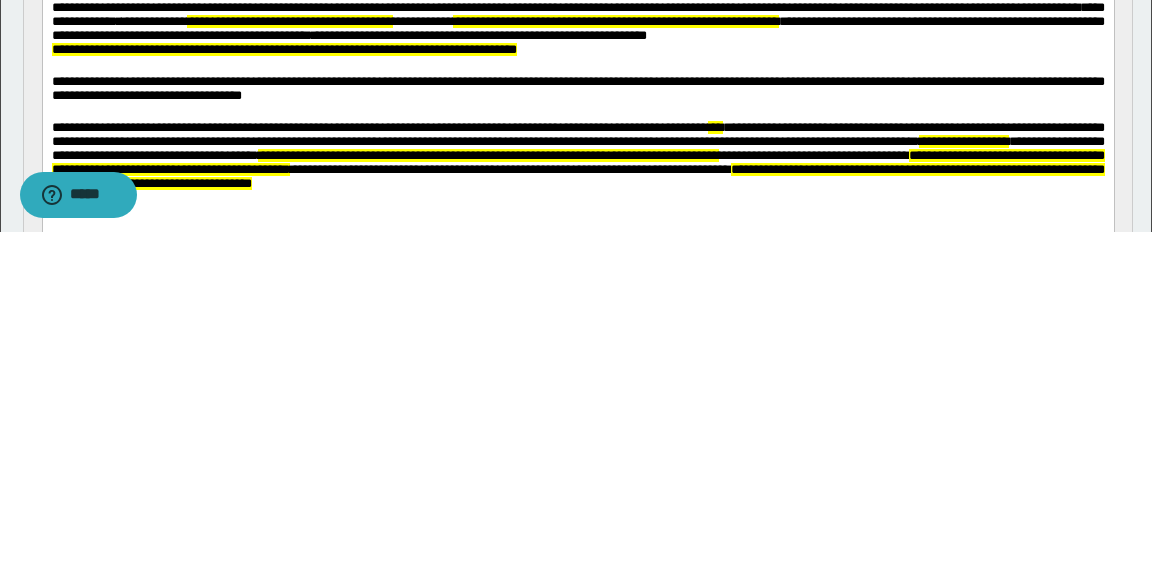 click on "**********" at bounding box center [577, 50] 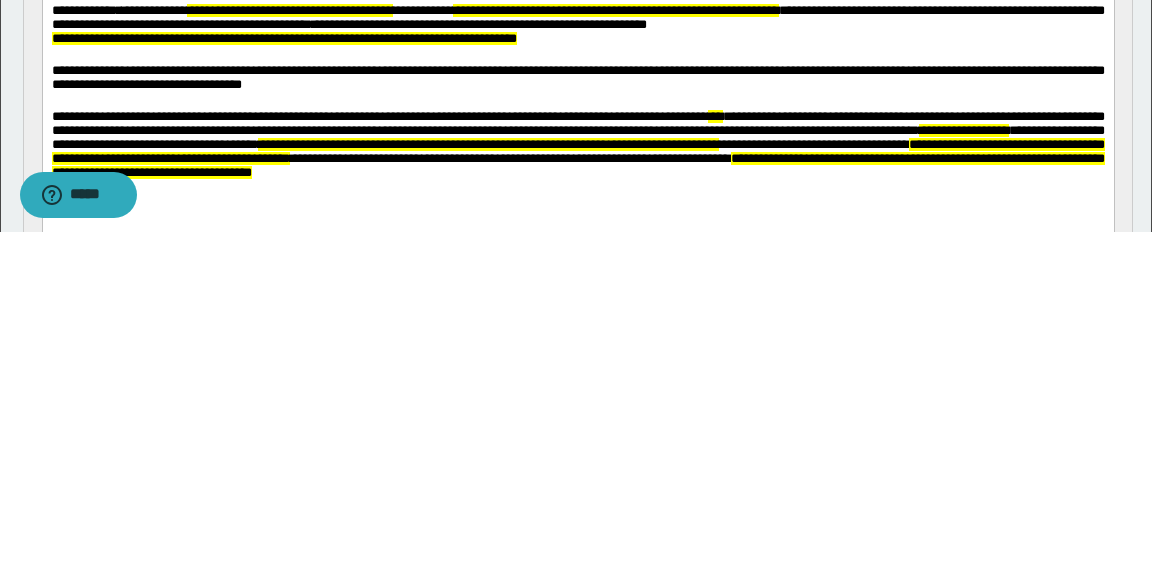 scroll, scrollTop: 86, scrollLeft: 0, axis: vertical 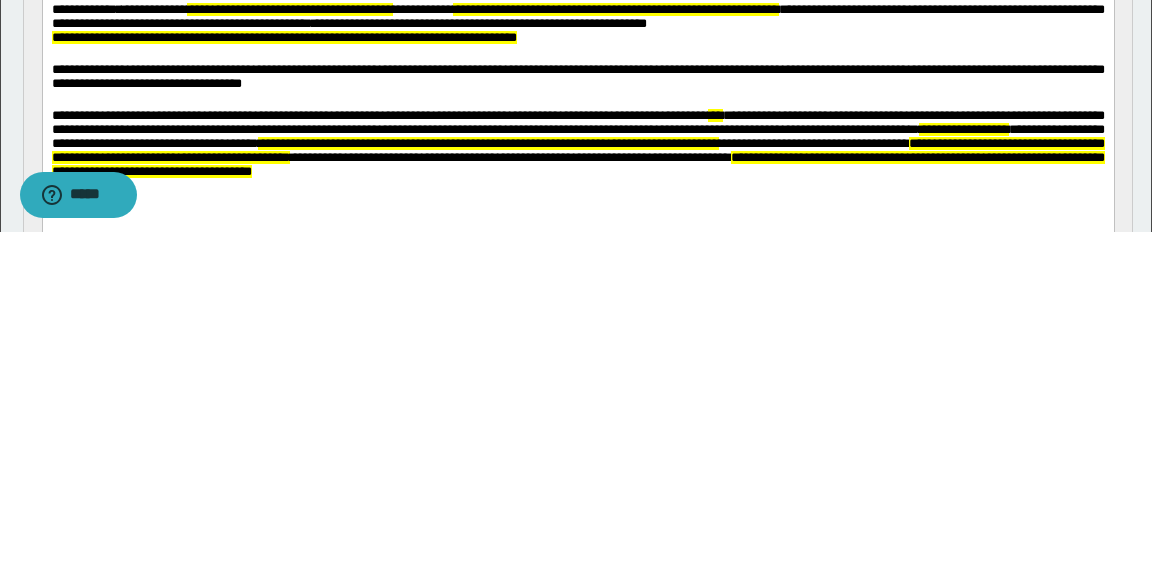 click on "**********" at bounding box center [283, 37] 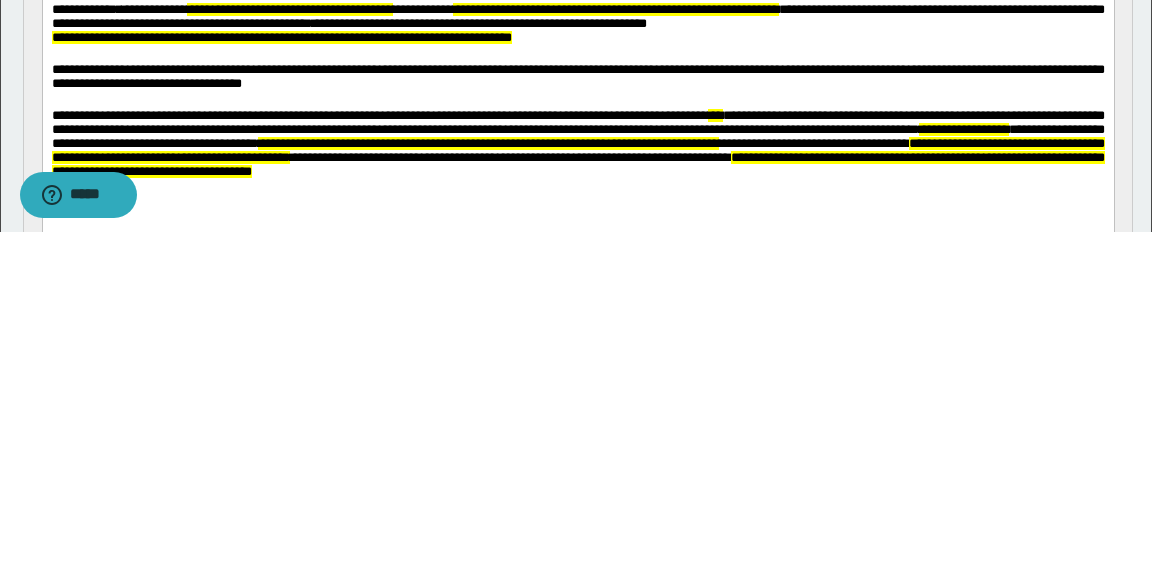 click on "**********" at bounding box center [577, 10] 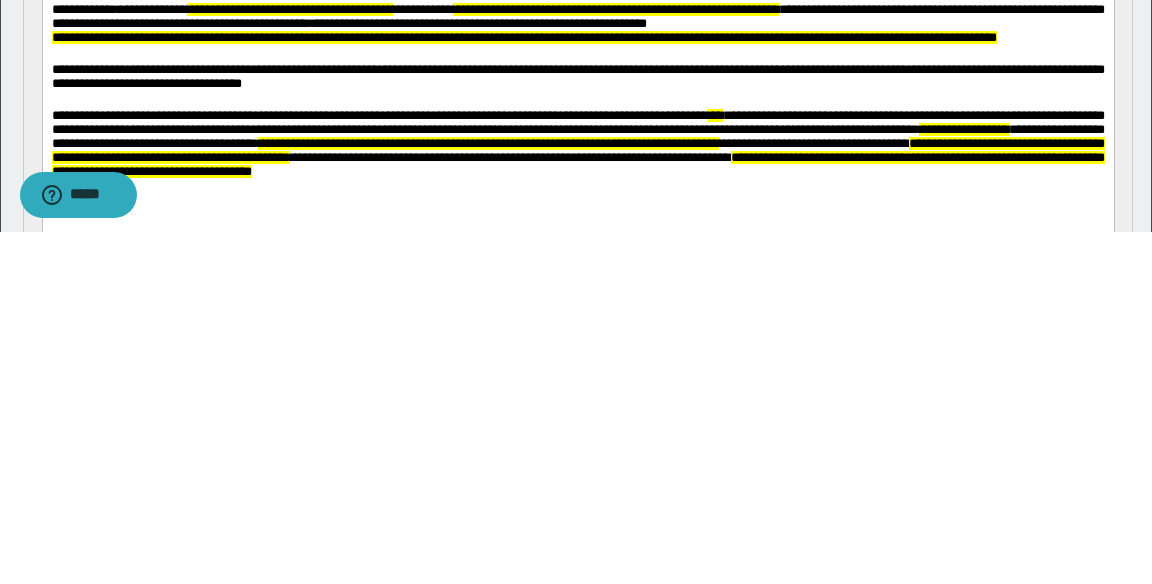 click at bounding box center (578, 54) 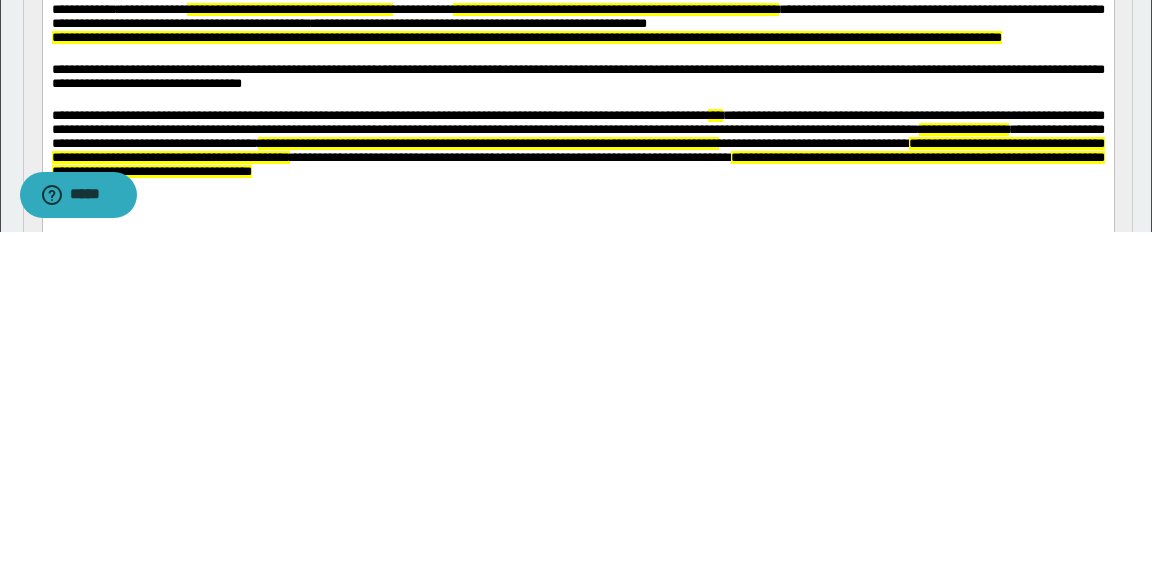 click at bounding box center (578, 54) 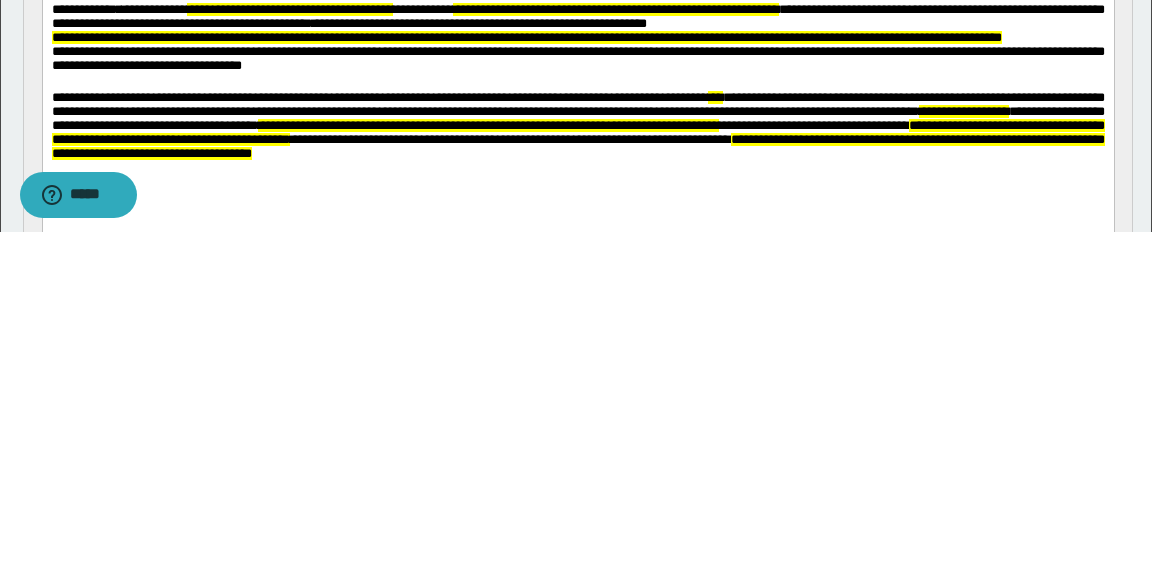 click on "**********" at bounding box center [577, 38] 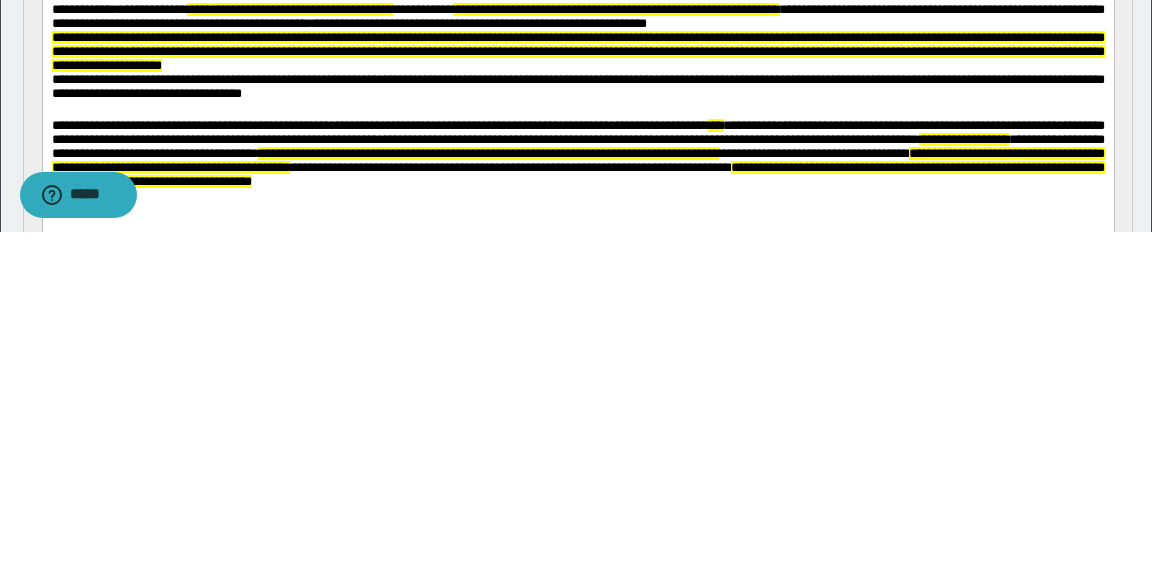 click on "**********" at bounding box center [577, 52] 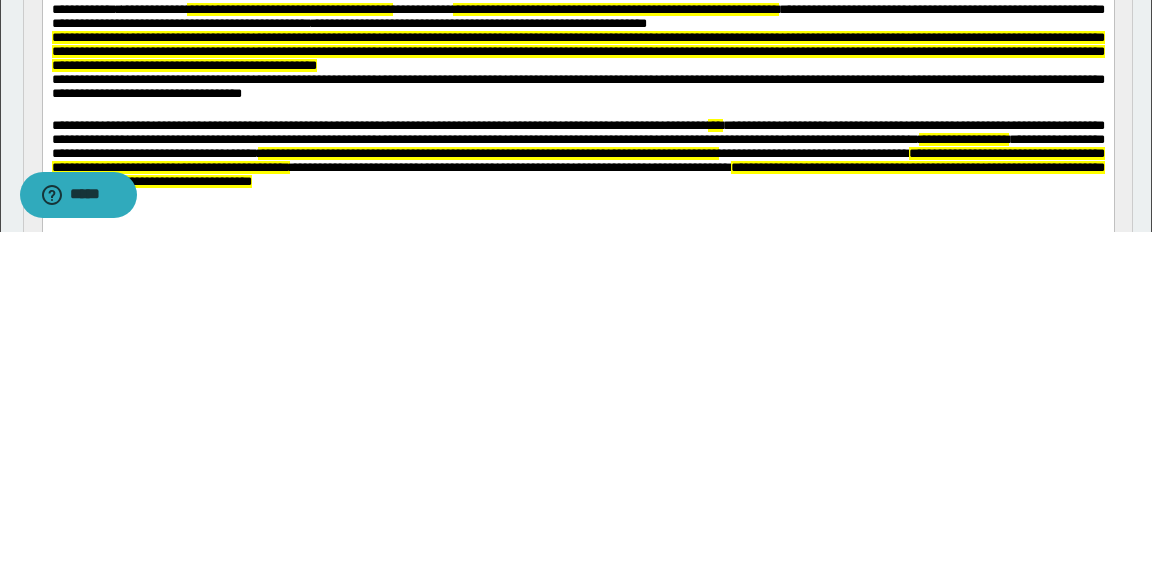 click on "**********" at bounding box center (577, 86) 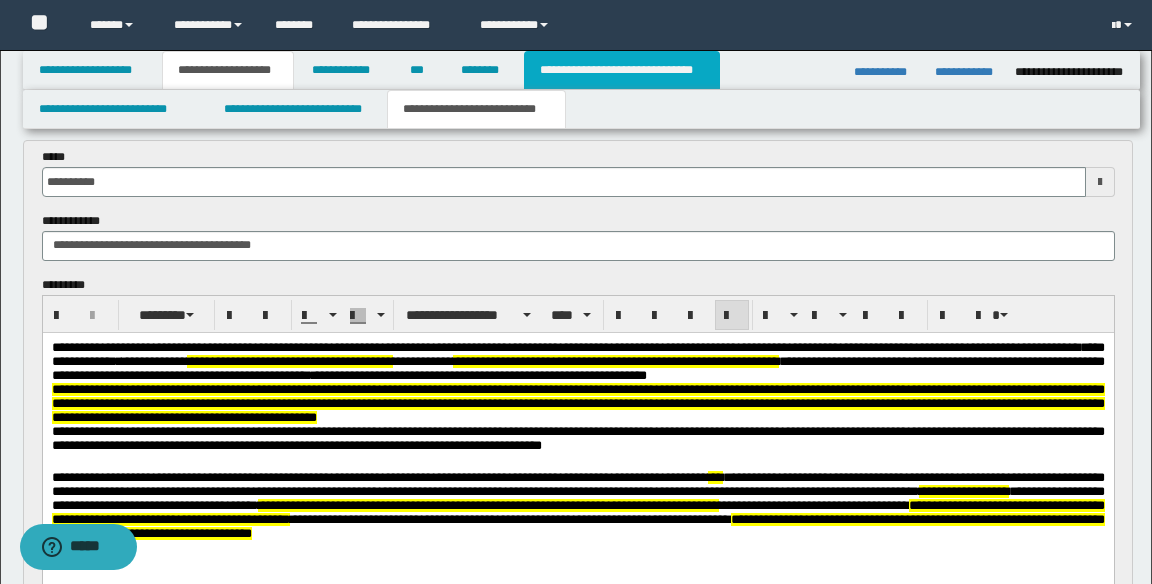 click on "**********" at bounding box center (622, 70) 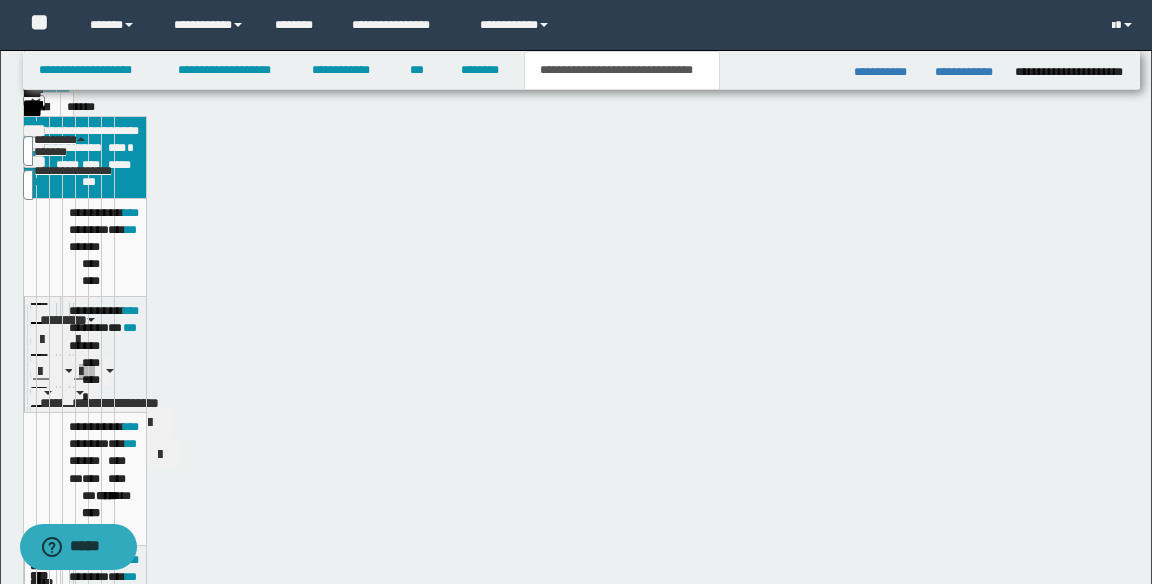 scroll, scrollTop: 55, scrollLeft: 0, axis: vertical 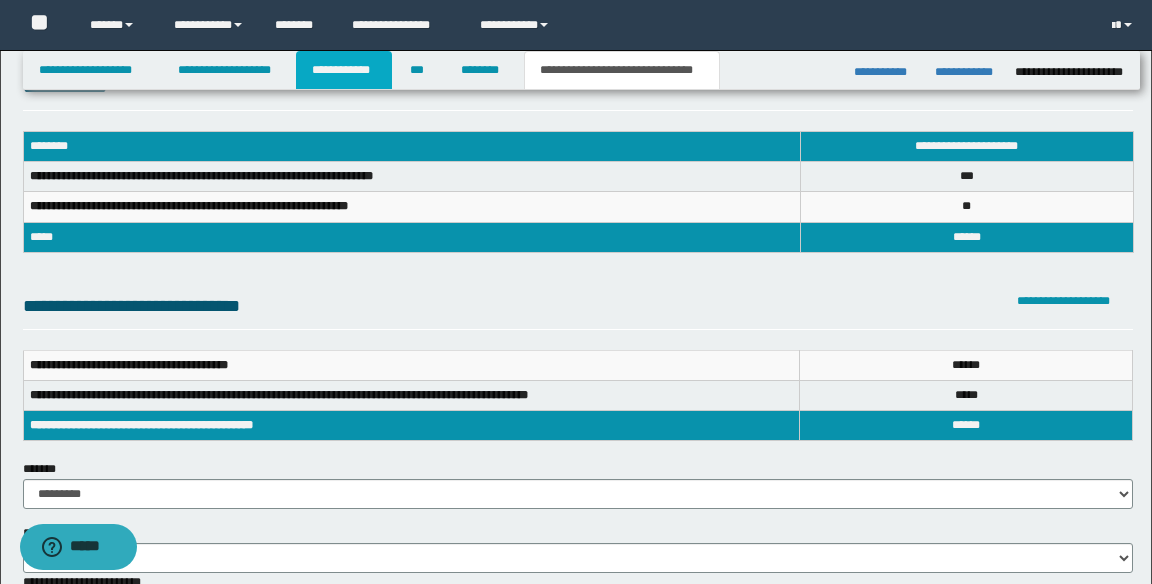click on "**********" at bounding box center [344, 70] 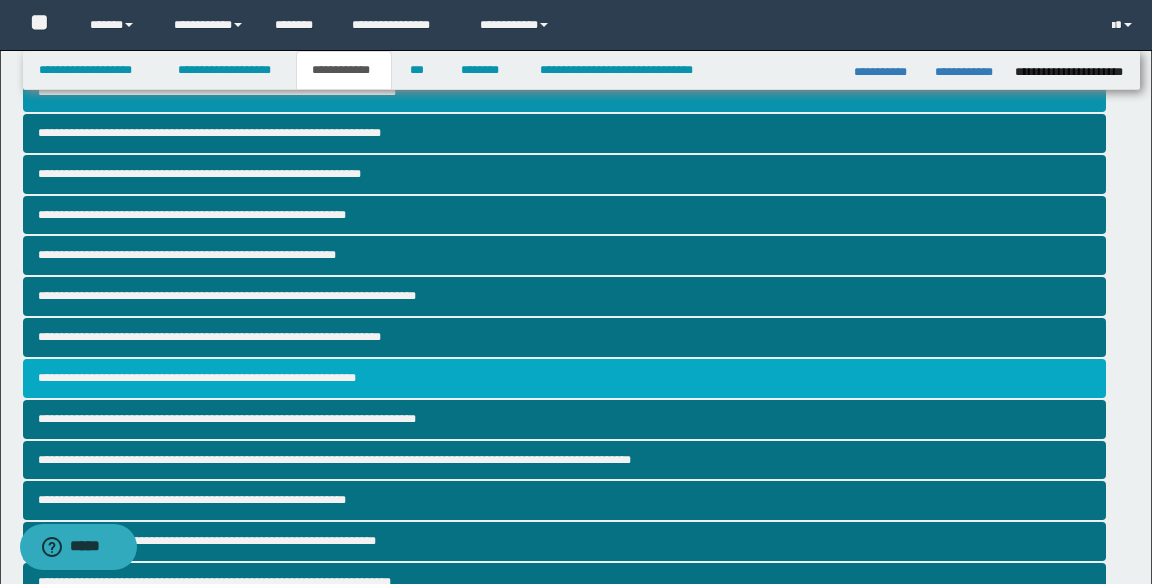 click on "**********" at bounding box center (565, 378) 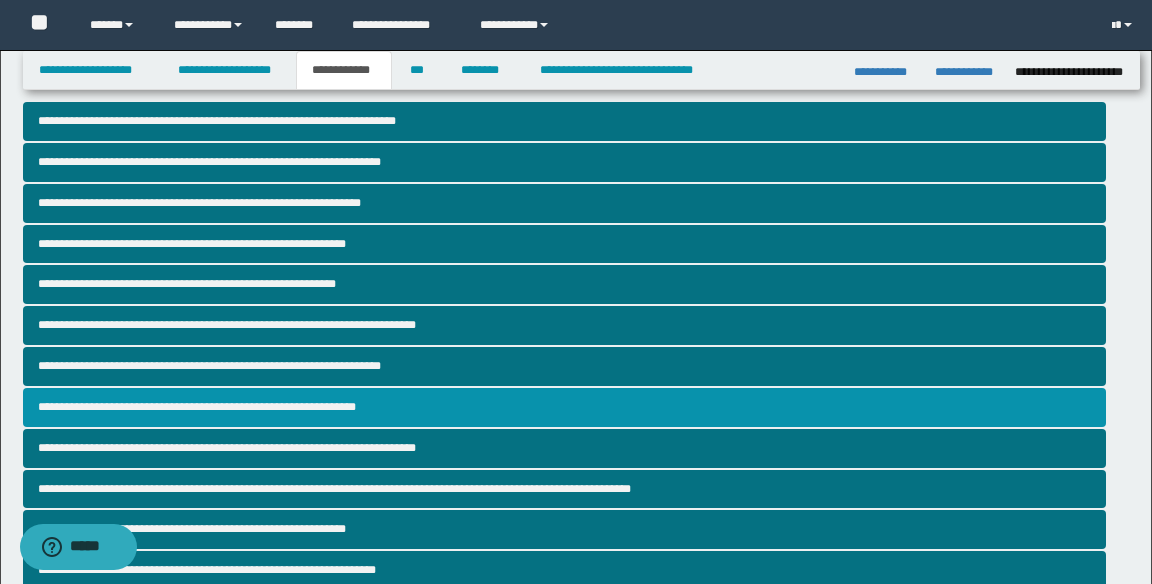 scroll, scrollTop: 0, scrollLeft: 0, axis: both 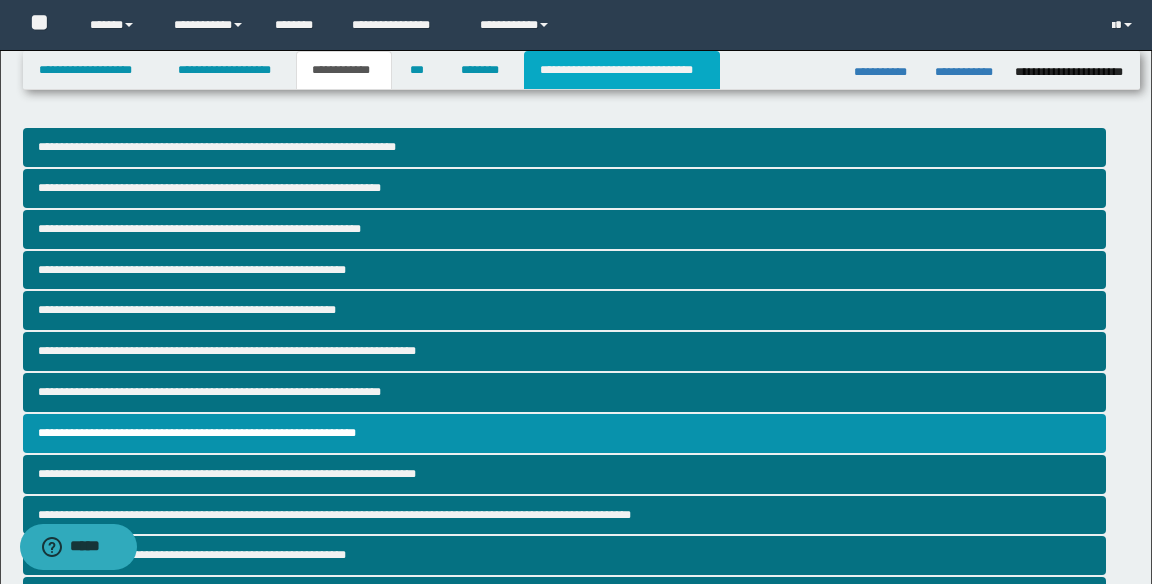 click on "**********" at bounding box center [622, 70] 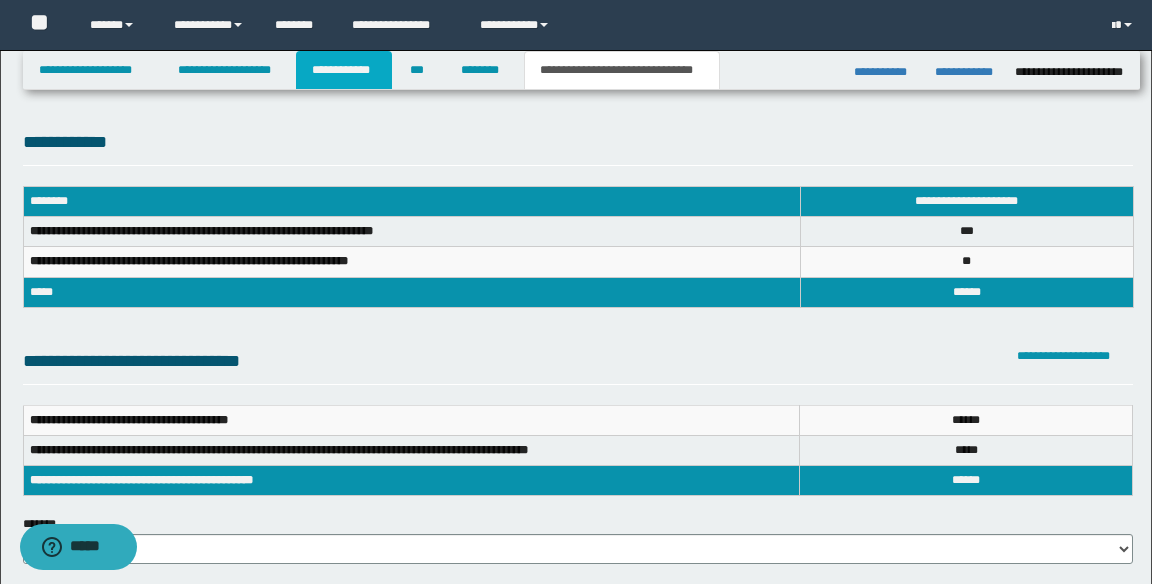 click on "**********" at bounding box center (344, 70) 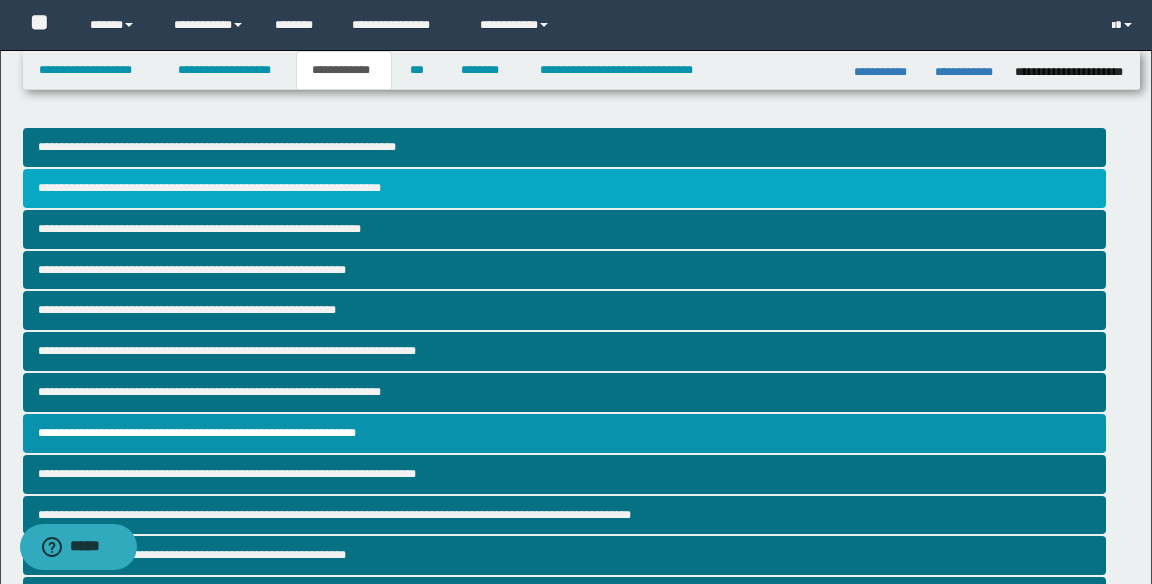 click on "**********" at bounding box center [565, 188] 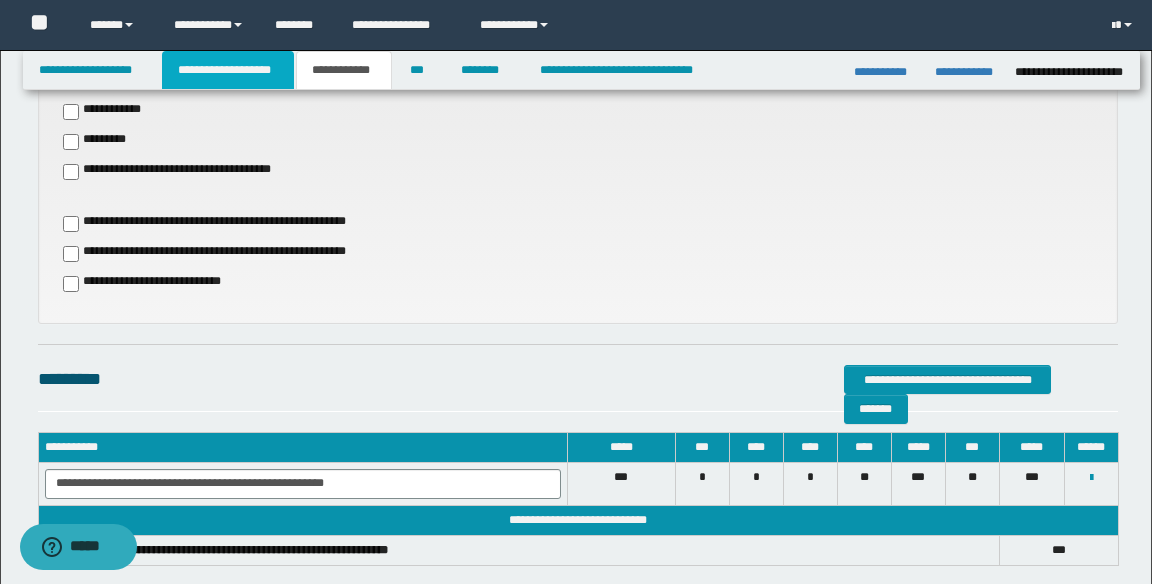 click on "**********" at bounding box center [228, 70] 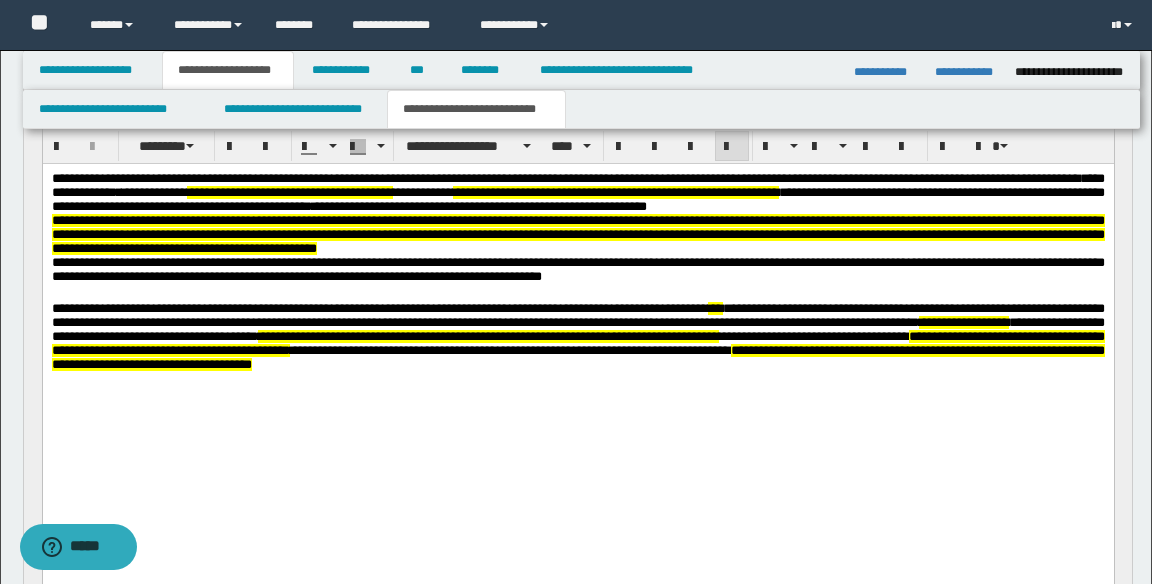 scroll, scrollTop: 253, scrollLeft: 0, axis: vertical 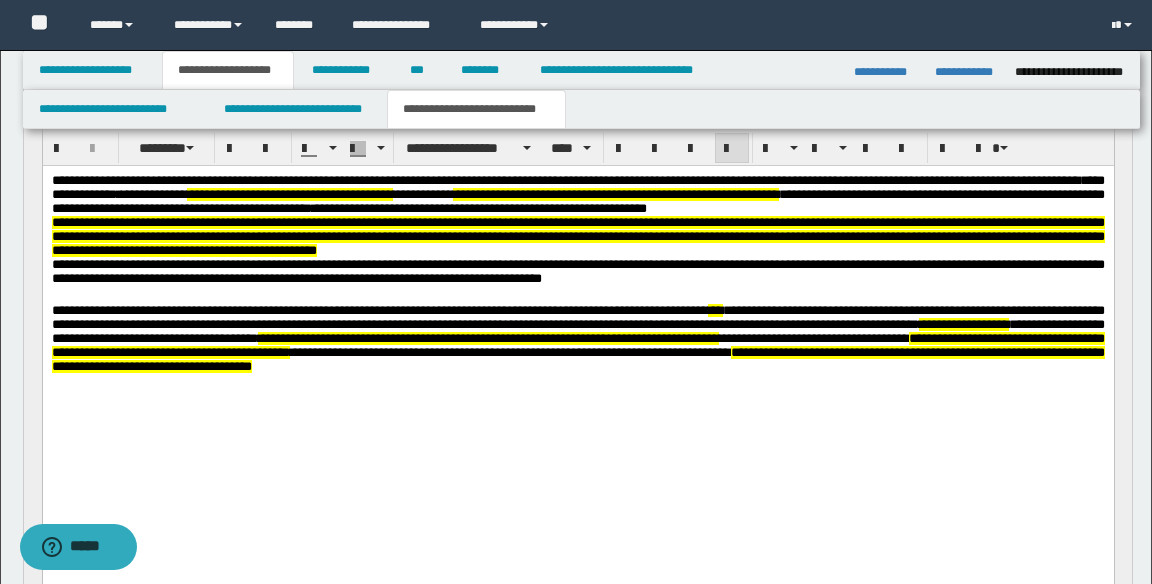 click on "**********" at bounding box center (577, 270) 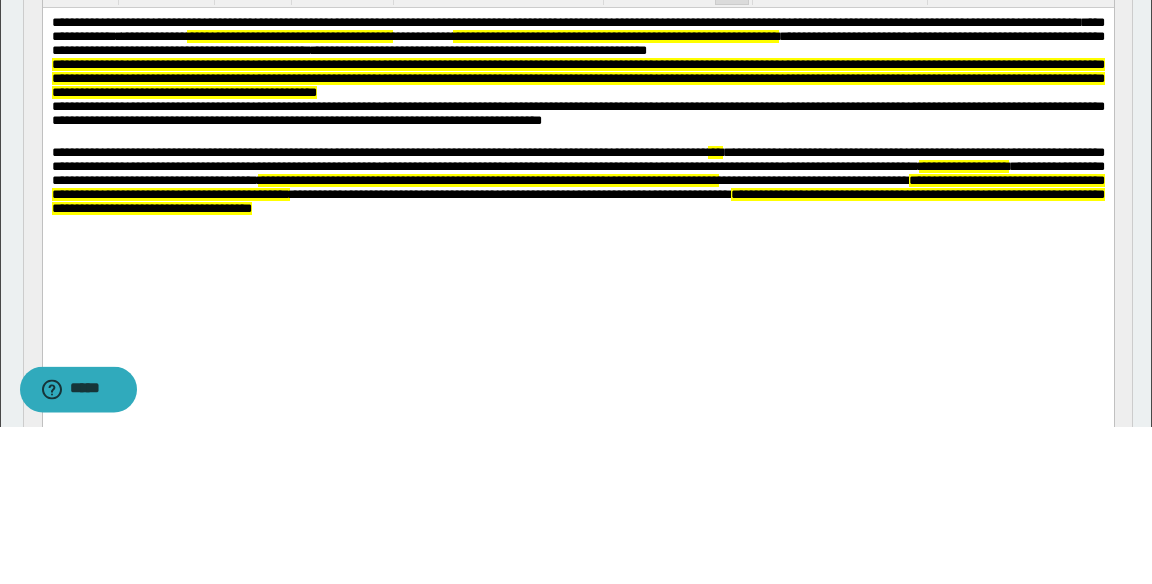 scroll, scrollTop: 253, scrollLeft: 0, axis: vertical 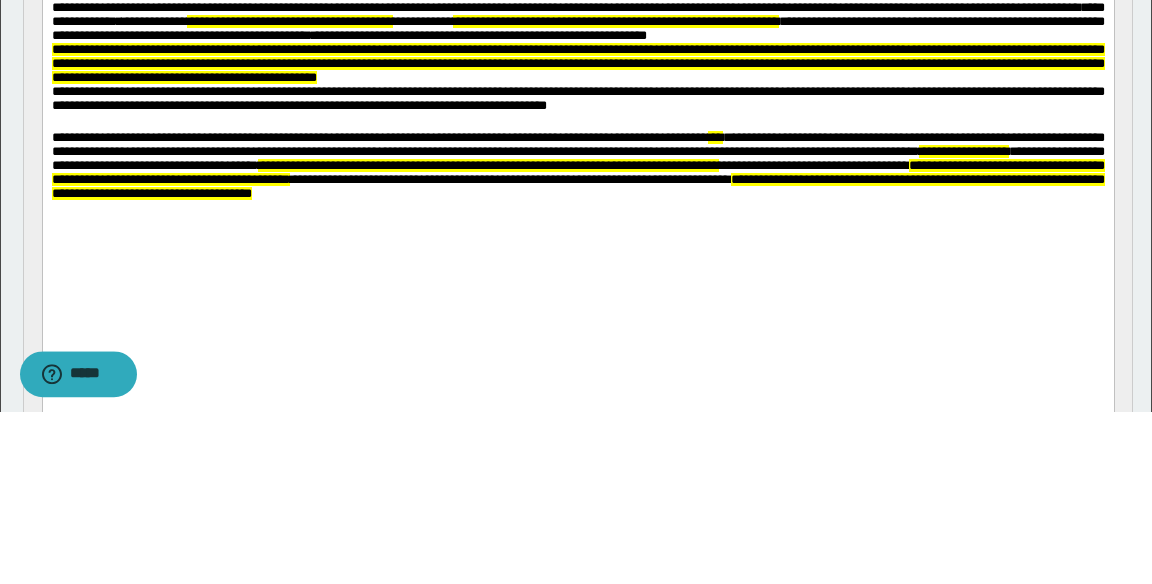 click on "**********" at bounding box center (577, 99) 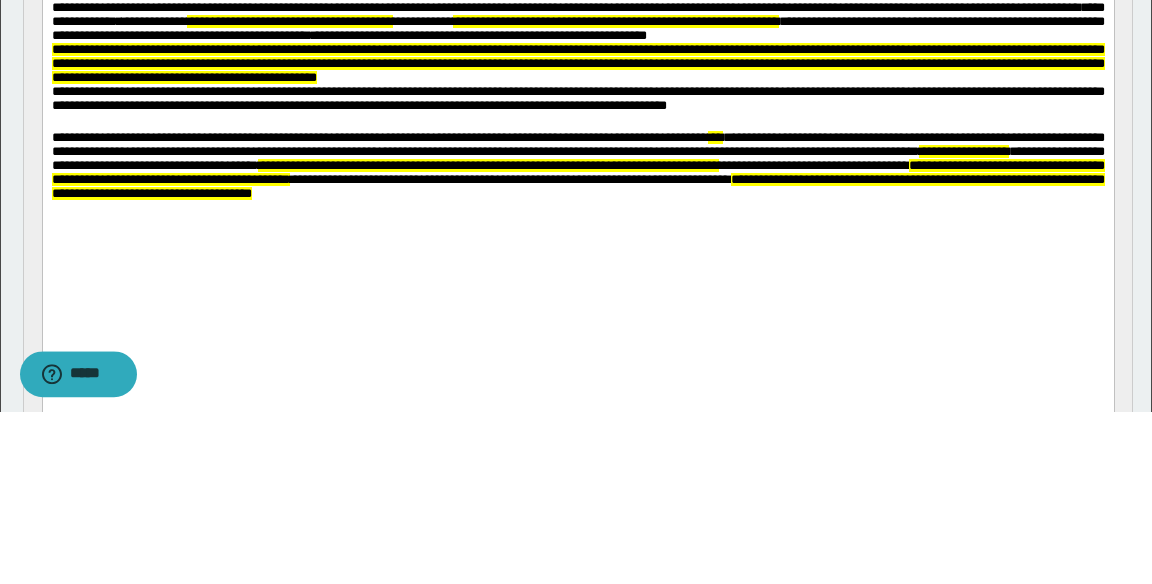 click on "**********" at bounding box center [577, 99] 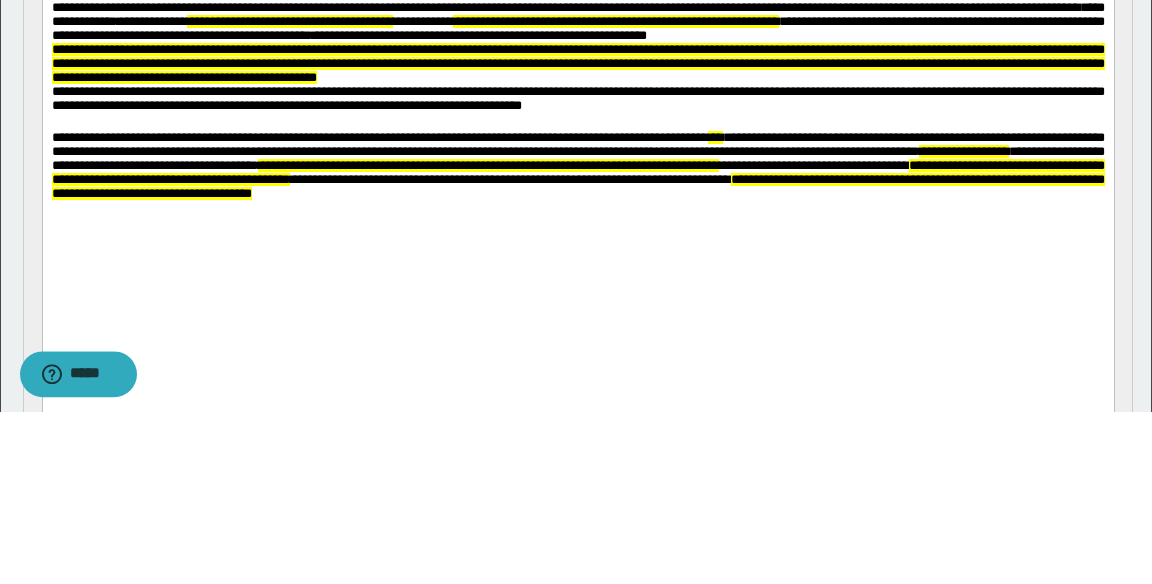 click at bounding box center (578, 123) 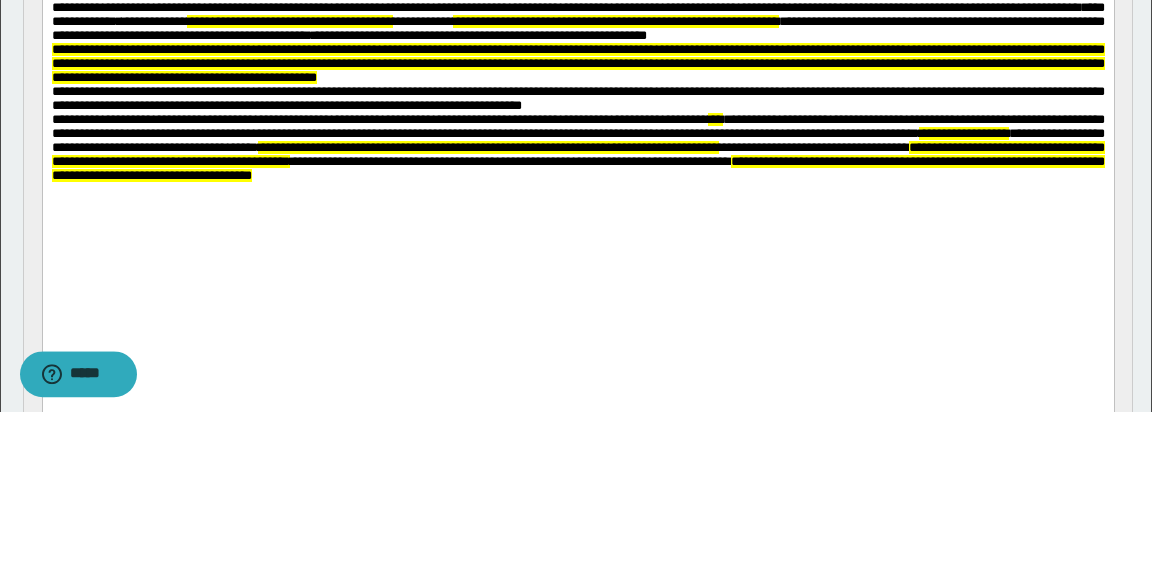 click on "**********" at bounding box center (577, 148) 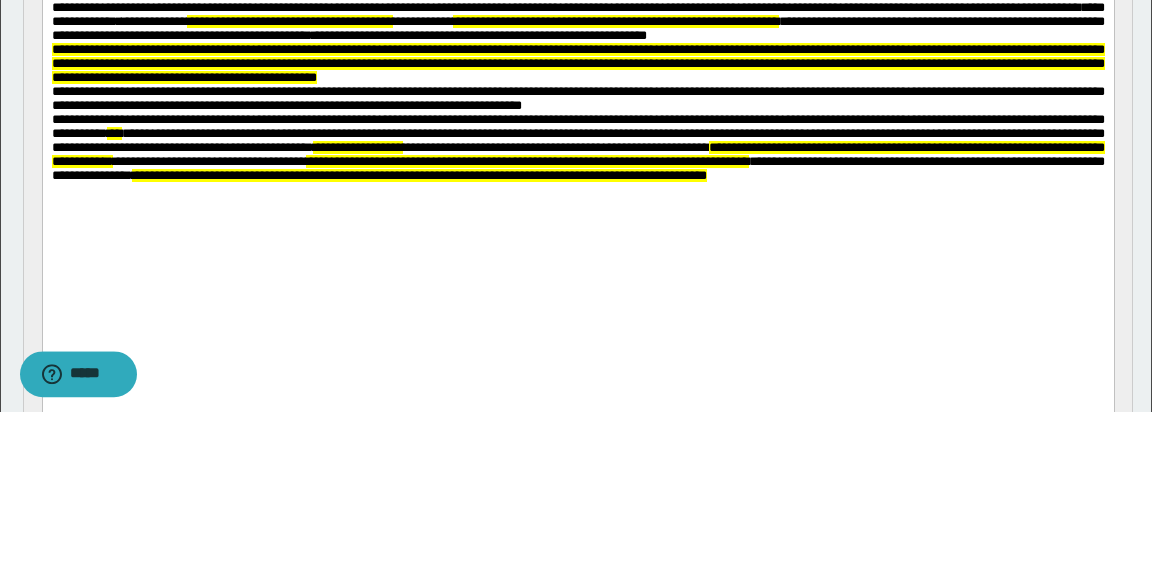 click on "**********" at bounding box center (615, 22) 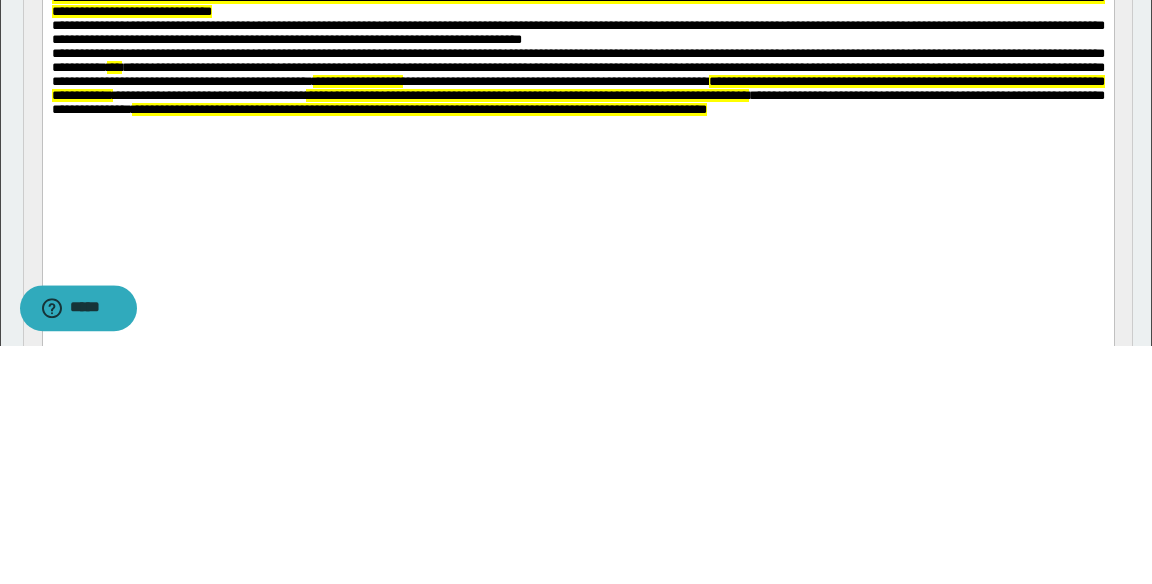 scroll, scrollTop: 253, scrollLeft: 0, axis: vertical 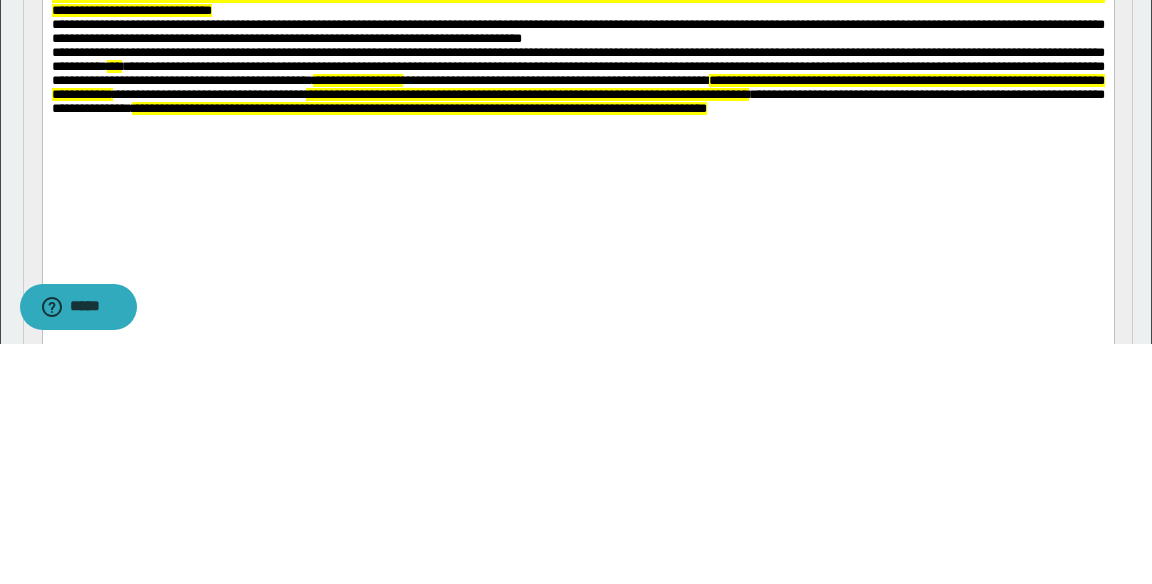 click on "**********" at bounding box center [577, 80] 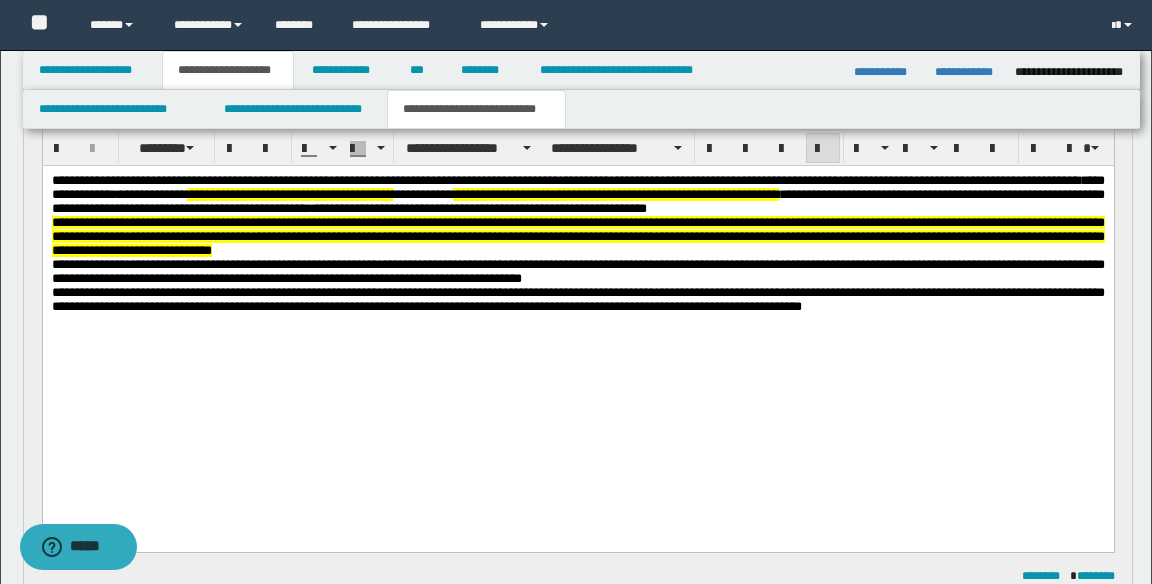 scroll, scrollTop: 253, scrollLeft: 0, axis: vertical 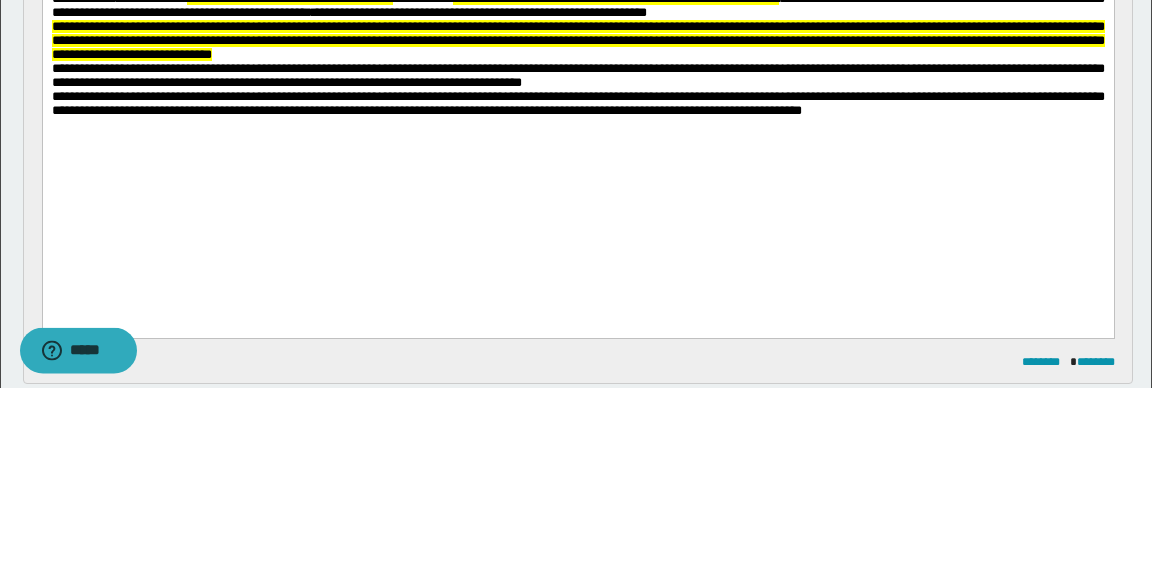 click on "**********" at bounding box center (577, 40) 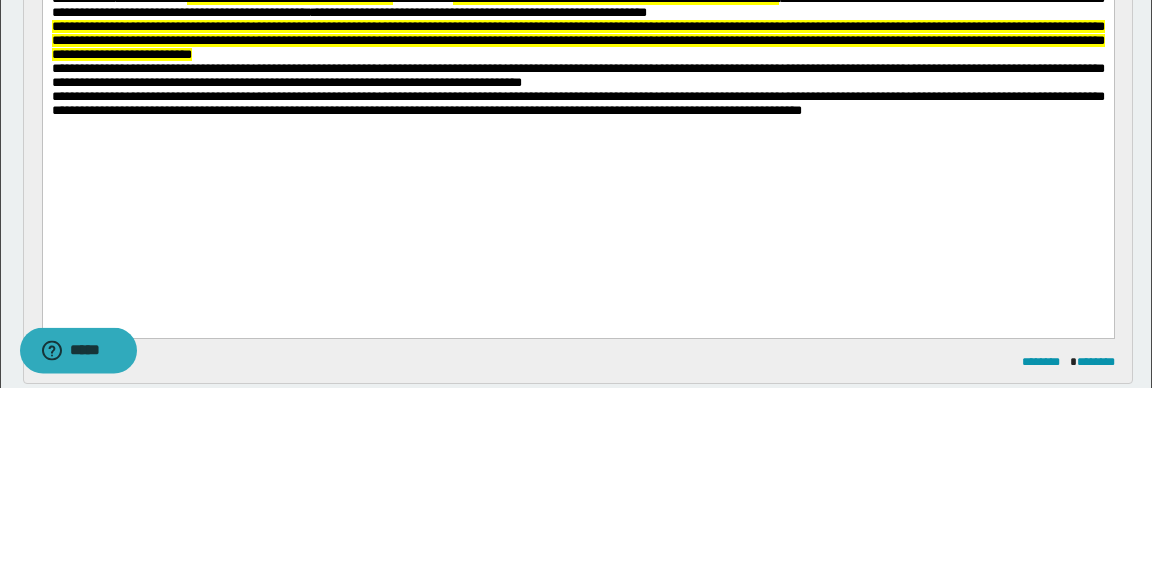 click on "**********" at bounding box center [577, 40] 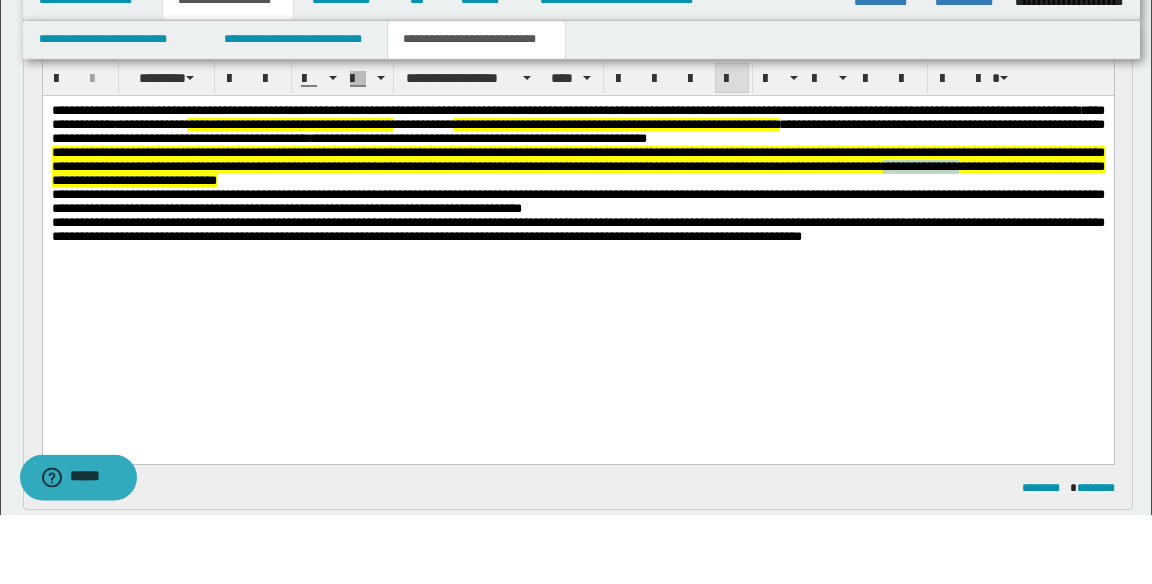 scroll, scrollTop: 253, scrollLeft: 0, axis: vertical 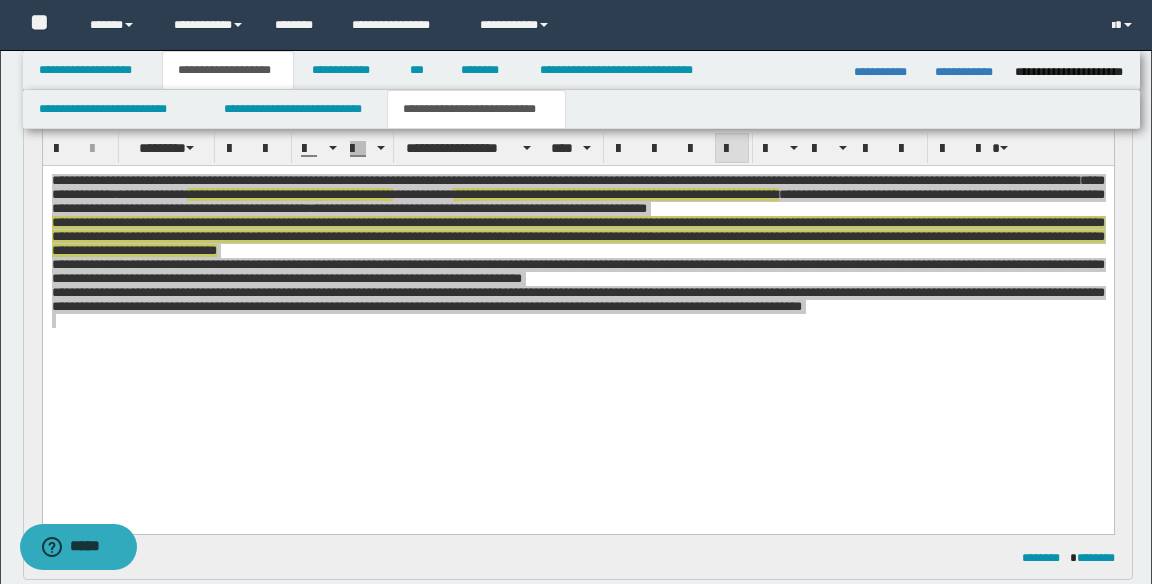 click on "**********" at bounding box center [578, 276] 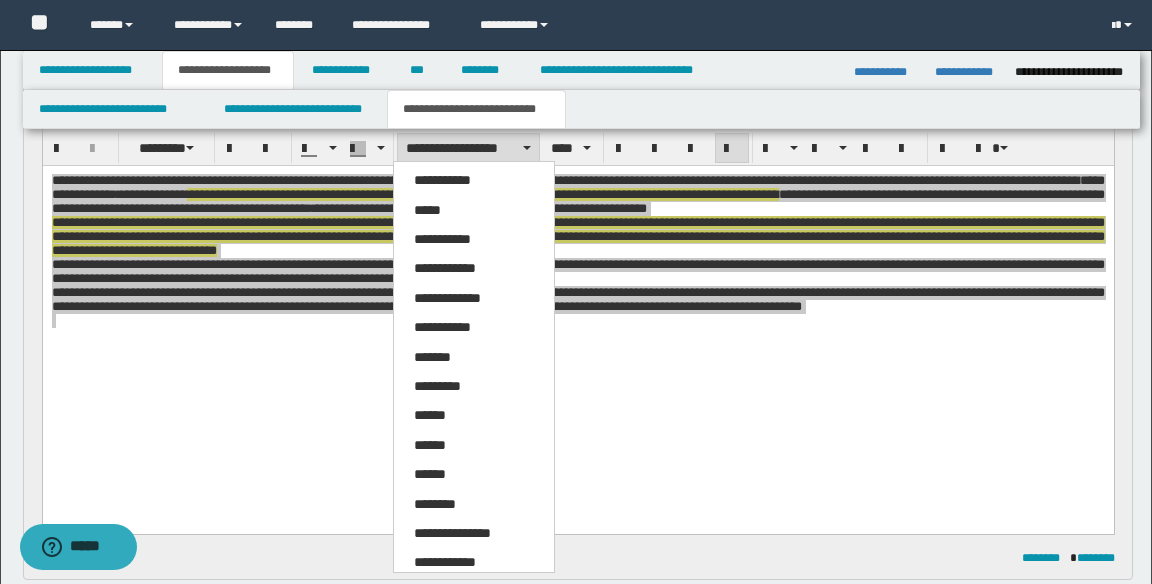 click on "*****" at bounding box center [427, 210] 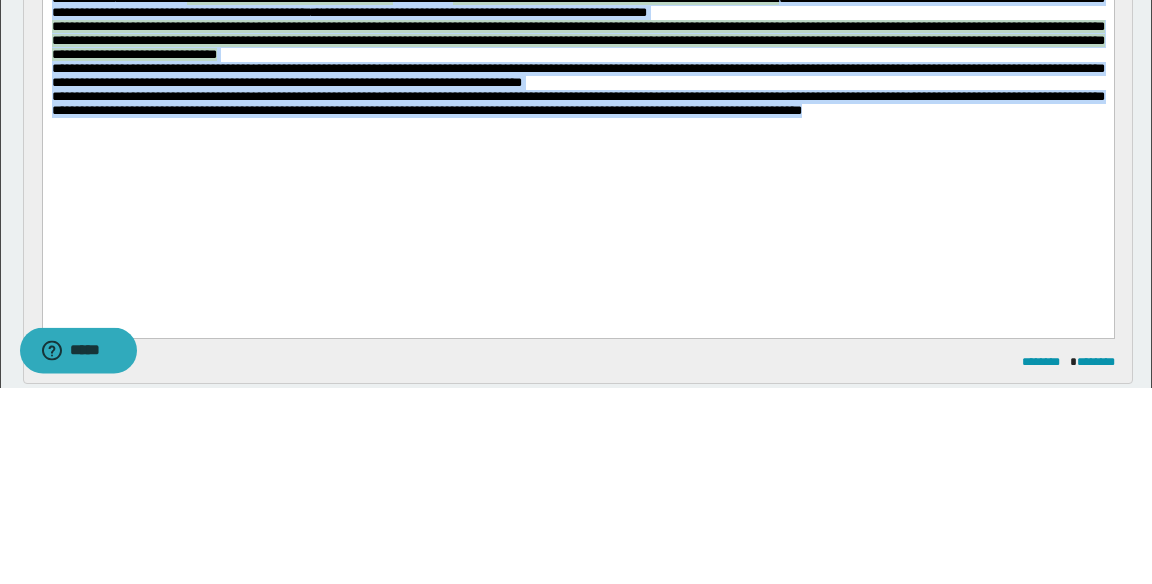 scroll, scrollTop: 253, scrollLeft: 0, axis: vertical 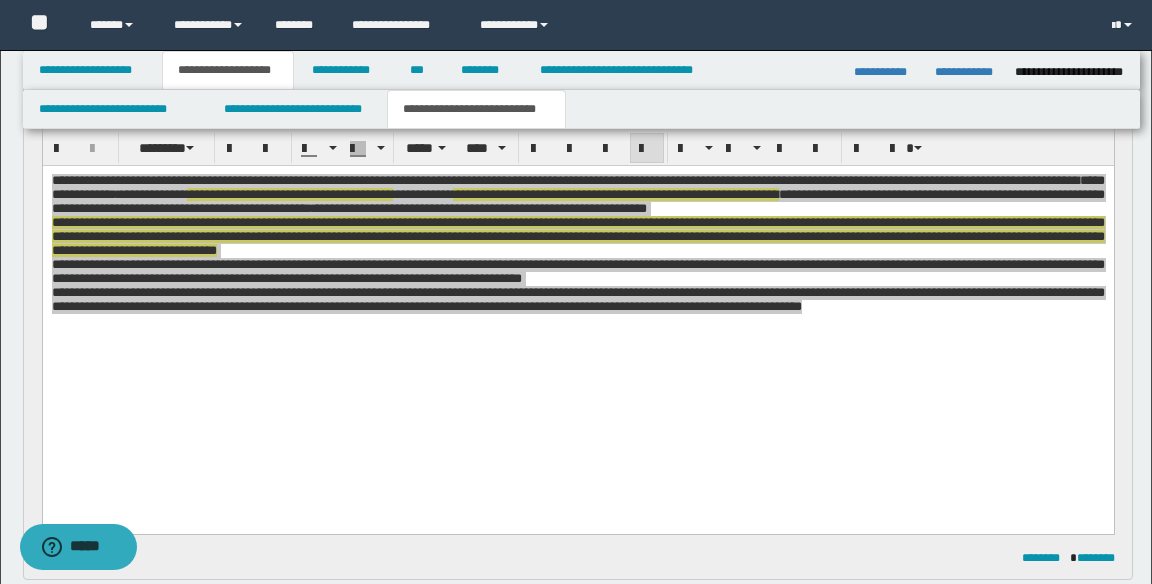 click on "**********" at bounding box center [578, 321] 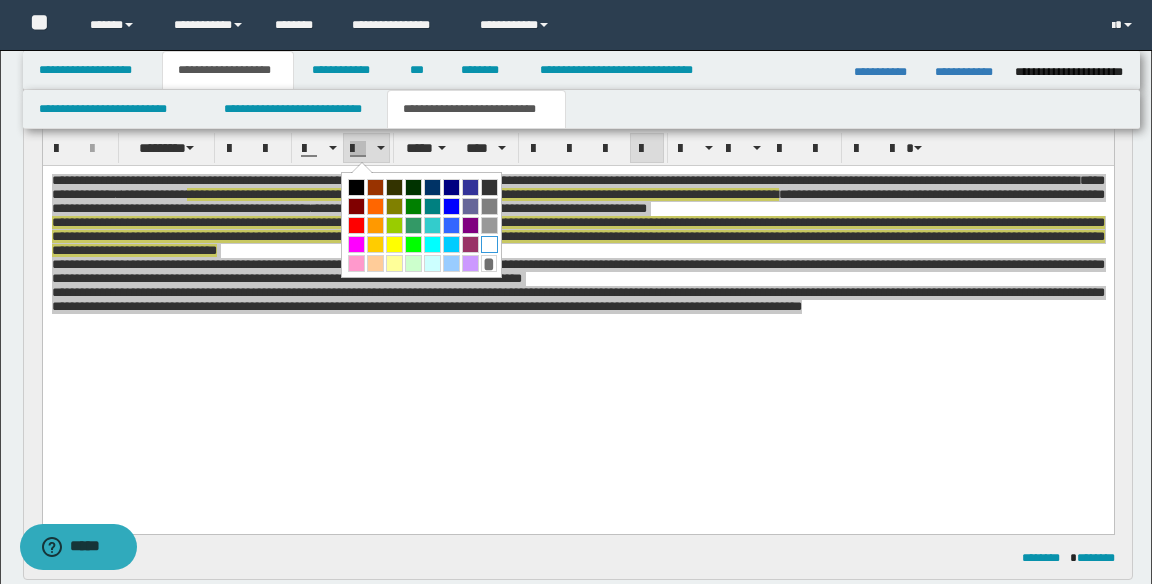 click at bounding box center [489, 244] 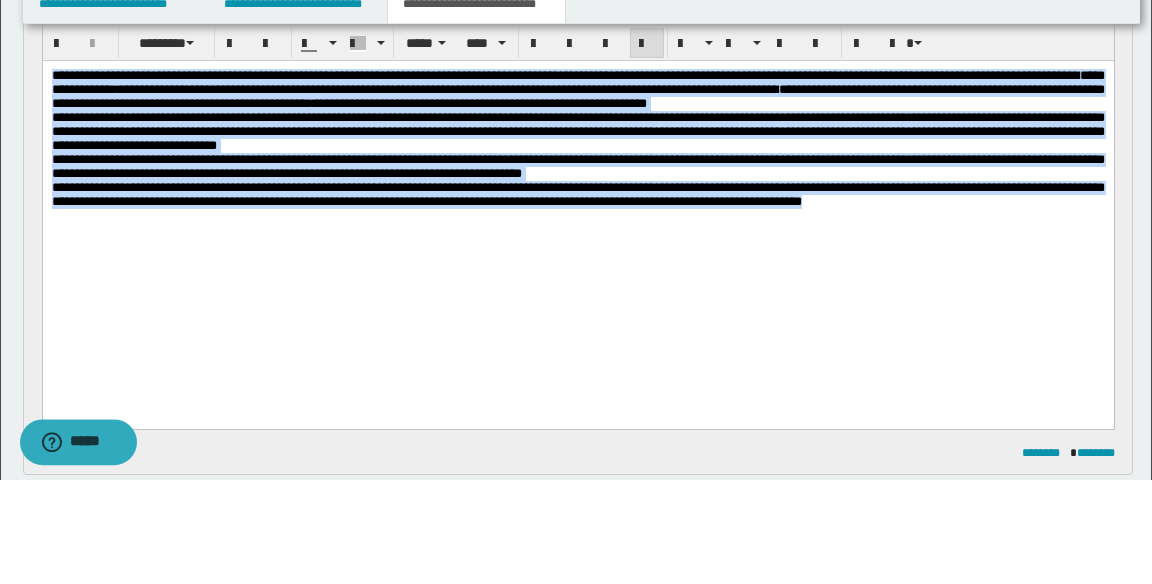 scroll, scrollTop: 253, scrollLeft: 0, axis: vertical 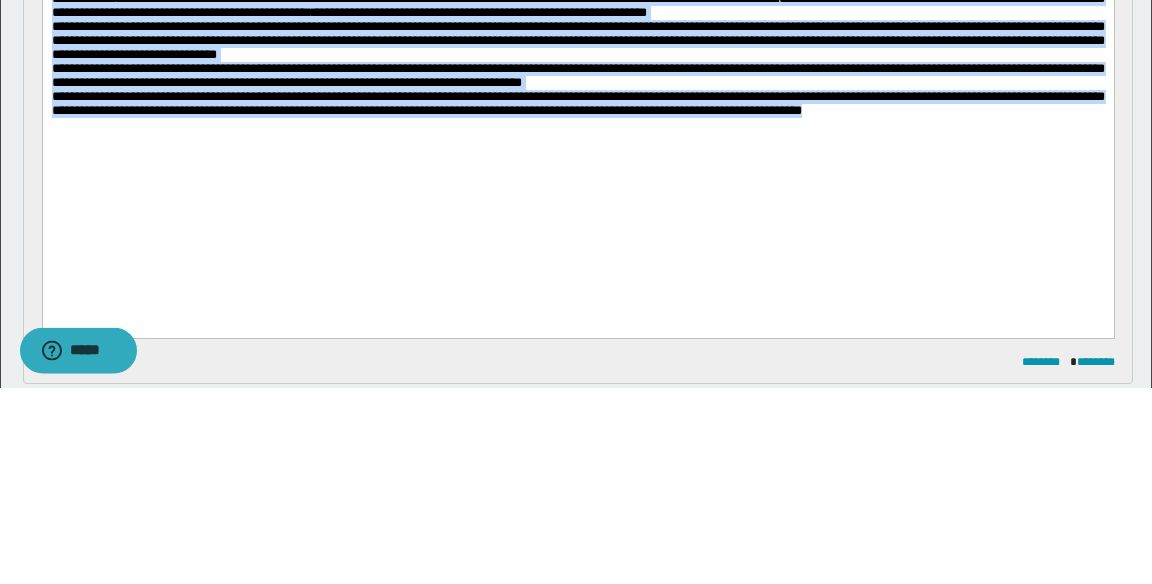 click at bounding box center (577, 125) 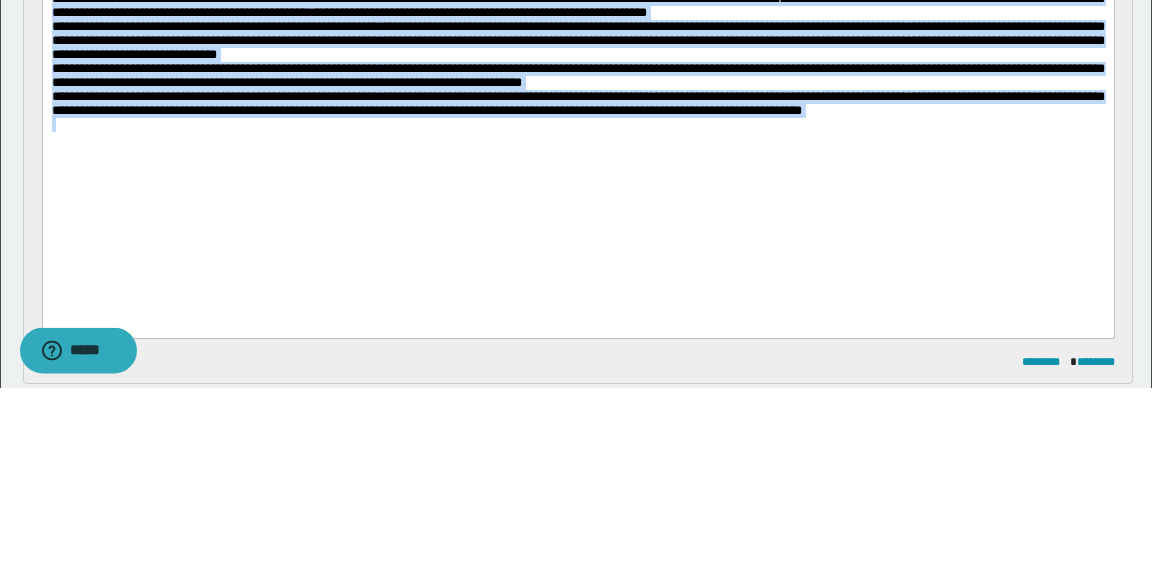 click on "**********" at bounding box center (577, 104) 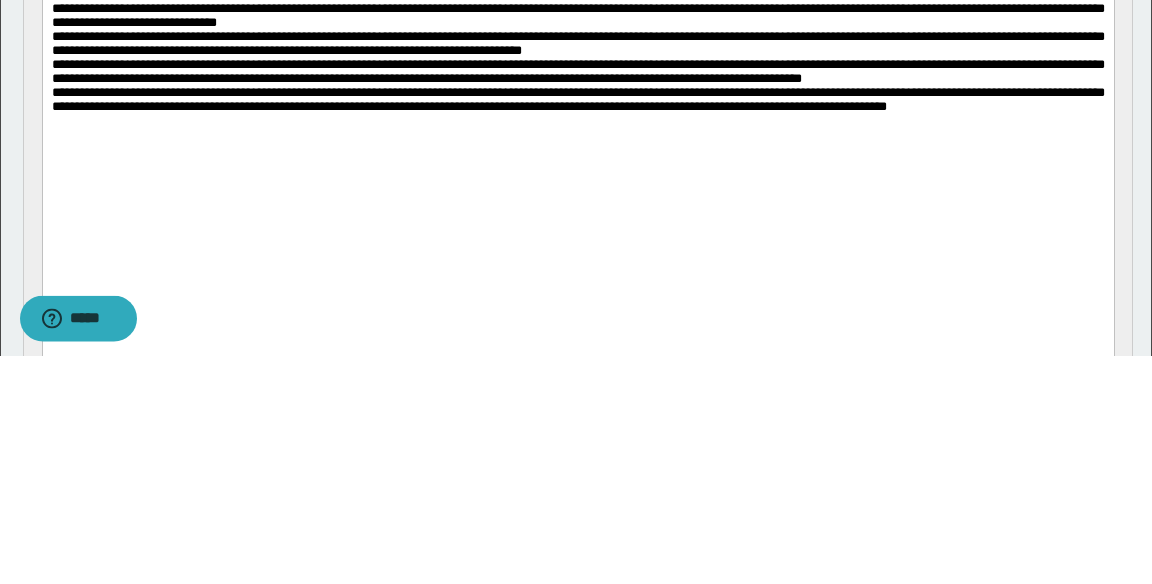 click on "**********" at bounding box center [577, 99] 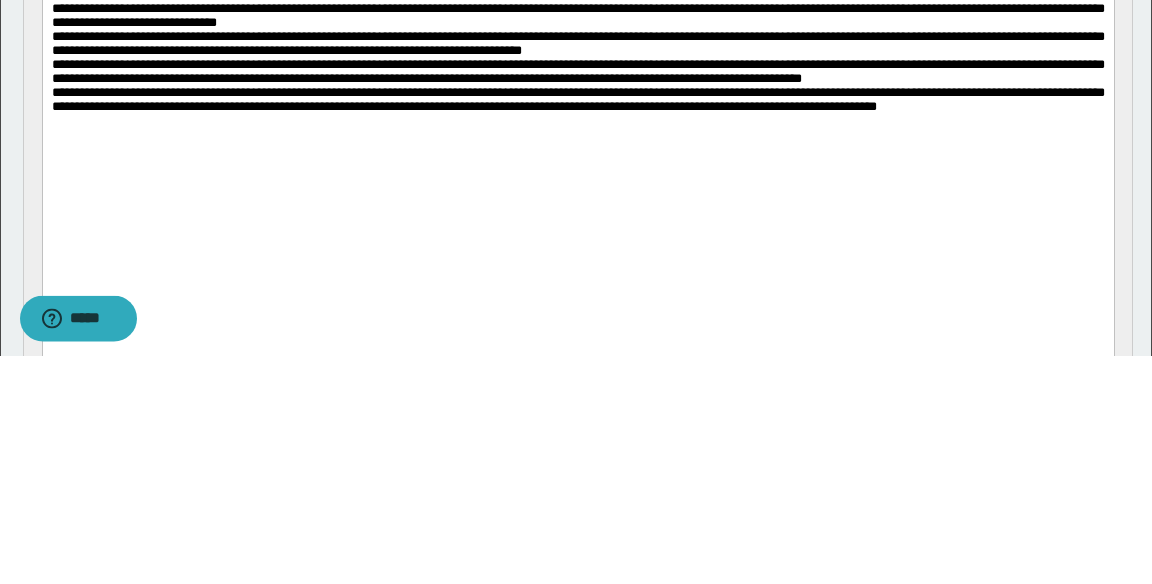 click on "**********" at bounding box center [577, 99] 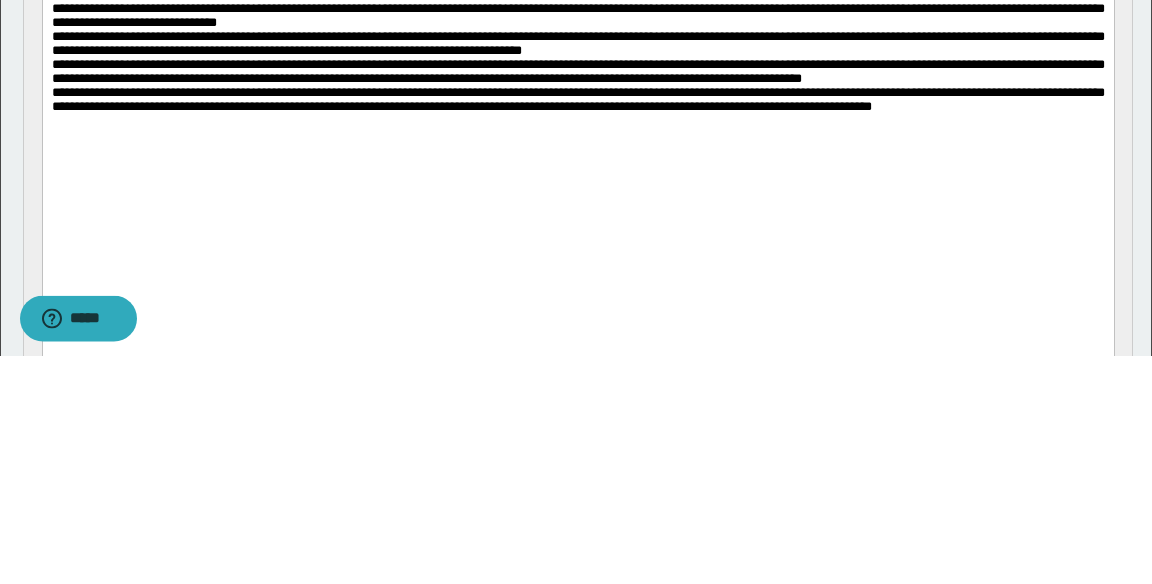 click on "**********" at bounding box center (577, 99) 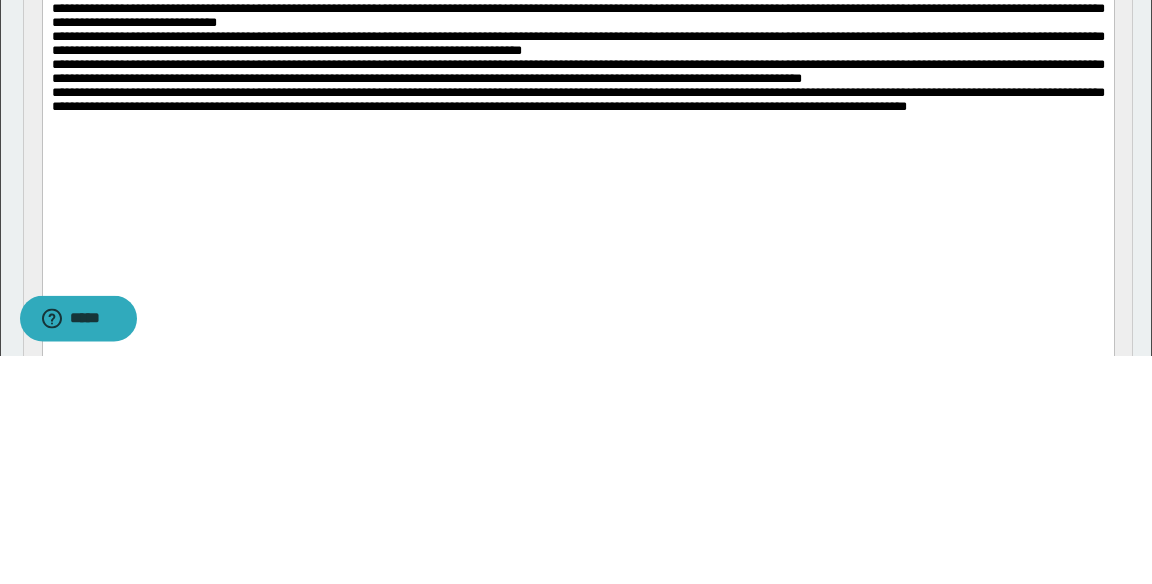 click on "**********" at bounding box center [577, 99] 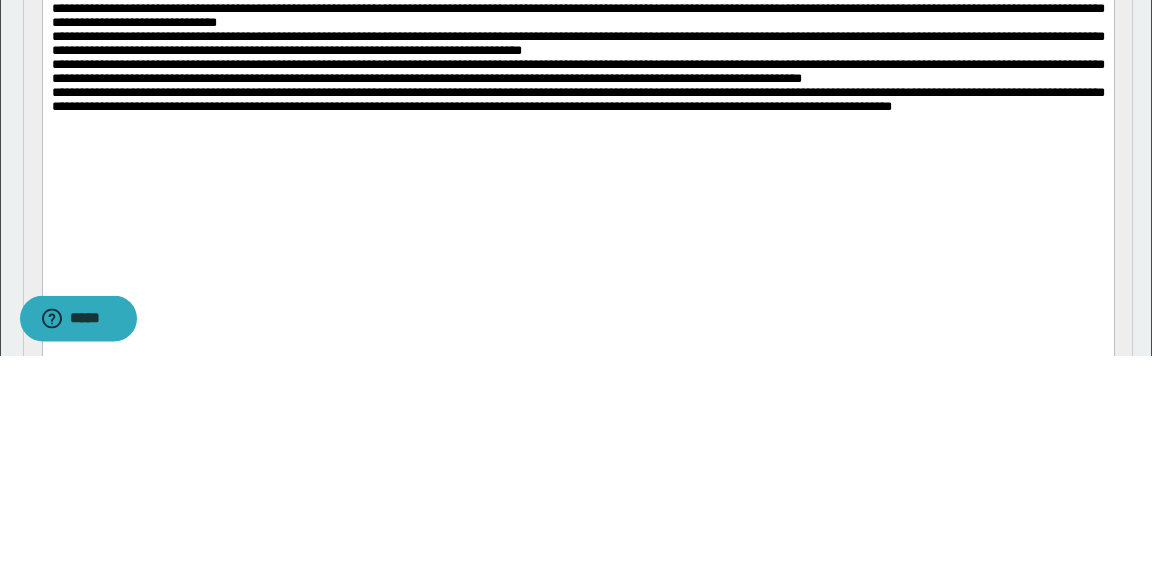 click on "**********" at bounding box center [577, 99] 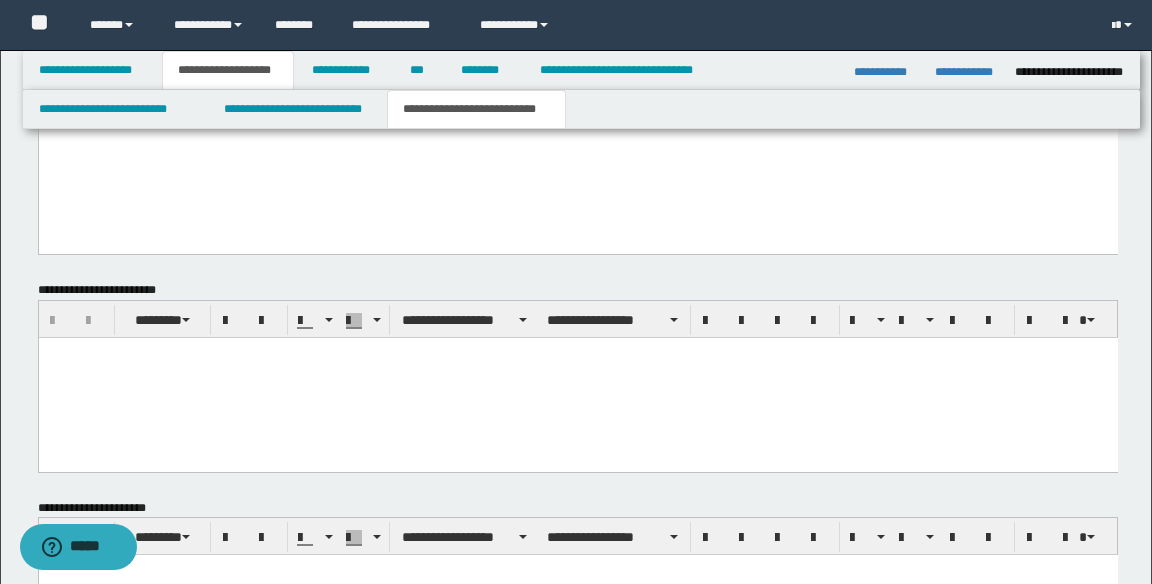 scroll, scrollTop: 1032, scrollLeft: 0, axis: vertical 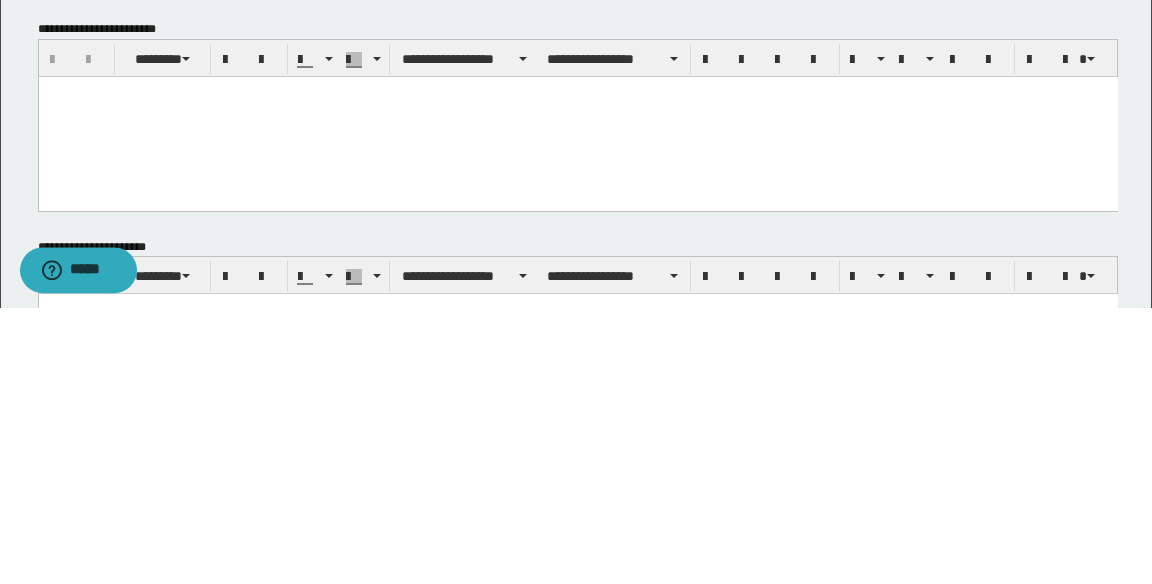 type 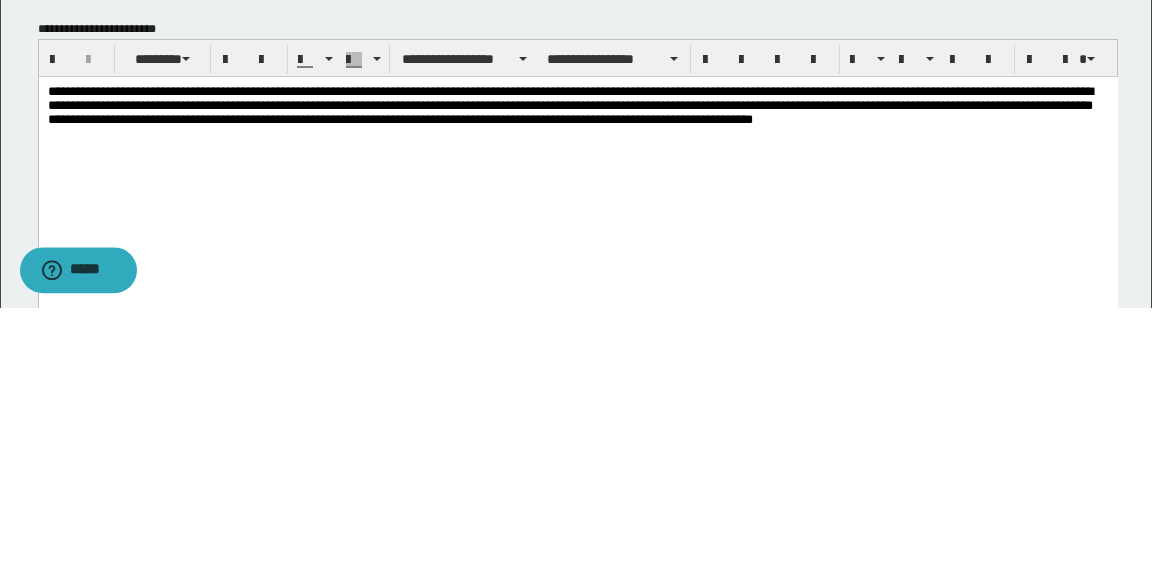 click on "**********" at bounding box center [577, 129] 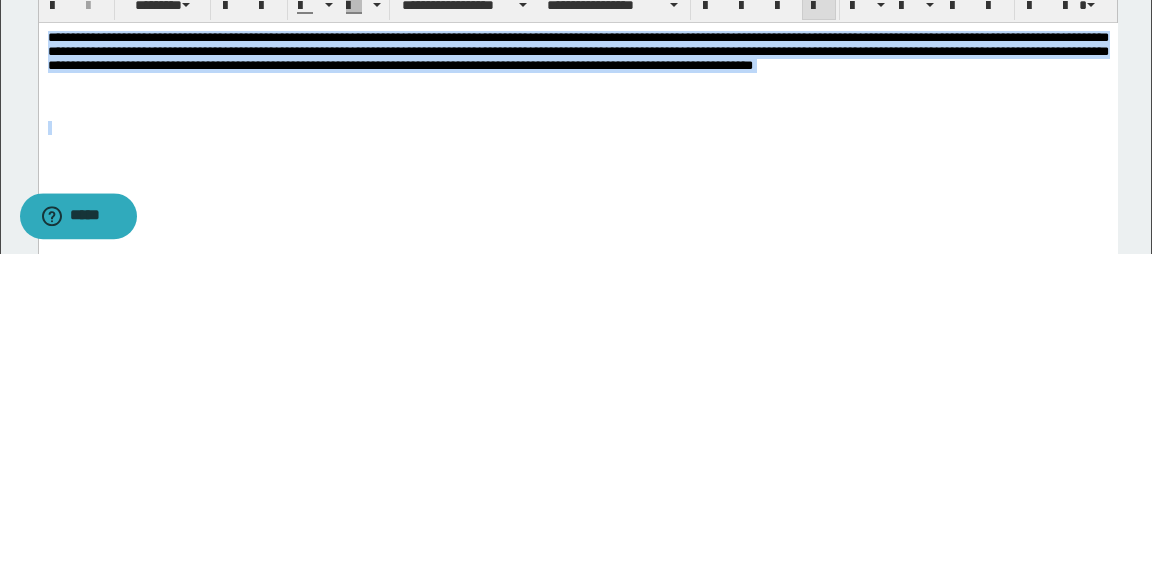scroll, scrollTop: 1032, scrollLeft: 0, axis: vertical 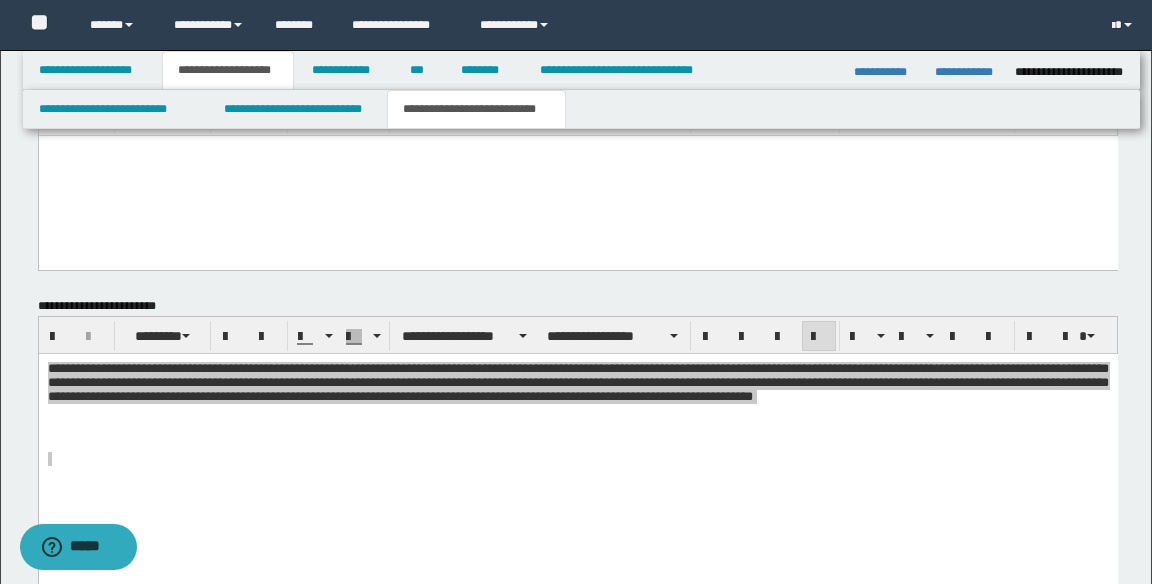 click on "**********" at bounding box center (576, -62) 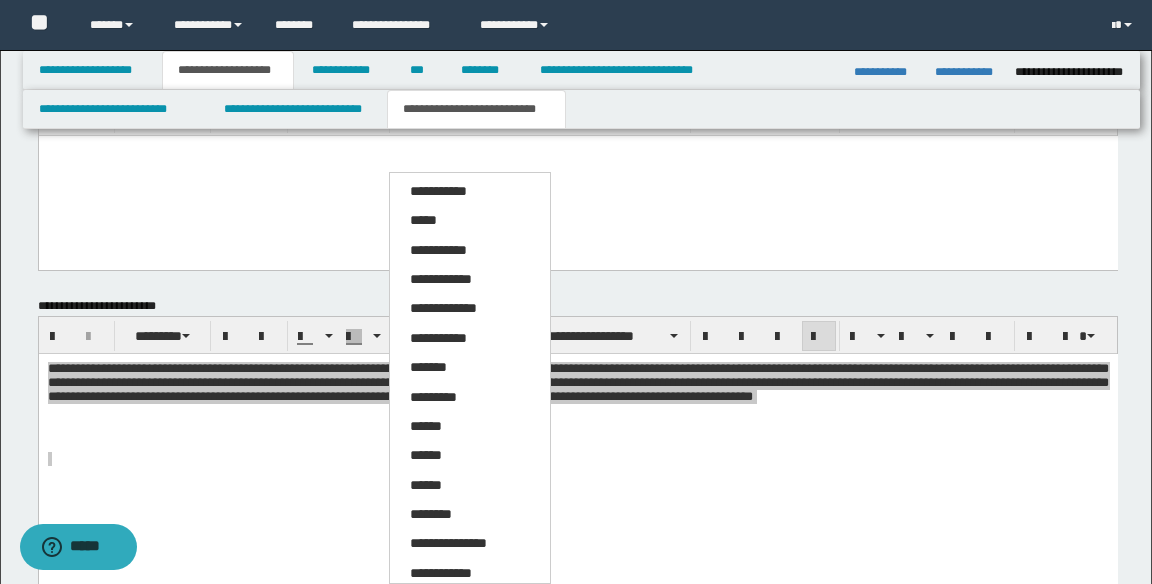click on "*****" at bounding box center (470, 221) 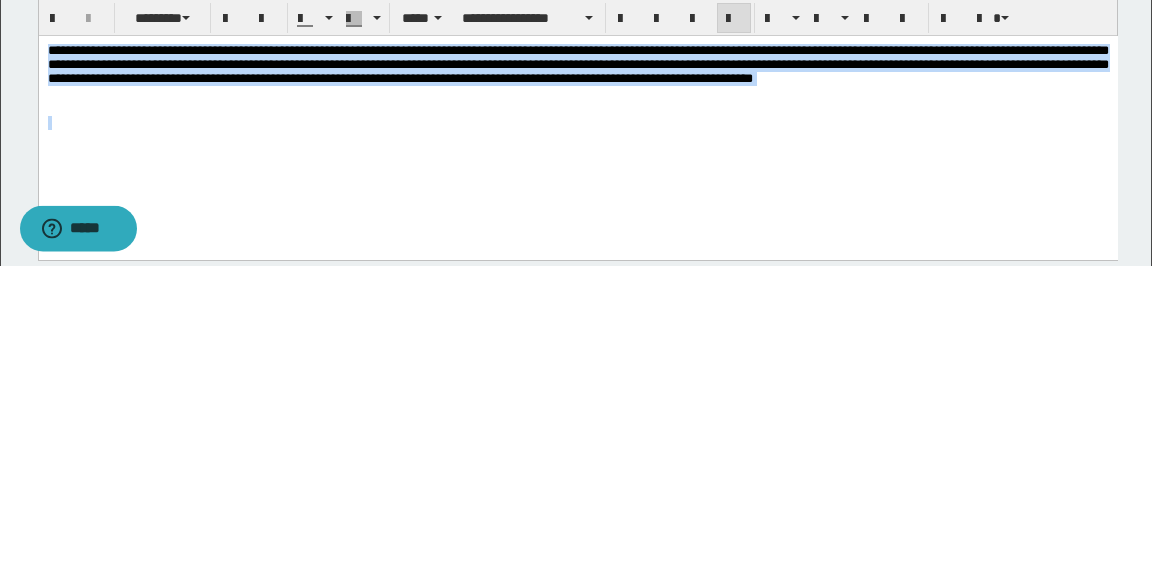 scroll, scrollTop: 1032, scrollLeft: 0, axis: vertical 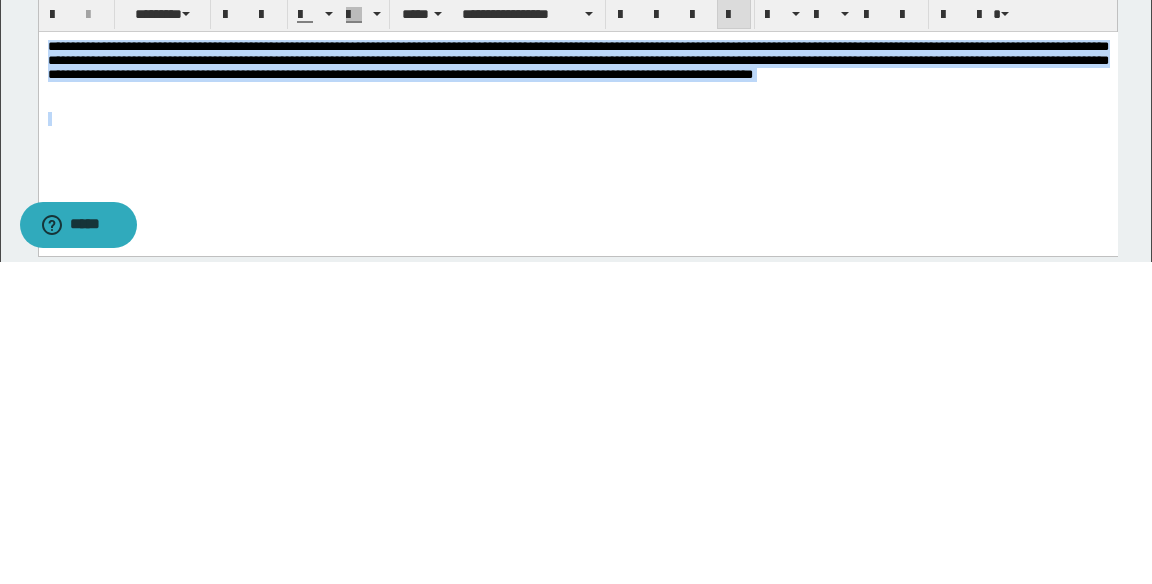click at bounding box center (577, 132) 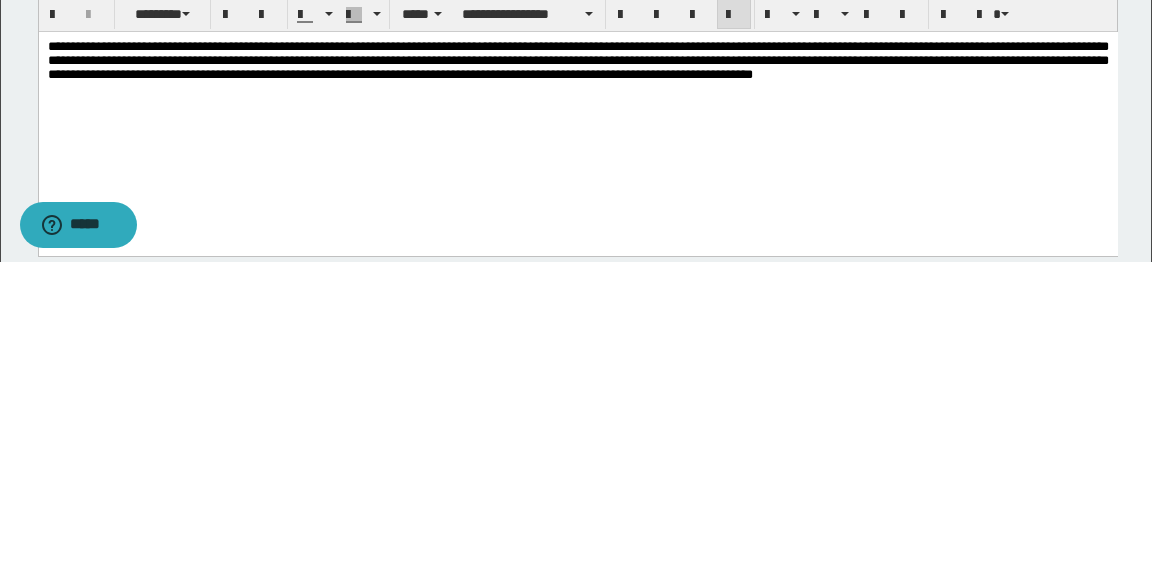 click on "**********" at bounding box center [577, 59] 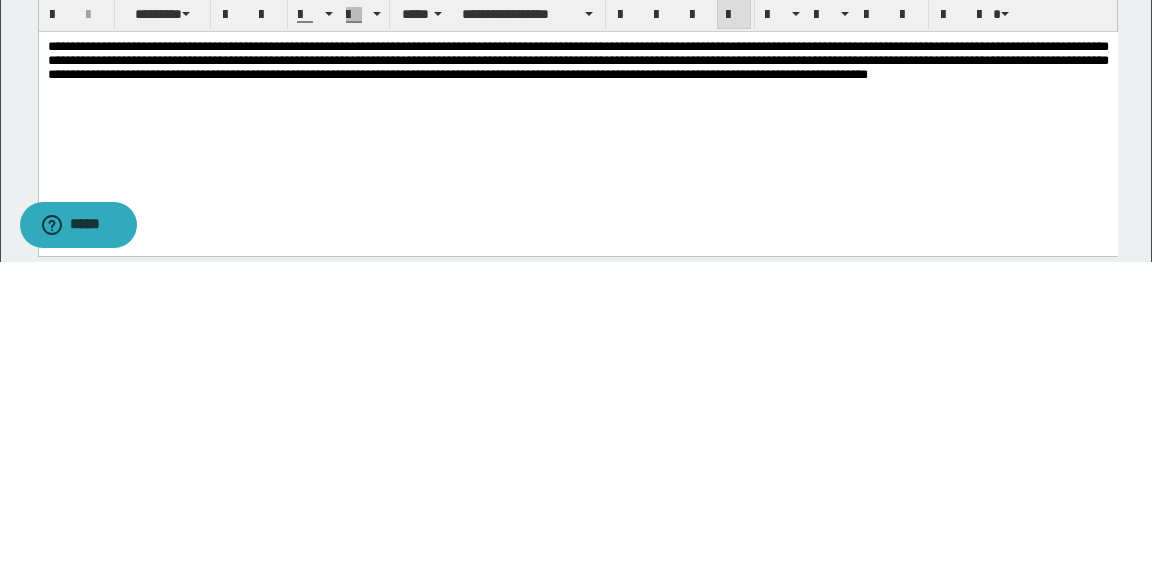 click on "**********" at bounding box center [577, 59] 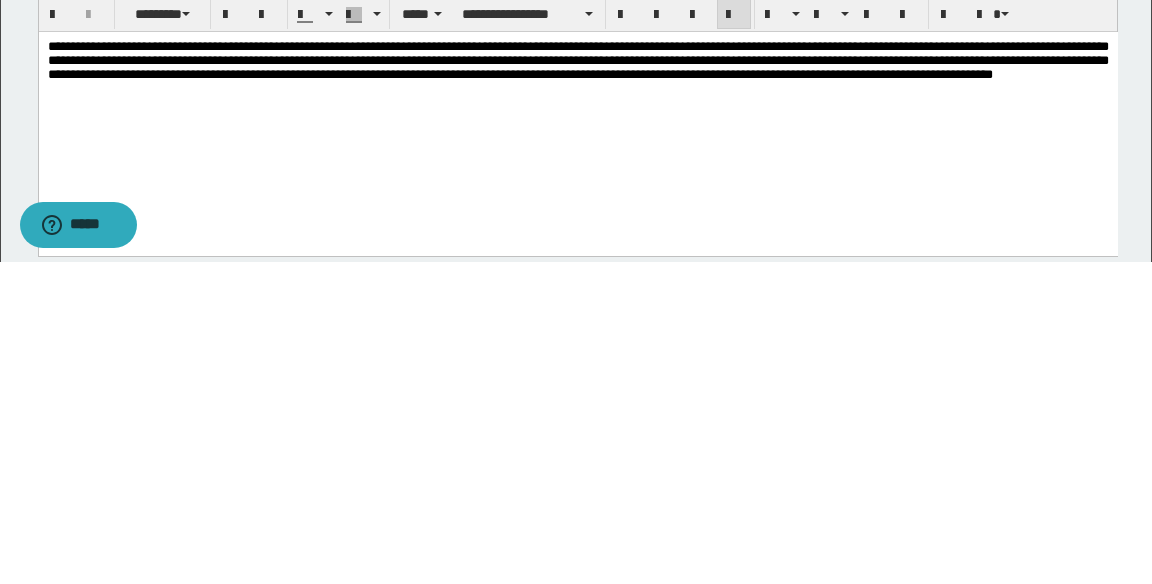 click on "**********" at bounding box center (577, 59) 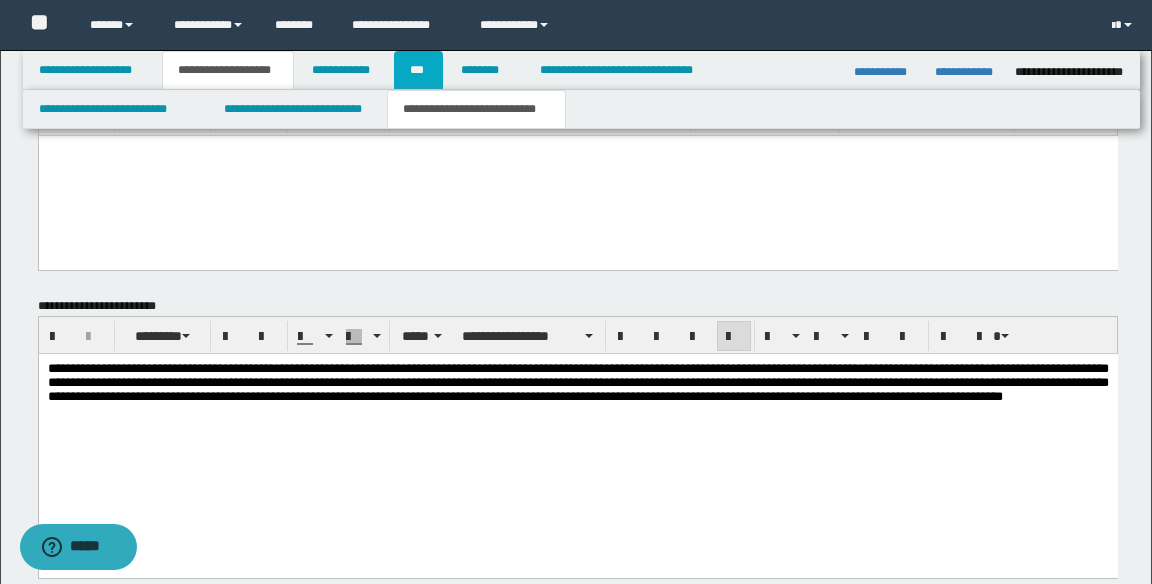 click on "***" at bounding box center (418, 70) 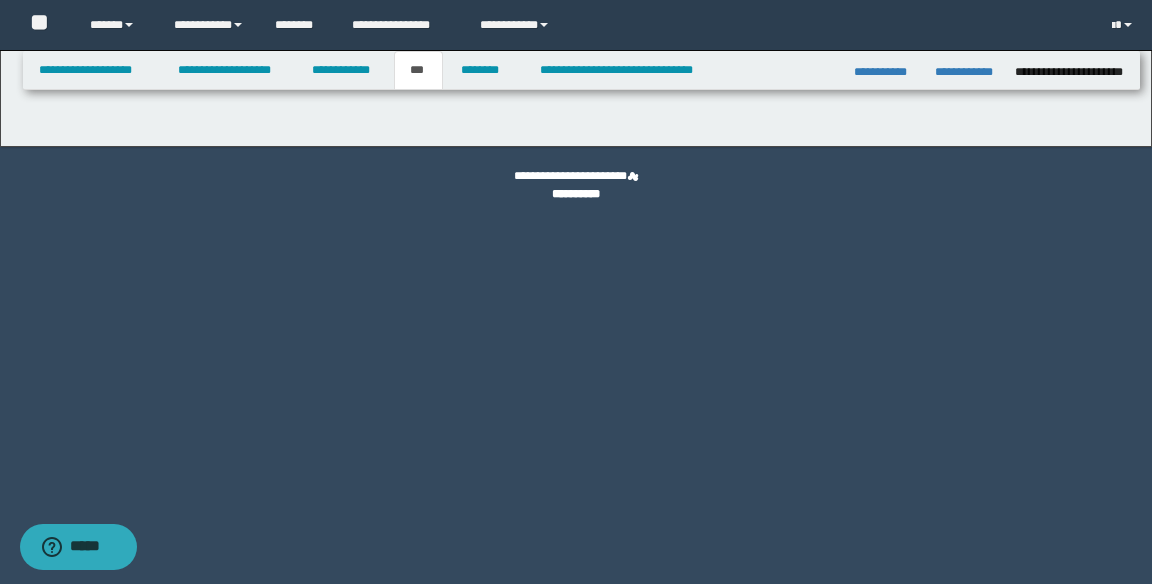 scroll, scrollTop: 0, scrollLeft: 0, axis: both 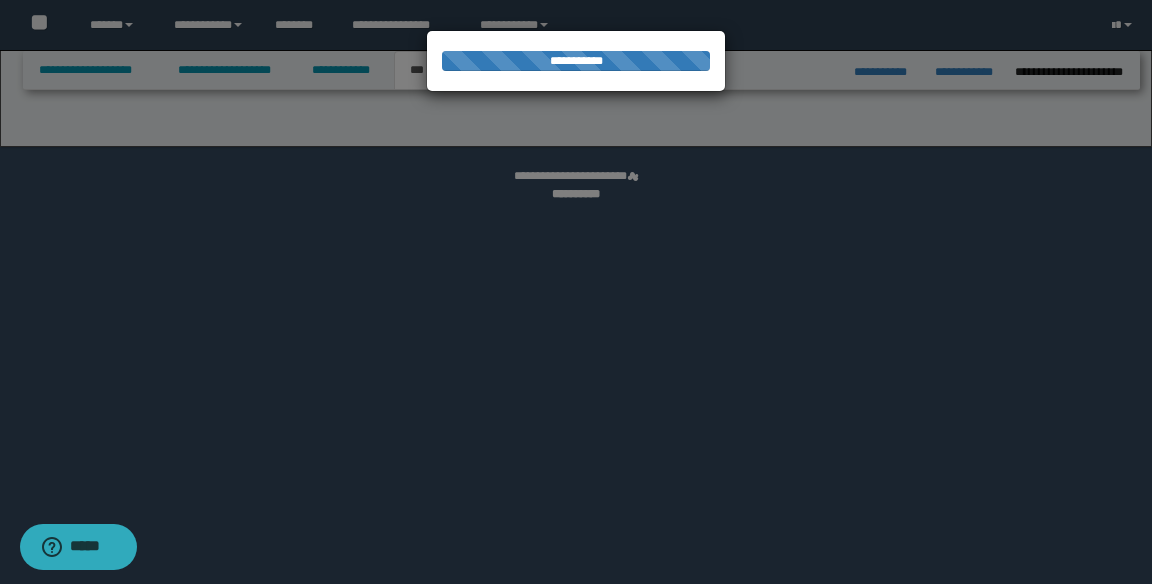 select on "**" 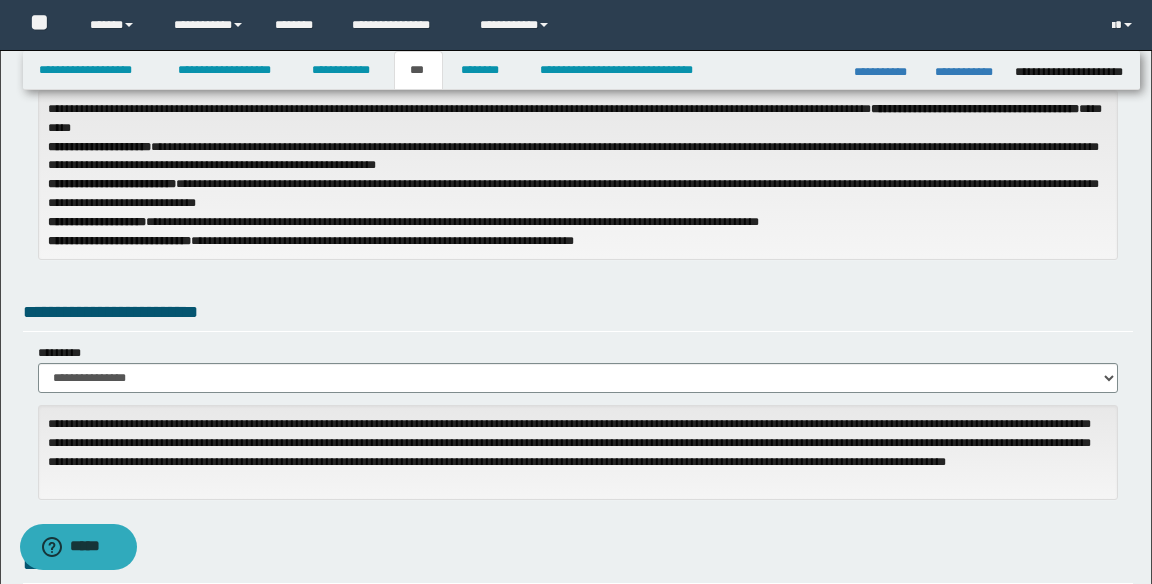 scroll, scrollTop: 164, scrollLeft: 0, axis: vertical 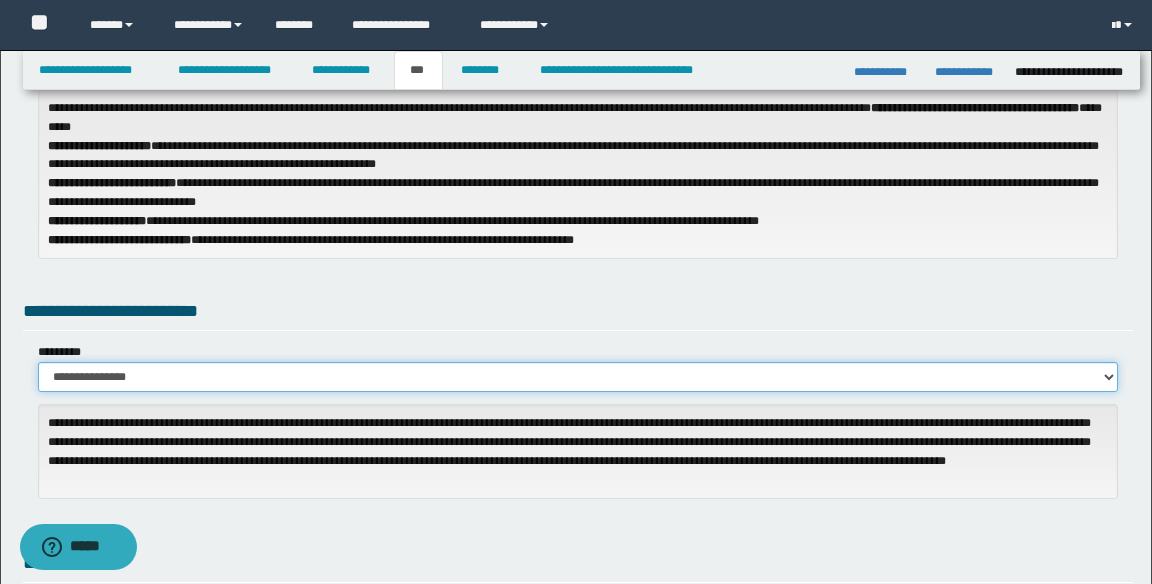 click on "**********" at bounding box center [578, 377] 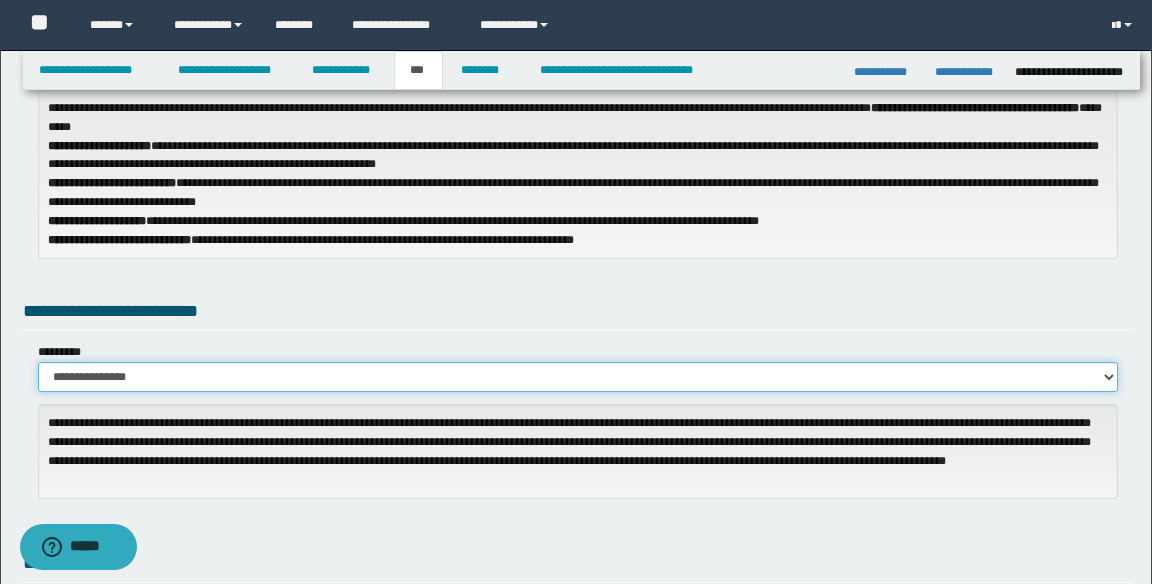 select on "***" 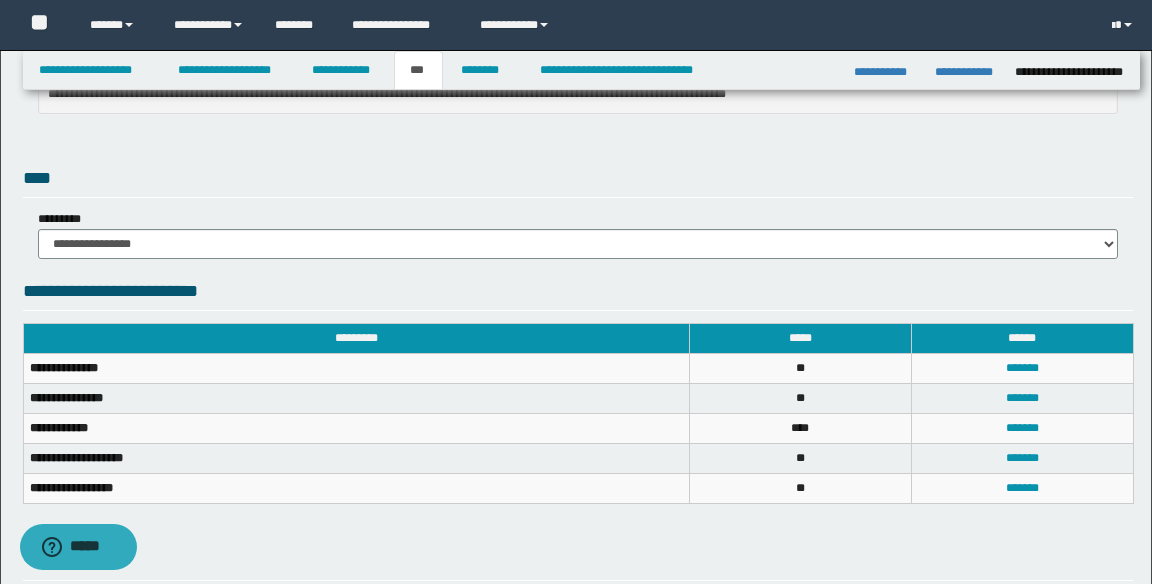 scroll, scrollTop: 570, scrollLeft: 0, axis: vertical 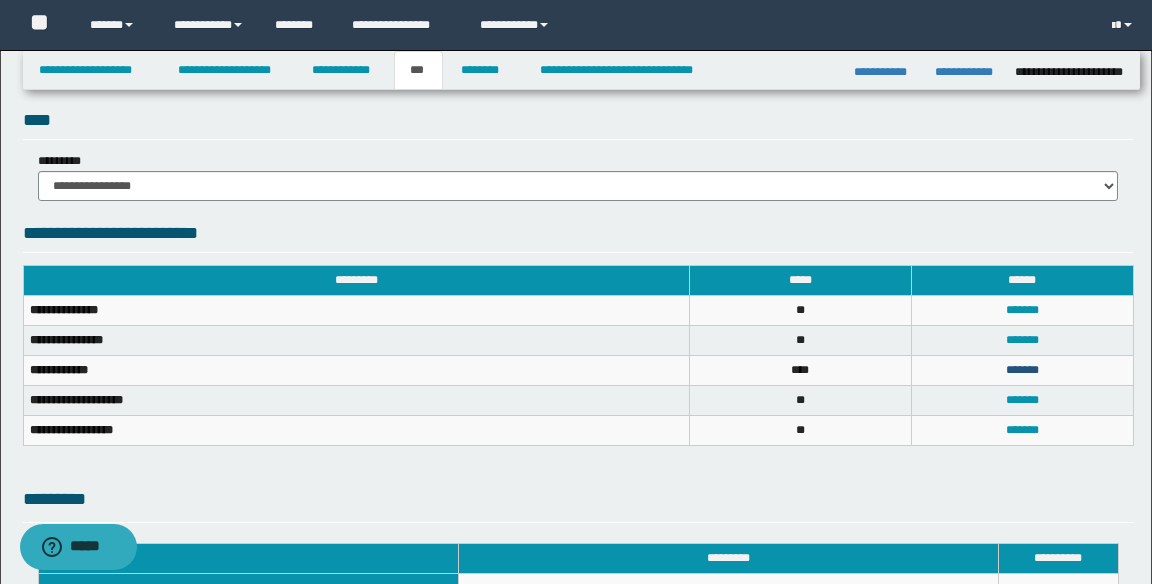 click on "*******" at bounding box center [1022, 370] 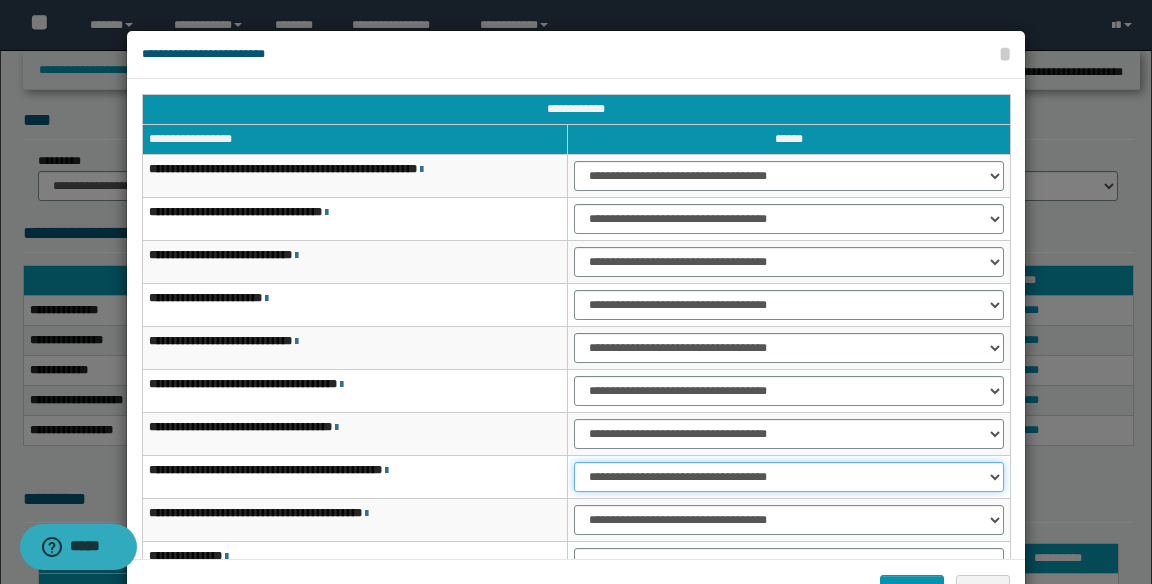 click on "**********" at bounding box center (789, 477) 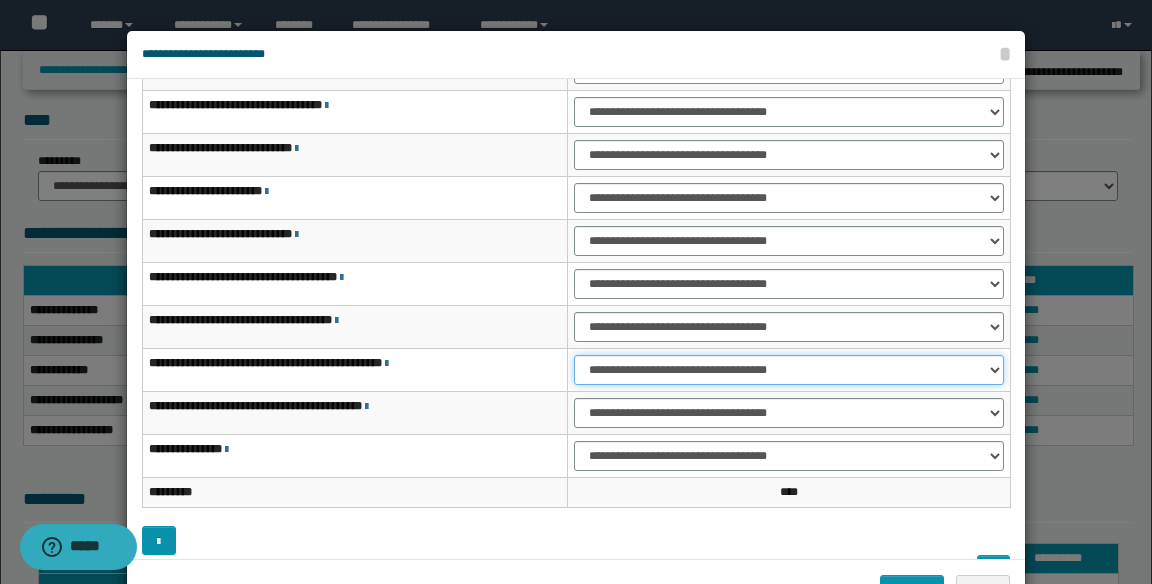 scroll, scrollTop: 147, scrollLeft: 0, axis: vertical 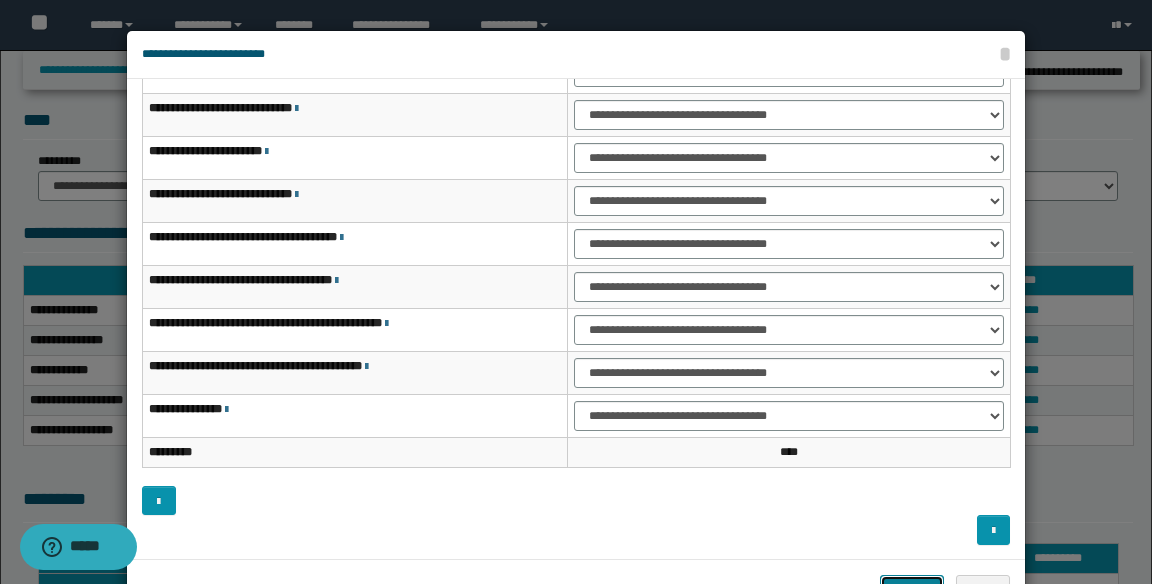 click on "*******" at bounding box center (912, 590) 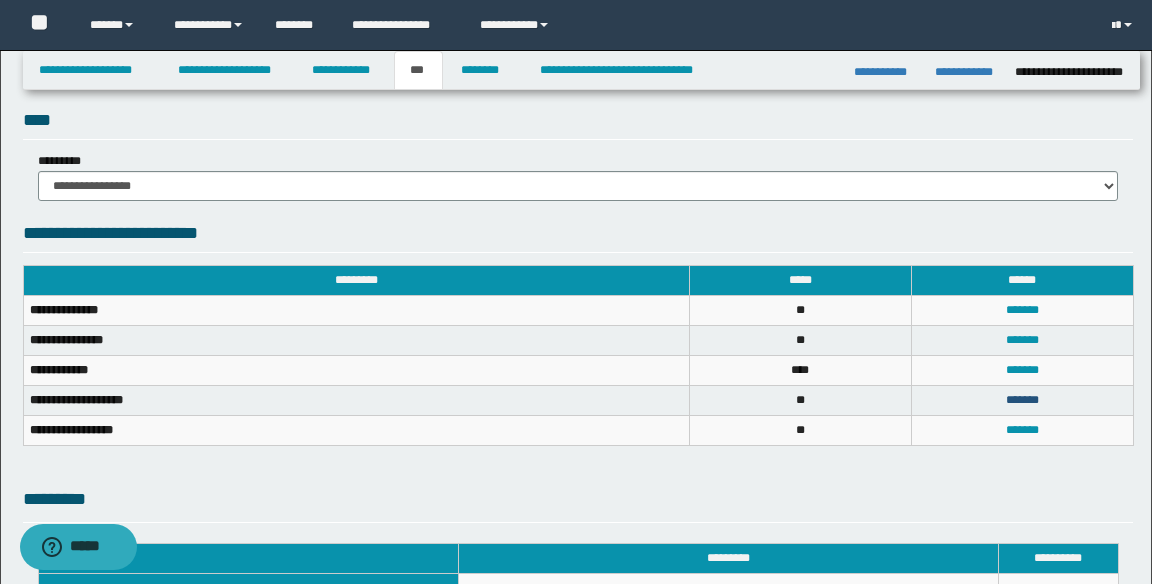 click on "*******" at bounding box center (1022, 400) 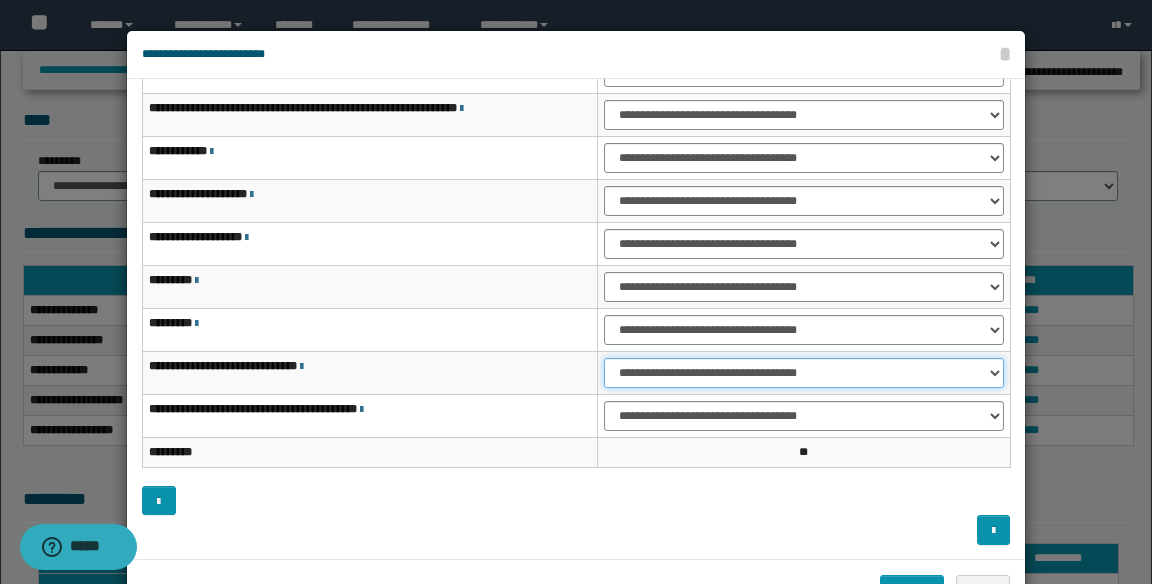 click on "**********" at bounding box center [804, 373] 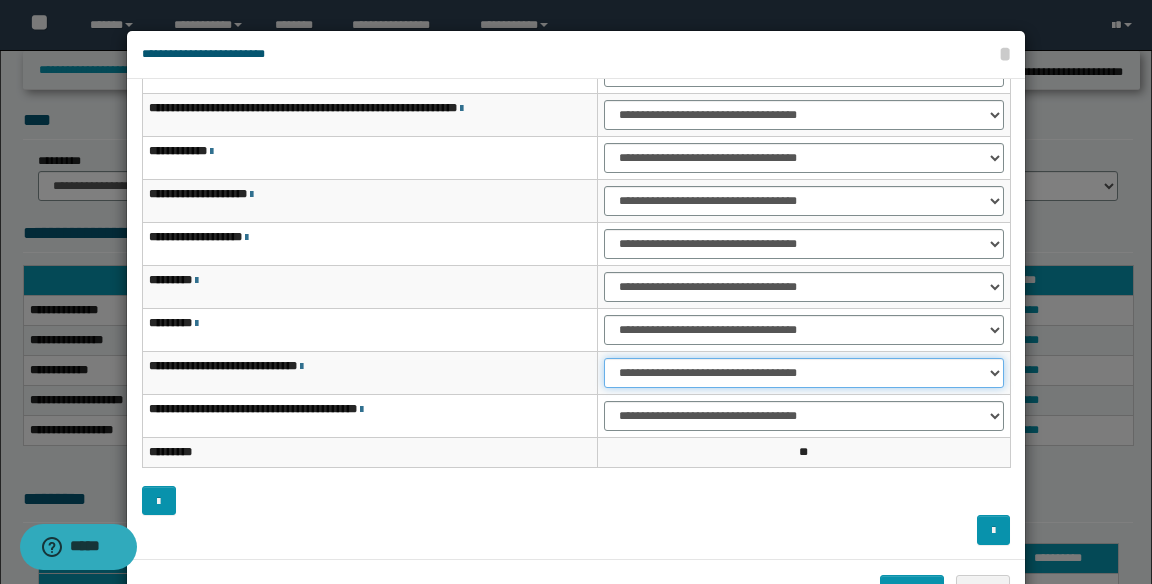 select on "***" 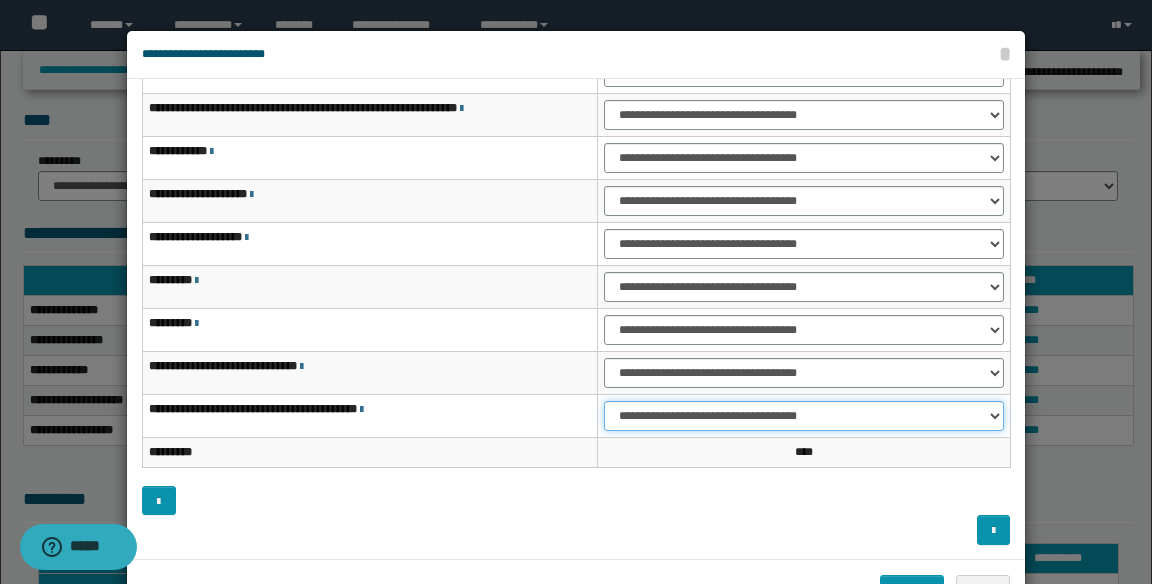 click on "**********" at bounding box center [804, 416] 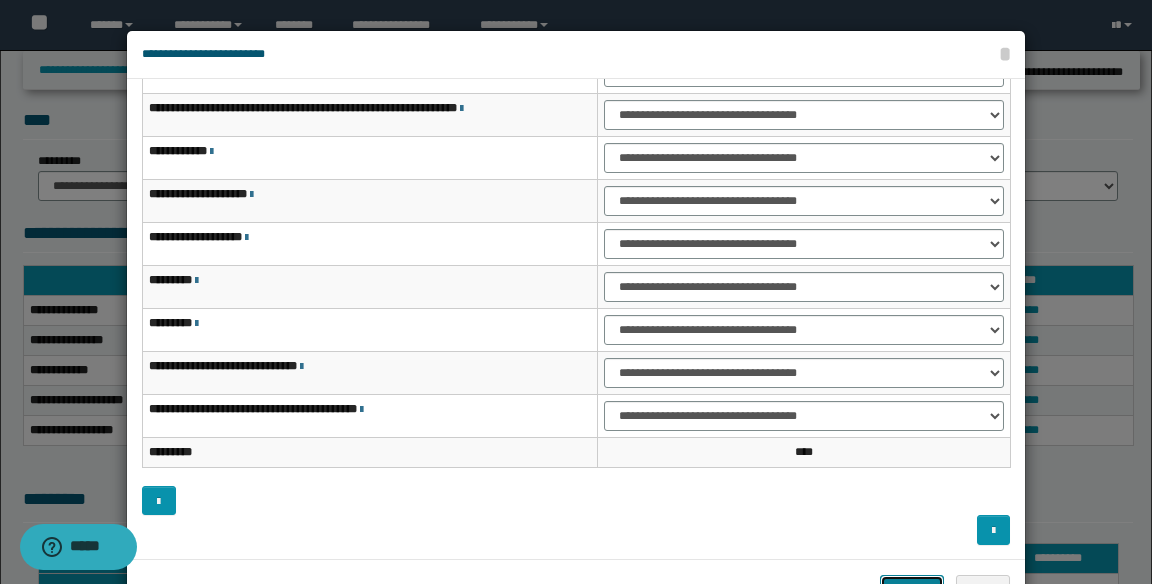 click on "*******" at bounding box center (912, 590) 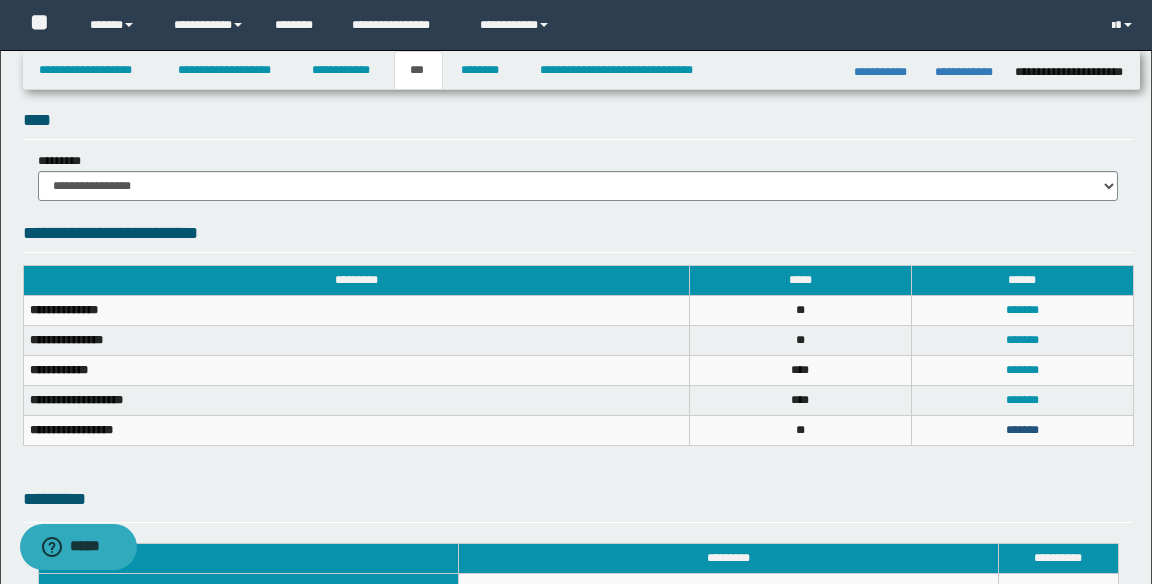 click on "*******" at bounding box center [1022, 430] 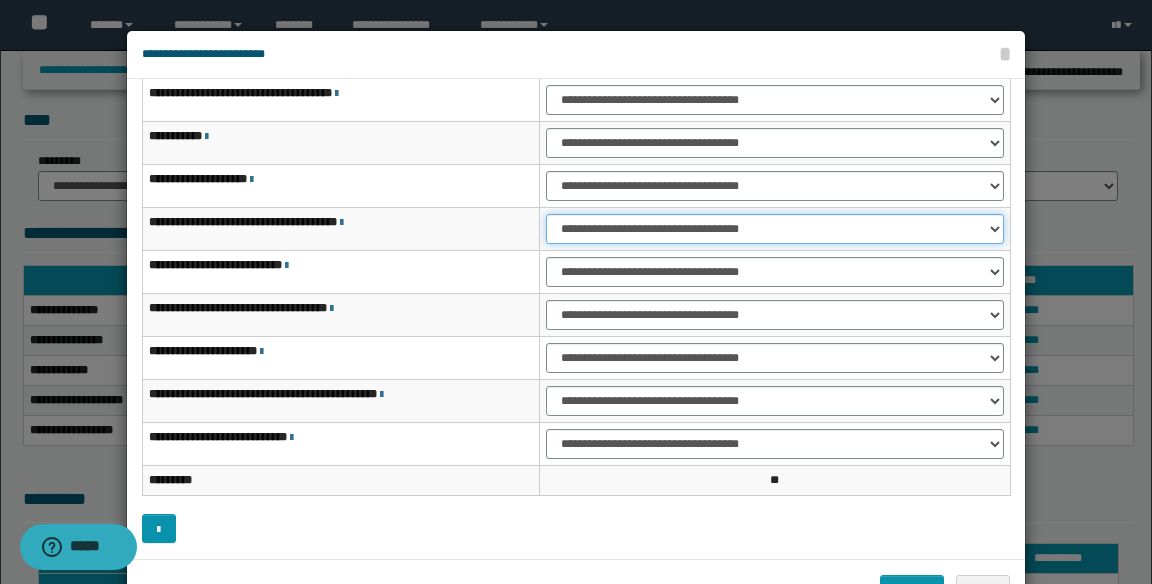 click on "**********" at bounding box center [775, 229] 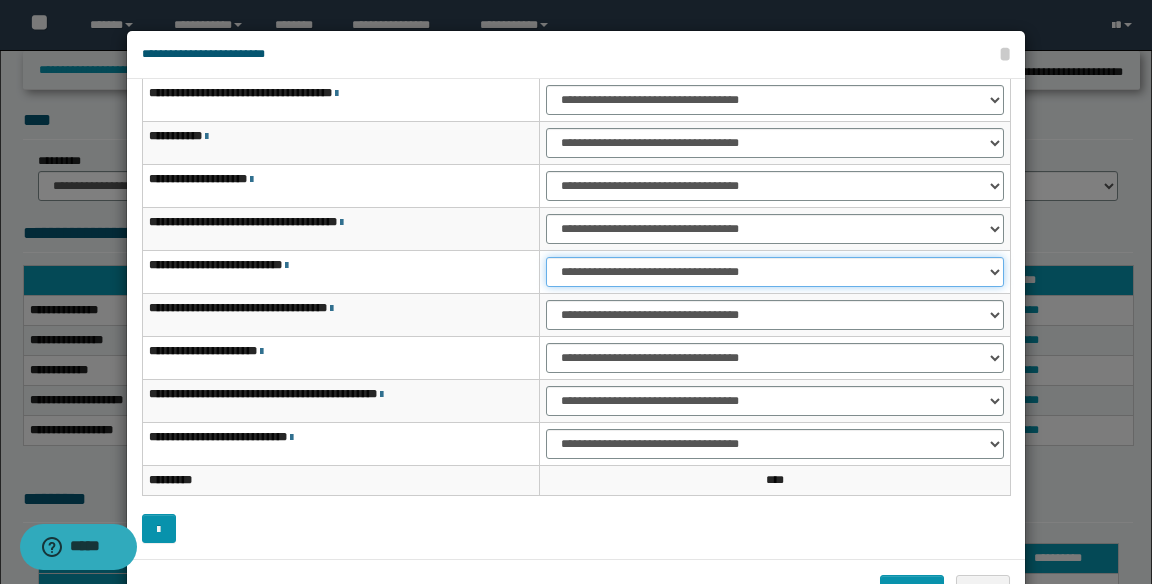 click on "**********" at bounding box center (775, 272) 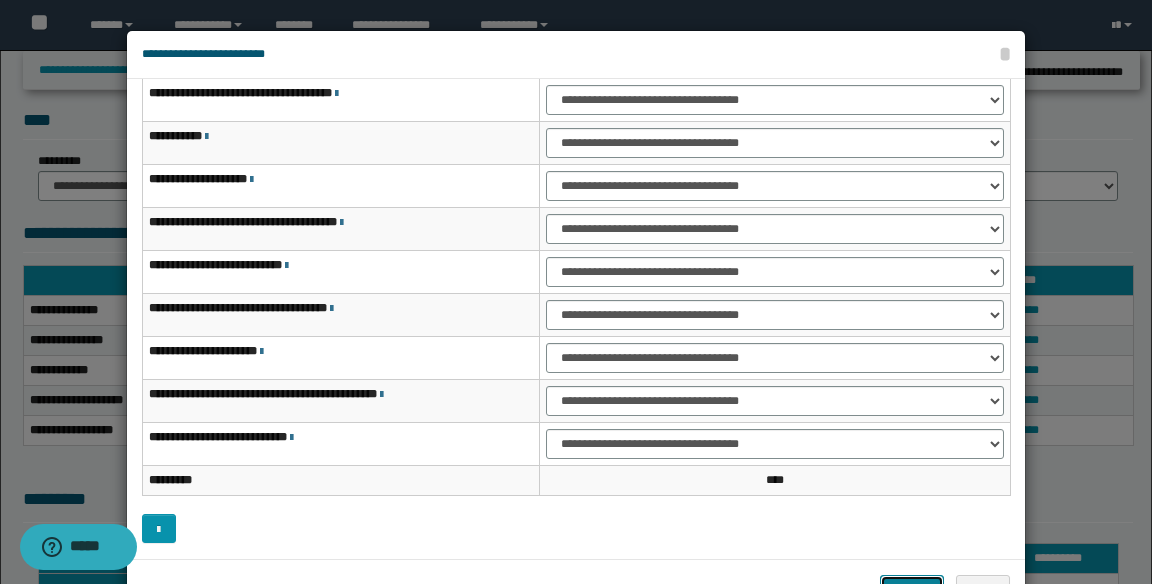 click on "*******" at bounding box center (912, 590) 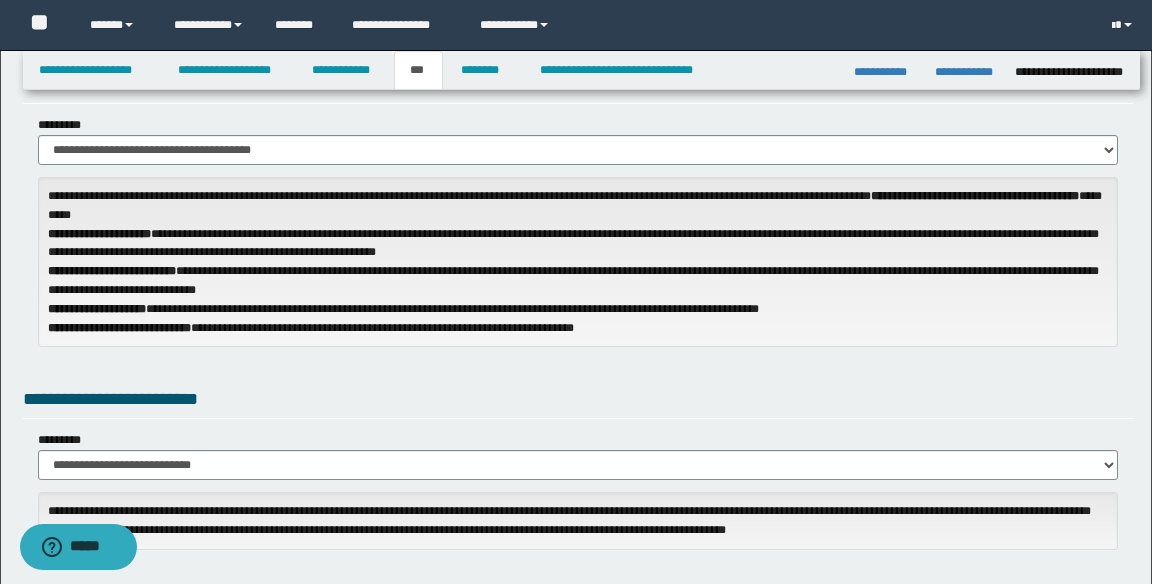 scroll, scrollTop: 4, scrollLeft: 0, axis: vertical 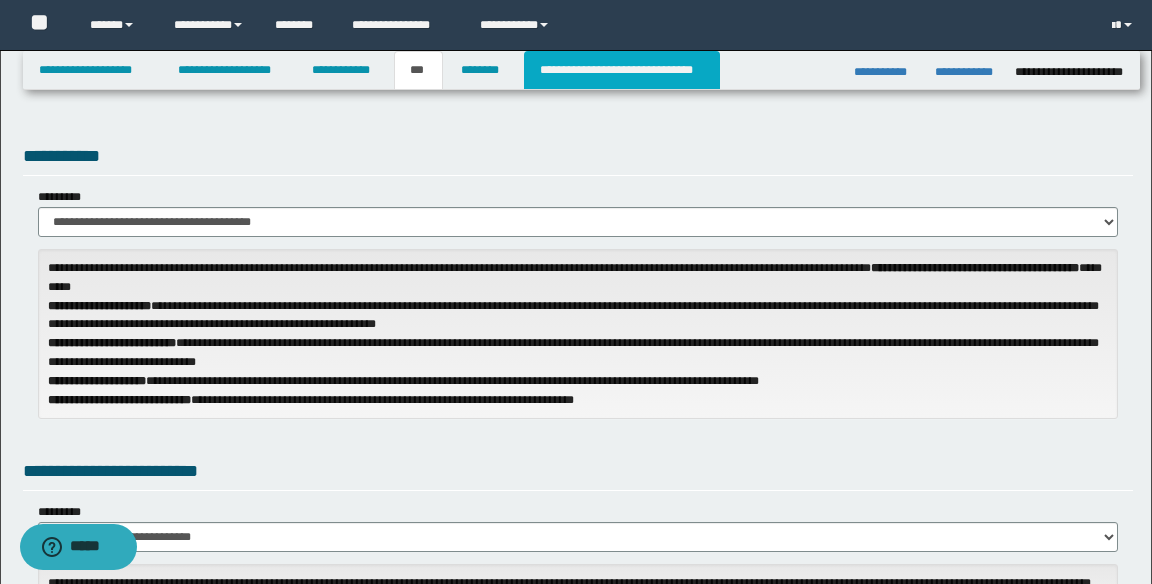 click on "**********" at bounding box center [622, 70] 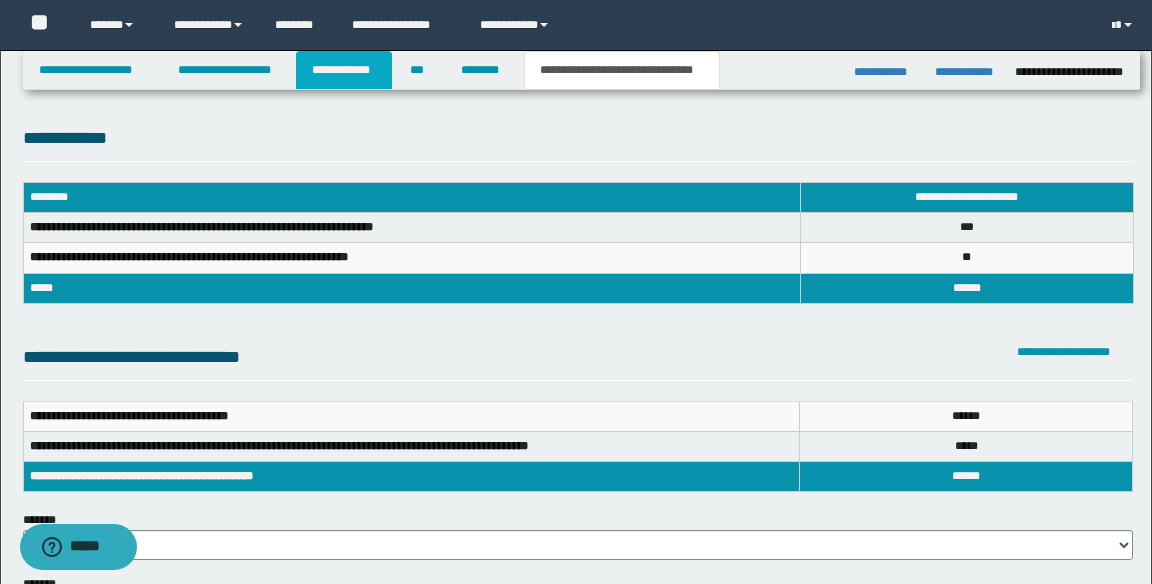click on "**********" at bounding box center (344, 70) 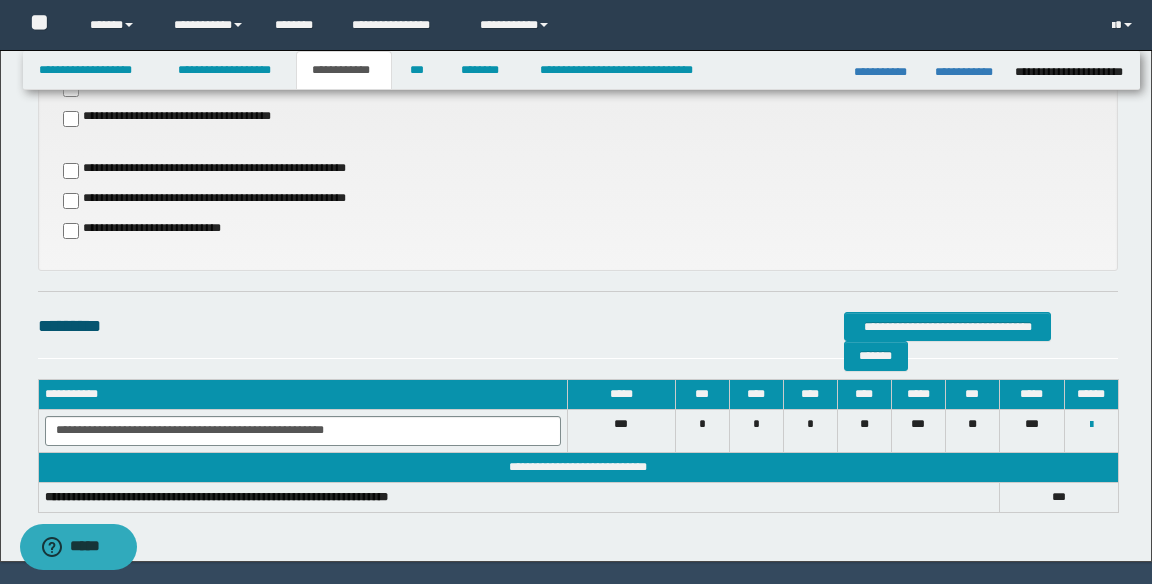 scroll, scrollTop: 912, scrollLeft: 0, axis: vertical 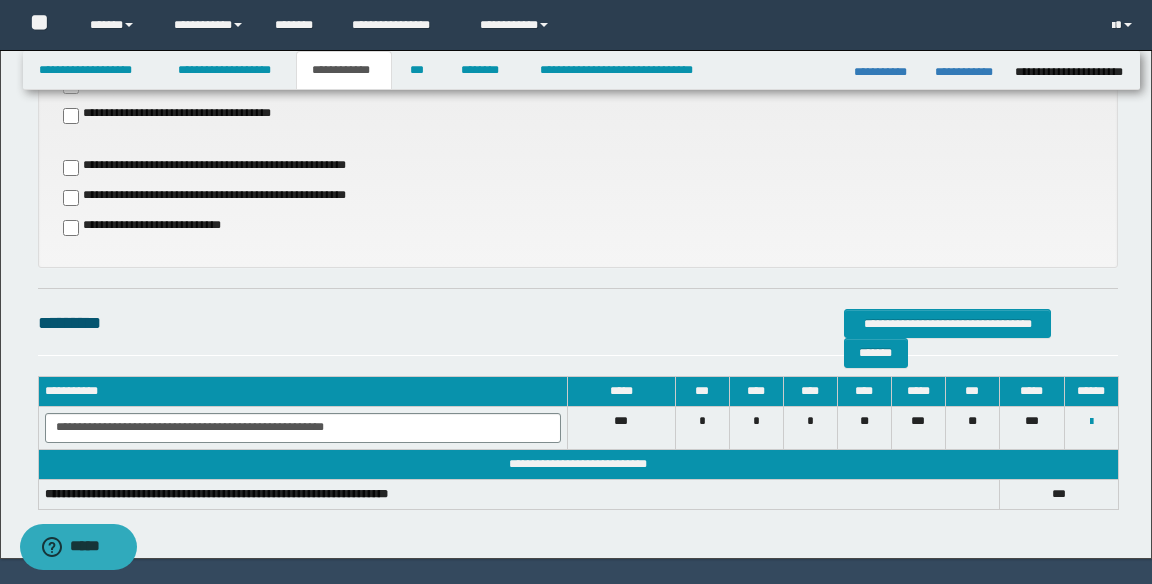 click on "**********" at bounding box center [578, 114] 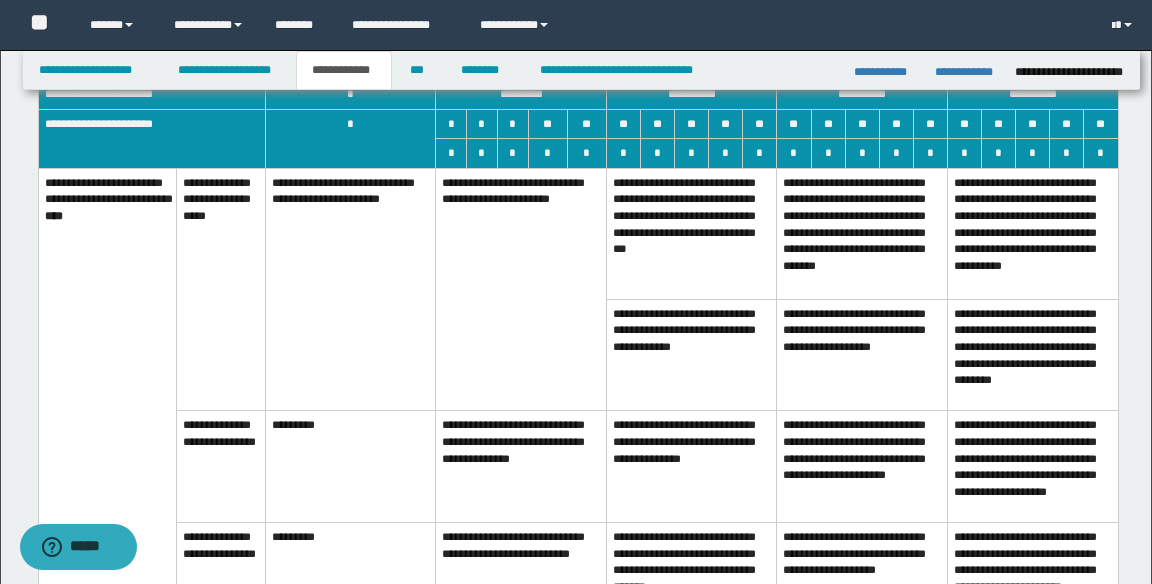 scroll, scrollTop: 1196, scrollLeft: 0, axis: vertical 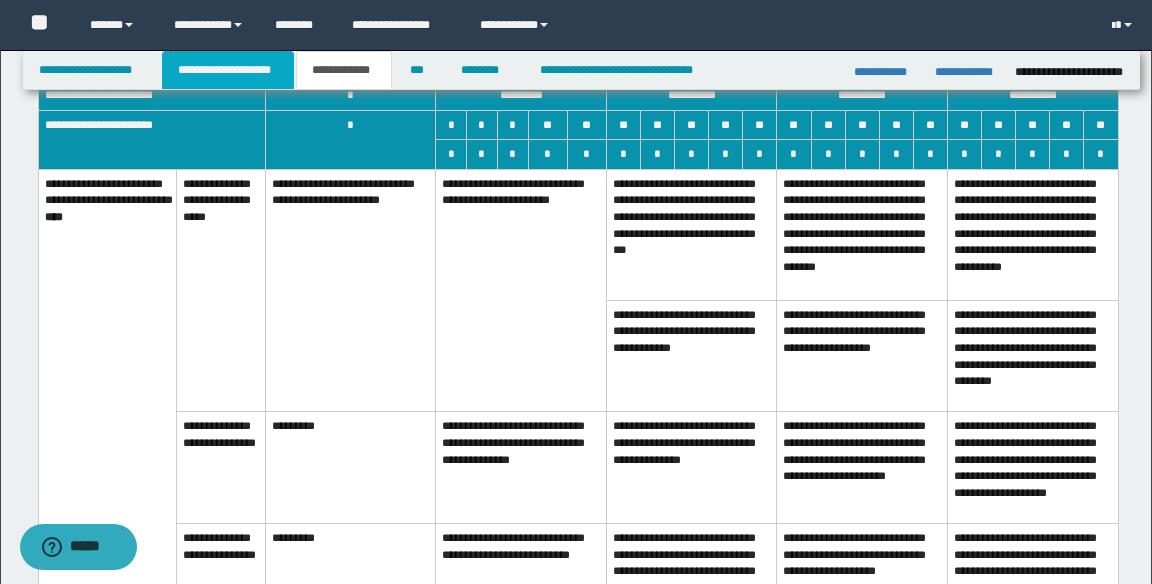 click on "**********" at bounding box center [228, 70] 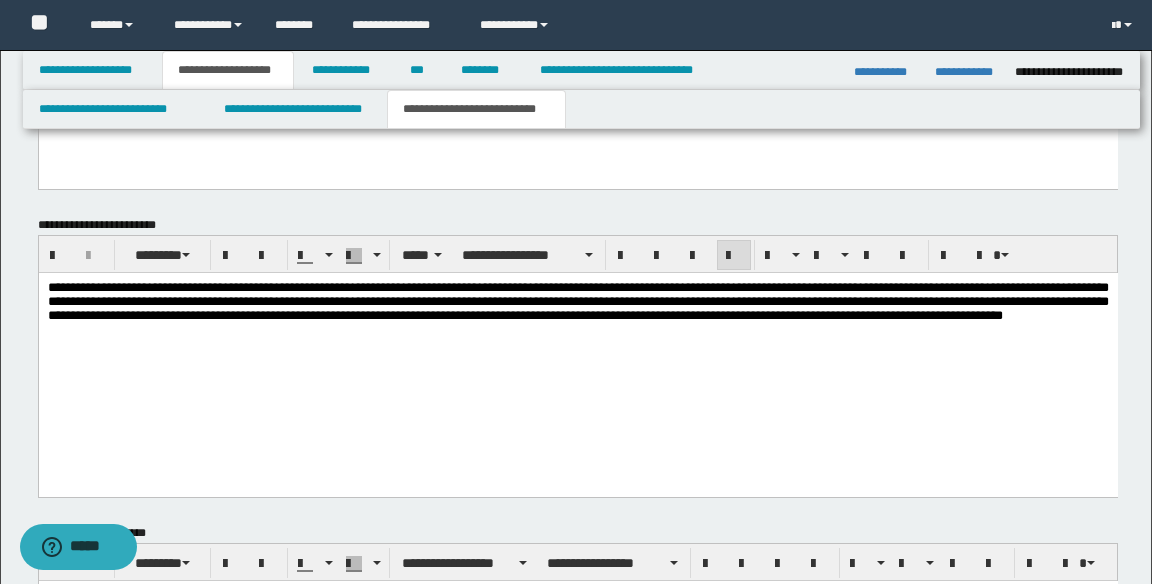 scroll, scrollTop: 1132, scrollLeft: 0, axis: vertical 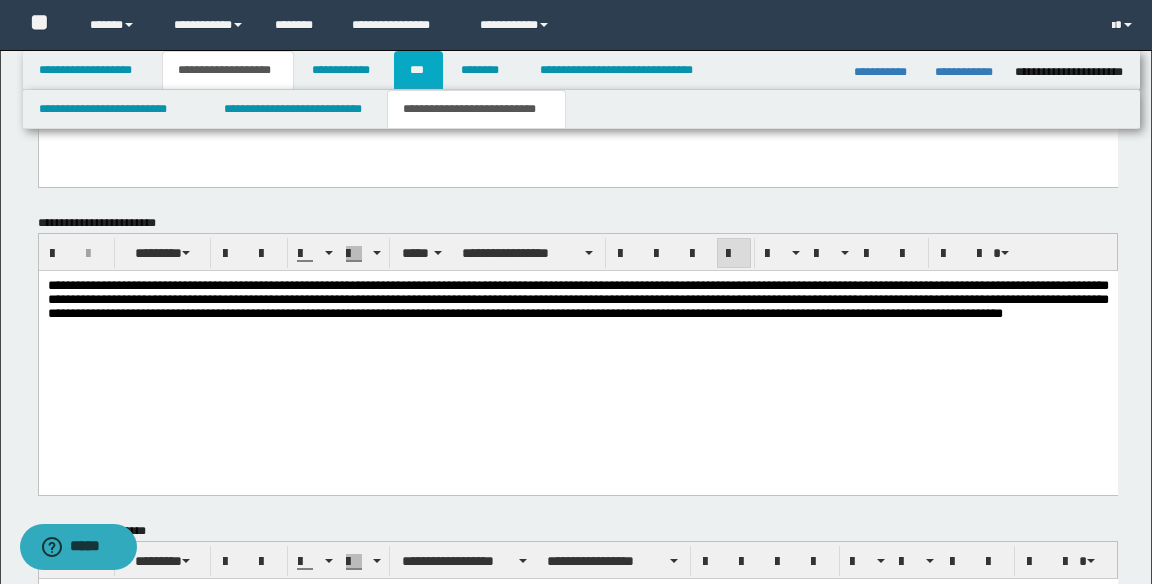 click on "***" at bounding box center (418, 70) 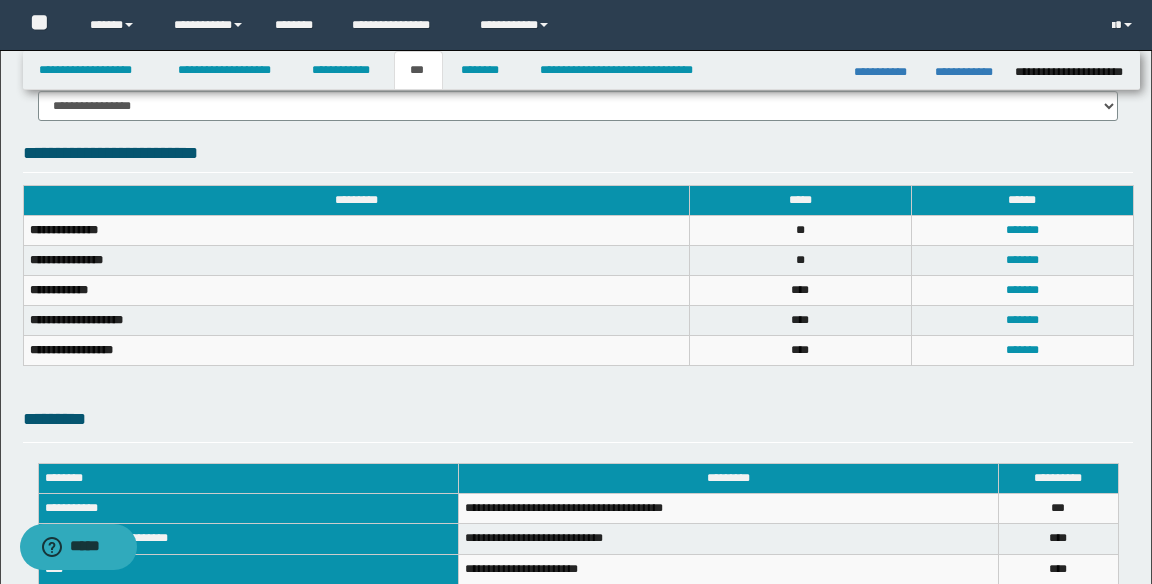 scroll, scrollTop: 664, scrollLeft: 0, axis: vertical 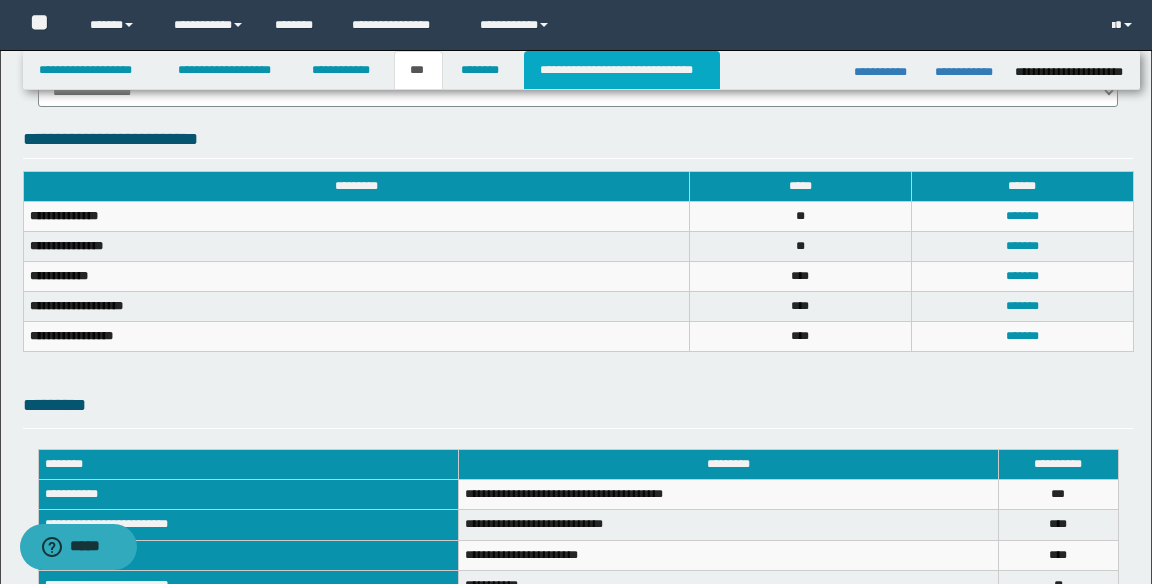 click on "**********" at bounding box center [622, 70] 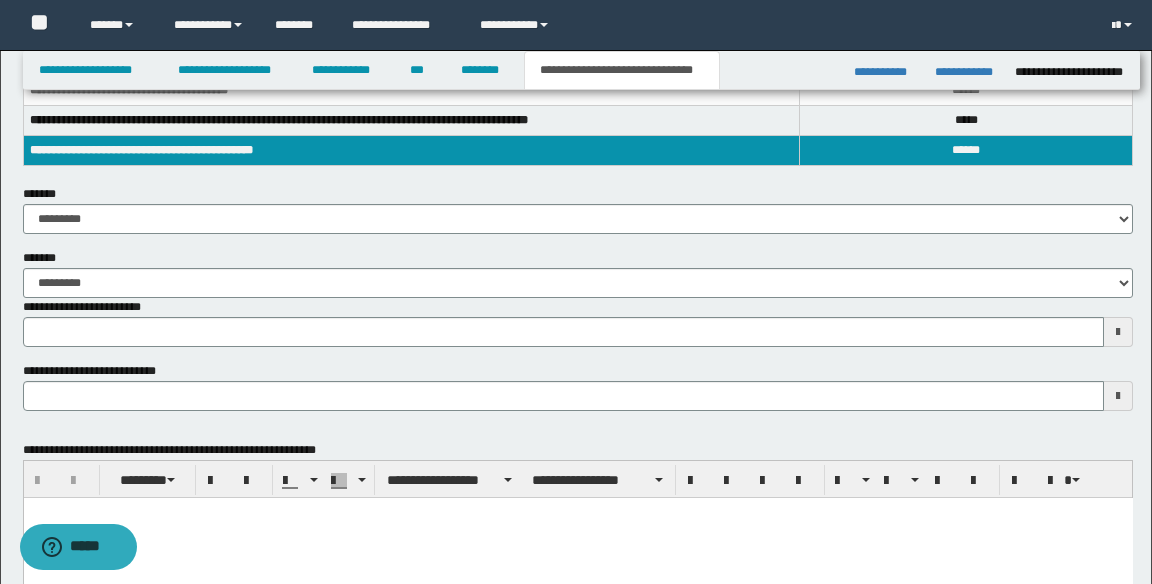 scroll, scrollTop: 234, scrollLeft: 0, axis: vertical 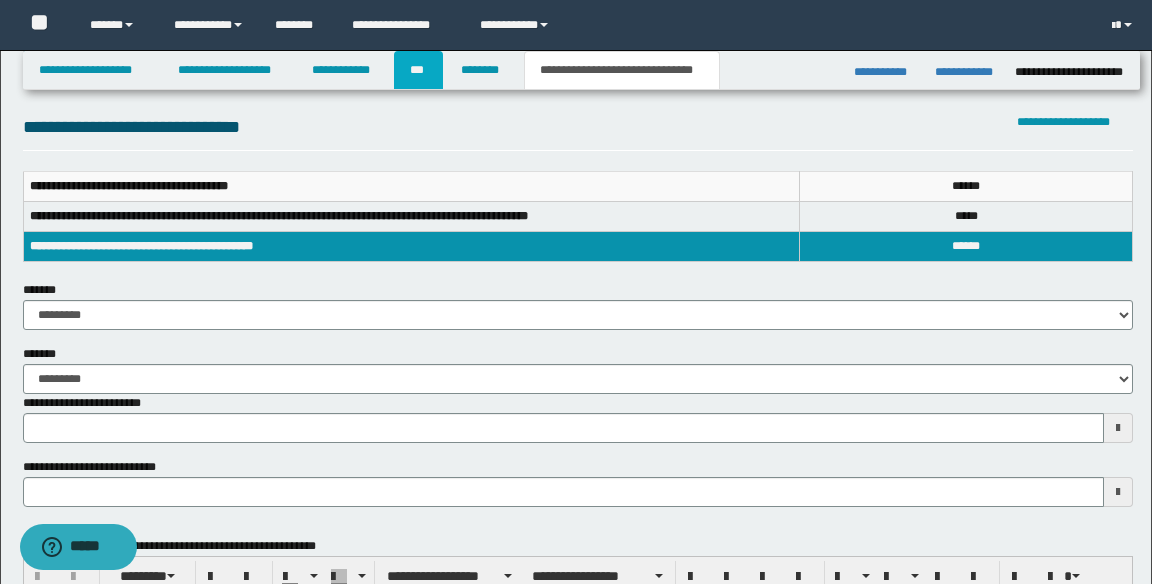 click on "***" at bounding box center [418, 70] 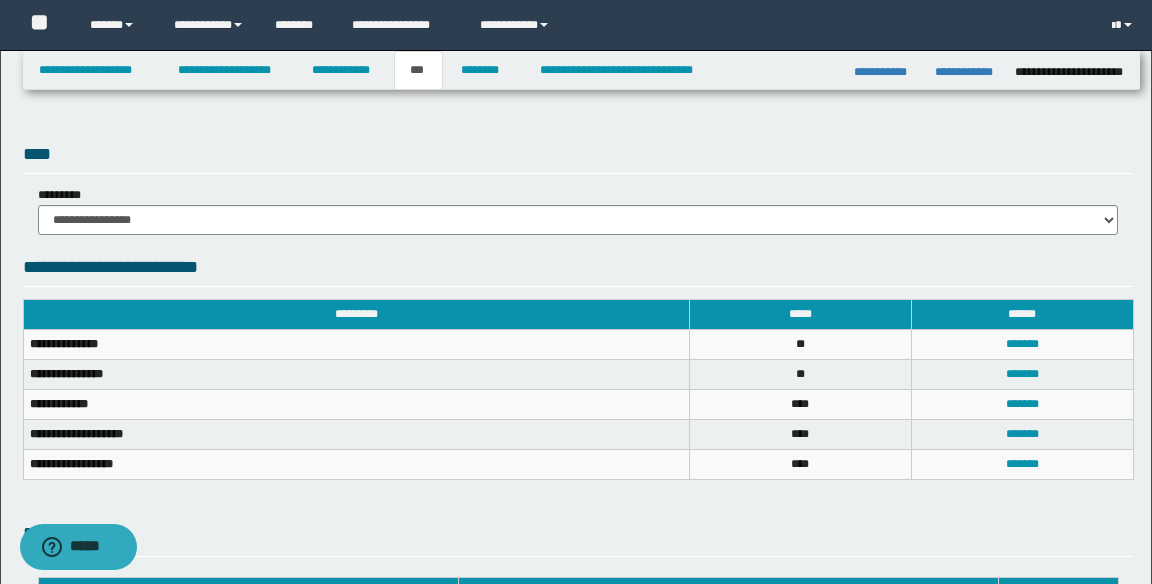 scroll, scrollTop: 538, scrollLeft: 0, axis: vertical 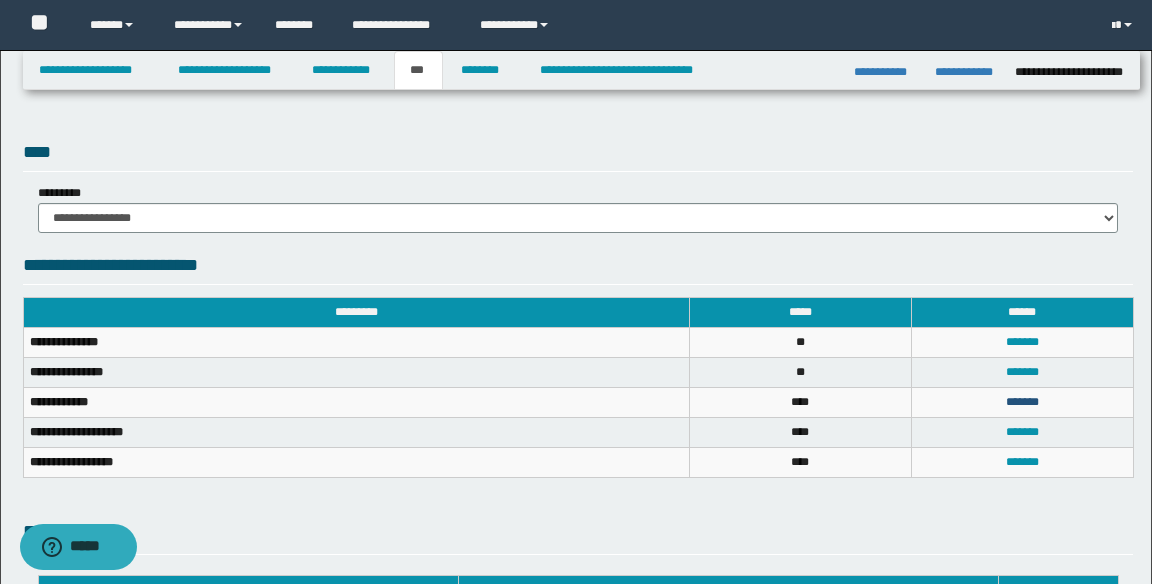 click on "*******" at bounding box center [1022, 402] 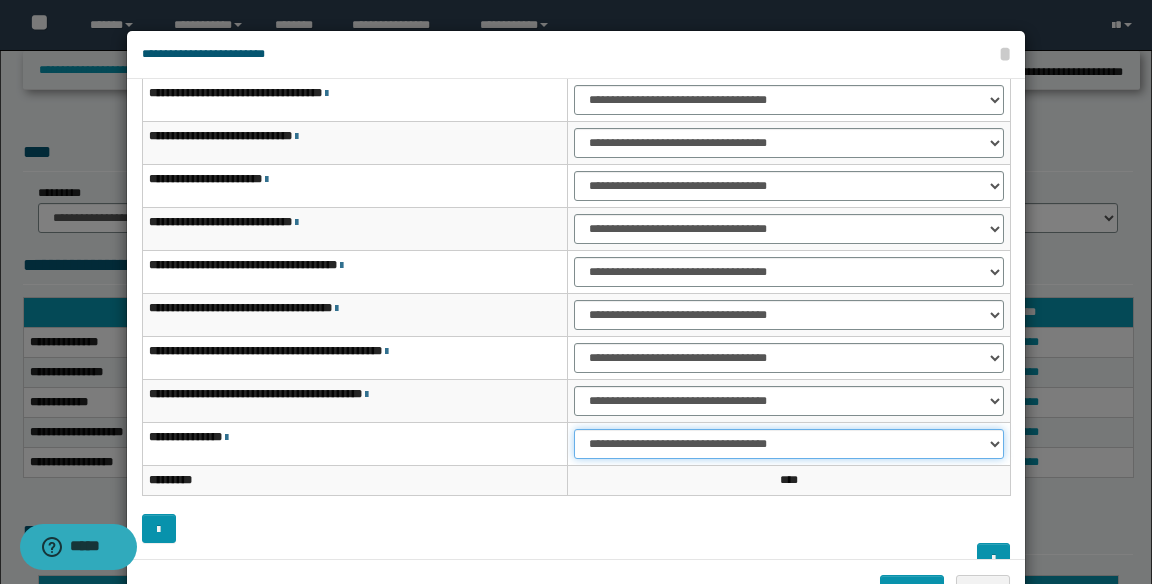 click on "**********" at bounding box center (789, 444) 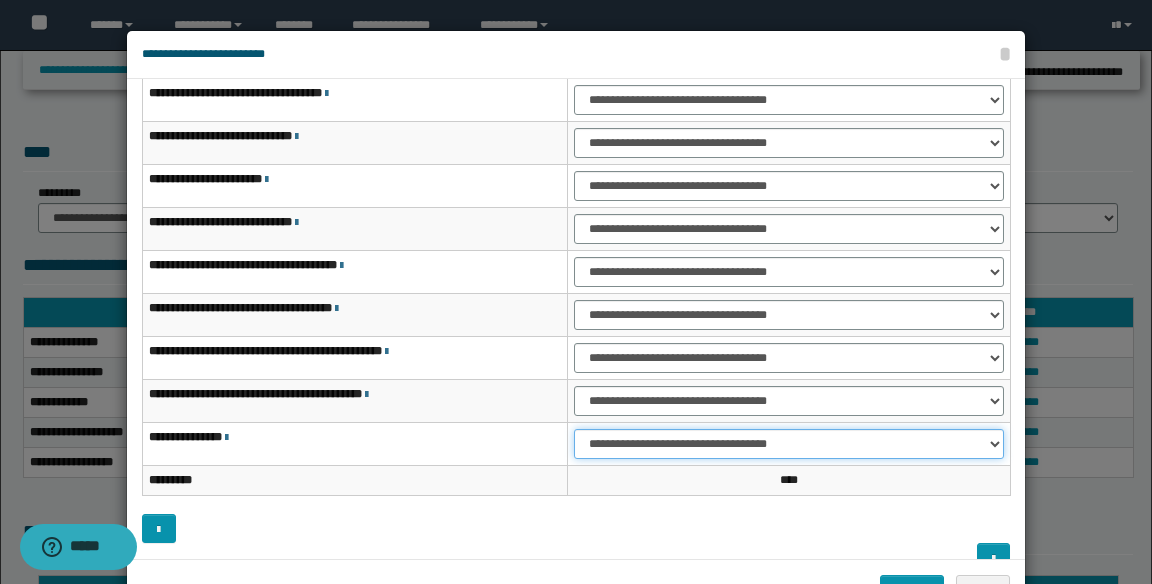 select on "***" 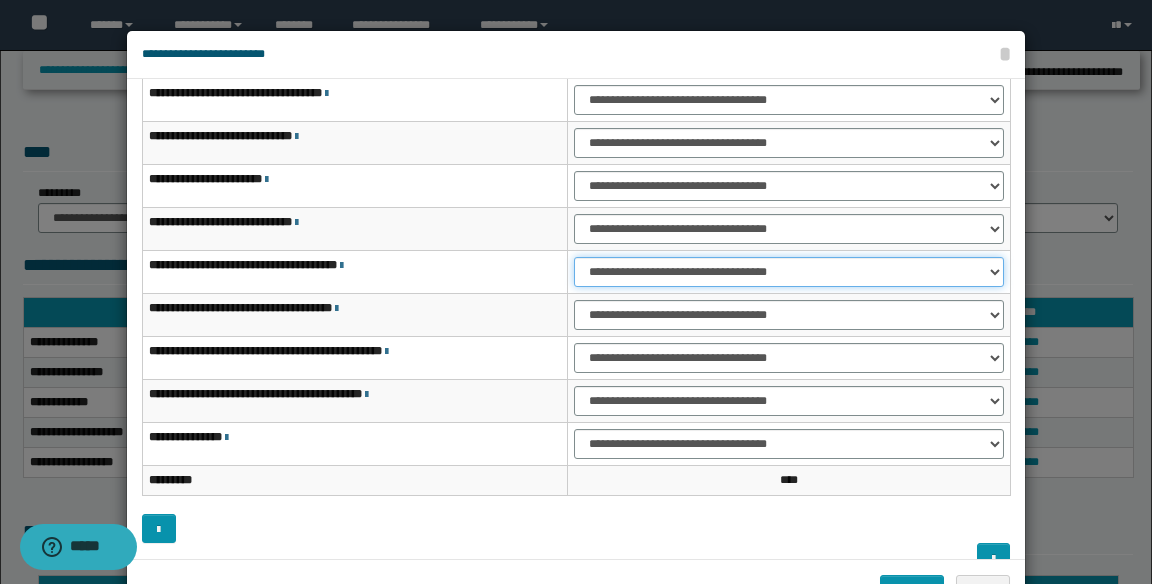 click on "**********" at bounding box center (789, 272) 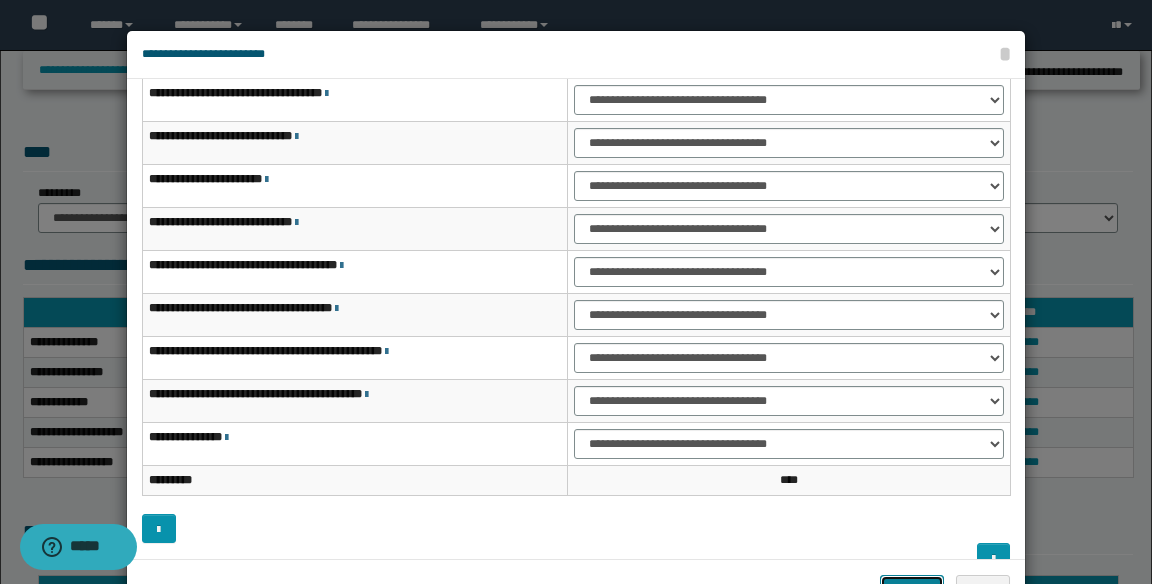 click on "*******" at bounding box center [912, 590] 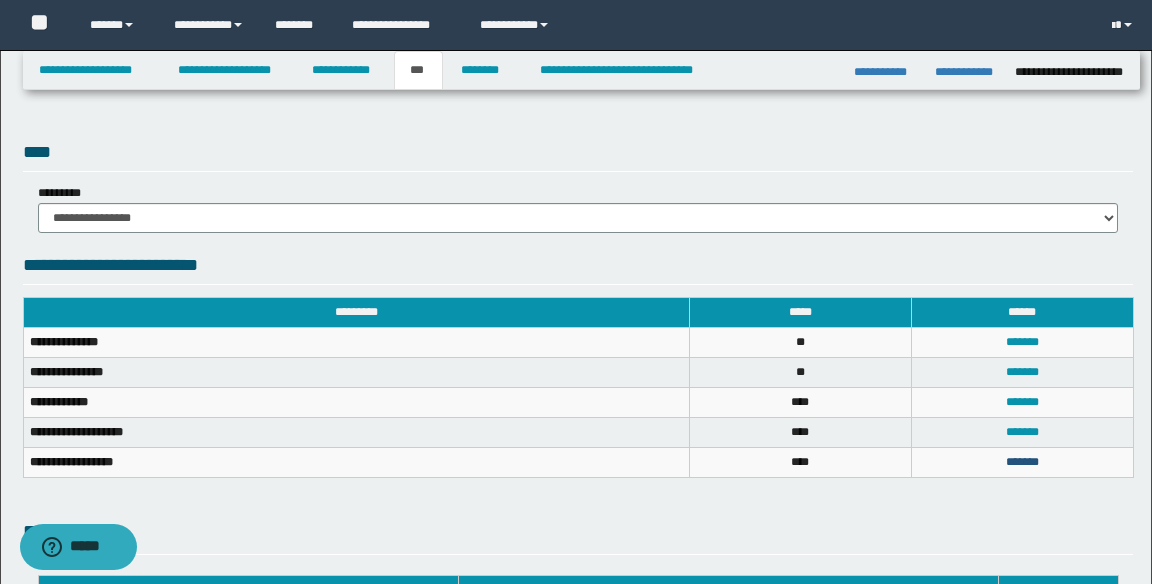 click on "*******" at bounding box center [1022, 462] 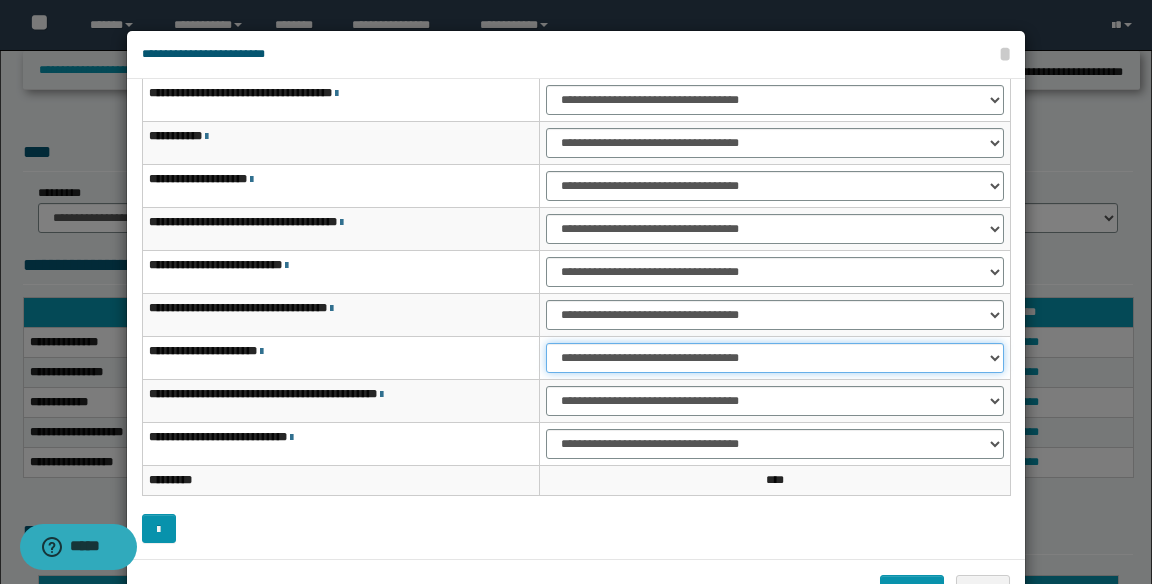 click on "**********" at bounding box center [775, 358] 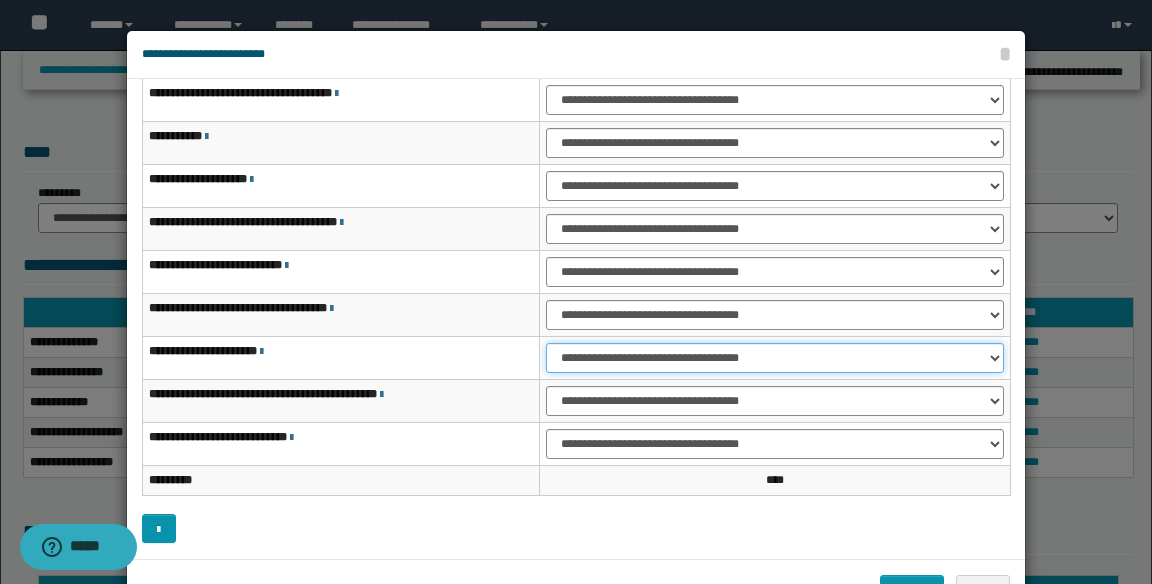 select on "***" 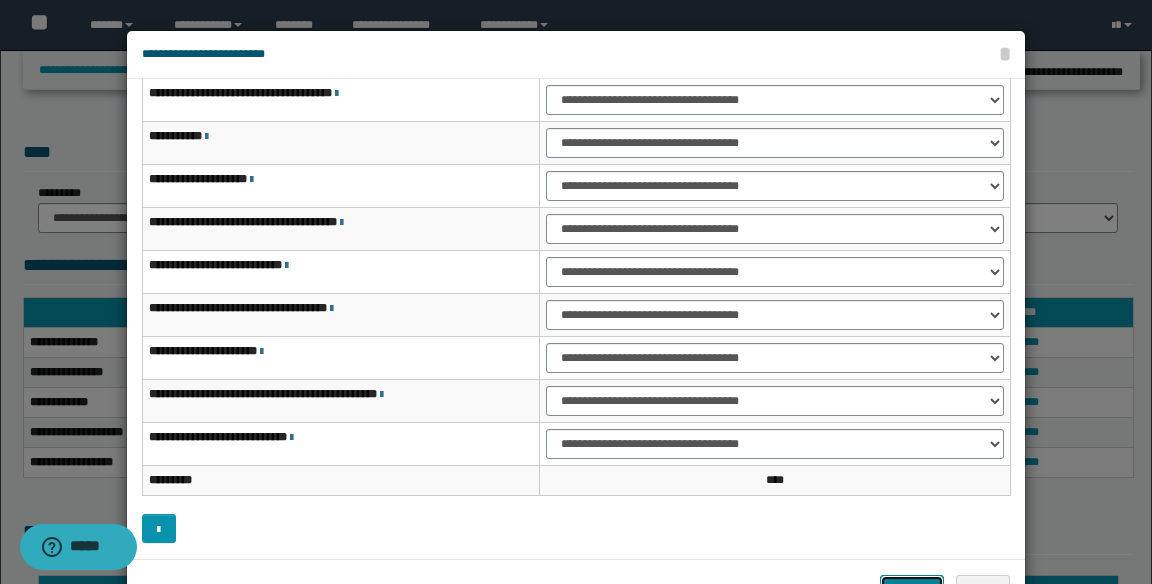 click on "*******" at bounding box center [912, 590] 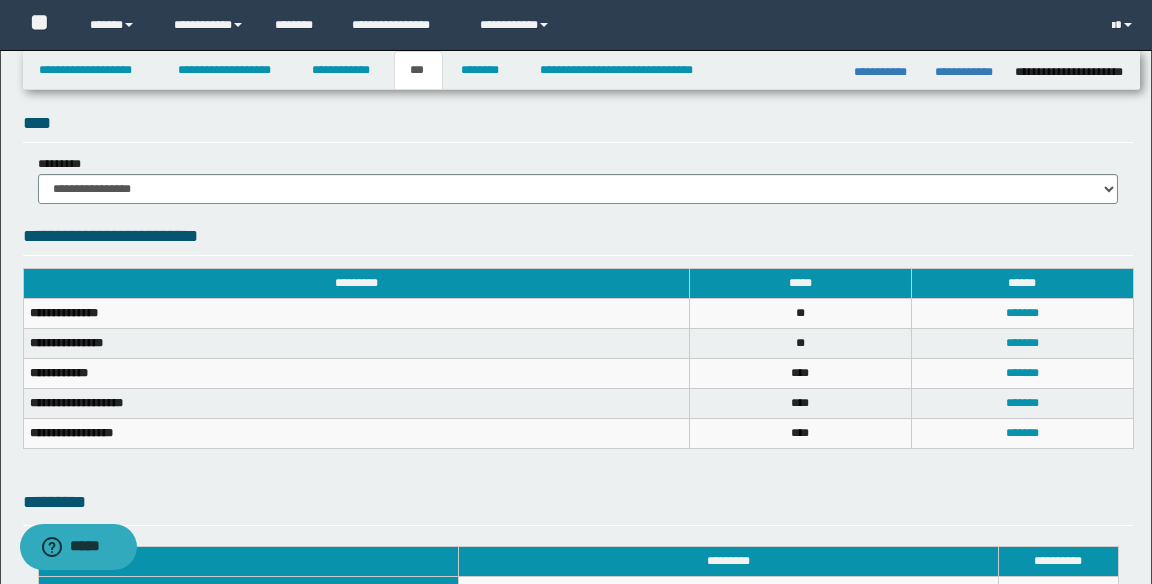 scroll, scrollTop: 564, scrollLeft: 0, axis: vertical 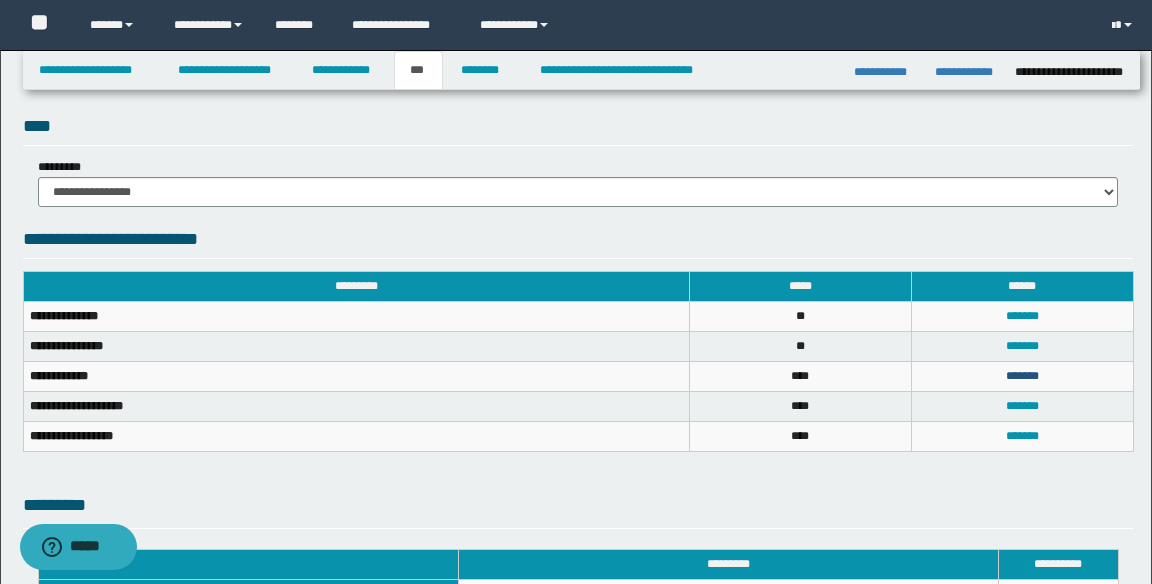 click on "*******" at bounding box center [1022, 376] 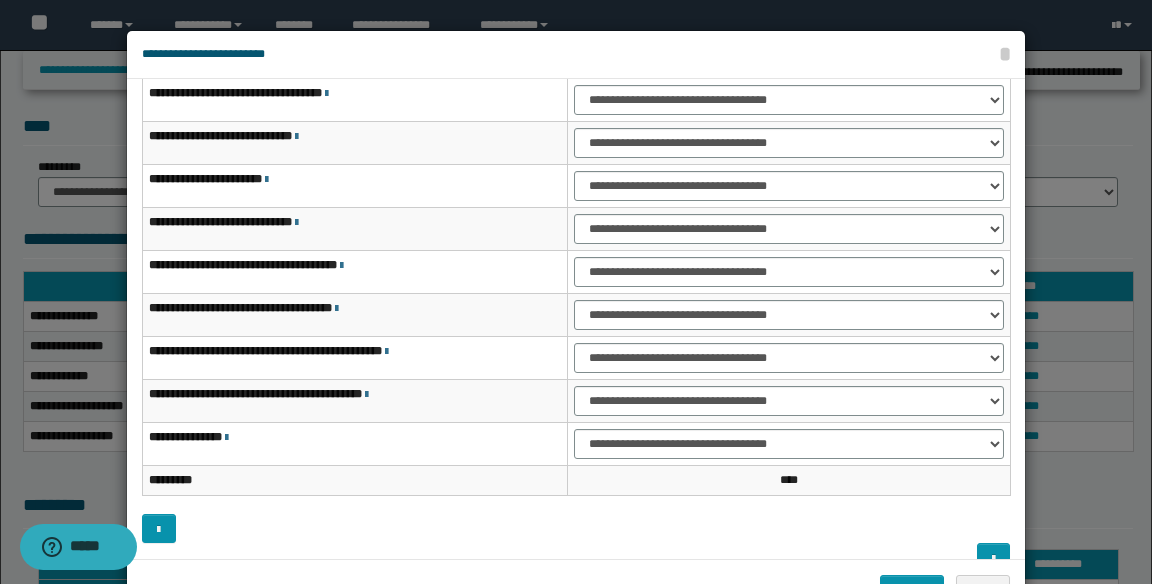 scroll, scrollTop: 147, scrollLeft: 0, axis: vertical 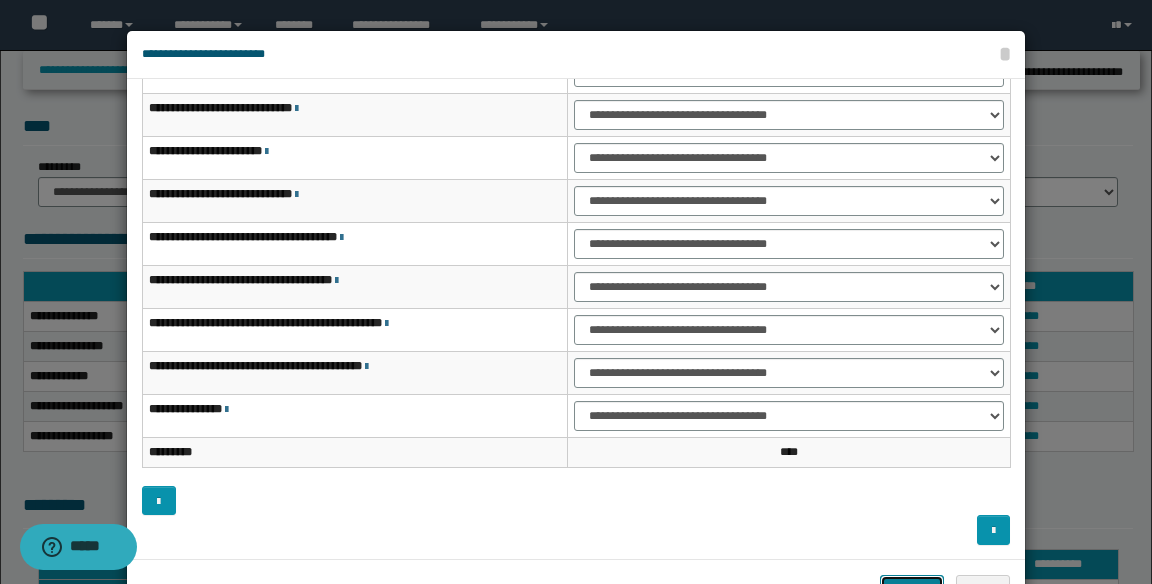 click on "*******" at bounding box center [912, 590] 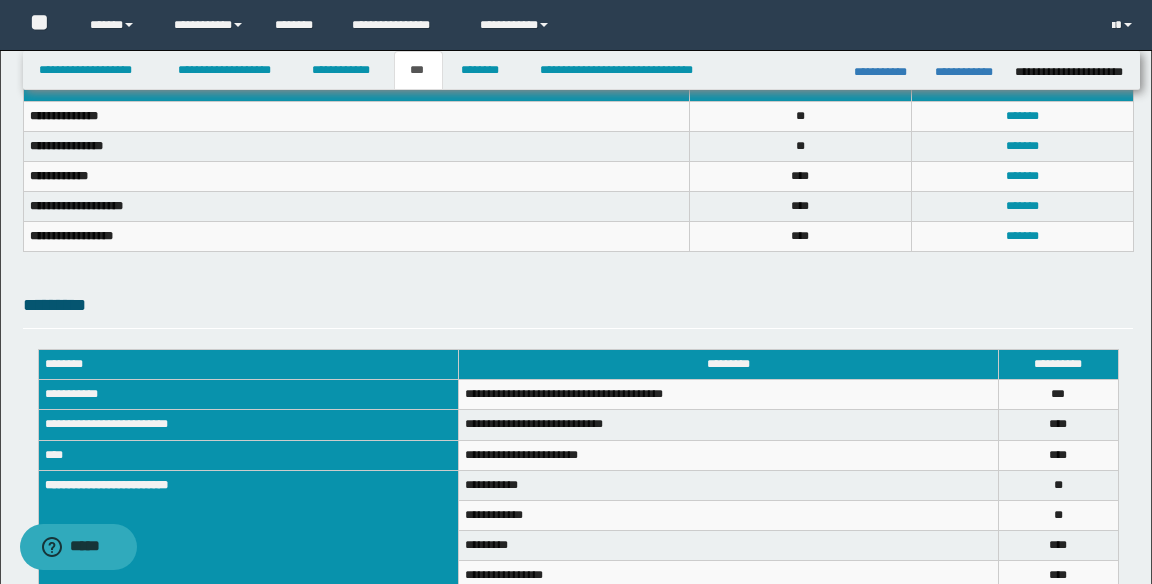 scroll, scrollTop: 765, scrollLeft: 0, axis: vertical 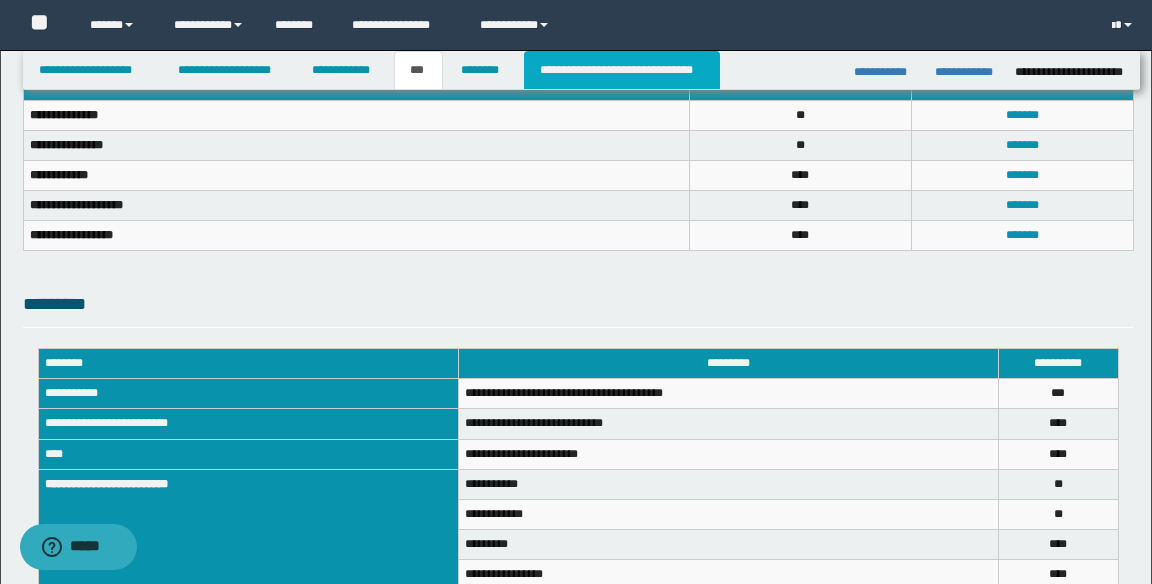click on "**********" at bounding box center (622, 70) 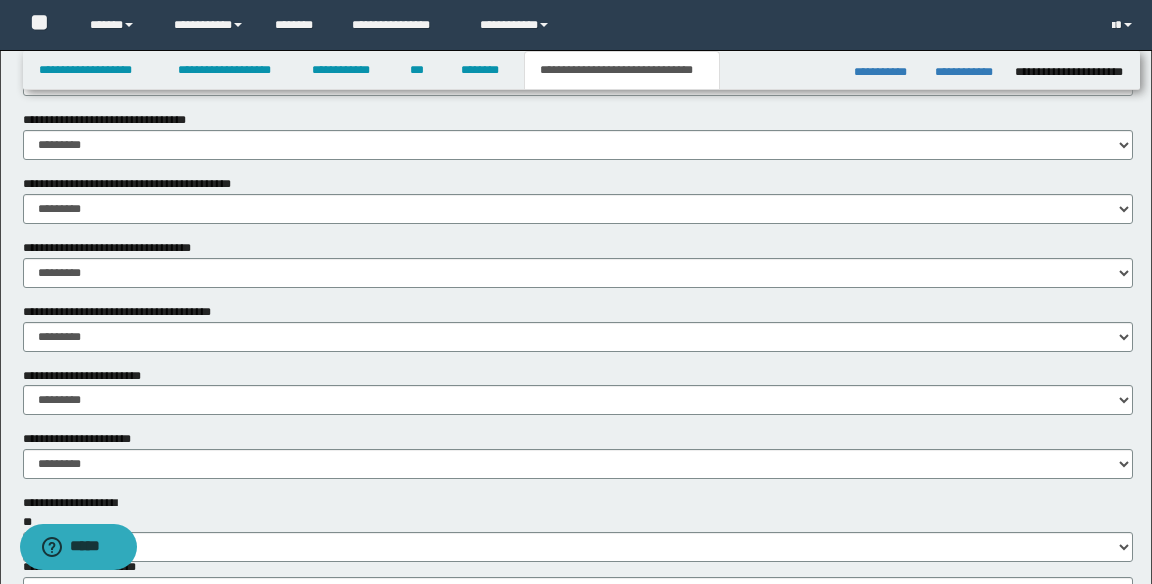 scroll, scrollTop: 1022, scrollLeft: 0, axis: vertical 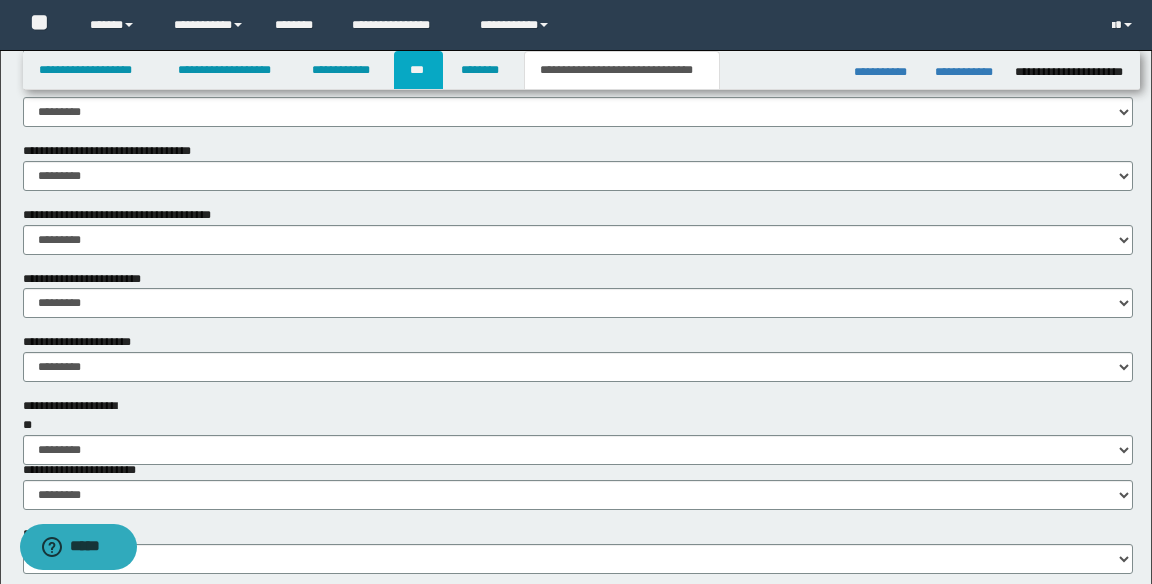 click on "***" at bounding box center (418, 70) 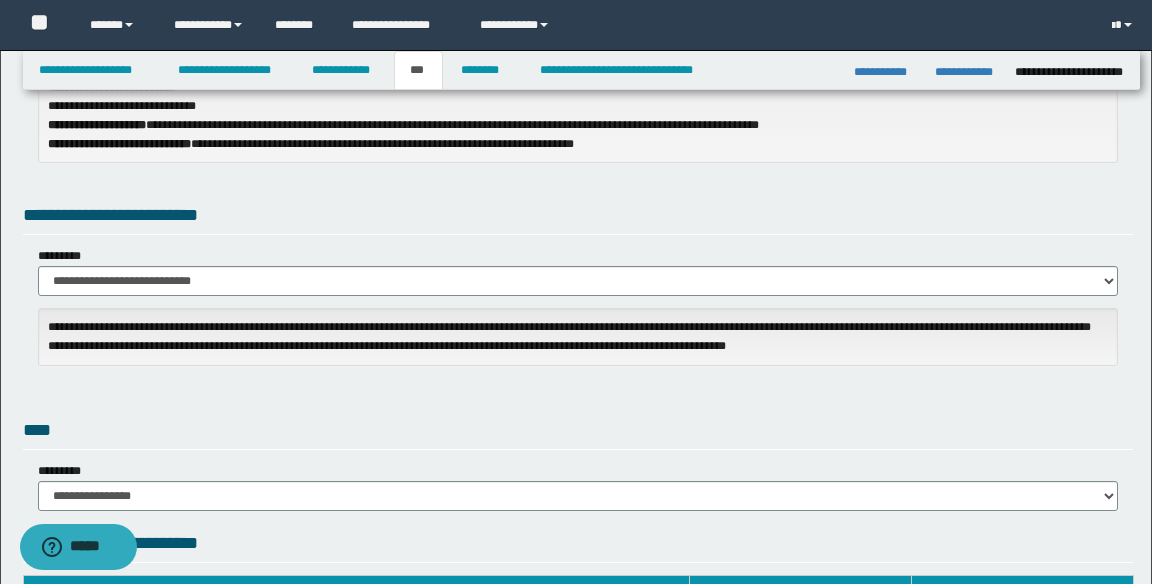 scroll, scrollTop: 0, scrollLeft: 0, axis: both 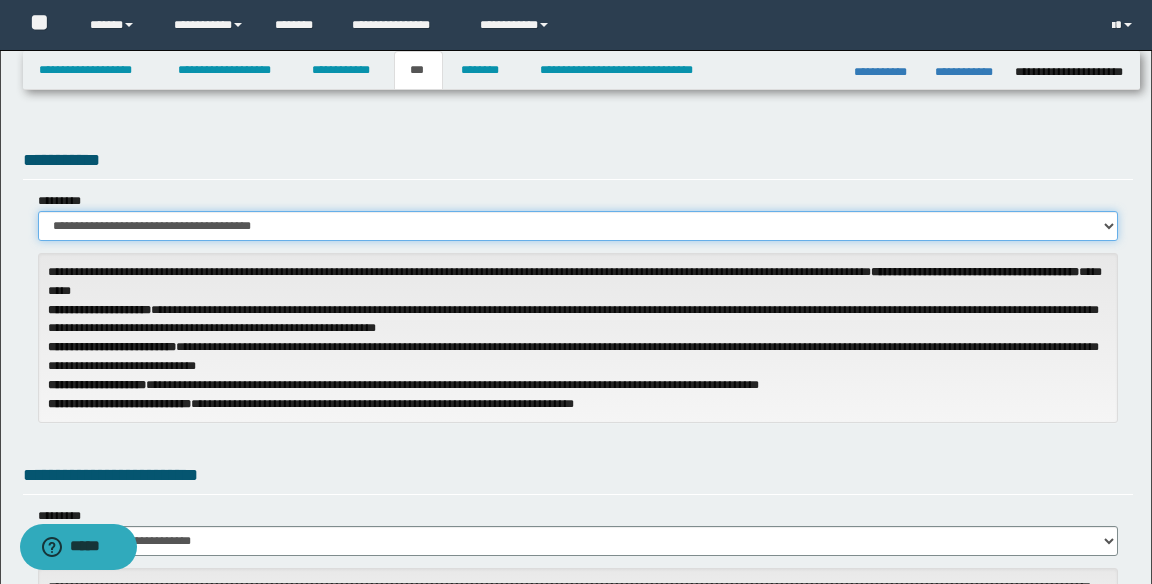 click on "**********" at bounding box center [578, 226] 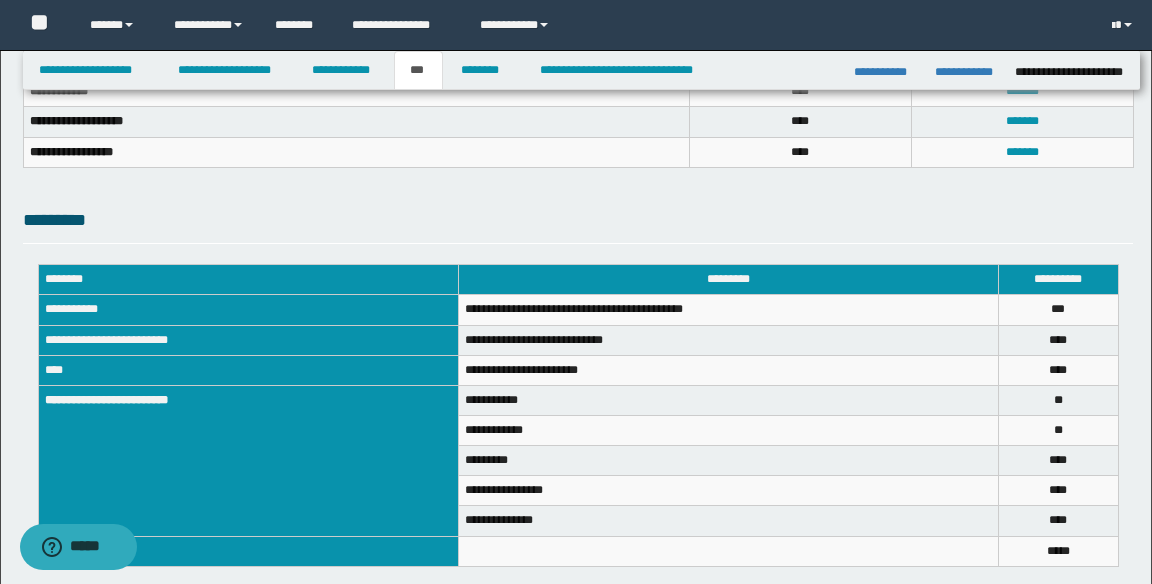 scroll, scrollTop: 842, scrollLeft: 0, axis: vertical 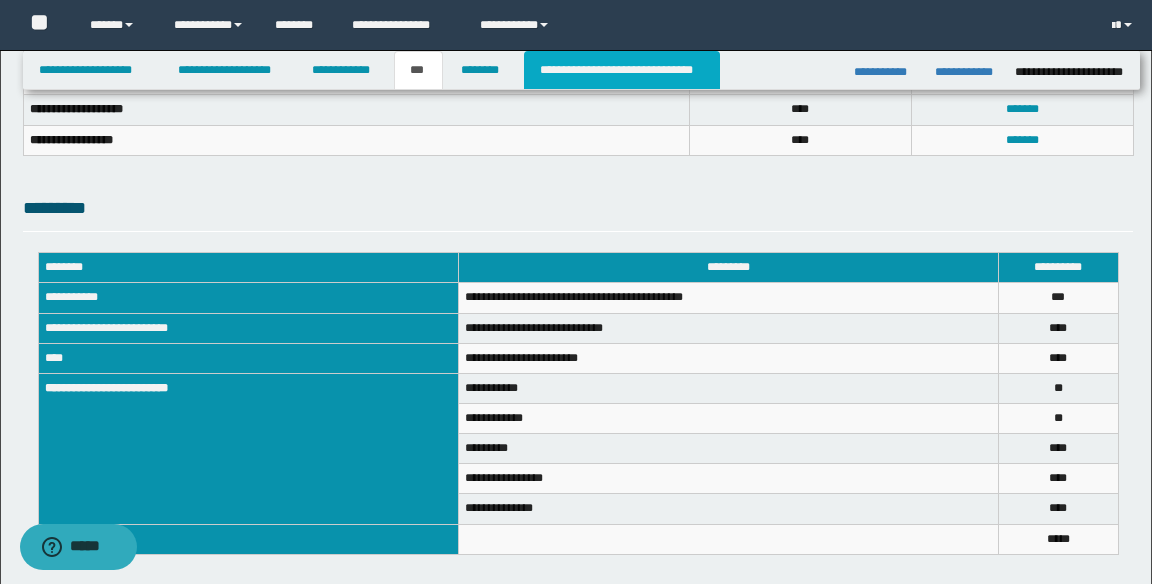 click on "**********" at bounding box center [622, 70] 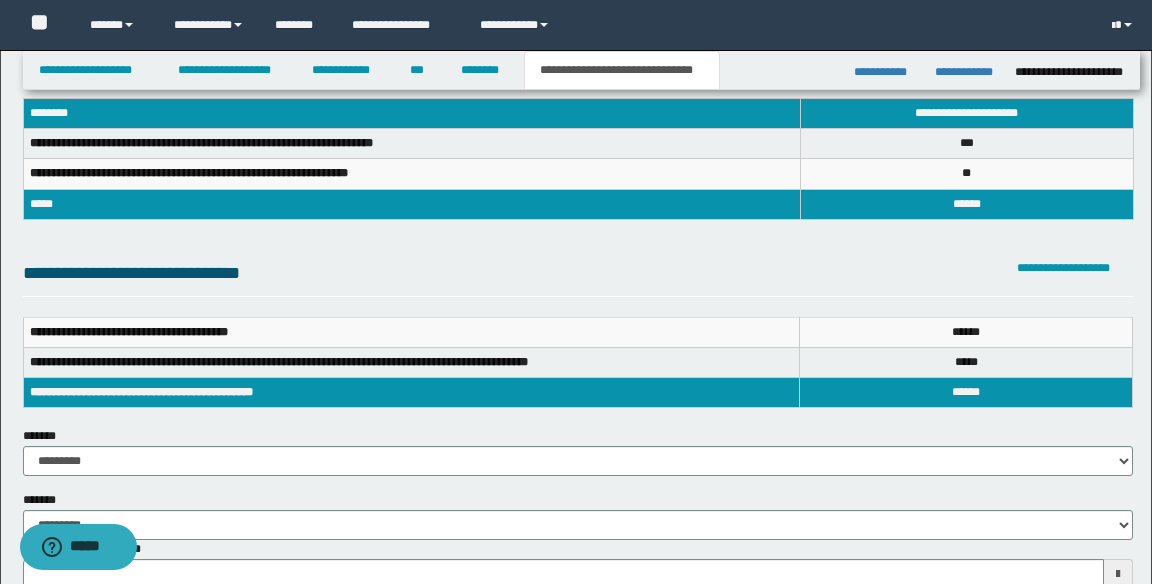 scroll, scrollTop: 0, scrollLeft: 0, axis: both 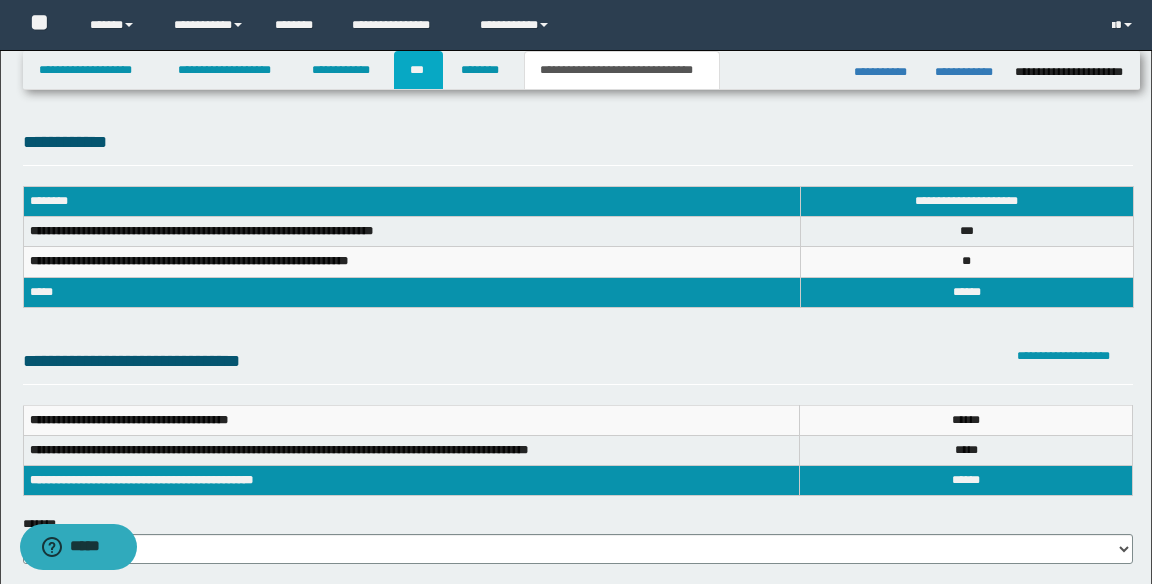 click on "***" at bounding box center (418, 70) 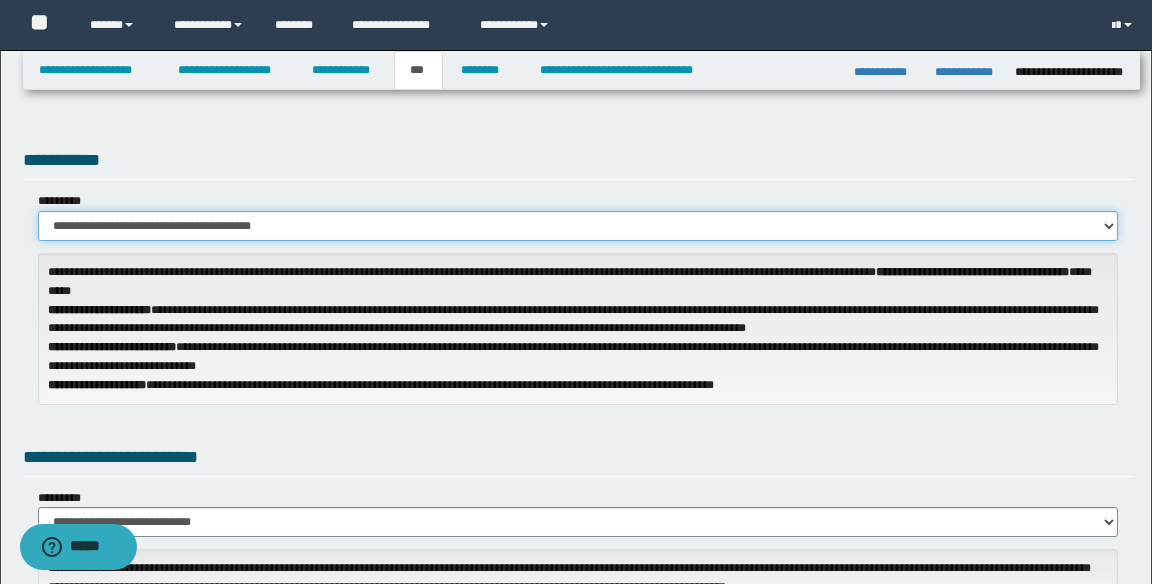 click on "**********" at bounding box center [578, 226] 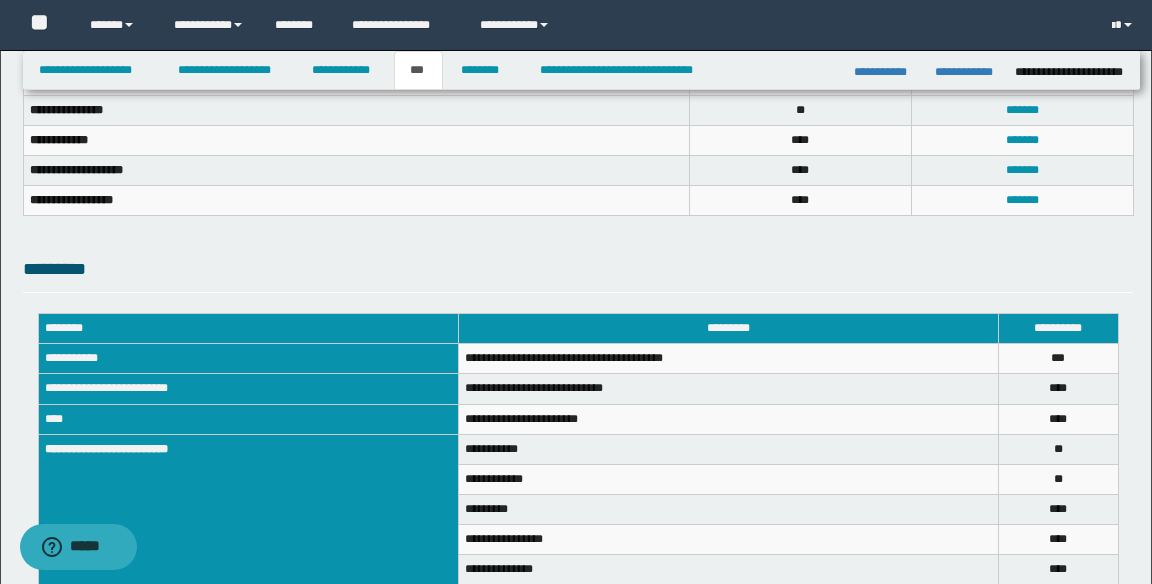 scroll, scrollTop: 861, scrollLeft: 0, axis: vertical 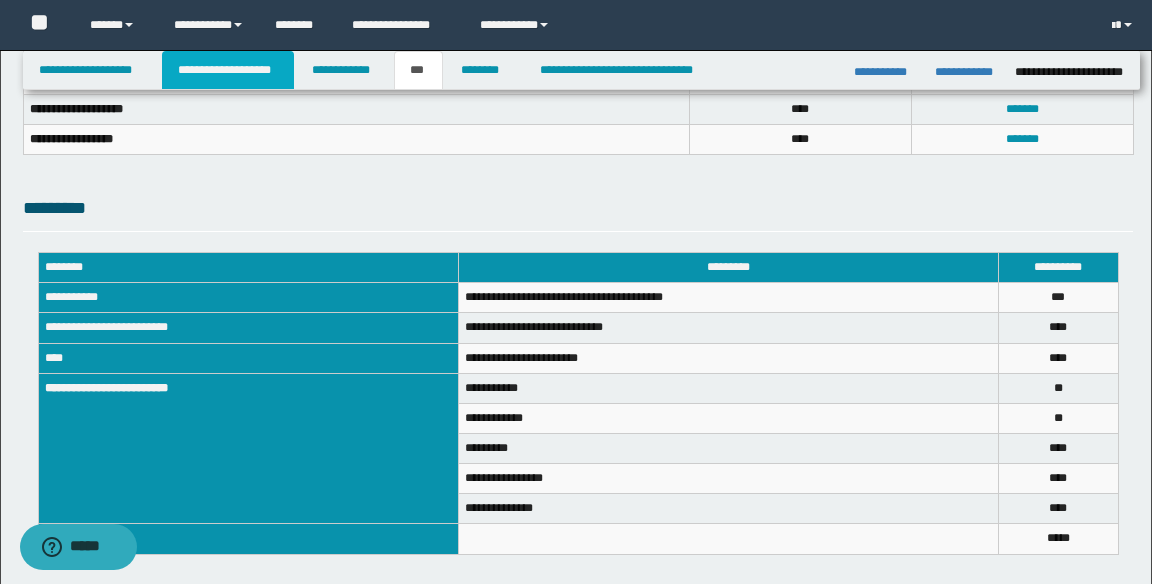 click on "**********" at bounding box center (228, 70) 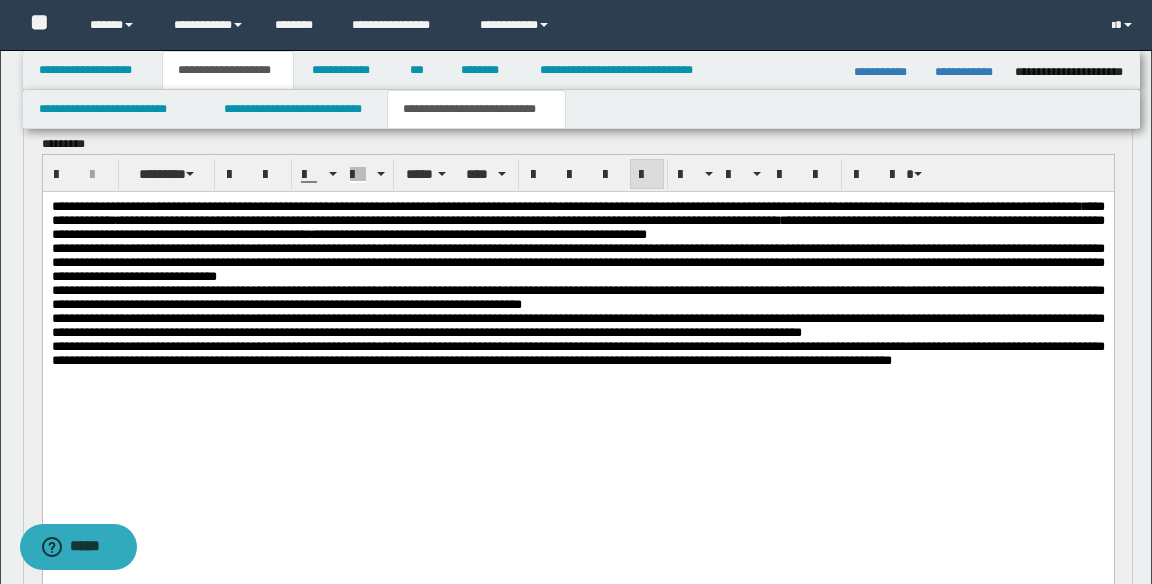 scroll, scrollTop: 227, scrollLeft: 0, axis: vertical 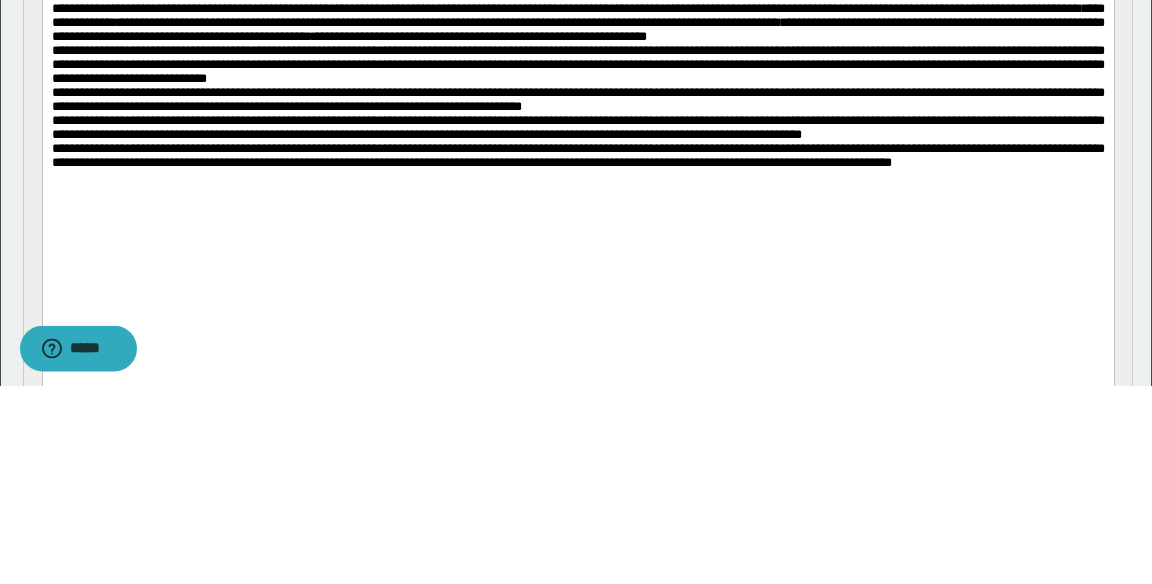 click on "**********" at bounding box center [577, 64] 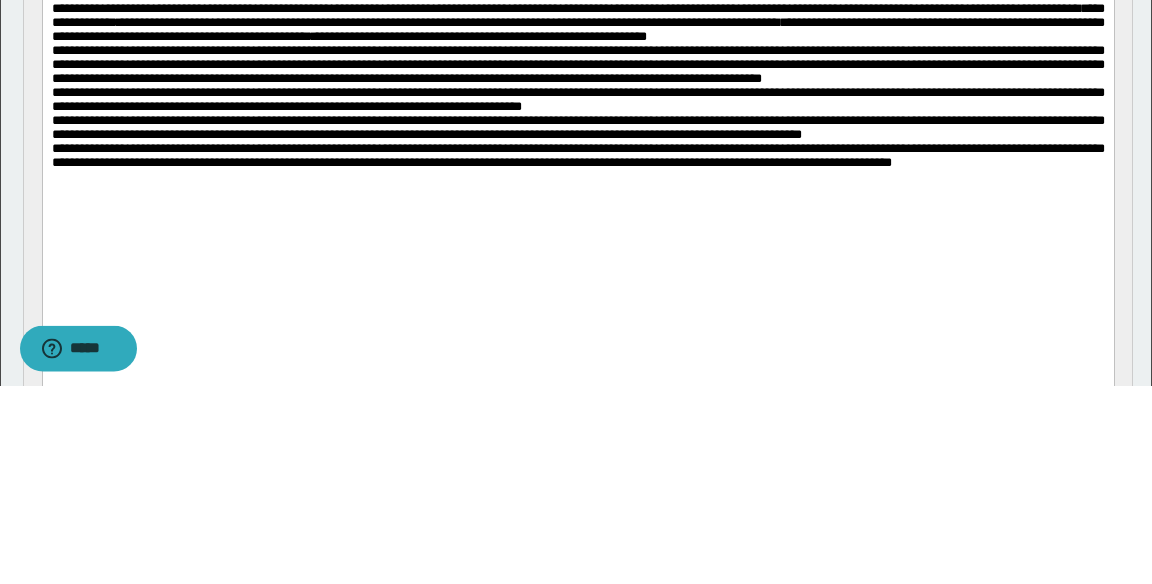 click on "**********" at bounding box center (577, 64) 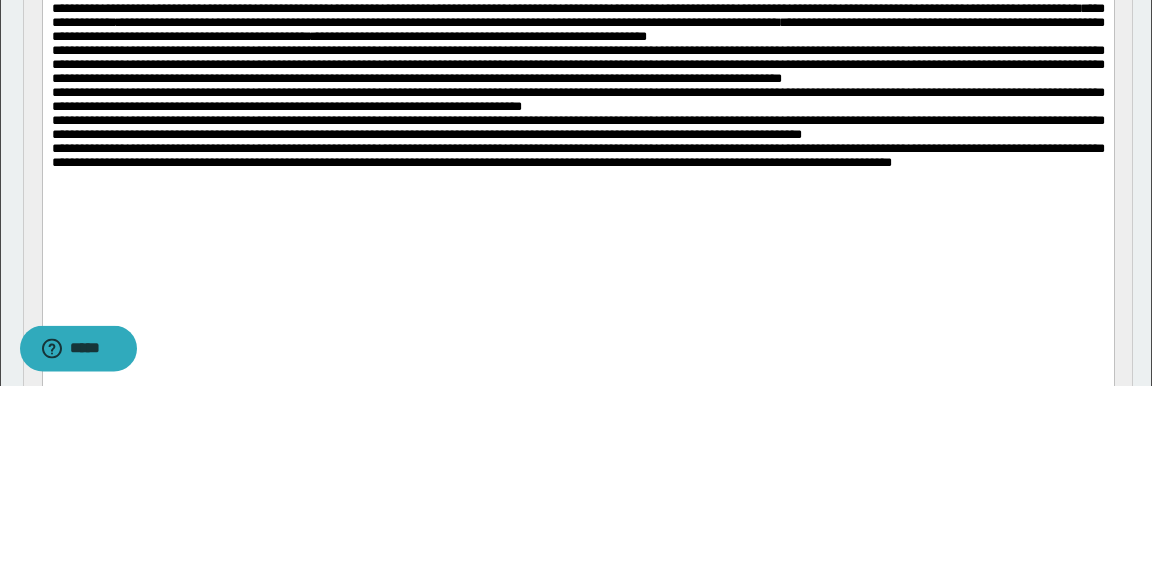 click on "**********" at bounding box center (577, 64) 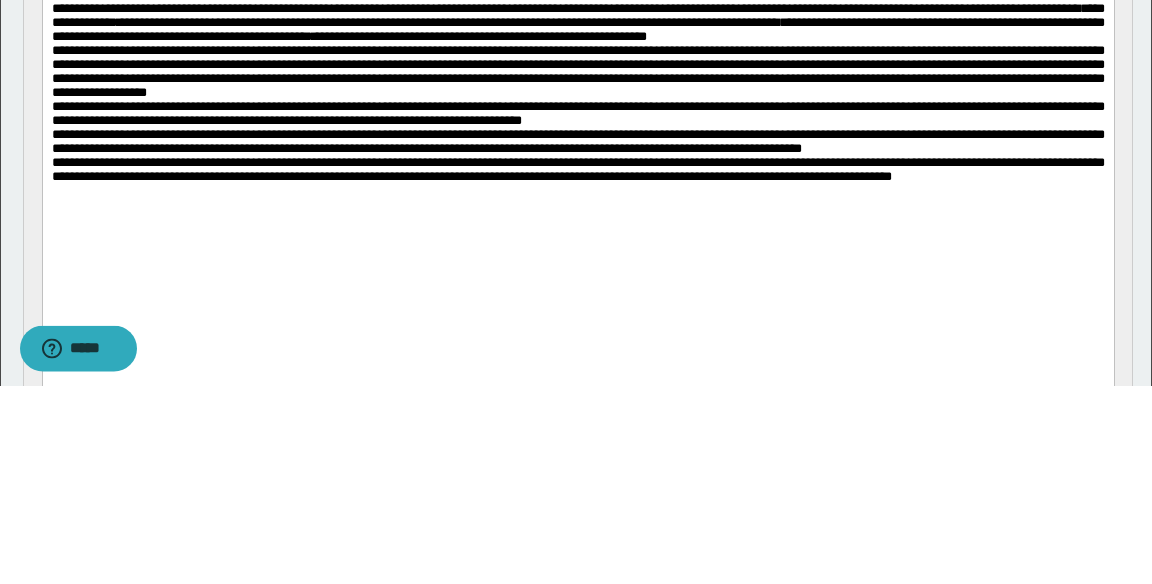 click on "**********" at bounding box center (577, 71) 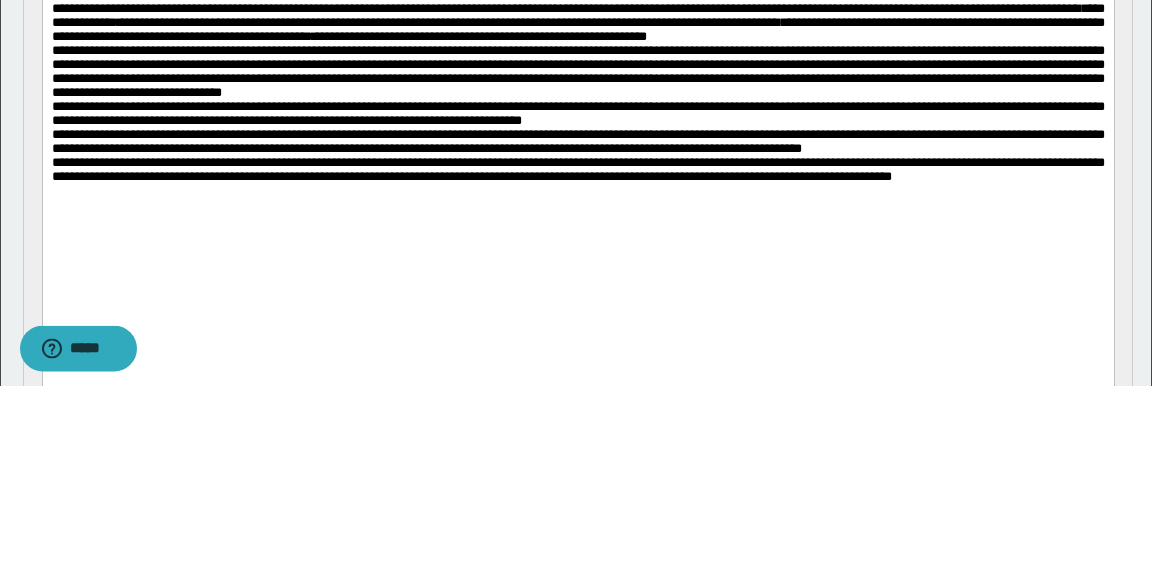 click on "**********" at bounding box center [577, 71] 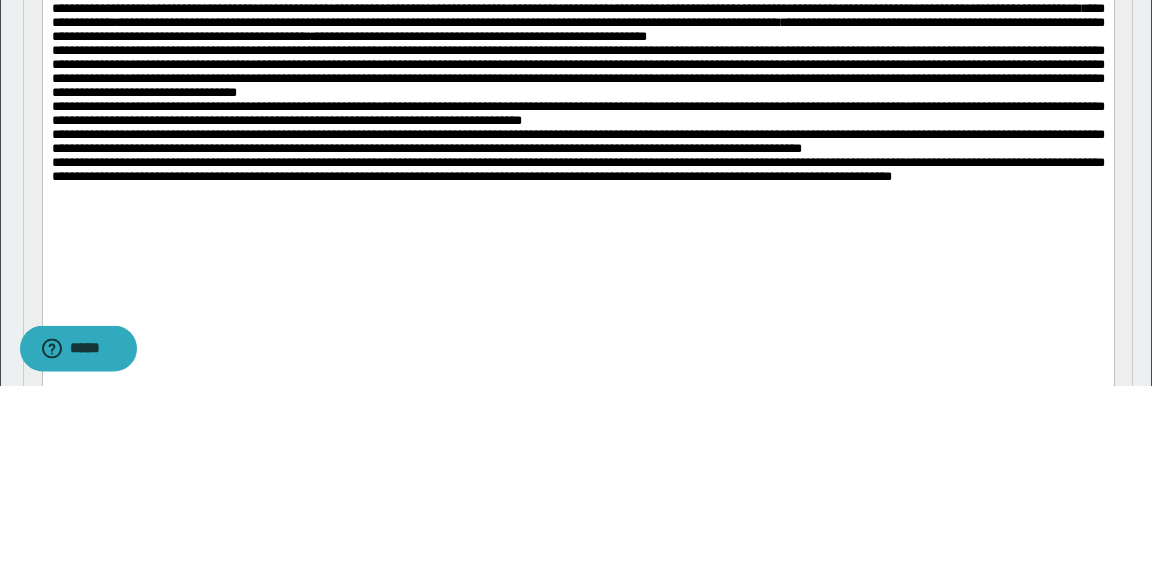 click on "**********" at bounding box center (577, 71) 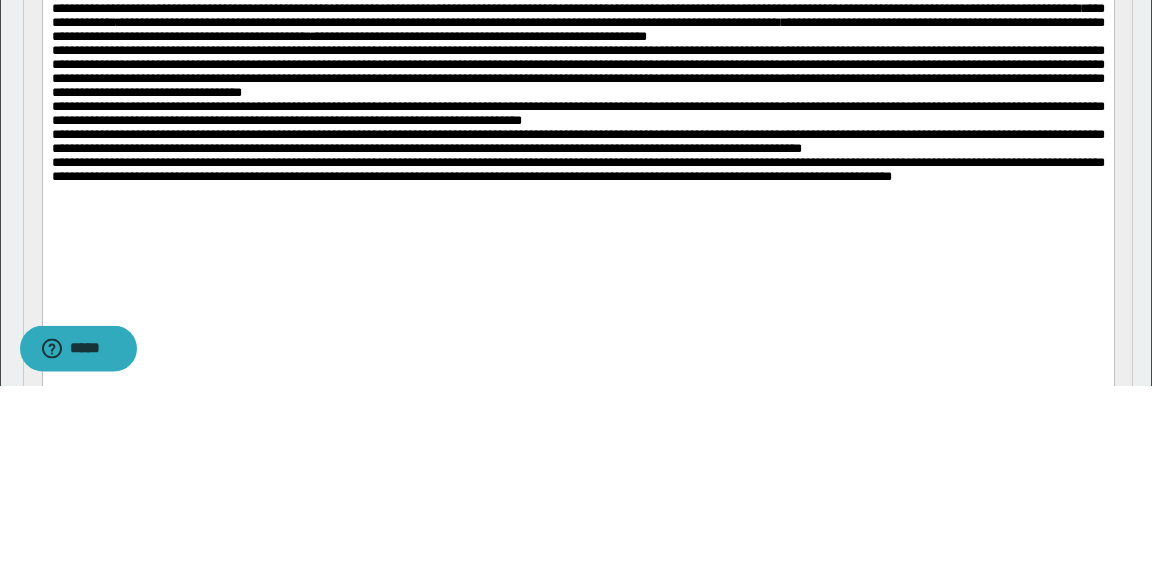 click on "**********" at bounding box center (577, 71) 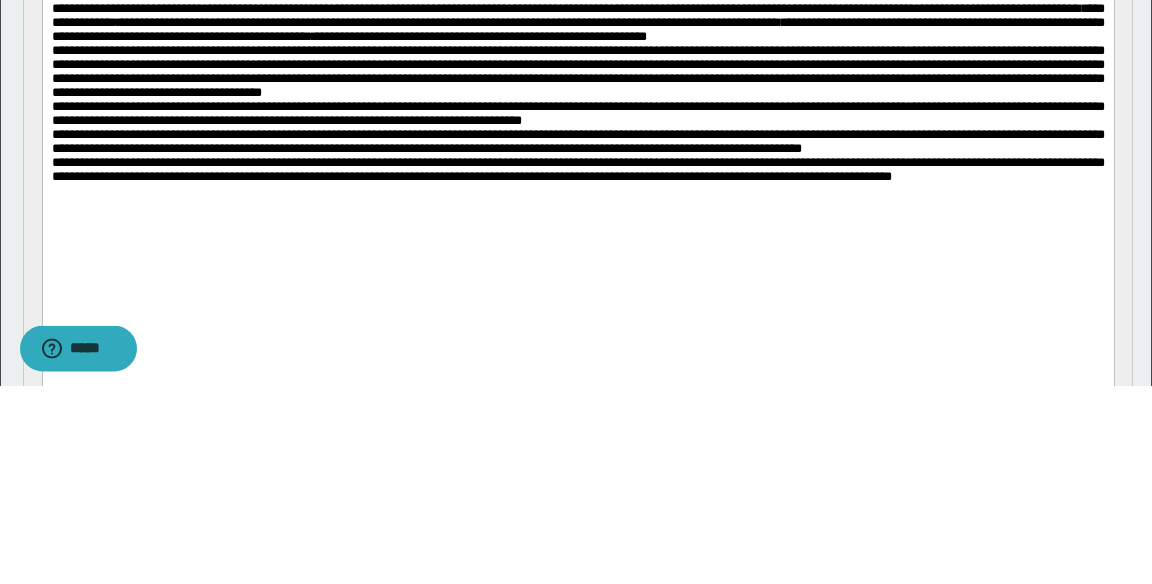 click on "**********" at bounding box center (577, 71) 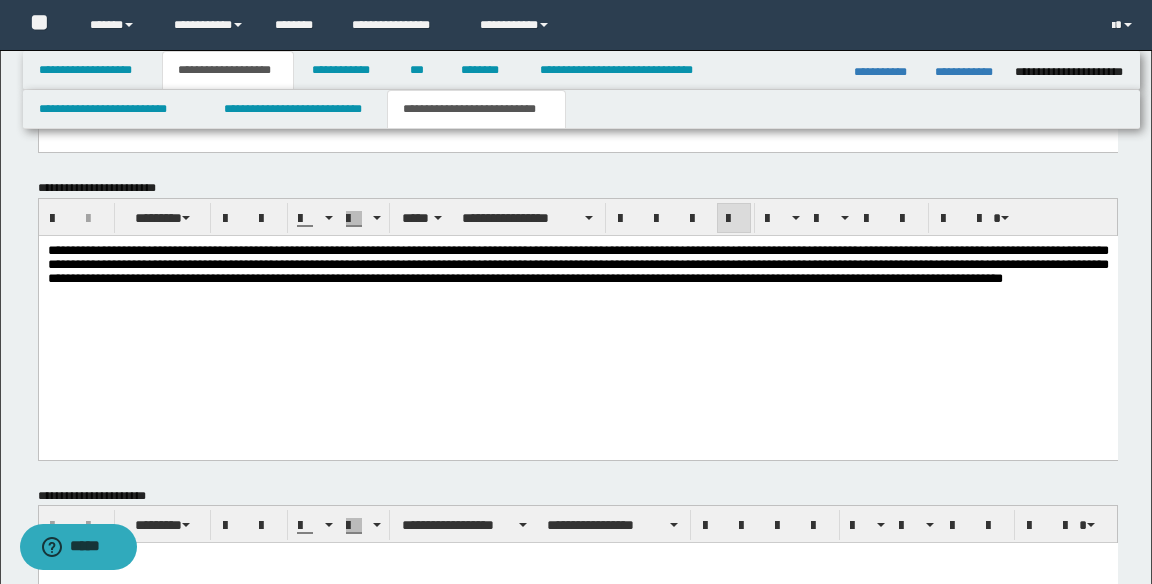 scroll, scrollTop: 1168, scrollLeft: 0, axis: vertical 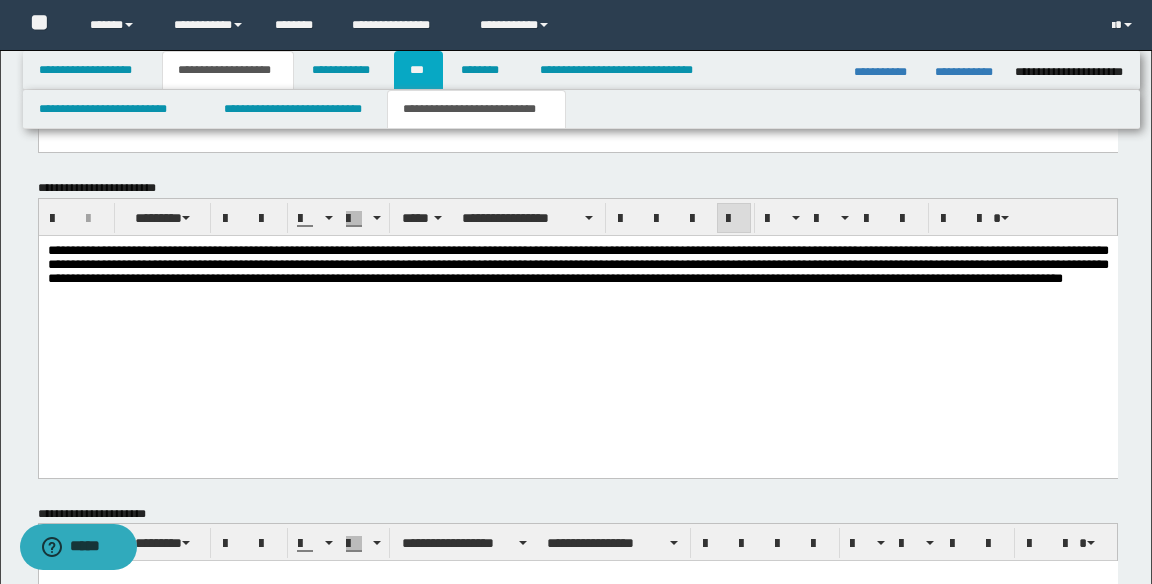 click on "***" at bounding box center [418, 70] 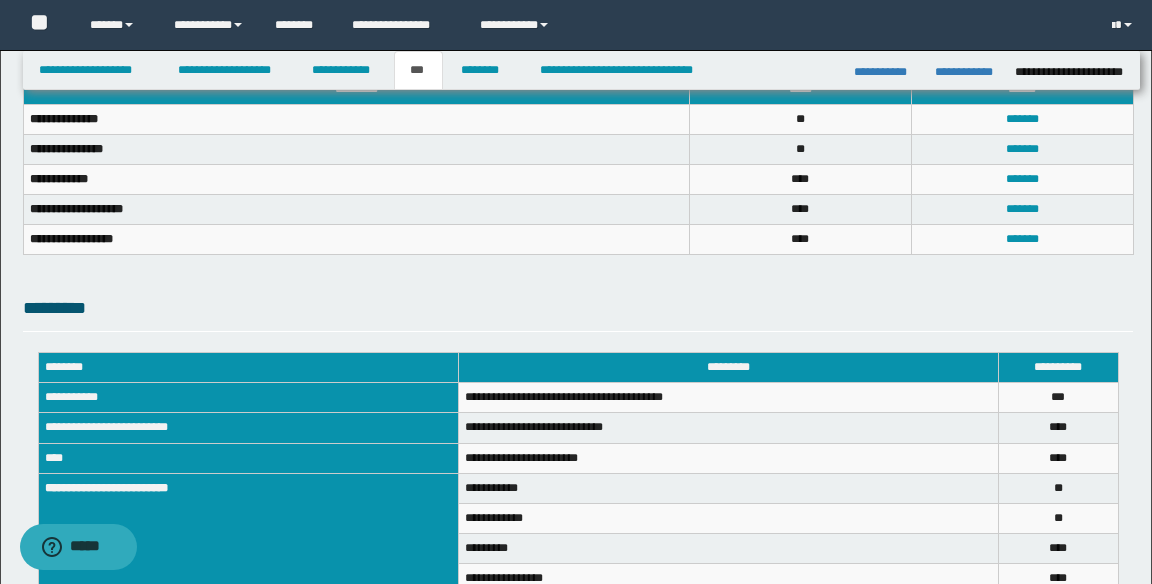 scroll, scrollTop: 749, scrollLeft: 0, axis: vertical 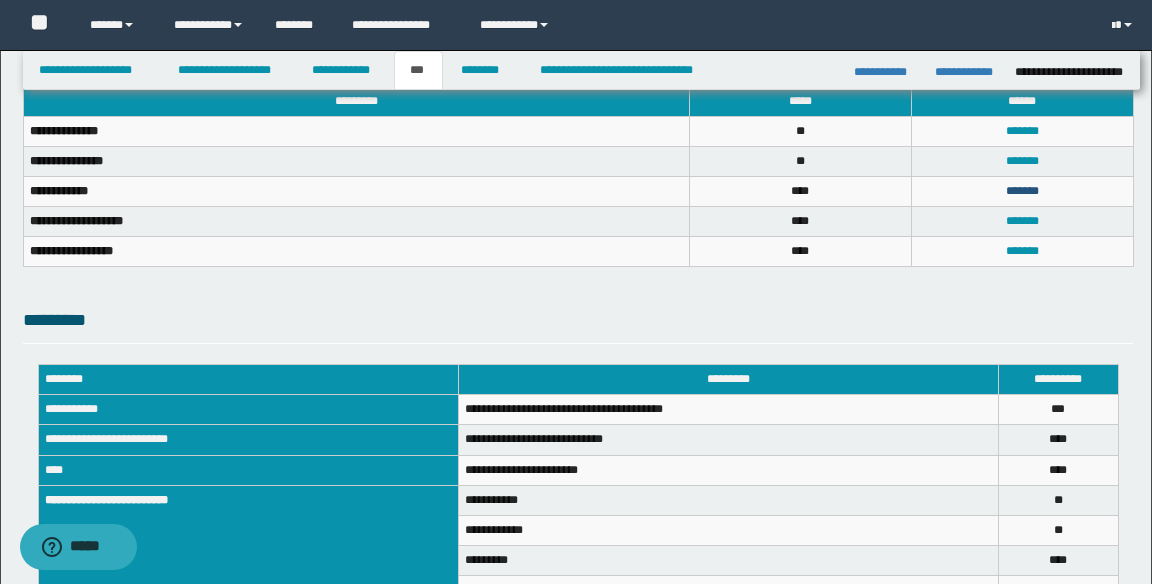 click on "*******" at bounding box center (1022, 191) 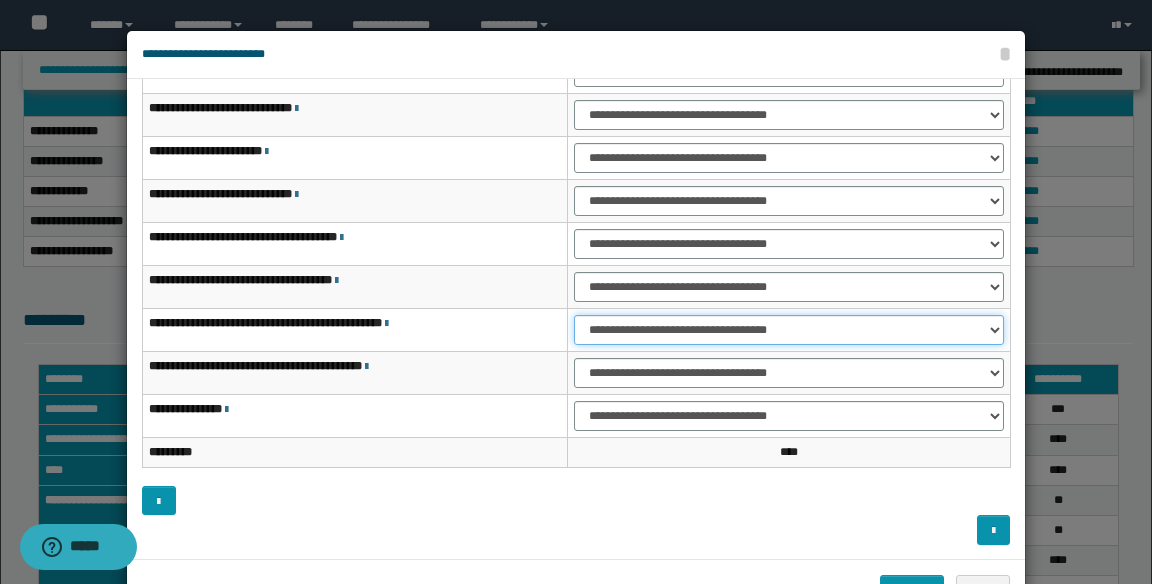 click on "**********" at bounding box center [789, 330] 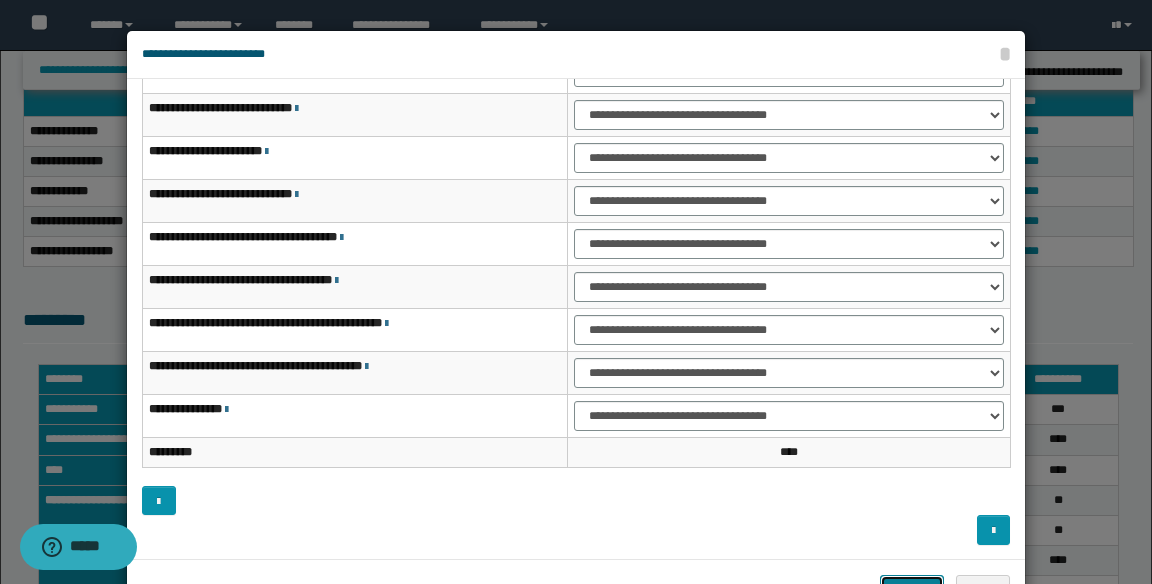 click on "*******" at bounding box center (912, 590) 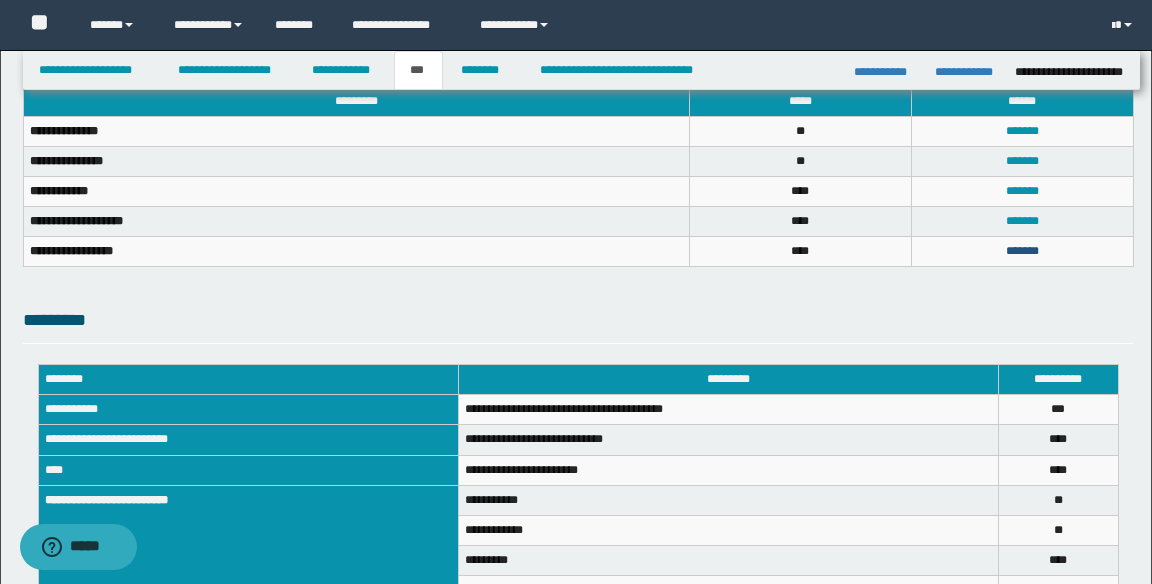 click on "*******" at bounding box center [1022, 251] 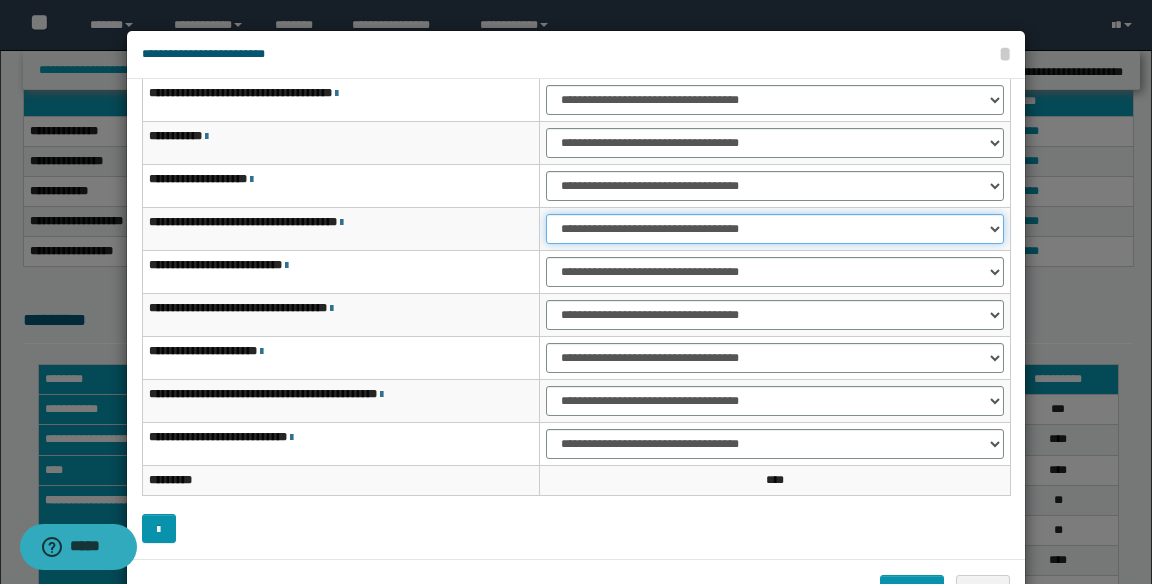 click on "**********" at bounding box center (775, 229) 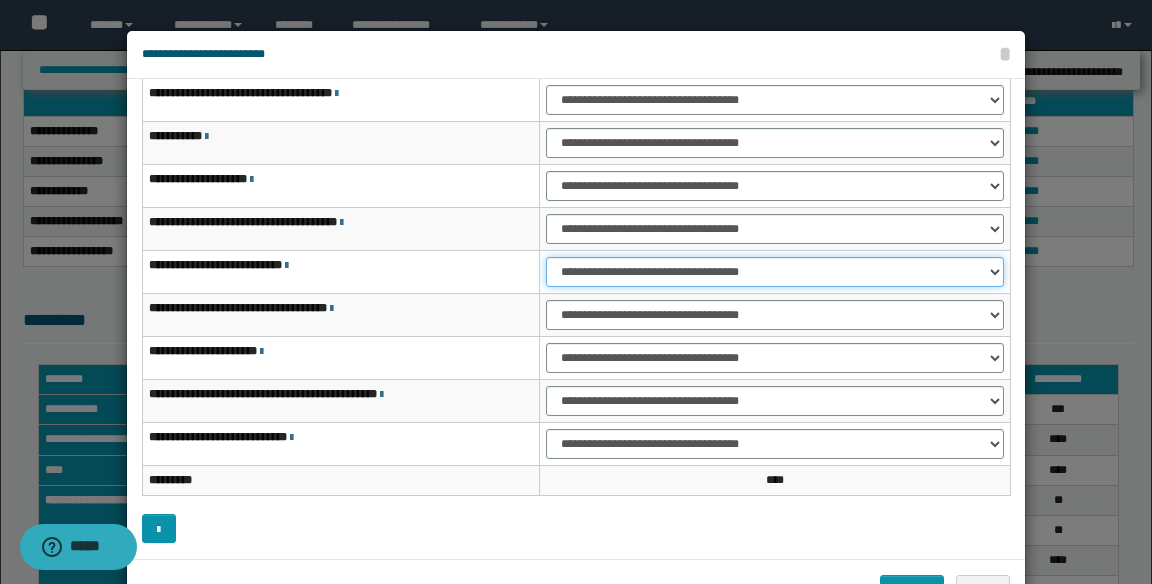 click on "**********" at bounding box center [775, 272] 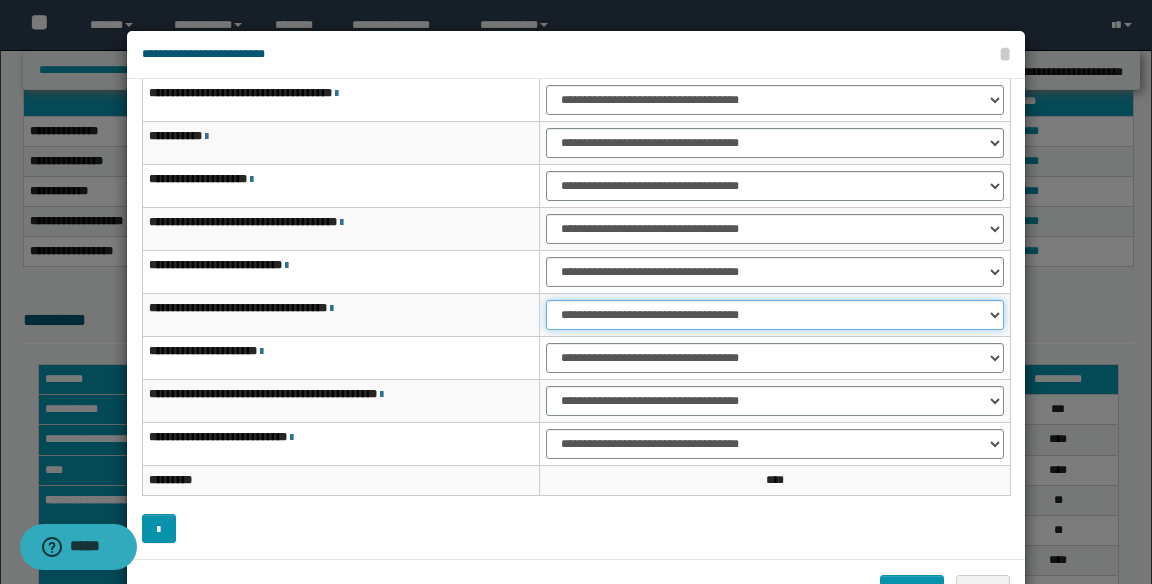 click on "**********" at bounding box center [775, 315] 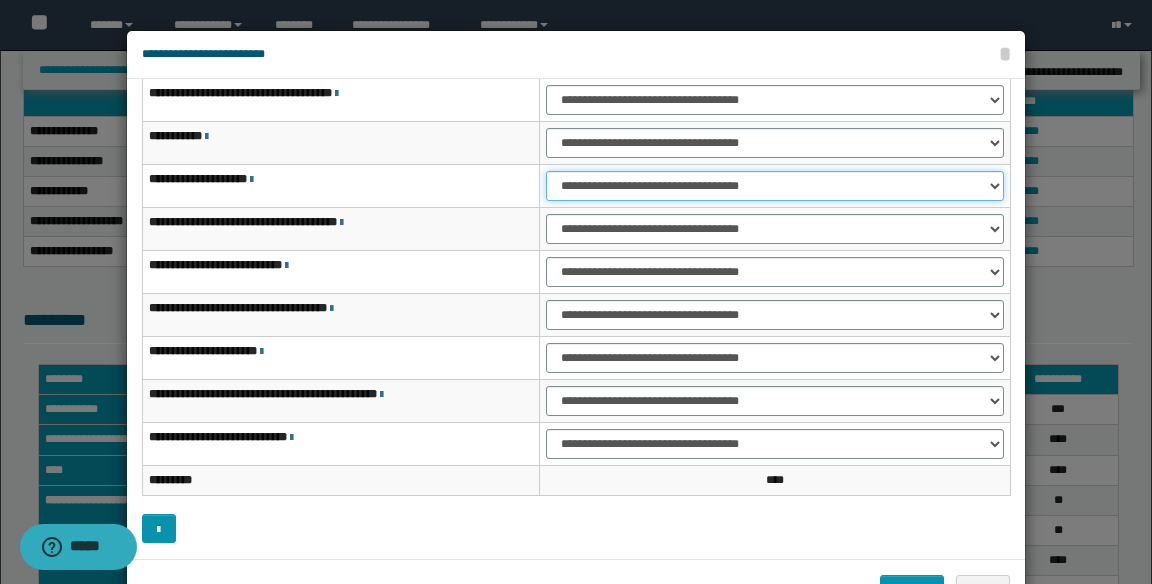click on "**********" at bounding box center [775, 186] 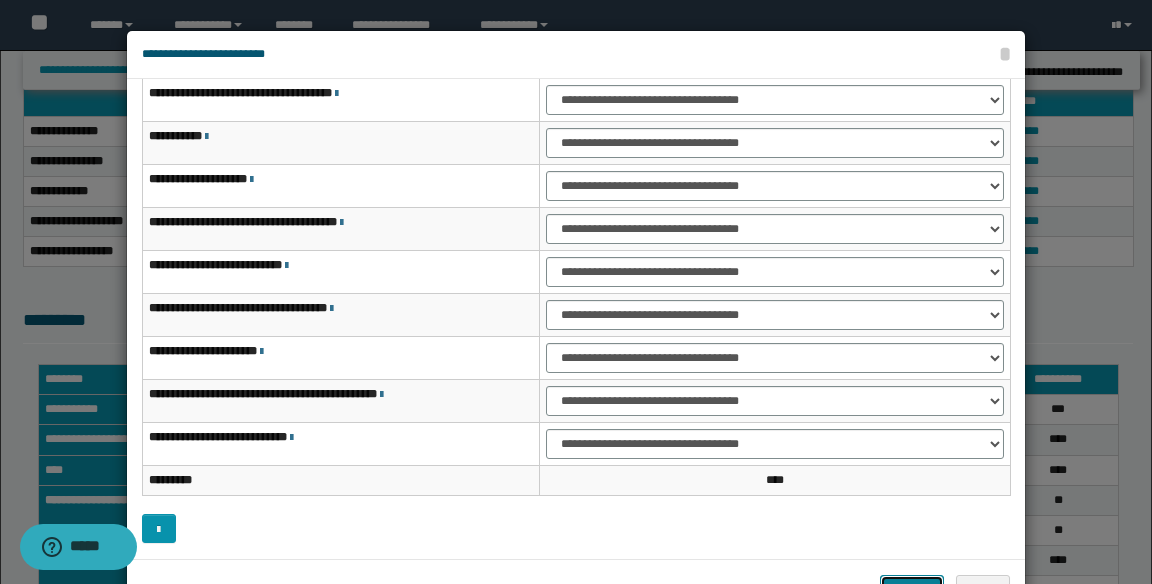 click on "*******" at bounding box center [912, 590] 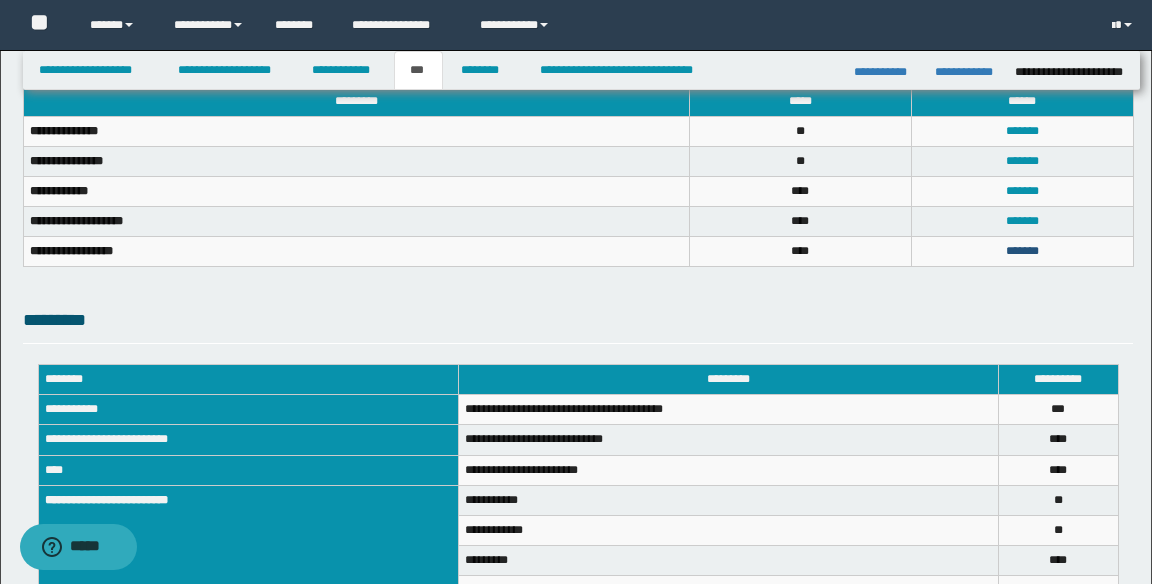 click on "*******" at bounding box center [1022, 251] 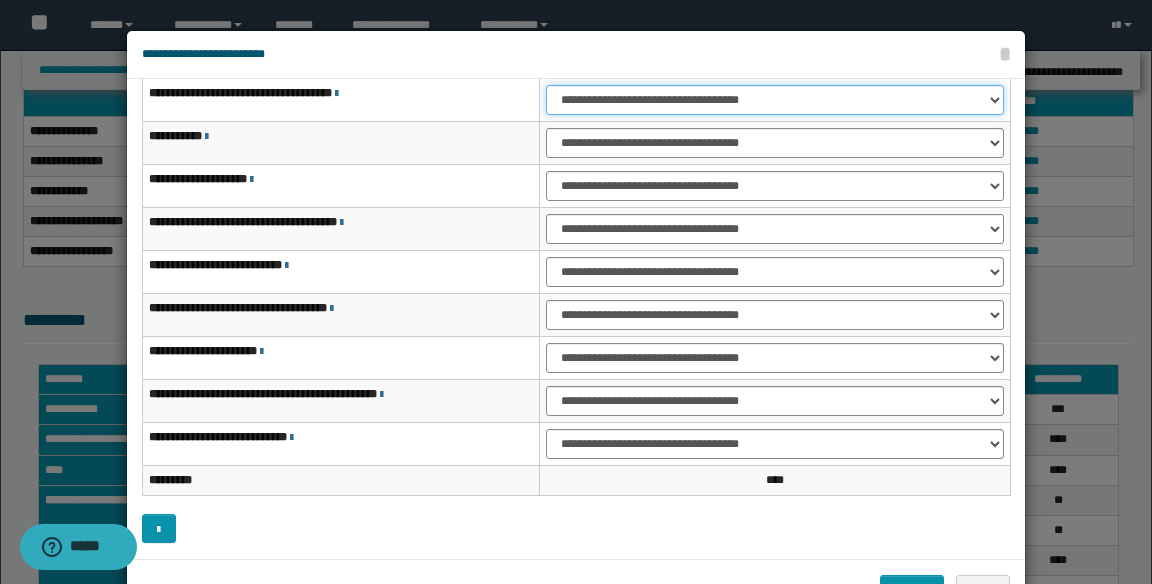 click on "**********" at bounding box center (775, 100) 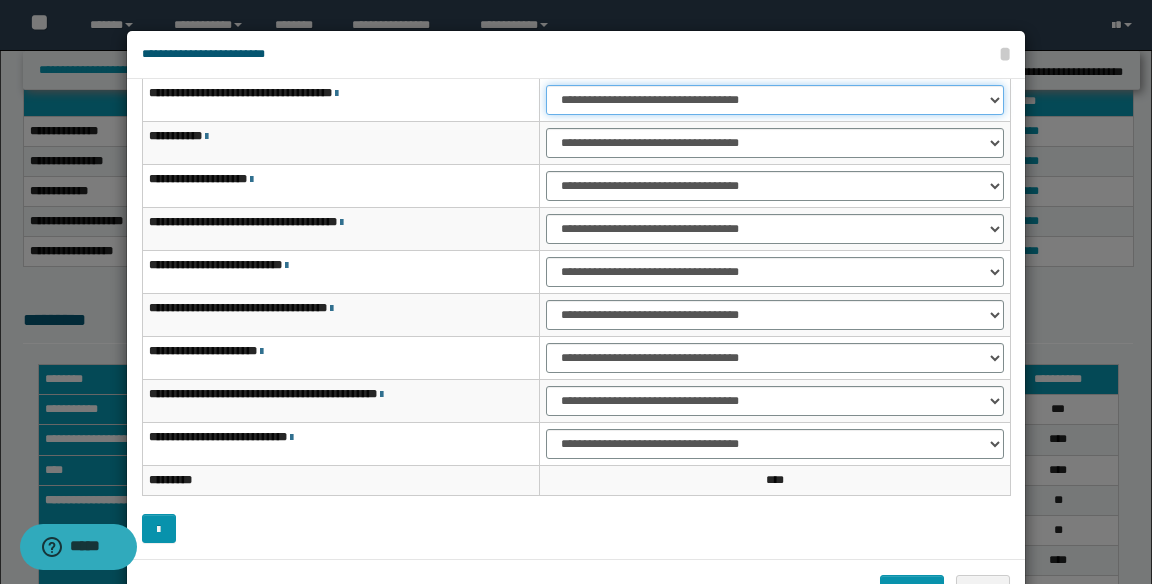 select on "***" 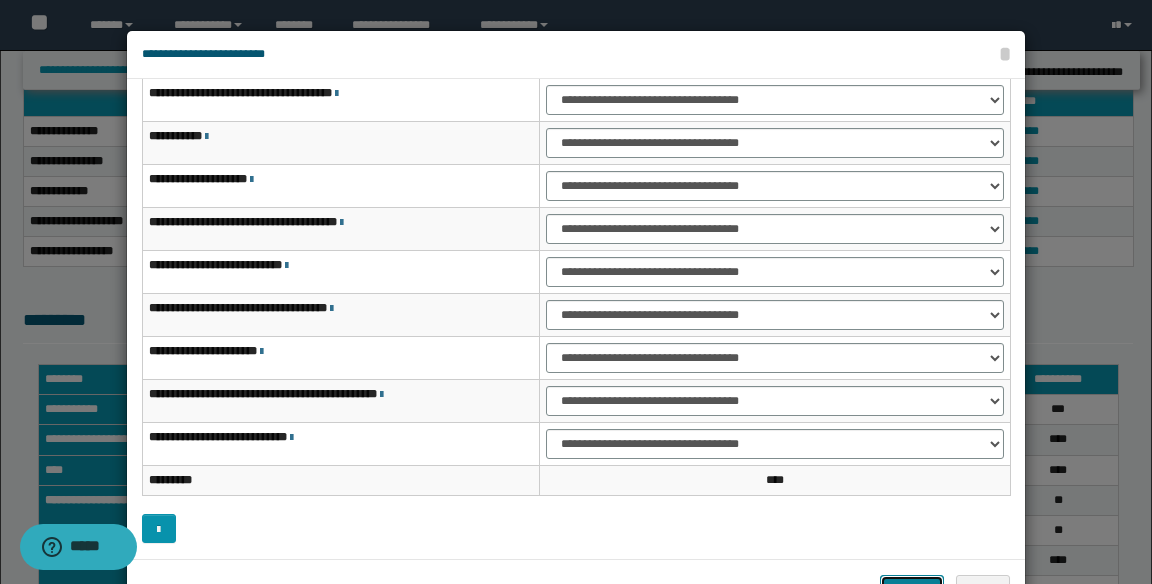 click on "*******" at bounding box center (912, 590) 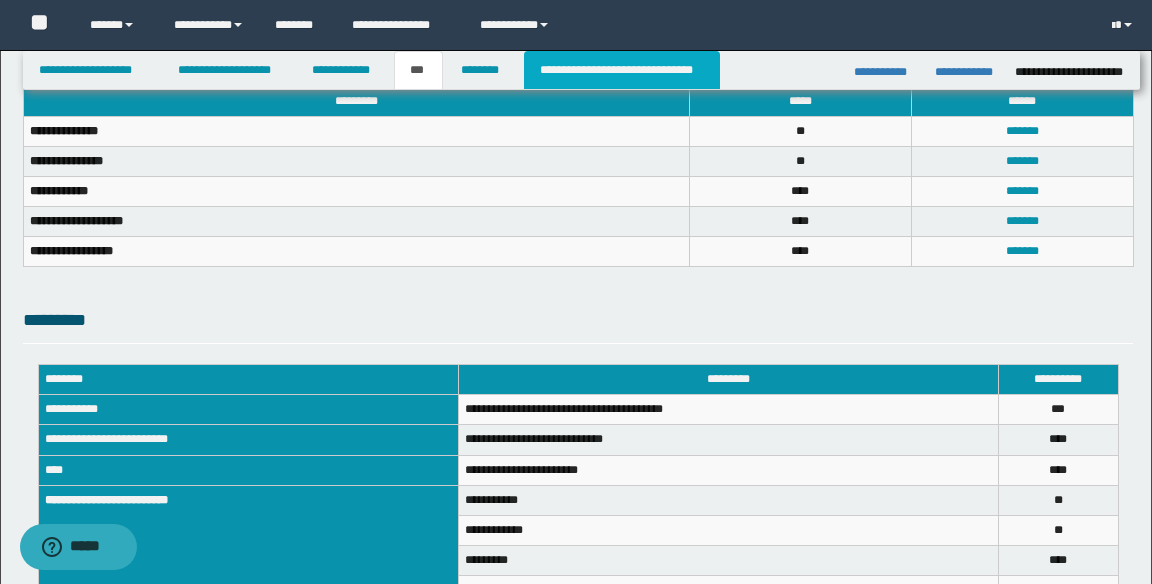 click on "**********" at bounding box center (622, 70) 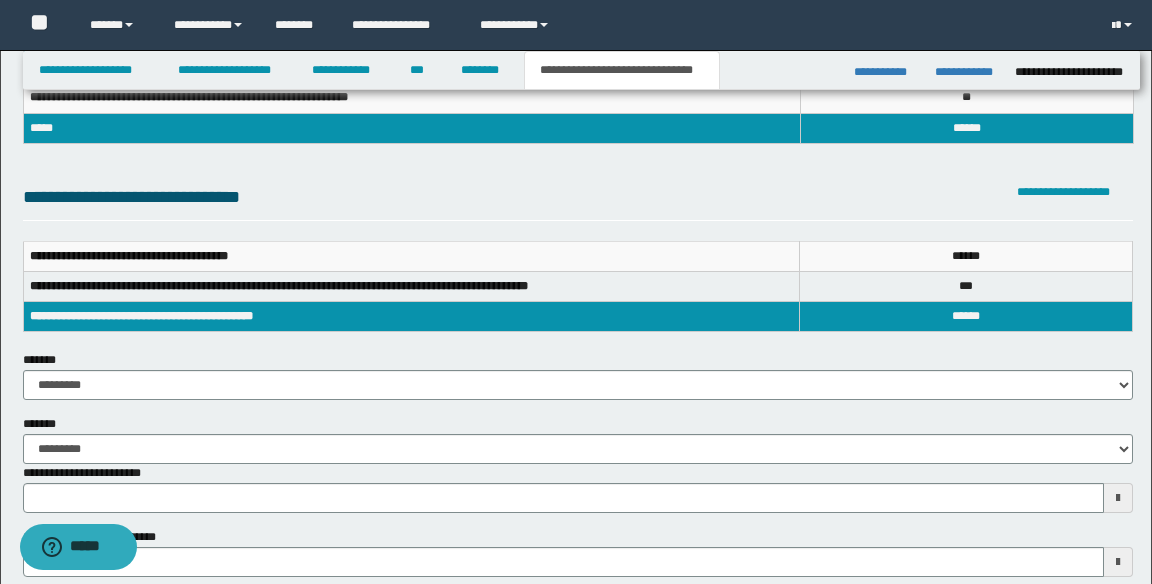 scroll, scrollTop: 0, scrollLeft: 0, axis: both 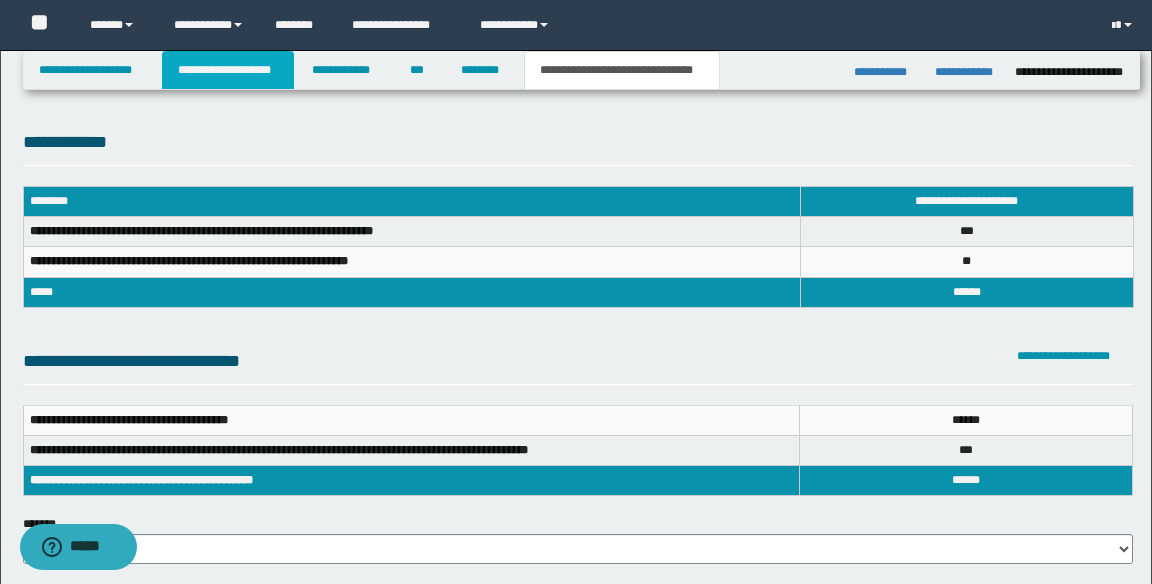 click on "**********" at bounding box center (228, 70) 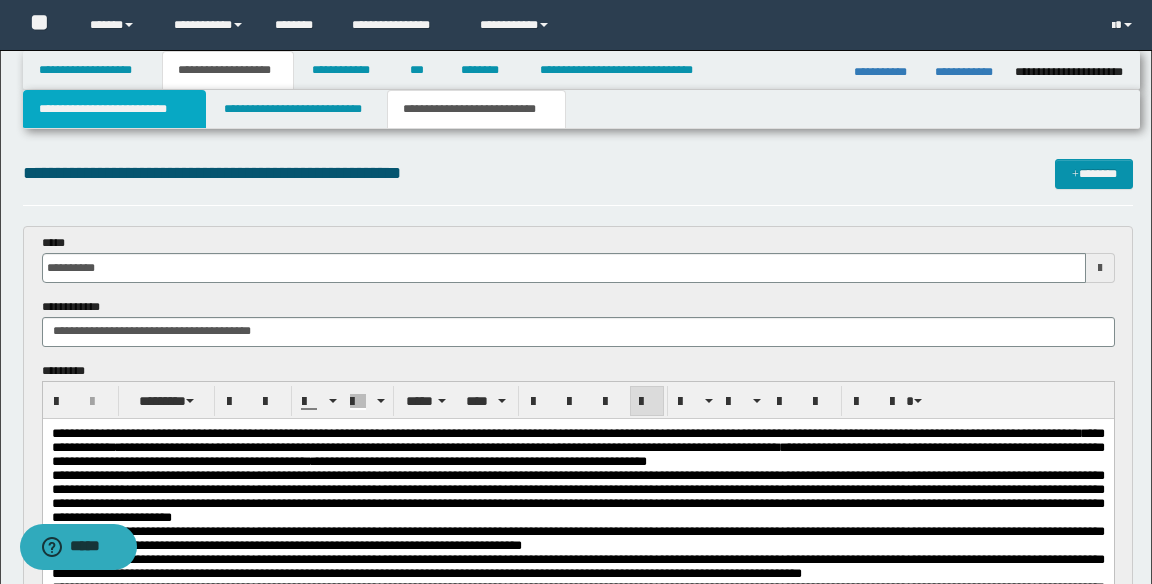 click on "**********" at bounding box center (115, 109) 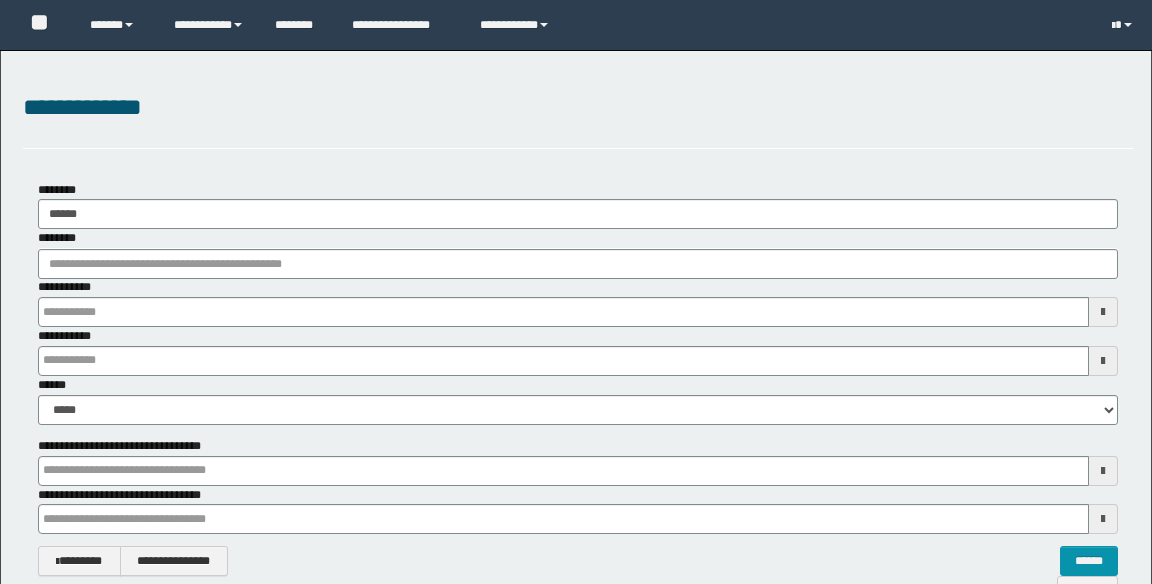 scroll, scrollTop: 0, scrollLeft: 0, axis: both 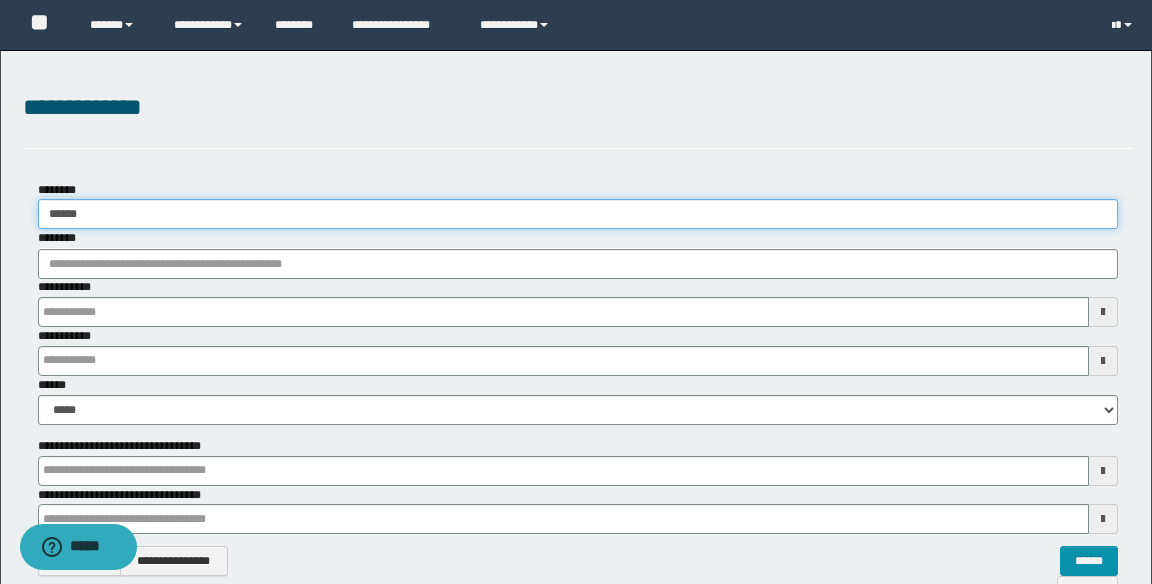 click on "******" at bounding box center (578, 214) 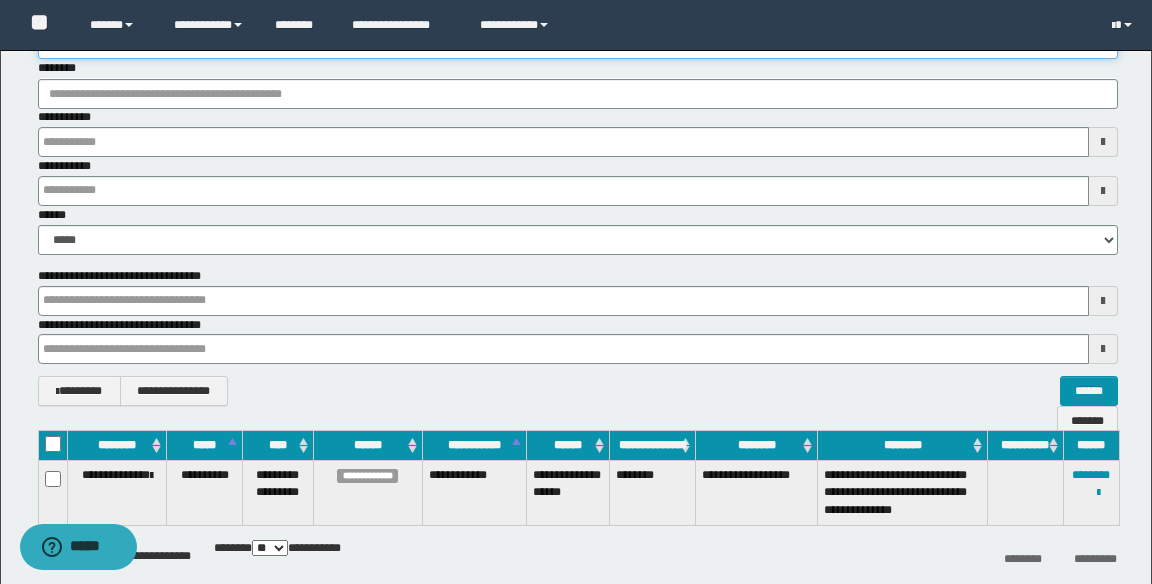 scroll, scrollTop: 178, scrollLeft: 0, axis: vertical 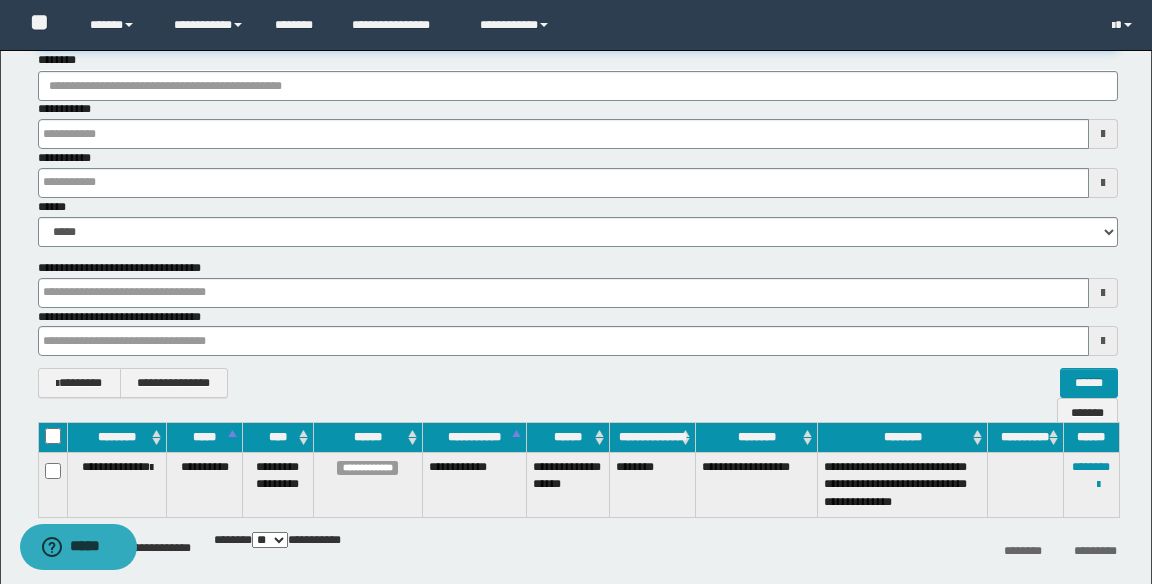 type on "******" 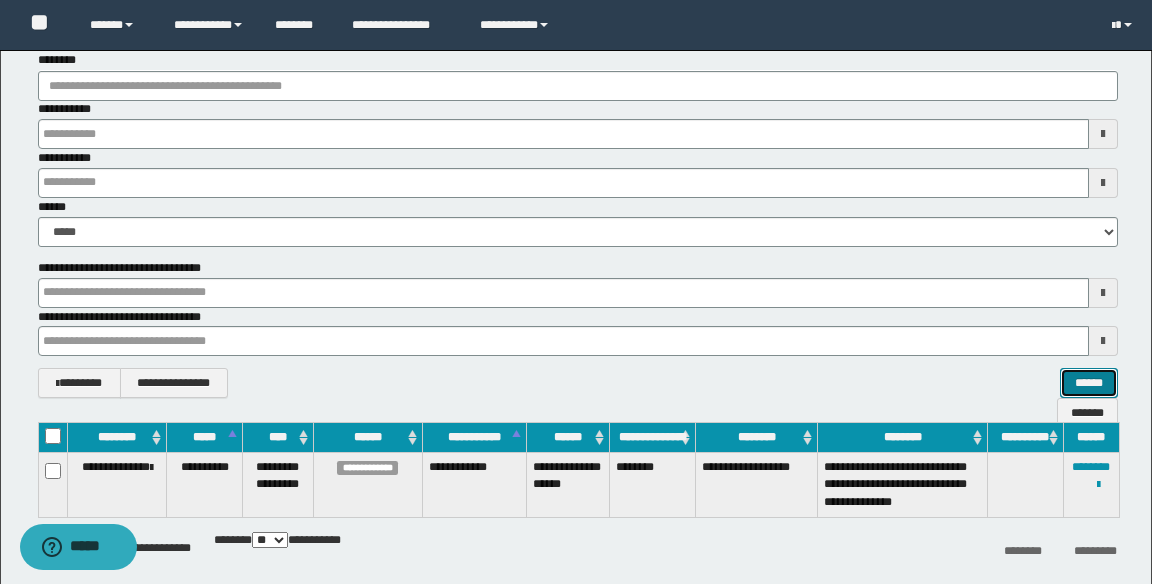 click on "******" at bounding box center (1089, 383) 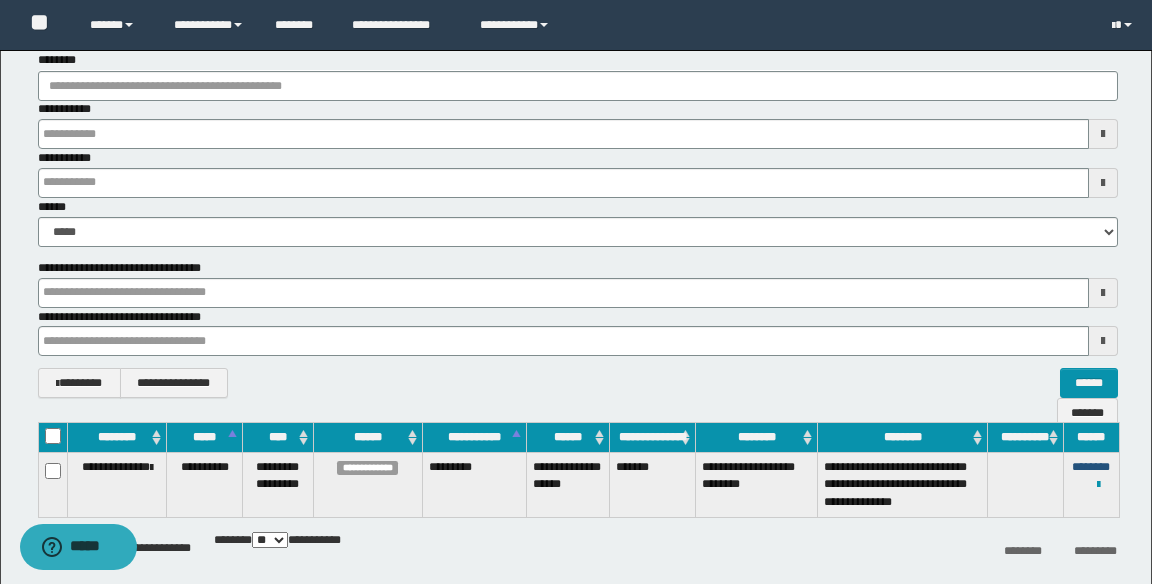 click on "********" at bounding box center (1091, 467) 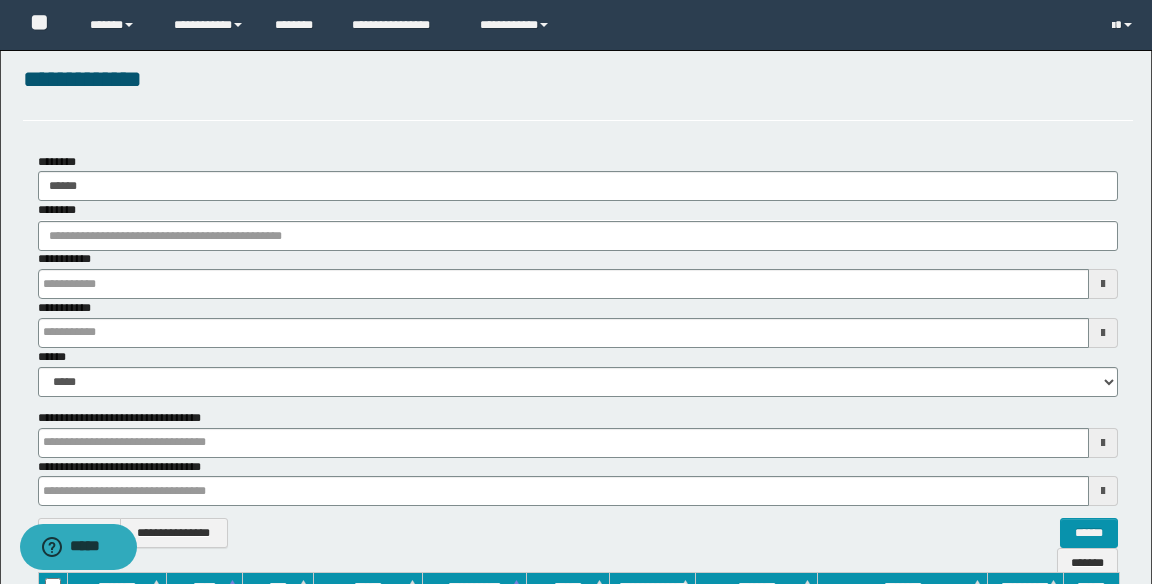 scroll, scrollTop: 0, scrollLeft: 0, axis: both 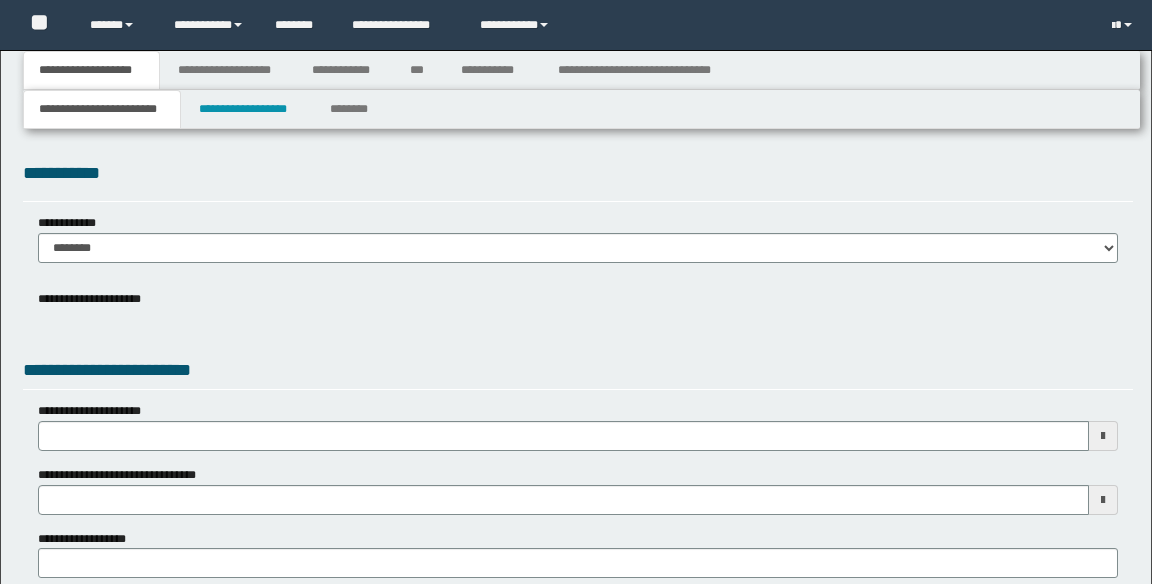 select on "**" 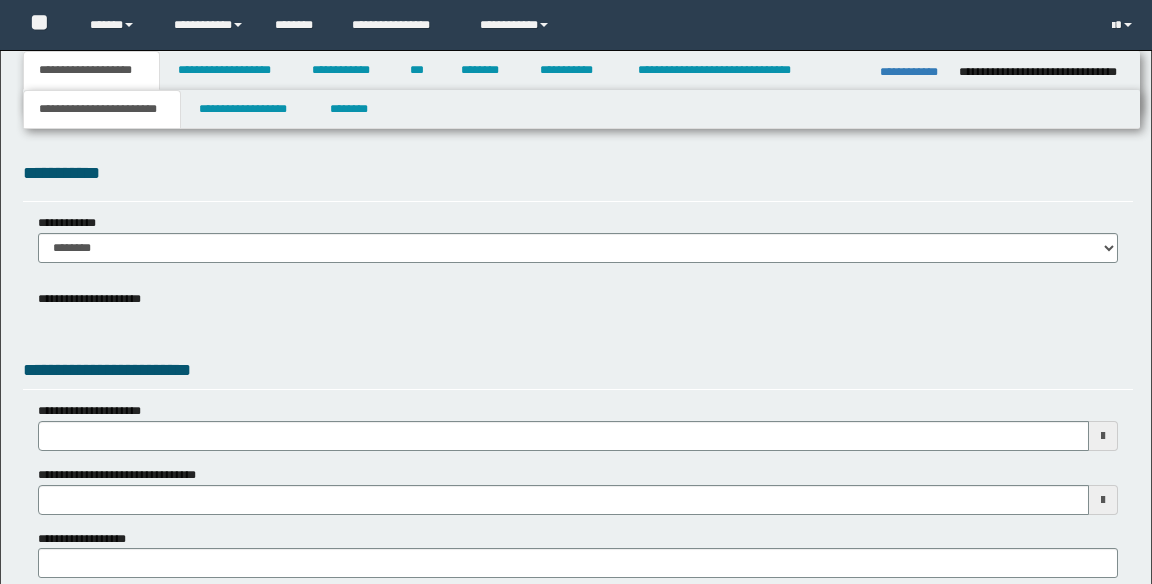 scroll, scrollTop: 0, scrollLeft: 0, axis: both 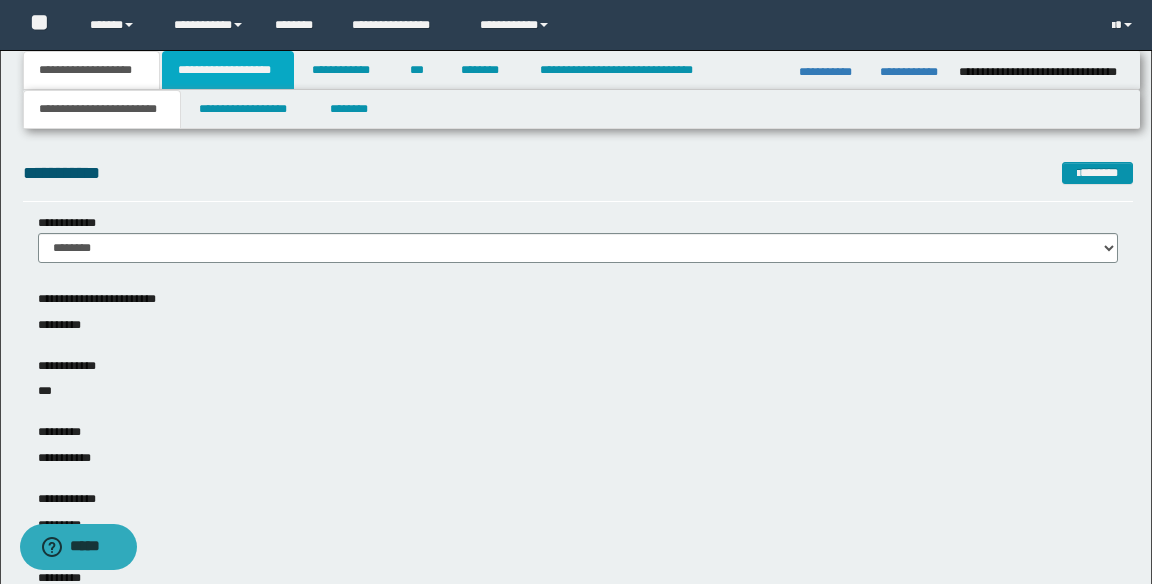 click on "**********" at bounding box center [228, 70] 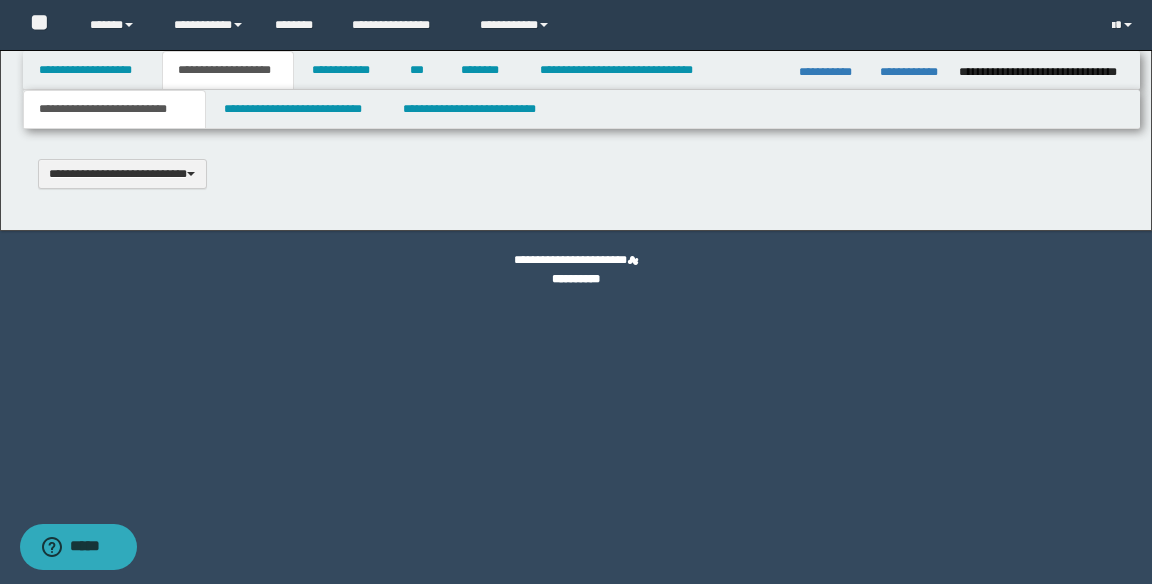 scroll, scrollTop: 0, scrollLeft: 0, axis: both 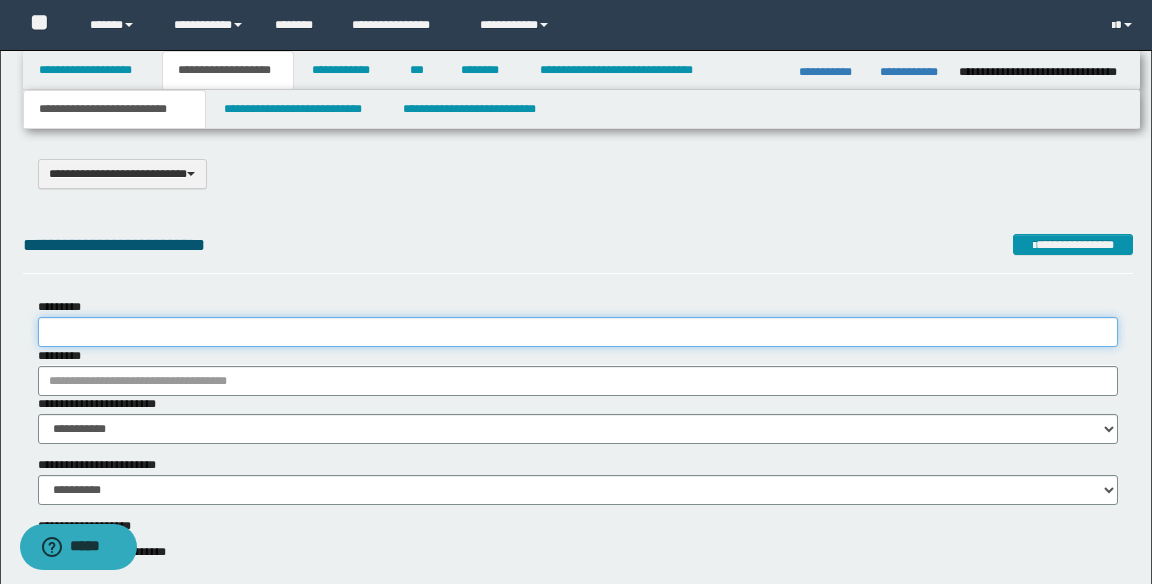 click on "*********" at bounding box center (578, 332) 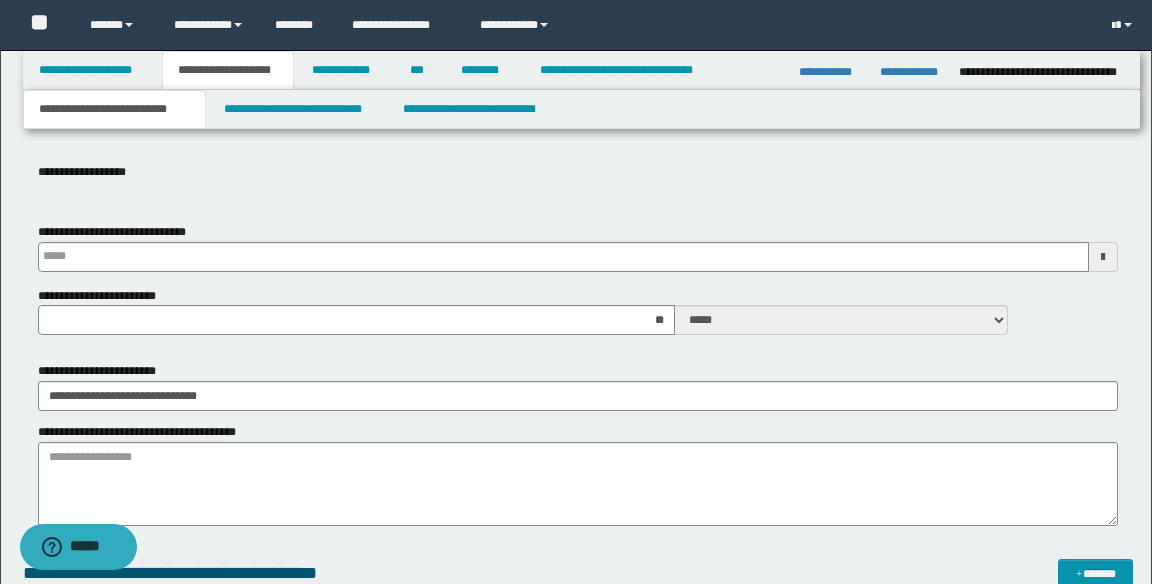 scroll, scrollTop: 722, scrollLeft: 0, axis: vertical 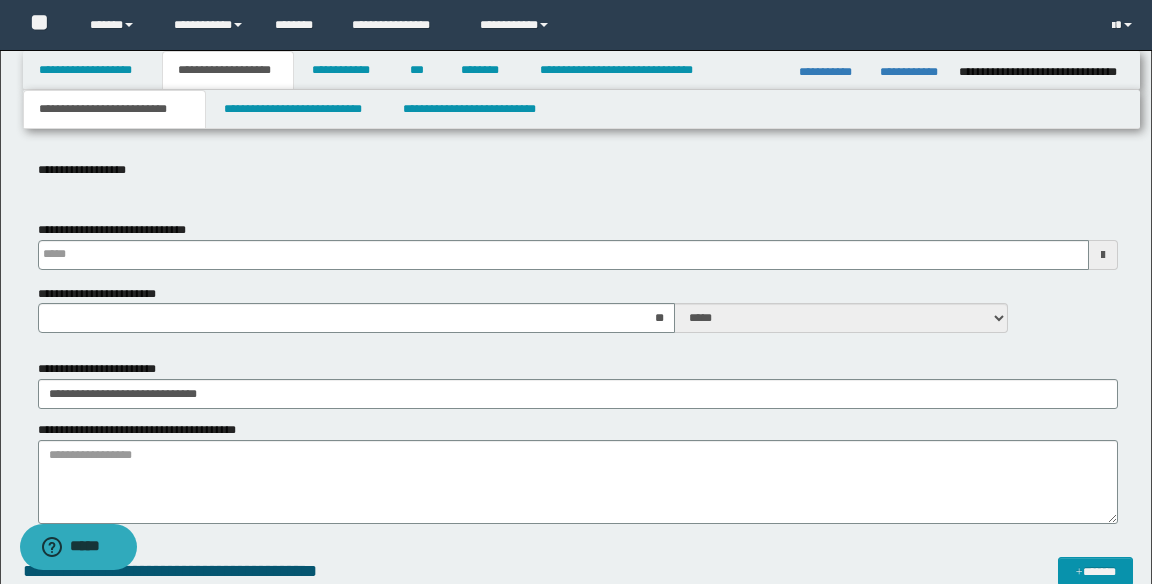 type on "**********" 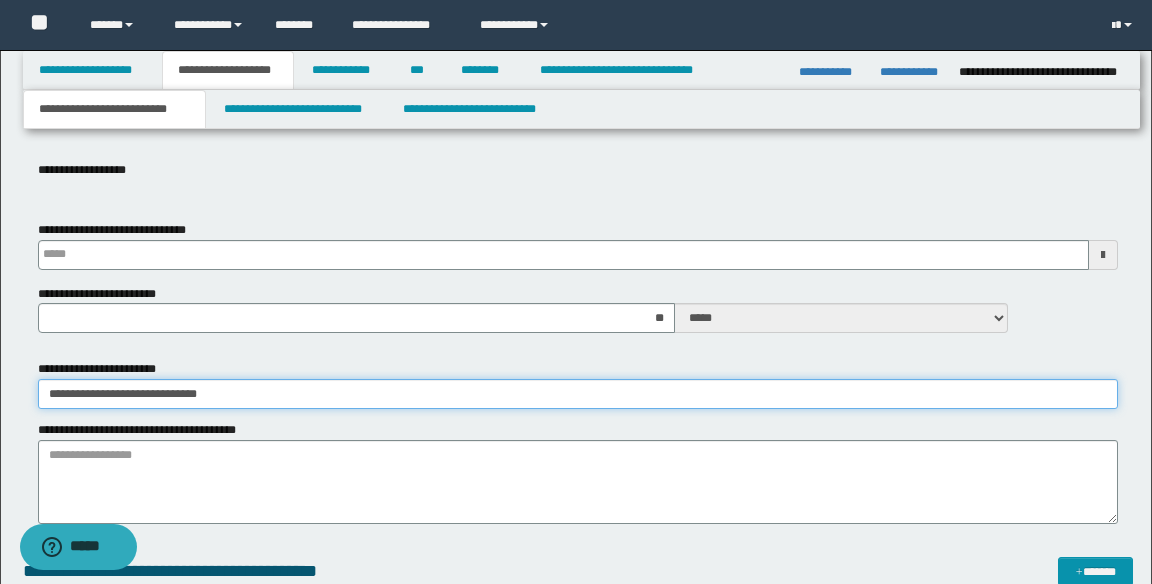 click on "**********" at bounding box center [578, 394] 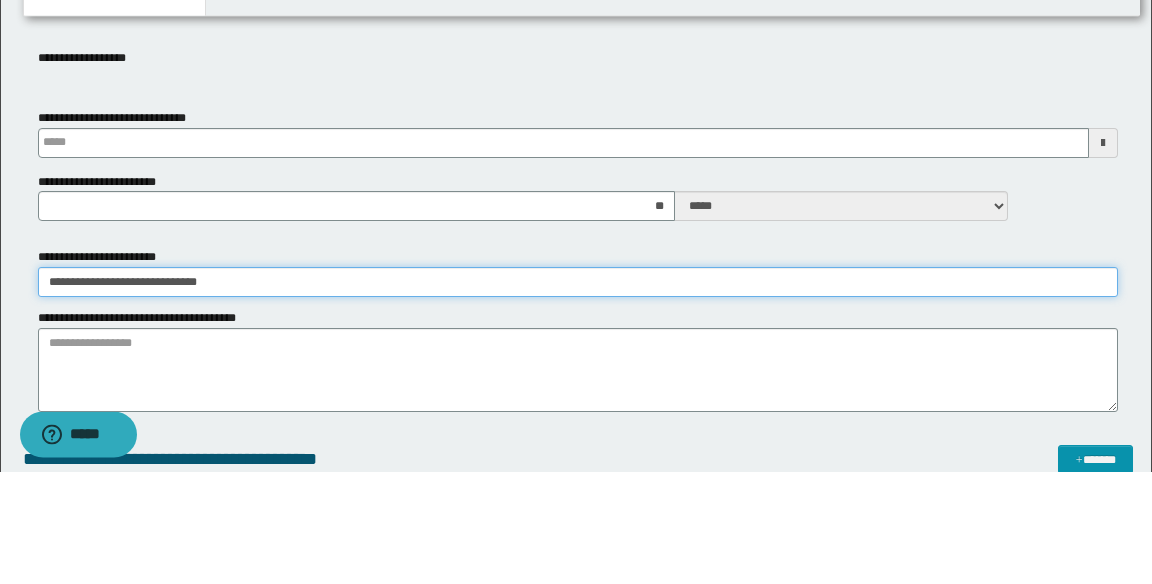 scroll, scrollTop: 722, scrollLeft: 0, axis: vertical 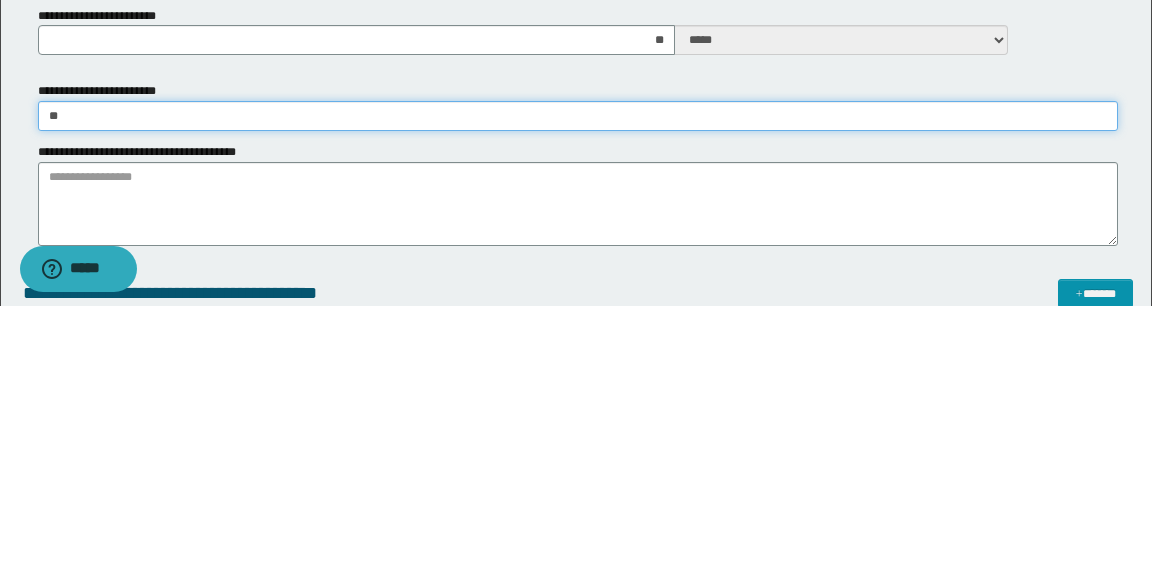 type on "*" 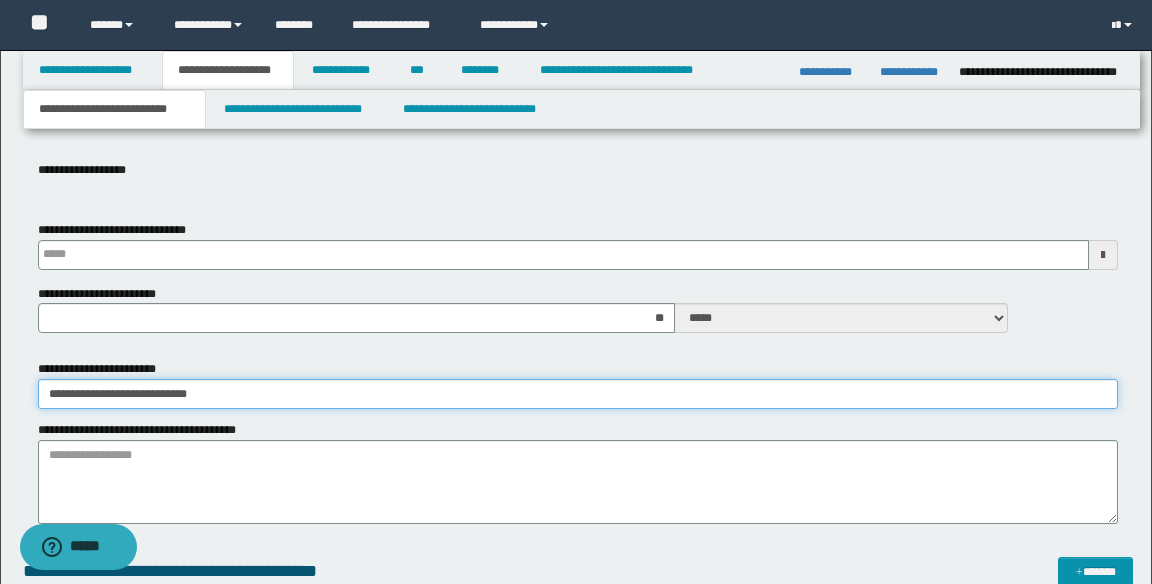 type on "**********" 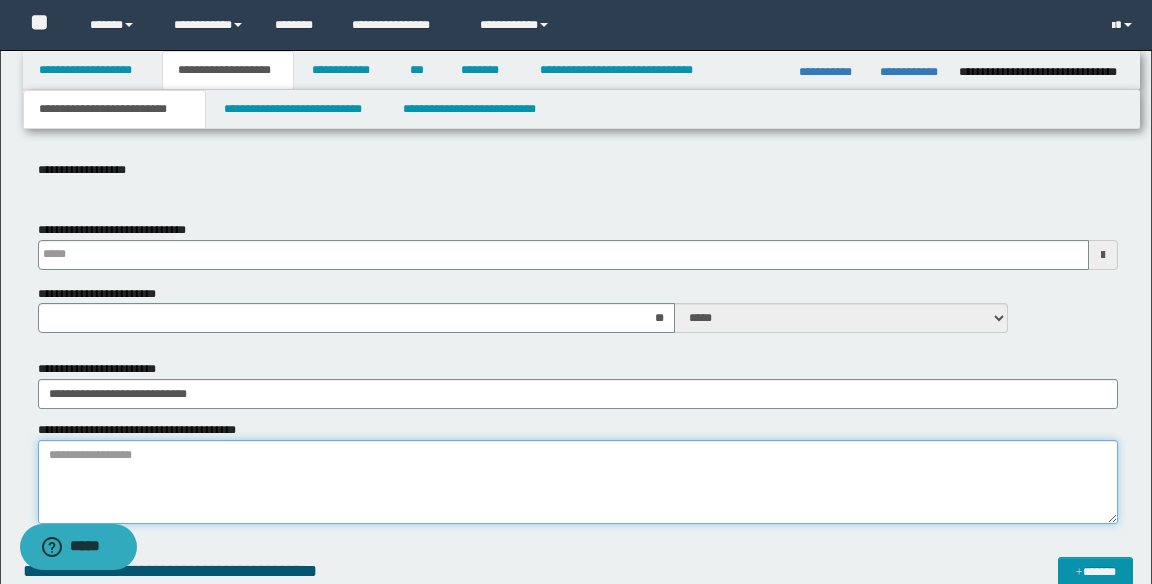 click on "**********" at bounding box center [578, 482] 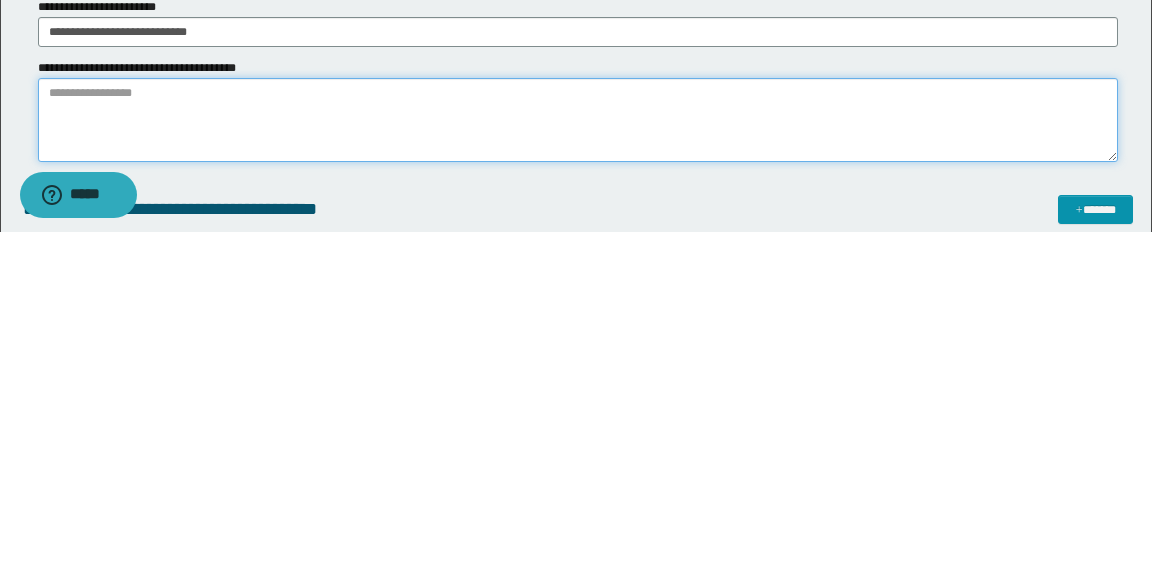 scroll, scrollTop: 736, scrollLeft: 0, axis: vertical 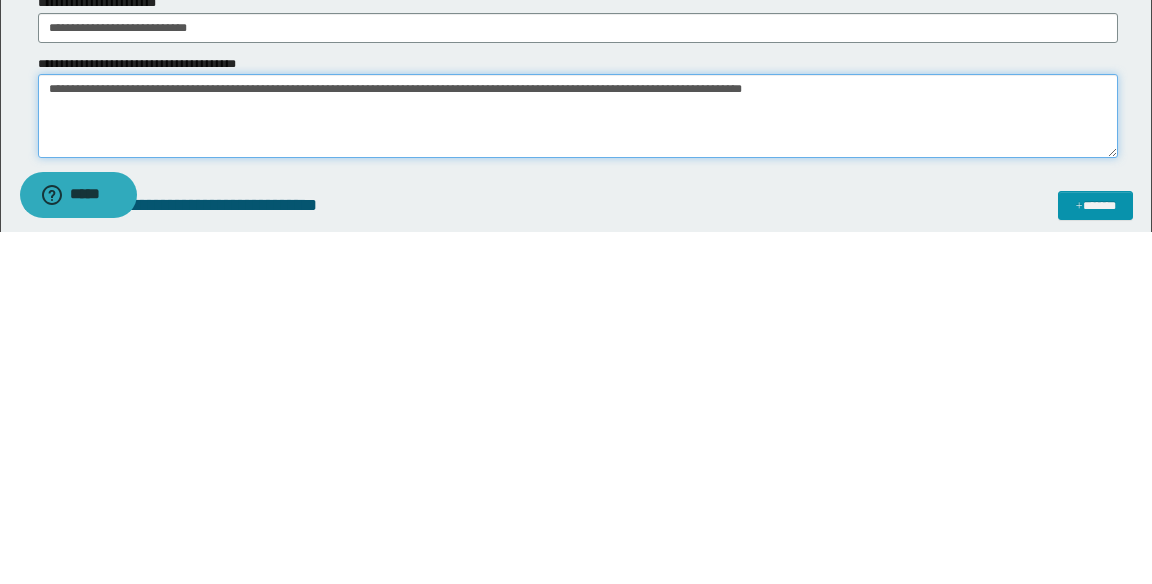 click on "**********" at bounding box center (578, 468) 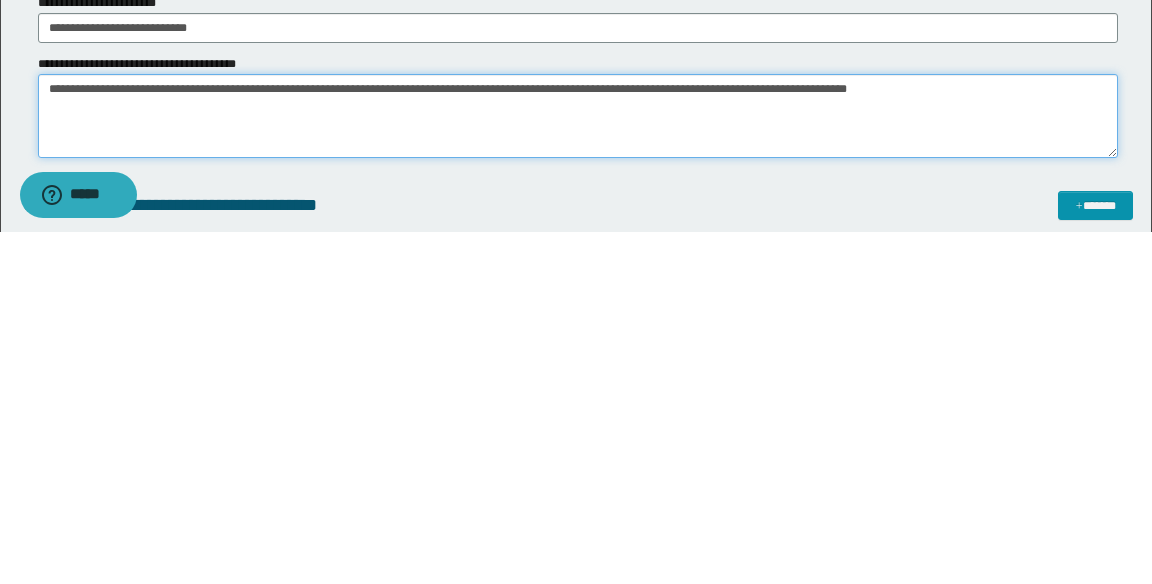 click on "**********" at bounding box center (578, 468) 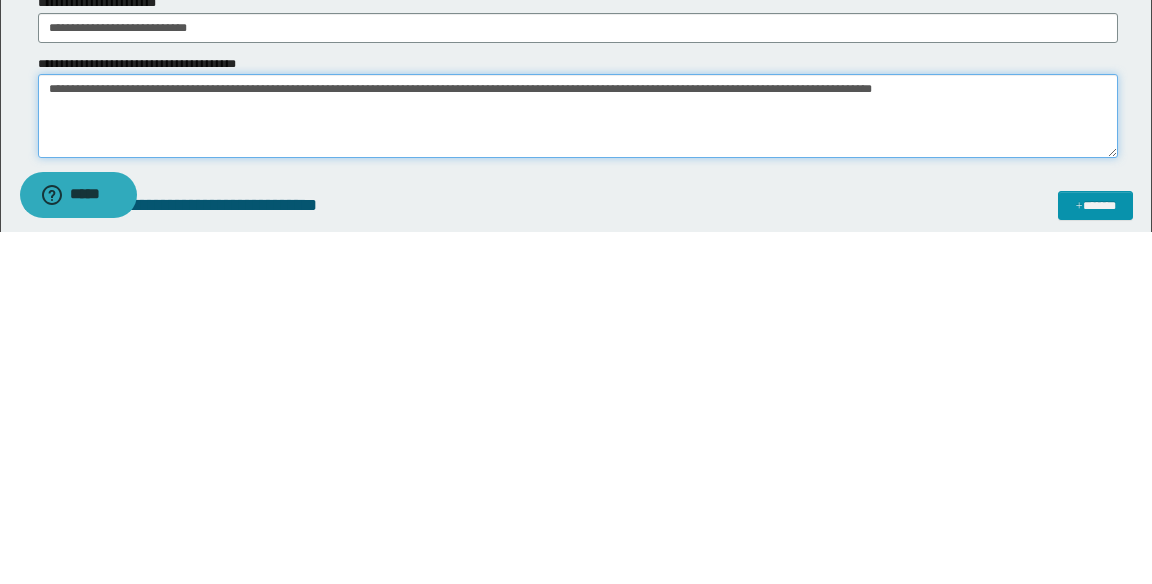 click on "**********" at bounding box center [578, 468] 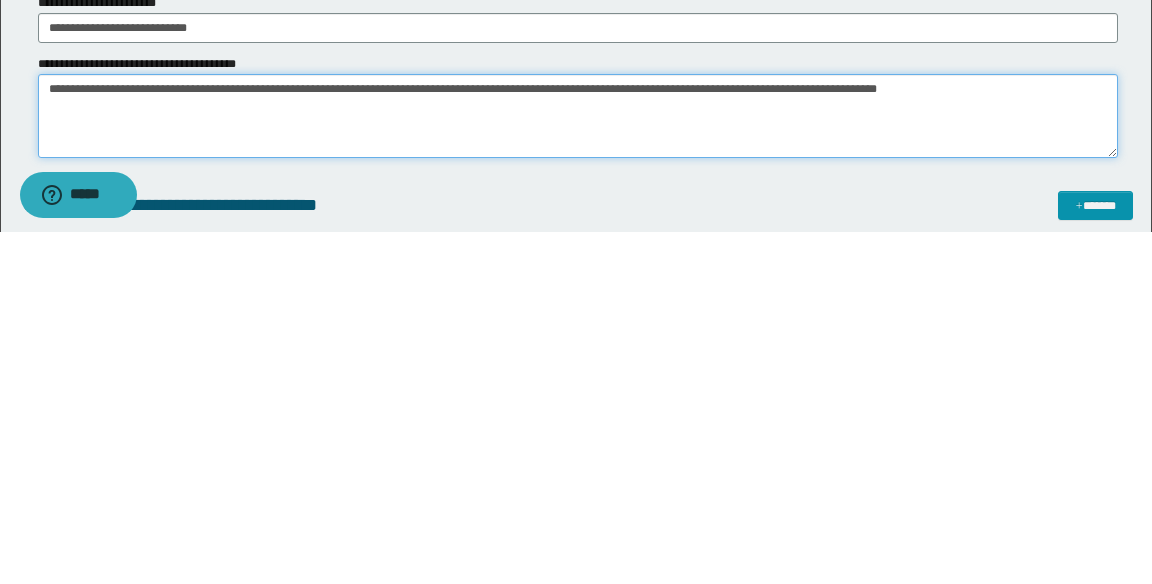 click on "**********" at bounding box center [578, 468] 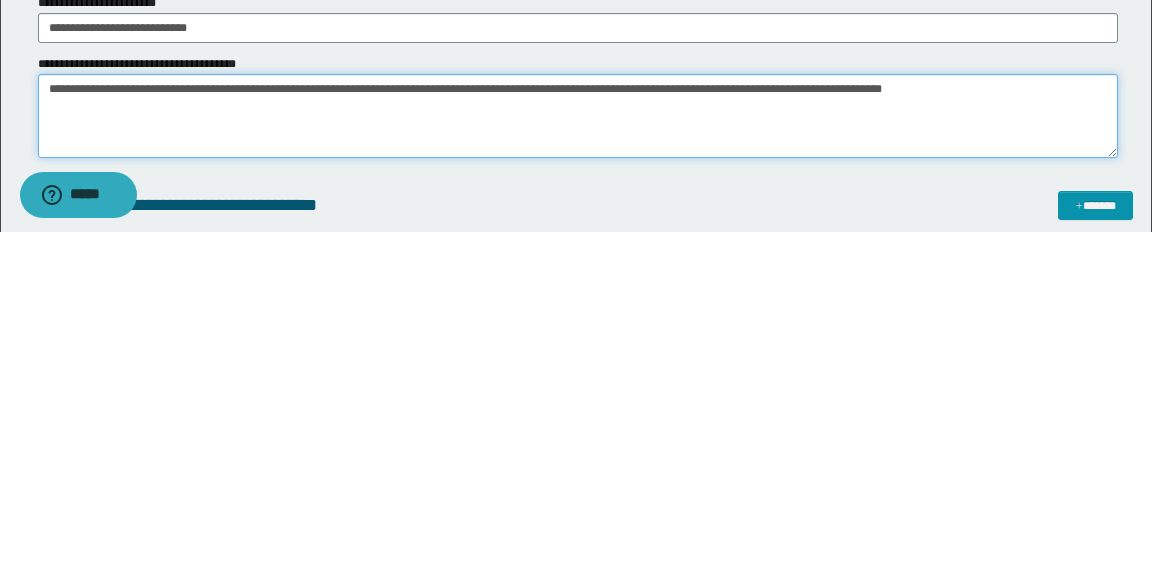 click on "**********" at bounding box center (578, 468) 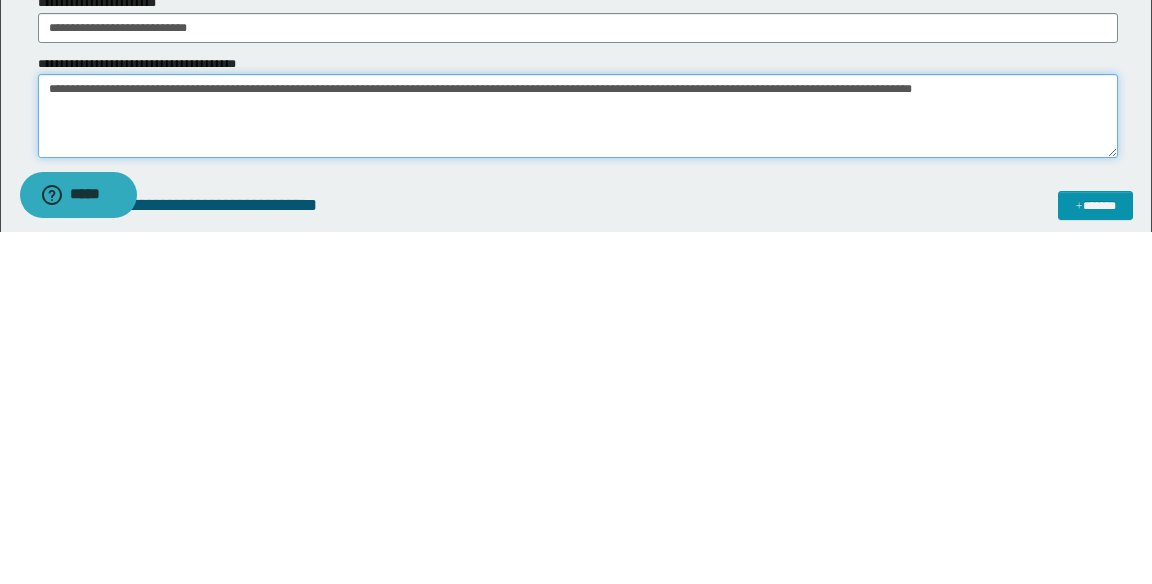 type on "**********" 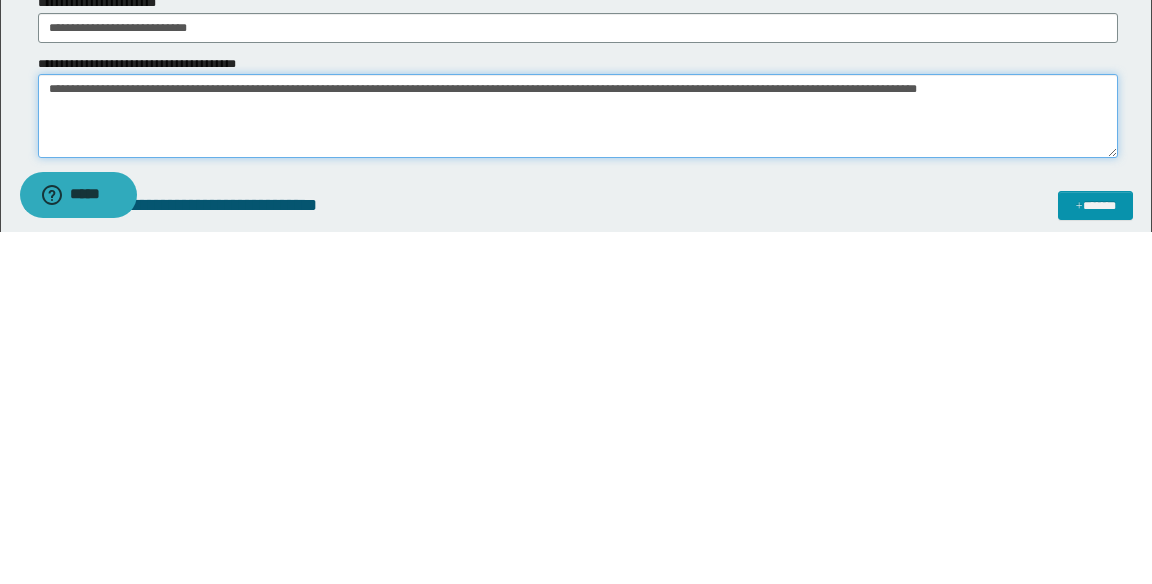 click on "**********" at bounding box center [578, 468] 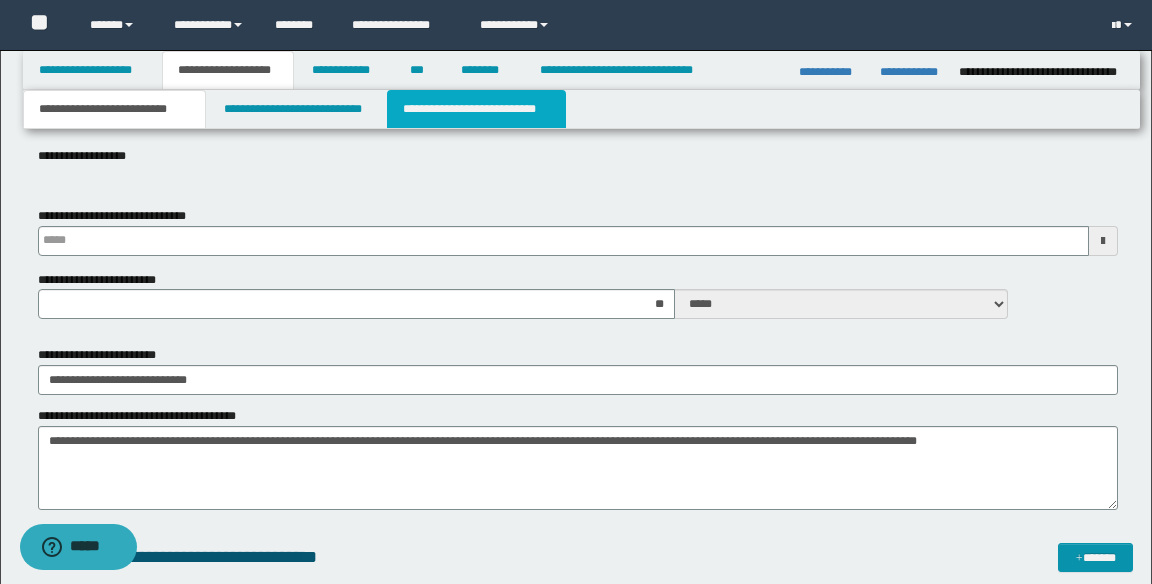 click on "**********" at bounding box center (476, 109) 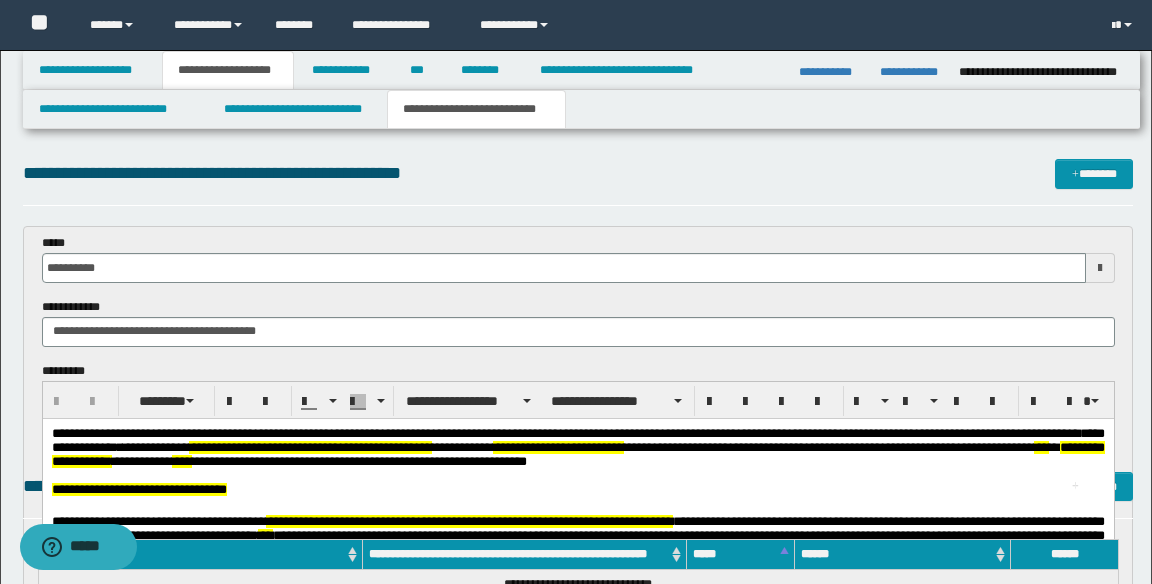 scroll, scrollTop: 0, scrollLeft: 0, axis: both 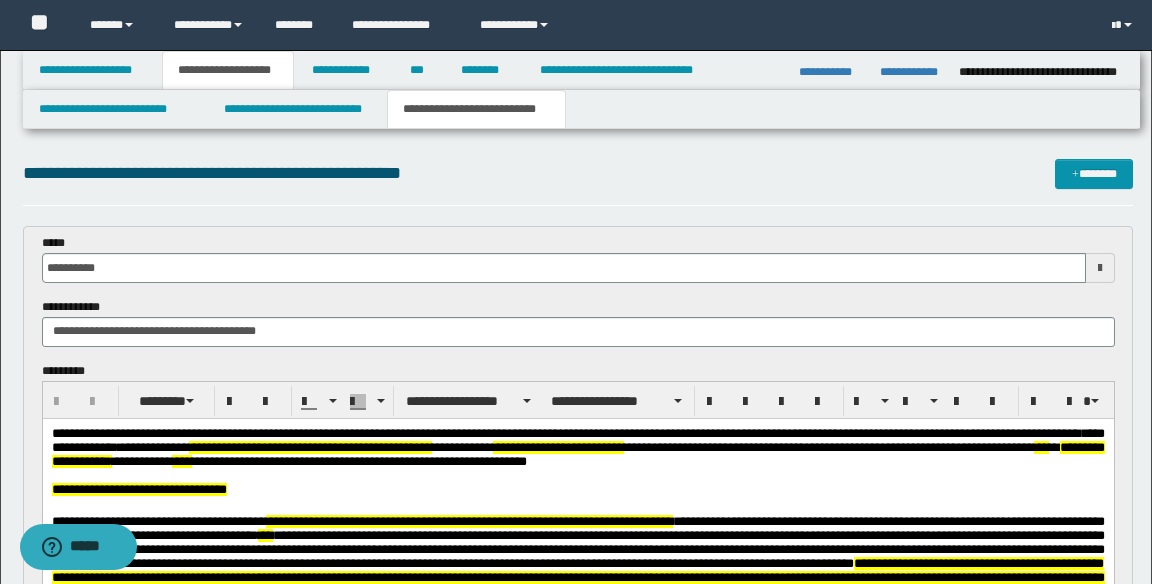 click on "**********" at bounding box center (577, 489) 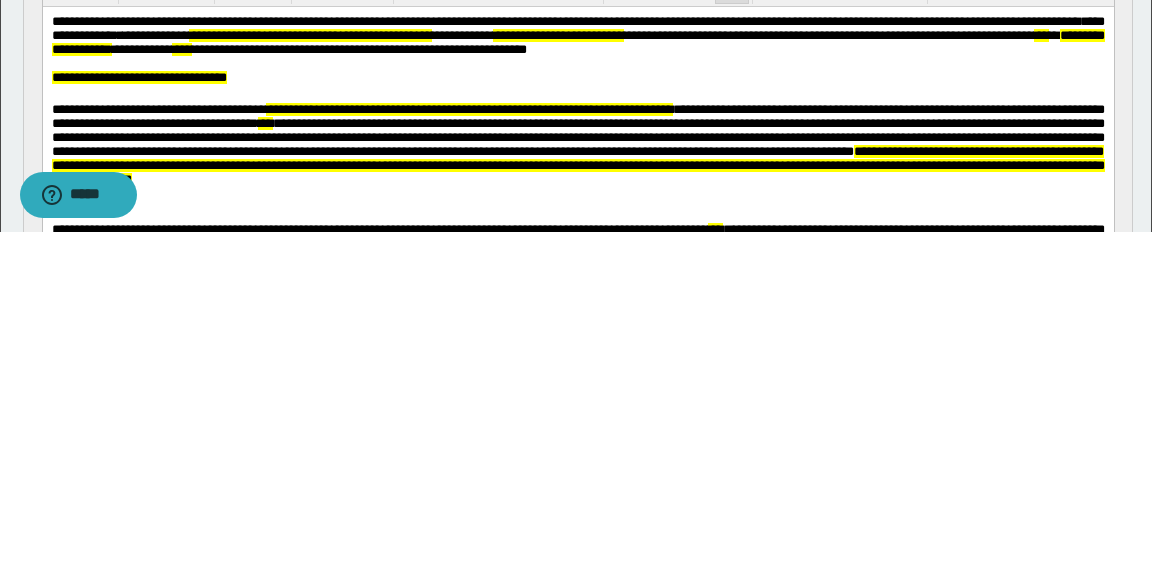 scroll, scrollTop: 74, scrollLeft: 0, axis: vertical 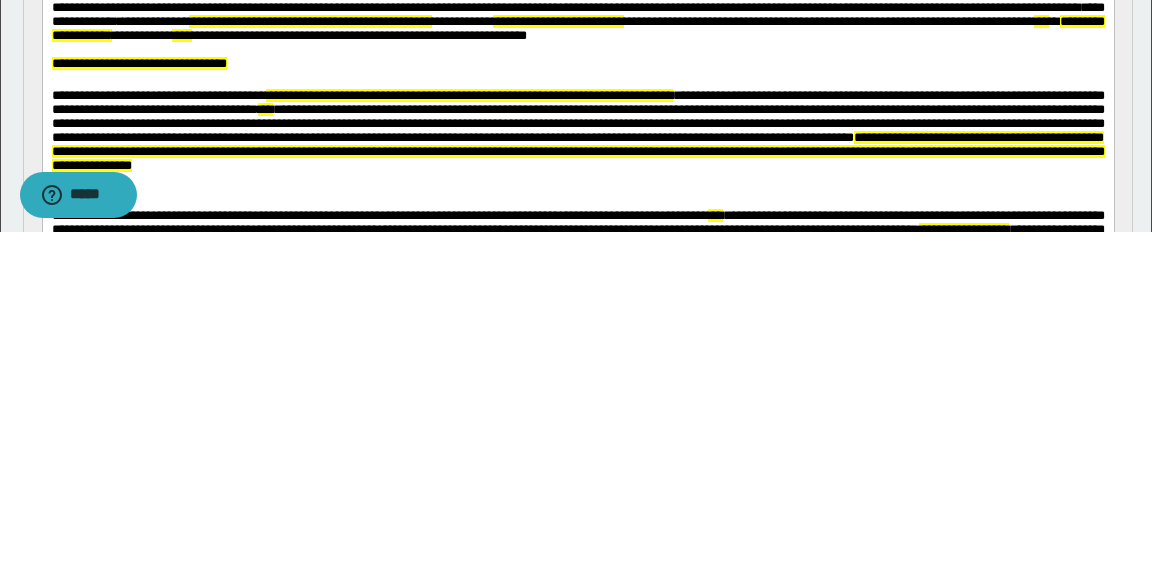 type 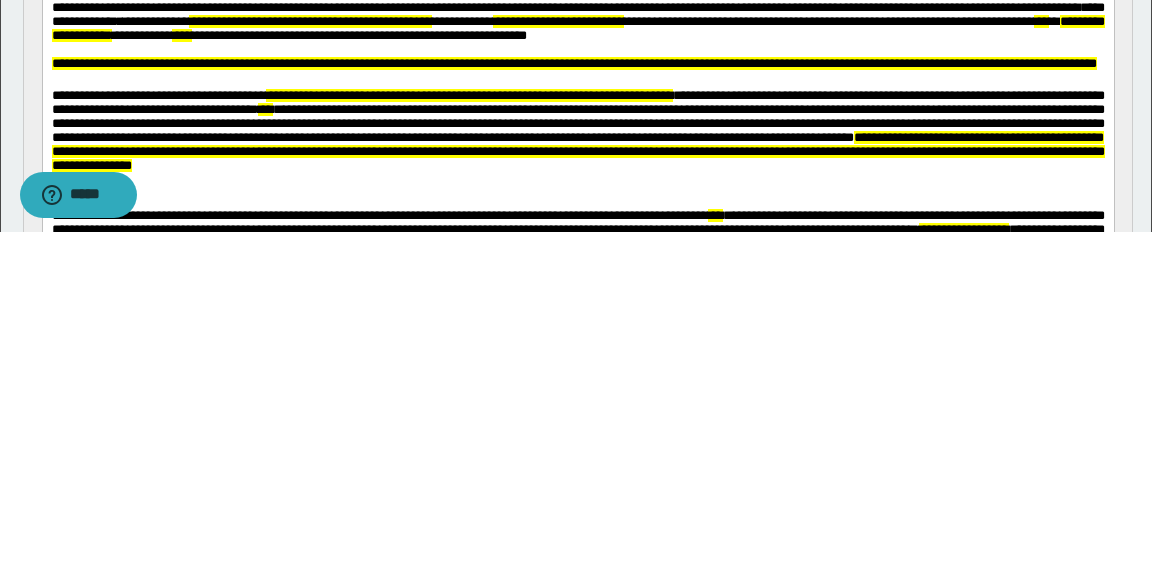 click on "**********" at bounding box center [573, 63] 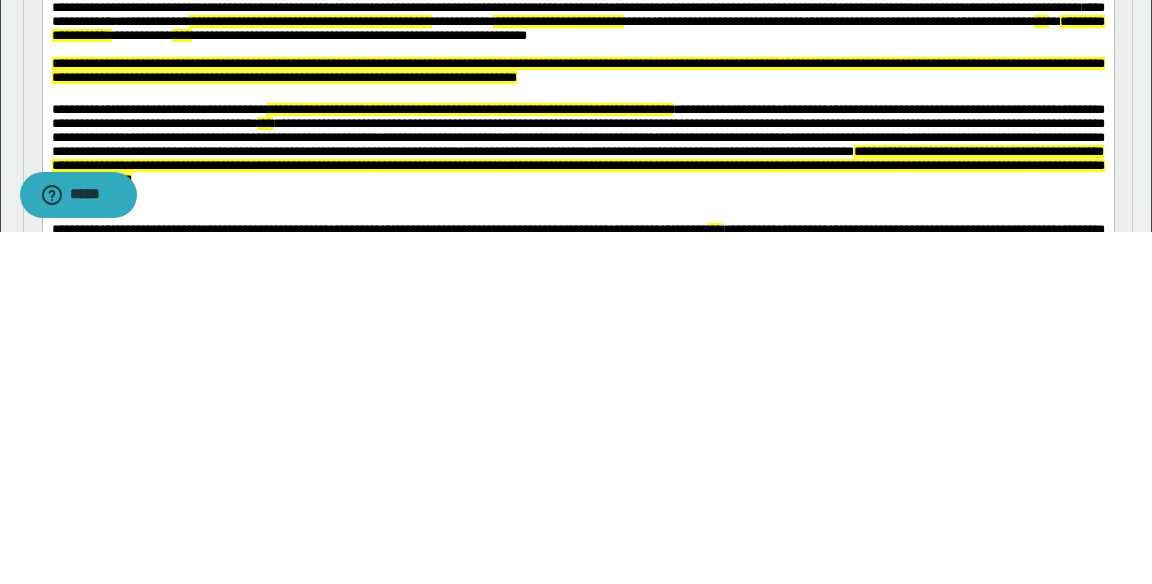 click on "**********" at bounding box center [577, 70] 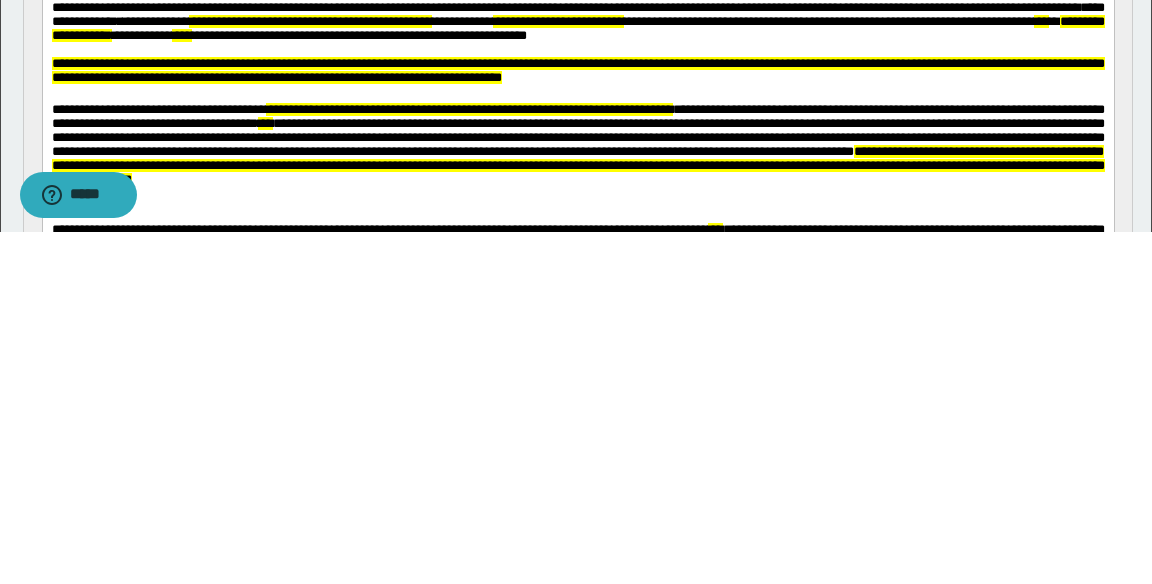 click on "**********" at bounding box center (577, 70) 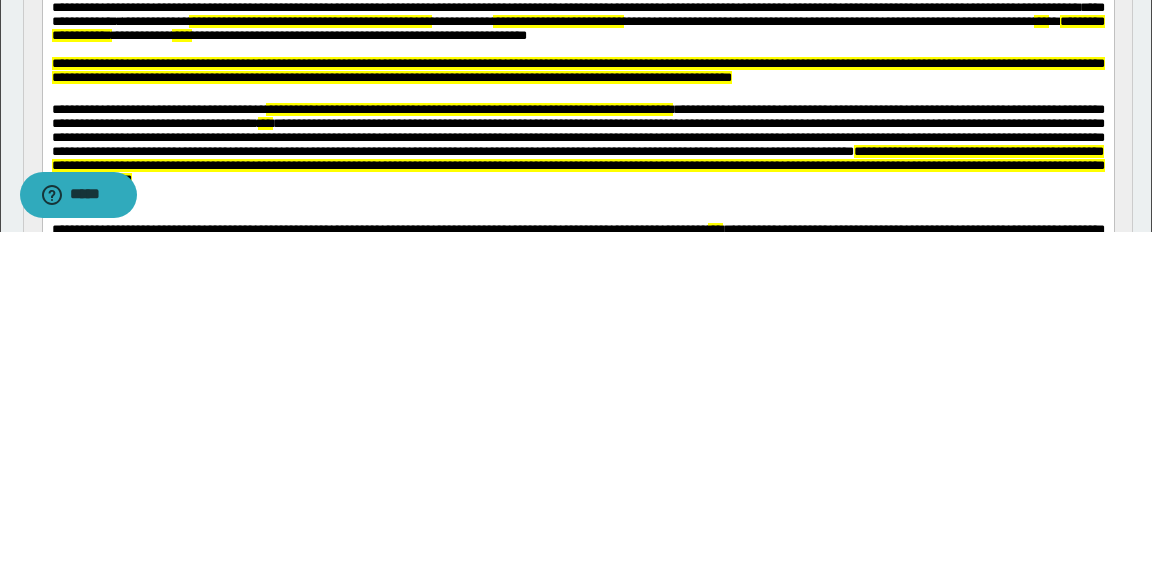 click on "**********" at bounding box center [577, 70] 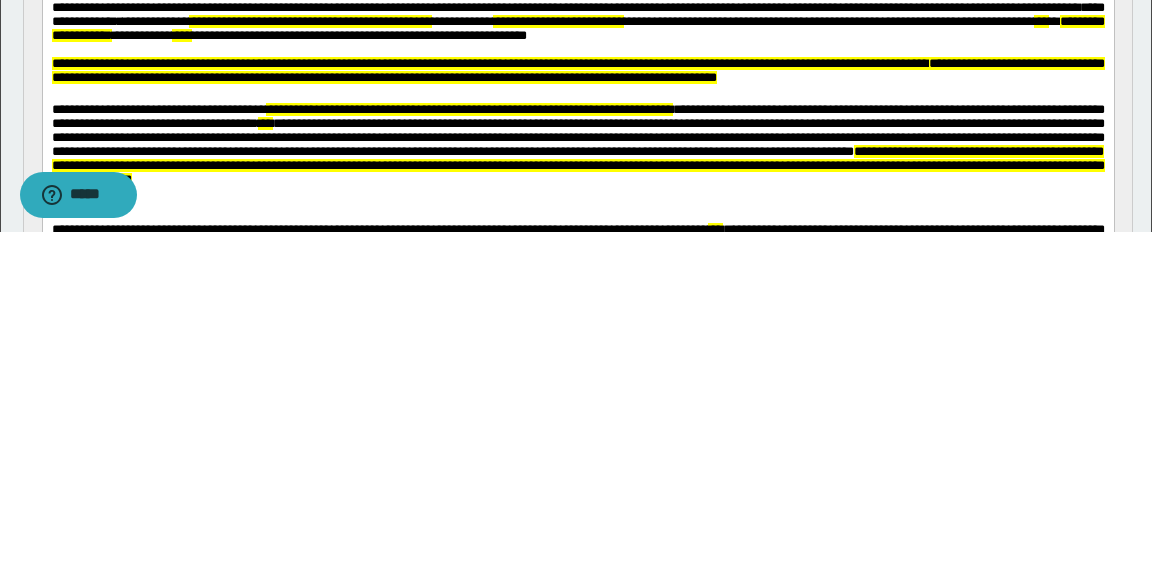 click at bounding box center (578, 94) 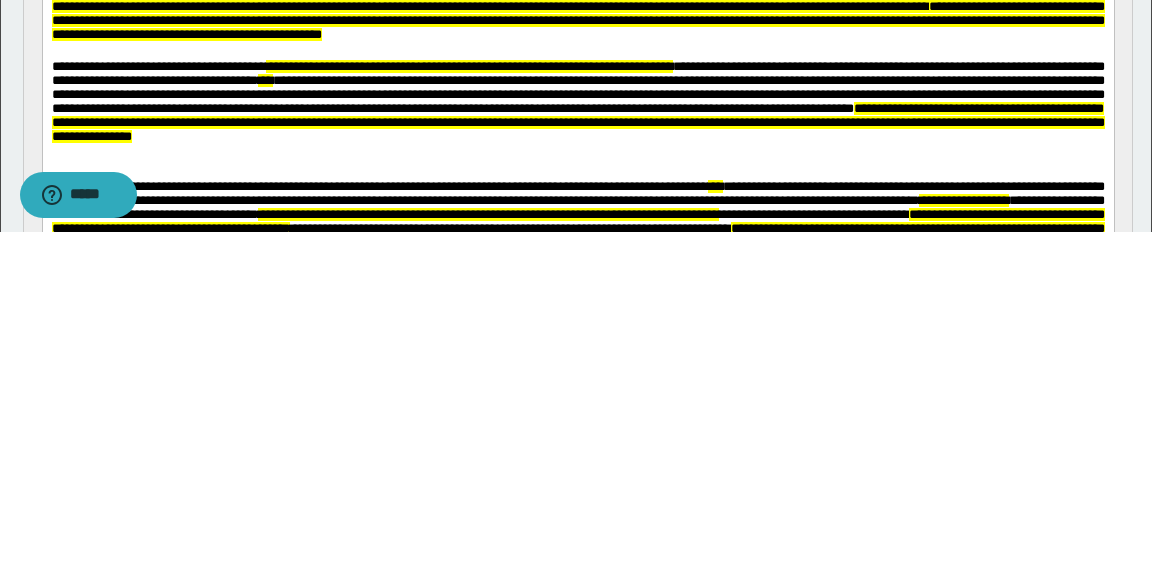 scroll, scrollTop: 132, scrollLeft: 0, axis: vertical 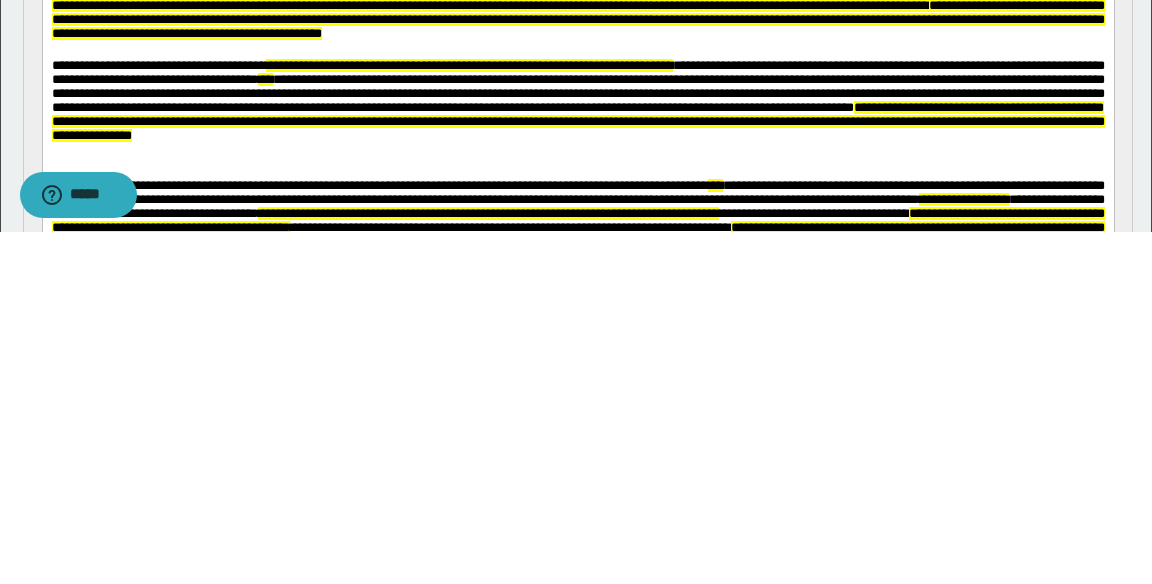 click on "**********" at bounding box center (577, 19) 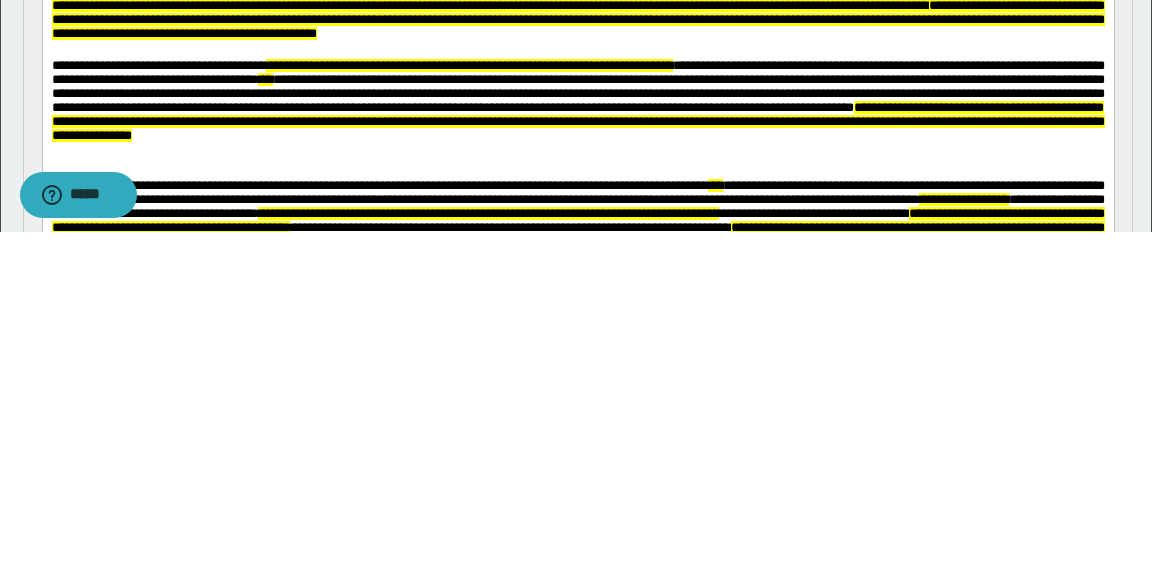 click on "**********" at bounding box center [577, 19] 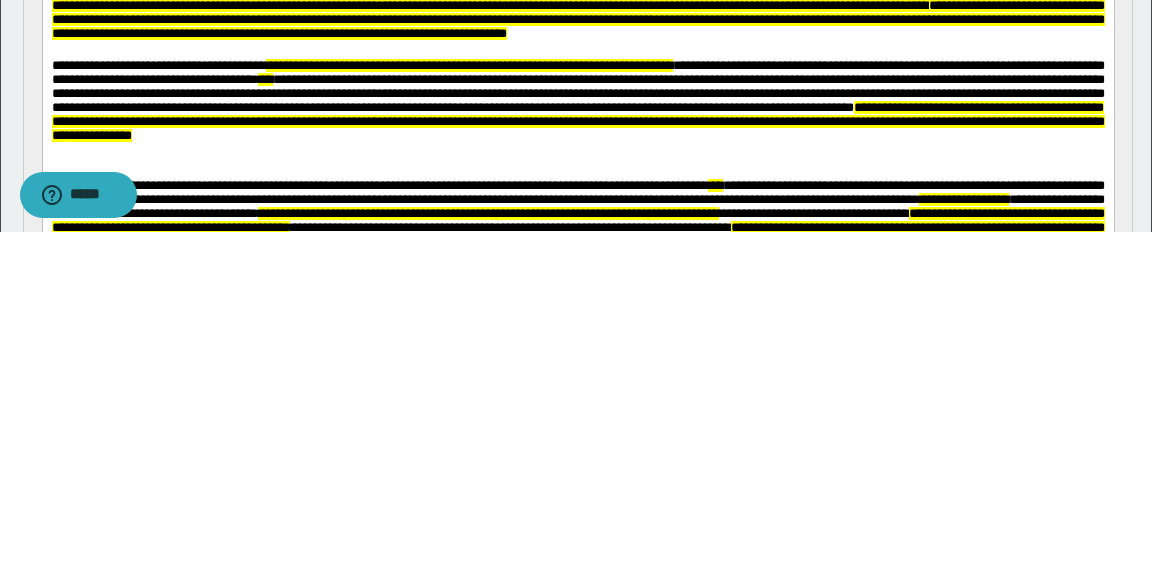 click at bounding box center (578, 50) 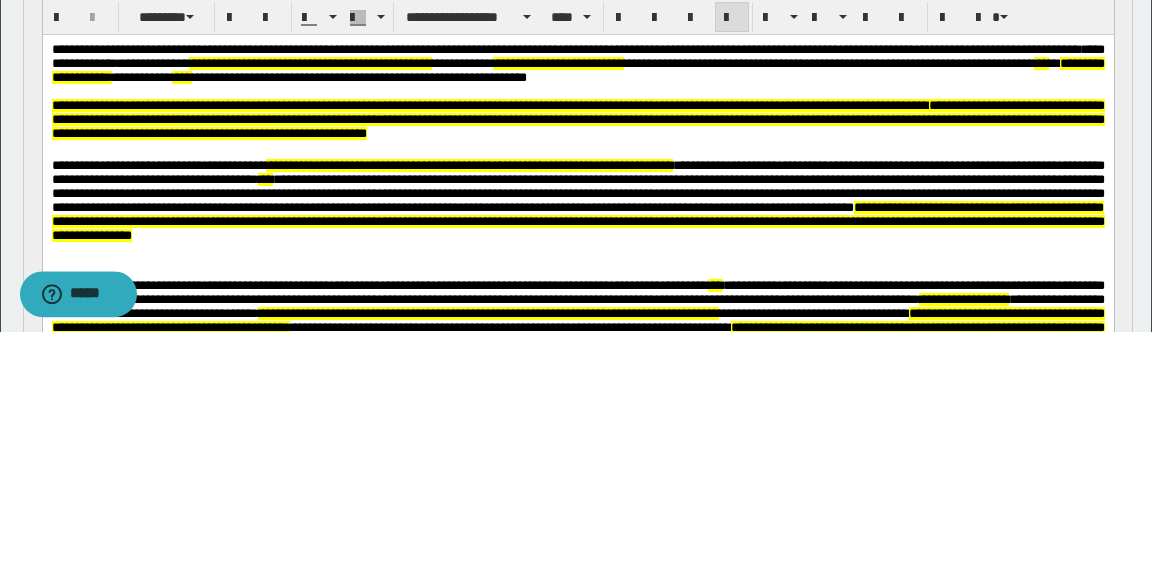 scroll, scrollTop: 132, scrollLeft: 0, axis: vertical 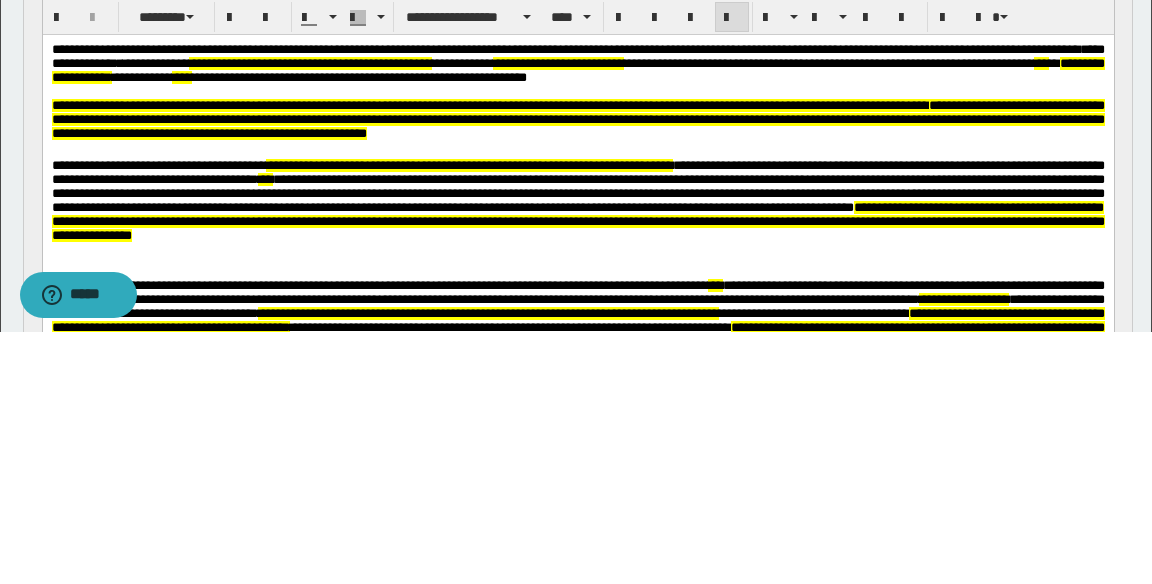 click on "**********" at bounding box center (489, 104) 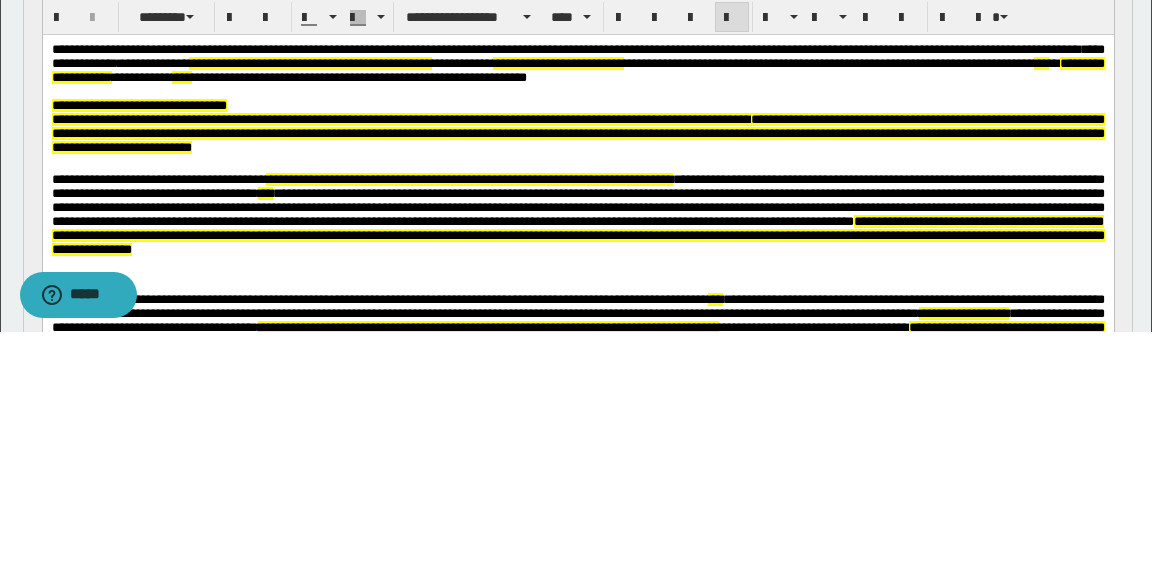 click on "**********" at bounding box center [577, 105] 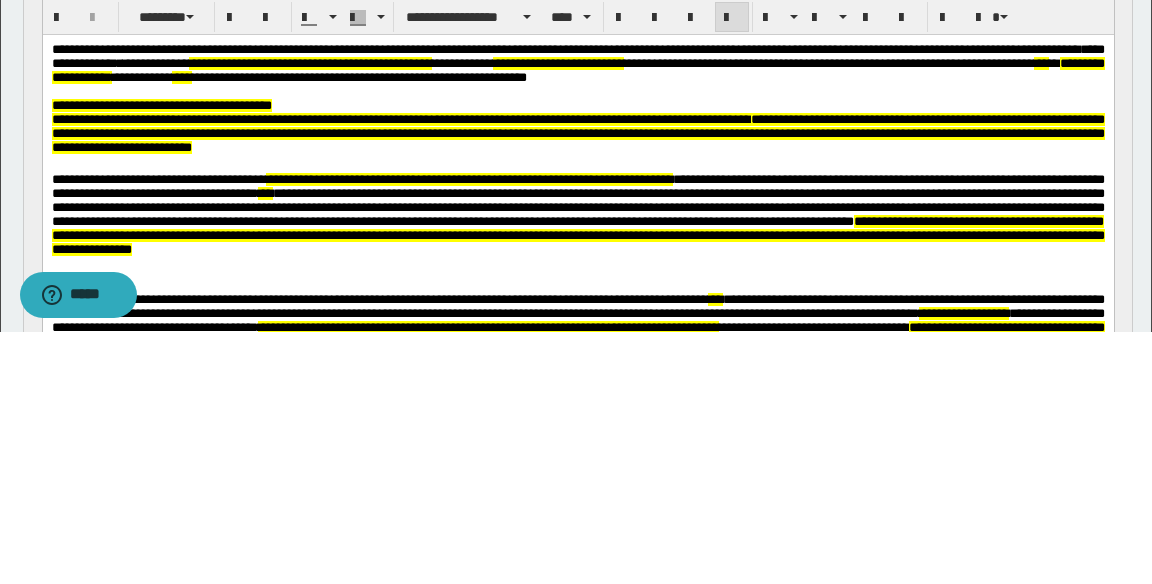 click on "**********" at bounding box center (161, 104) 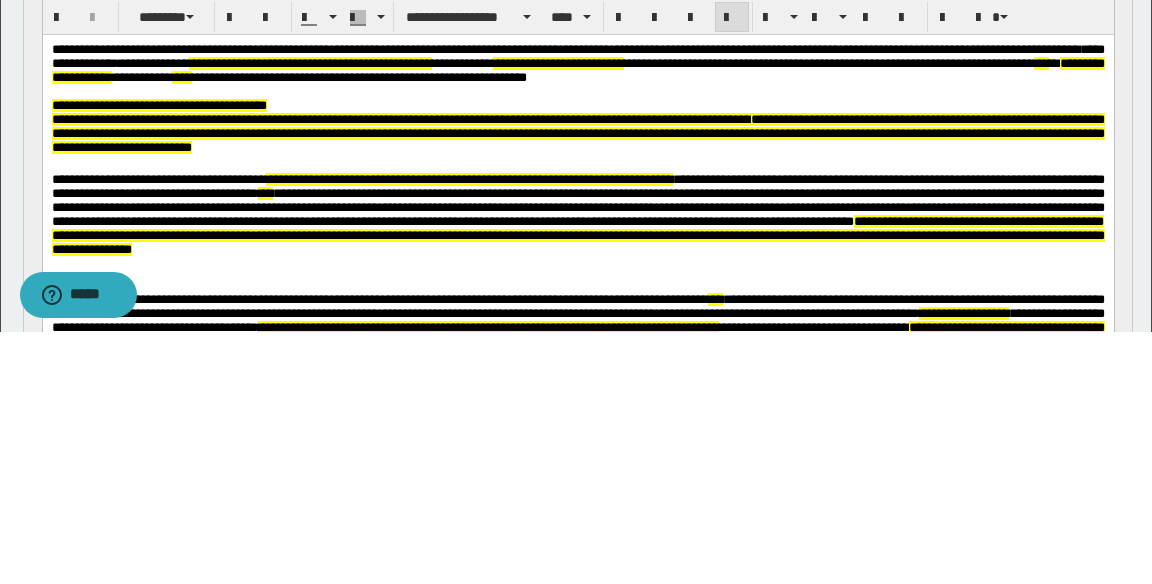 click on "**********" at bounding box center (577, 105) 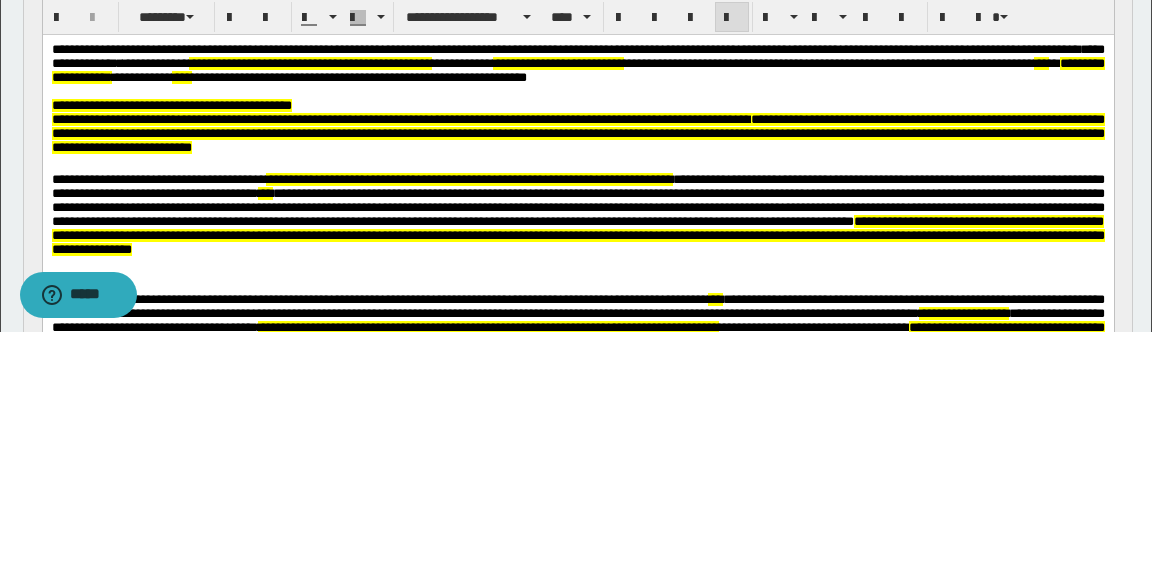 click on "**********" at bounding box center [171, 104] 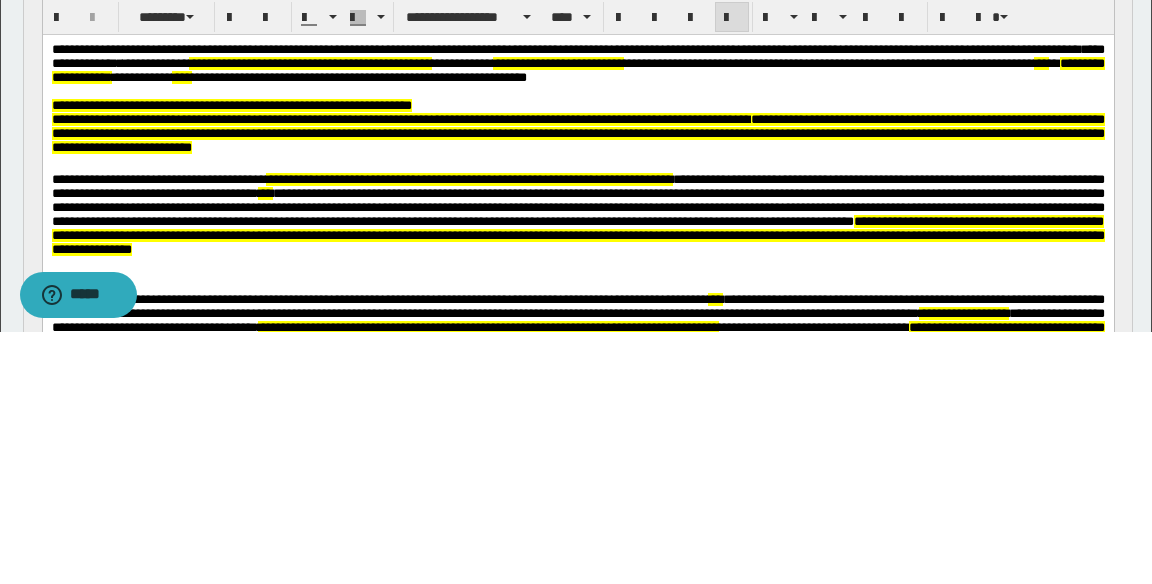 click on "**********" at bounding box center [577, 105] 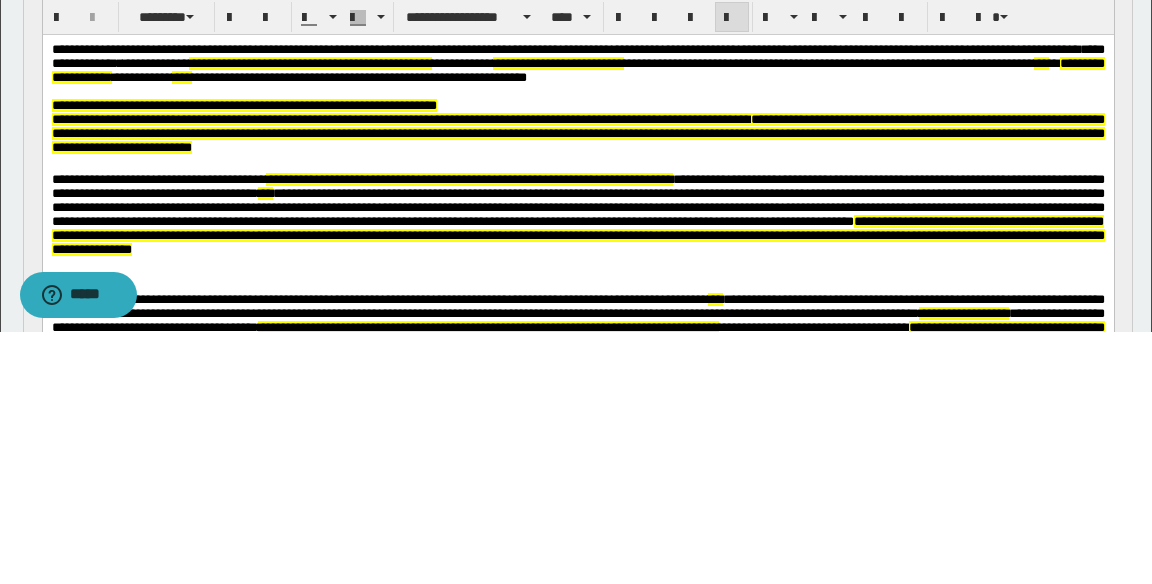 click on "**********" at bounding box center (243, 104) 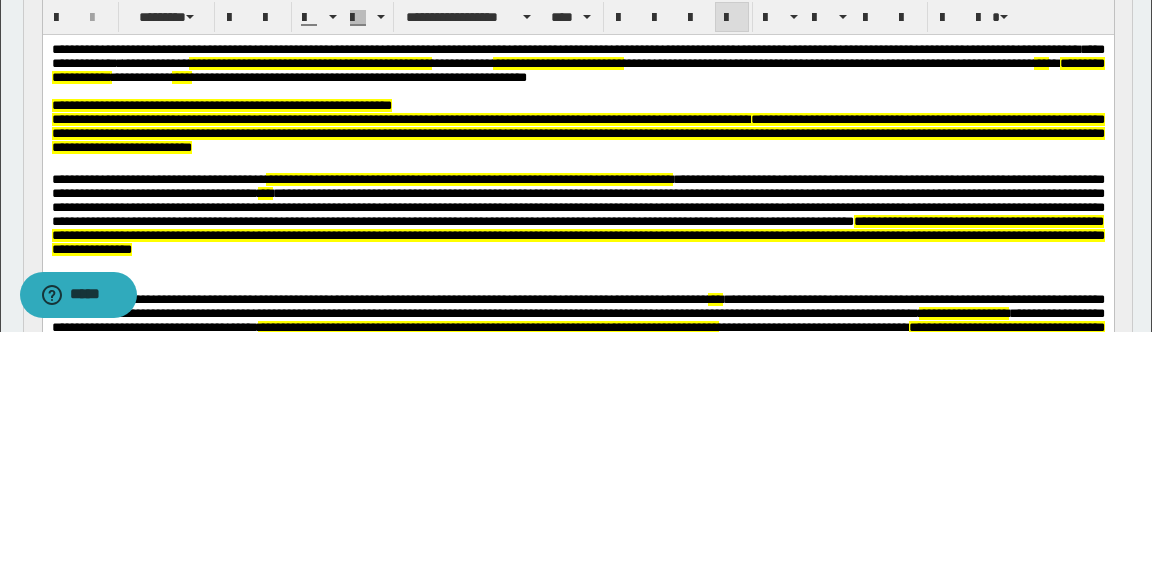 click on "**********" at bounding box center [577, 105] 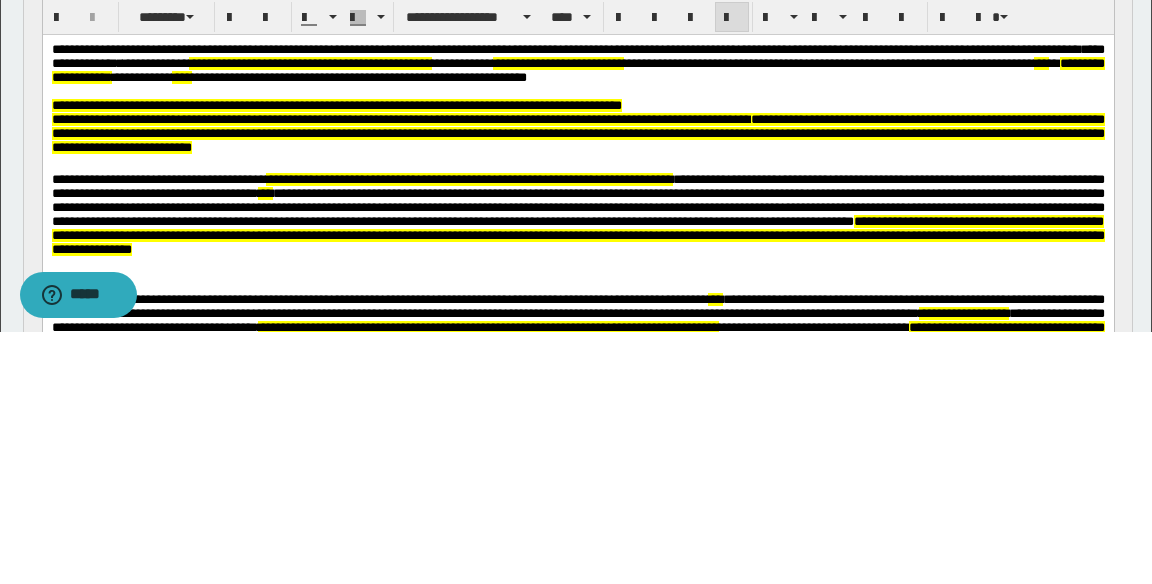 click on "**********" at bounding box center [400, 118] 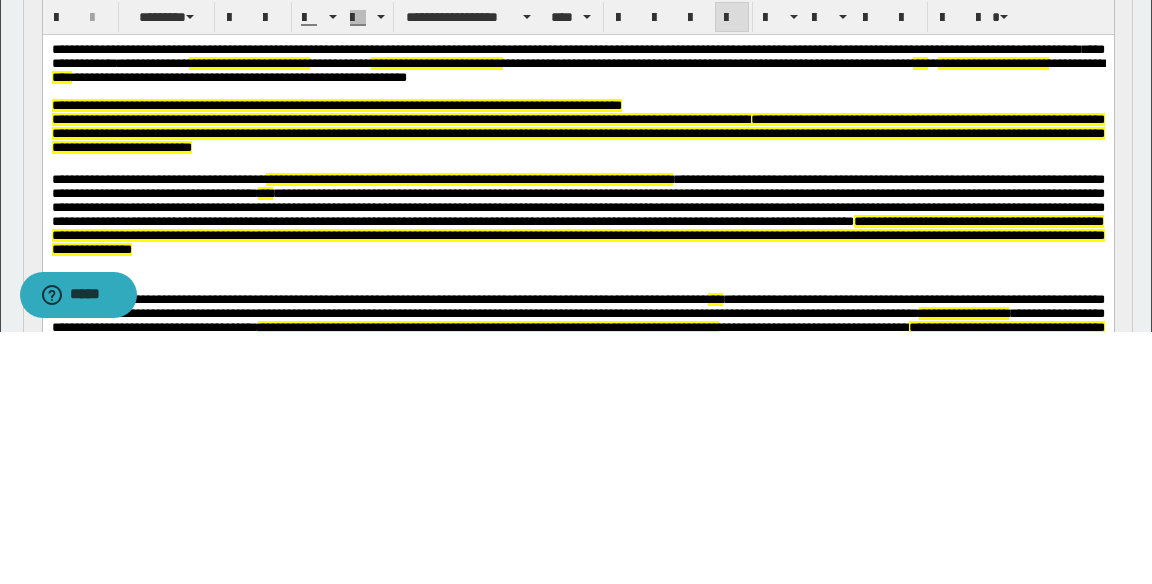 click on "**********" at bounding box center [436, 62] 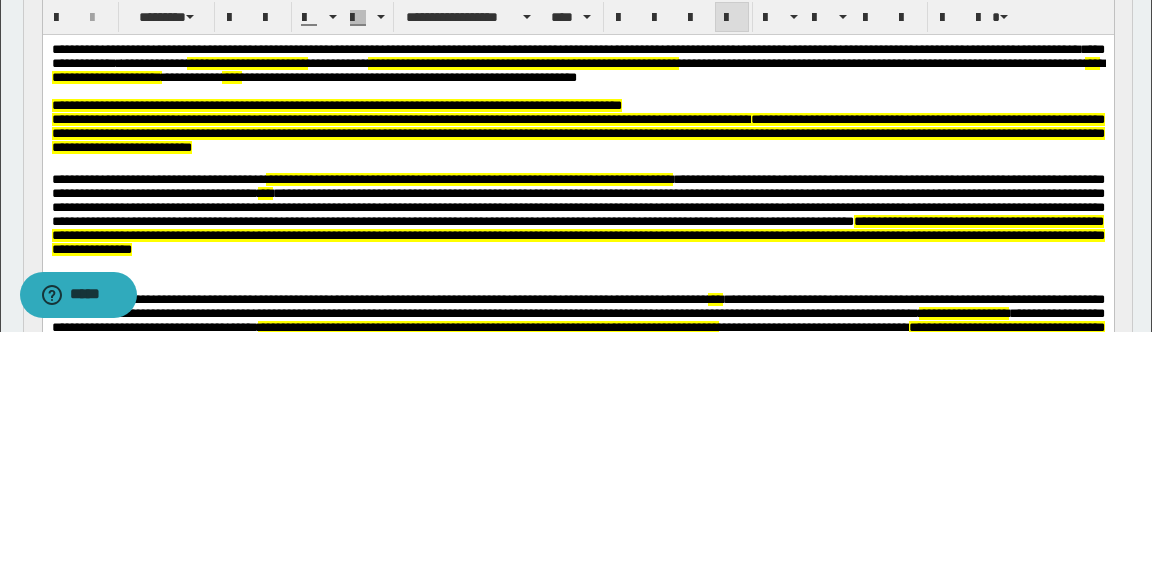 click on "**********" at bounding box center [522, 62] 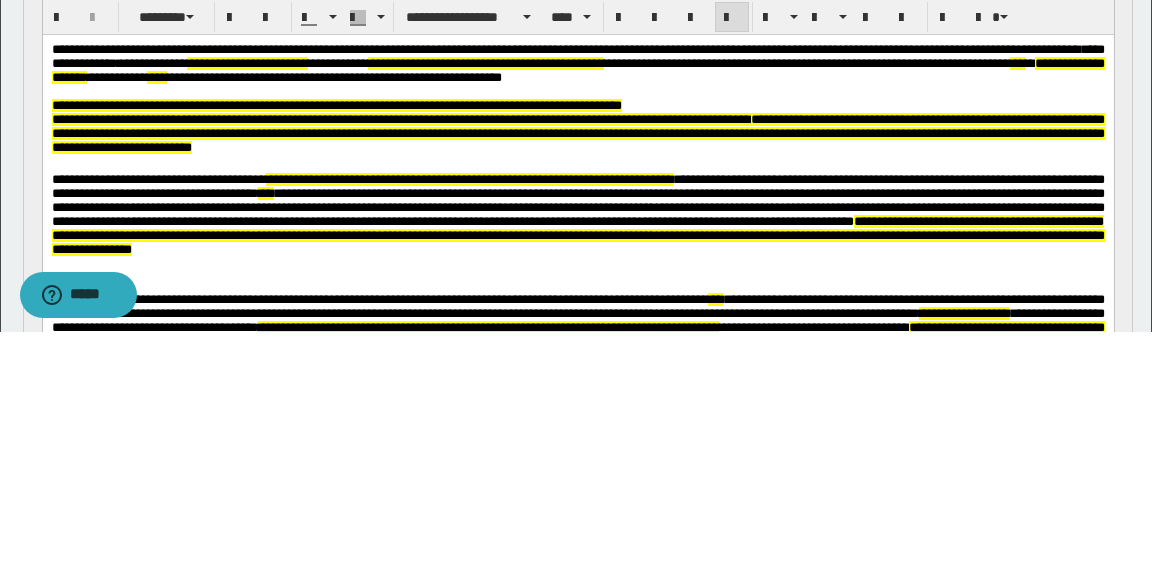 click on "**********" at bounding box center [577, 69] 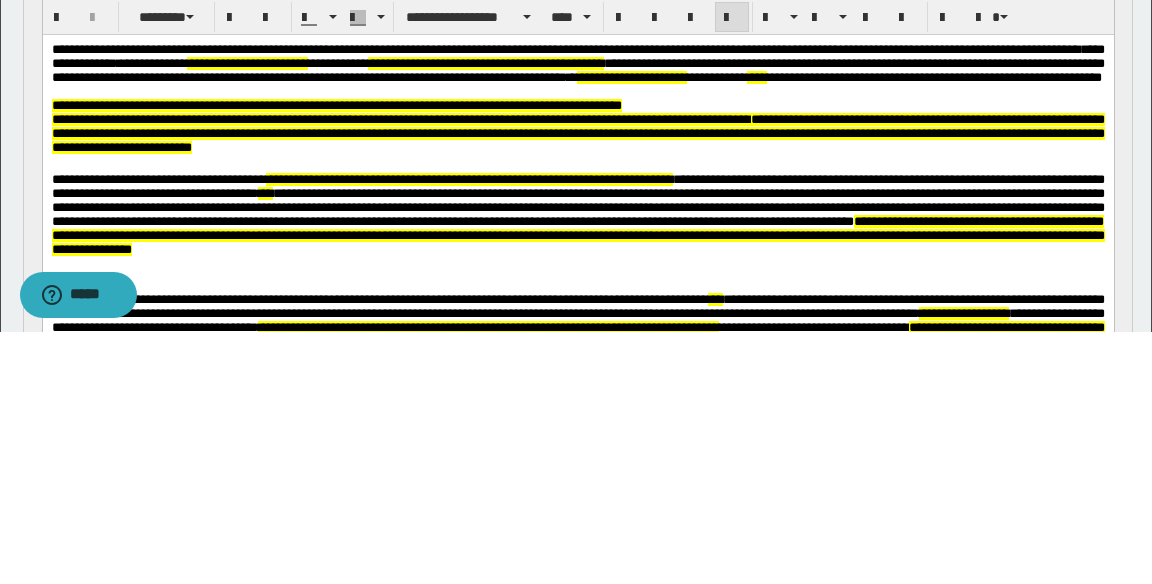 click on "**********" at bounding box center (577, 69) 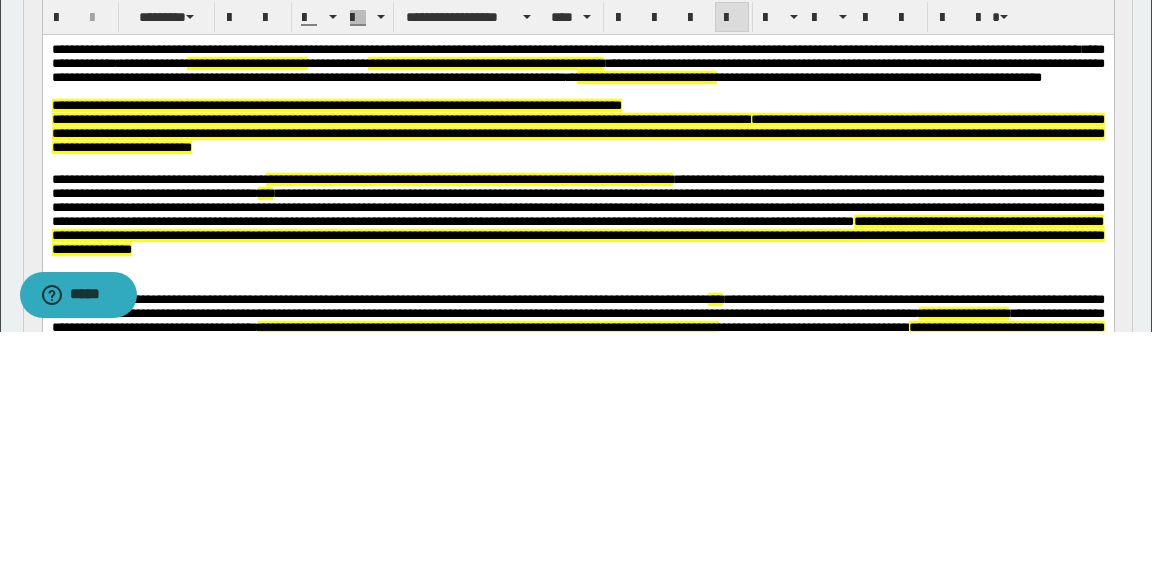 click at bounding box center [577, 91] 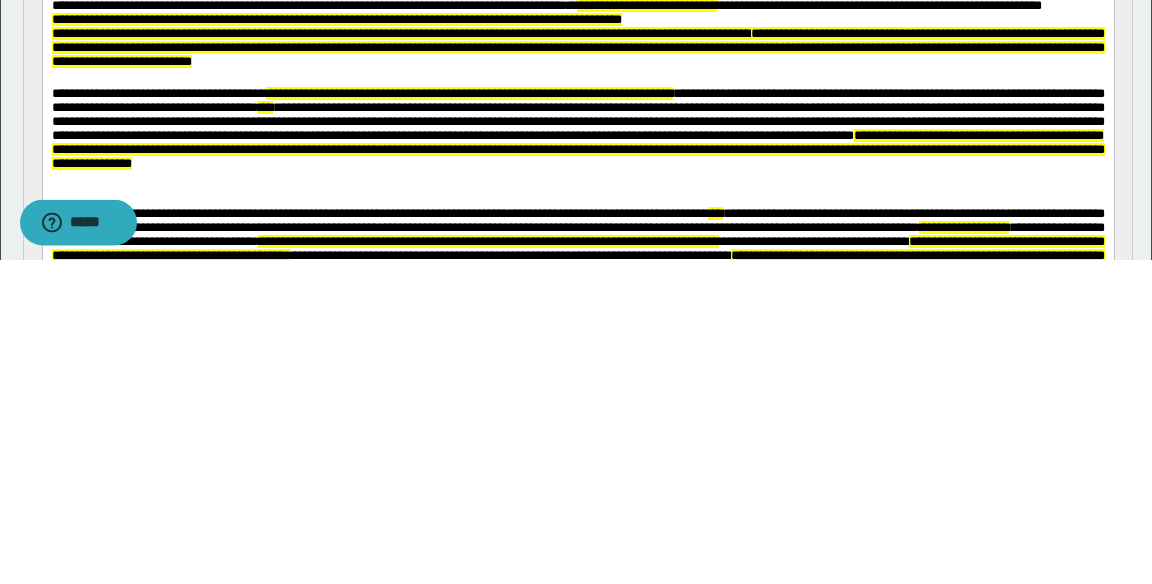 click on "**********" at bounding box center [468, 93] 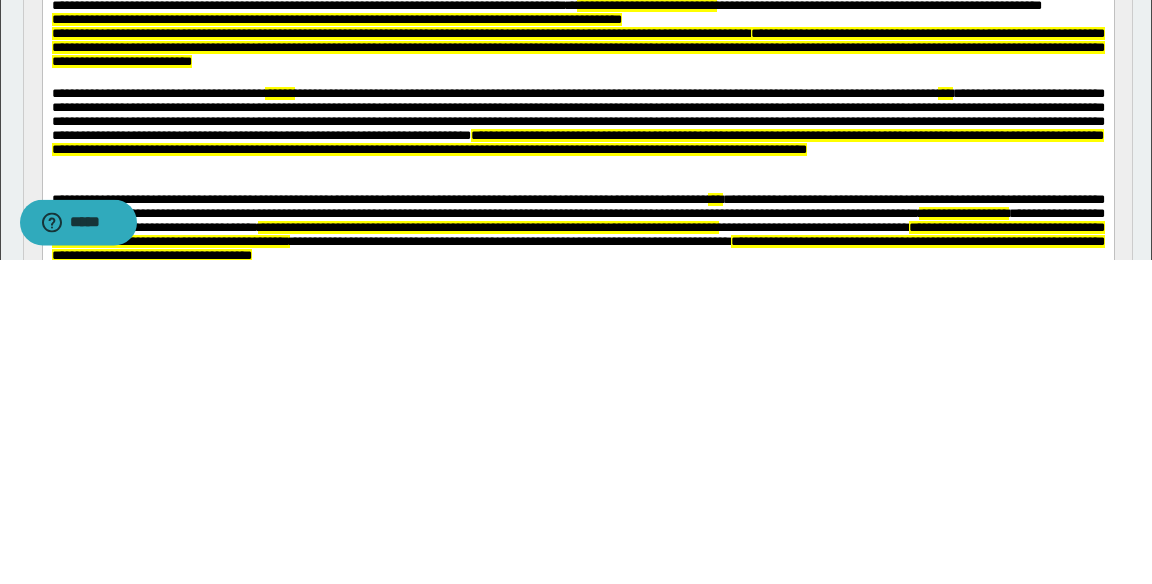 click on "**********" at bounding box center (577, 121) 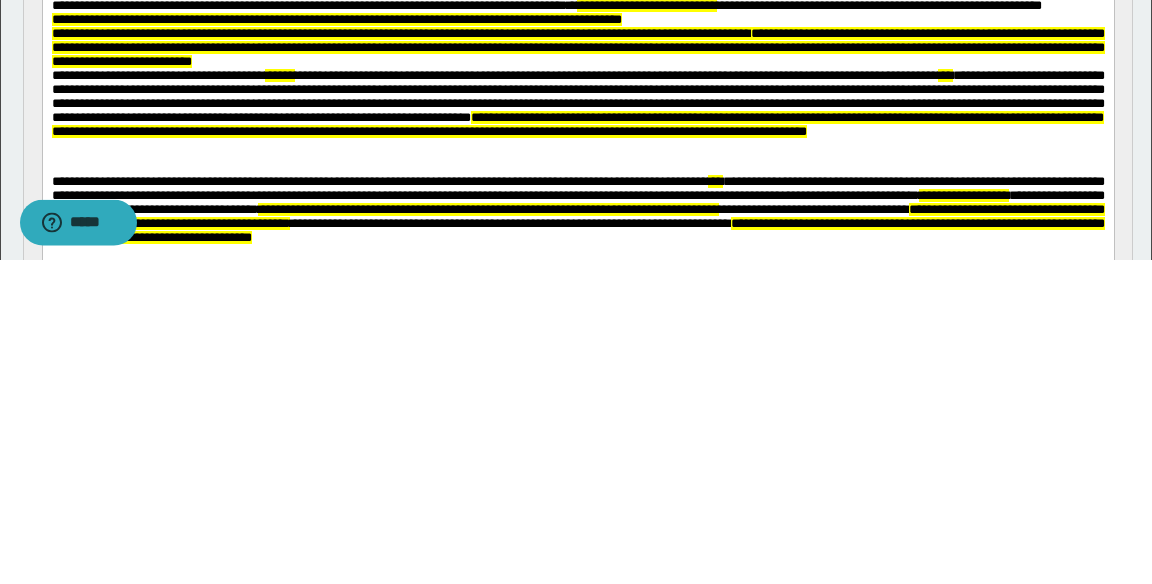 click on "**********" at bounding box center (577, 48) 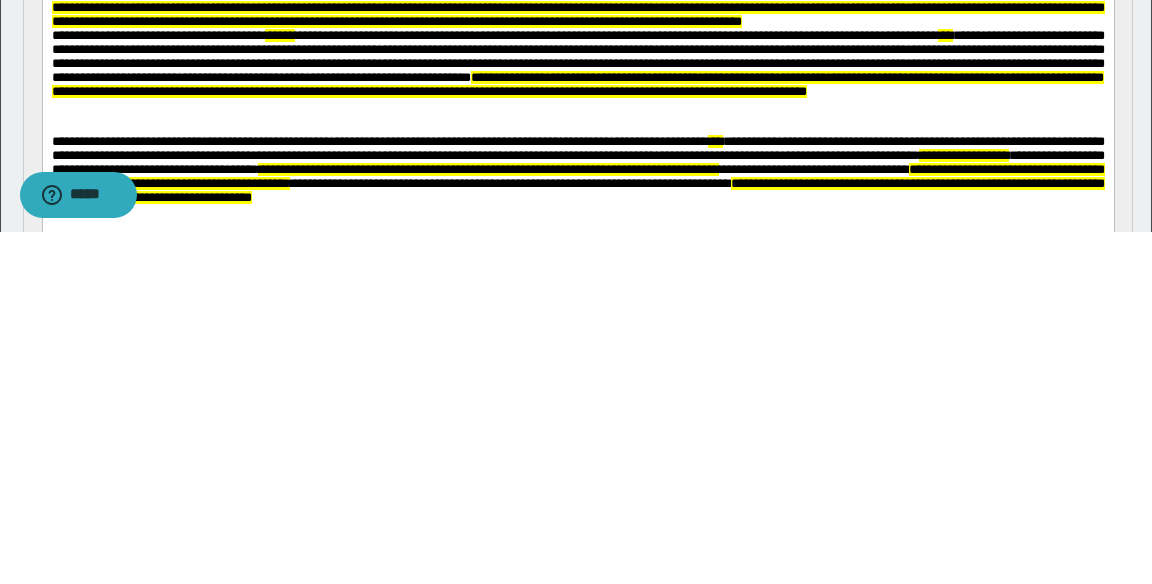 scroll, scrollTop: 146, scrollLeft: 0, axis: vertical 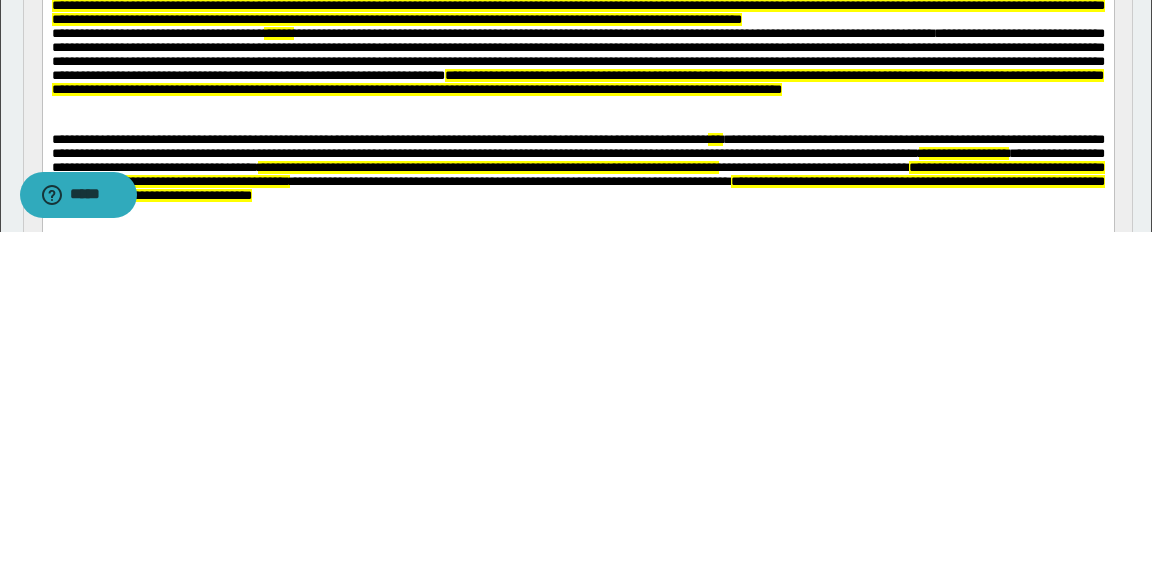 click on "**********" at bounding box center [577, 61] 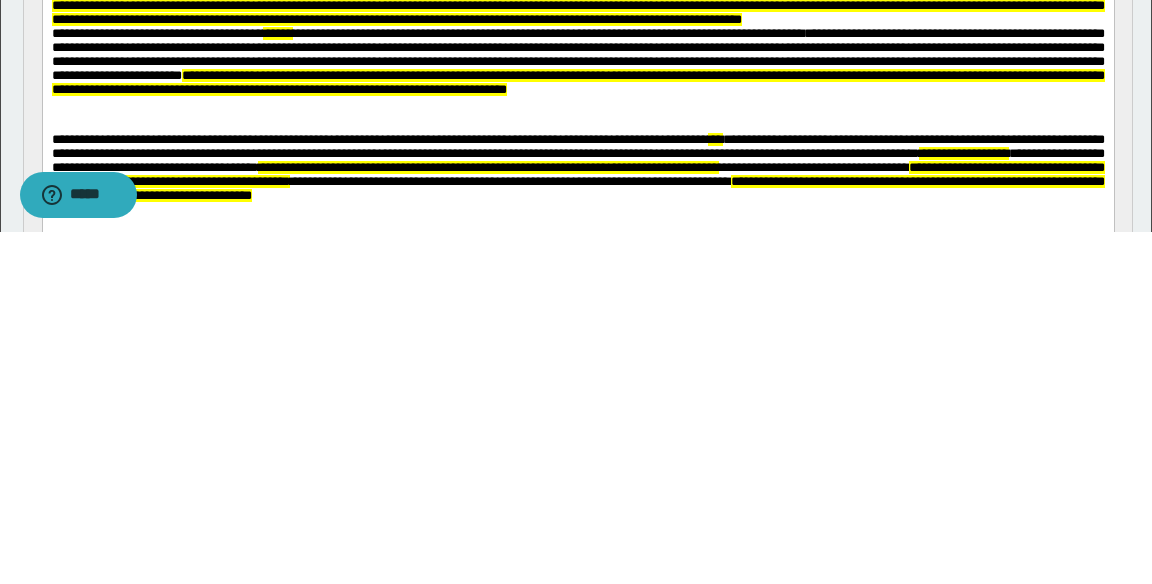 click on "**********" at bounding box center [577, 61] 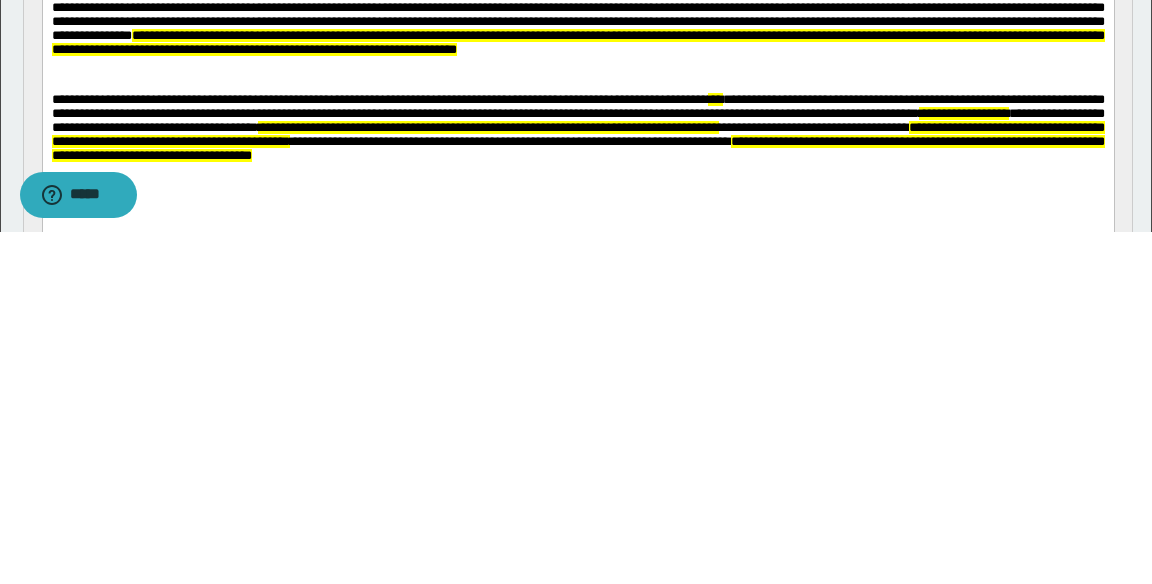 scroll, scrollTop: 187, scrollLeft: 0, axis: vertical 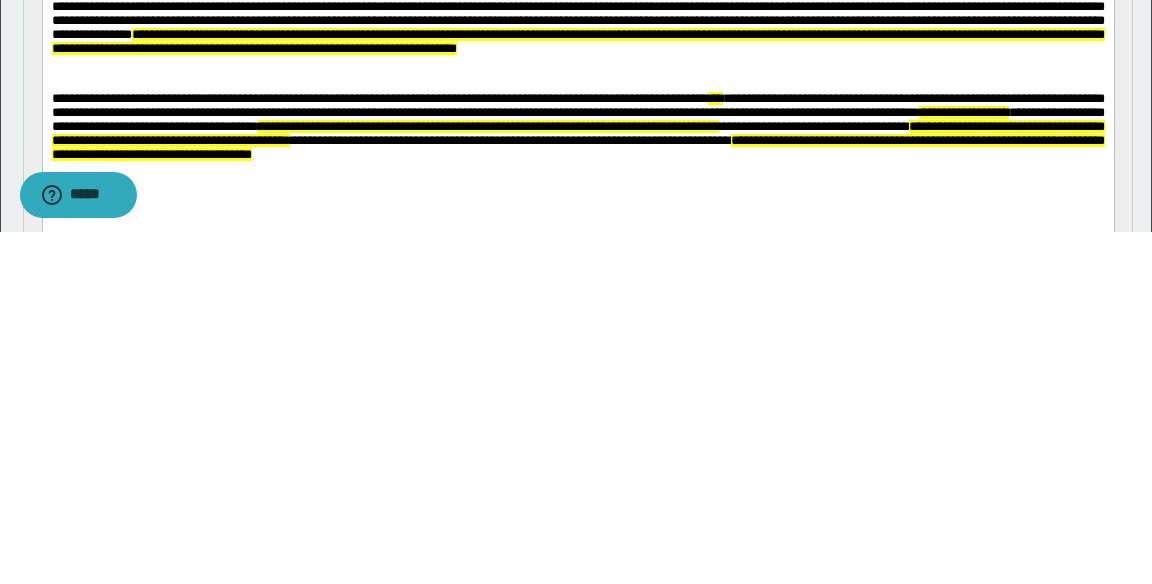 click on "**********" at bounding box center (577, 41) 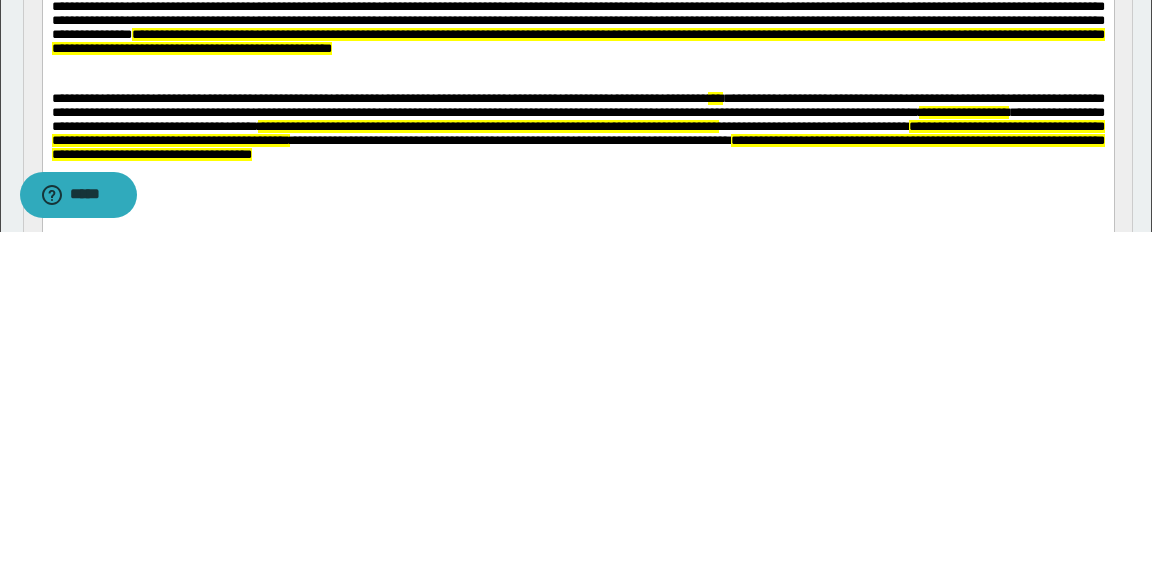 click on "**********" at bounding box center [577, 21] 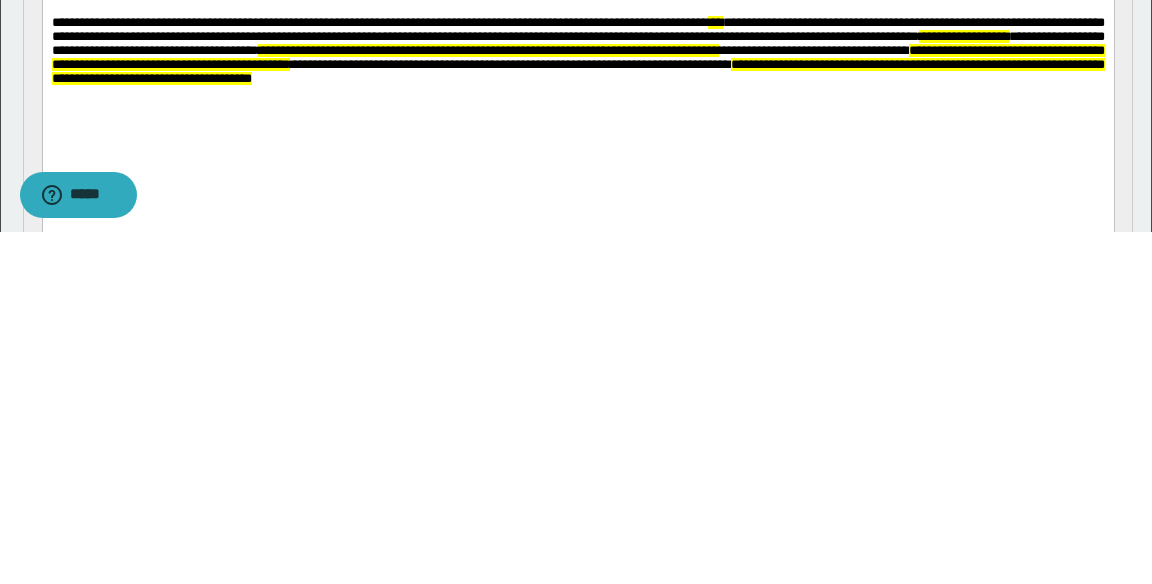 scroll, scrollTop: 250, scrollLeft: 0, axis: vertical 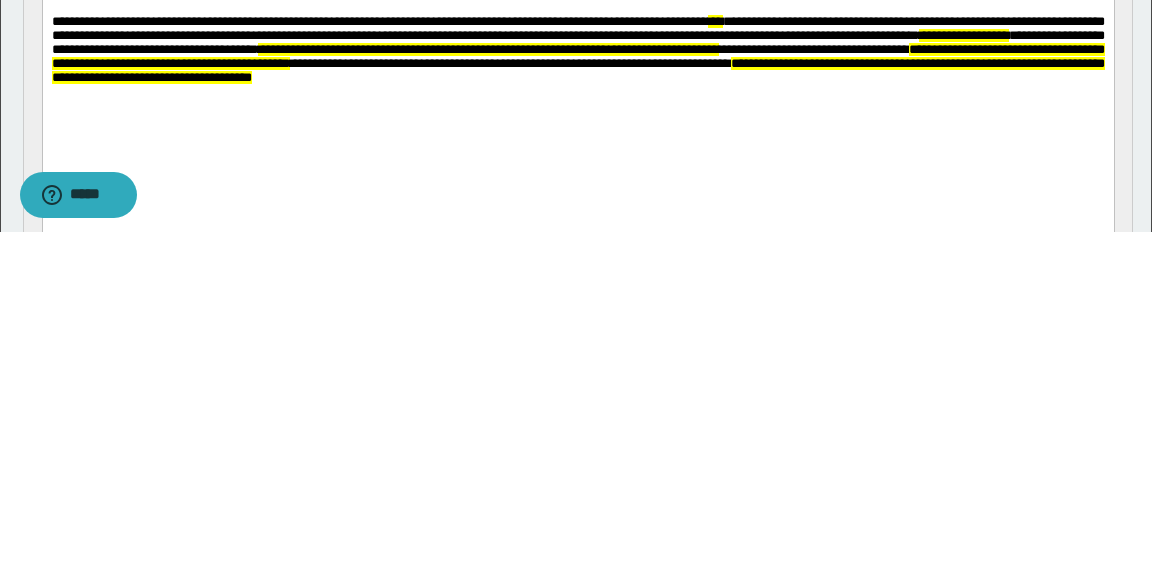click at bounding box center [578, -12] 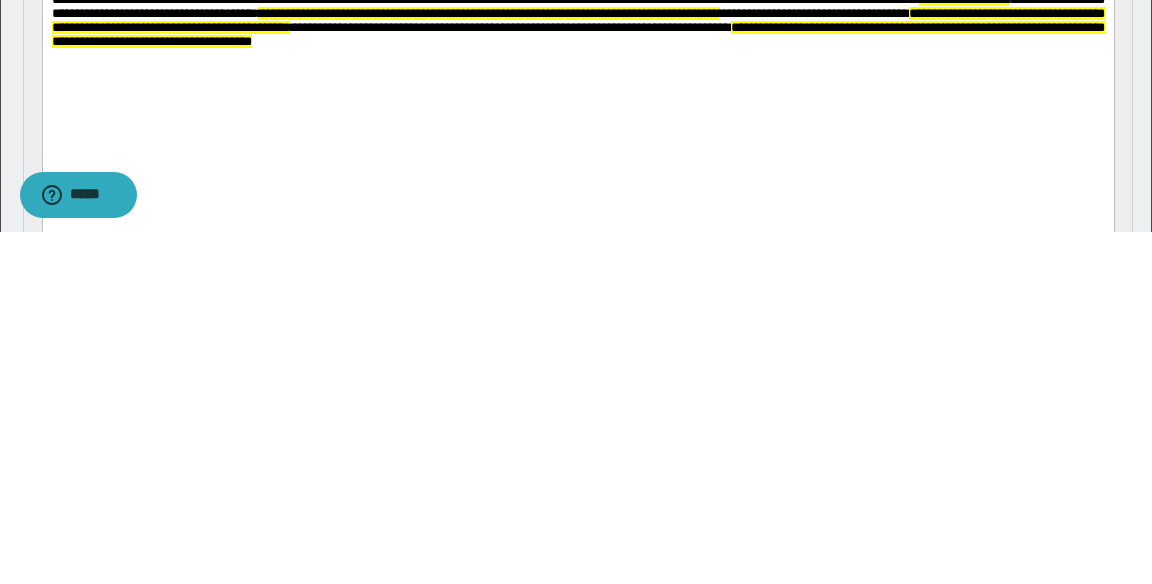 click on "**********" at bounding box center [577, 13] 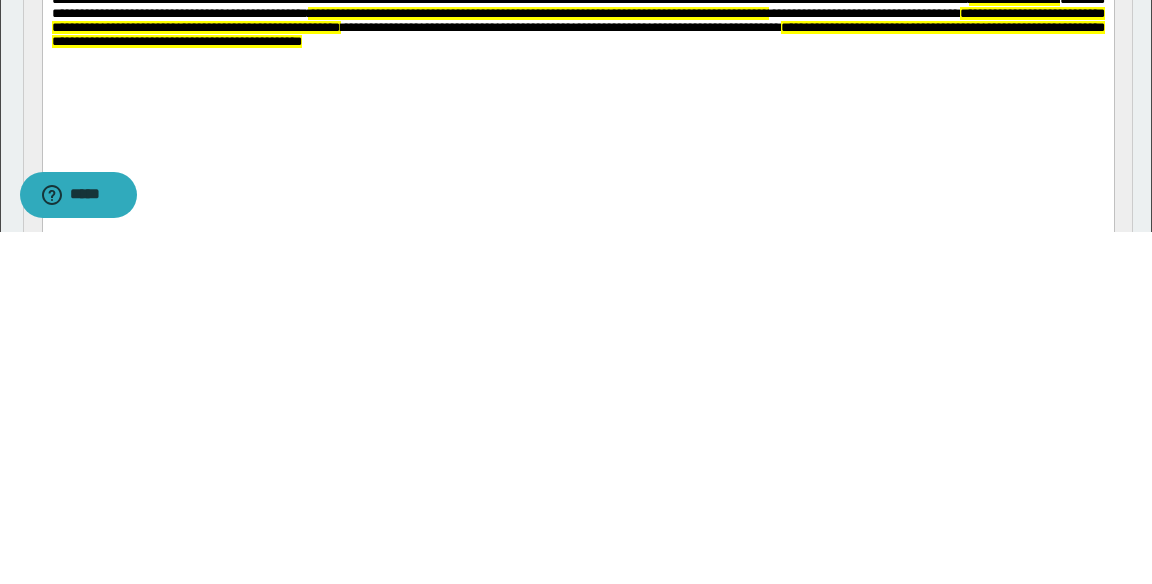 click on "**********" at bounding box center (577, -8) 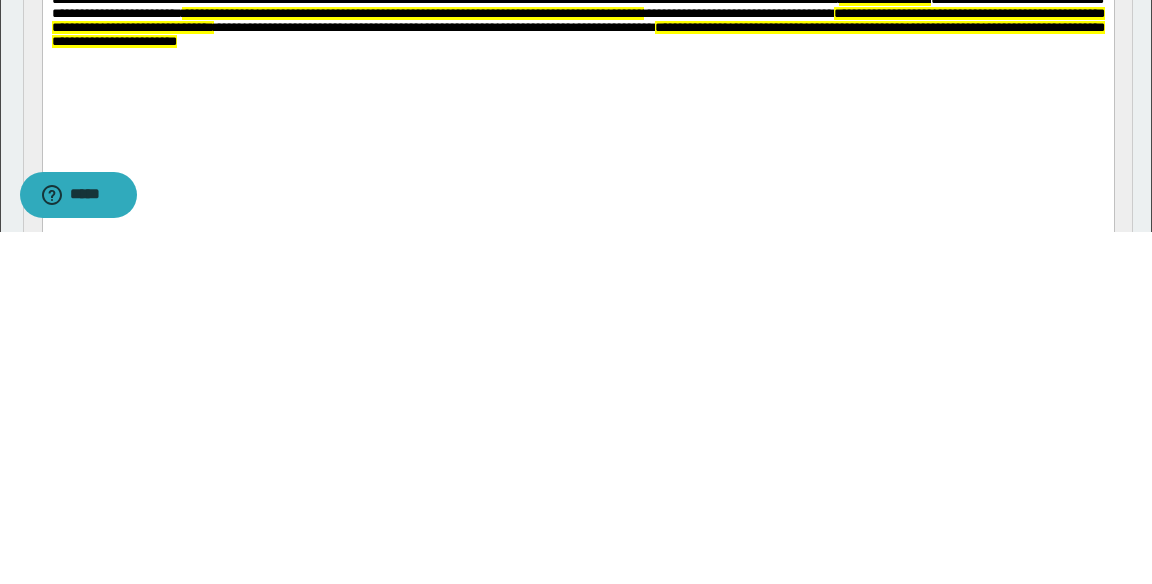click on "**********" at bounding box center (884, -1) 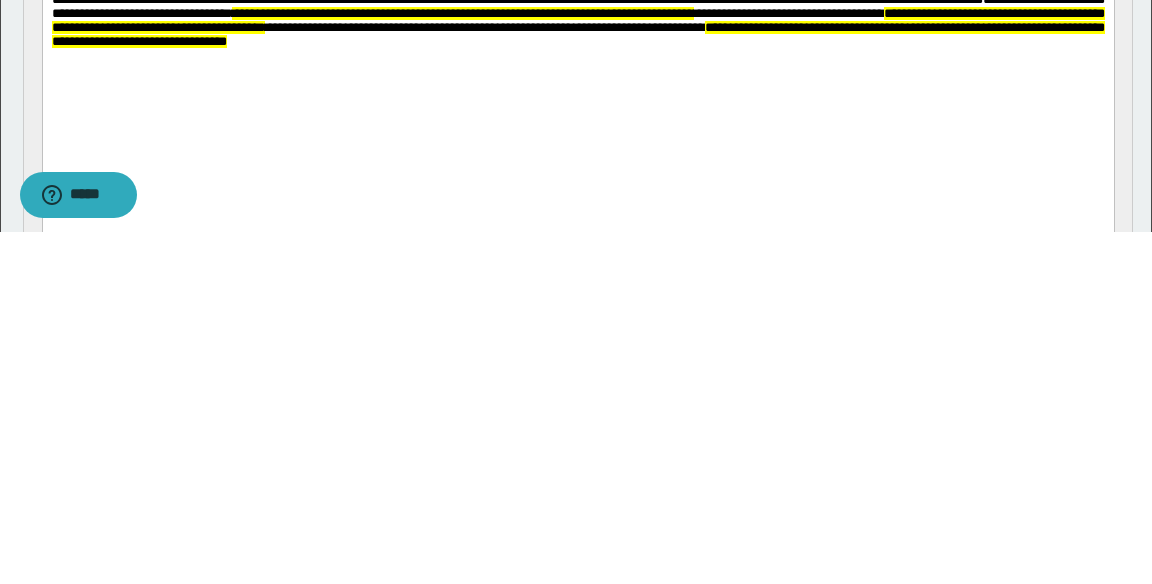 click on "**********" at bounding box center (577, -8) 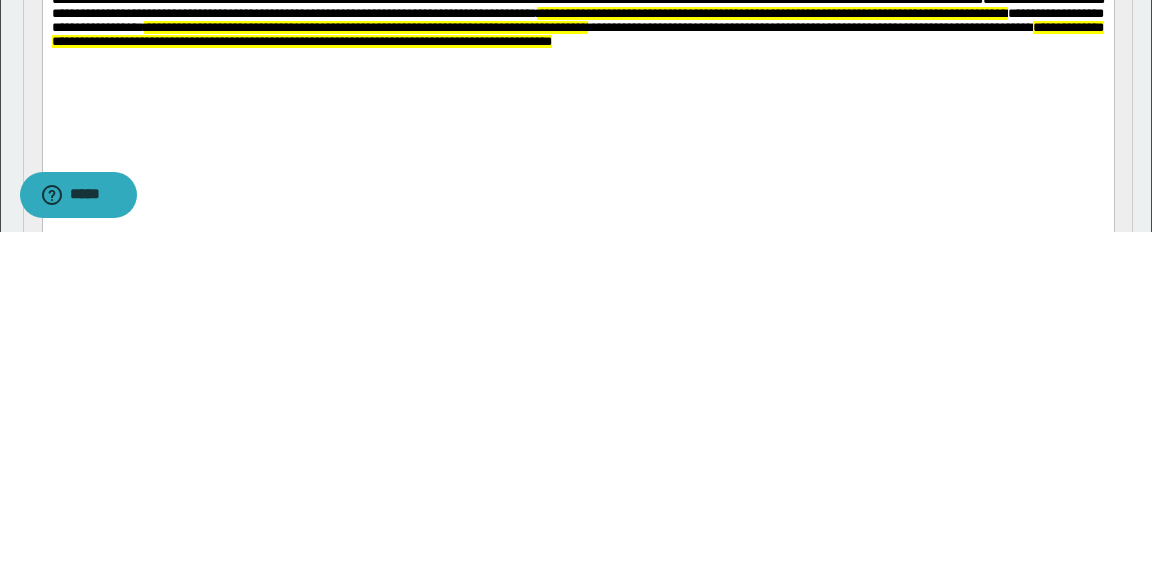 click on "**********" at bounding box center (577, 20) 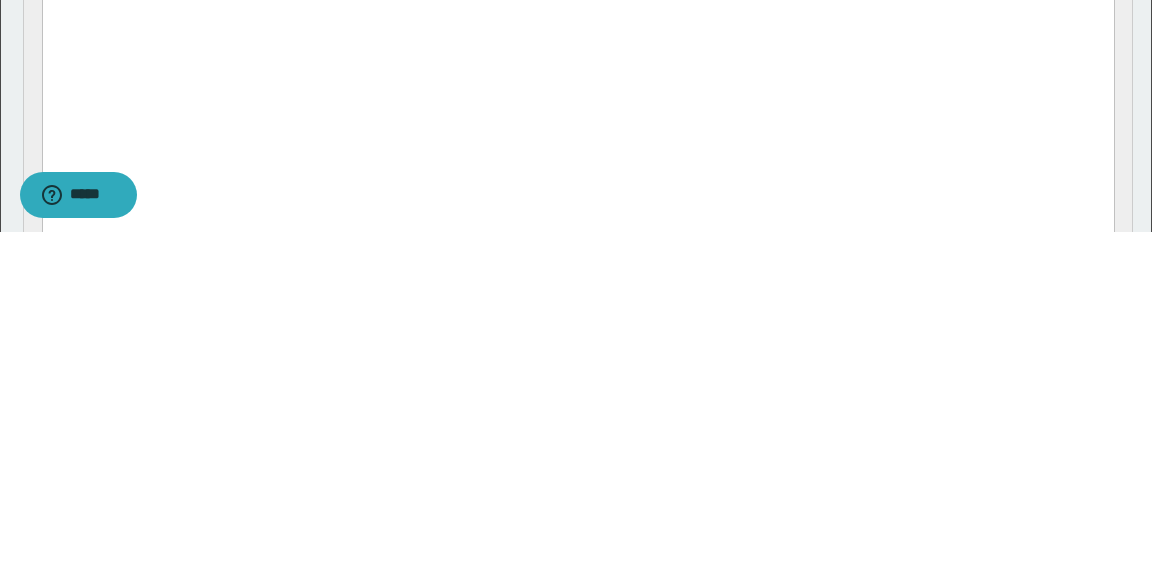 scroll, scrollTop: 304, scrollLeft: 0, axis: vertical 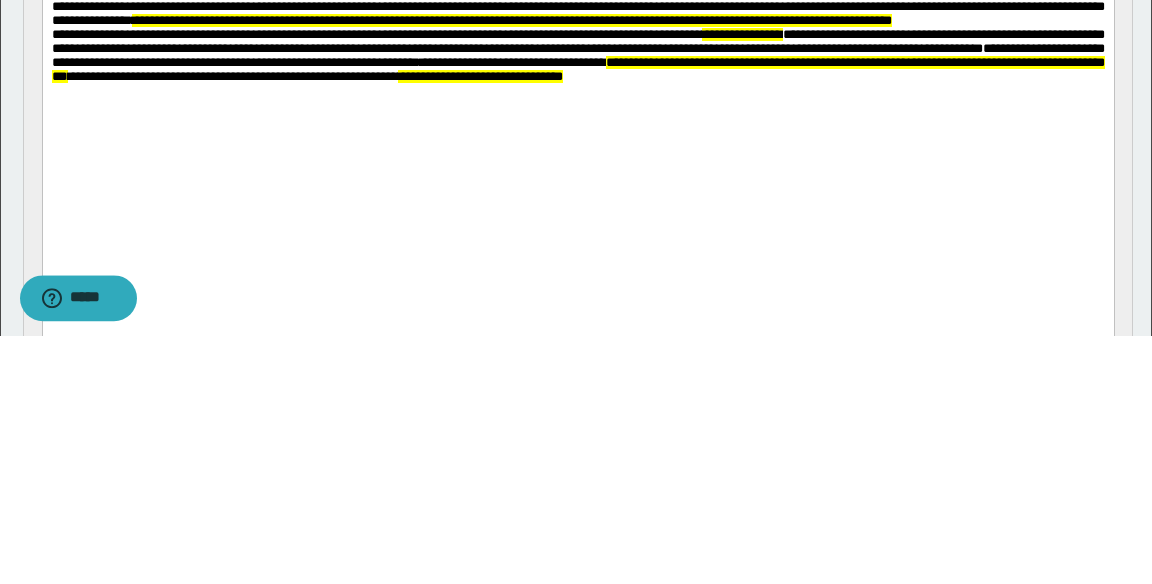 click on "**********" at bounding box center [577, 0] 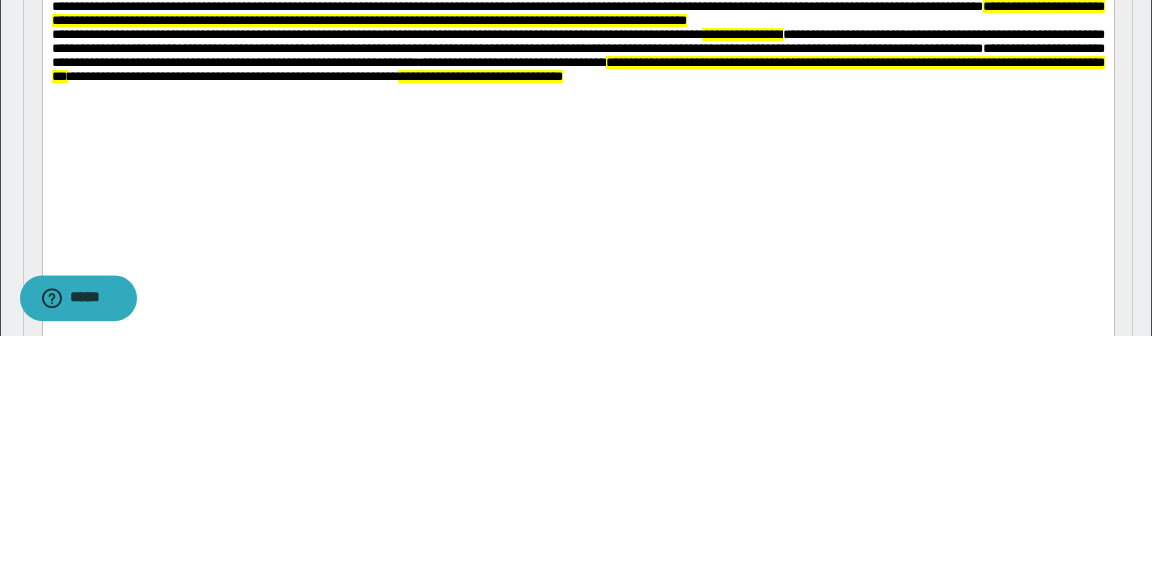 click on "**********" at bounding box center [577, 0] 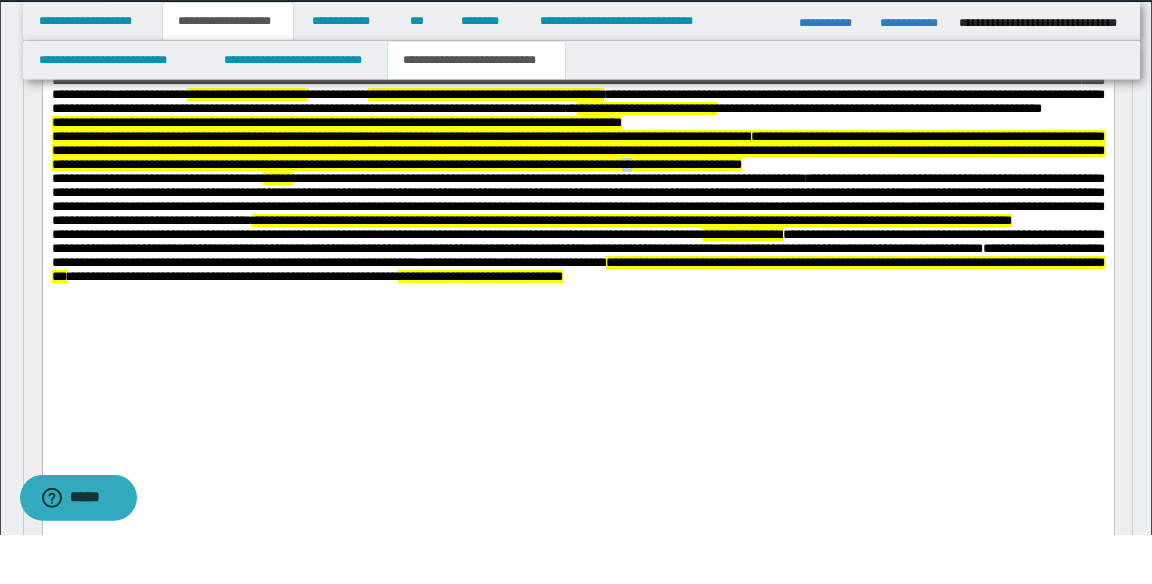 scroll, scrollTop: 304, scrollLeft: 0, axis: vertical 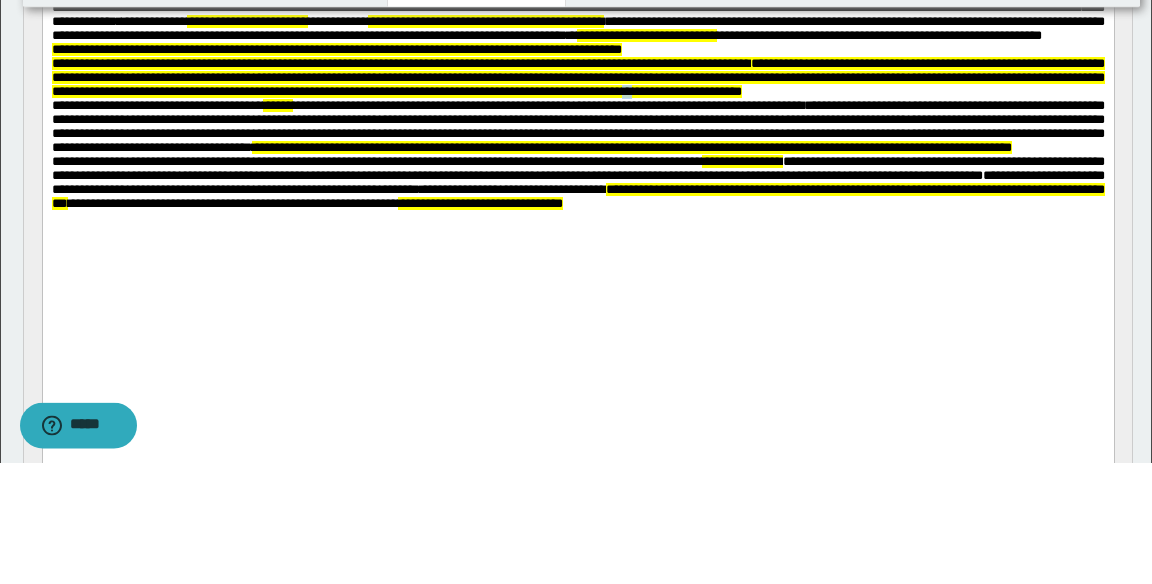 click on "**********" at bounding box center [577, 78] 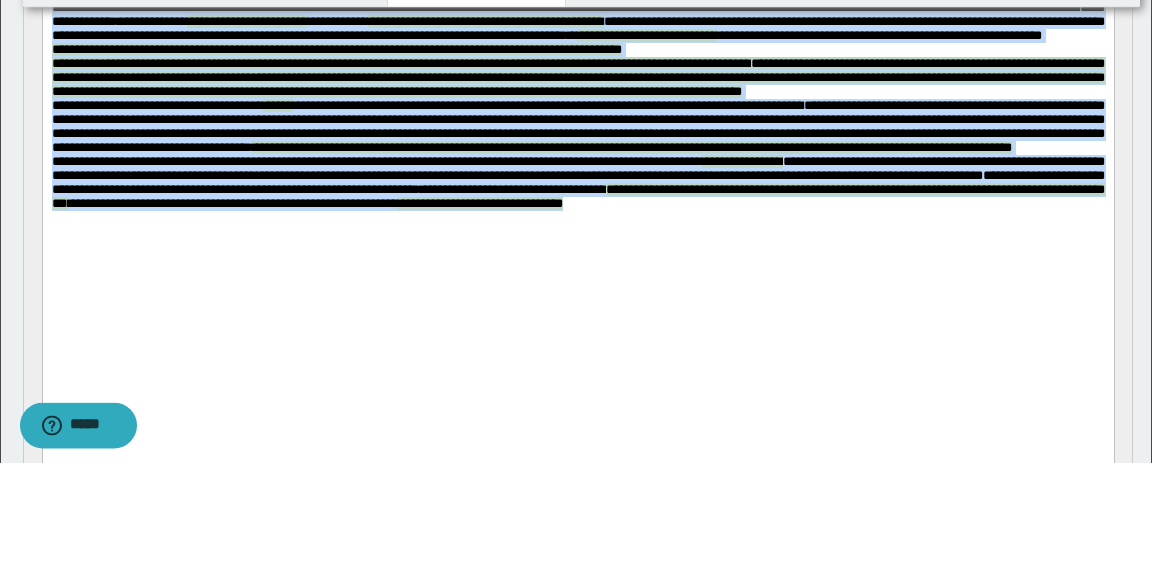 scroll, scrollTop: 304, scrollLeft: 0, axis: vertical 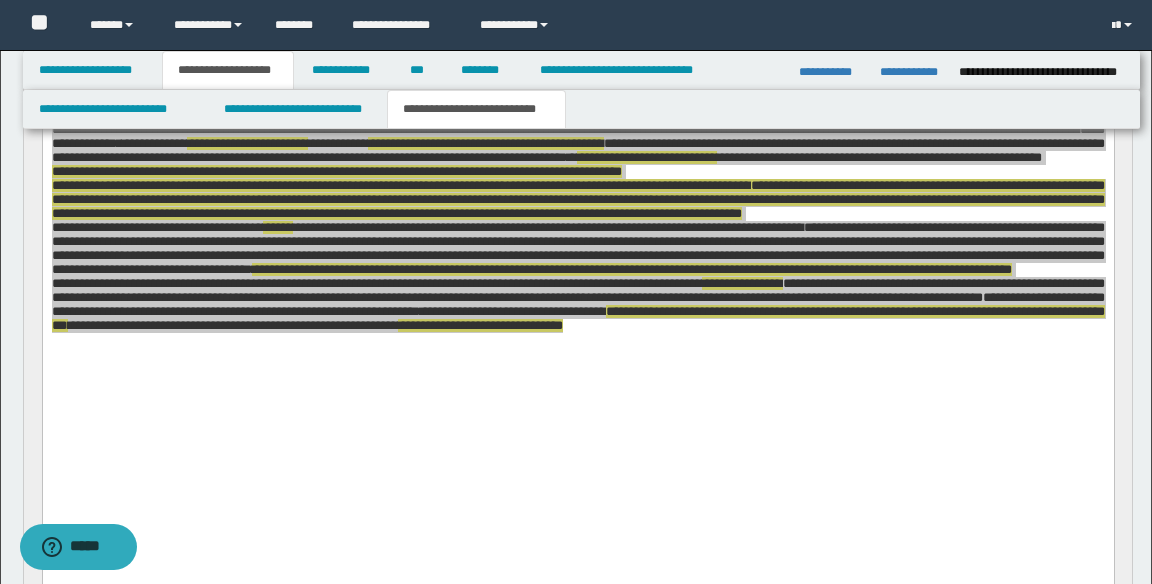 click on "**********" at bounding box center (576, 648) 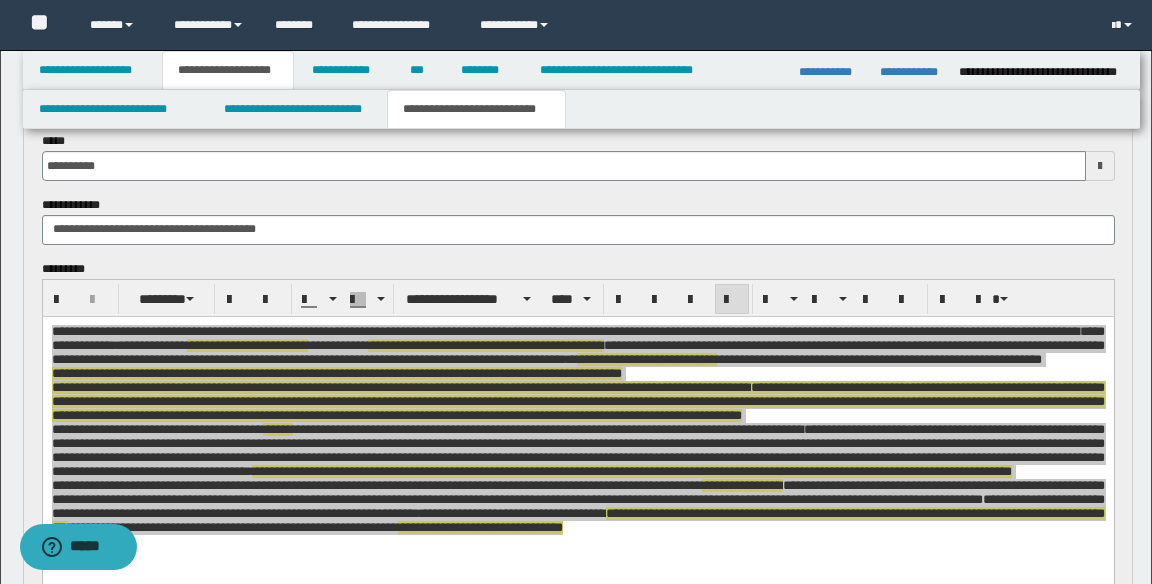 scroll, scrollTop: 102, scrollLeft: 0, axis: vertical 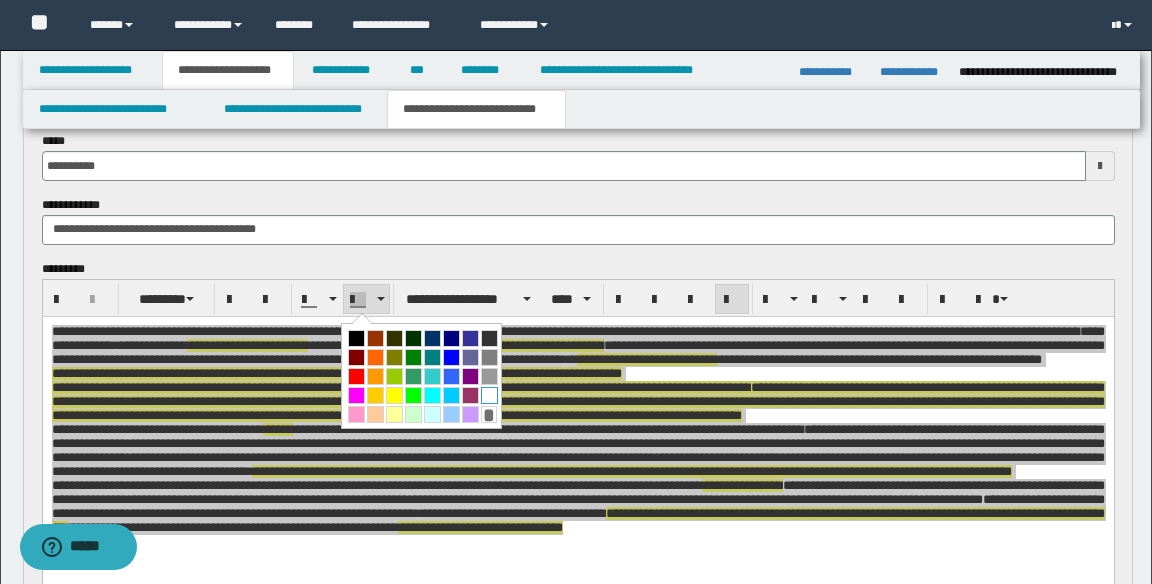 click at bounding box center (489, 395) 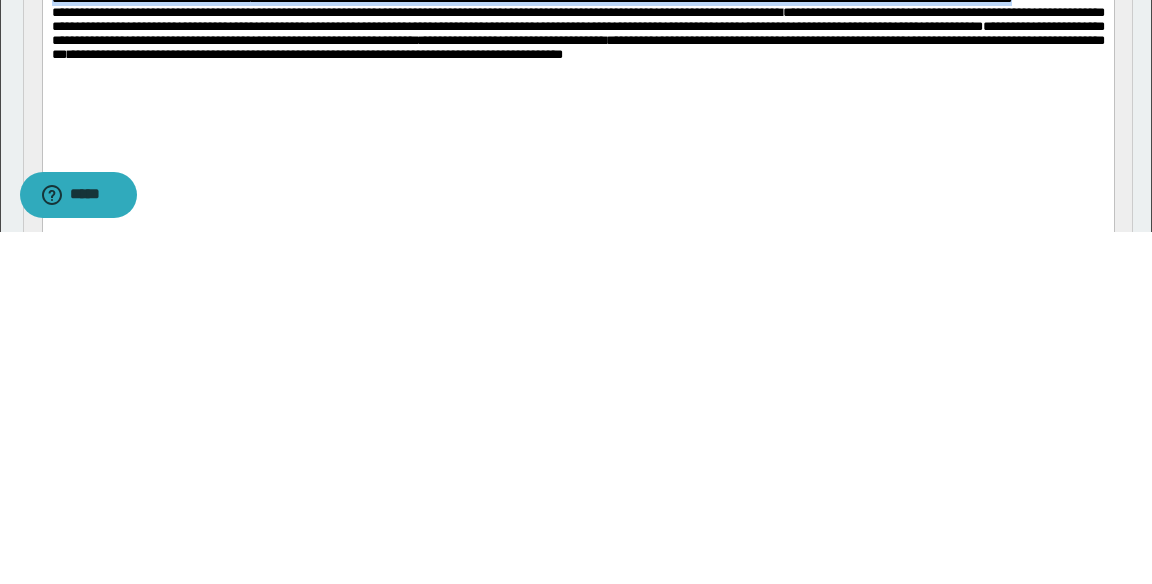 scroll, scrollTop: 223, scrollLeft: 0, axis: vertical 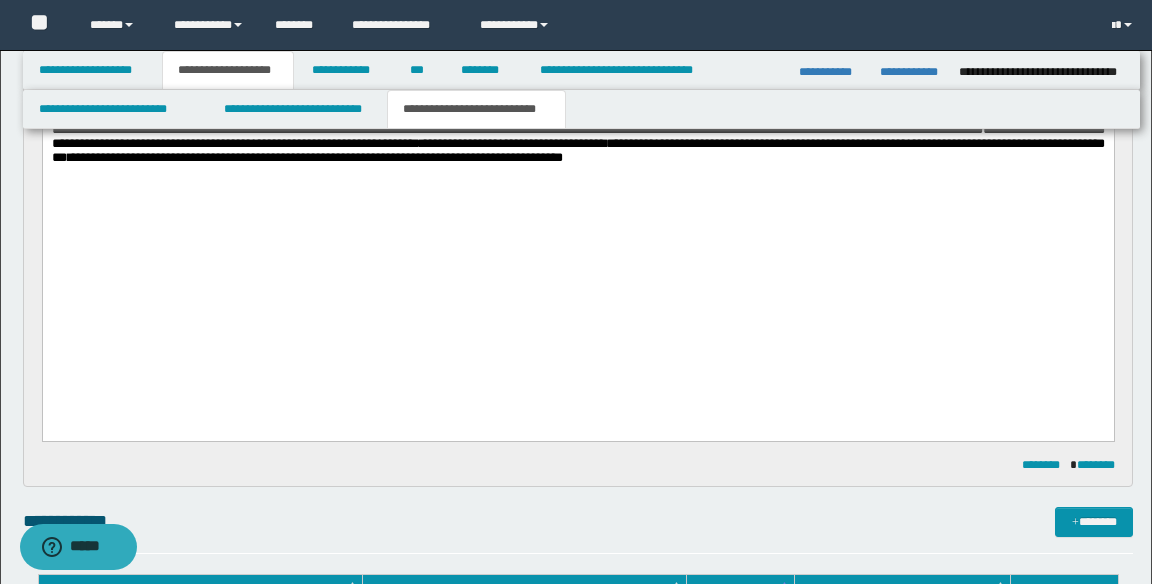 click on "**********" at bounding box center [577, 85] 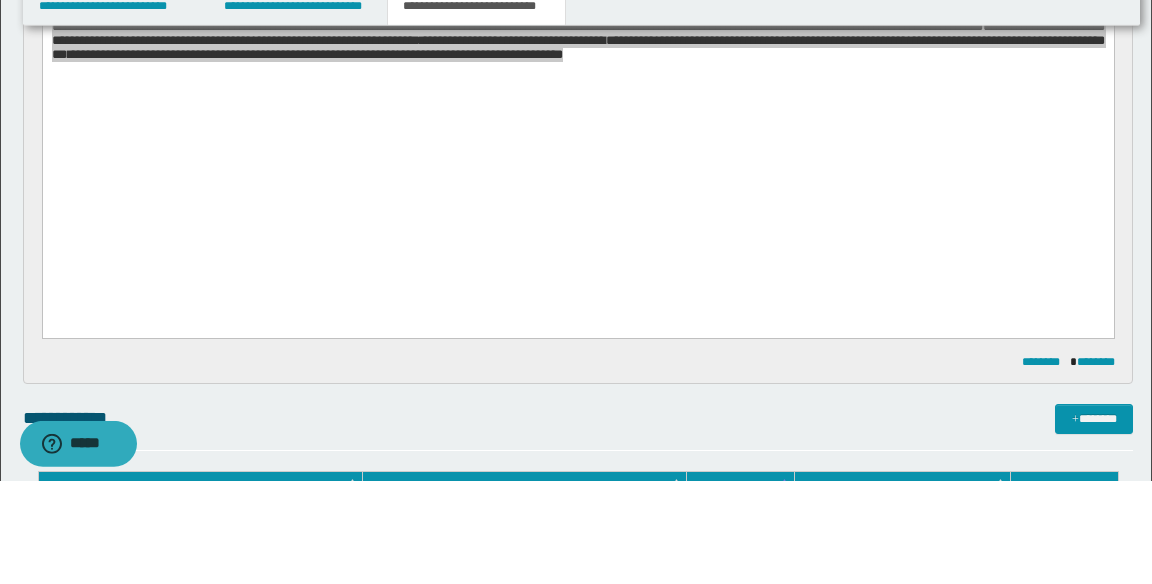 click on "**********" at bounding box center (578, 165) 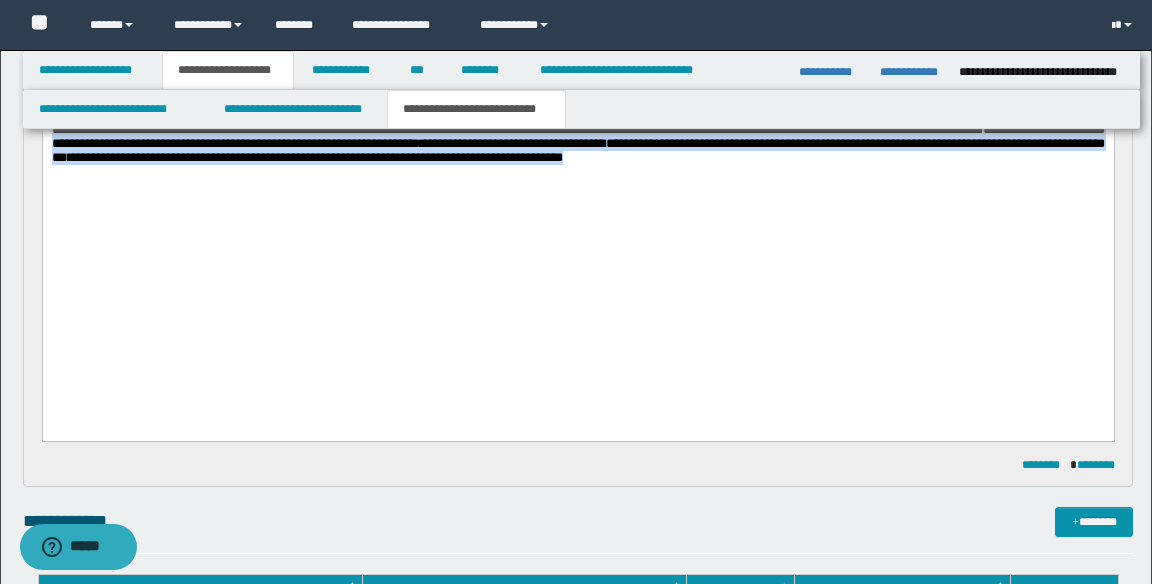 click on "**********" at bounding box center (577, 85) 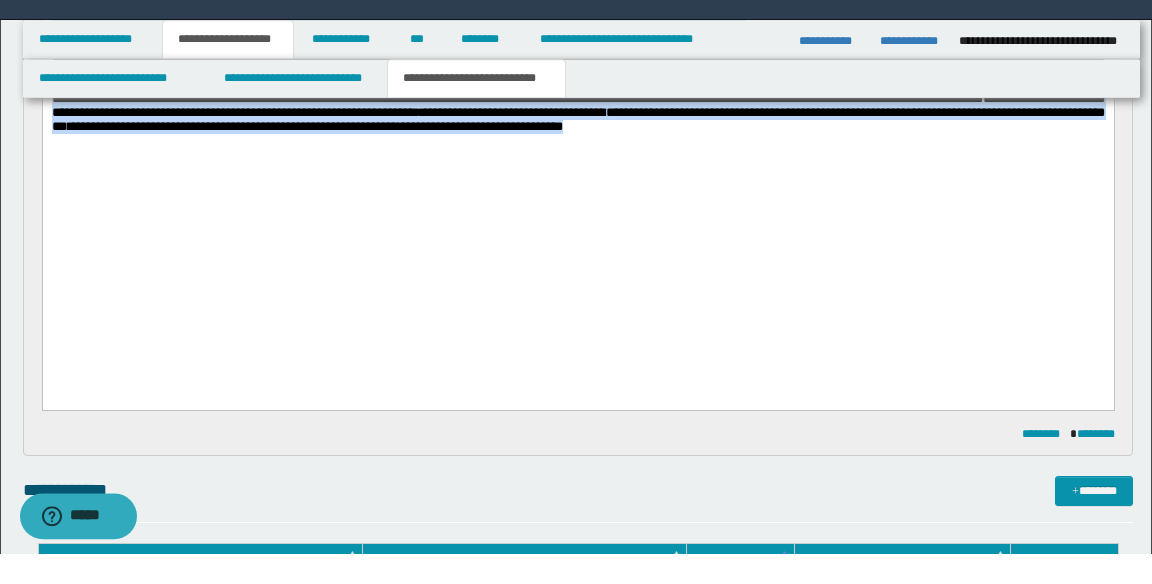 scroll, scrollTop: 472, scrollLeft: 0, axis: vertical 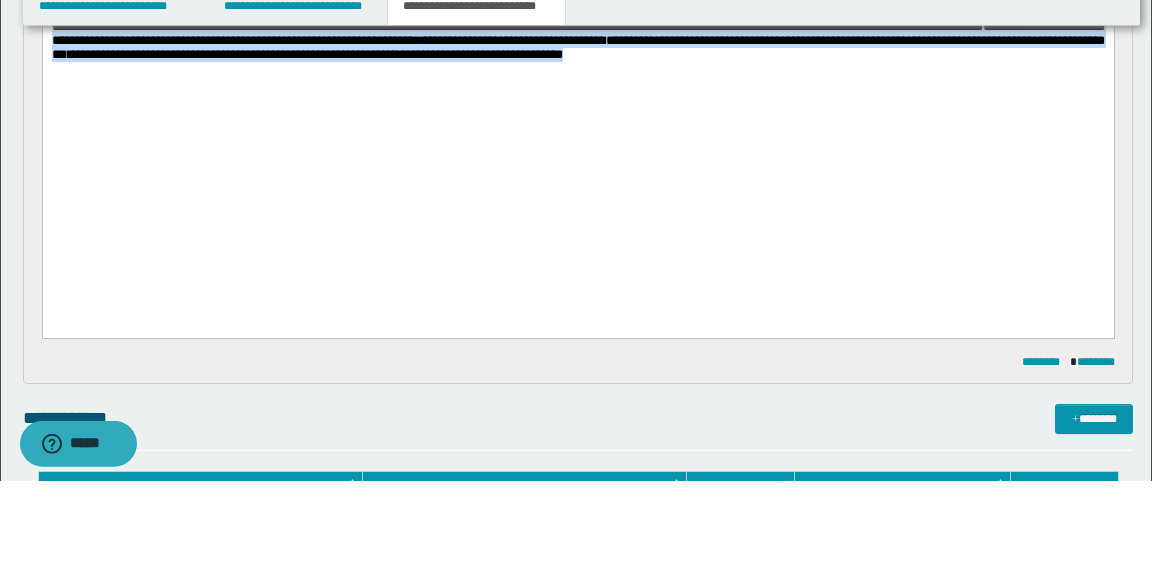 click on "**********" at bounding box center [376, 12] 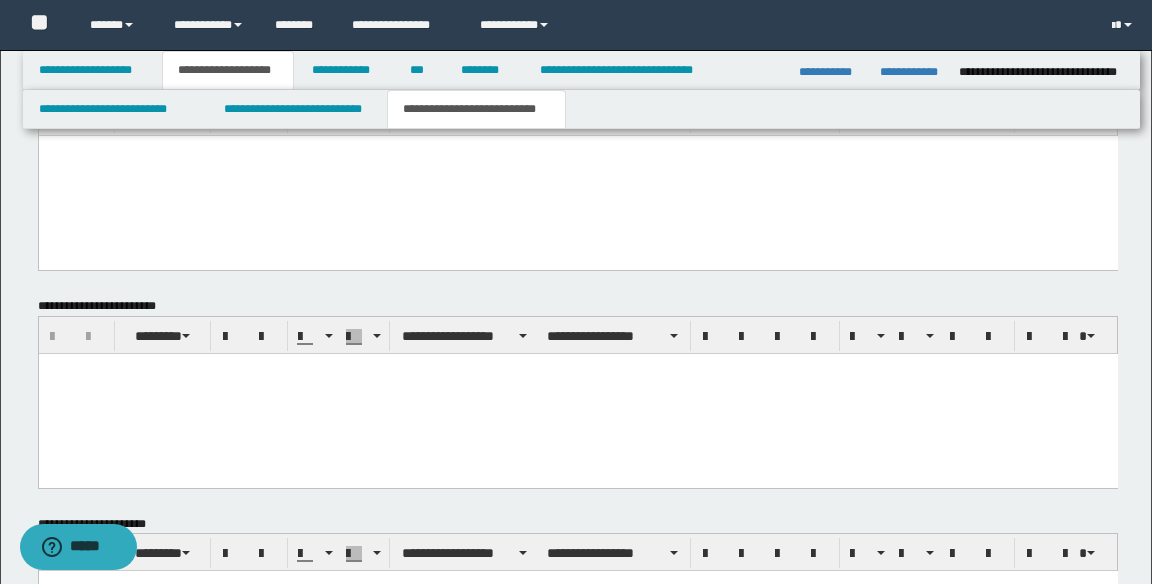 scroll, scrollTop: 1117, scrollLeft: 0, axis: vertical 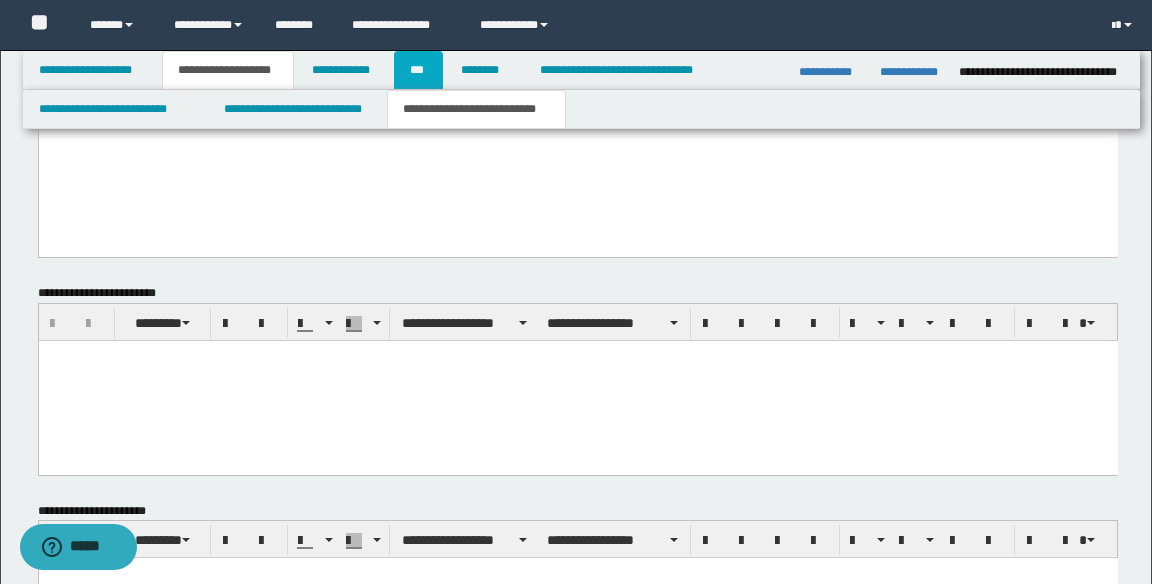 click on "***" at bounding box center [418, 70] 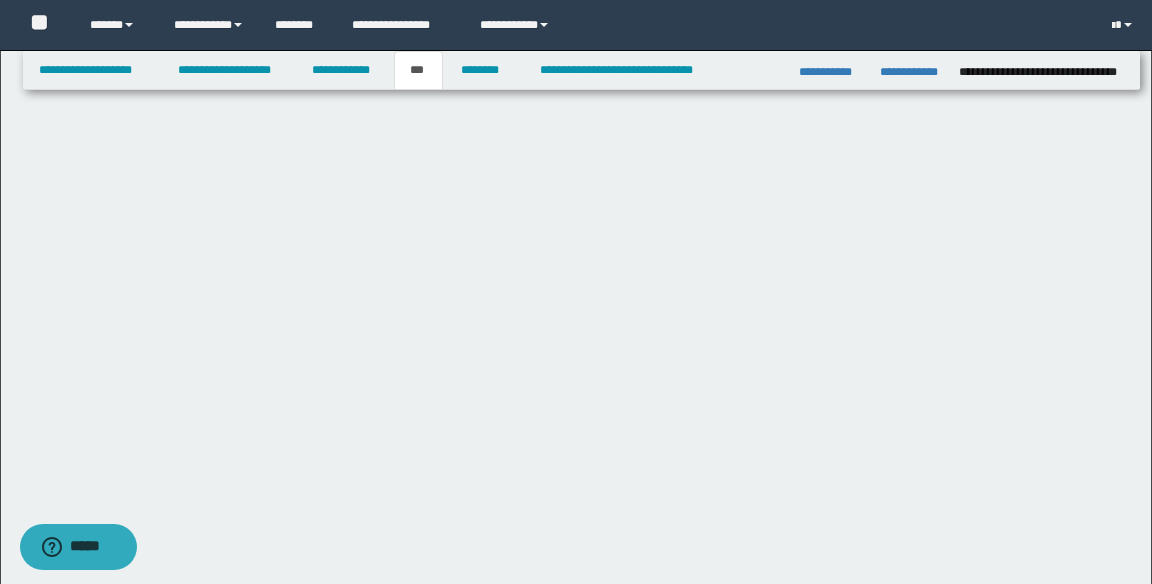 scroll, scrollTop: 0, scrollLeft: 0, axis: both 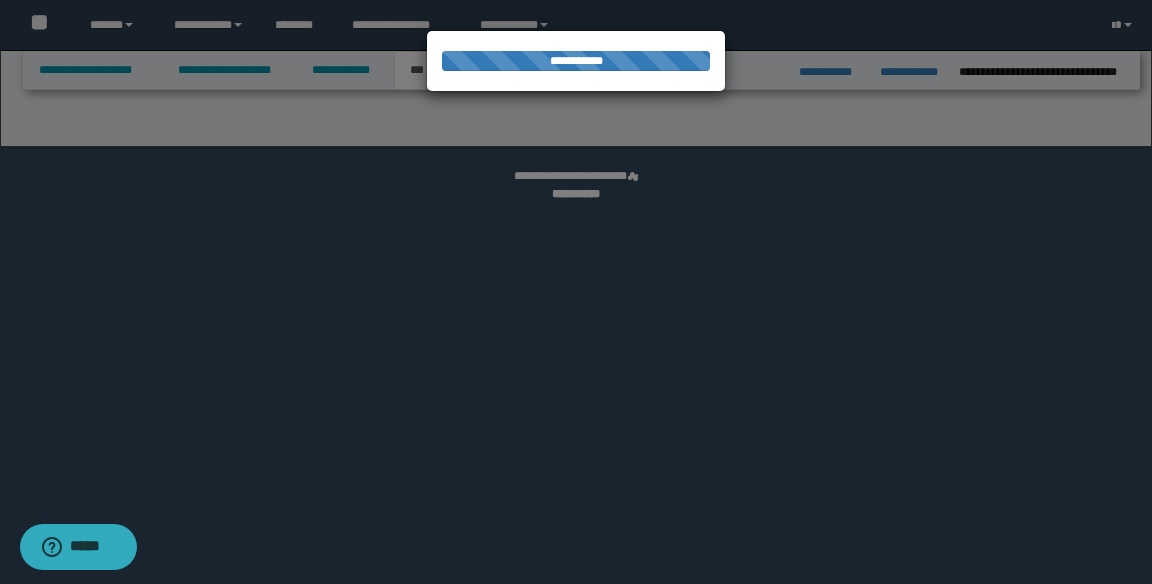 select on "**" 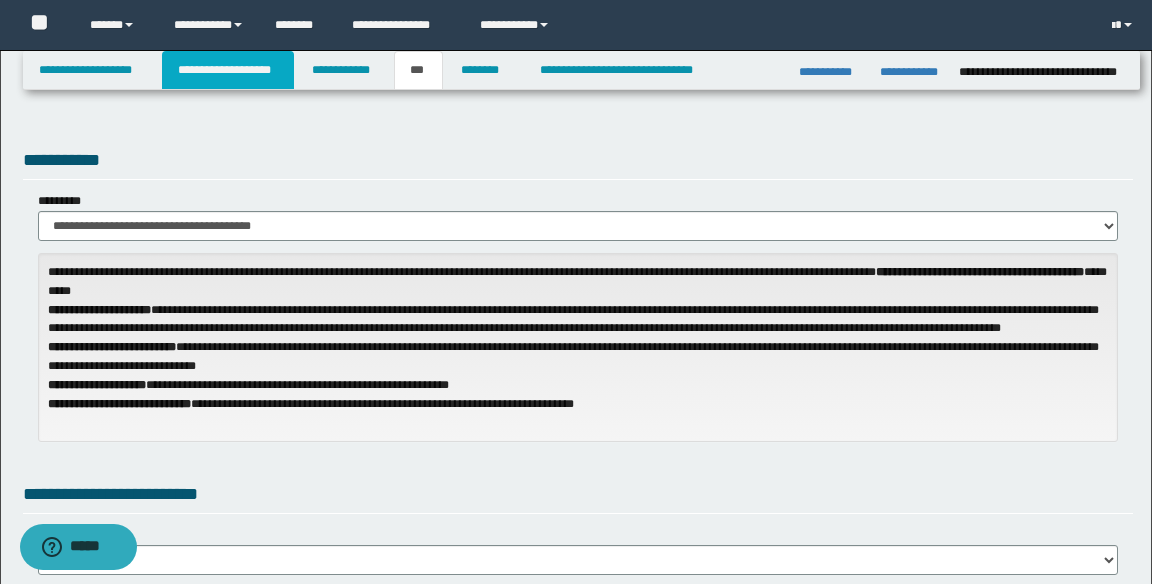 click on "**********" at bounding box center (228, 70) 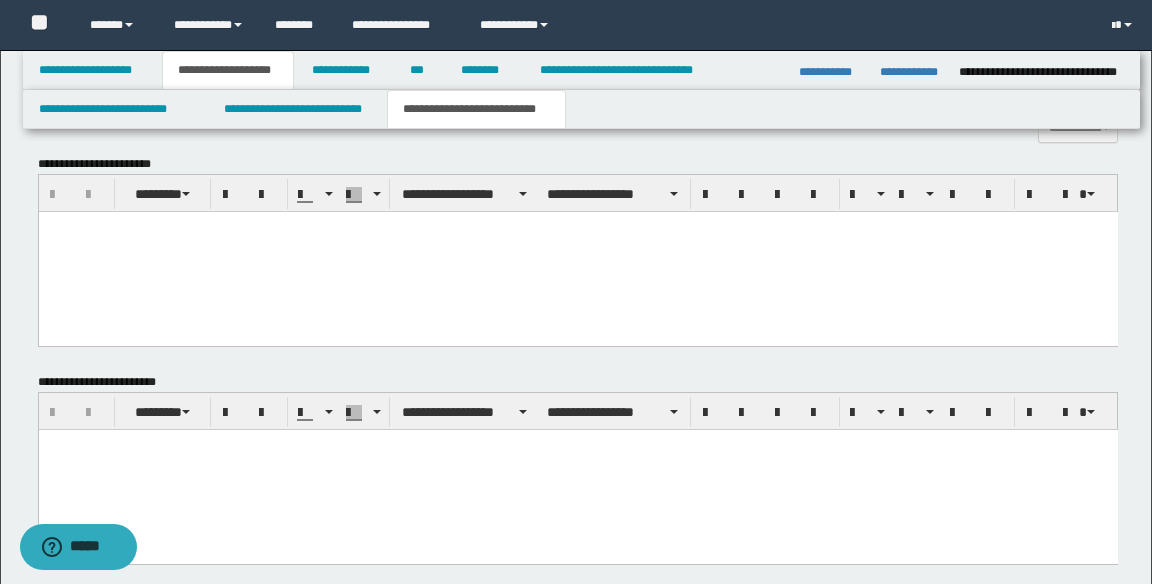 scroll, scrollTop: 1027, scrollLeft: 0, axis: vertical 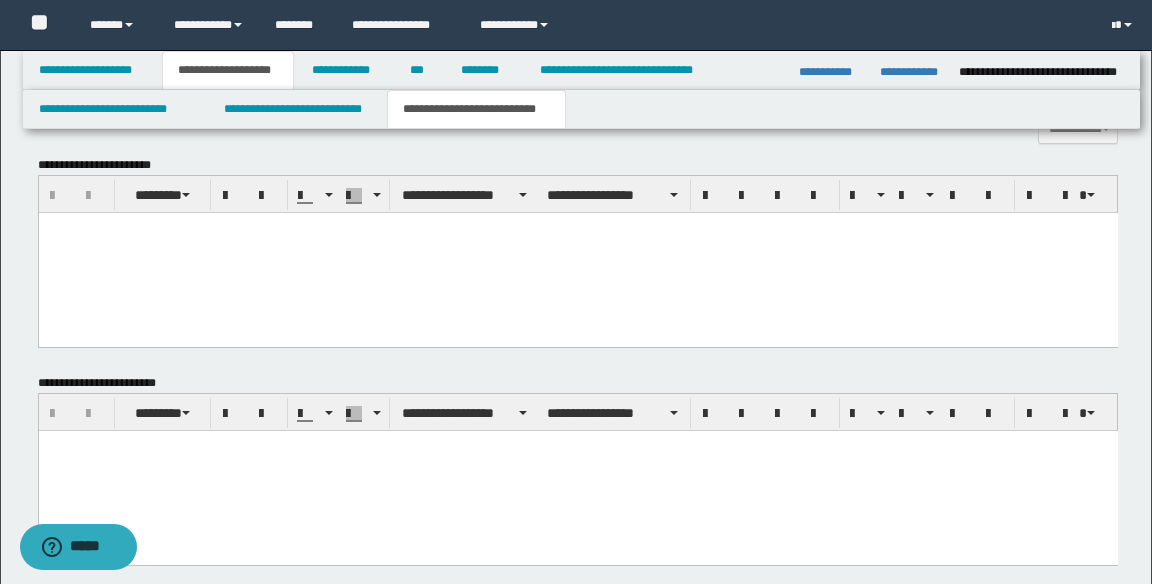 click at bounding box center (577, 470) 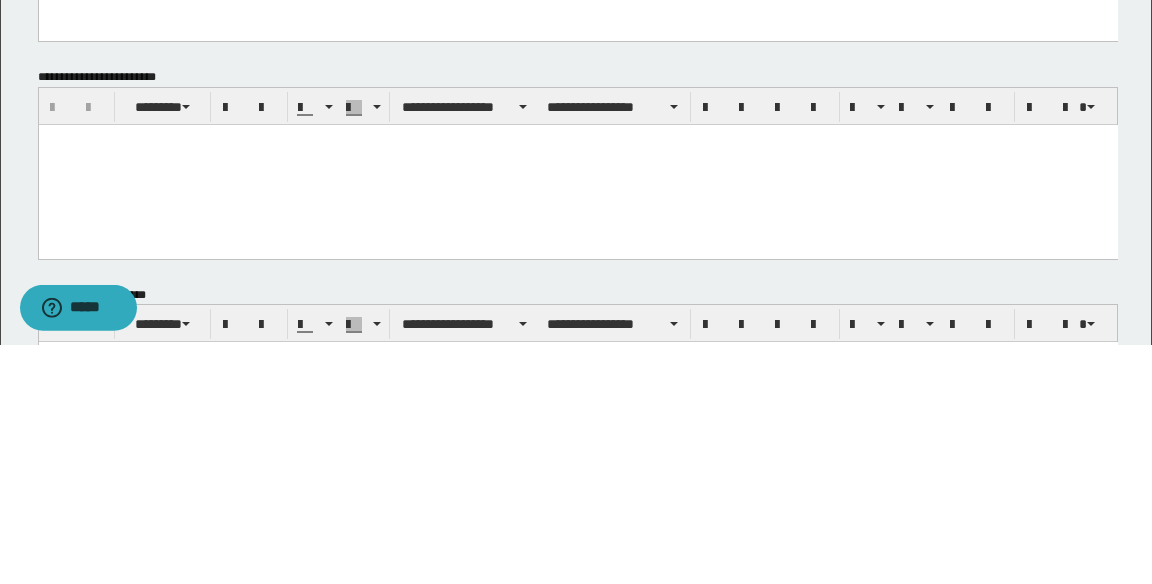 scroll, scrollTop: 1094, scrollLeft: 0, axis: vertical 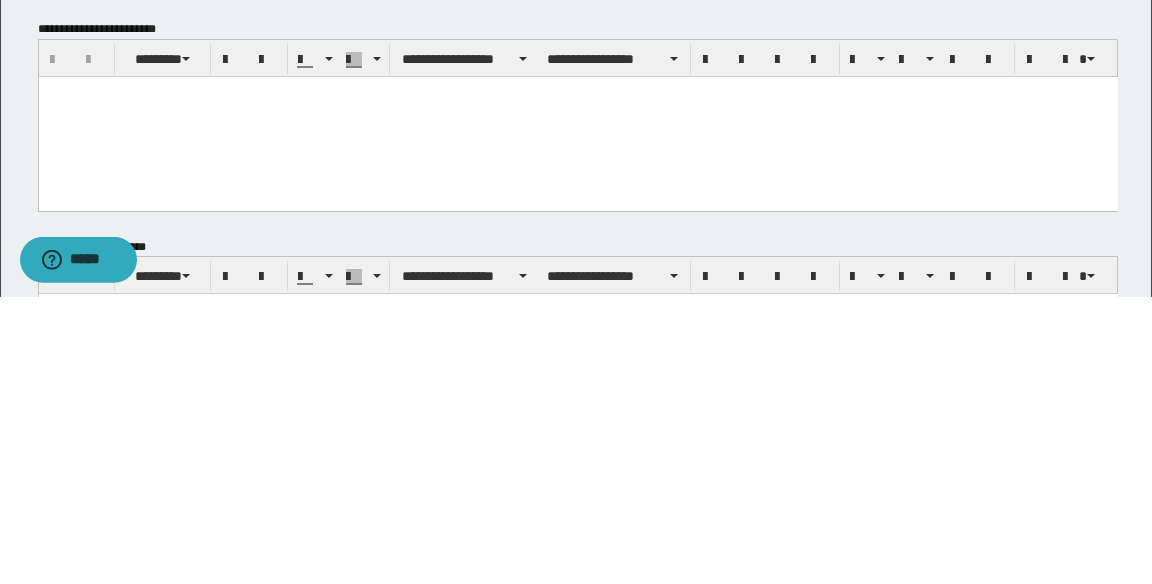 type 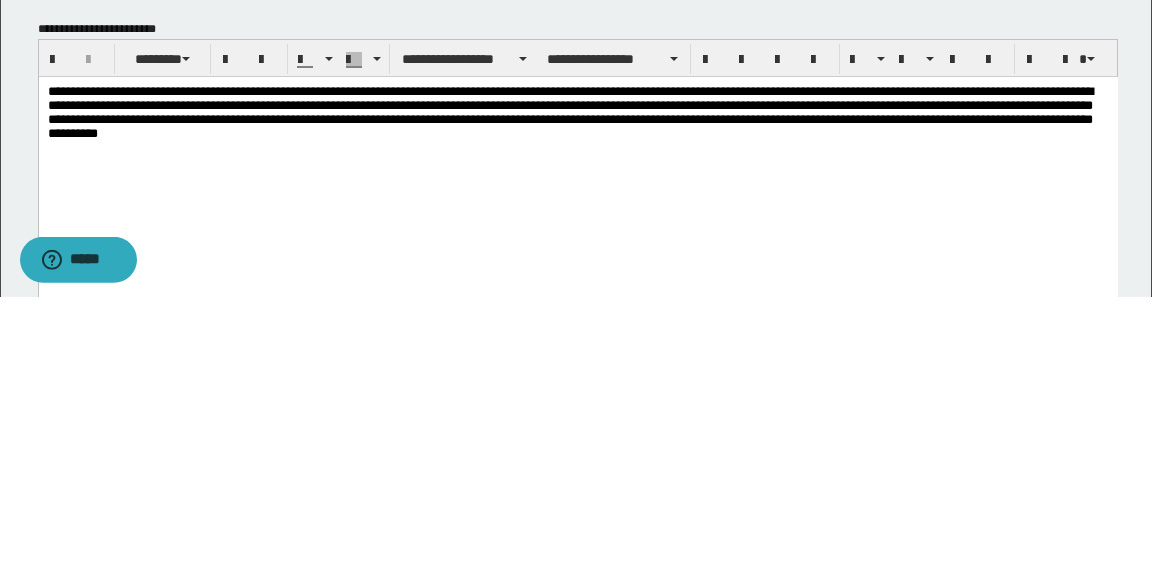 click on "**********" at bounding box center (577, 129) 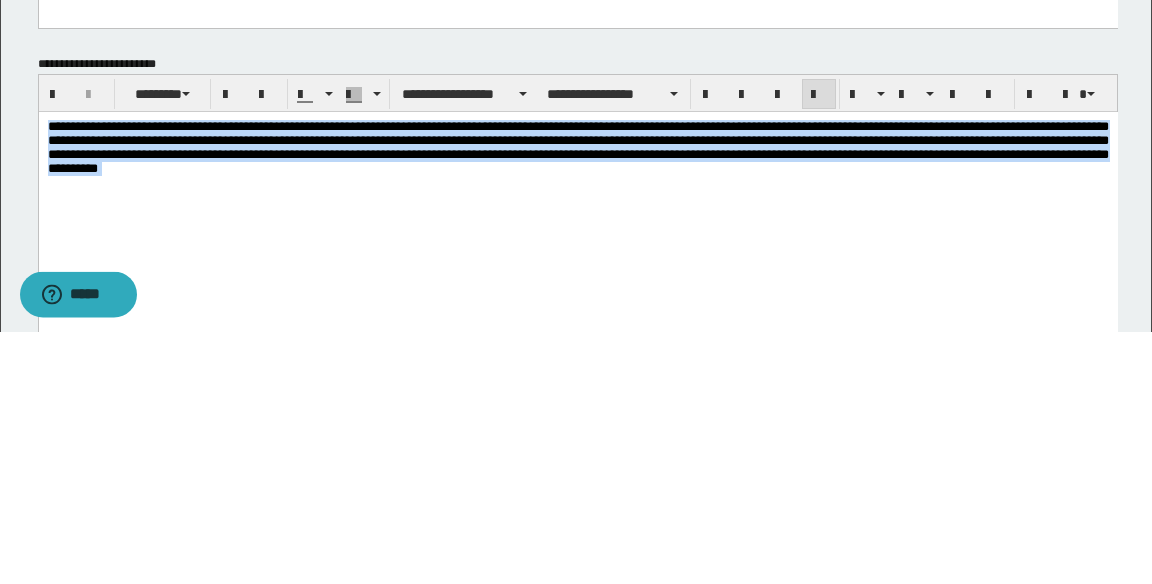 scroll, scrollTop: 1094, scrollLeft: 0, axis: vertical 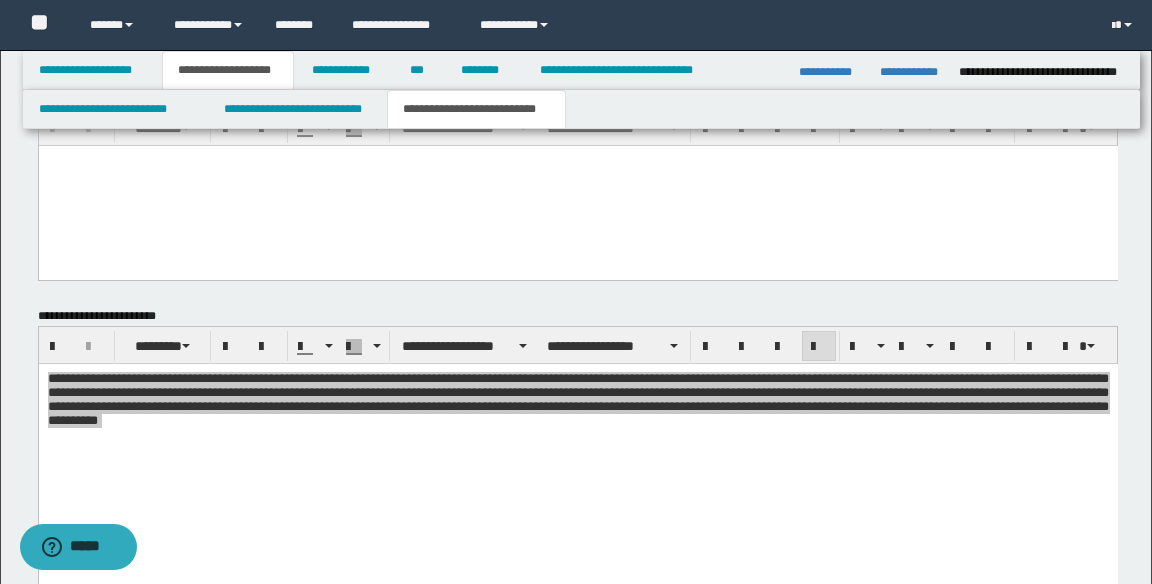 click on "**********" at bounding box center [576, -97] 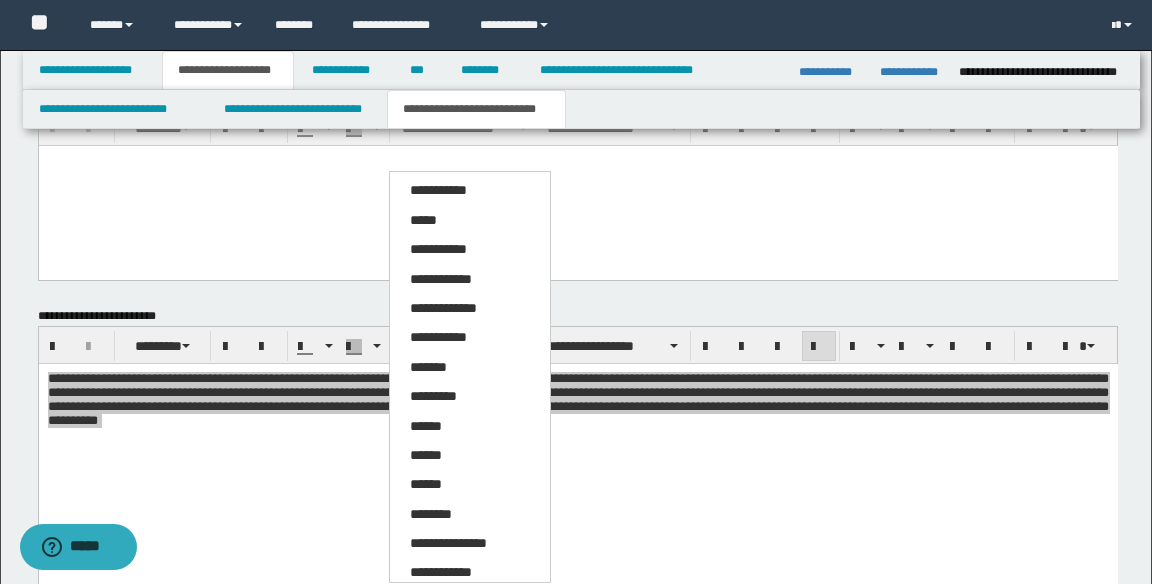 click on "*****" at bounding box center (470, 221) 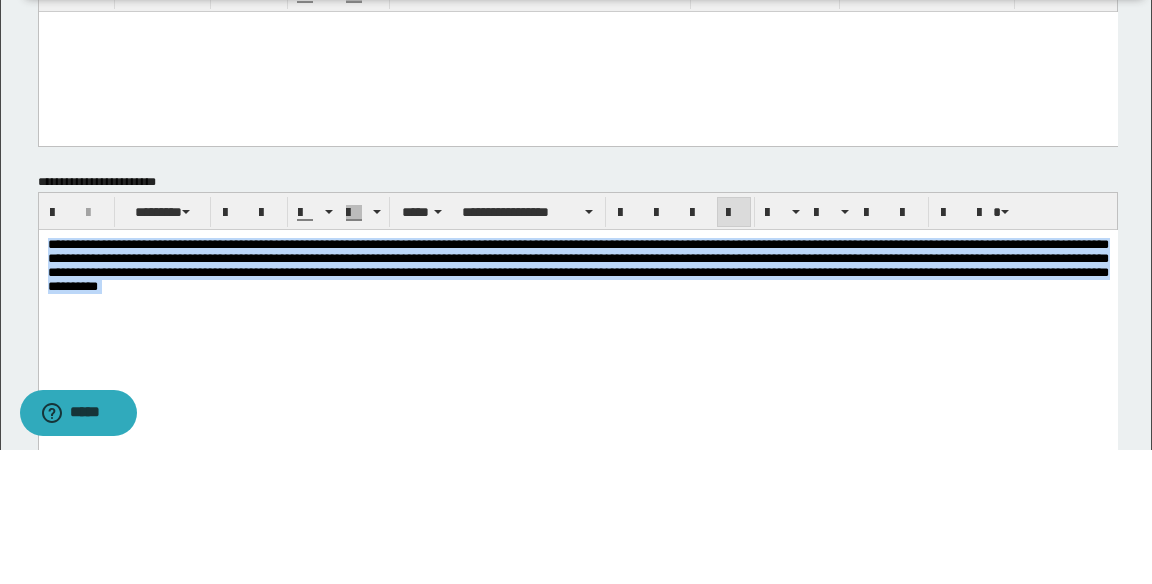 scroll, scrollTop: 1094, scrollLeft: 0, axis: vertical 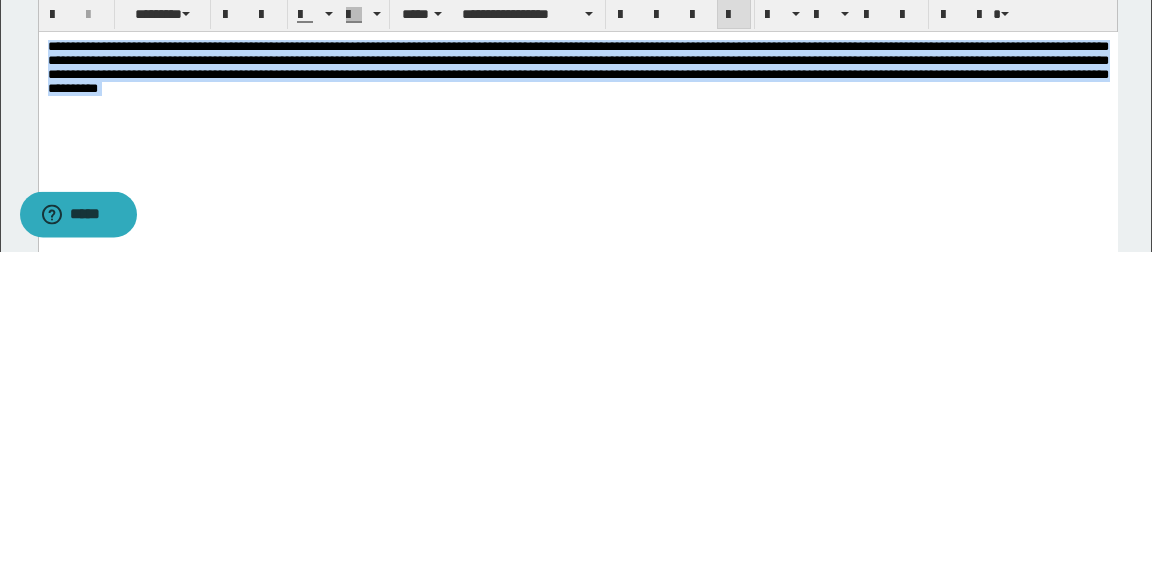 click on "**********" at bounding box center [577, 66] 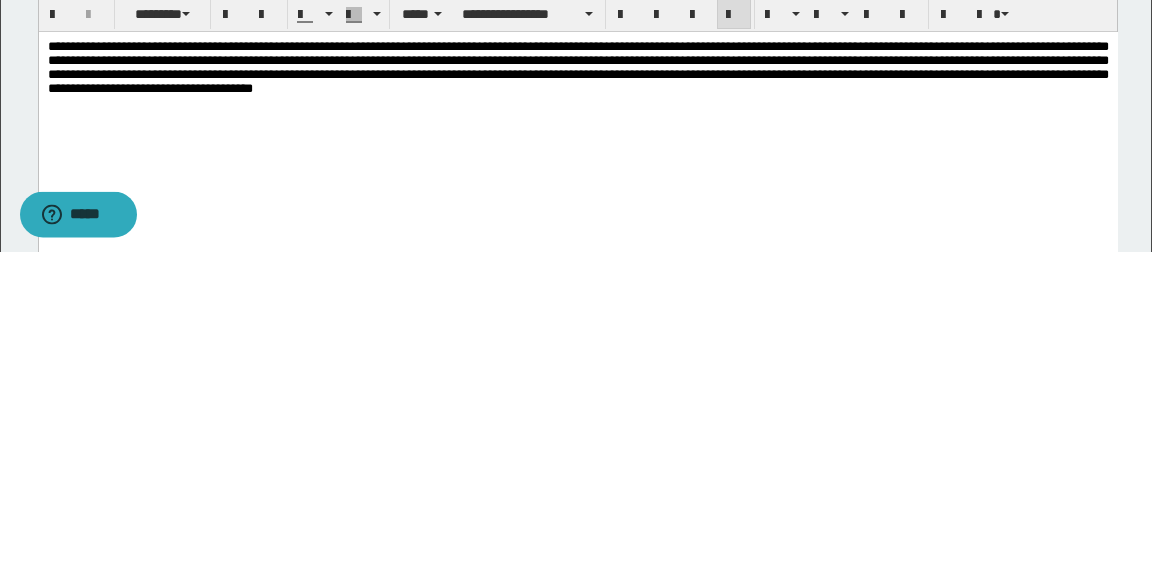 click on "**********" at bounding box center [577, 66] 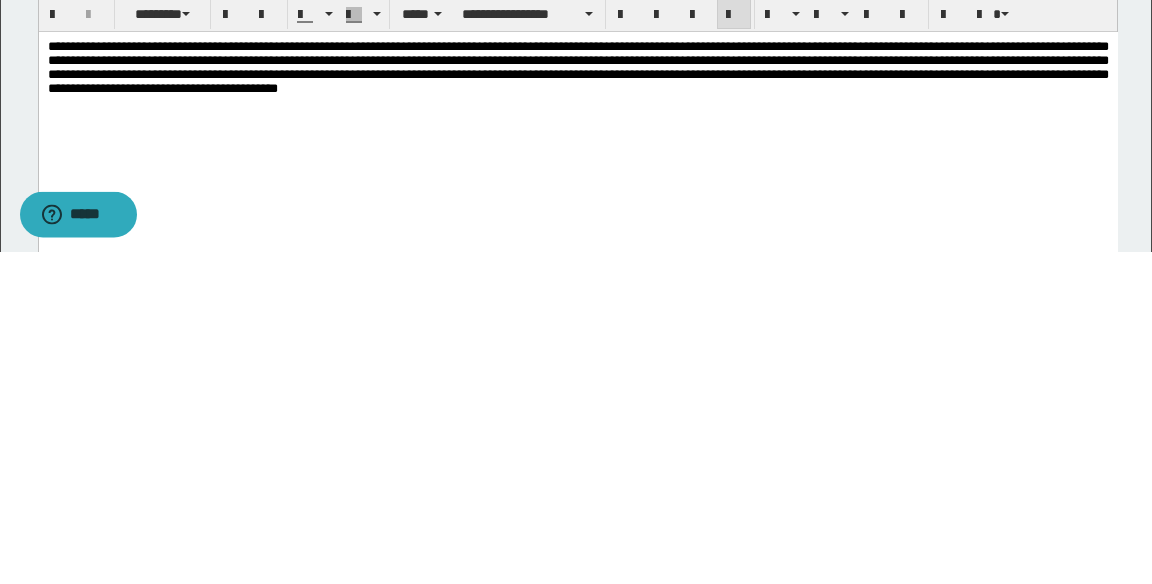 click on "**********" at bounding box center (577, 66) 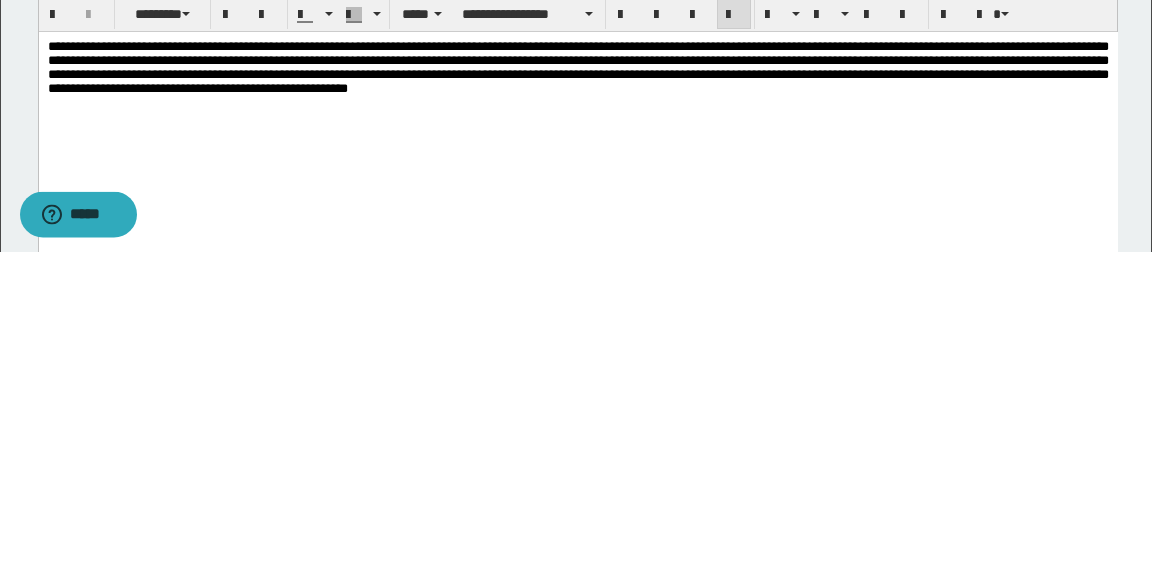 click on "**********" at bounding box center [577, 66] 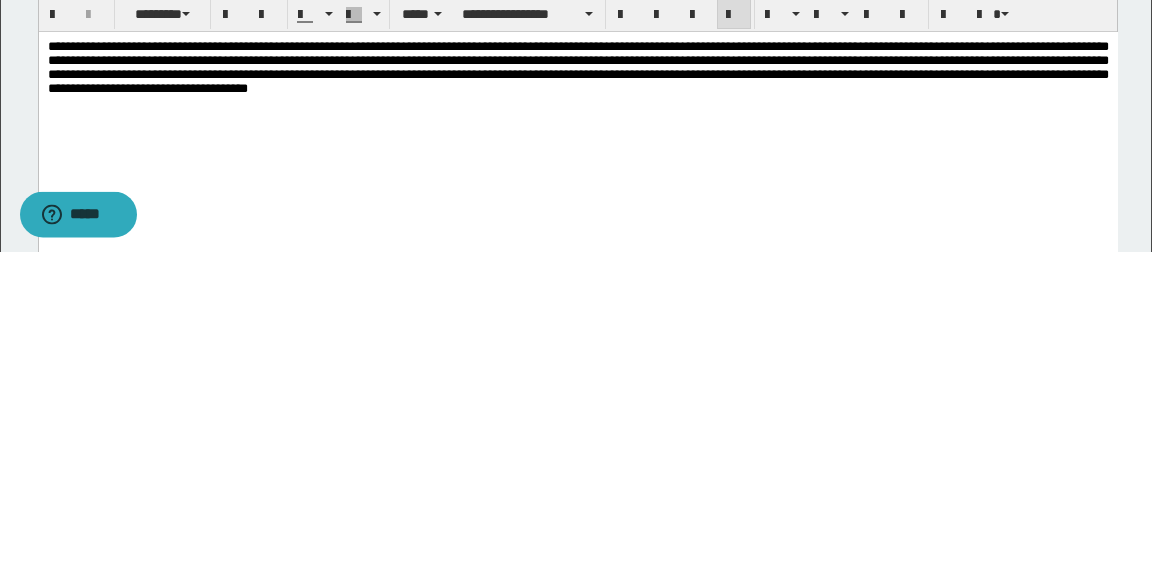 click on "**********" at bounding box center [577, 66] 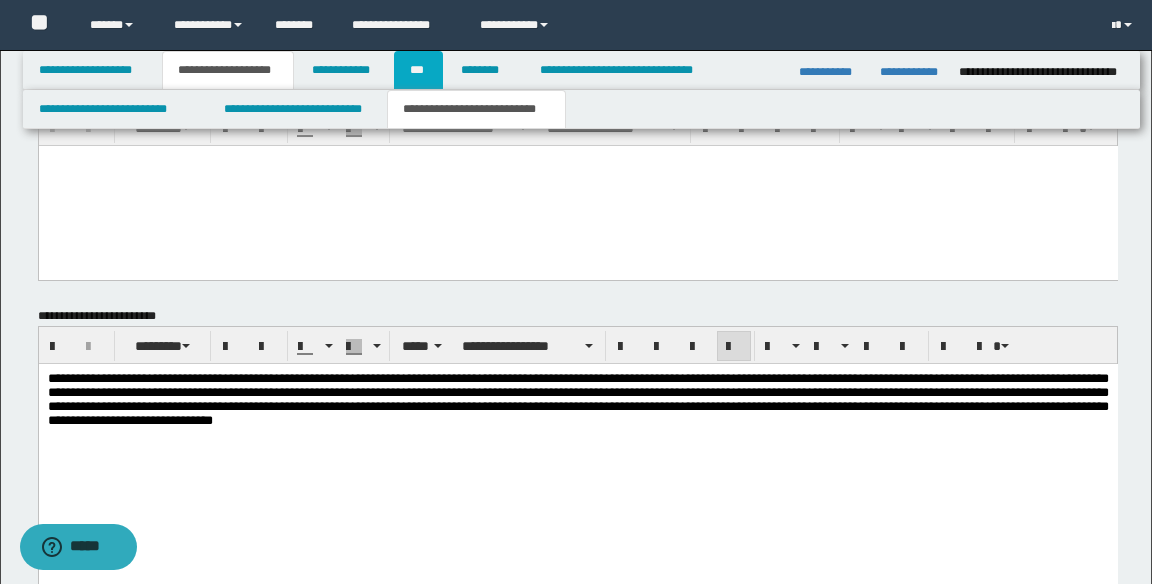 click on "***" at bounding box center (418, 70) 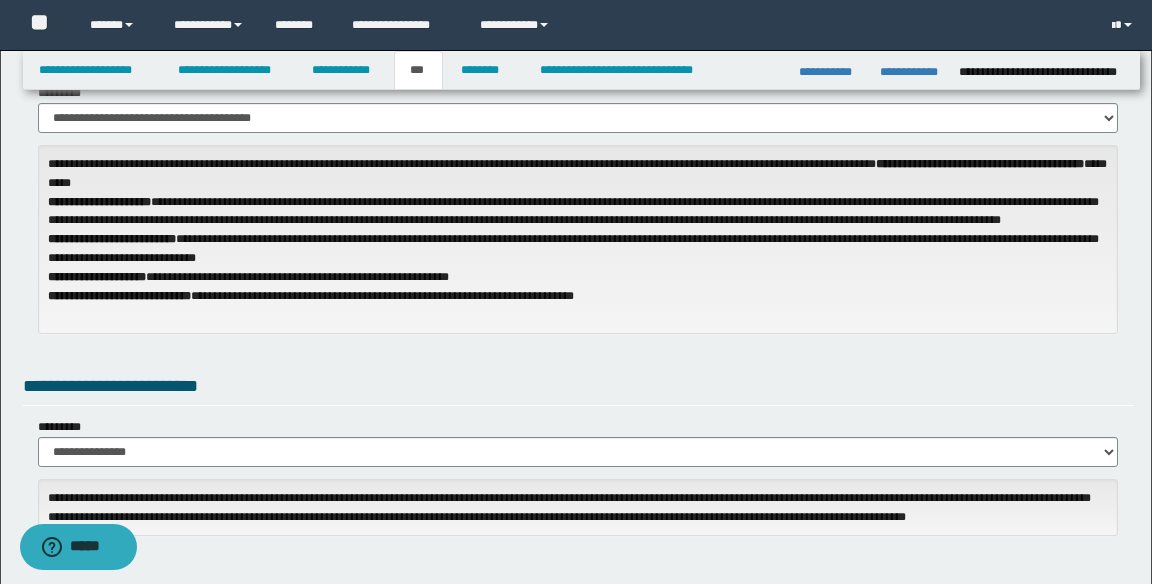 scroll, scrollTop: 0, scrollLeft: 0, axis: both 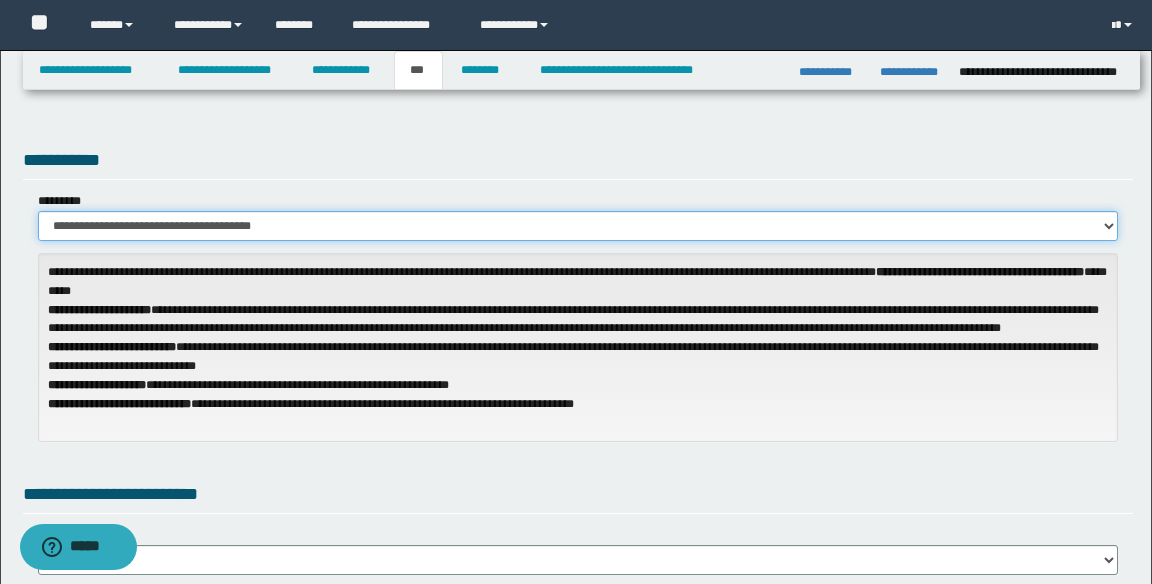 click on "**********" at bounding box center (578, 226) 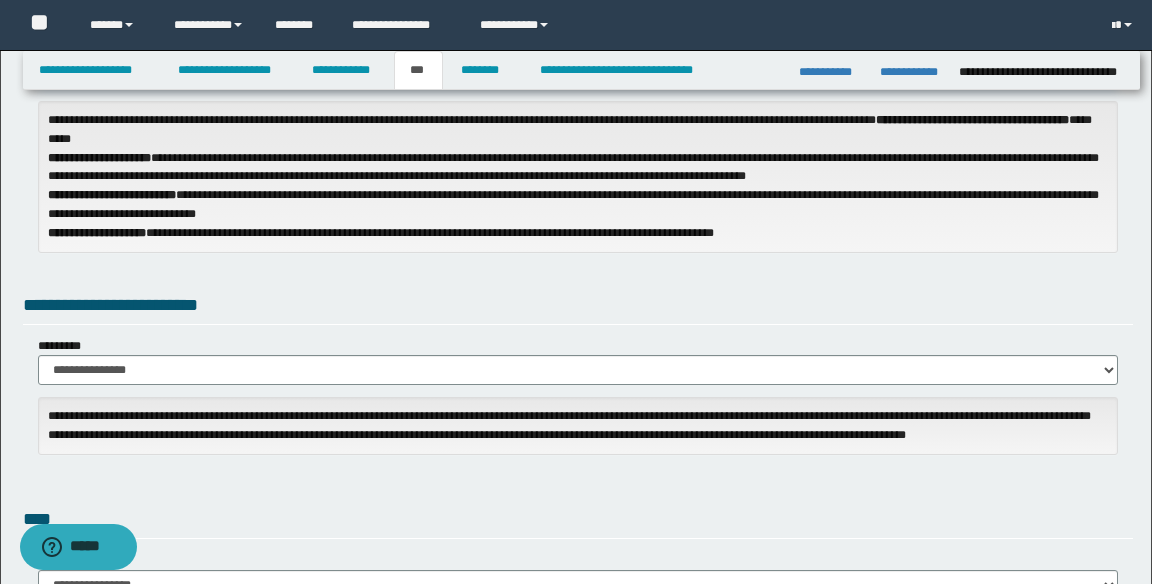 scroll, scrollTop: 153, scrollLeft: 0, axis: vertical 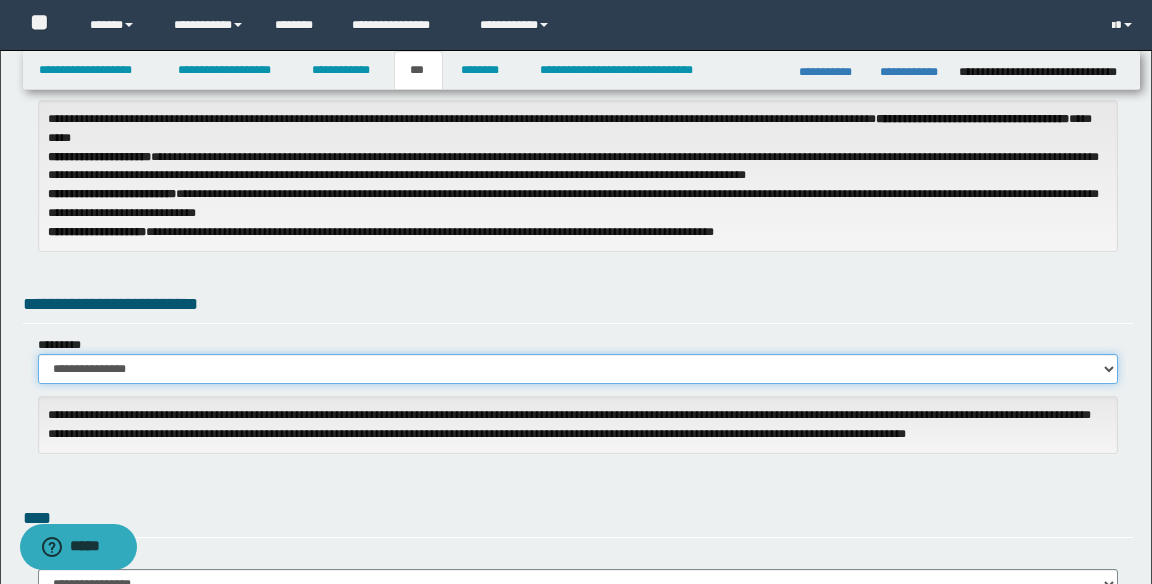 click on "**********" at bounding box center [578, 369] 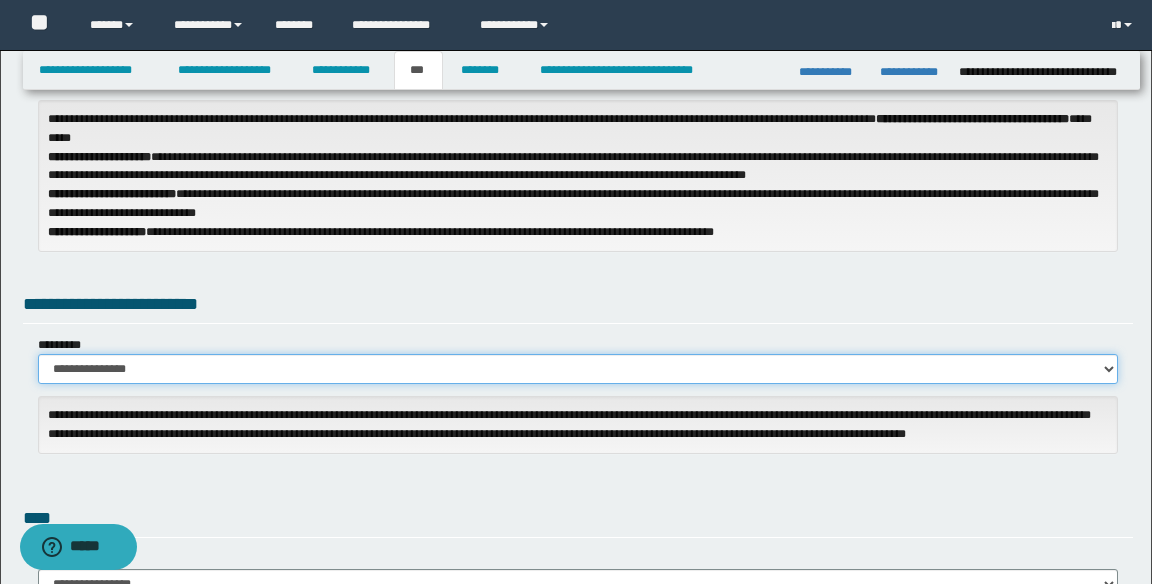 select on "*" 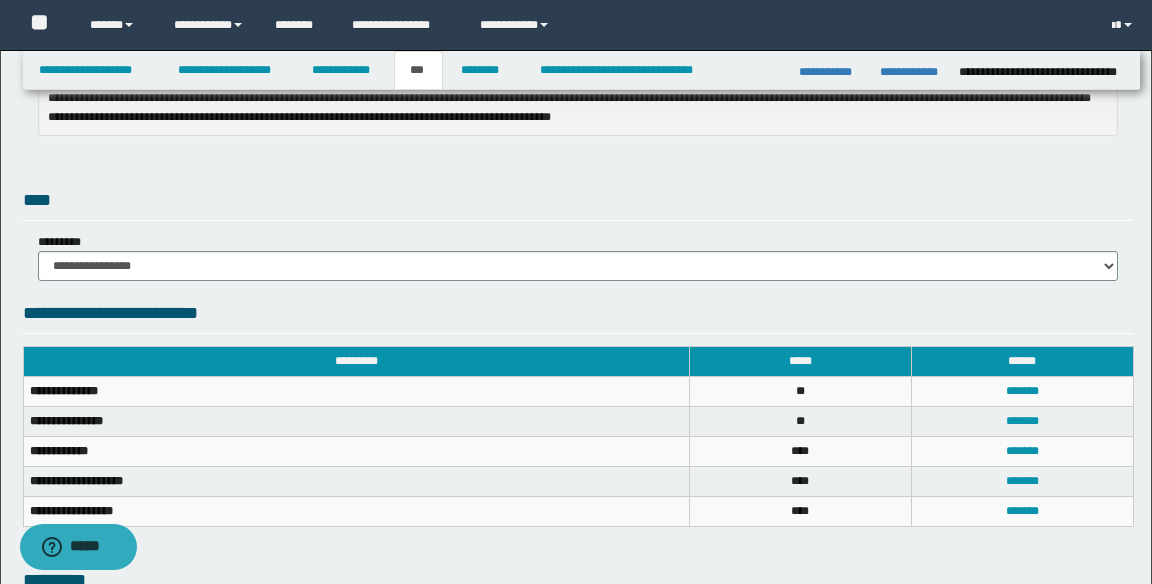 scroll, scrollTop: 510, scrollLeft: 0, axis: vertical 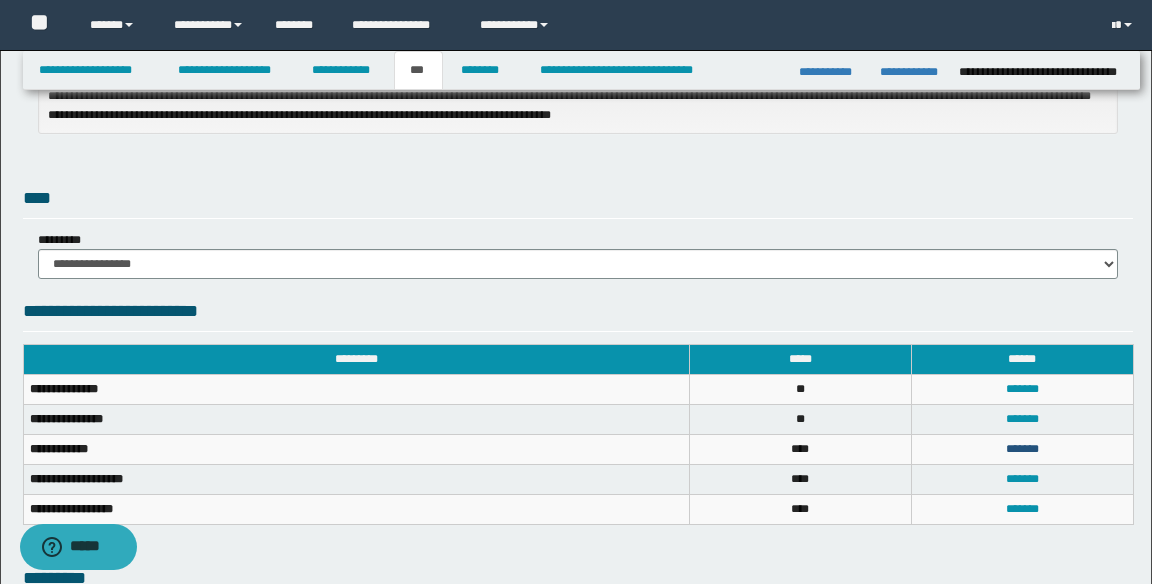 click on "*******" at bounding box center (1022, 449) 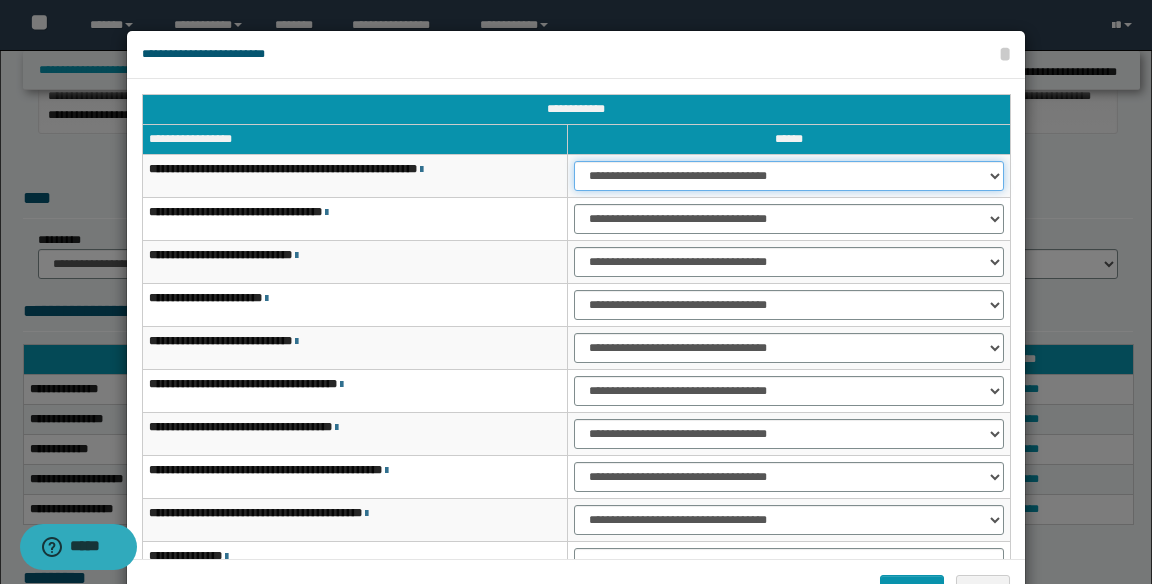 click on "**********" at bounding box center (789, 176) 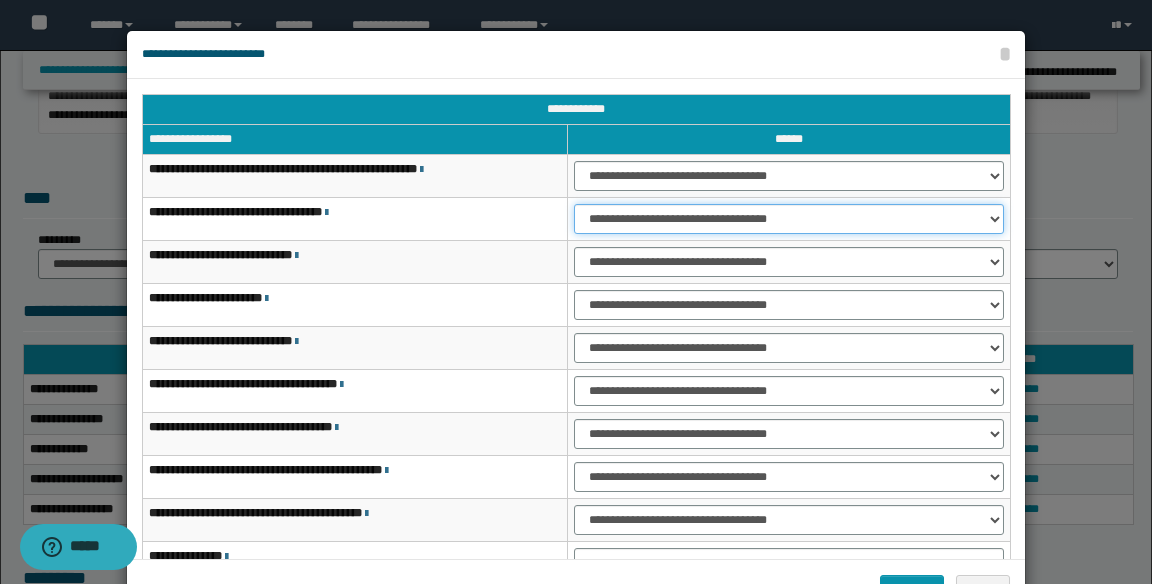 click on "**********" at bounding box center (789, 219) 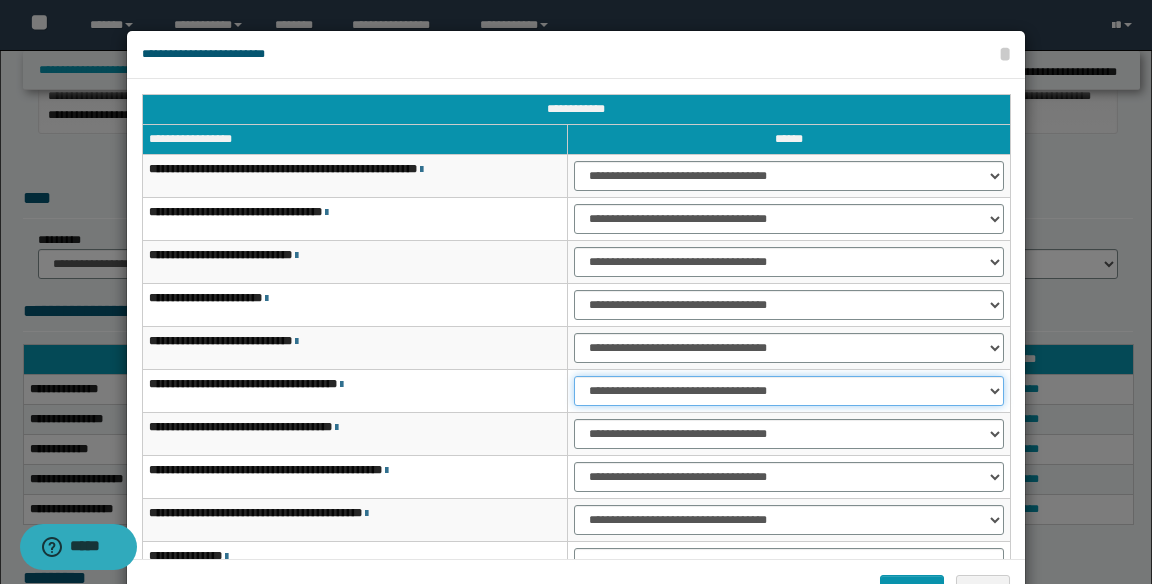 click on "**********" at bounding box center (789, 391) 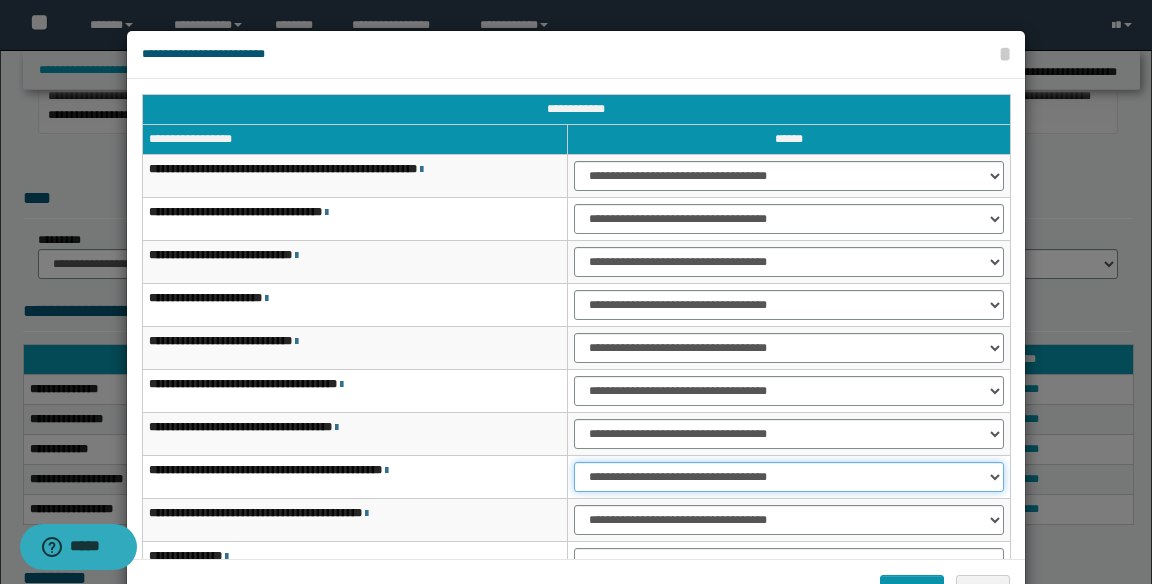 click on "**********" at bounding box center [789, 477] 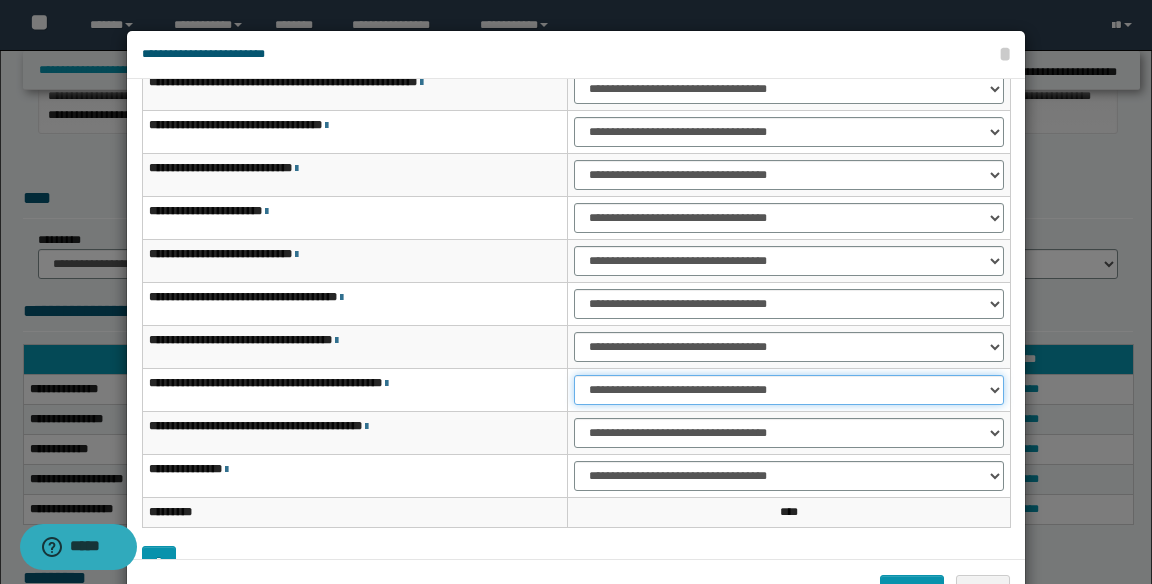 scroll, scrollTop: 147, scrollLeft: 0, axis: vertical 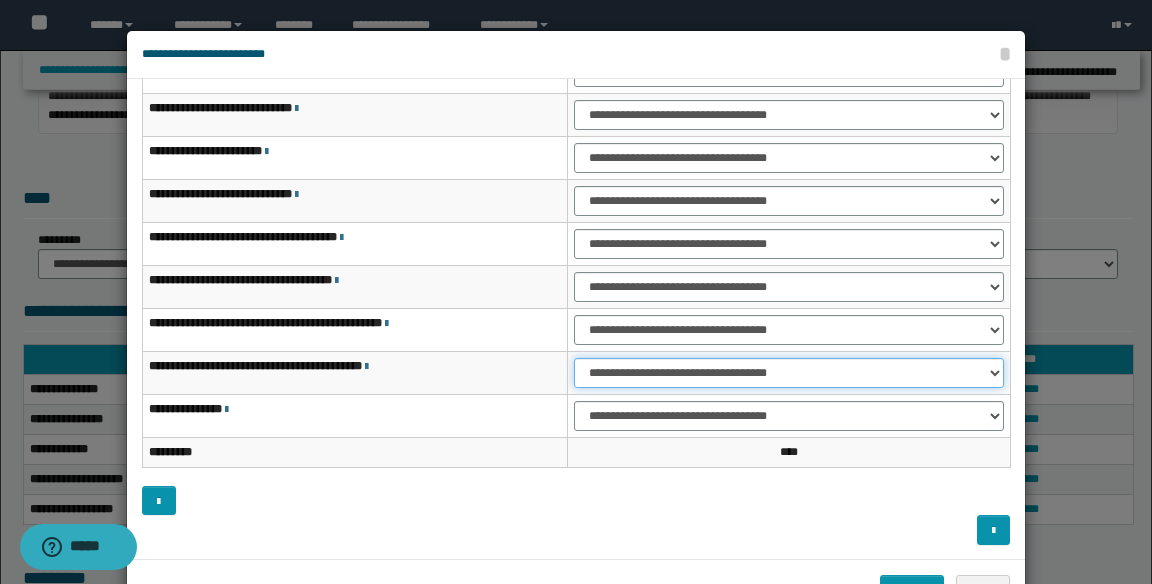 click on "**********" at bounding box center [789, 373] 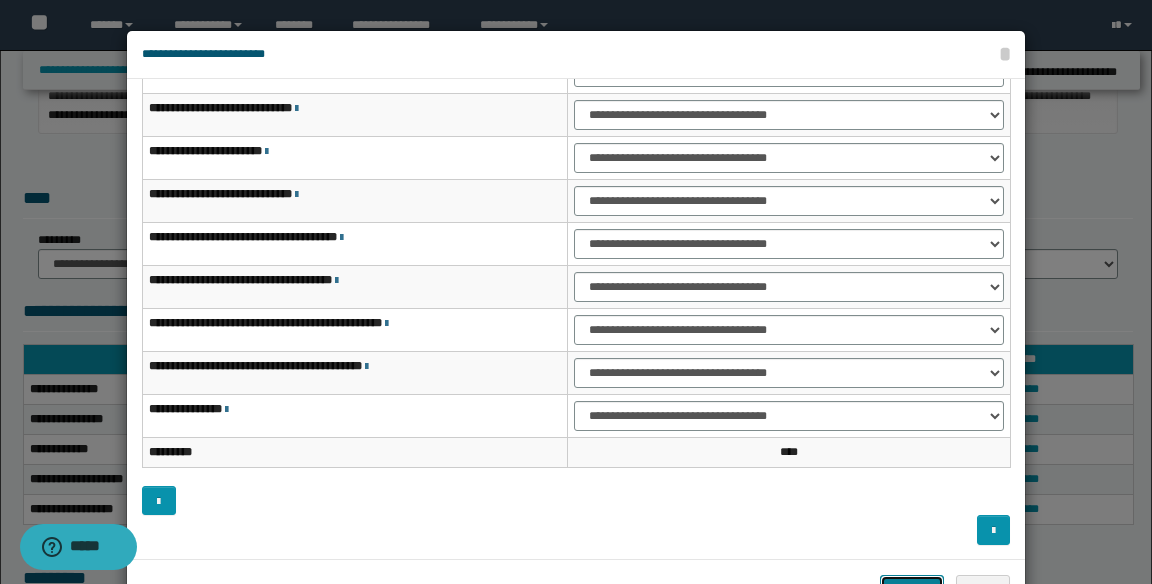 click on "*******" at bounding box center (912, 590) 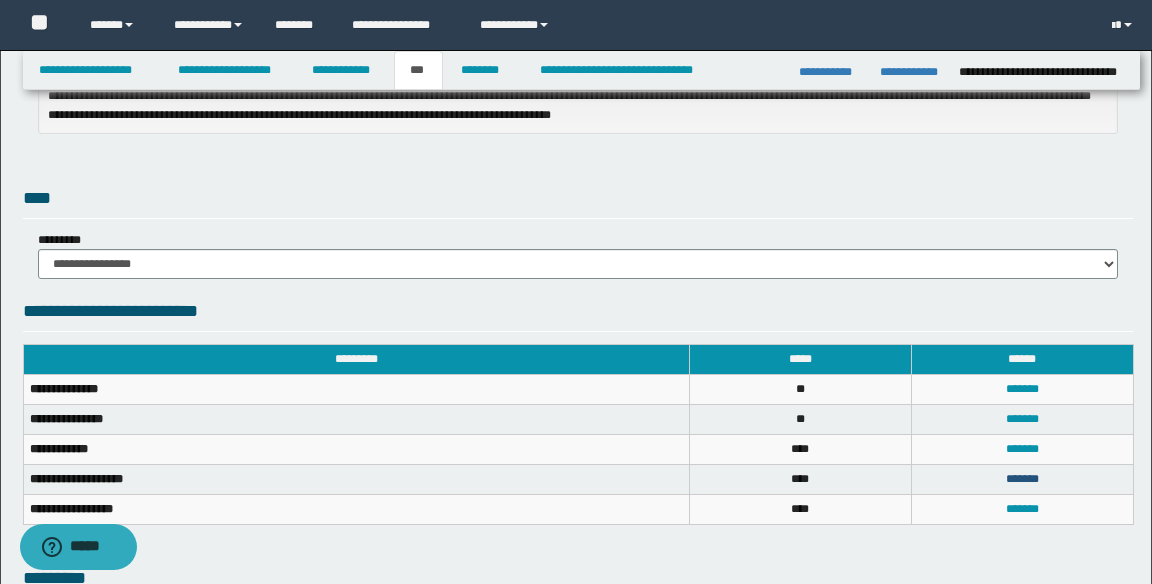 click on "*******" at bounding box center [1022, 479] 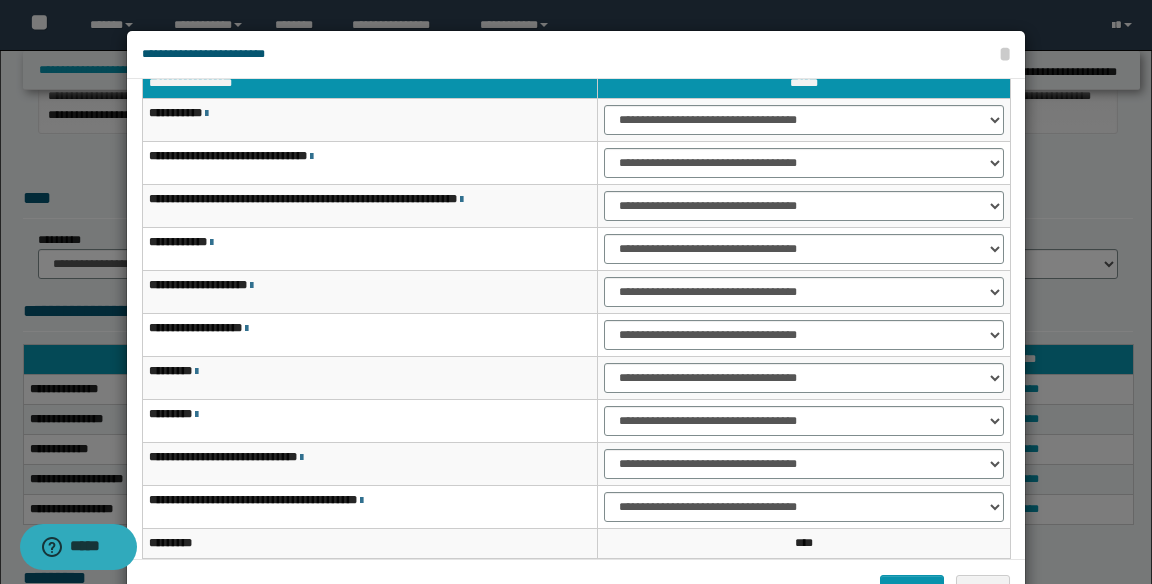 scroll, scrollTop: 0, scrollLeft: 0, axis: both 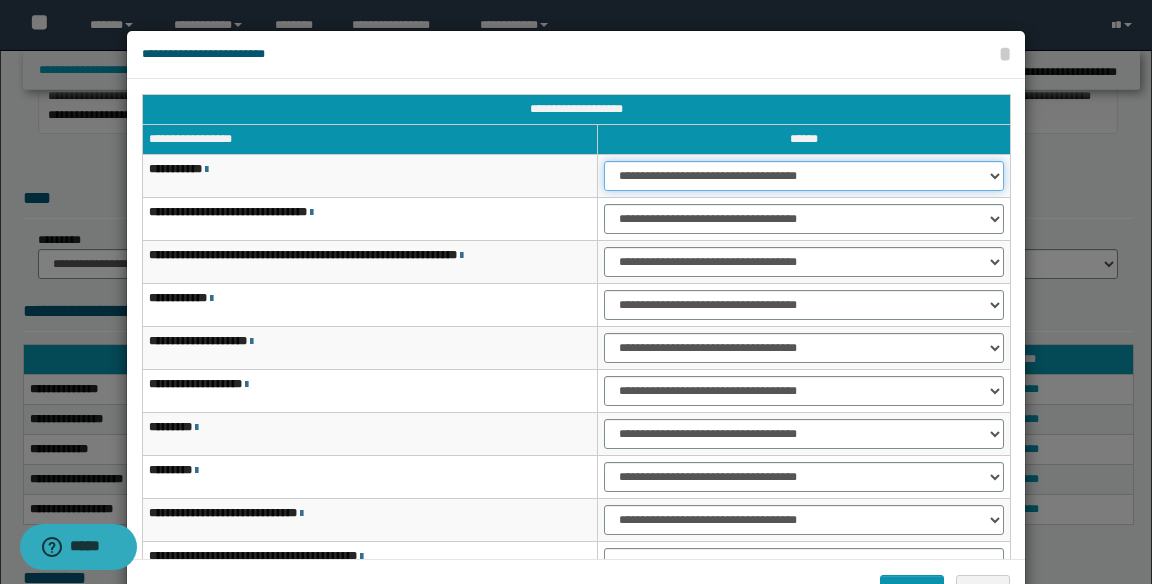 click on "**********" at bounding box center (804, 176) 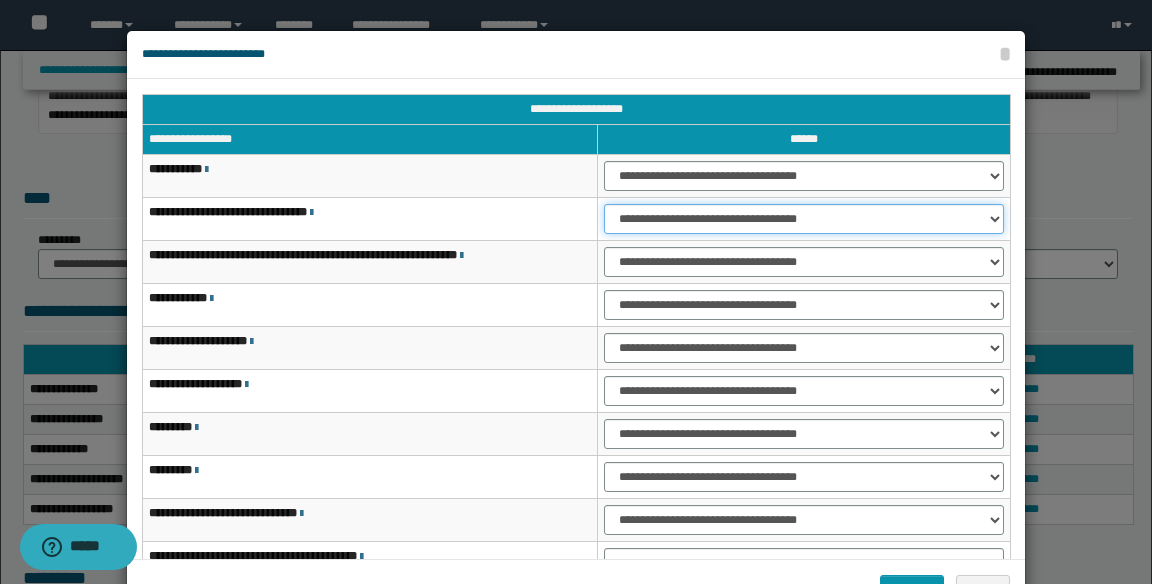 click on "**********" at bounding box center (804, 219) 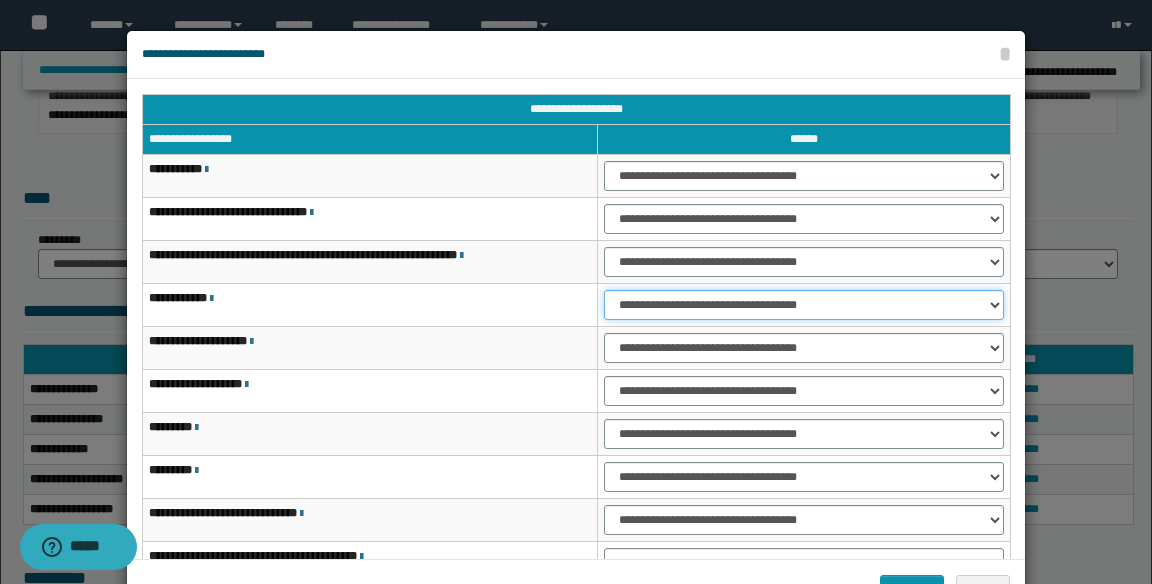 click on "**********" at bounding box center [804, 305] 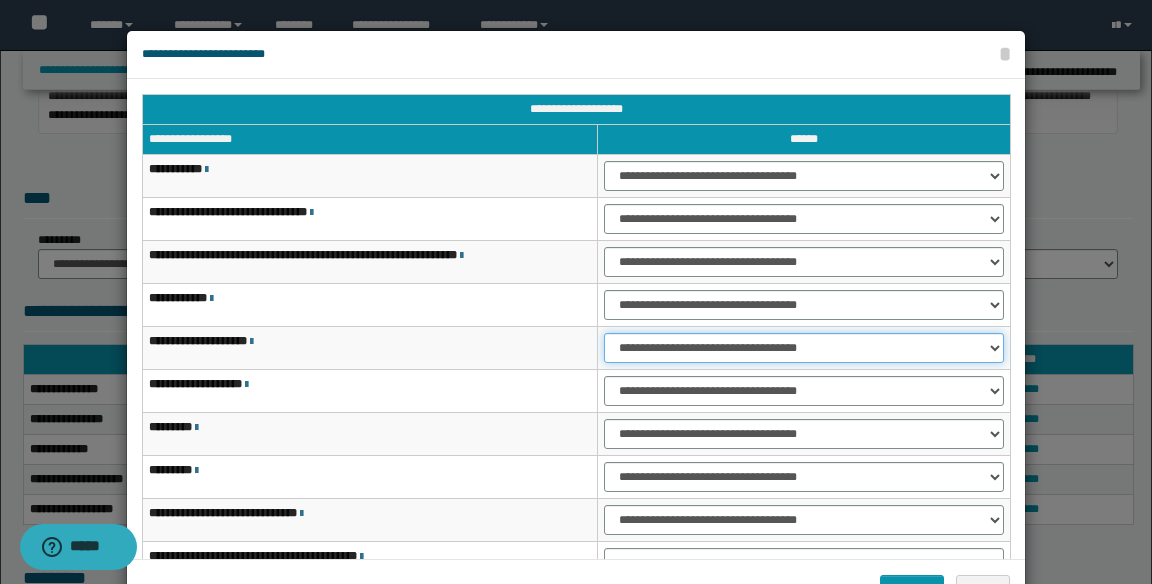 click on "**********" at bounding box center [804, 348] 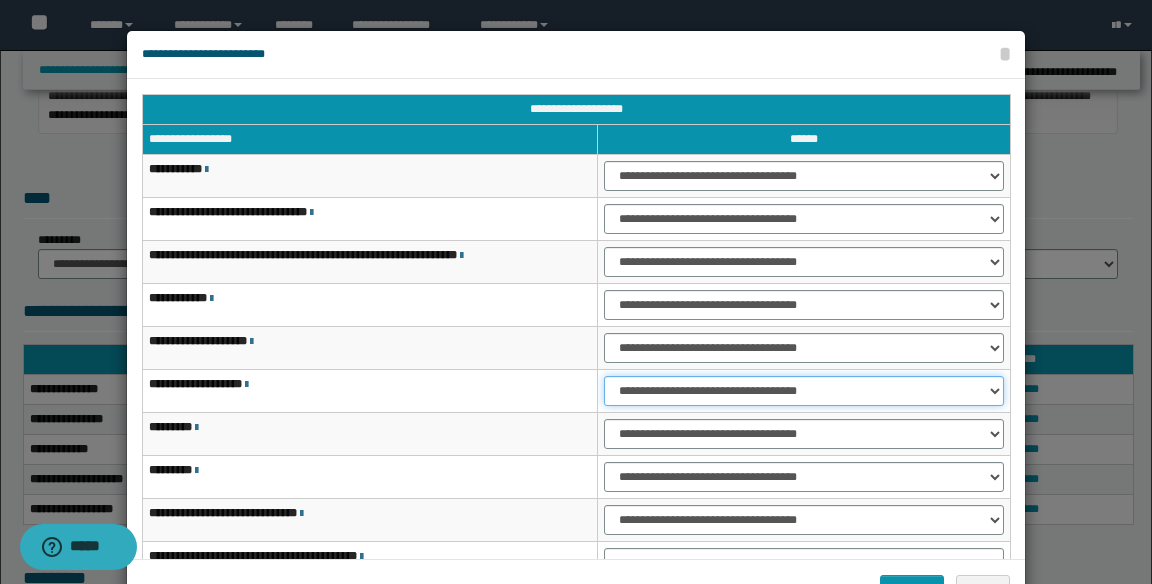 click on "**********" at bounding box center [804, 391] 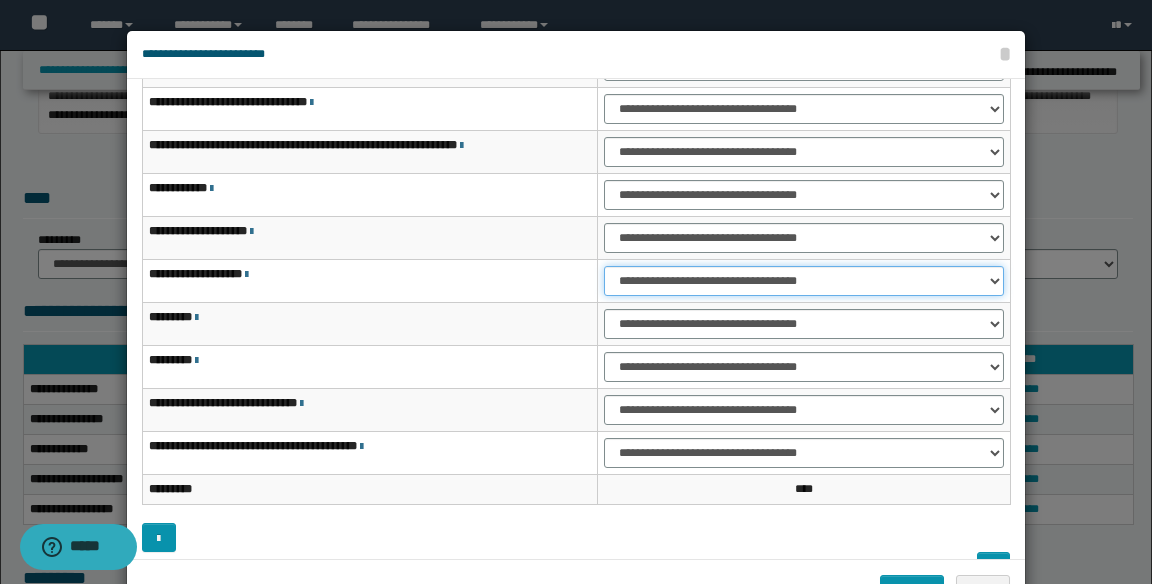 scroll, scrollTop: 112, scrollLeft: 0, axis: vertical 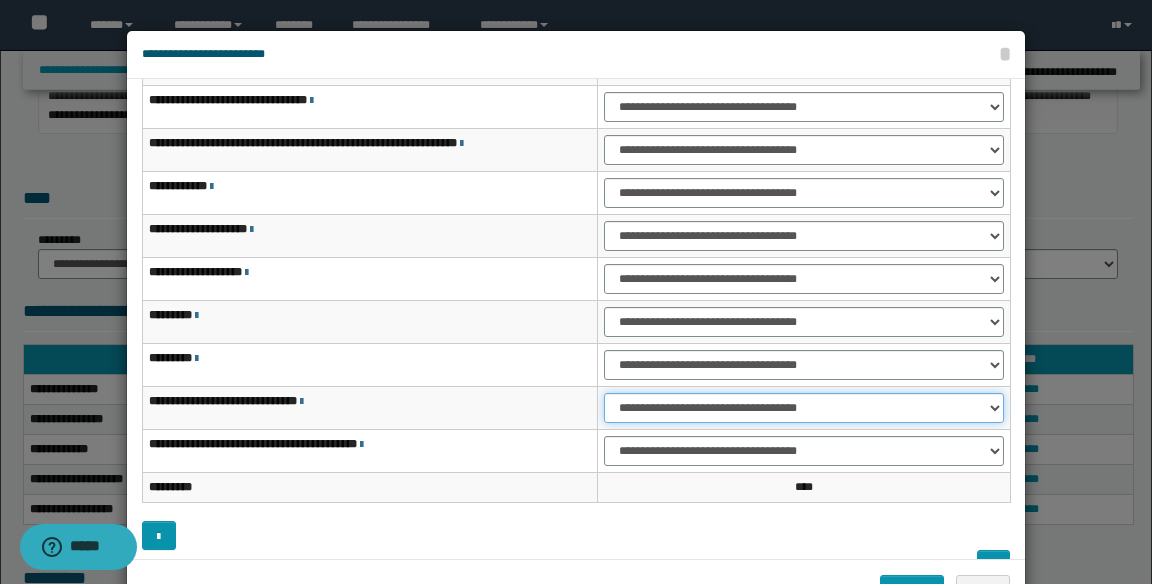 click on "**********" at bounding box center [804, 408] 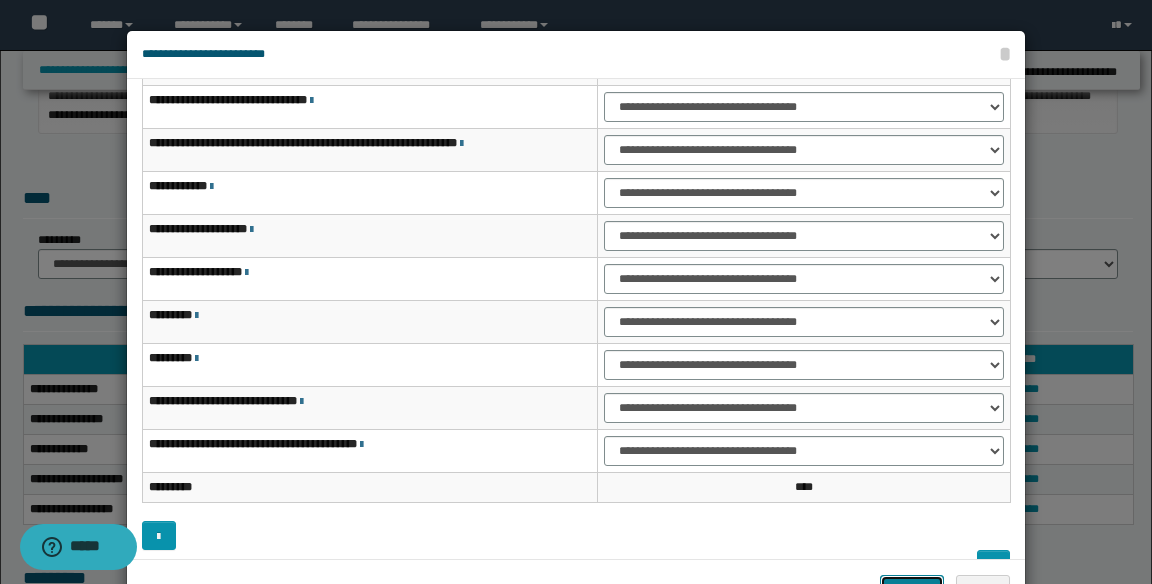 click on "*******" at bounding box center [912, 590] 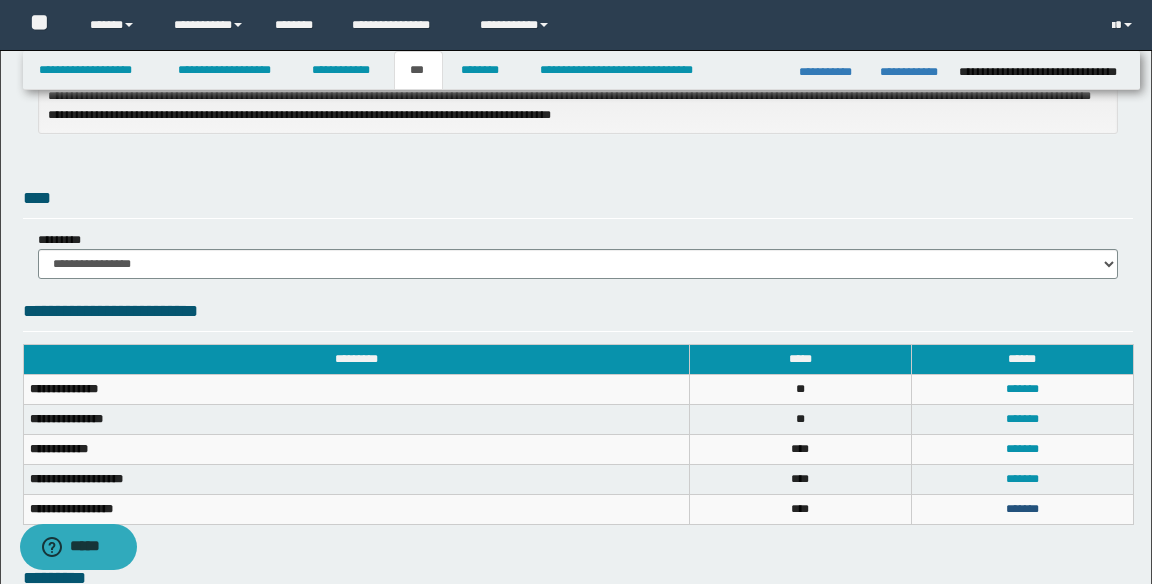 click on "*******" at bounding box center [1022, 509] 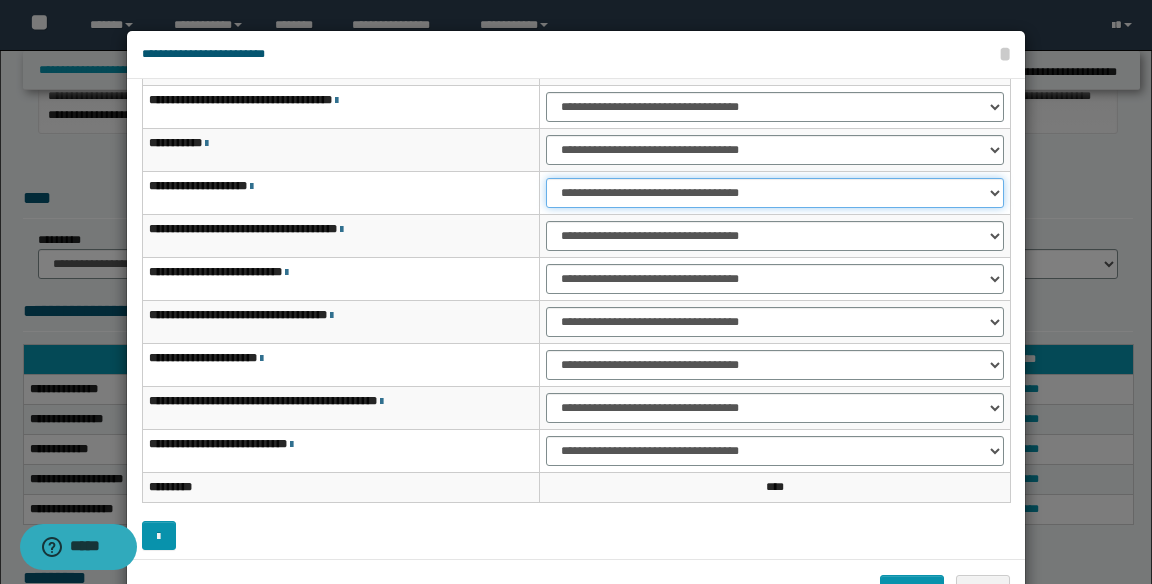 click on "**********" at bounding box center [775, 193] 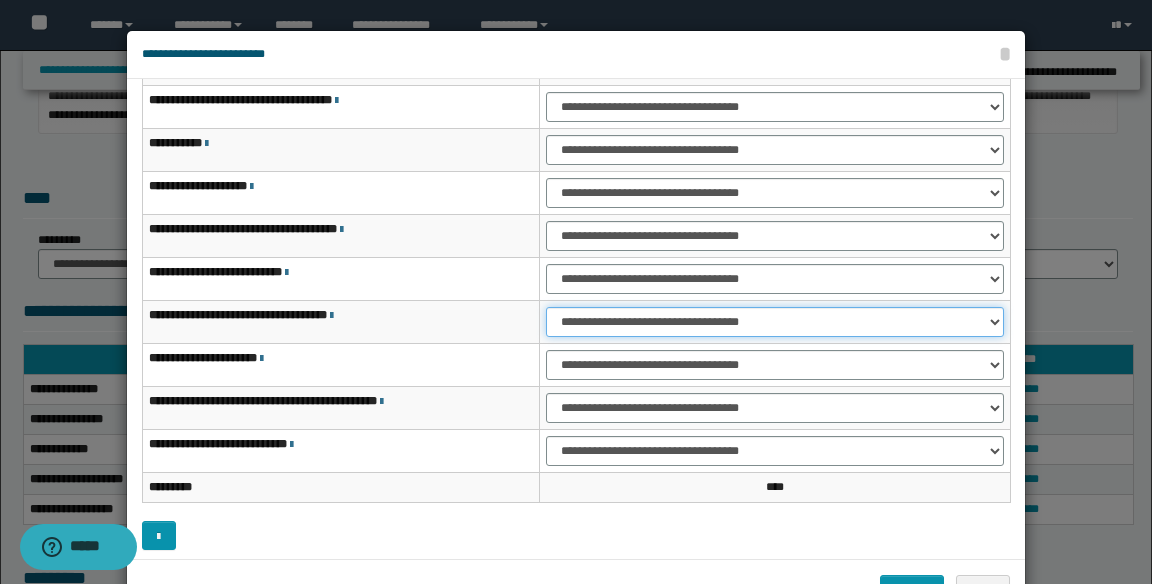 click on "**********" at bounding box center [775, 322] 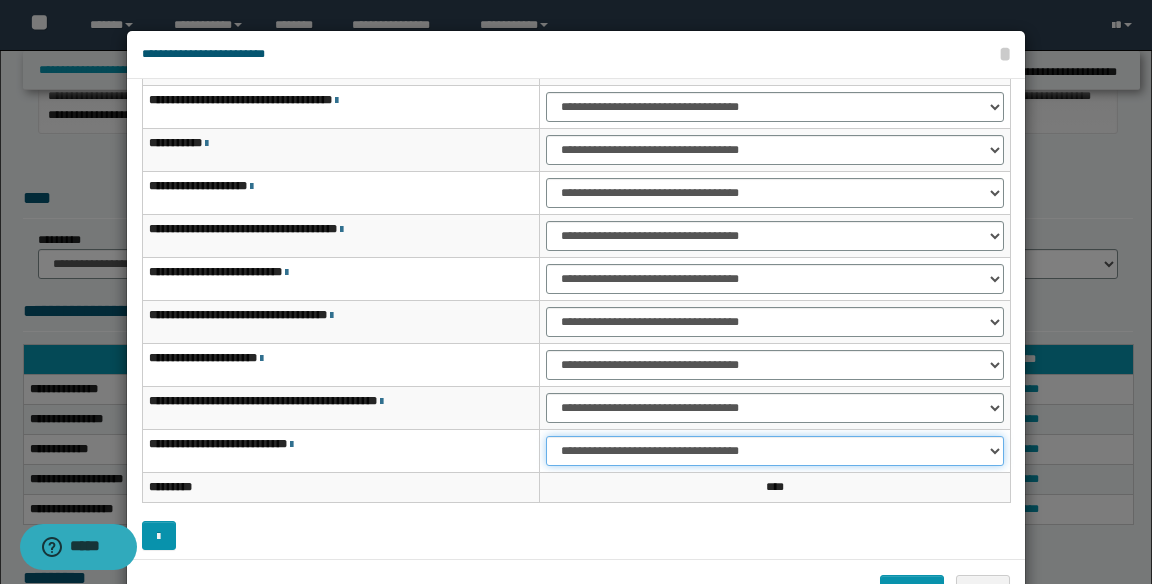 click on "**********" at bounding box center (775, 451) 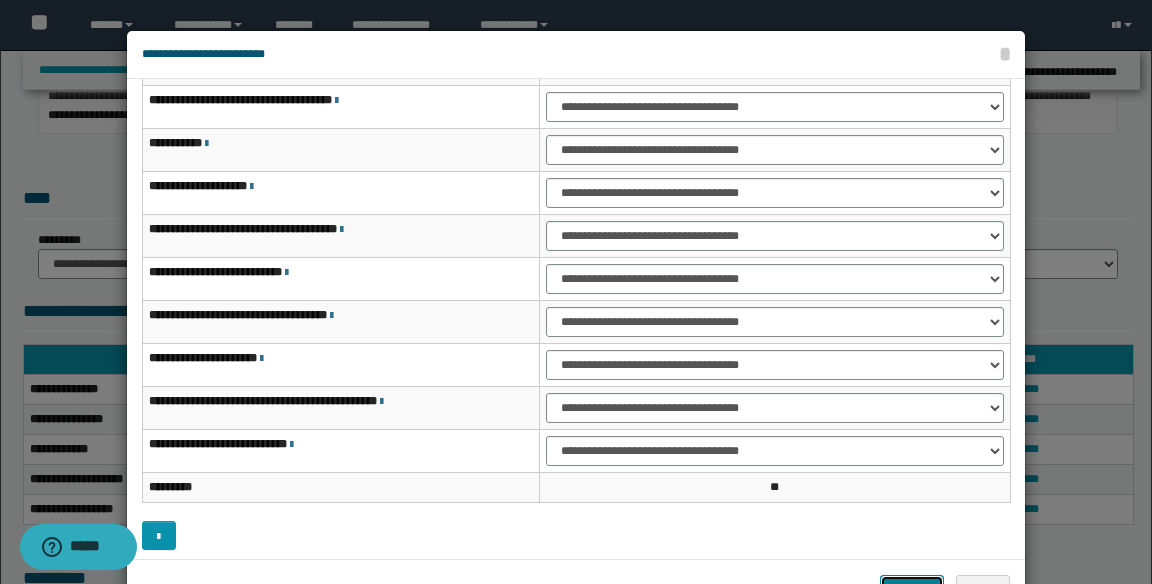 click on "*******" at bounding box center [912, 590] 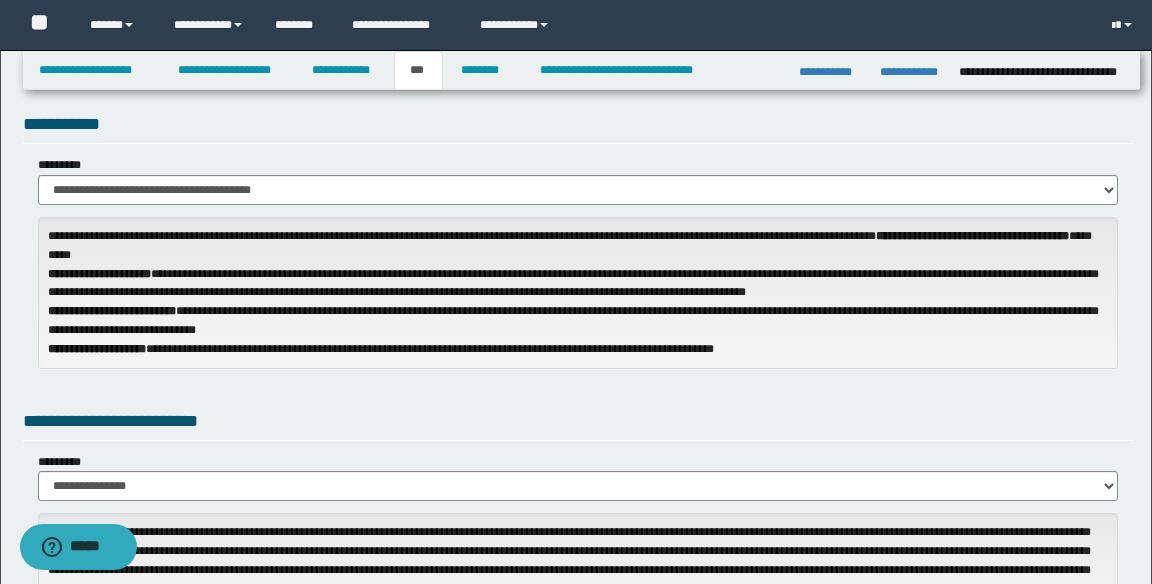 scroll, scrollTop: 0, scrollLeft: 0, axis: both 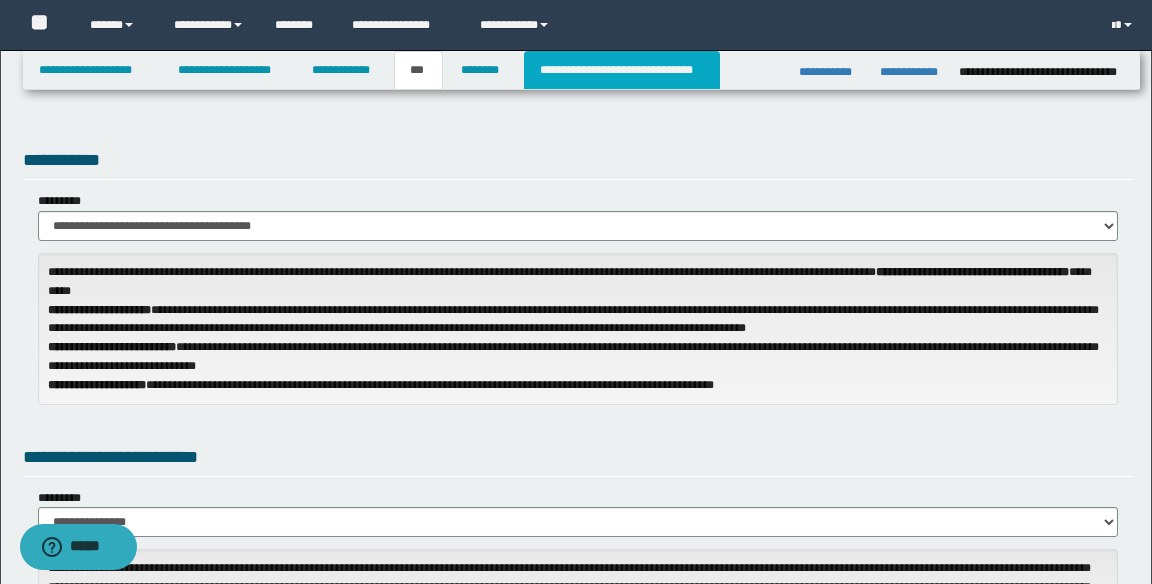 click on "**********" at bounding box center [622, 70] 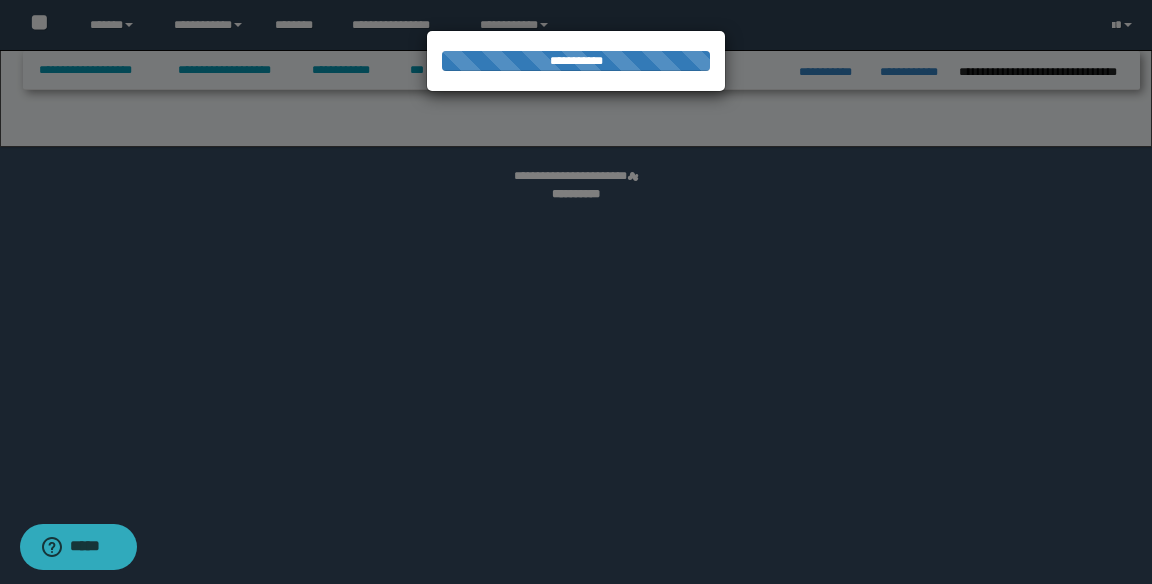 select on "*" 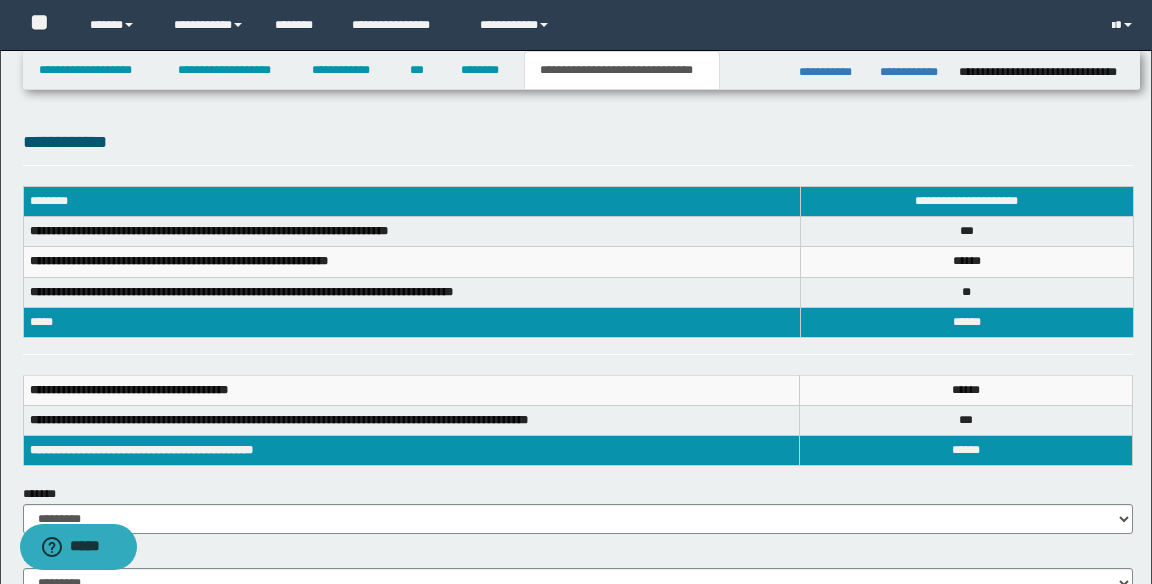 scroll, scrollTop: 0, scrollLeft: 0, axis: both 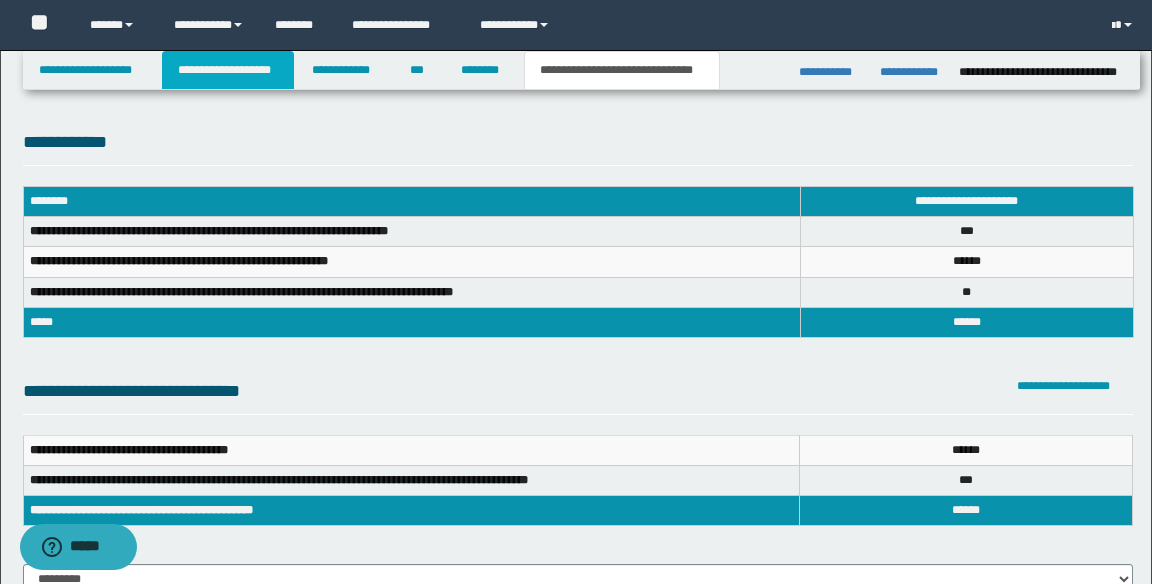 click on "**********" at bounding box center [228, 70] 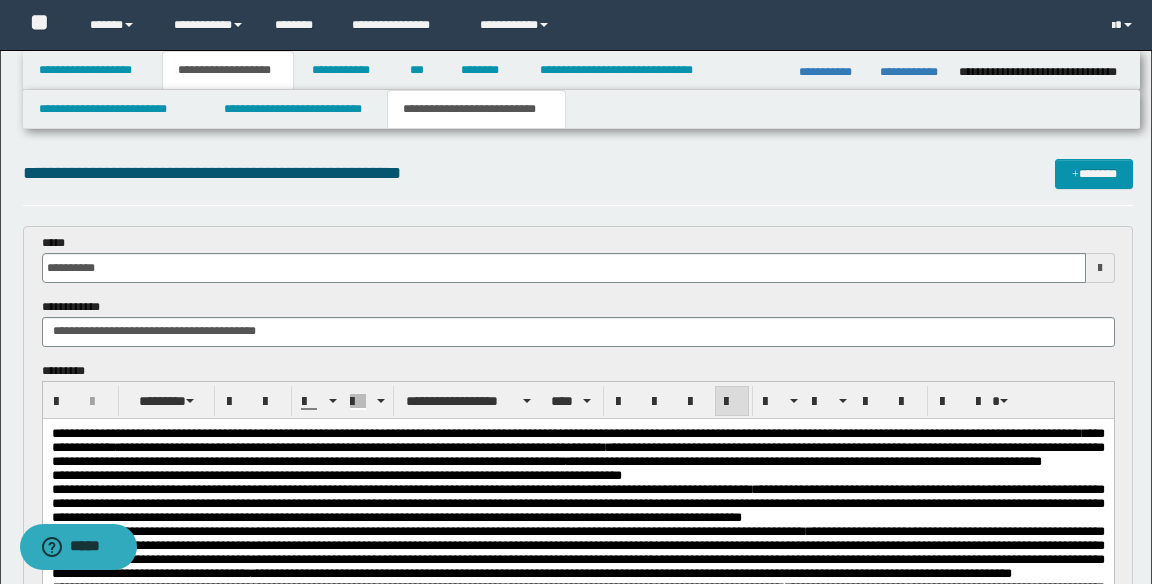 type 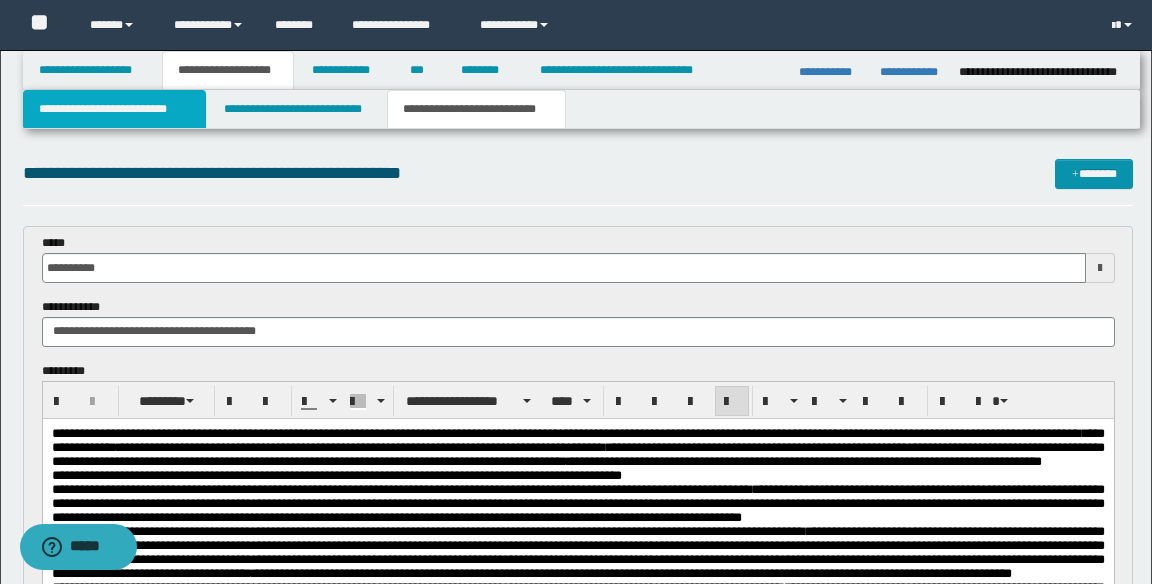 click on "**********" at bounding box center [115, 109] 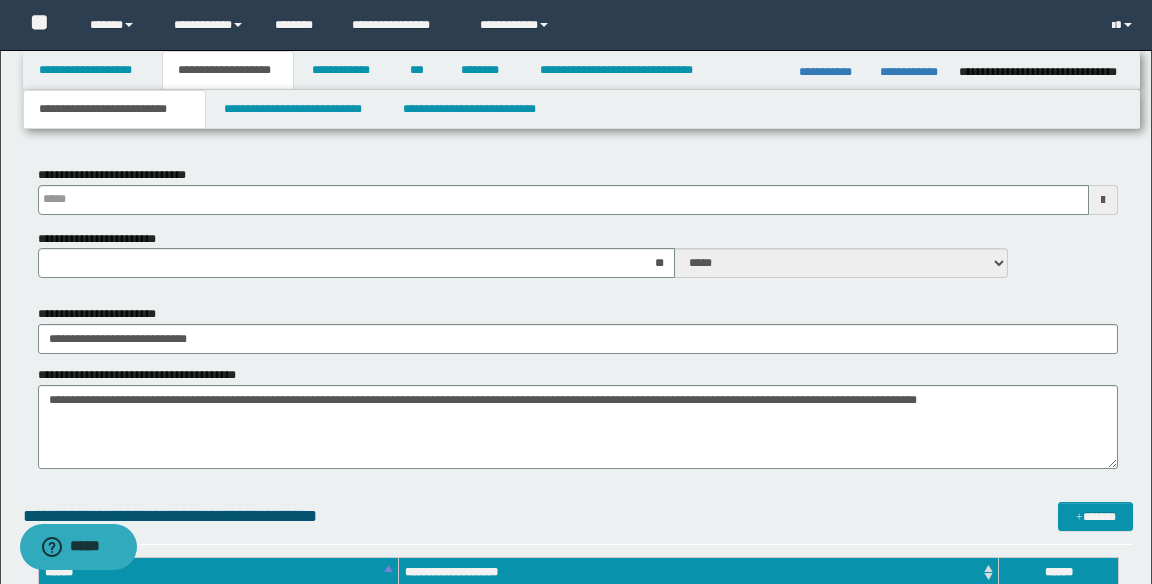 scroll, scrollTop: 777, scrollLeft: 0, axis: vertical 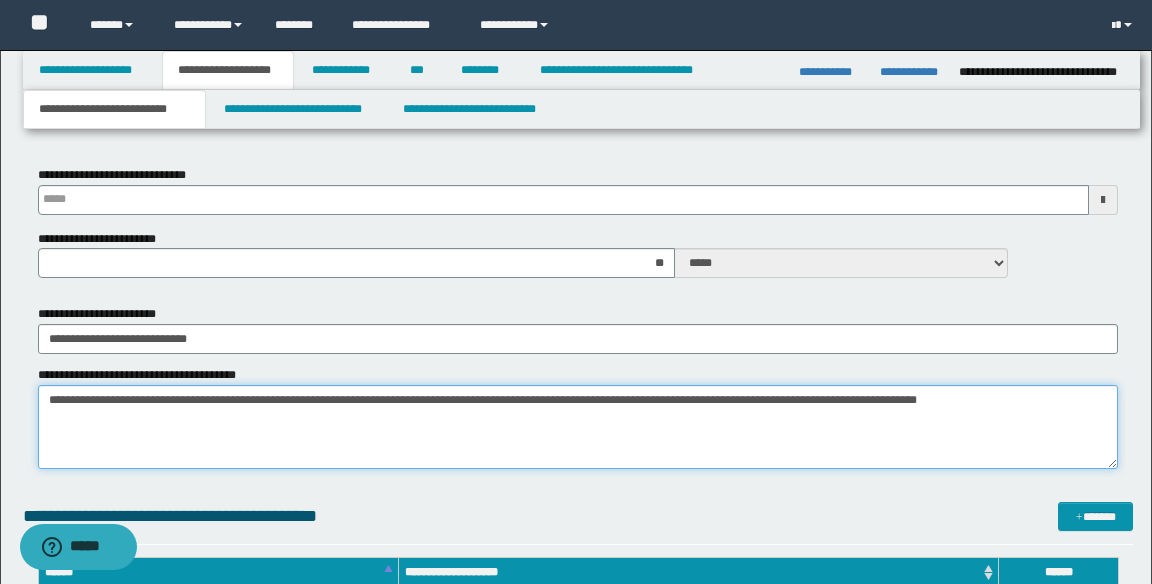 click on "**********" at bounding box center [578, 427] 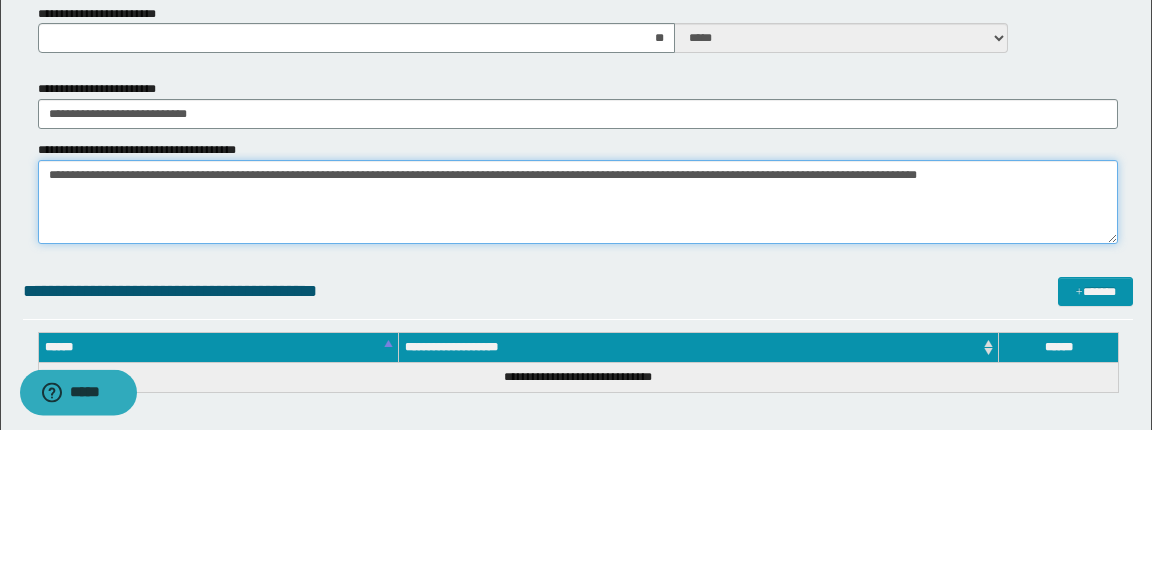 scroll, scrollTop: 848, scrollLeft: 0, axis: vertical 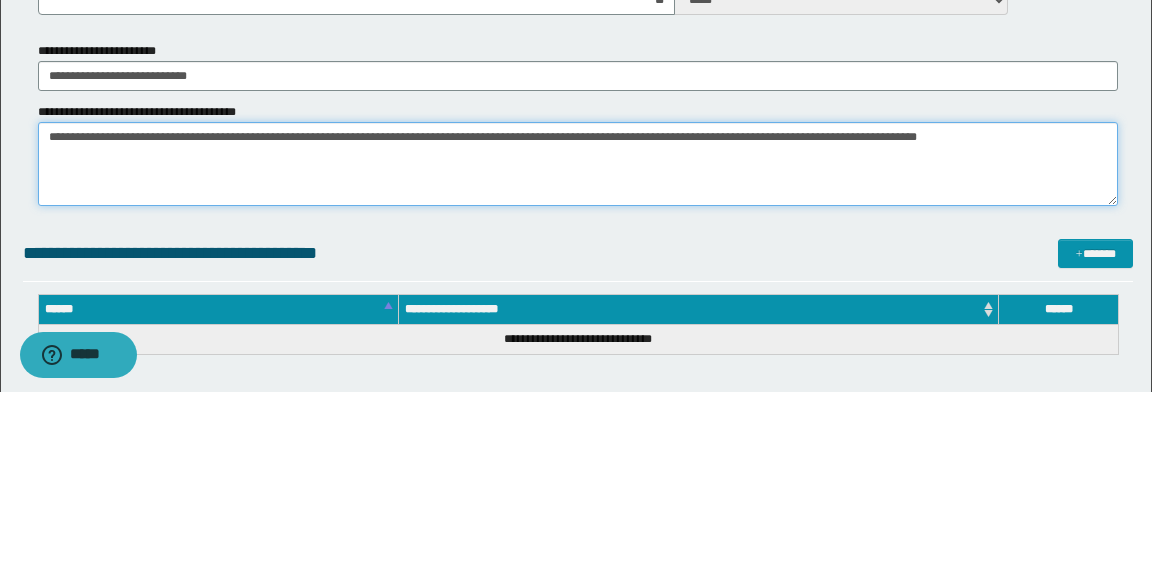 click on "**********" at bounding box center [578, 356] 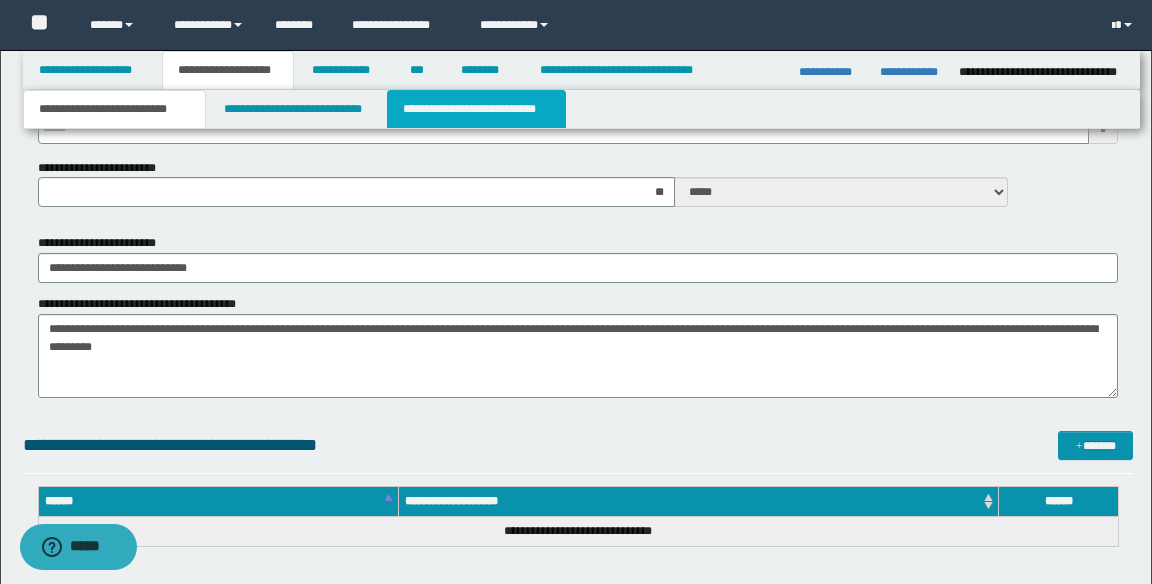 click on "**********" at bounding box center (476, 109) 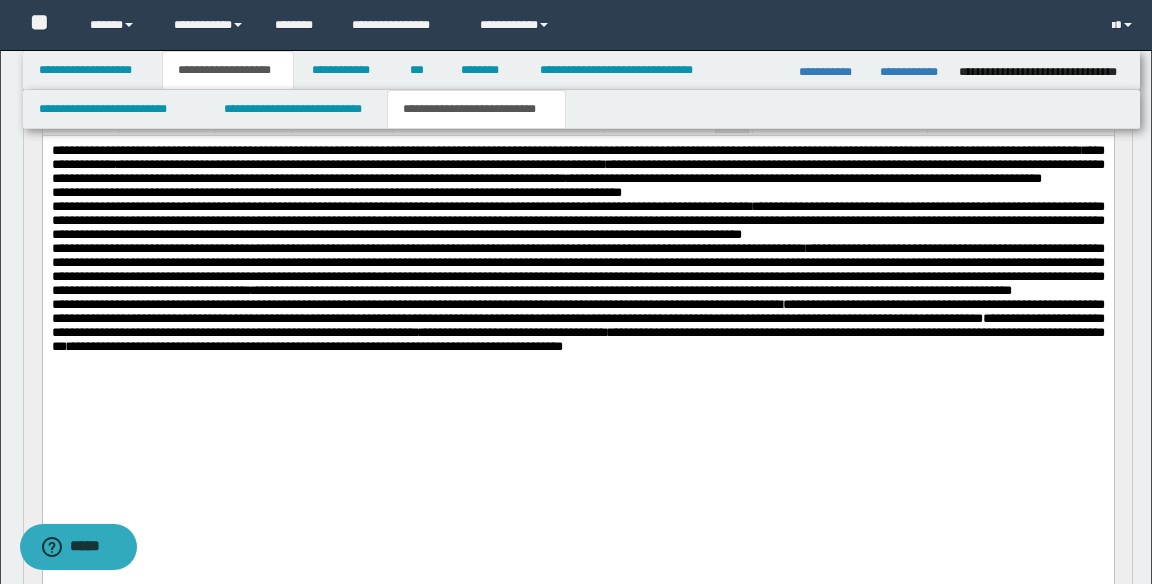 scroll, scrollTop: 282, scrollLeft: 0, axis: vertical 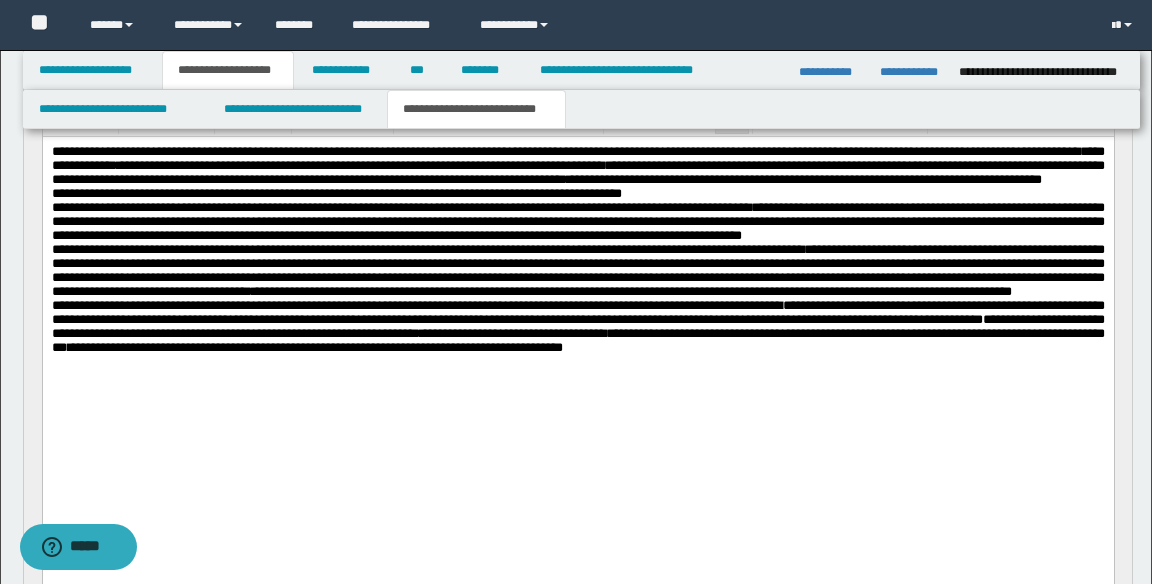 click on "**********" at bounding box center [577, 220] 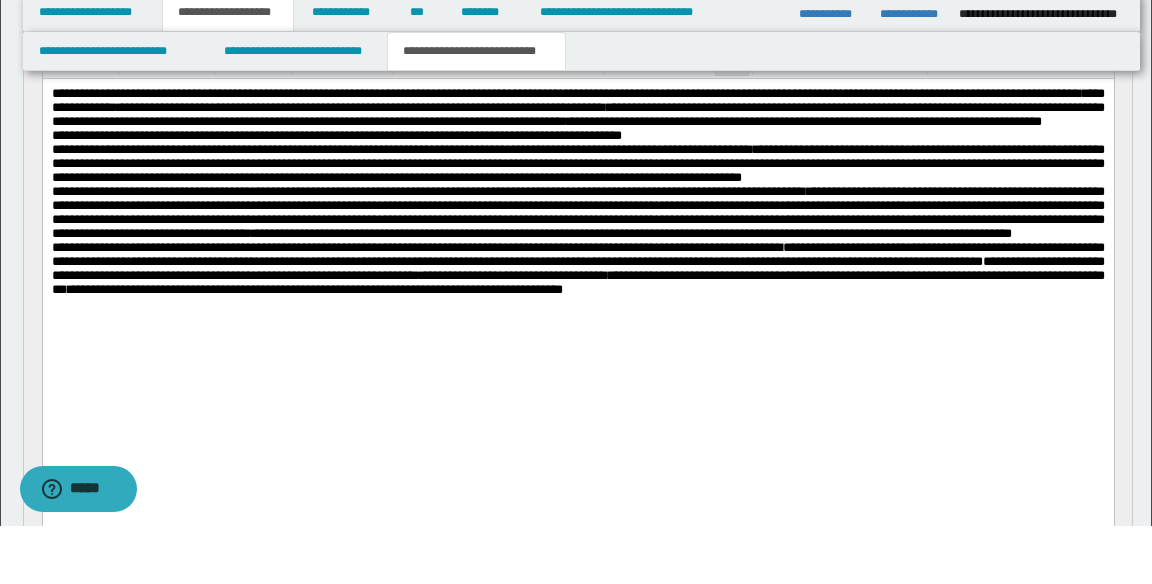 scroll, scrollTop: 282, scrollLeft: 0, axis: vertical 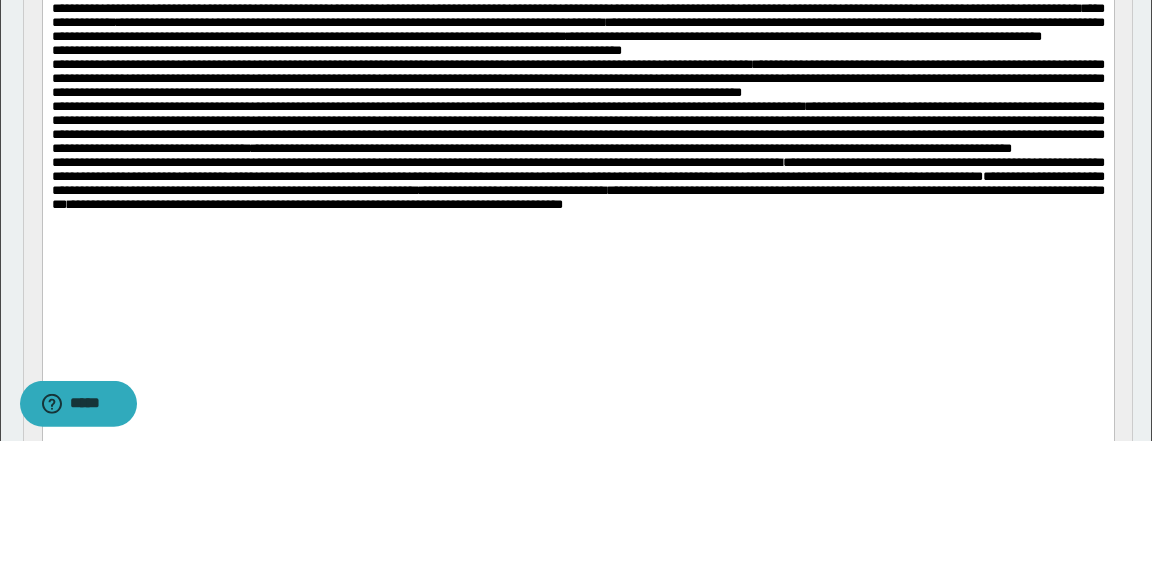 click on "**********" at bounding box center (577, 78) 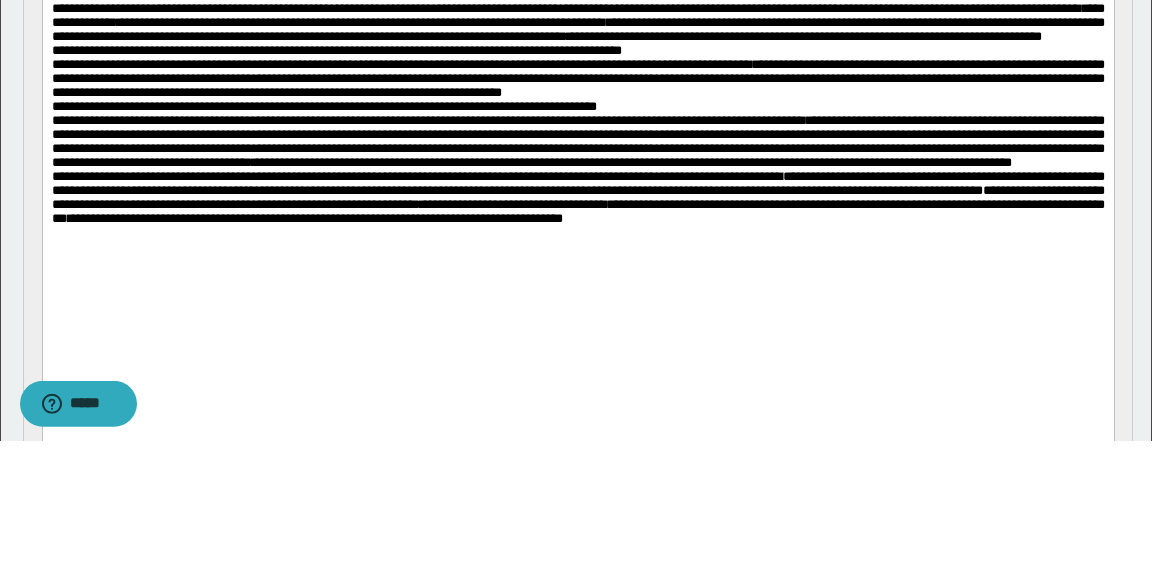 scroll, scrollTop: 282, scrollLeft: 0, axis: vertical 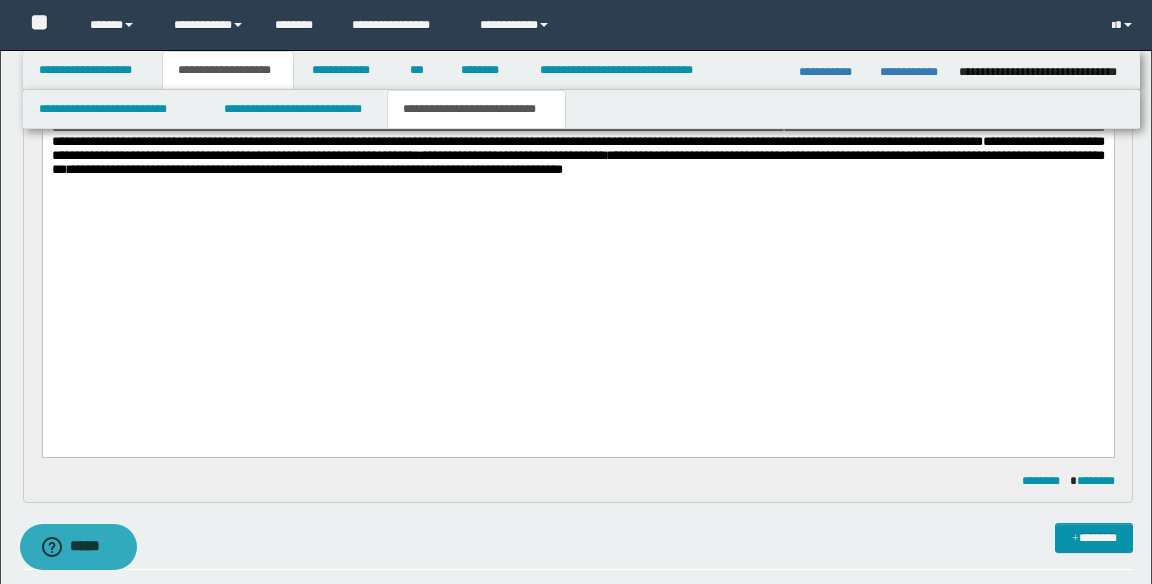 click on "**********" at bounding box center (631, 113) 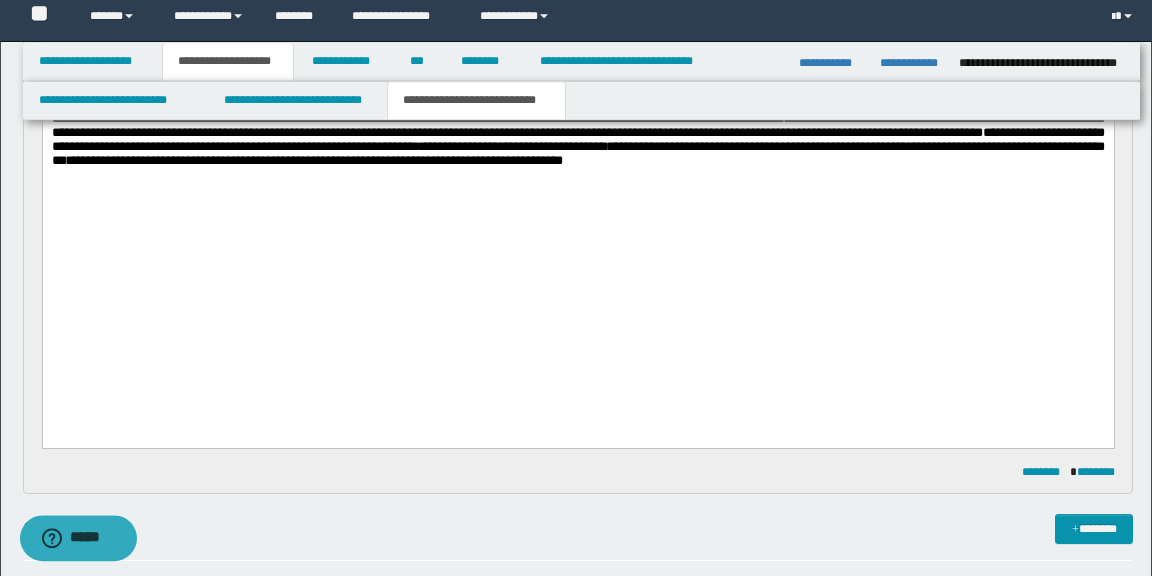 scroll, scrollTop: 474, scrollLeft: 0, axis: vertical 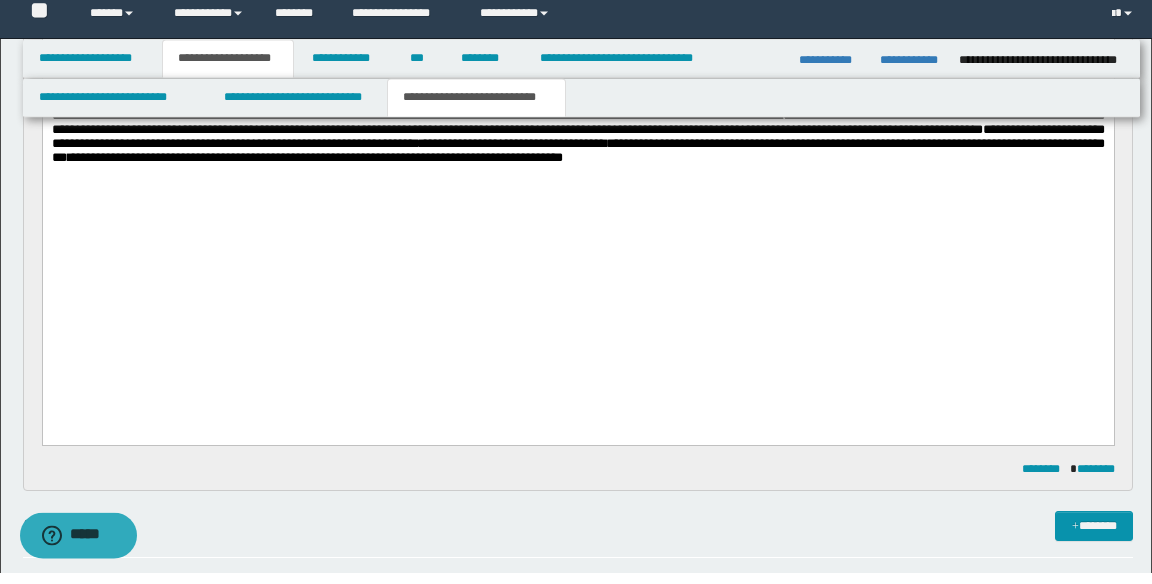 click on "**********" at bounding box center [631, 102] 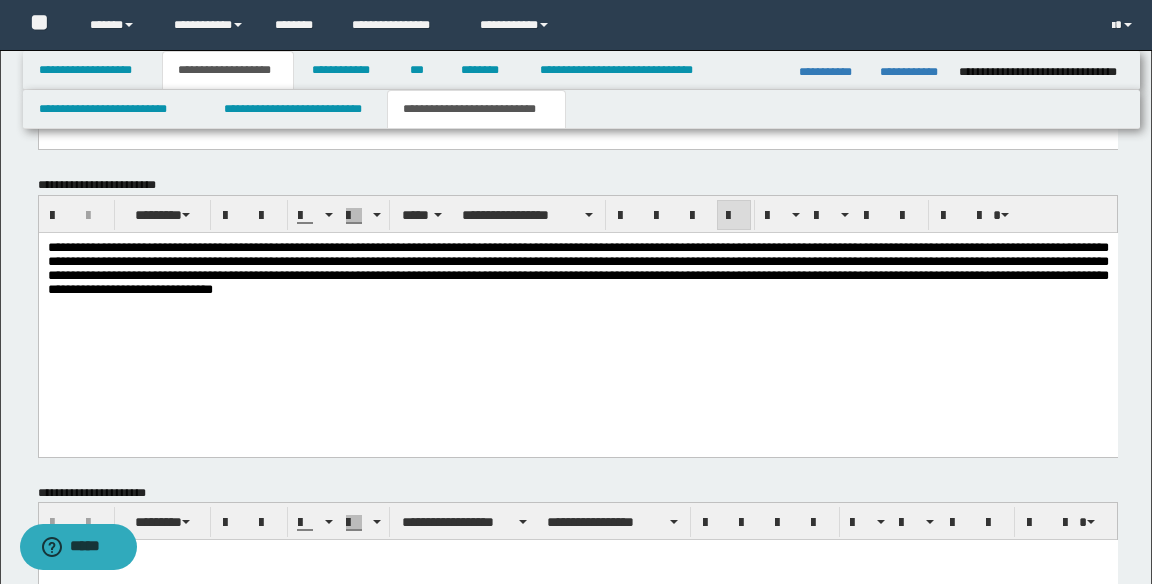 scroll, scrollTop: 1406, scrollLeft: 0, axis: vertical 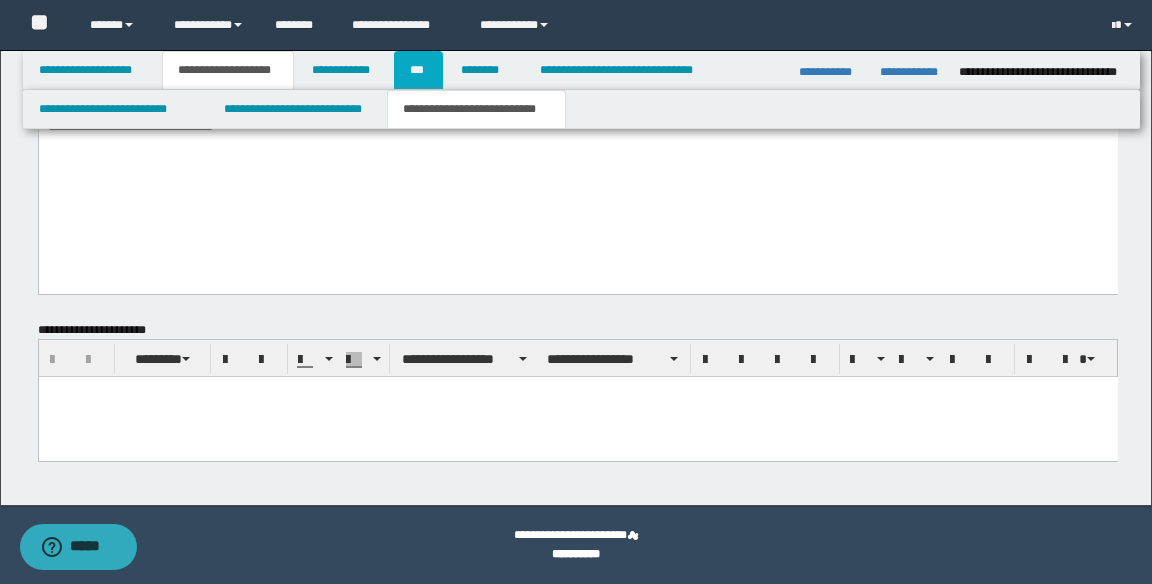 click on "***" at bounding box center [418, 70] 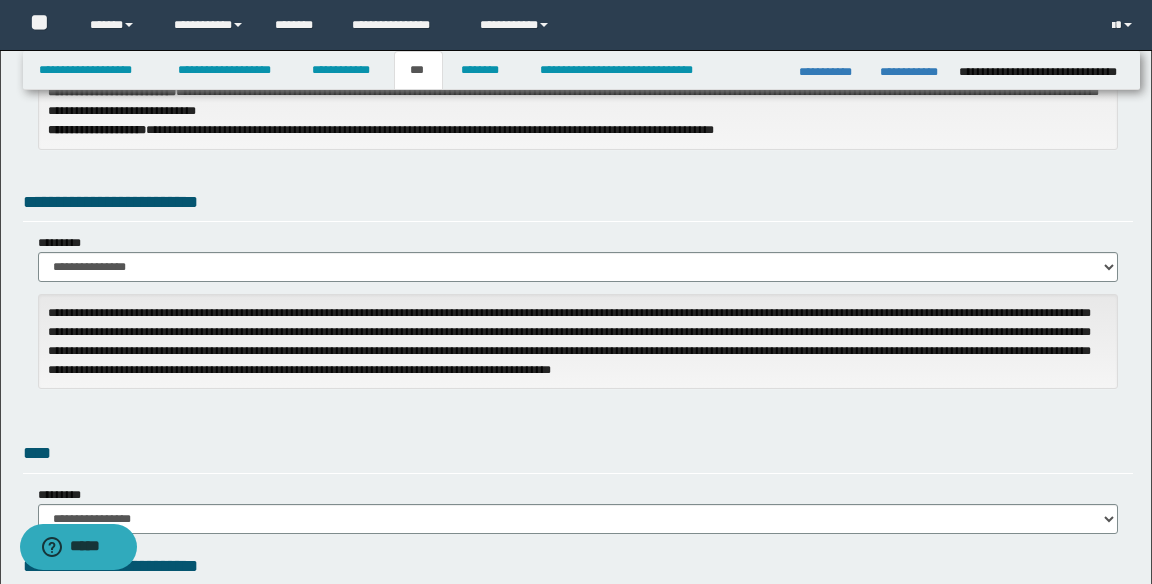 scroll, scrollTop: 0, scrollLeft: 0, axis: both 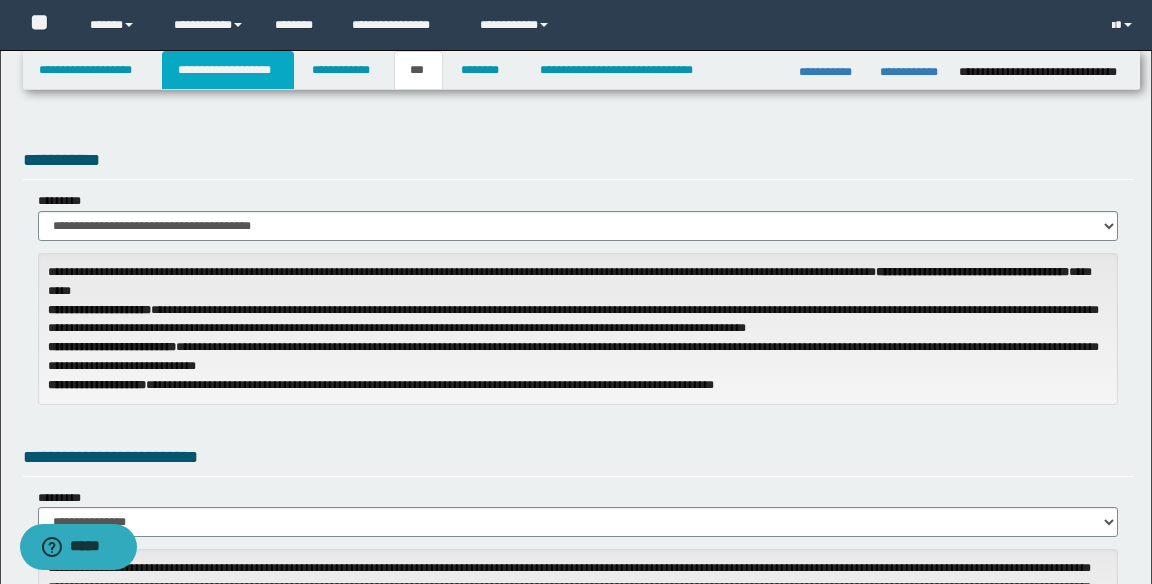 click on "**********" at bounding box center (228, 70) 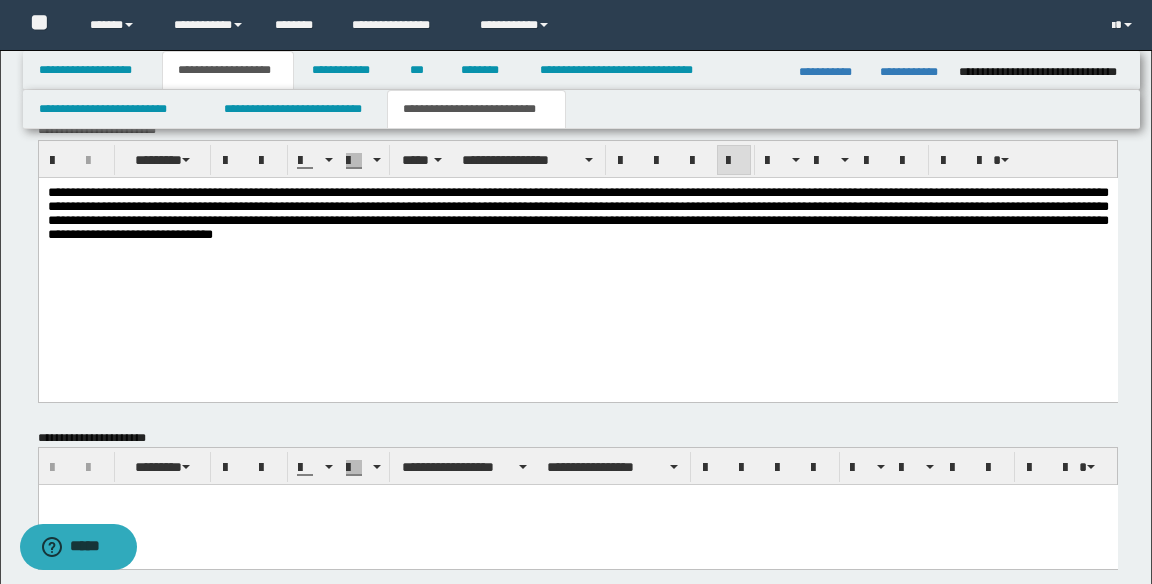 scroll, scrollTop: 1310, scrollLeft: 0, axis: vertical 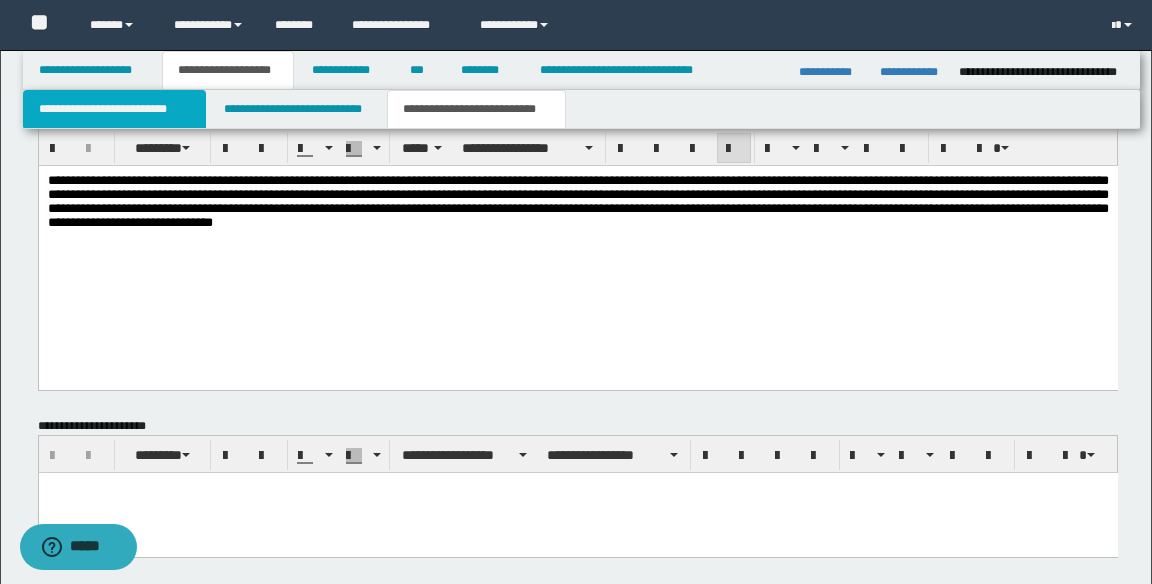 click on "**********" at bounding box center [115, 109] 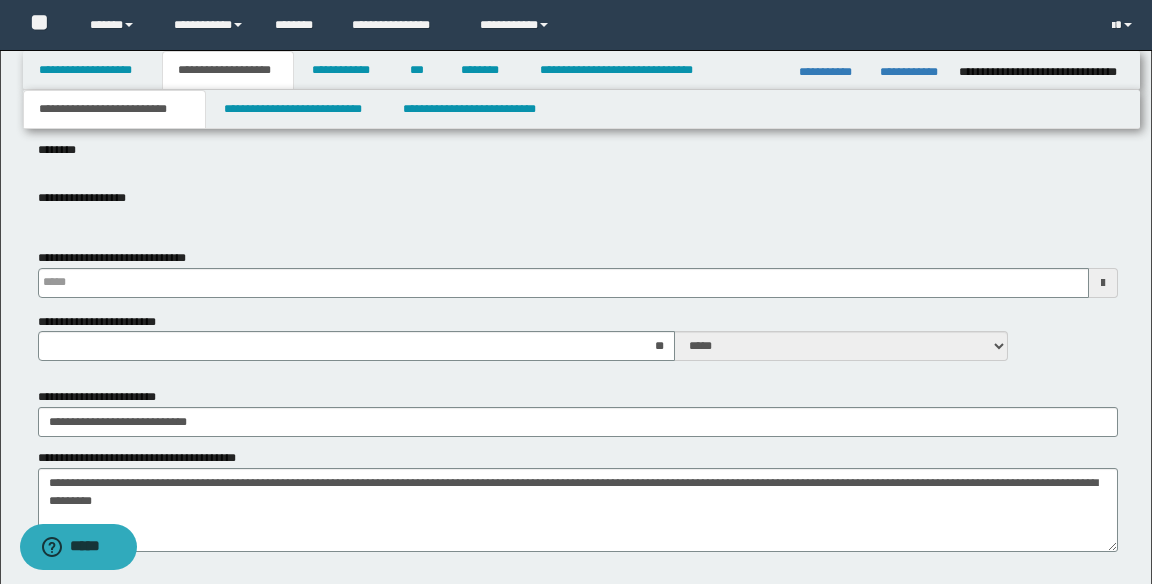 scroll, scrollTop: 696, scrollLeft: 0, axis: vertical 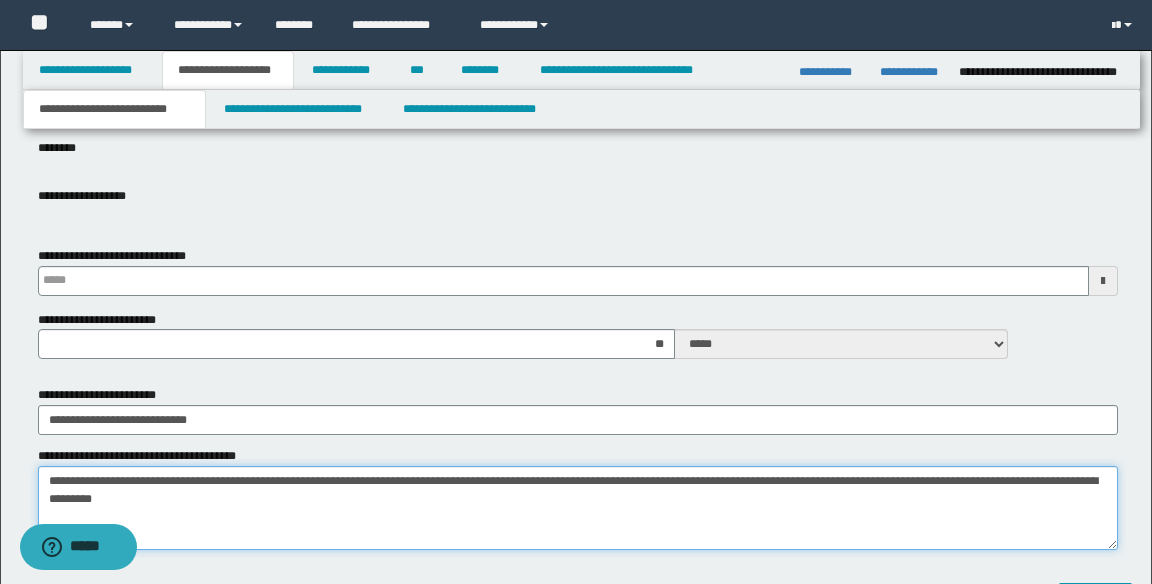 click on "**********" at bounding box center (578, 508) 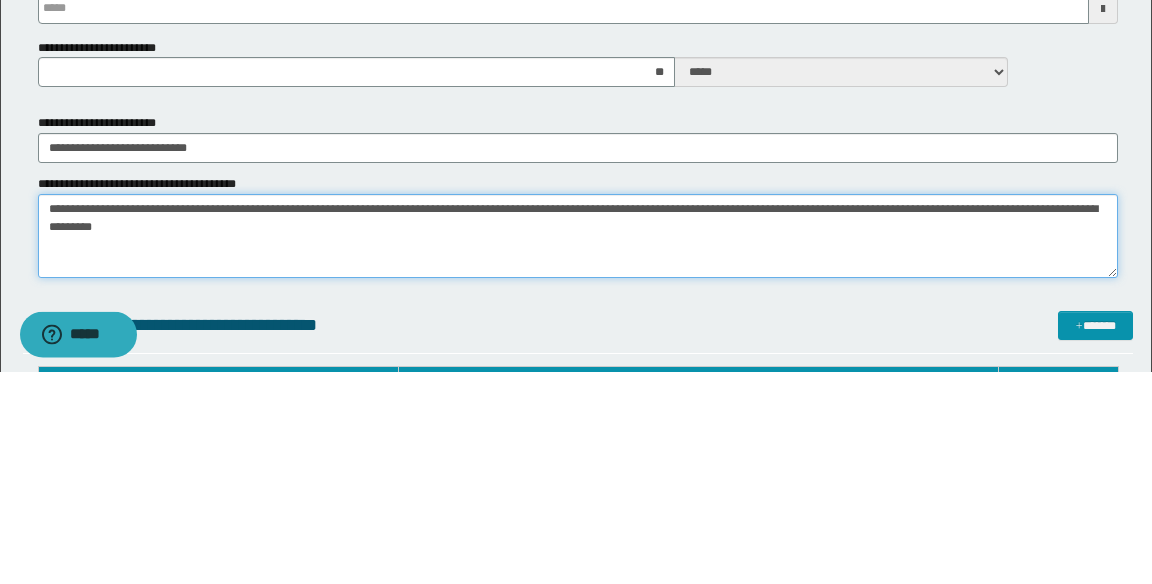 scroll, scrollTop: 756, scrollLeft: 0, axis: vertical 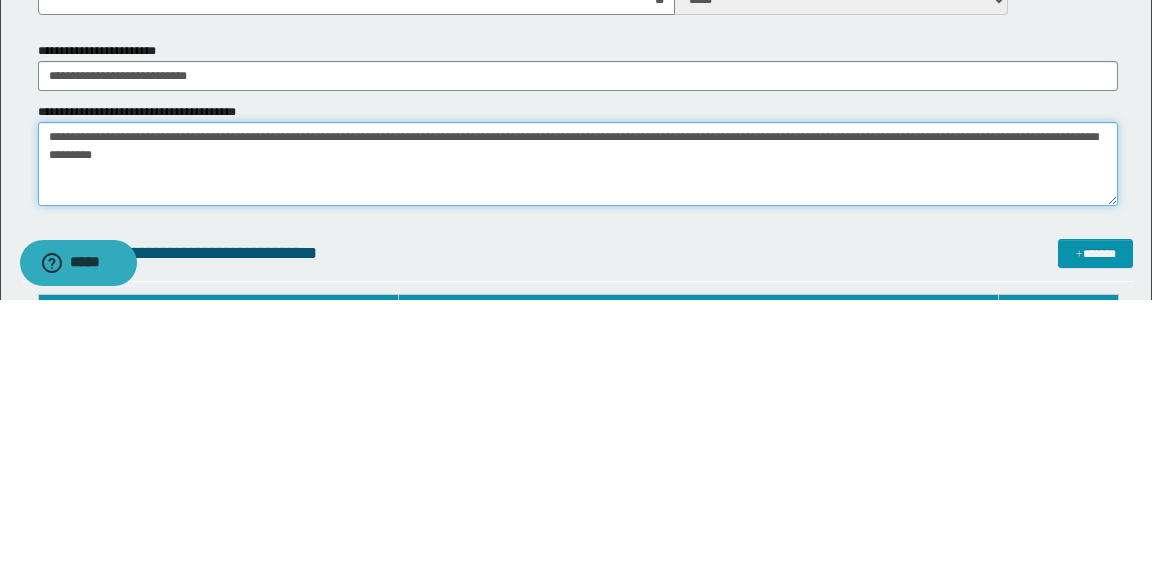 click on "**********" at bounding box center [578, 448] 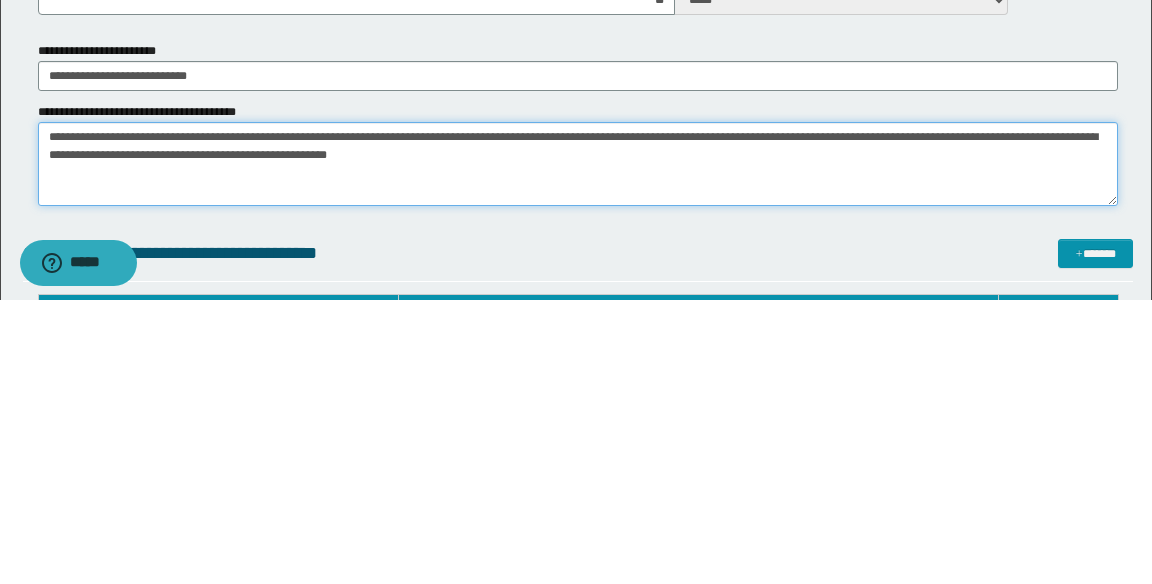 click on "**********" at bounding box center [578, 448] 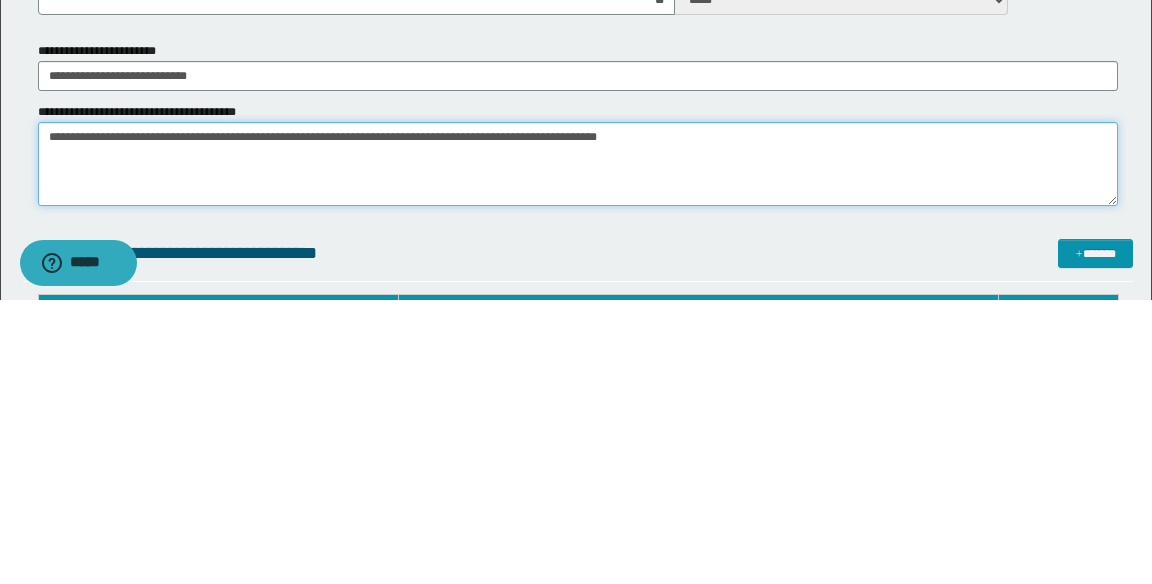 type on "**********" 